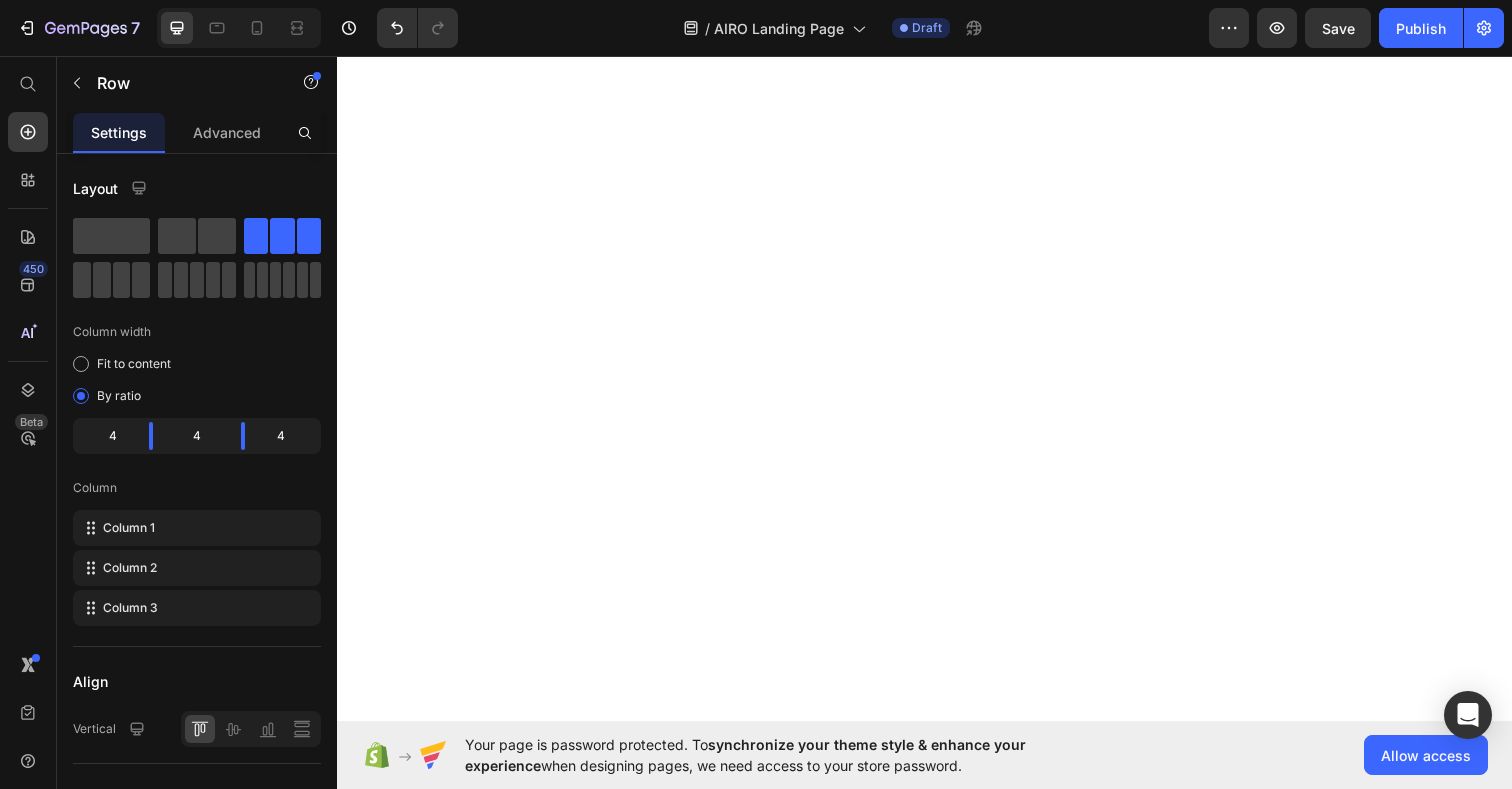 scroll, scrollTop: 0, scrollLeft: 0, axis: both 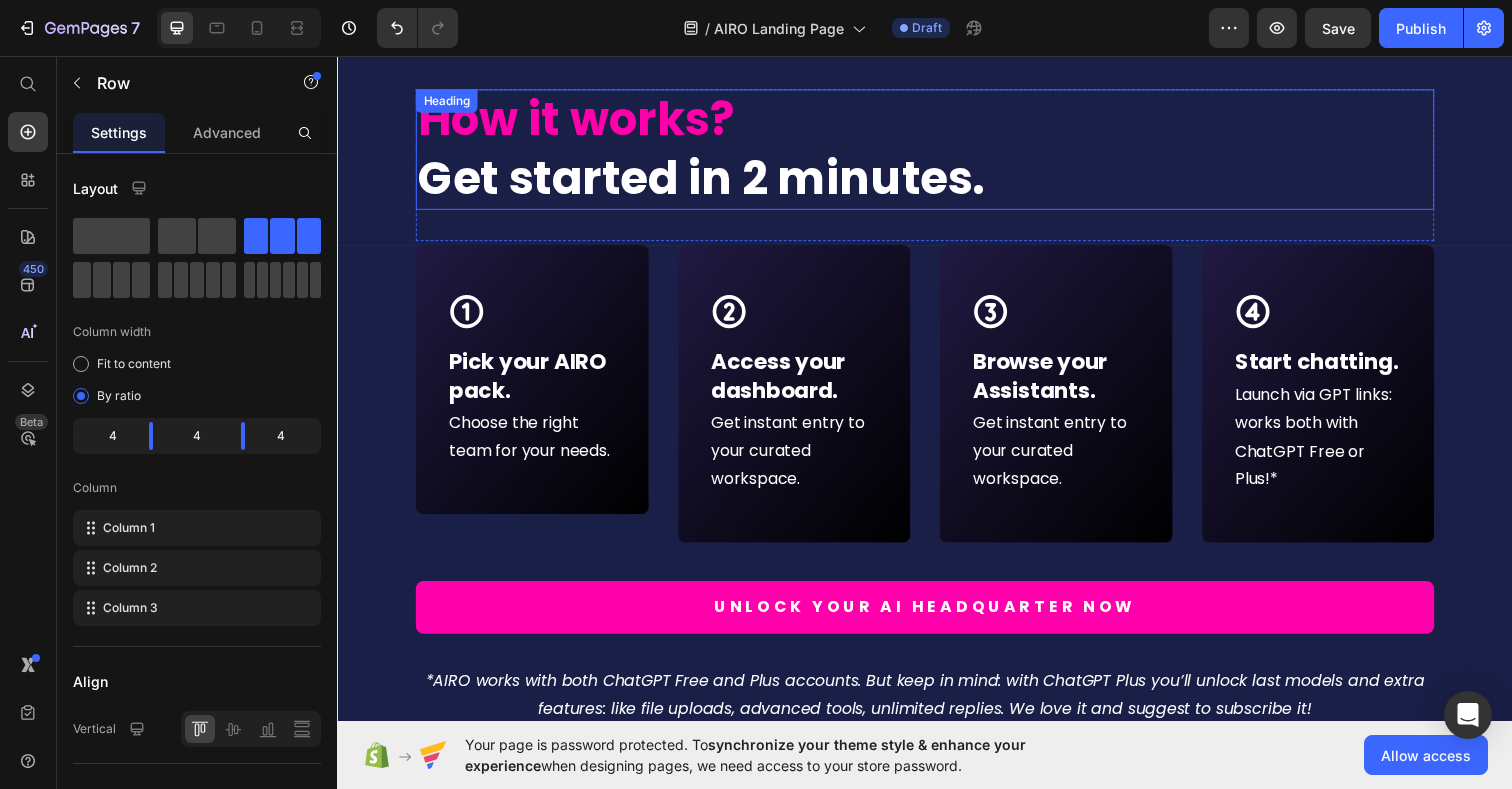 click on "Get started in 2 minutes." at bounding box center [708, 181] 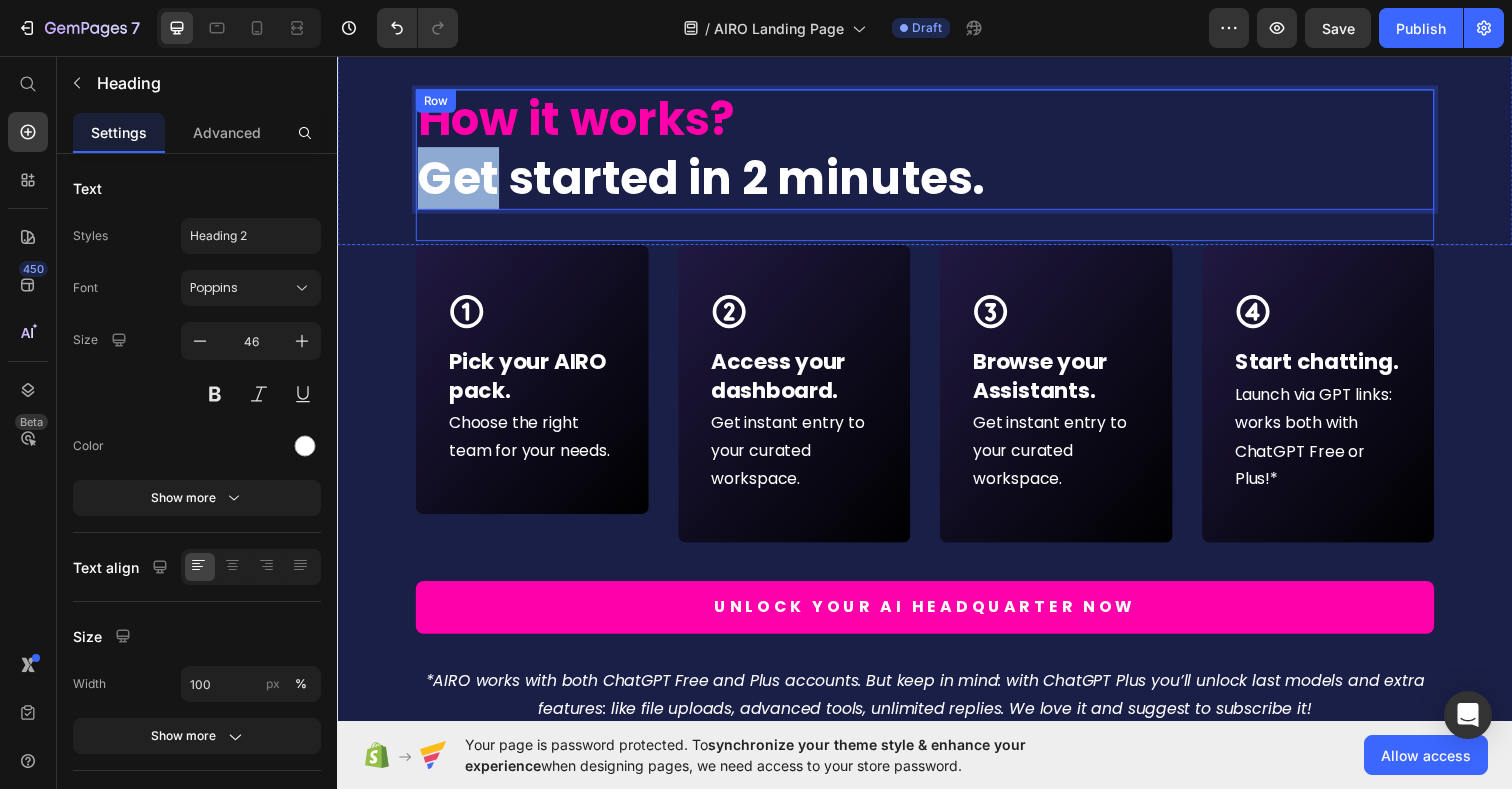 drag, startPoint x: 504, startPoint y: 171, endPoint x: 406, endPoint y: 158, distance: 98.85848 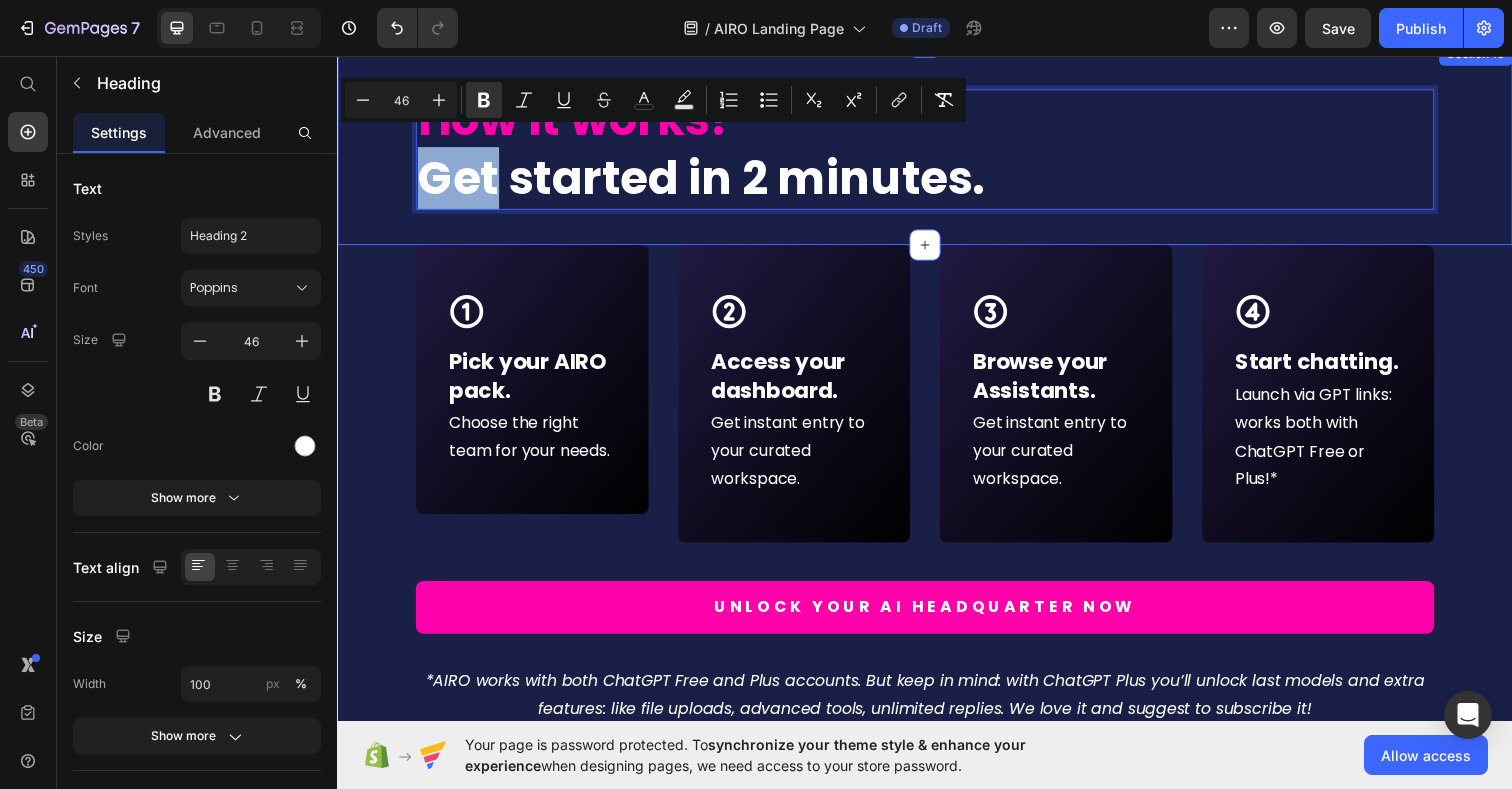 scroll, scrollTop: 9287, scrollLeft: 0, axis: vertical 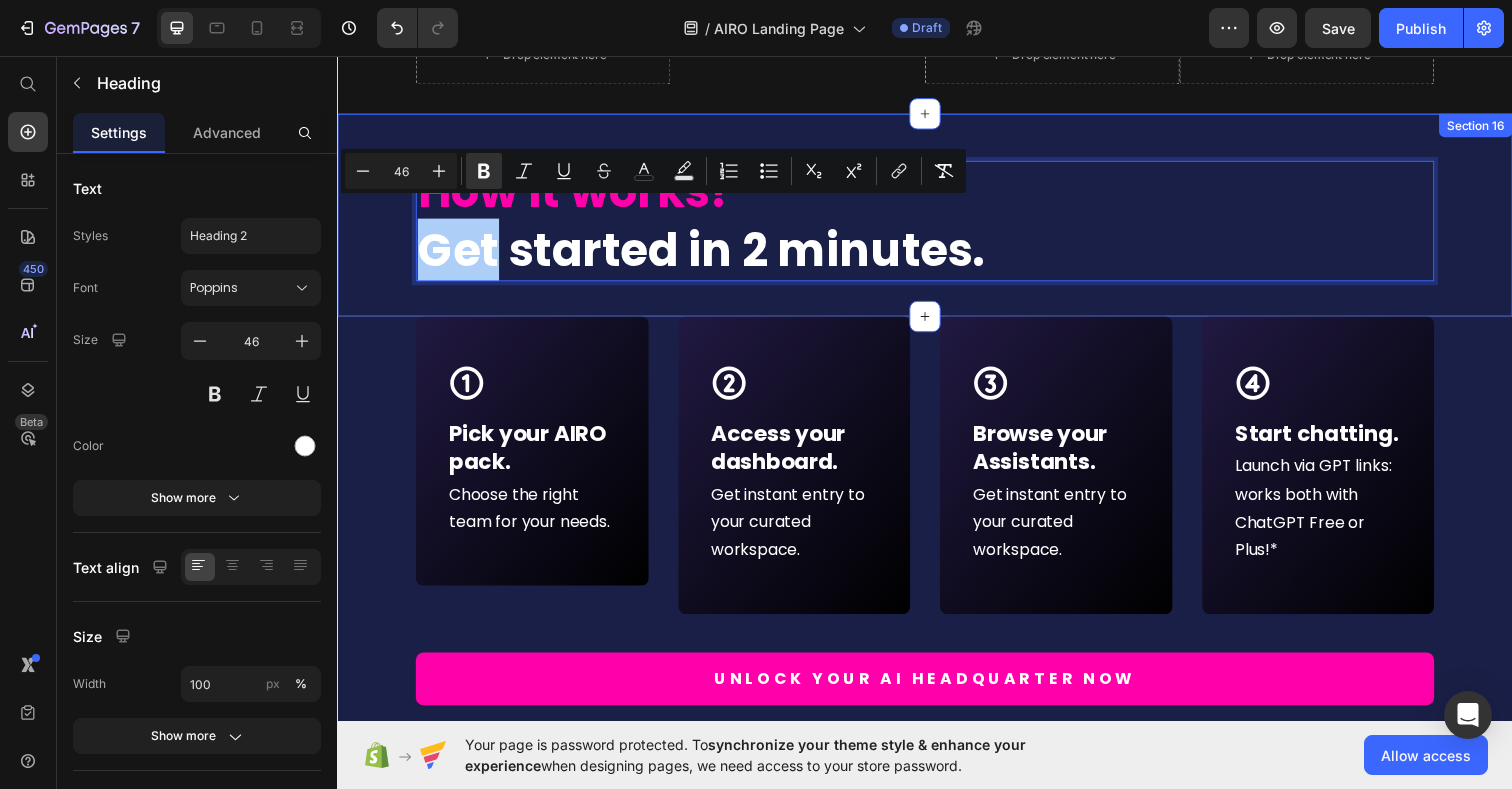 click on "How it works? Get started in 2 minutes. Heading   32 Row Section 16" at bounding box center (937, 219) 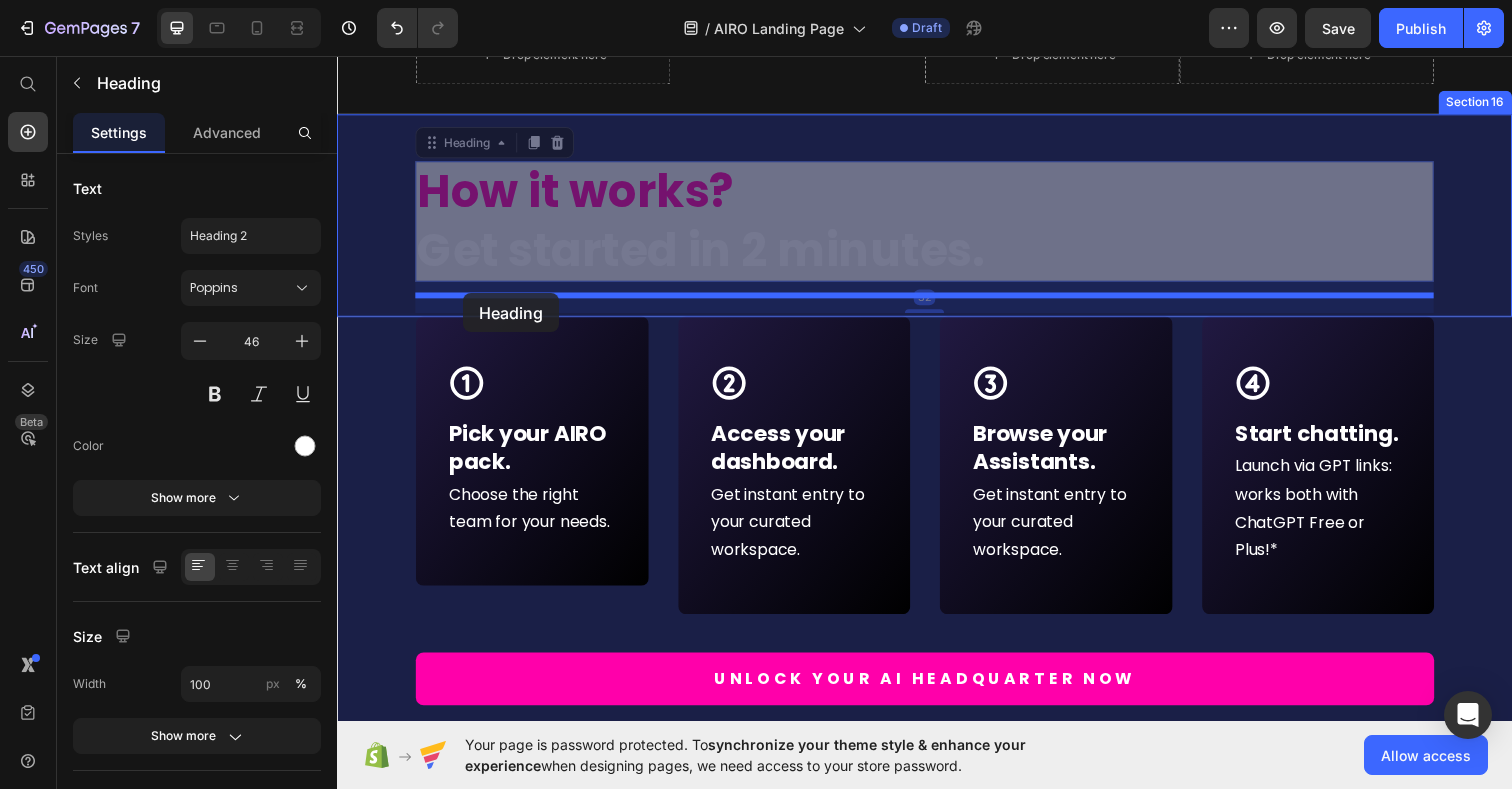 drag, startPoint x: 439, startPoint y: 133, endPoint x: 466, endPoint y: 296, distance: 165.22107 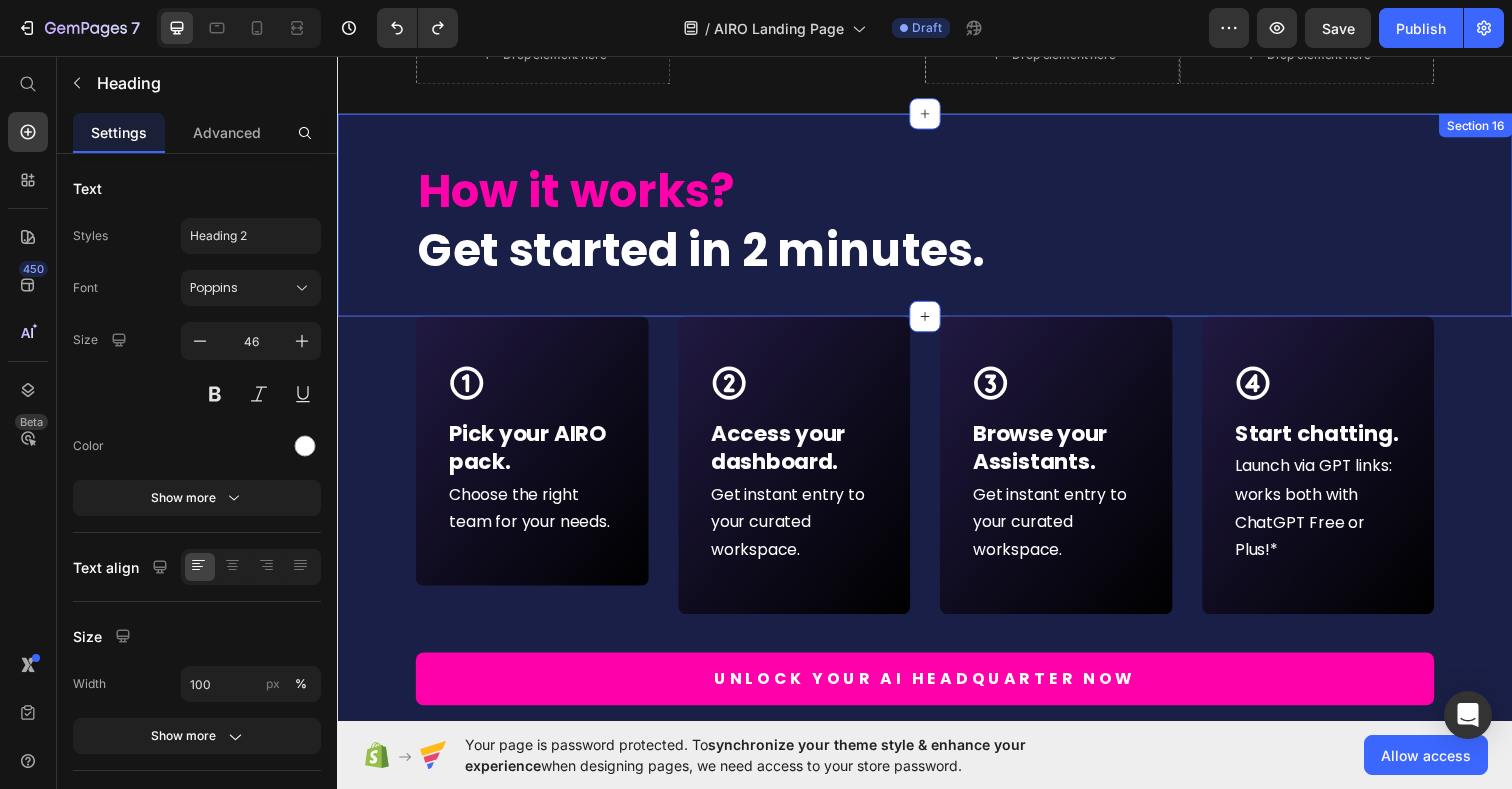 click on "How it works? Get started in 2 minutes. Heading Row Section 16" at bounding box center (937, 219) 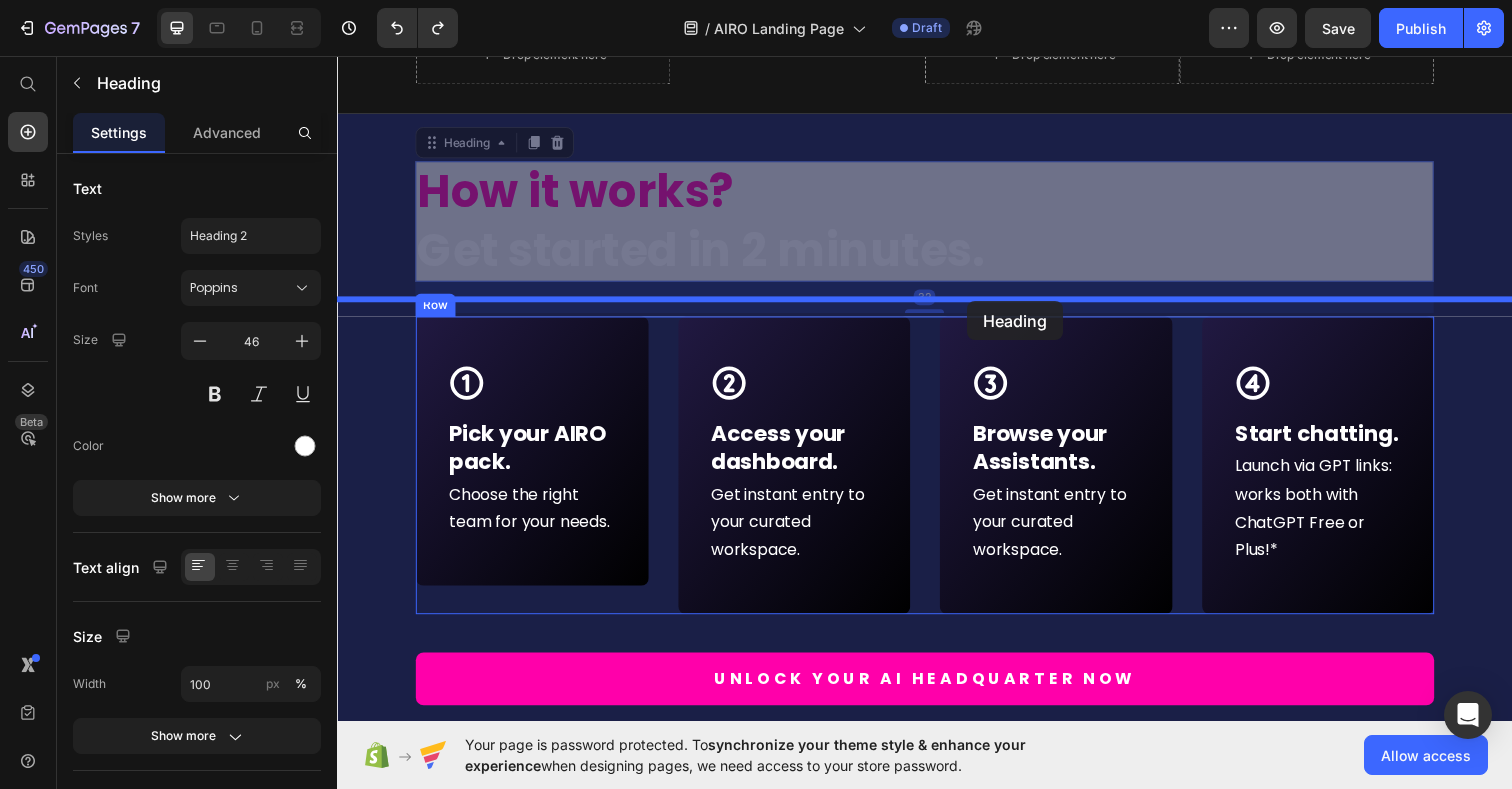 drag, startPoint x: 447, startPoint y: 135, endPoint x: 980, endPoint y: 306, distance: 559.75885 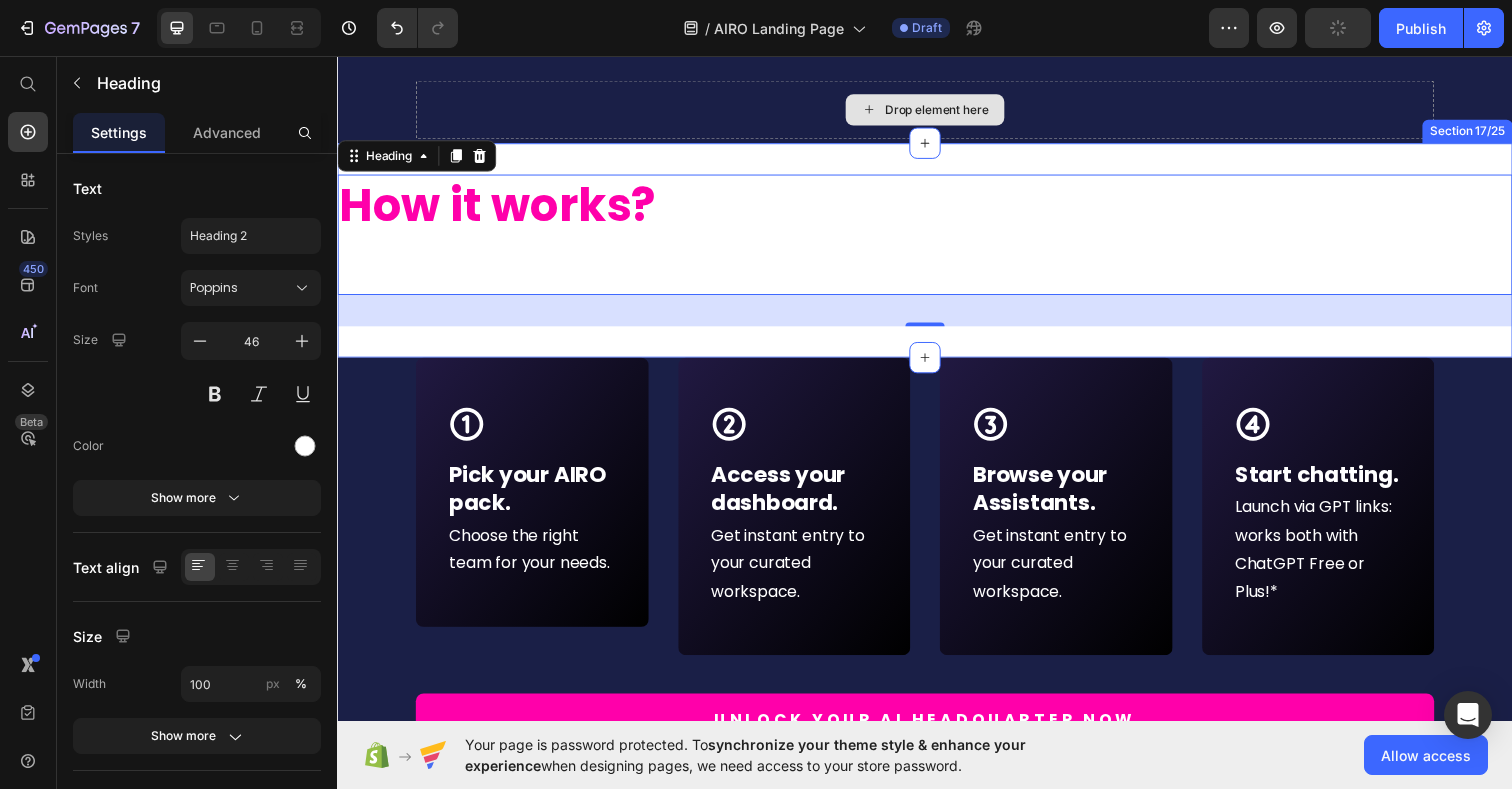 scroll, scrollTop: 9371, scrollLeft: 0, axis: vertical 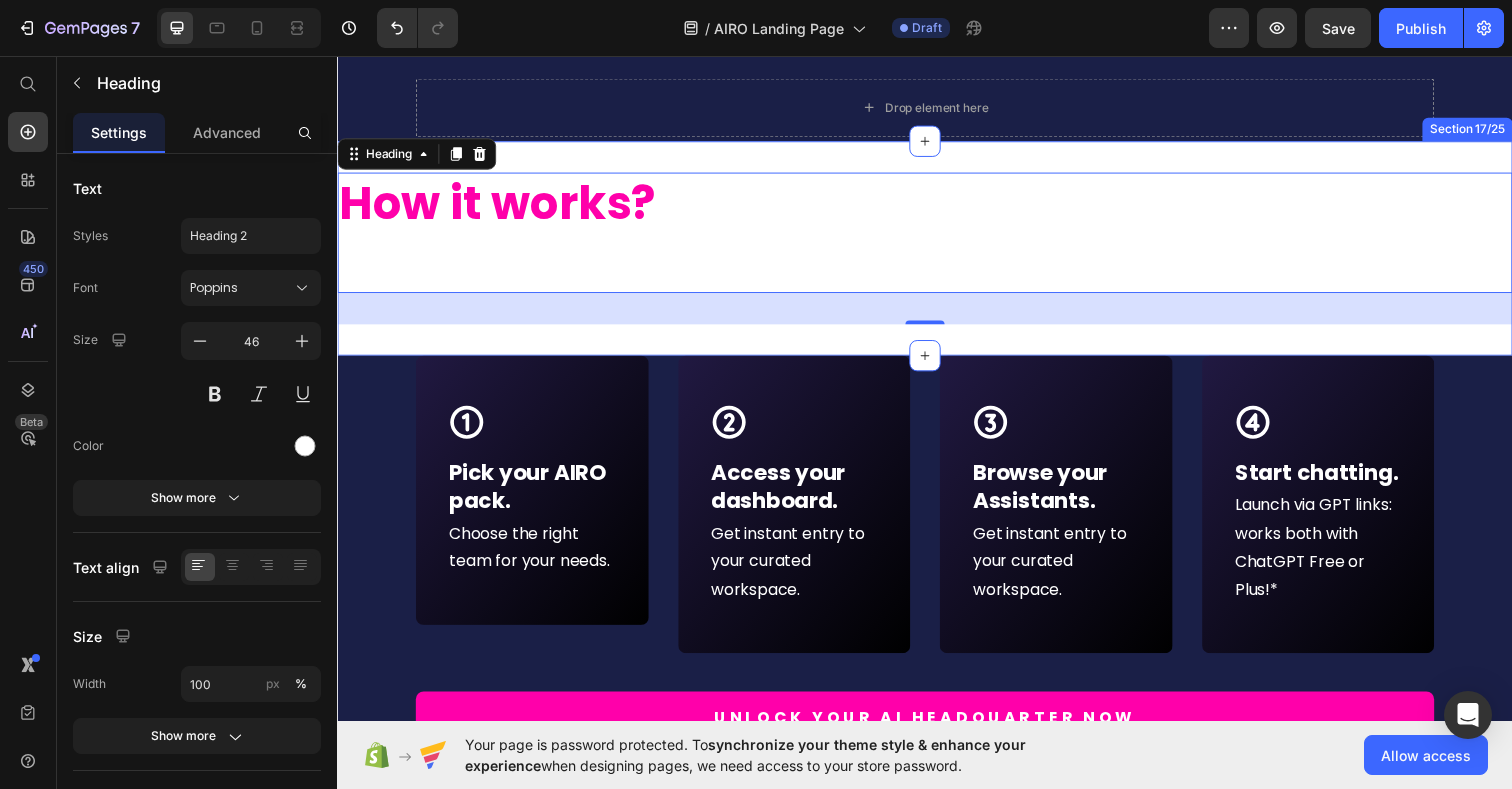 click on "How it works? Get started in 2 minutes. Heading   32 Section 17/25" at bounding box center [937, 253] 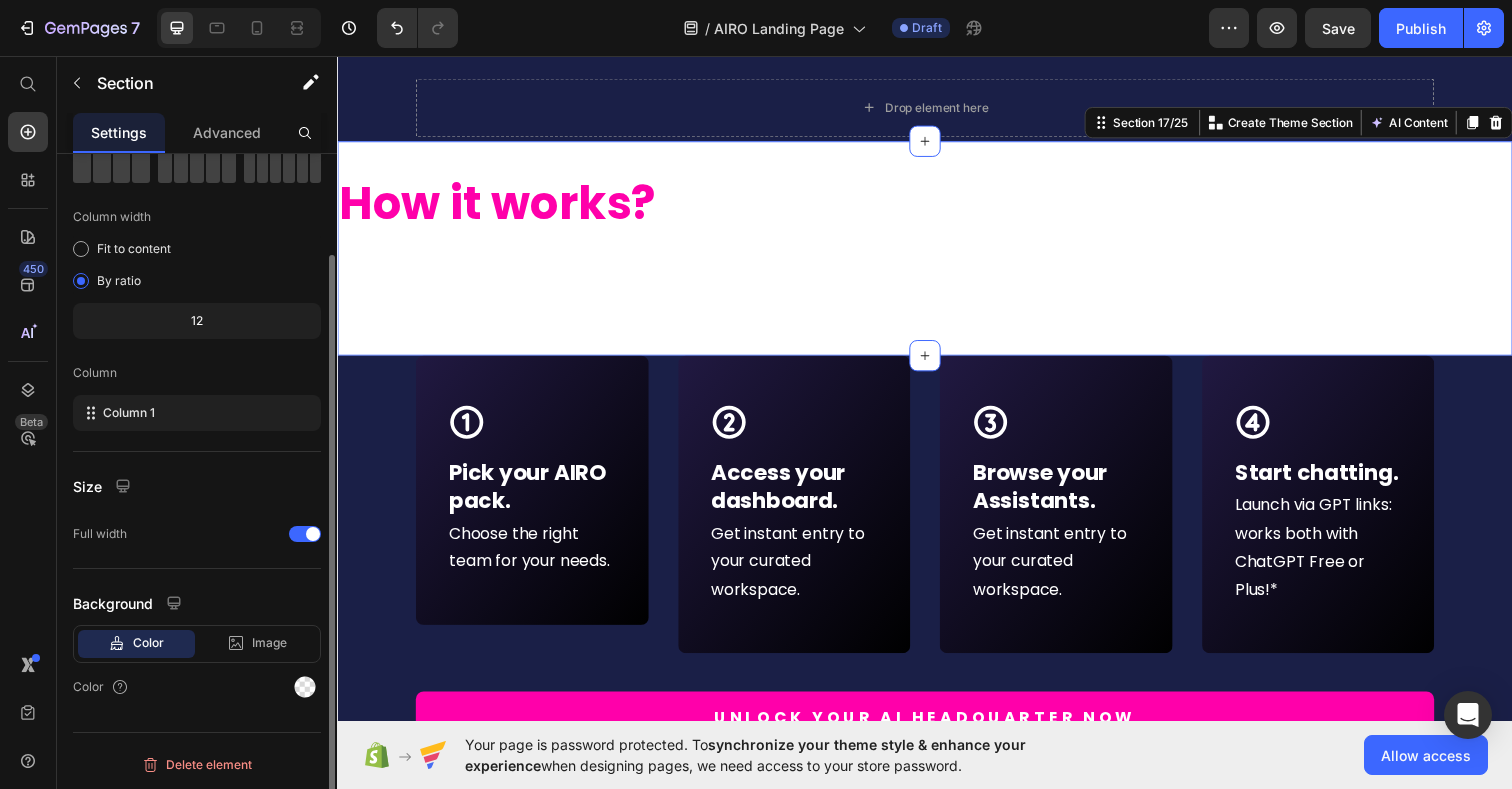 scroll, scrollTop: 116, scrollLeft: 0, axis: vertical 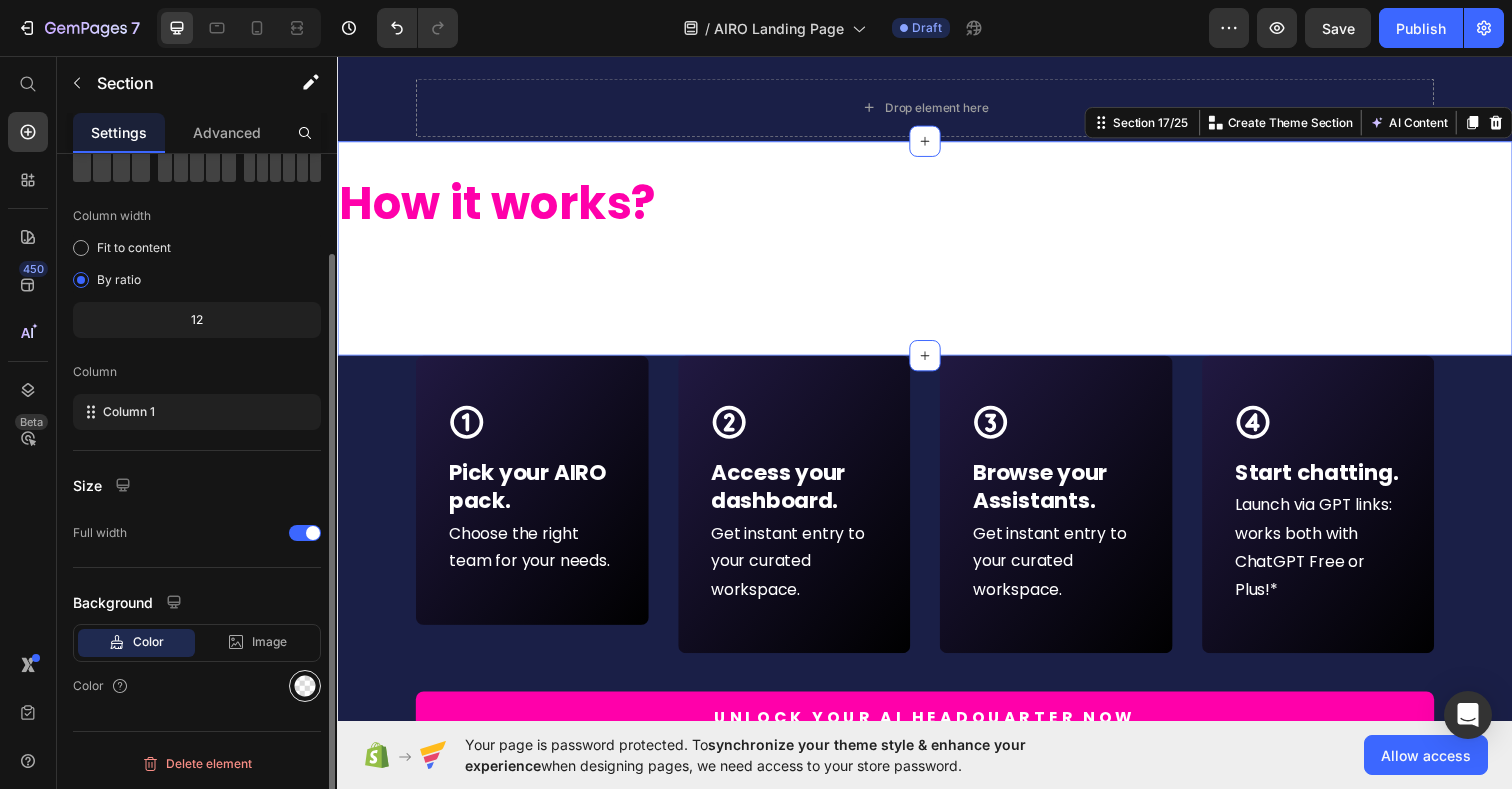 click at bounding box center [305, 686] 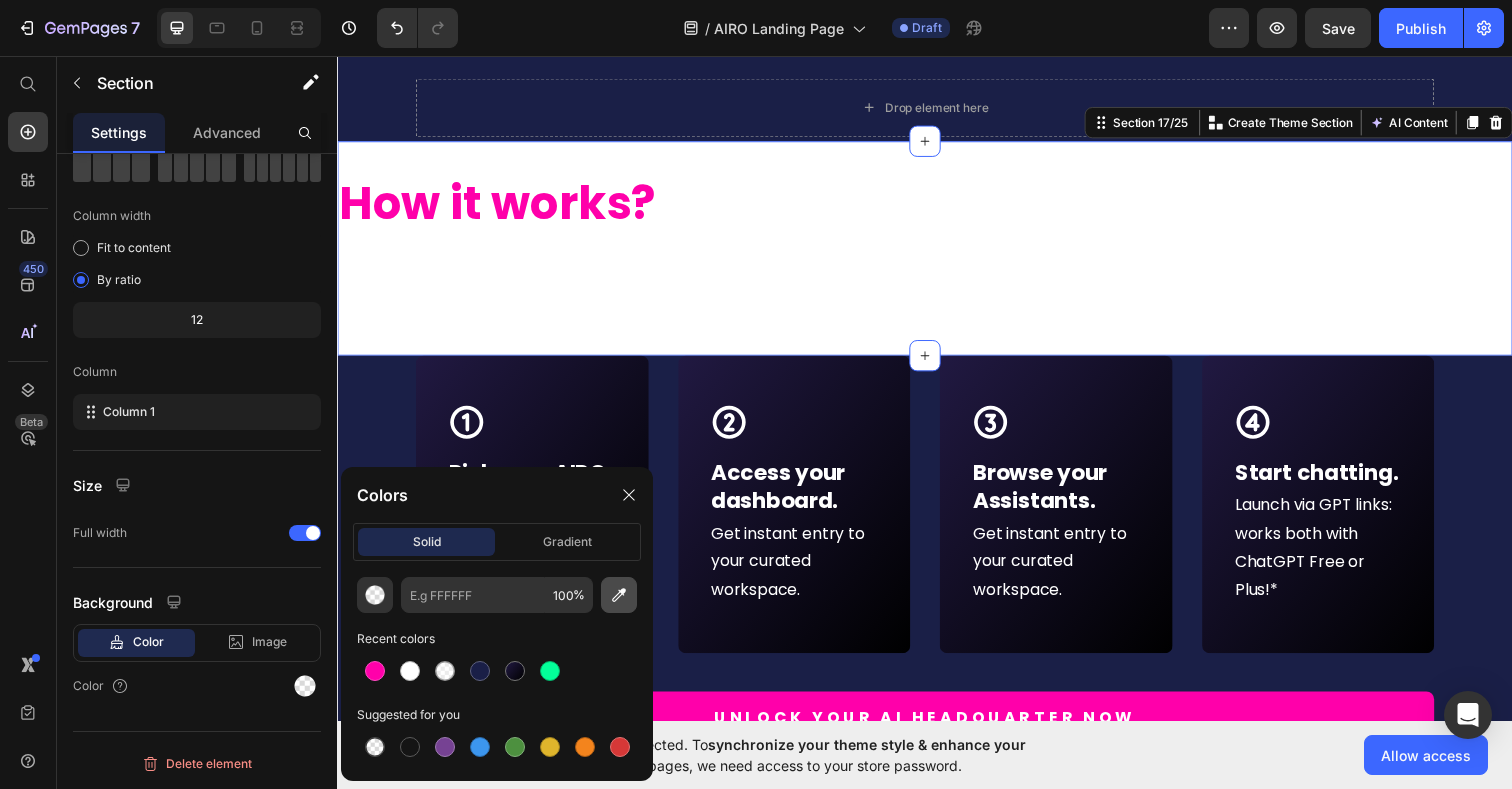 click 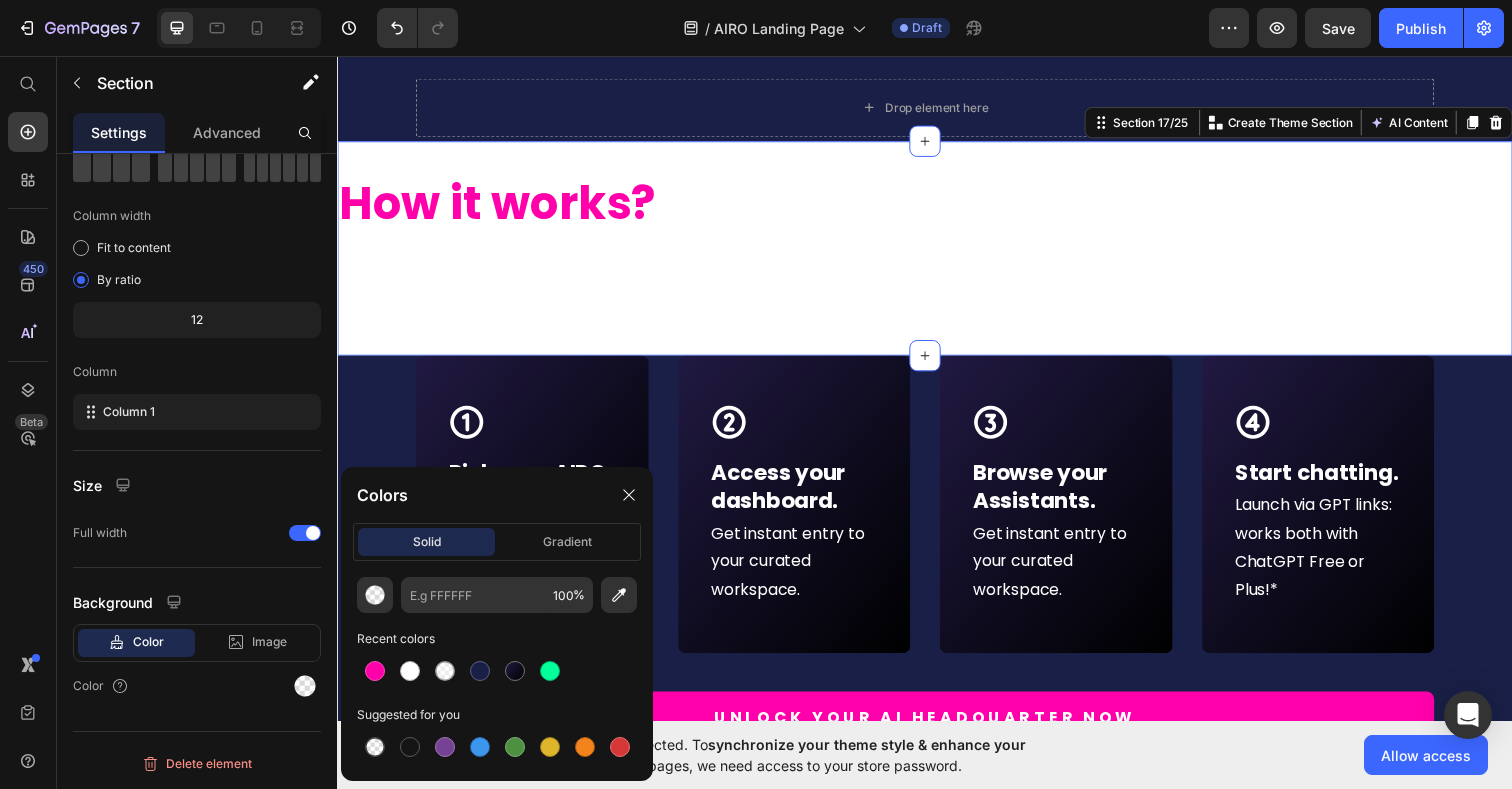 type on "1A1F47" 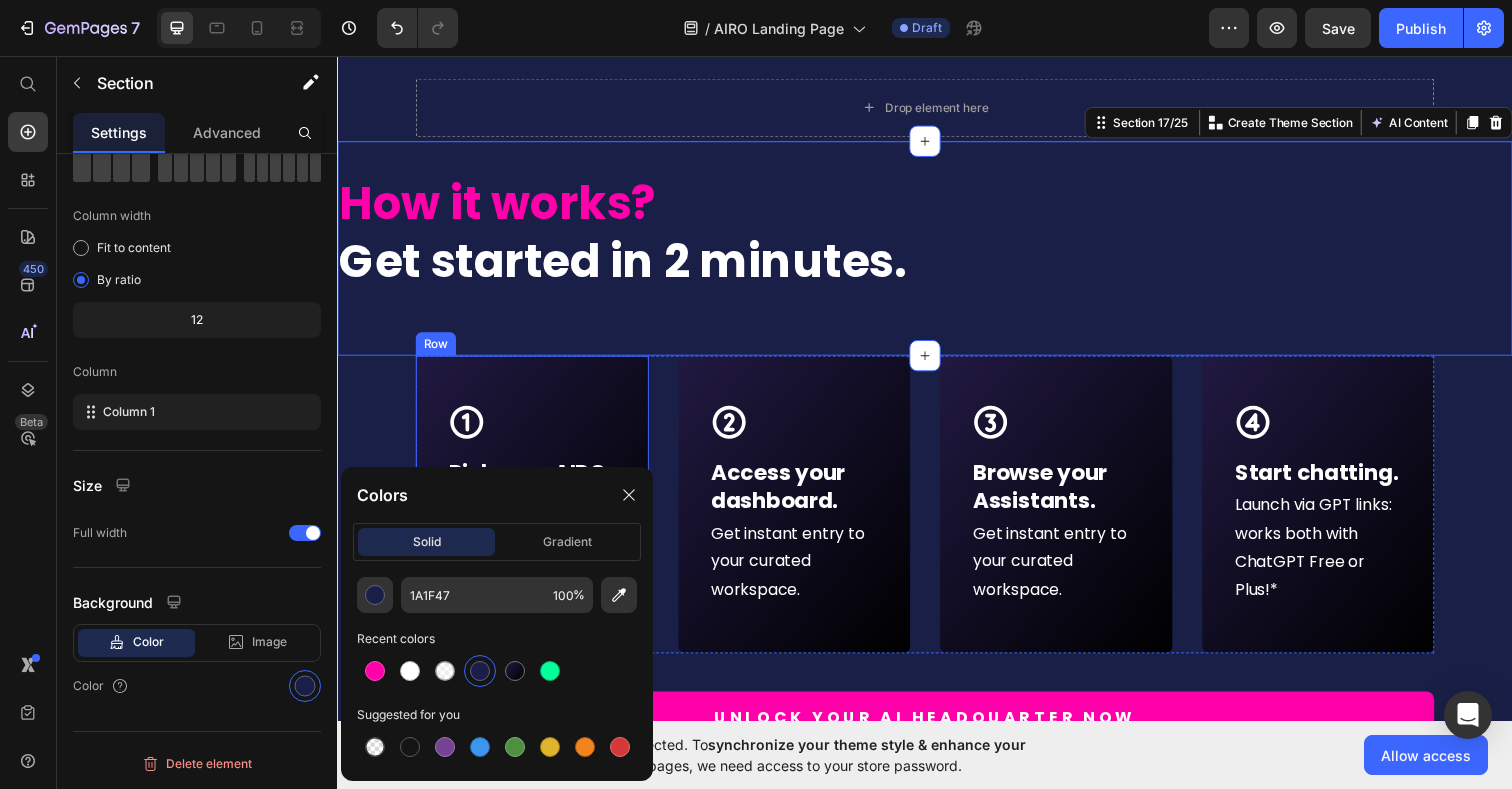 scroll, scrollTop: 9344, scrollLeft: 0, axis: vertical 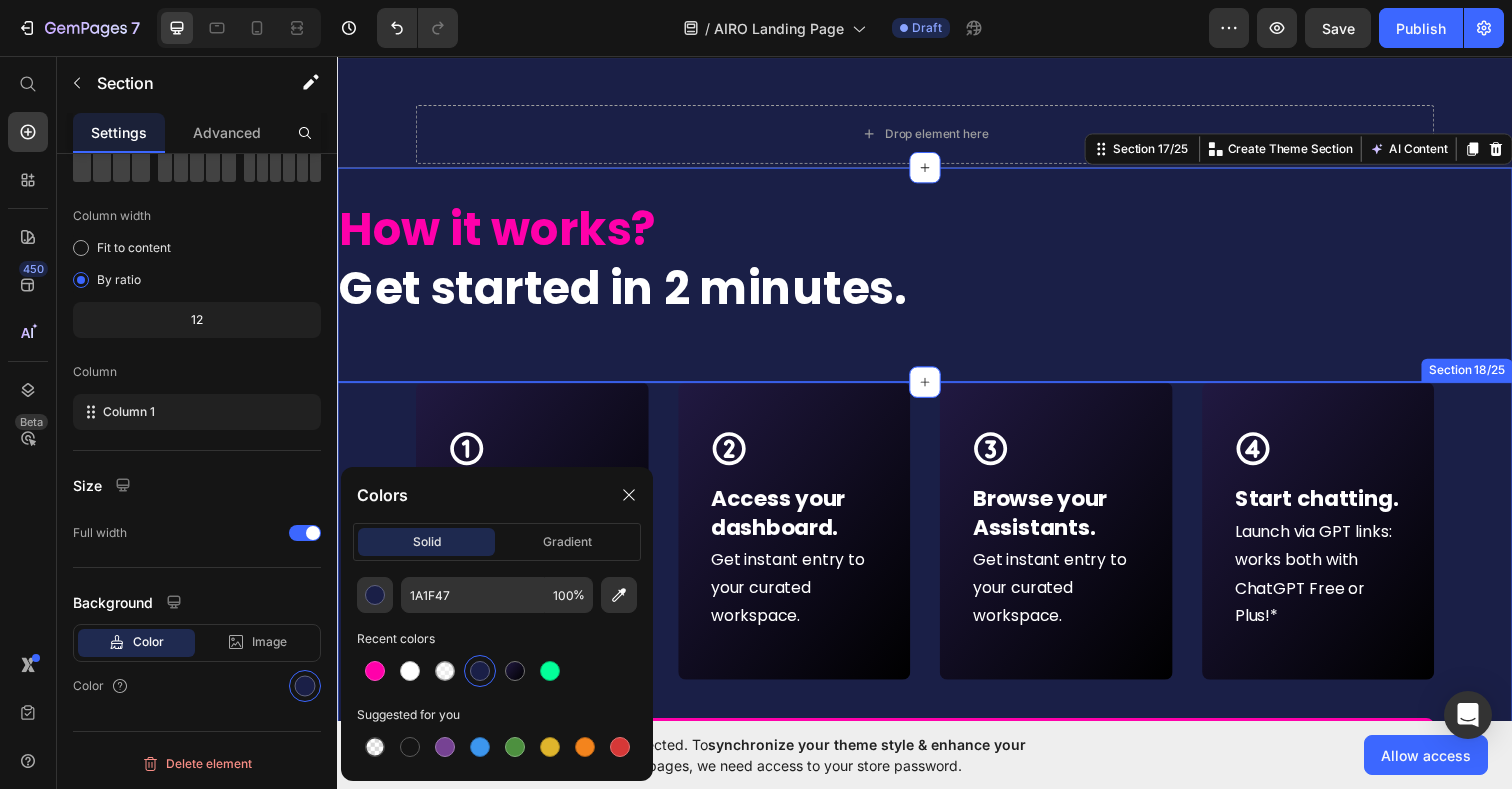 click on "Icon Row Pick your AIRO pack. Text block Choose the right team for your needs. Text Block Row
Icon Row Access your dashboard. Text block Get instant entry to your curated workspace. Text Block Row
Icon Row Browse your Assistants. Text block Get instant entry to your curated workspace. Text Block Row
Icon Row Start chatting. Text block Launch via GPT links: works both with ChatGPT Free or Plus!* Text Block Row Row Unlock your AI HEADQUARTER now Button *AIRO works with both ChatGPT Free and Plus accounts. But keep in mind: with ChatGPT Plus you’ll unlock last models and extra features: like file uploads, advanced tools, unlimited replies. We love it and suggest to subscribe it! Heading Section 18/25" at bounding box center [937, 686] 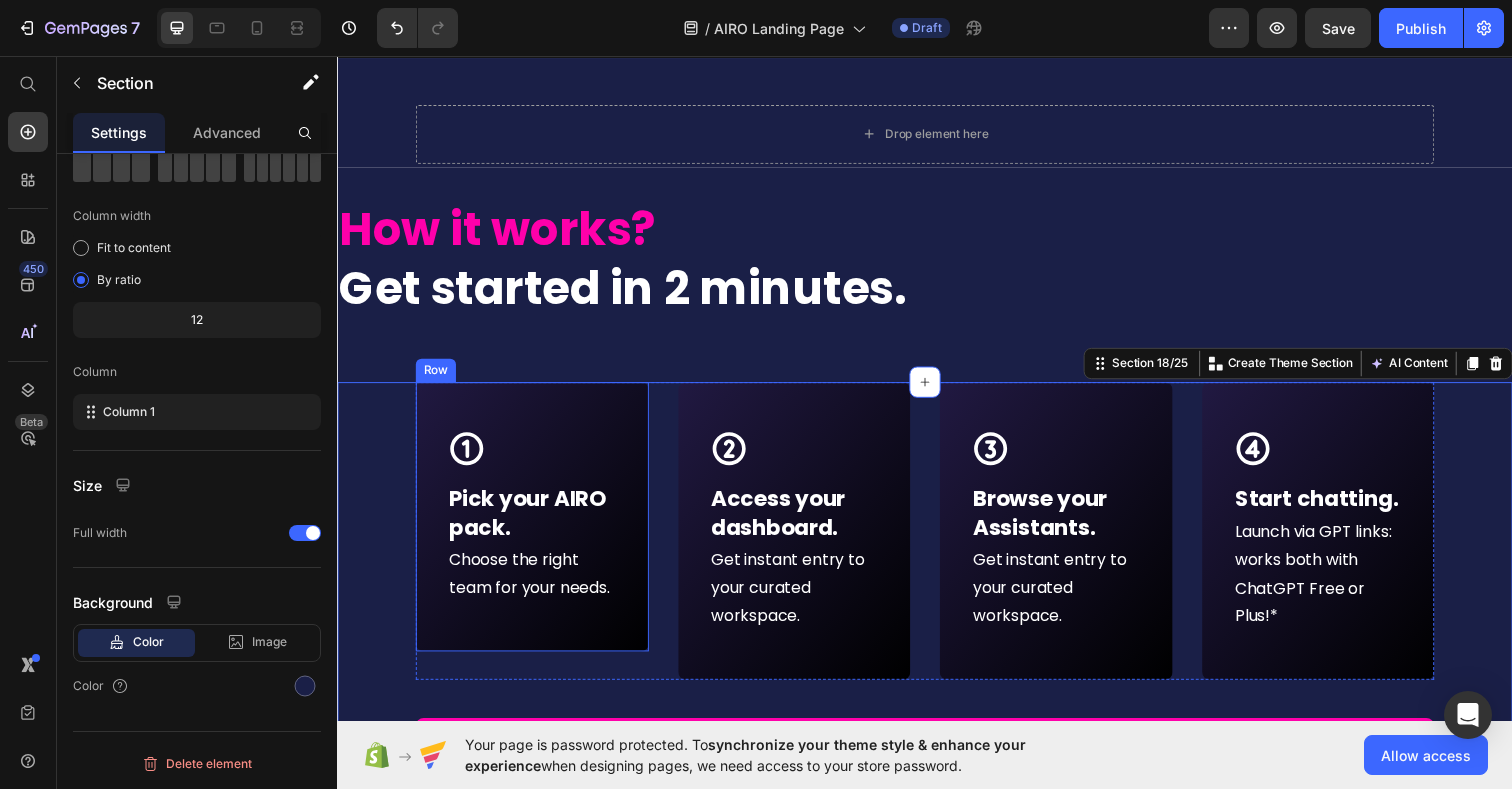 click on "Icon Row Pick your AIRO pack. Text block Choose the right team for your needs. Text Block Row" at bounding box center [536, 526] 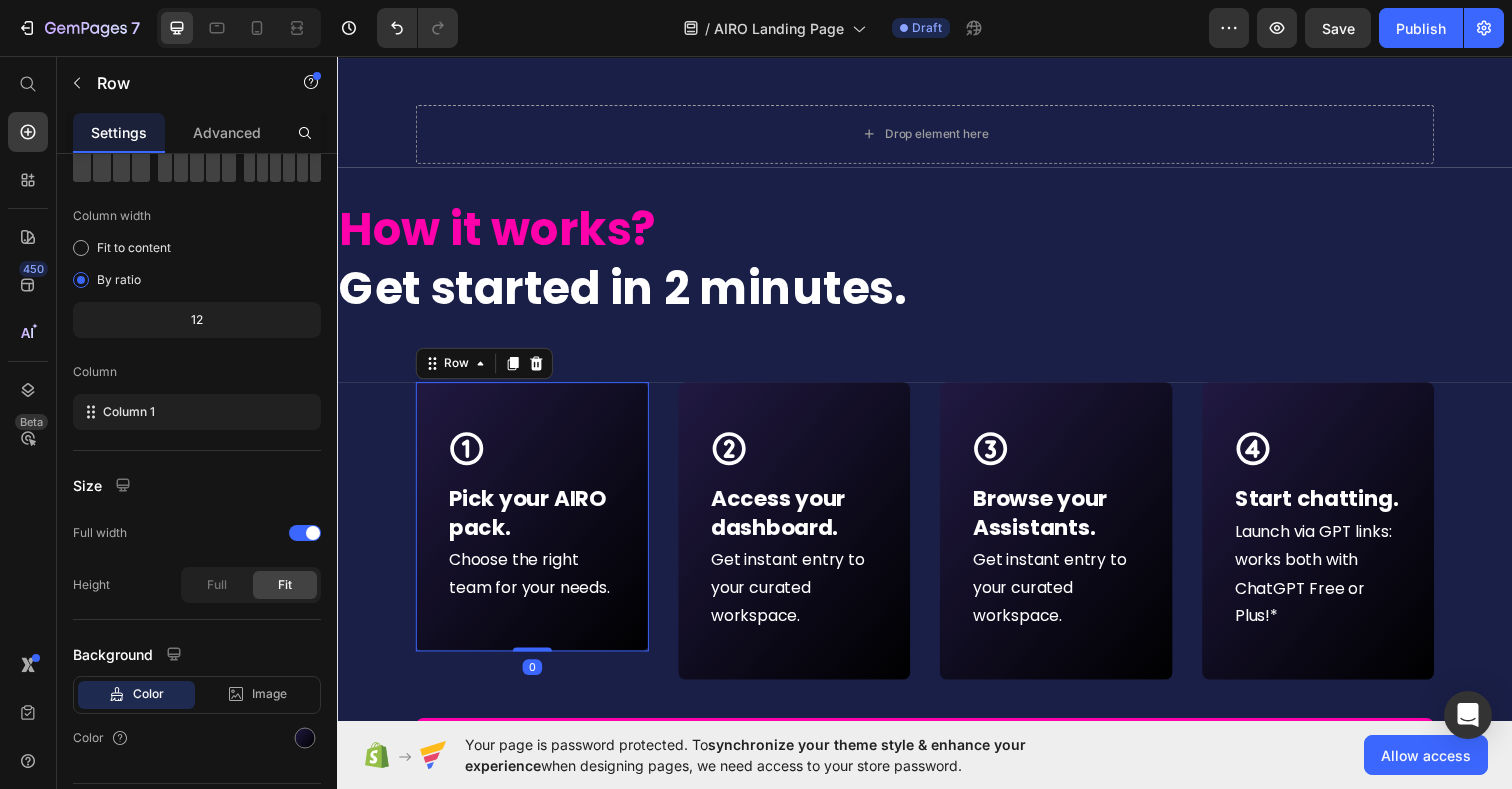 scroll, scrollTop: 0, scrollLeft: 0, axis: both 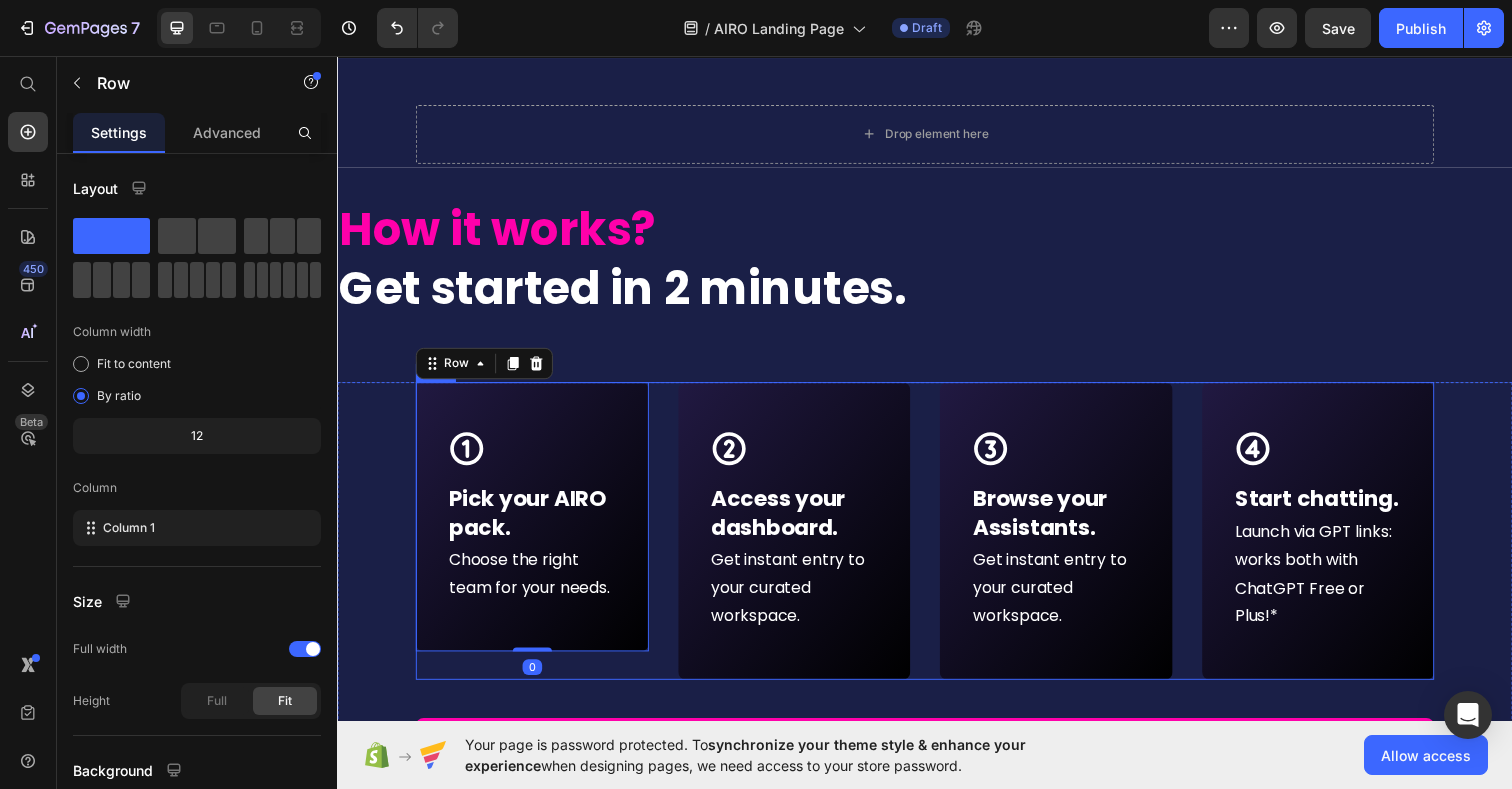 click on "Icon Row Pick your AIRO pack. Text block Choose the right team for your needs. Text Block Row   0
Icon Row Access your dashboard. Text block Get instant entry to your curated workspace. Text Block Row
Icon Row Browse your Assistants. Text block Get instant entry to your curated workspace. Text Block Row
Icon Row Start chatting. Text block Launch via GPT links: works both with ChatGPT Free or Plus!* Text Block Row Row" at bounding box center [937, 541] 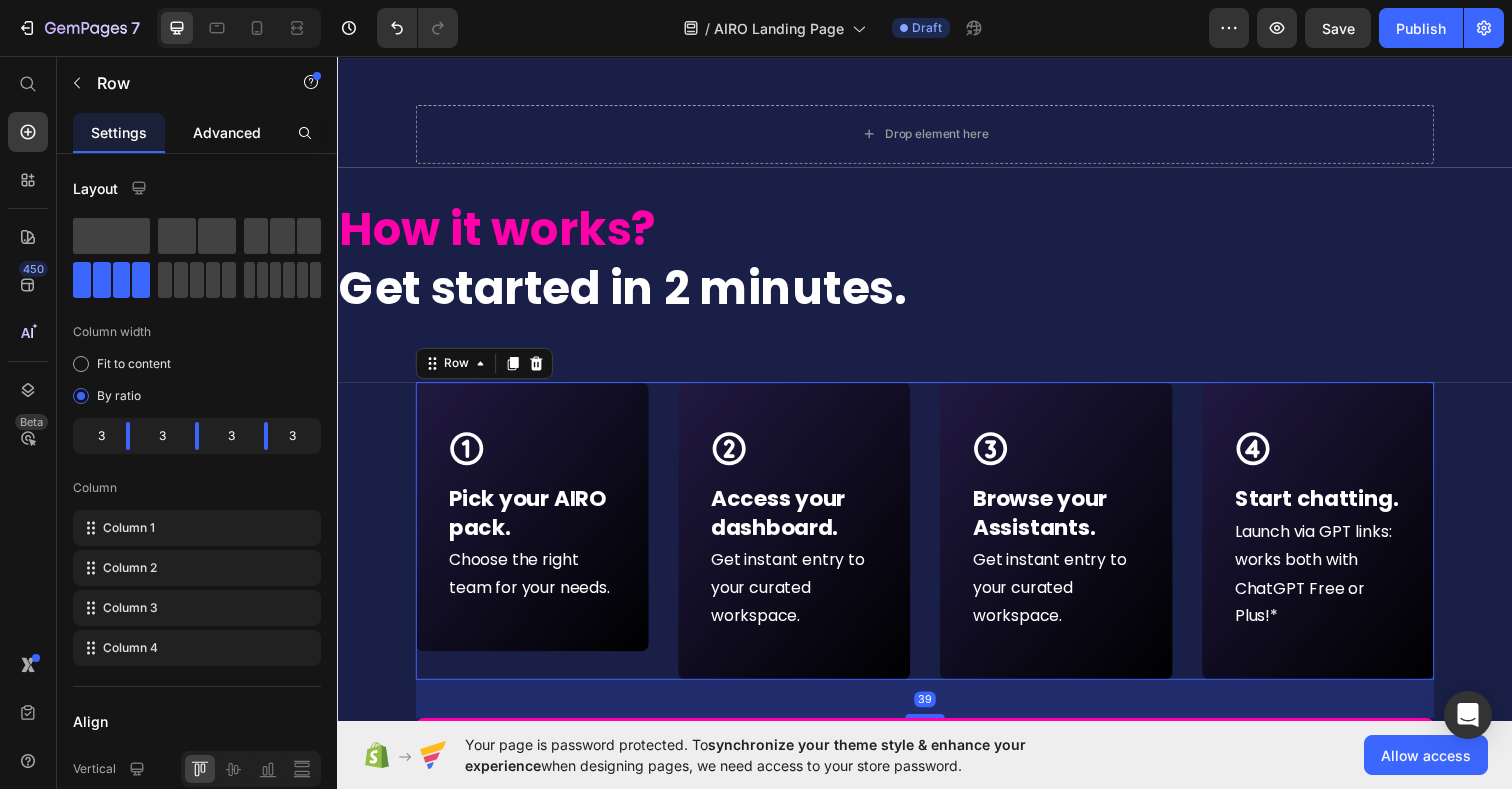 click on "Advanced" at bounding box center [227, 132] 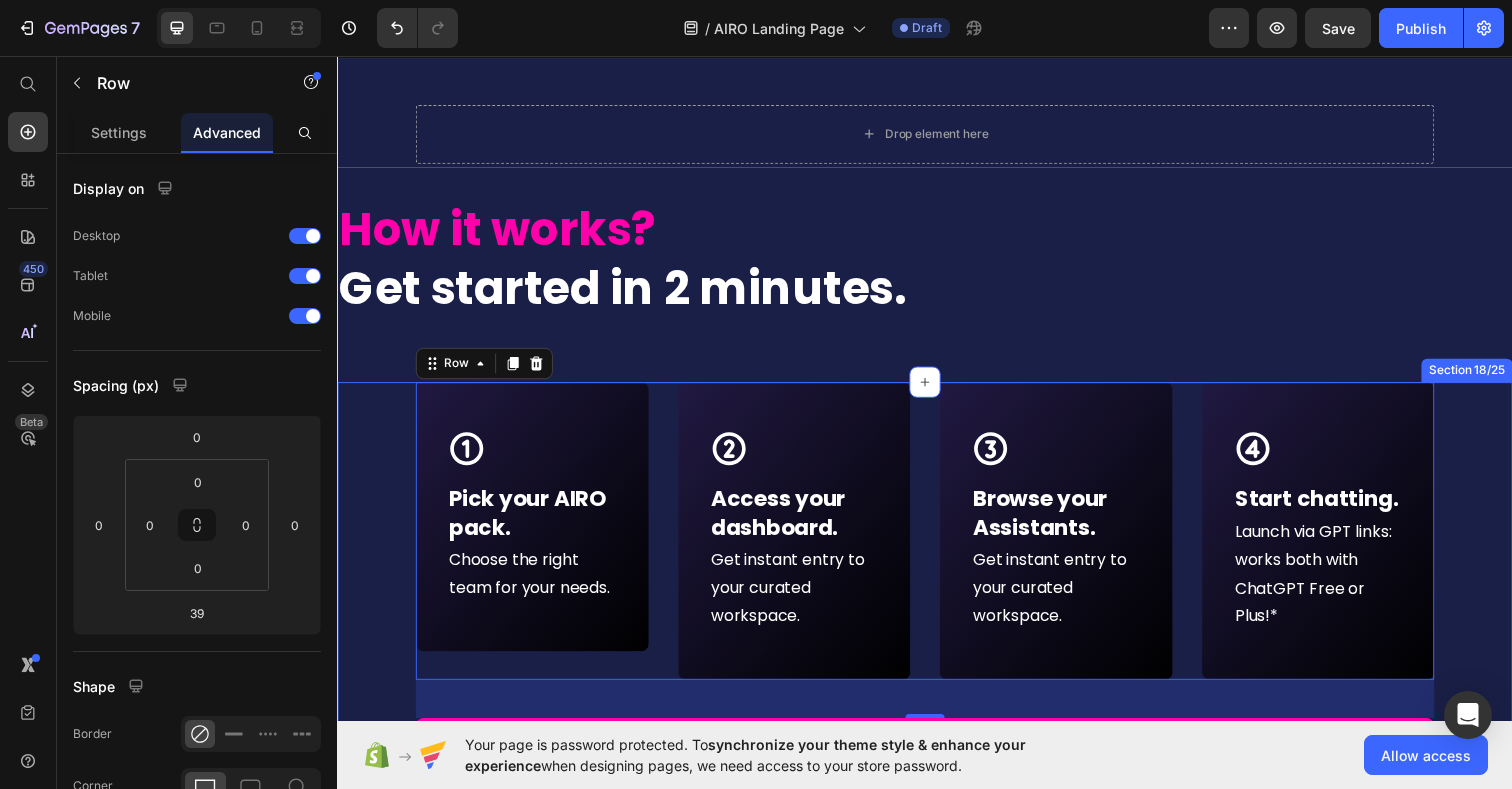click on "Icon Row Pick your AIRO pack. Text block Choose the right team for your needs. Text Block Row
Icon Row Access your dashboard. Text block Get instant entry to your curated workspace. Text Block Row
Icon Row Browse your Assistants. Text block Get instant entry to your curated workspace. Text Block Row
Icon Row Start chatting. Text block Launch via GPT links: works both with ChatGPT Free or Plus!* Text Block Row Row   39 Unlock your AI HEADQUARTER now Button *AIRO works with both ChatGPT Free and Plus accounts. But keep in mind: with ChatGPT Plus you’ll unlock last models and extra features: like file uploads, advanced tools, unlimited replies. We love it and suggest to subscribe it! Heading Section 18/25" at bounding box center (937, 686) 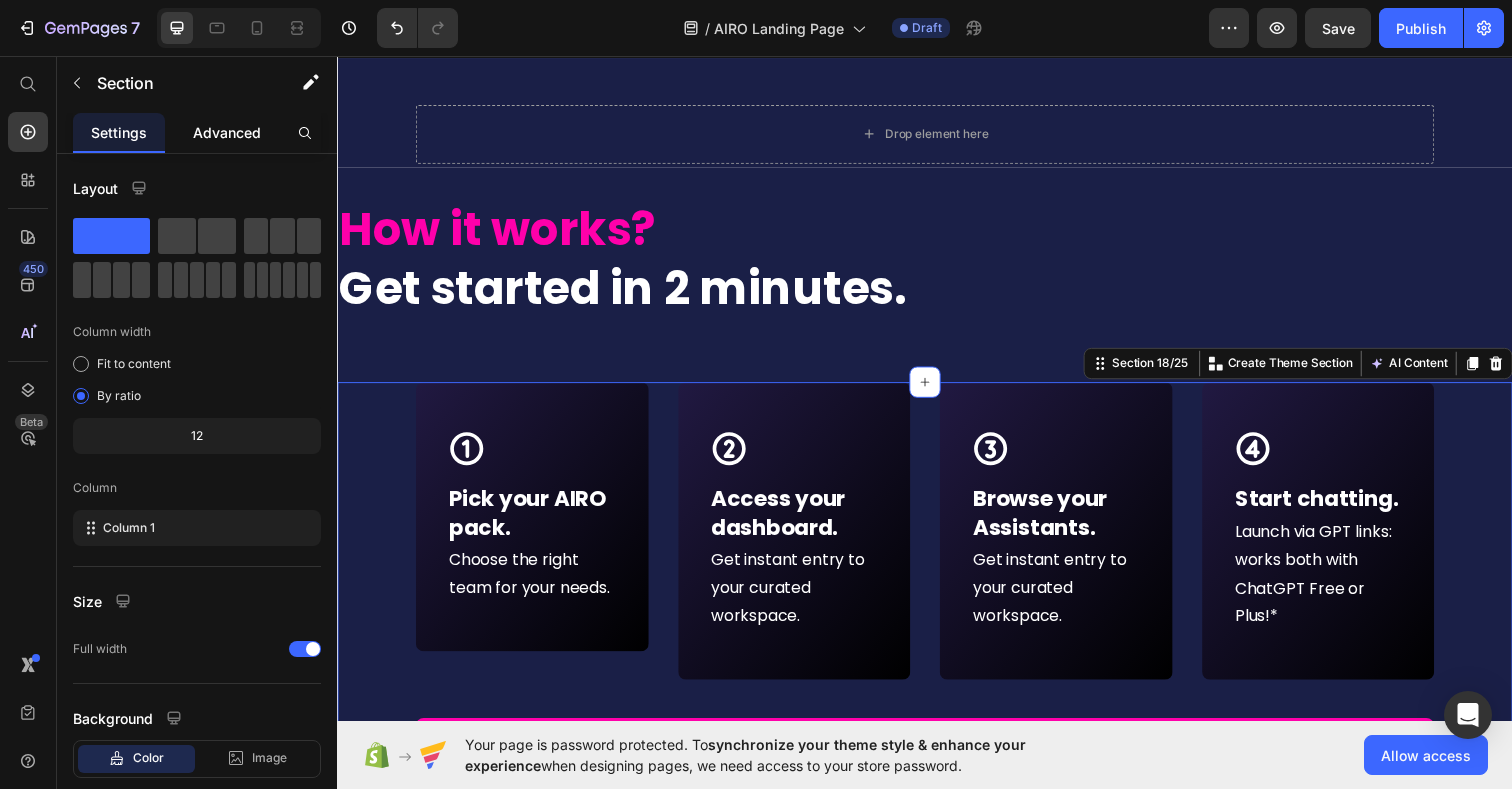 click on "Advanced" at bounding box center [227, 132] 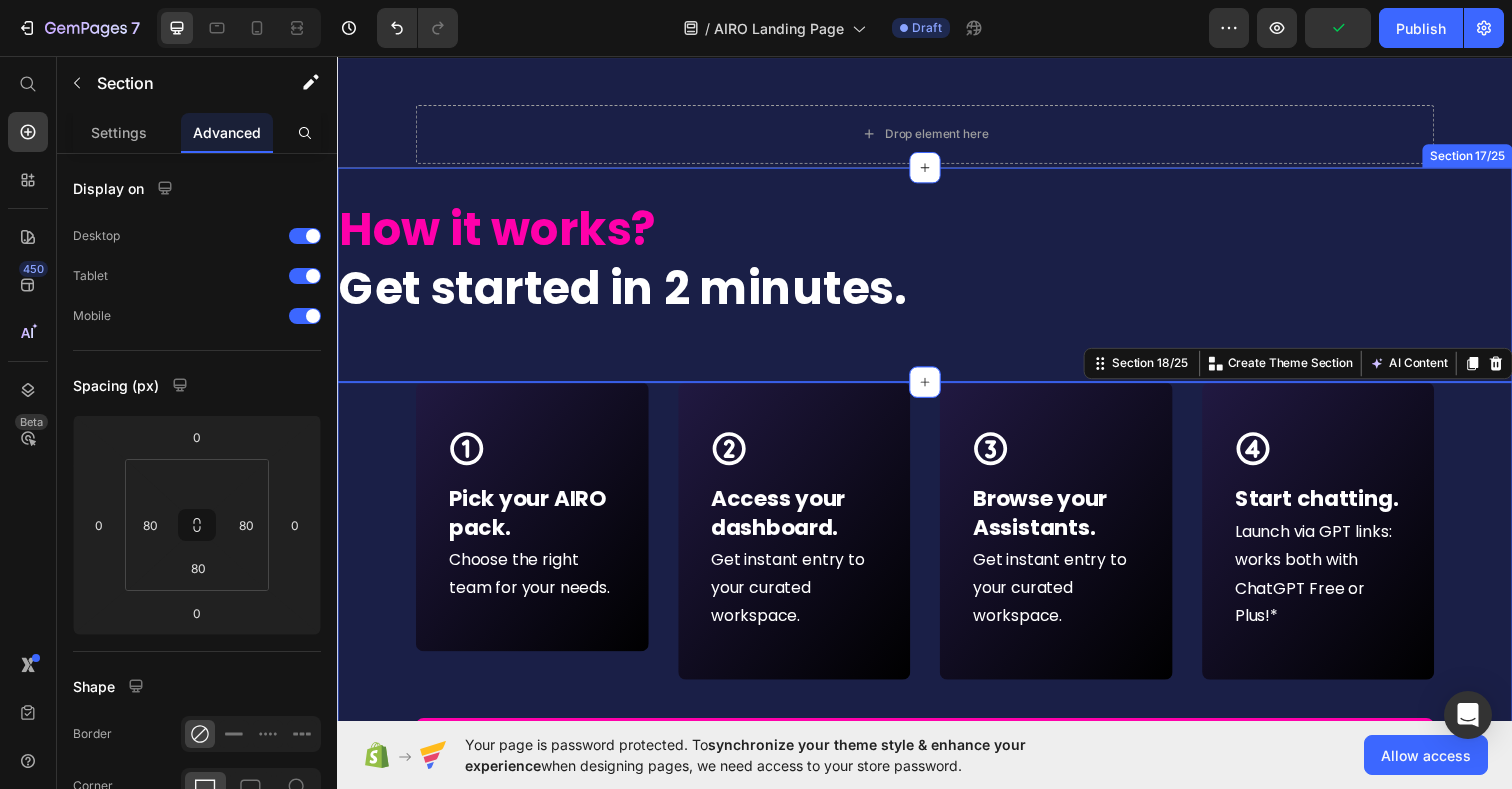 click on "How it works? Get started in 2 minutes. Heading" at bounding box center (937, 280) 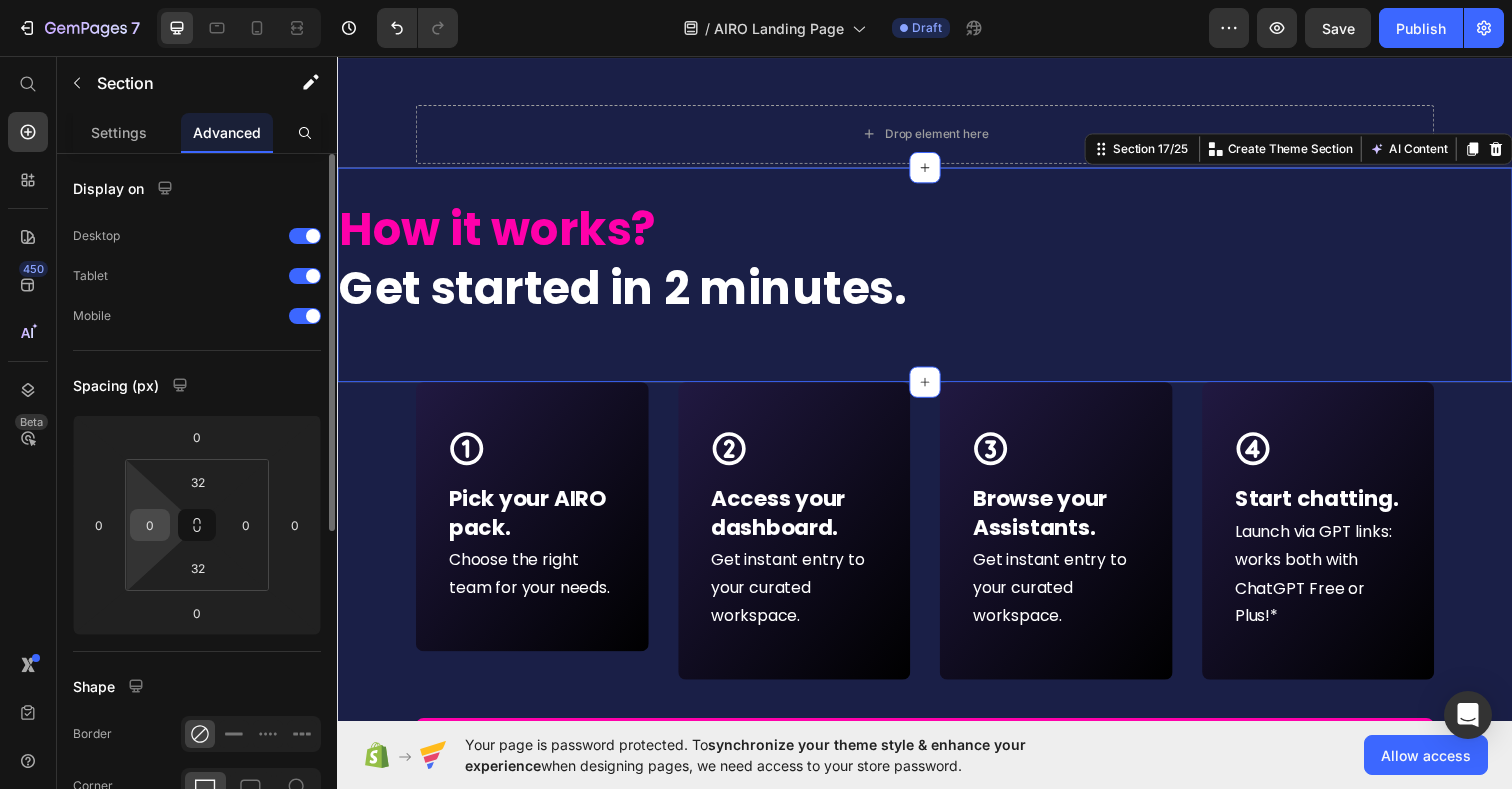 click on "0" at bounding box center [150, 525] 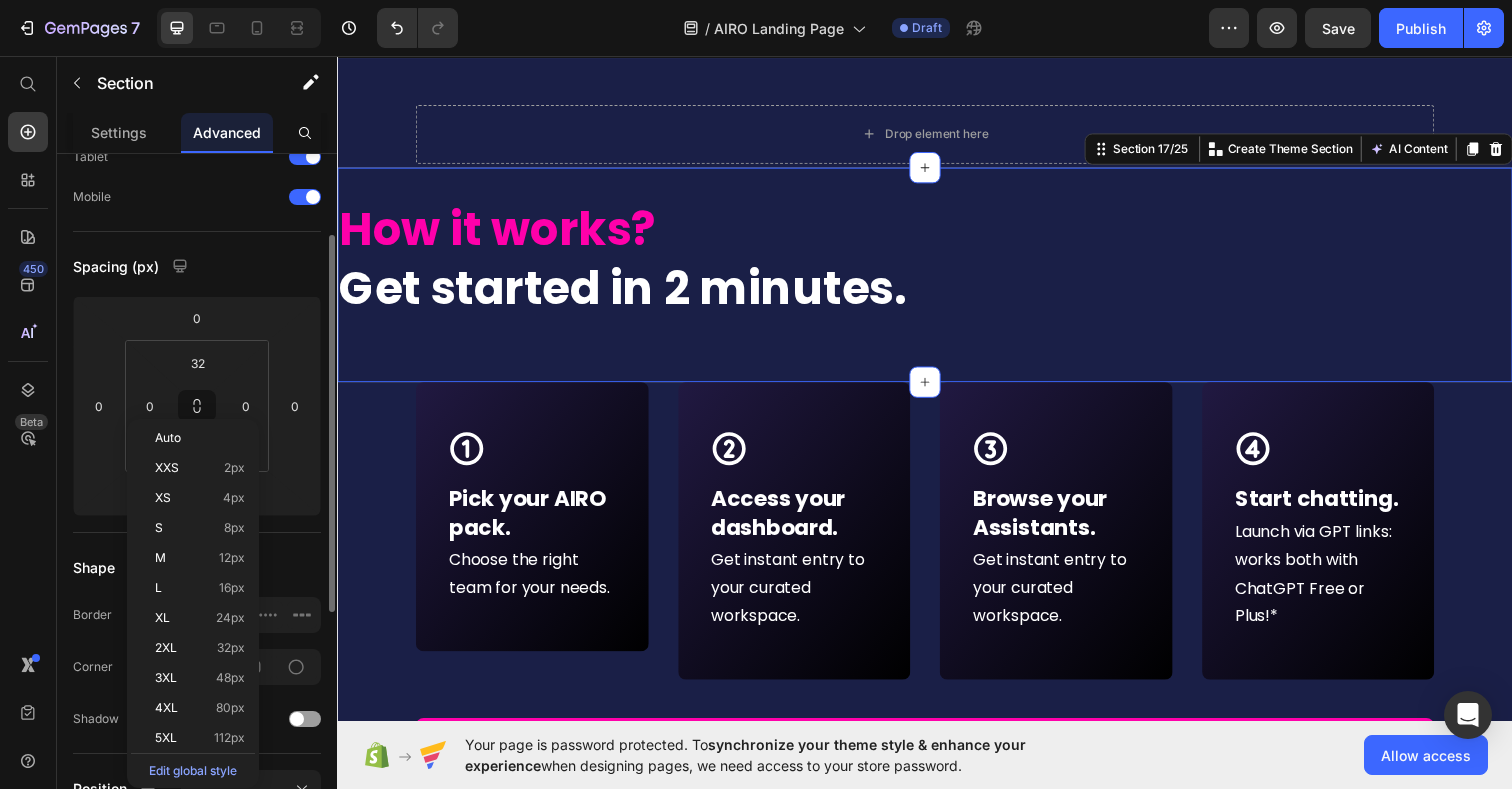 scroll, scrollTop: 142, scrollLeft: 0, axis: vertical 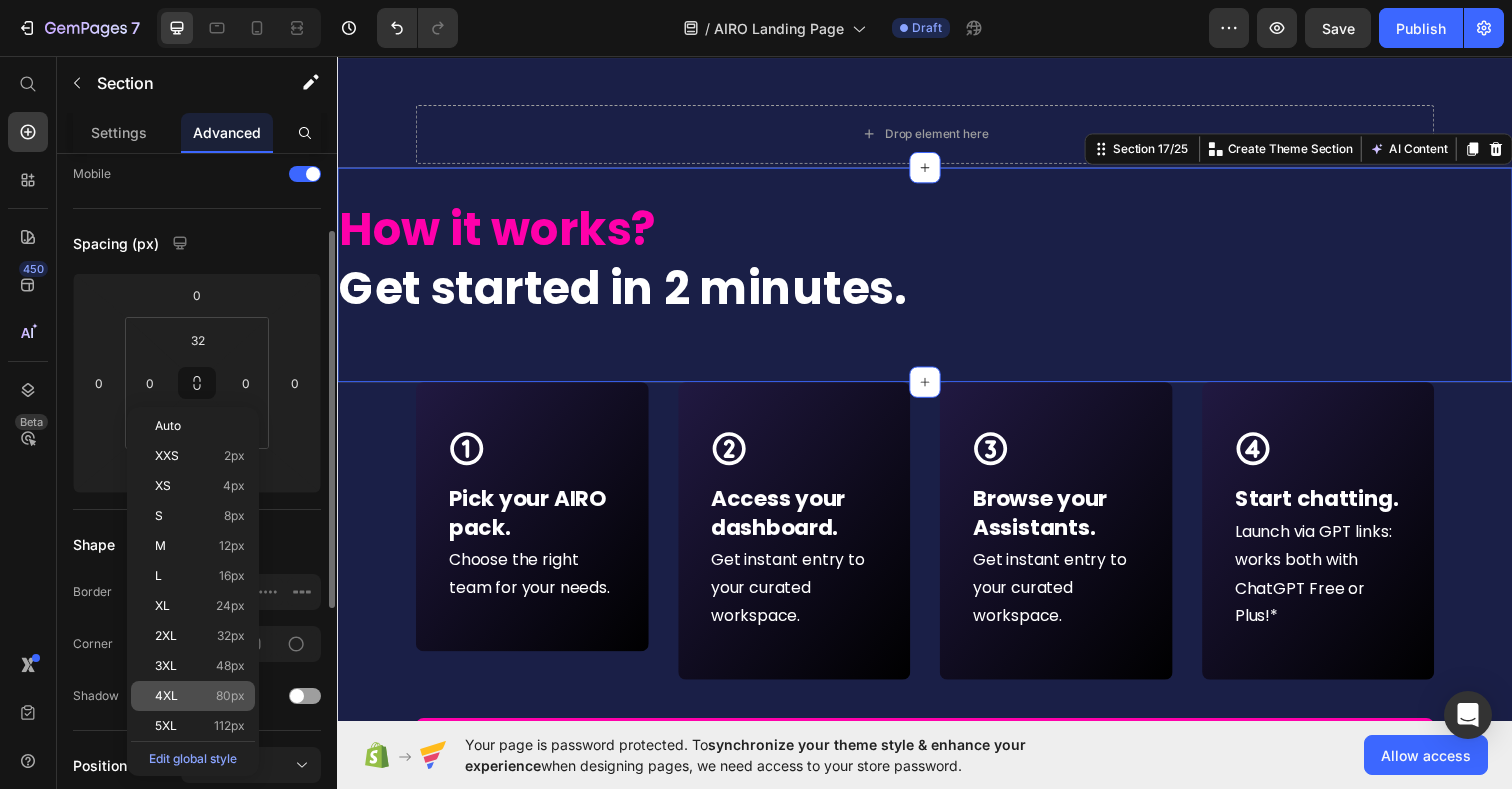 click on "4XL 80px" at bounding box center [200, 696] 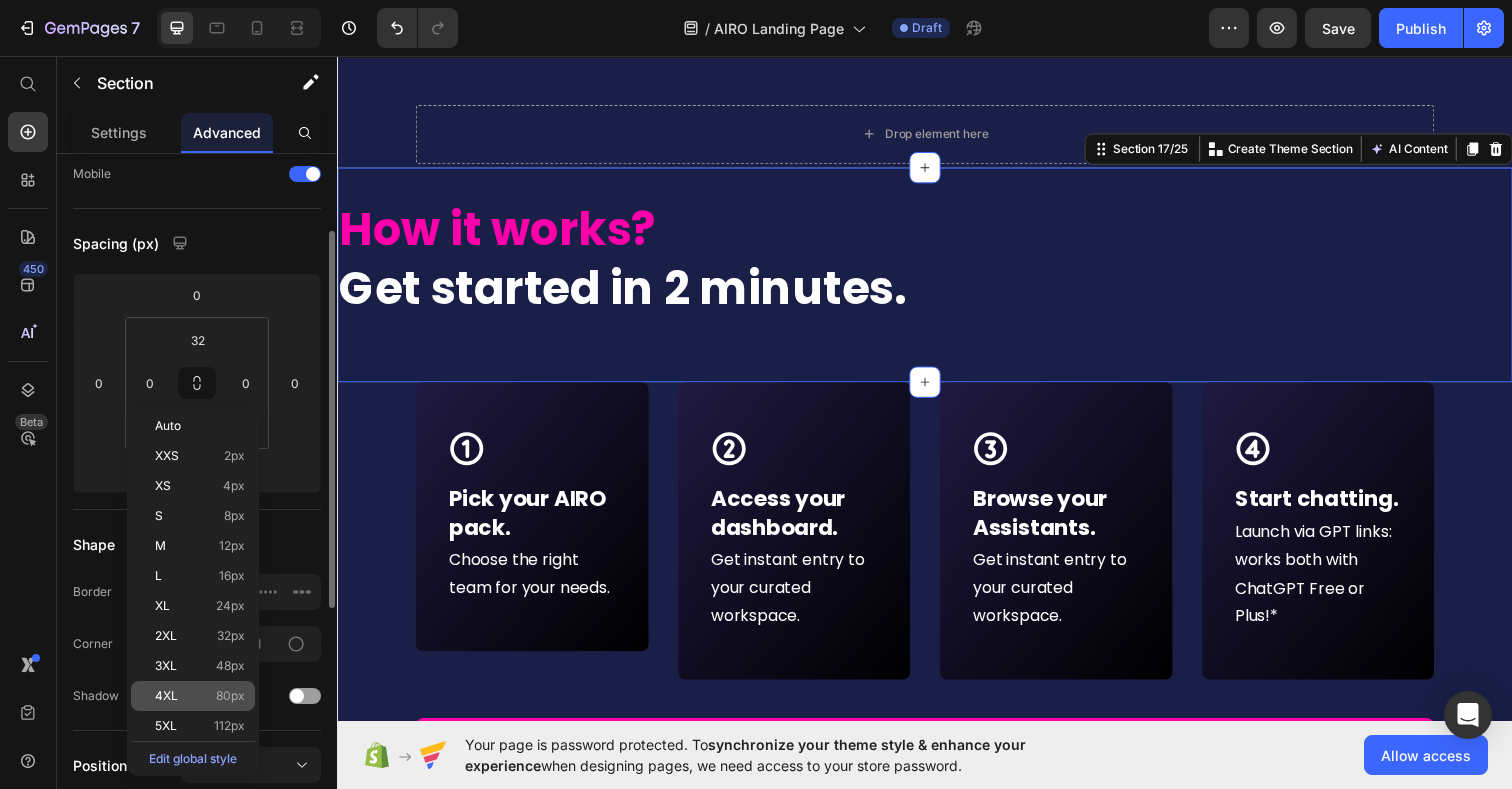 type on "80" 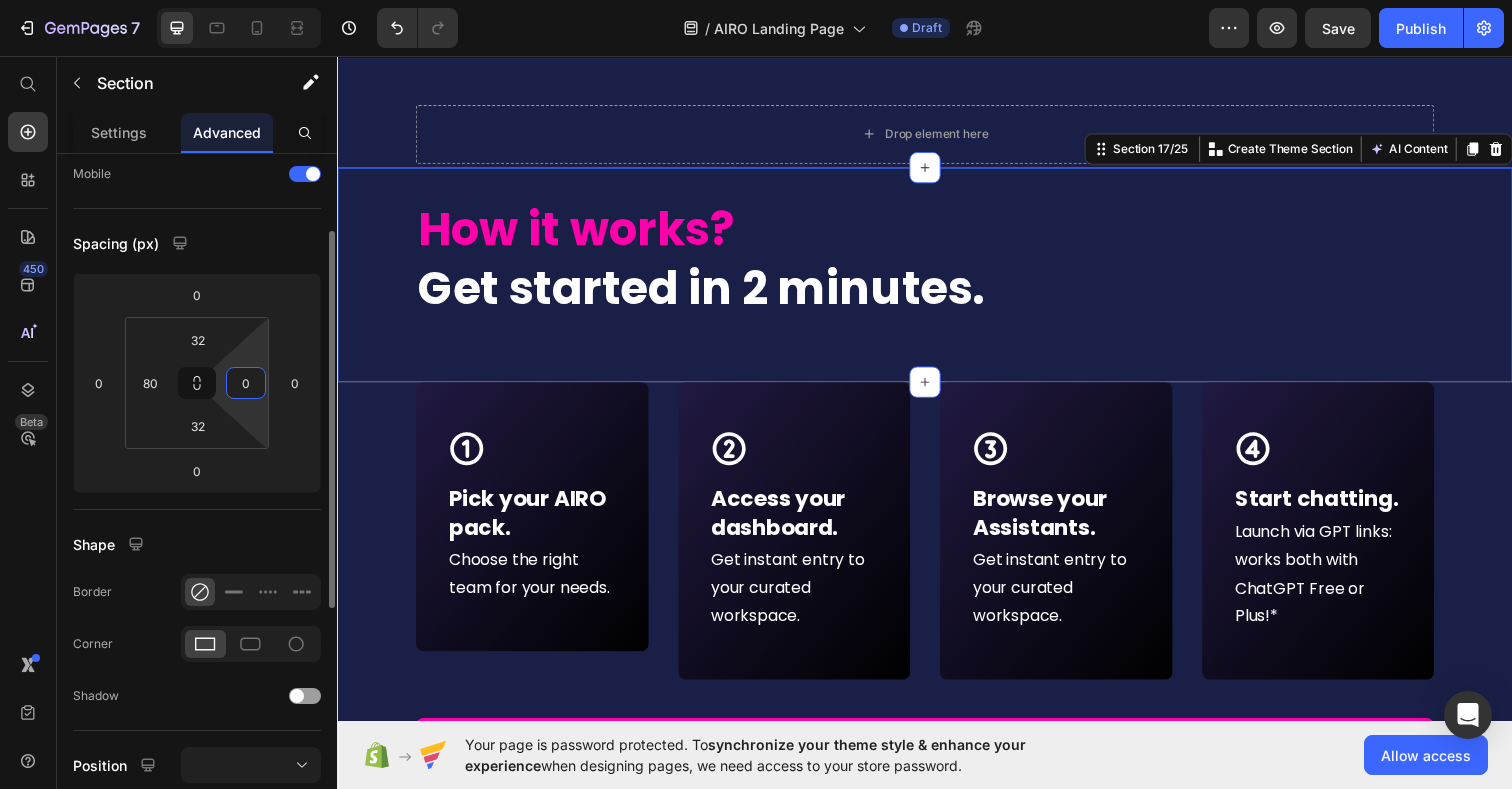 click on "7  Version history  /  AIRO Landing Page Draft Preview  Save   Publish  450 Beta Start with Sections Elements Hero Section Product Detail Brands Trusted Badges Guarantee Product Breakdown How to use Testimonials Compare Bundle FAQs Social Proof Brand Story Product List Collection Blog List Contact Sticky Add to Cart Custom Footer Browse Library 450 Layout
Row
Row
Row
Row Text
Heading
Text Block Button
Button
Button
Sticky Back to top Media
Image" at bounding box center [756, 0] 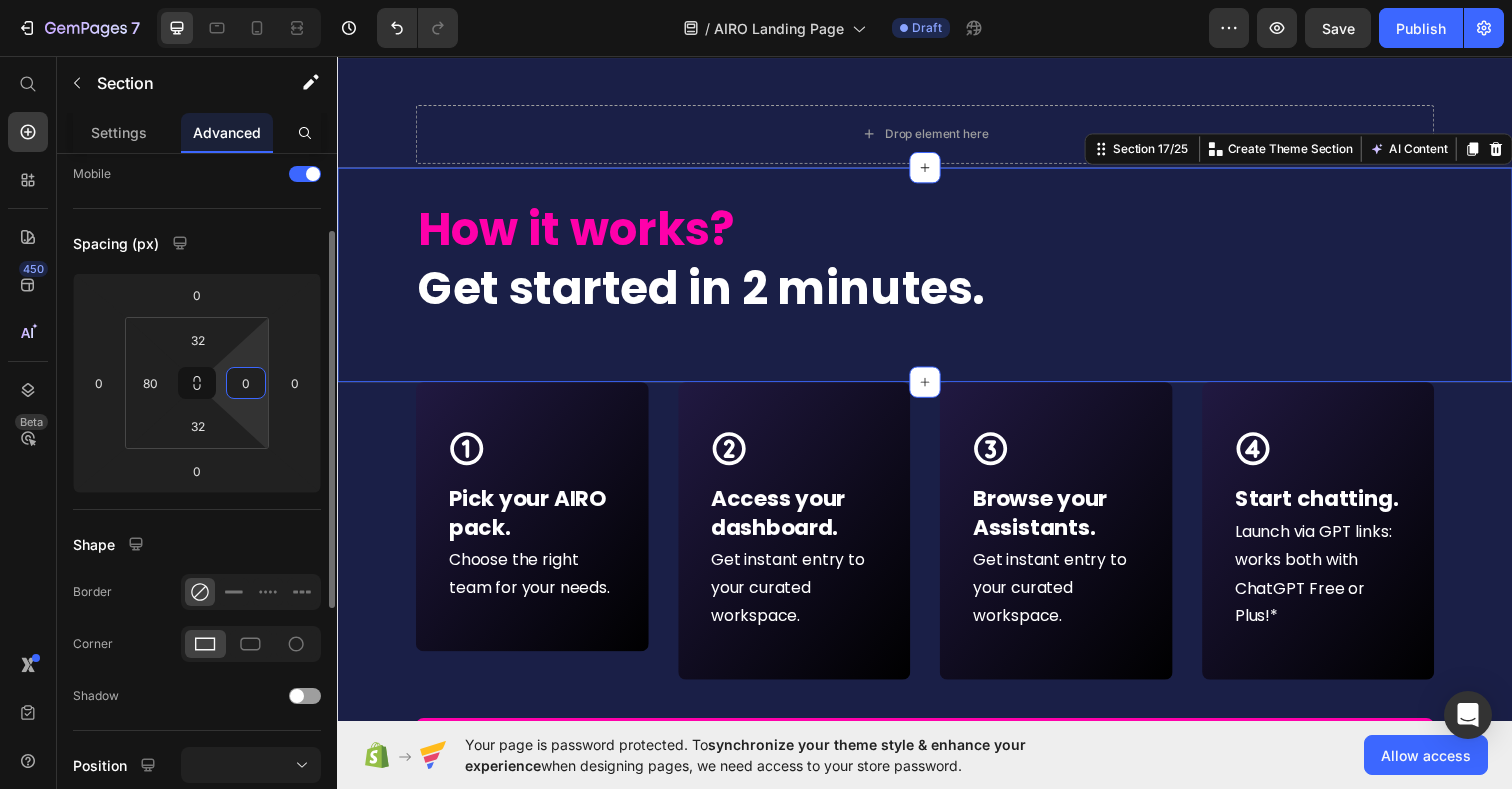 click on "0" at bounding box center [246, 383] 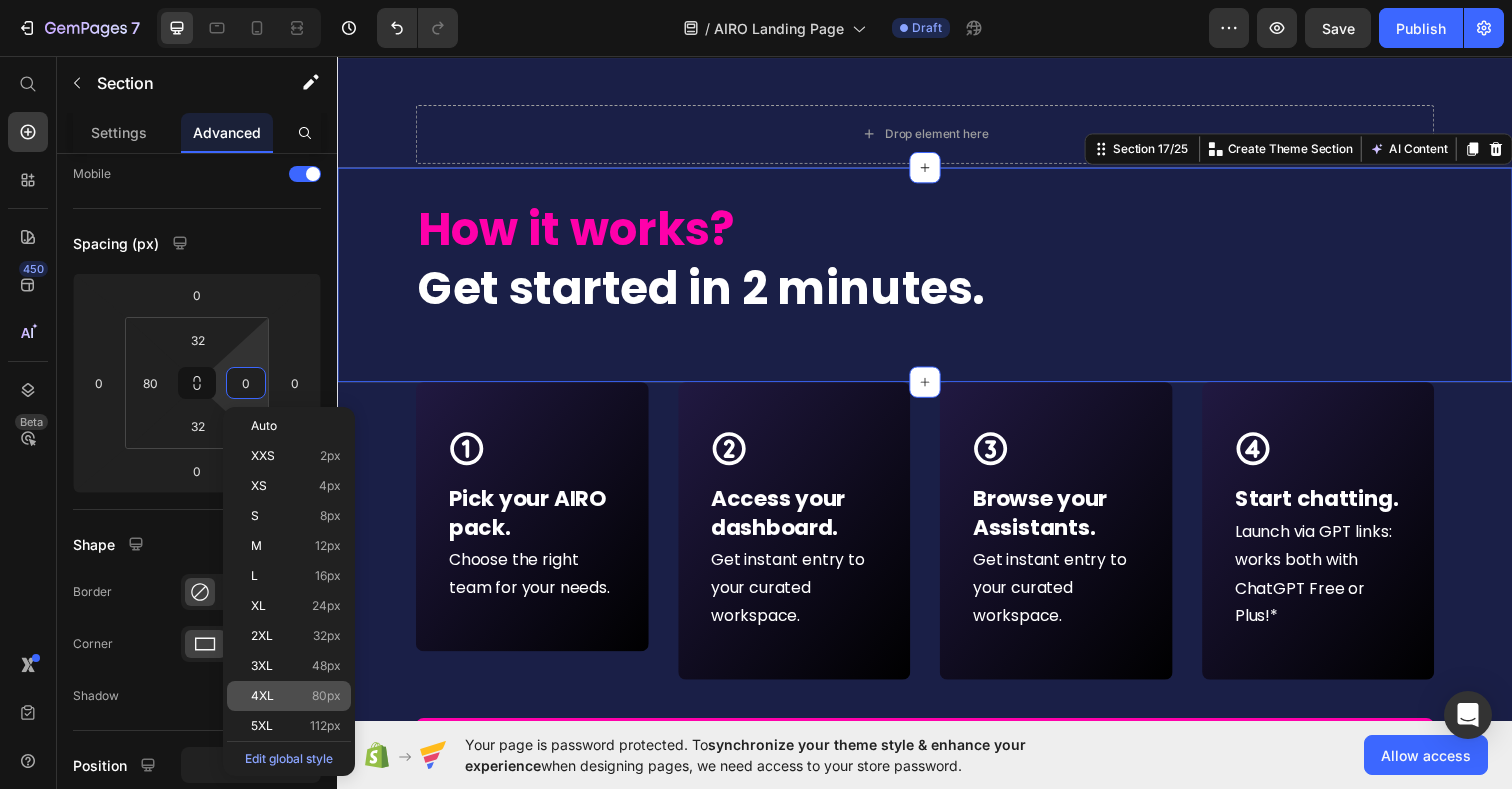 click on "4XL 80px" 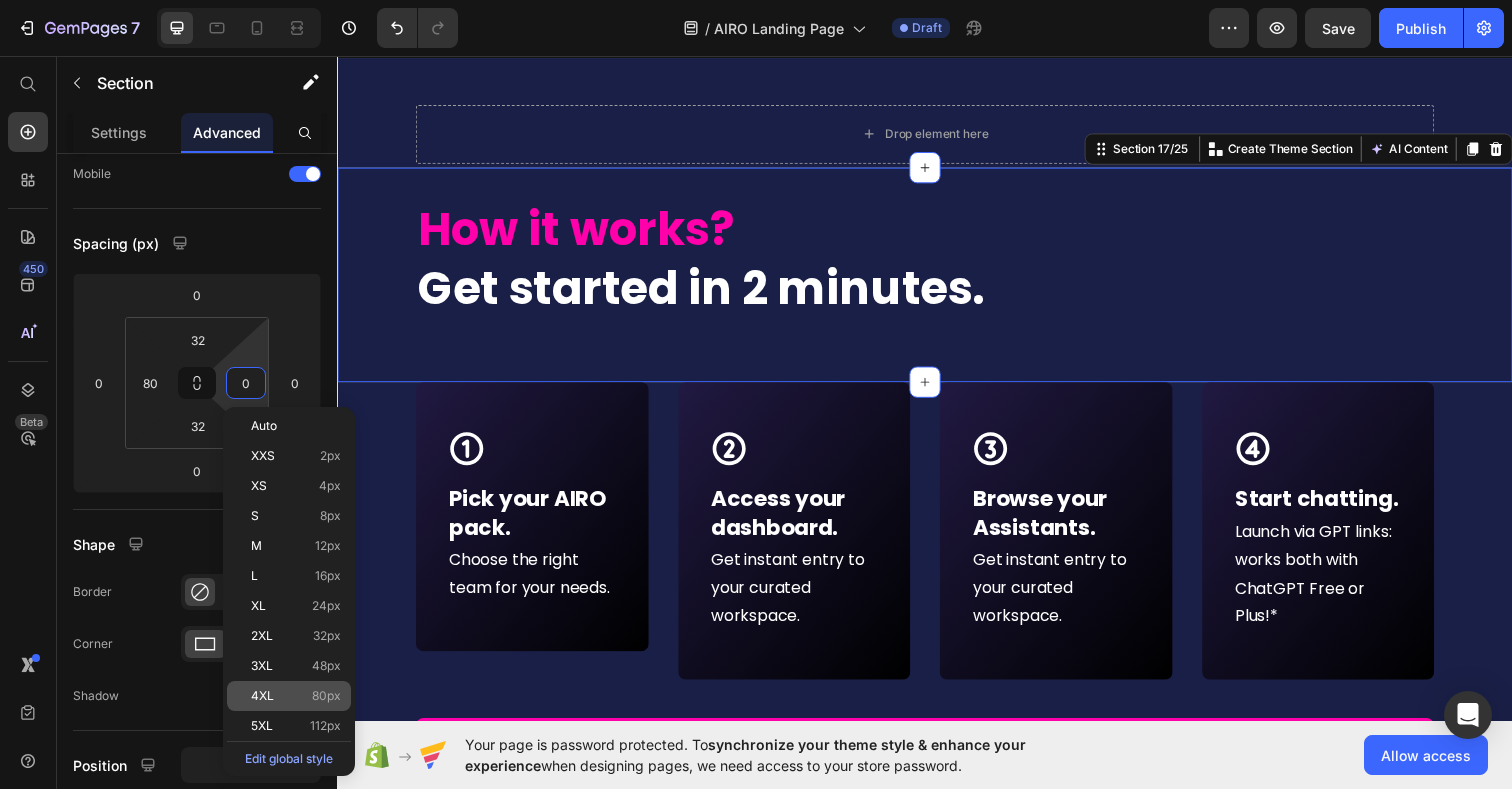 type on "80" 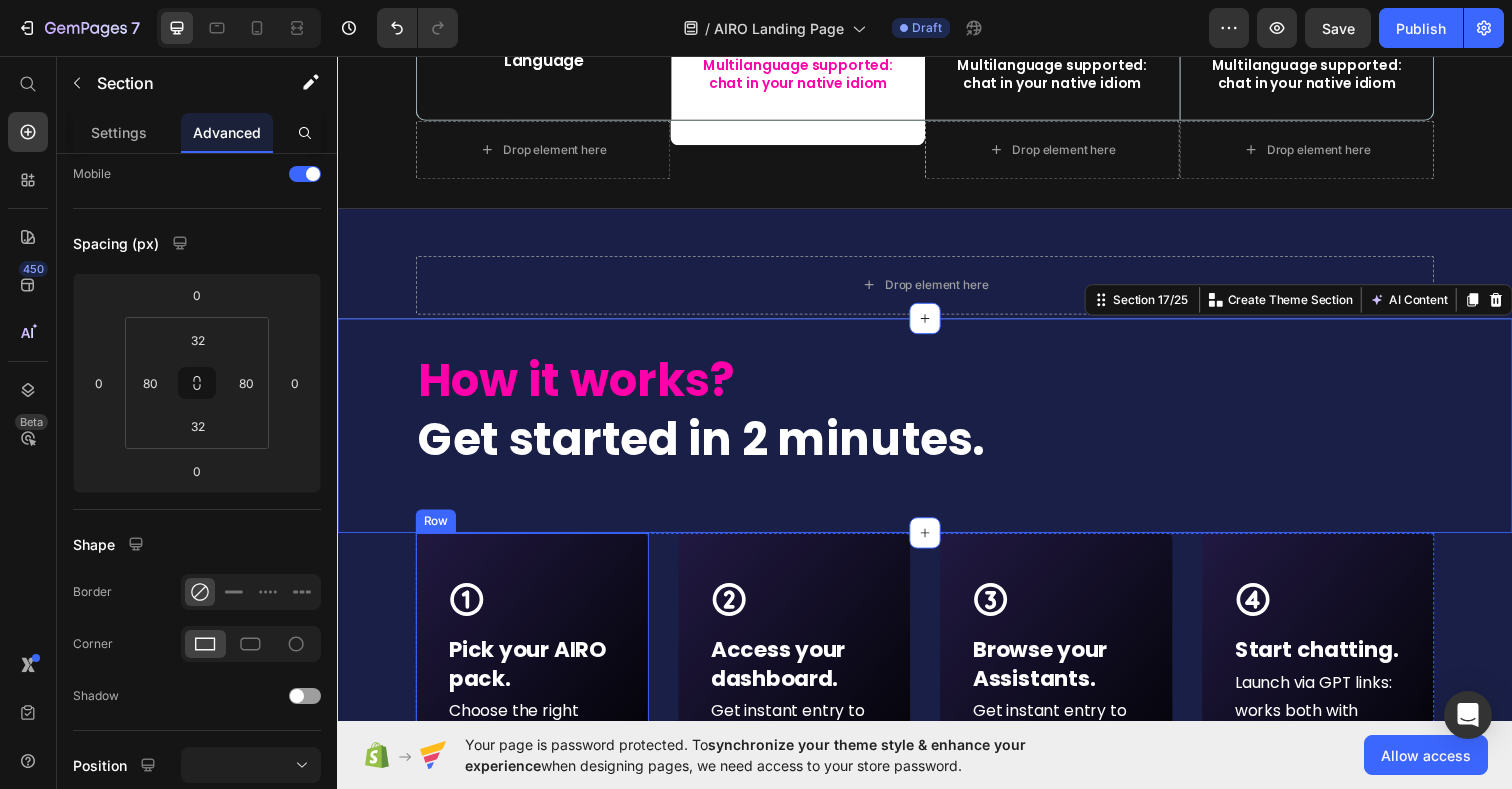 scroll, scrollTop: 9138, scrollLeft: 0, axis: vertical 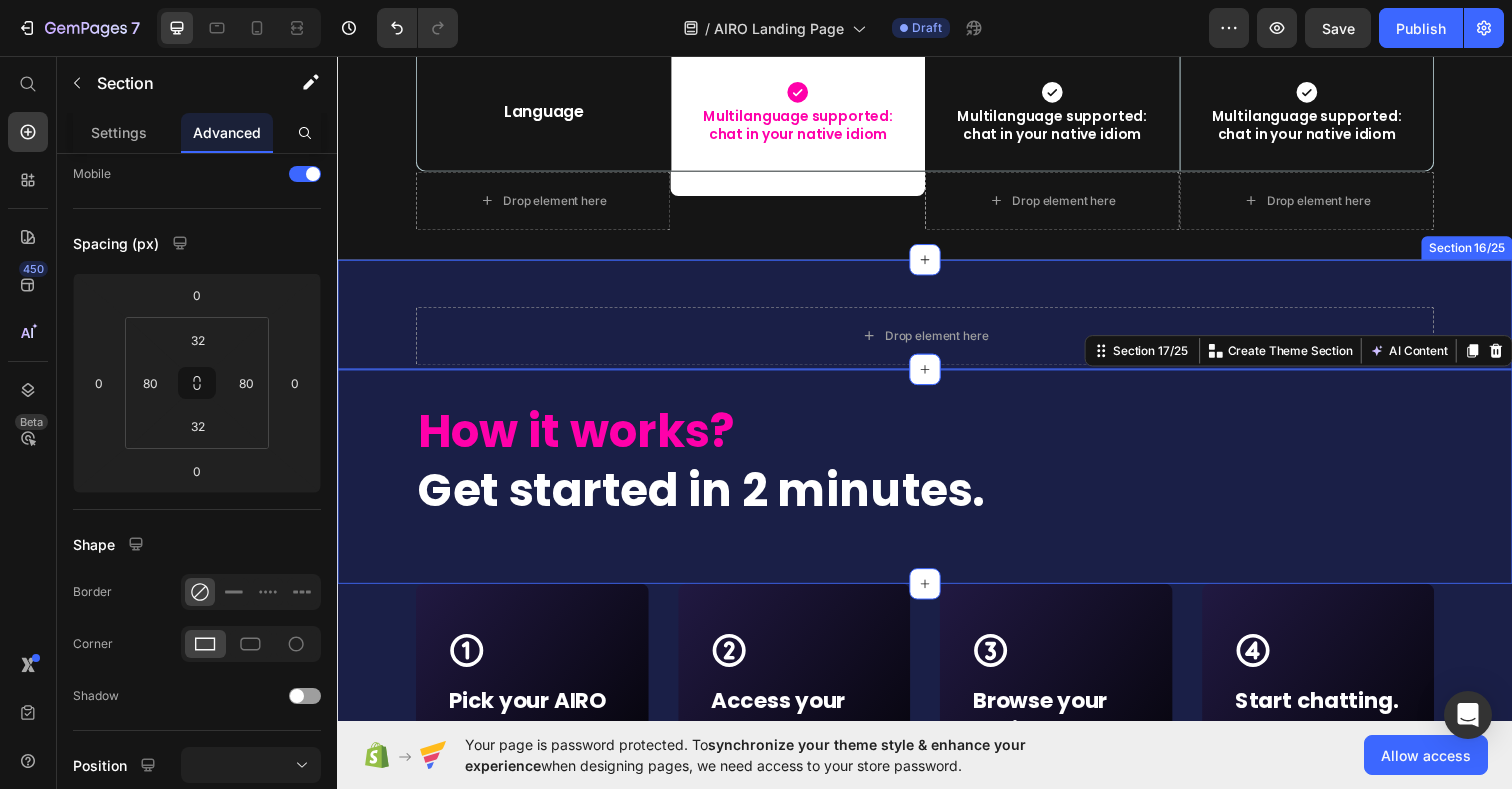 click on "Drop element here Row Section 16/25" at bounding box center (937, 320) 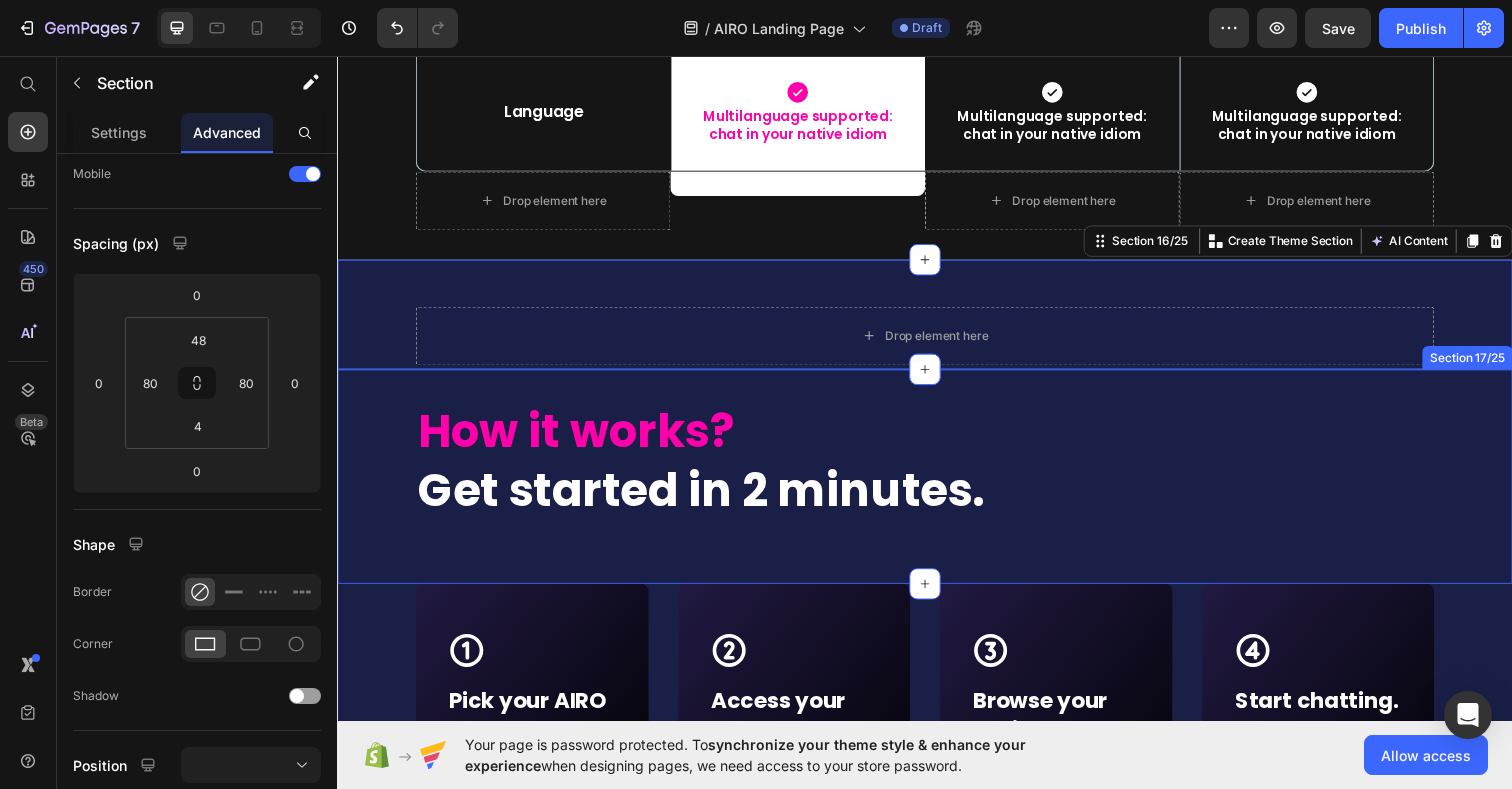 click on "How it works? Get started in 2 minutes. Heading Section 17/25" at bounding box center [937, 486] 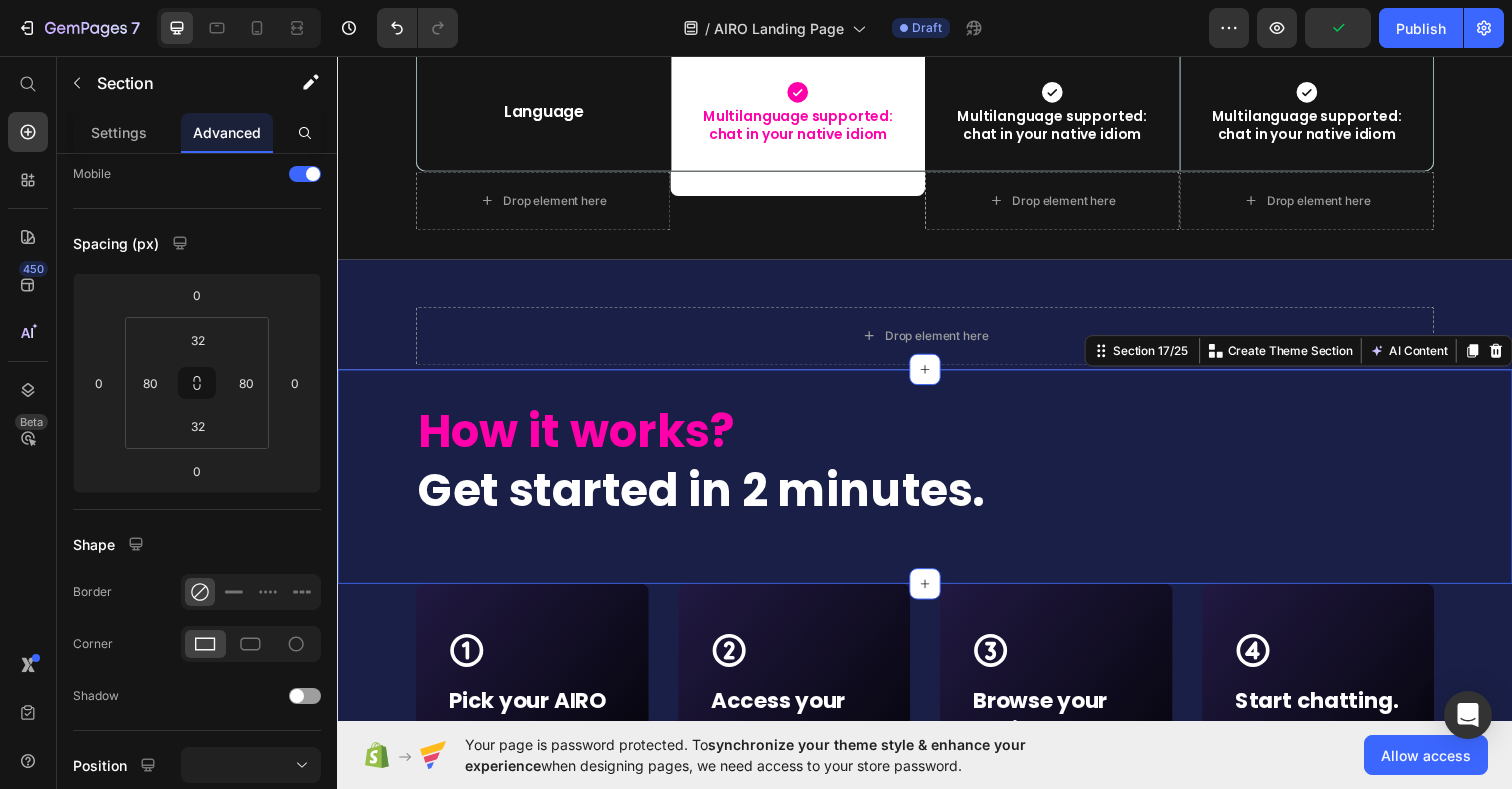 type on "0" 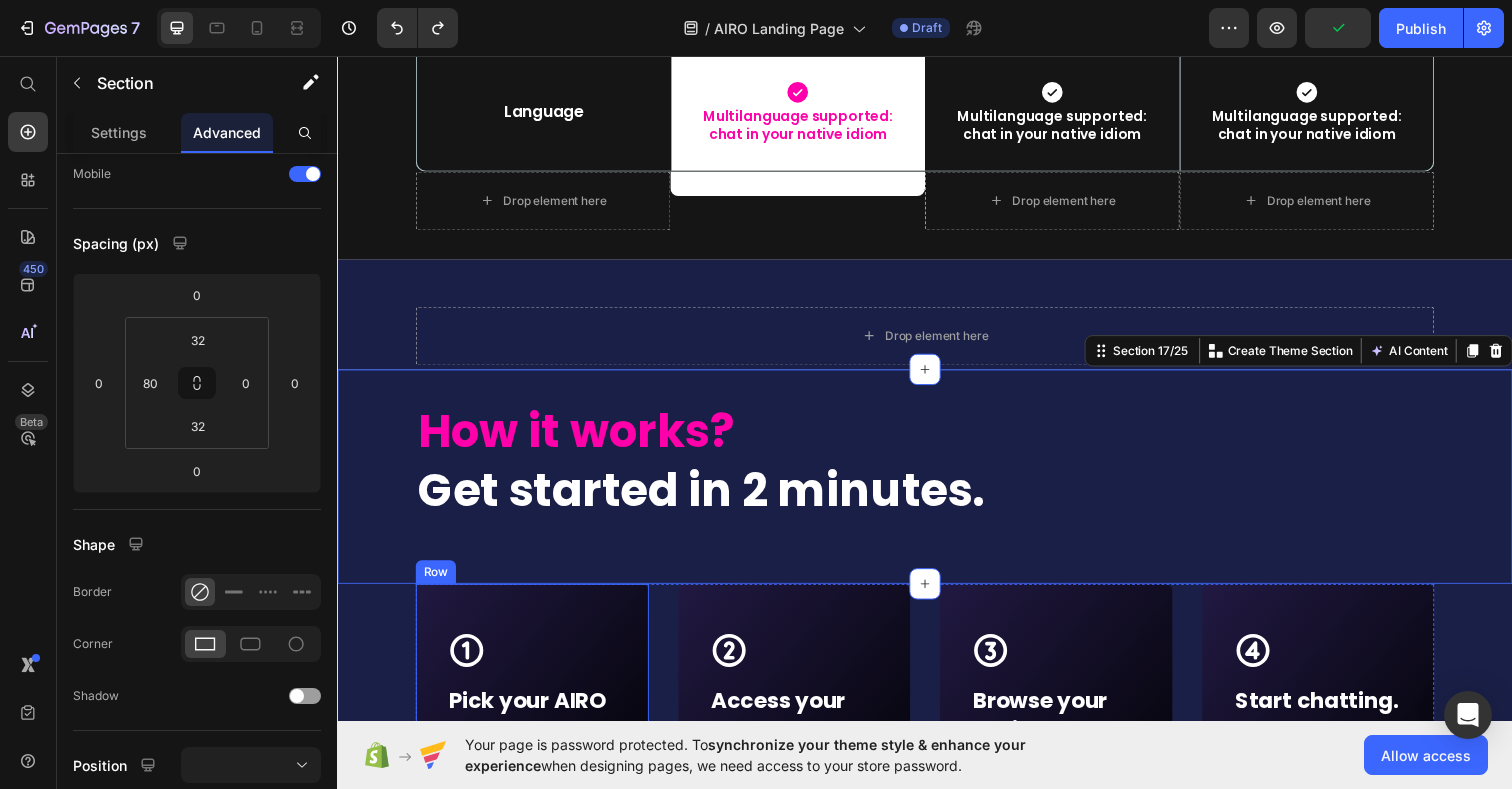 click on "Icon Row Pick your AIRO pack. Text block Choose the right team for your needs. Text Block Row
Icon Row Access your dashboard. Text block Get instant entry to your curated workspace. Text Block Row
Icon Row Browse your Assistants. Text block Get instant entry to your curated workspace. Text Block Row
Icon Row Start chatting. Text block Launch via GPT links: works both with ChatGPT Free or Plus!* Text Block Row Row Unlock your AI HEADQUARTER now Button *AIRO works with both ChatGPT Free and Plus accounts. But keep in mind: with ChatGPT Plus you’ll unlock last models and extra features: like file uploads, advanced tools, unlimited replies. We love it and suggest to subscribe it! Heading Section 18/25" at bounding box center (937, 892) 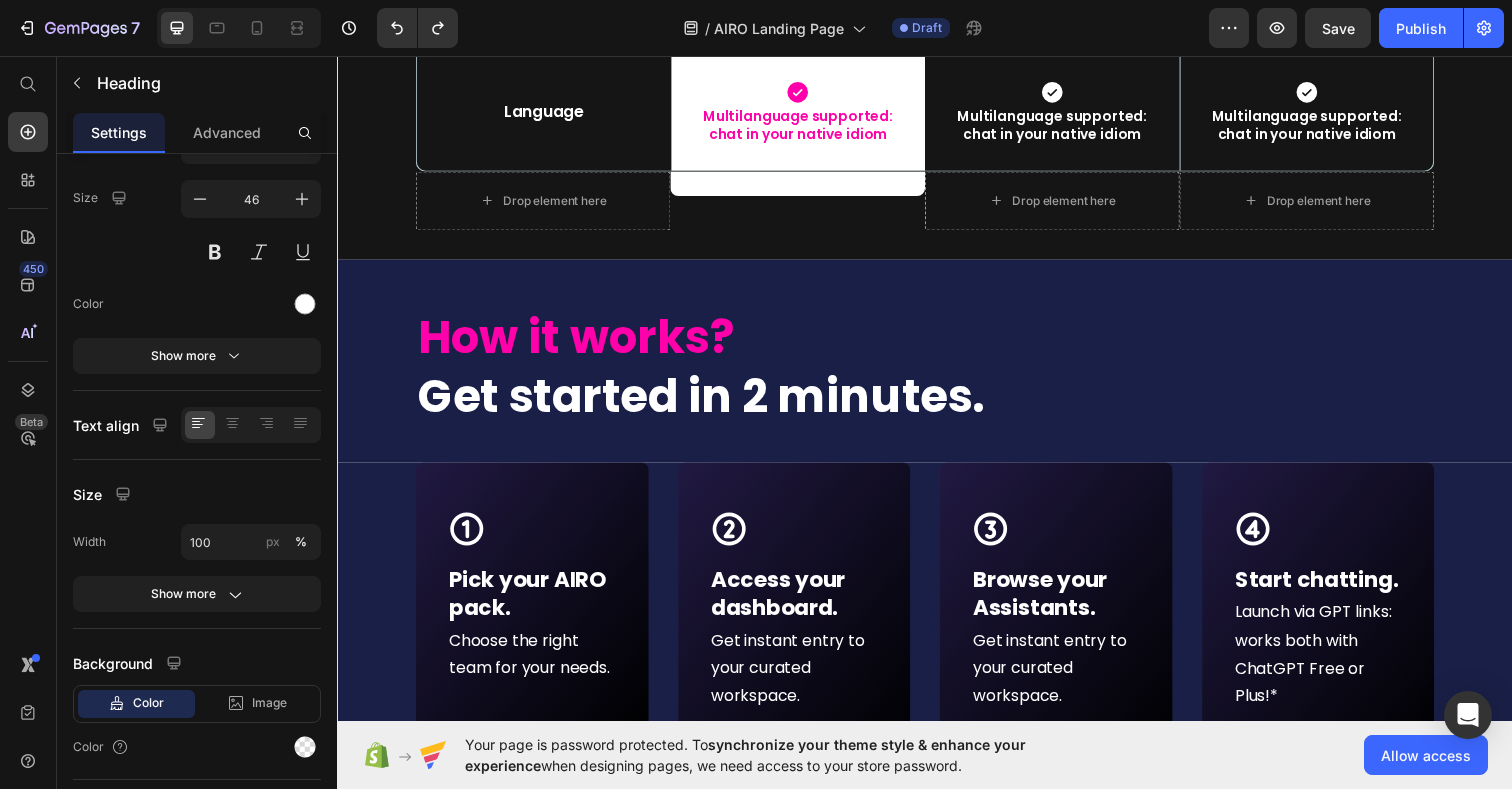 scroll, scrollTop: 0, scrollLeft: 0, axis: both 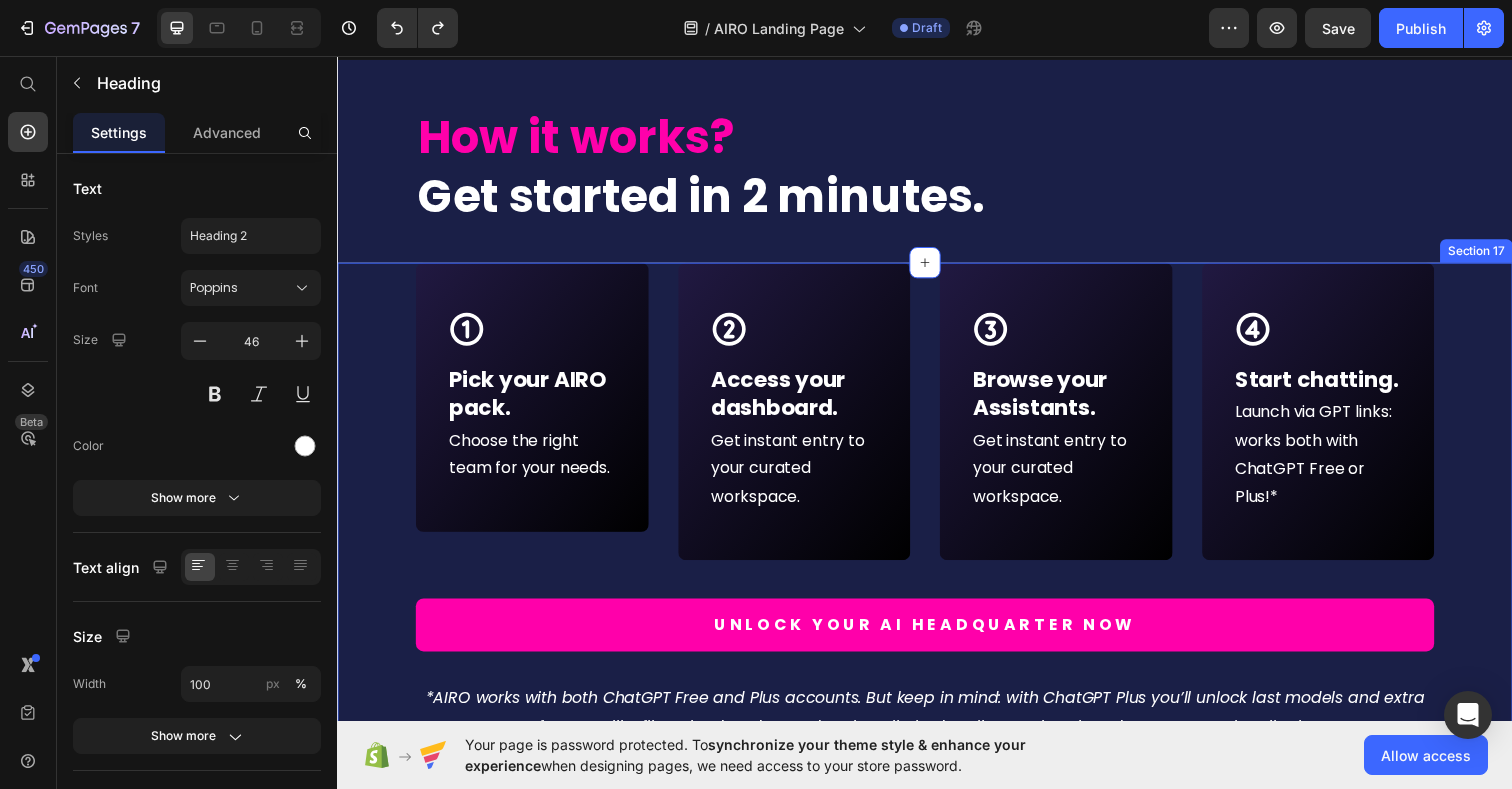 click on "Icon Row Pick your AIRO pack. Text block Choose the right team for your needs. Text Block Row
Icon Row Access your dashboard. Text block Get instant entry to your curated workspace. Text Block Row
Icon Row Browse your Assistants. Text block Get instant entry to your curated workspace. Text Block Row
Icon Row Start chatting. Text block Launch via GPT links: works both with ChatGPT Free or Plus!* Text Block Row Row Unlock your AI HEADQUARTER now Button *AIRO works with both ChatGPT Free and Plus accounts. But keep in mind: with ChatGPT Plus you’ll unlock last models and extra features: like file uploads, advanced tools, unlimited replies. We love it and suggest to subscribe it! Heading Section 17" at bounding box center (937, 564) 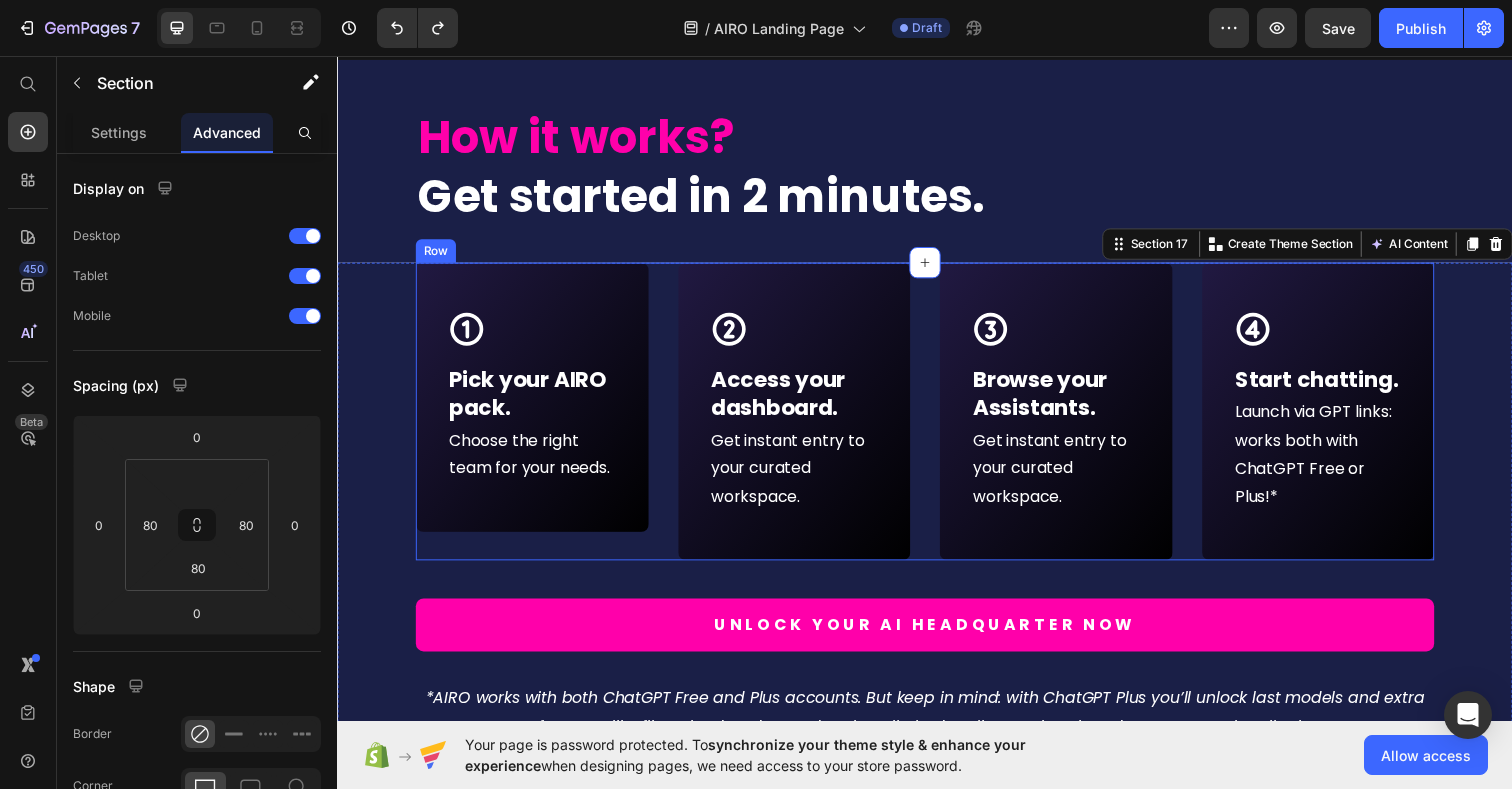 click on "Icon Row Pick your AIRO pack. Text block Choose the right team for your needs. Text Block Row
Icon Row Access your dashboard. Text block Get instant entry to your curated workspace. Text Block Row
Icon Row Browse your Assistants. Text block Get instant entry to your curated workspace. Text Block Row
Icon Row Start chatting. Text block Launch via GPT links: works both with ChatGPT Free or Plus!* Text Block Row Row" at bounding box center [937, 419] 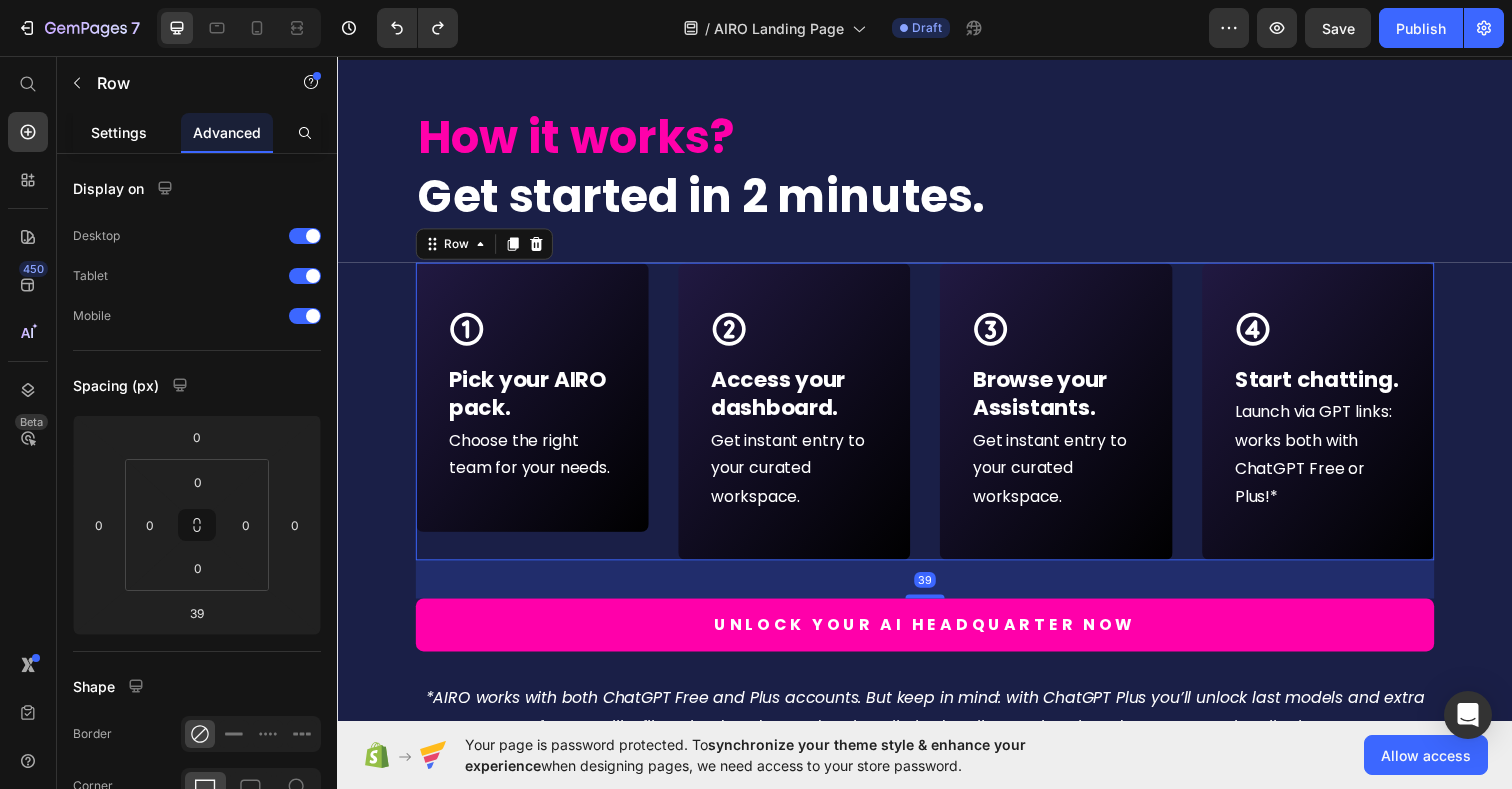 click on "Settings" at bounding box center [119, 132] 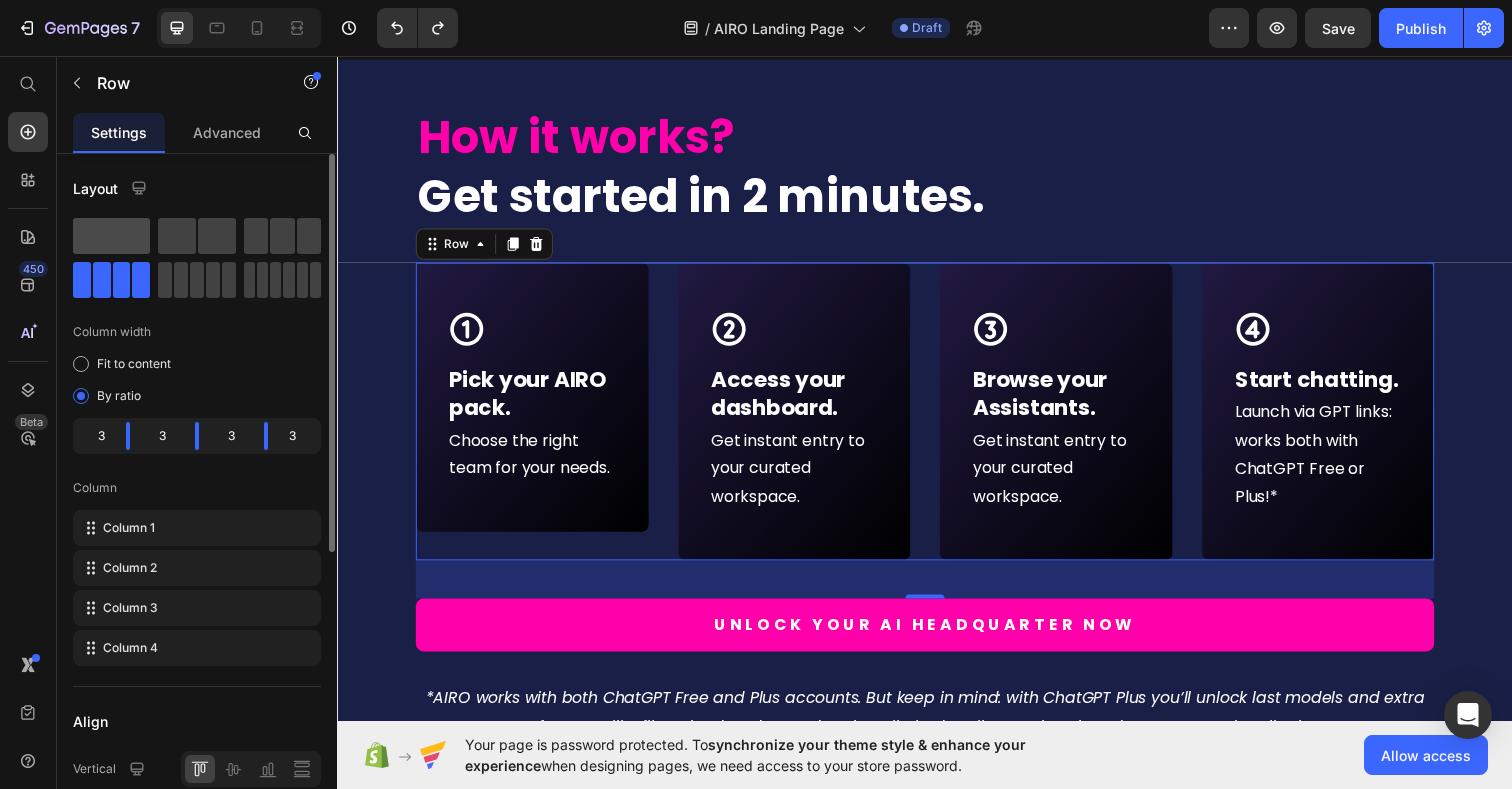 drag, startPoint x: 116, startPoint y: 236, endPoint x: 128, endPoint y: 235, distance: 12.0415945 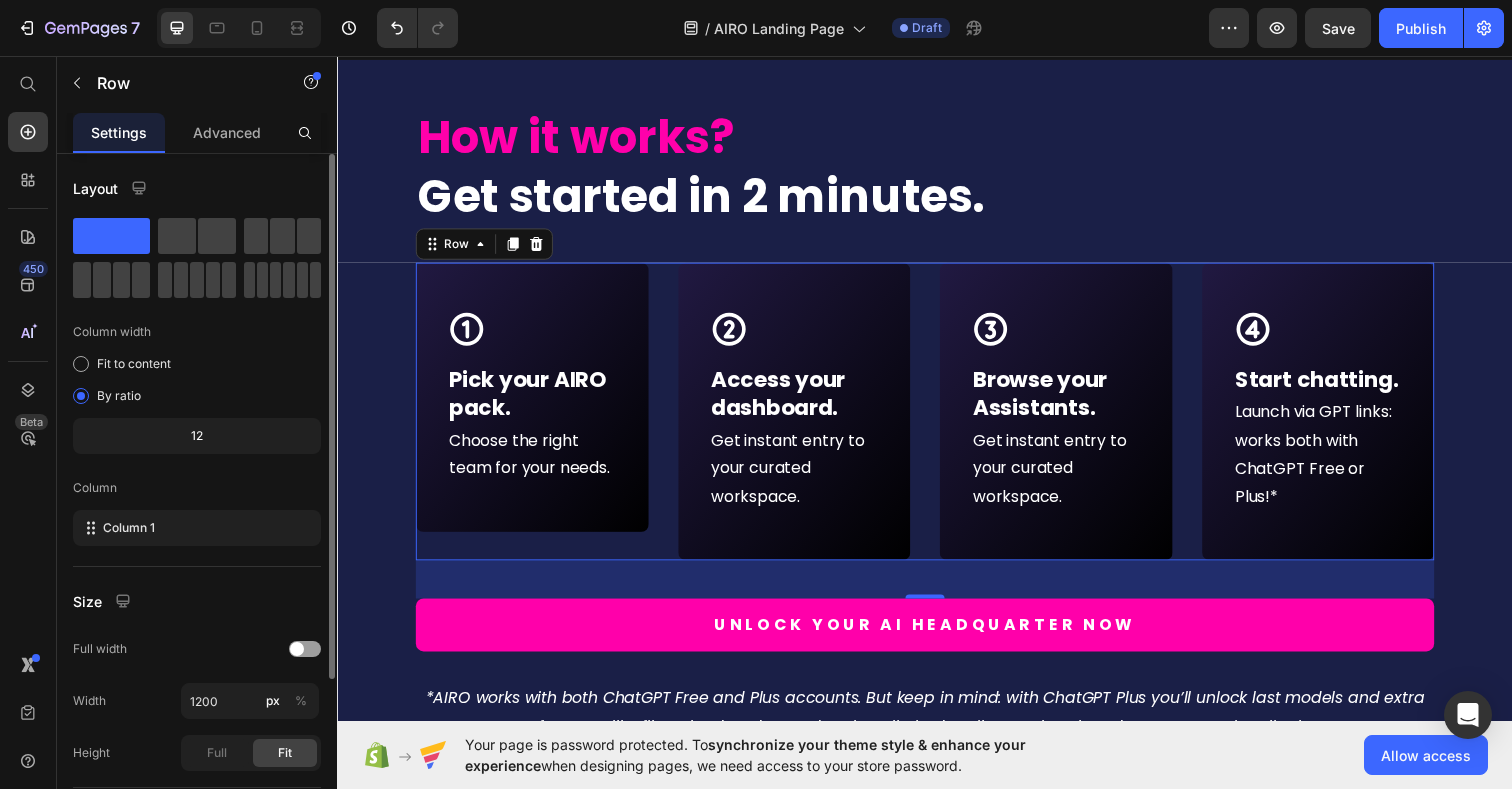 click 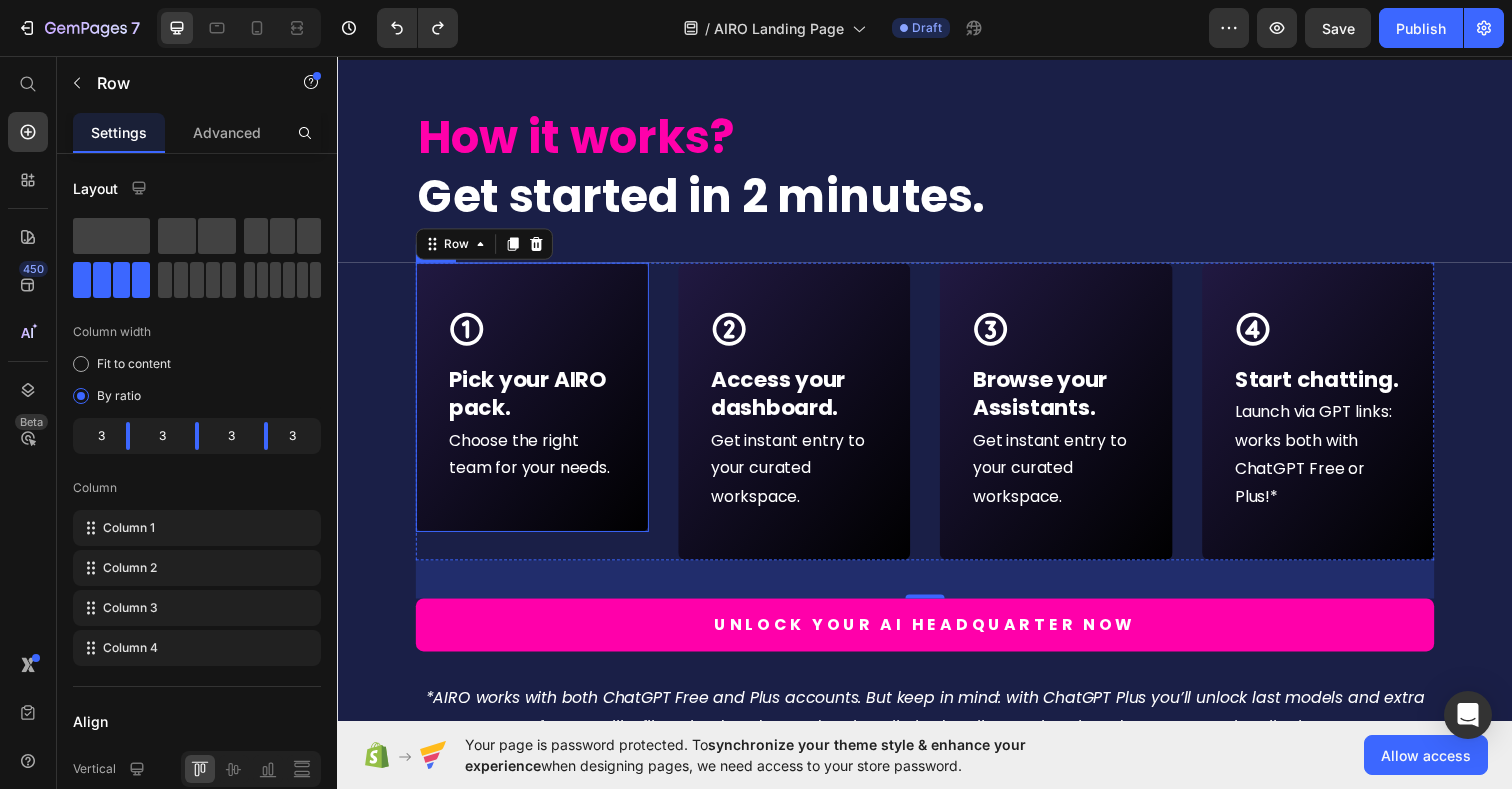 scroll, scrollTop: 9360, scrollLeft: 0, axis: vertical 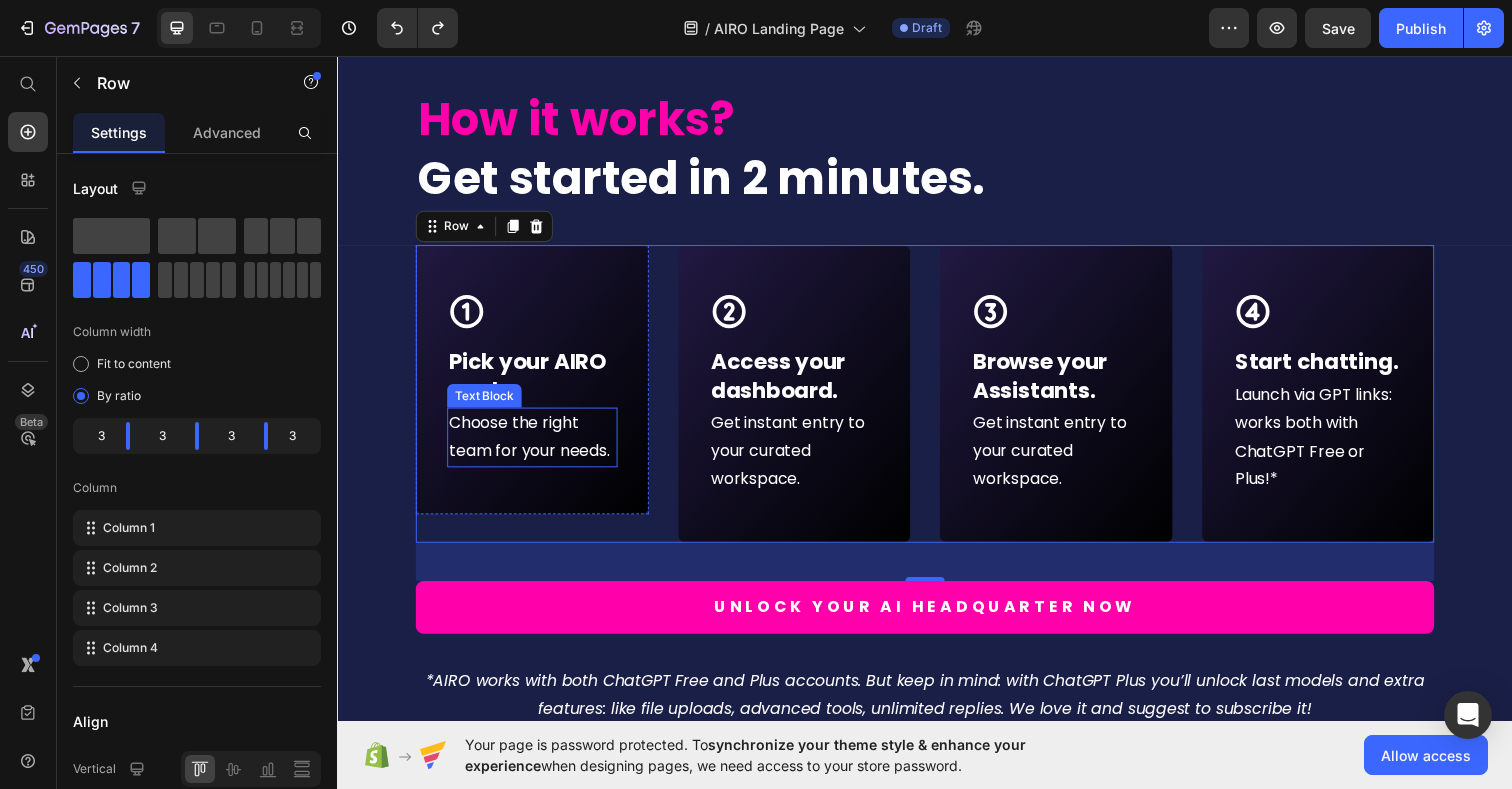 click on "Choose the right team for your needs." at bounding box center (536, 446) 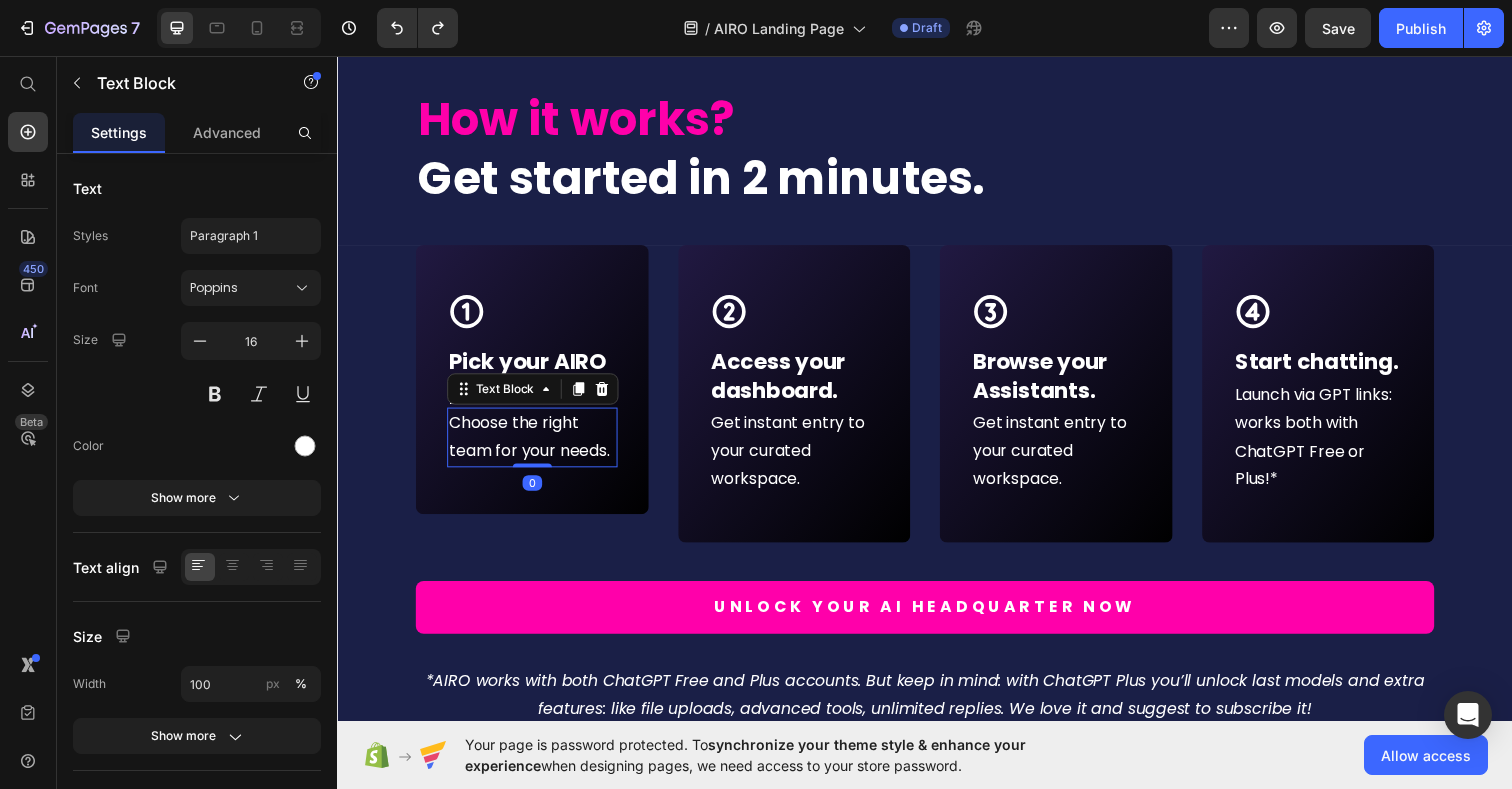 click on "Choose the right team for your needs." at bounding box center [536, 446] 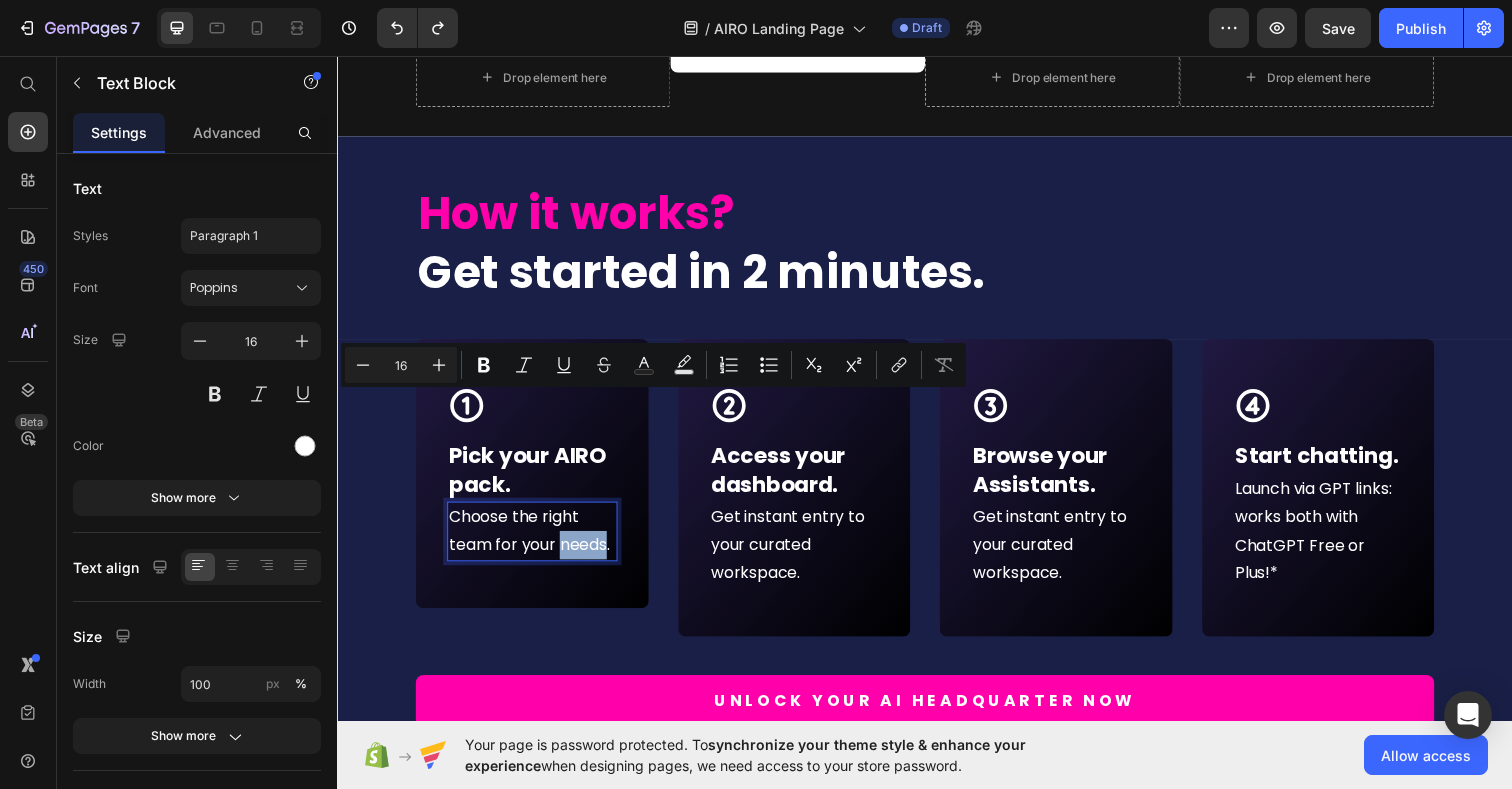 scroll, scrollTop: 9220, scrollLeft: 0, axis: vertical 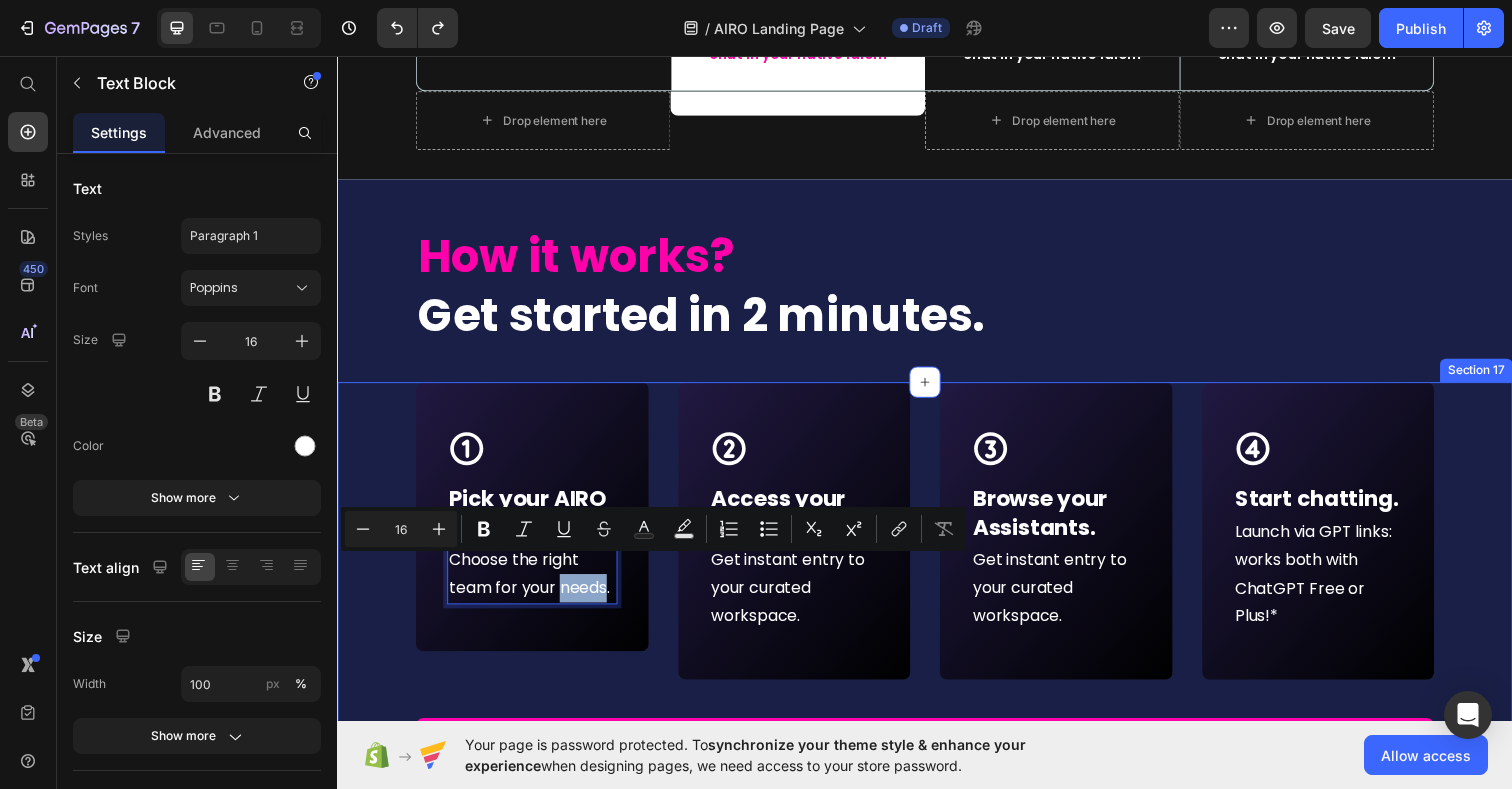 click on "Icon Row Pick your AIRO pack. Text block Choose the right team for your needs. Text Block   0 Row
Icon Row Access your dashboard. Text block Get instant entry to your curated workspace. Text Block Row
Icon Row Browse your Assistants. Text block Get instant entry to your curated workspace. Text Block Row
Icon Row Start chatting. Text block Launch via GPT links: works both with ChatGPT Free or Plus!* Text Block Row Row Unlock your AI HEADQUARTER now Button *AIRO works with both ChatGPT Free and Plus accounts. But keep in mind: with ChatGPT Plus you’ll unlock last models and extra features: like file uploads, advanced tools, unlimited replies. We love it and suggest to subscribe it! Heading Section 17" at bounding box center (937, 686) 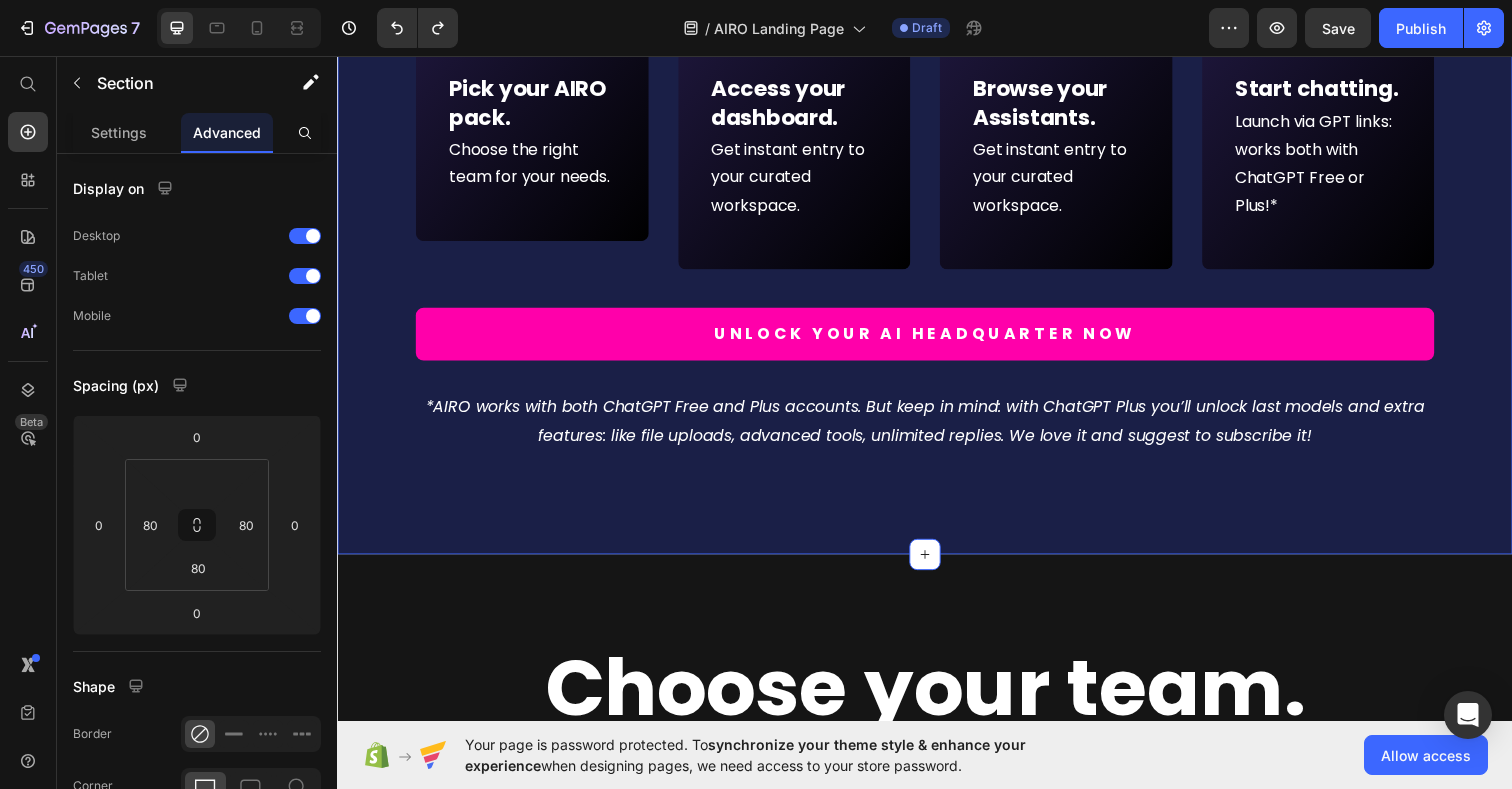 scroll, scrollTop: 9646, scrollLeft: 0, axis: vertical 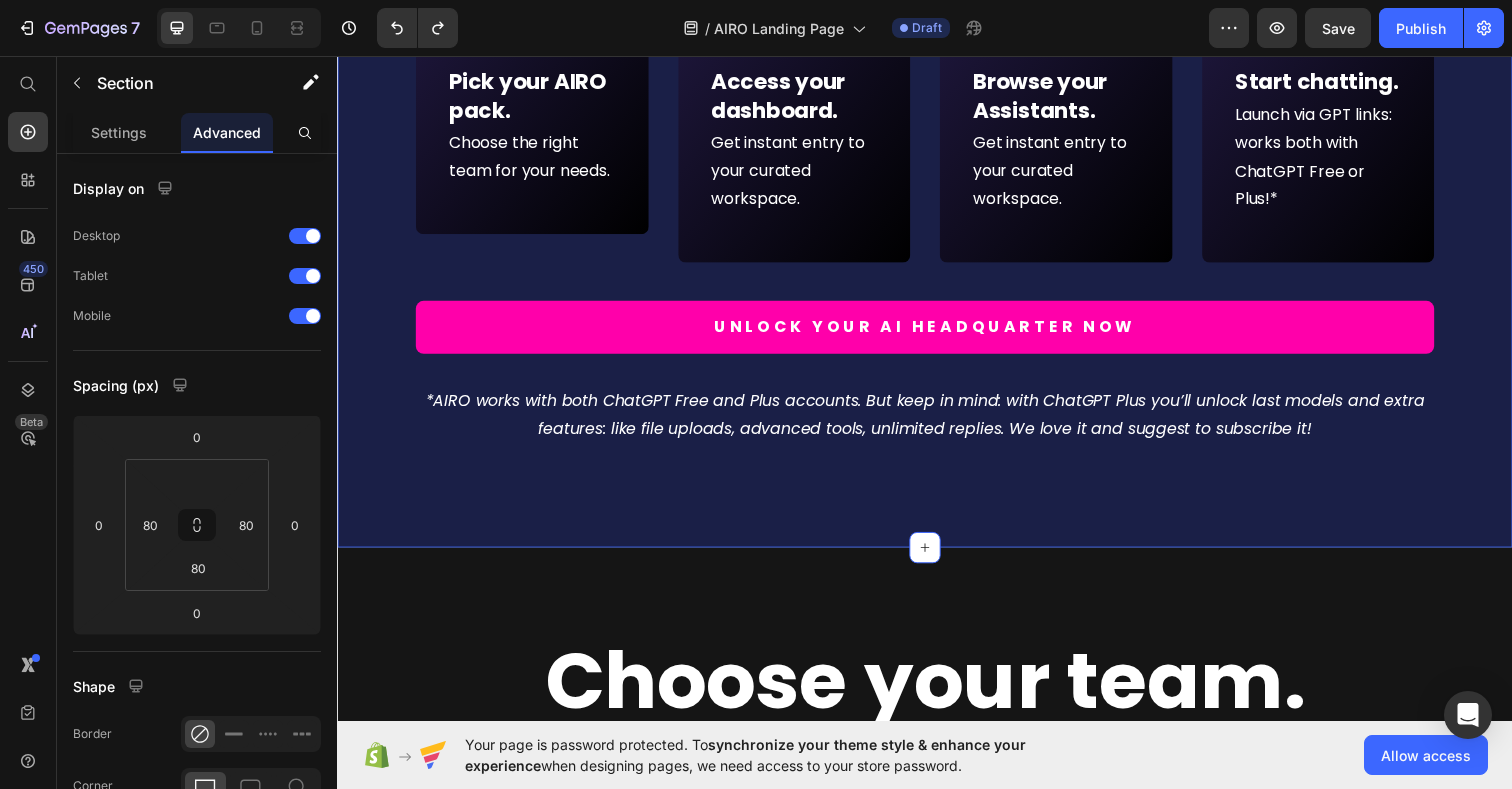 click on "Icon Row Pick your AIRO pack. Text block Choose the right team for your needs. Text Block Row
Icon Row Access your dashboard. Text block Get instant entry to your curated workspace. Text Block Row
Icon Row Browse your Assistants. Text block Get instant entry to your curated workspace. Text Block Row
Icon Row Start chatting. Text block Launch via GPT links: works both with ChatGPT Free or Plus!* Text Block Row Row Unlock your AI HEADQUARTER now Button *AIRO works with both ChatGPT Free and Plus accounts. But keep in mind: with ChatGPT Plus you’ll unlock last models and extra features: like file uploads, advanced tools, unlimited replies. We love it and suggest to subscribe it! Heading Section 17   You can create reusable sections Create Theme Section AI Content Write with GemAI What would you like to describe here? Tone and Voice Persuasive Product Maxi Team Show more Generate" at bounding box center (937, 260) 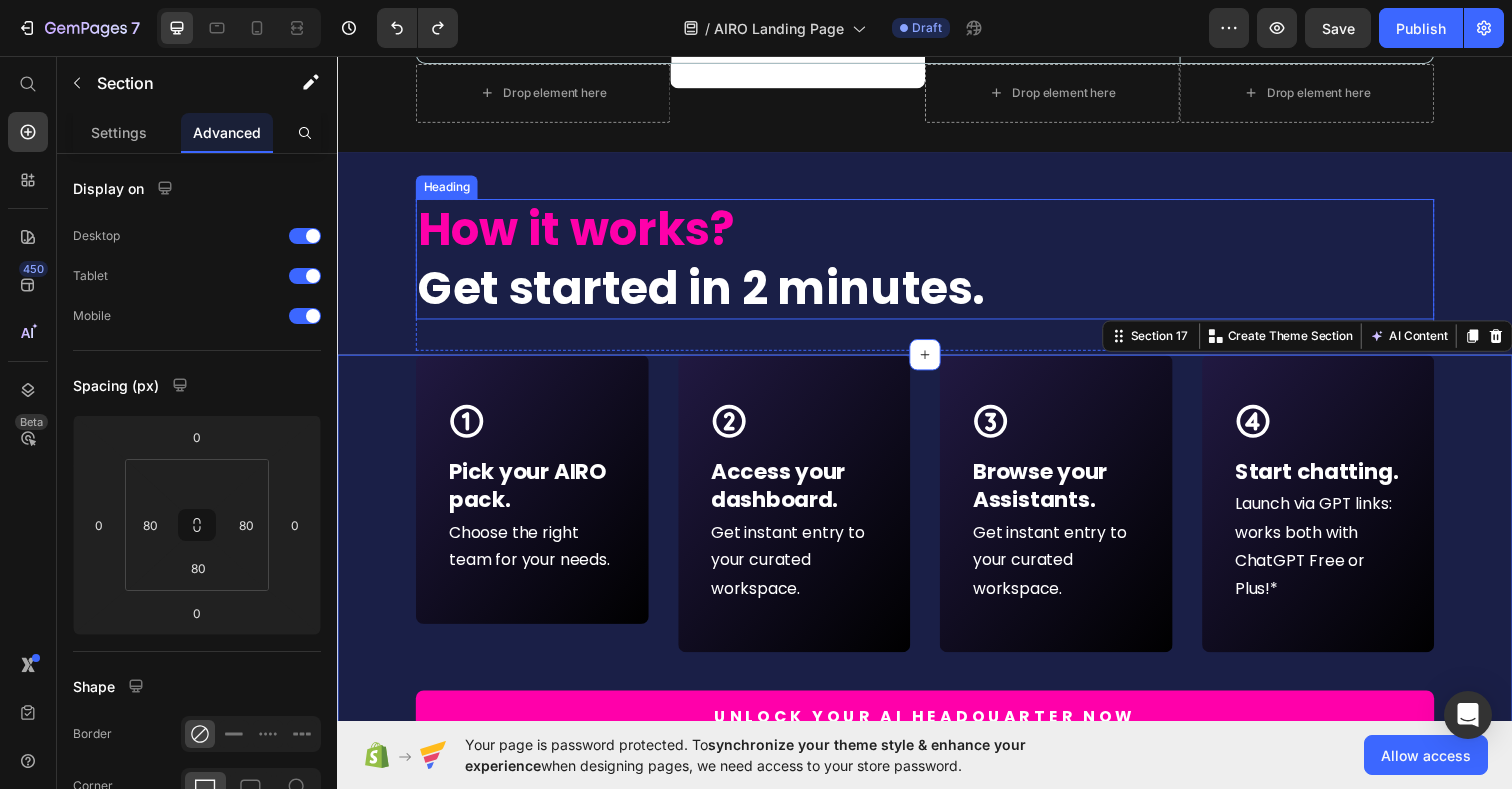 scroll, scrollTop: 9281, scrollLeft: 0, axis: vertical 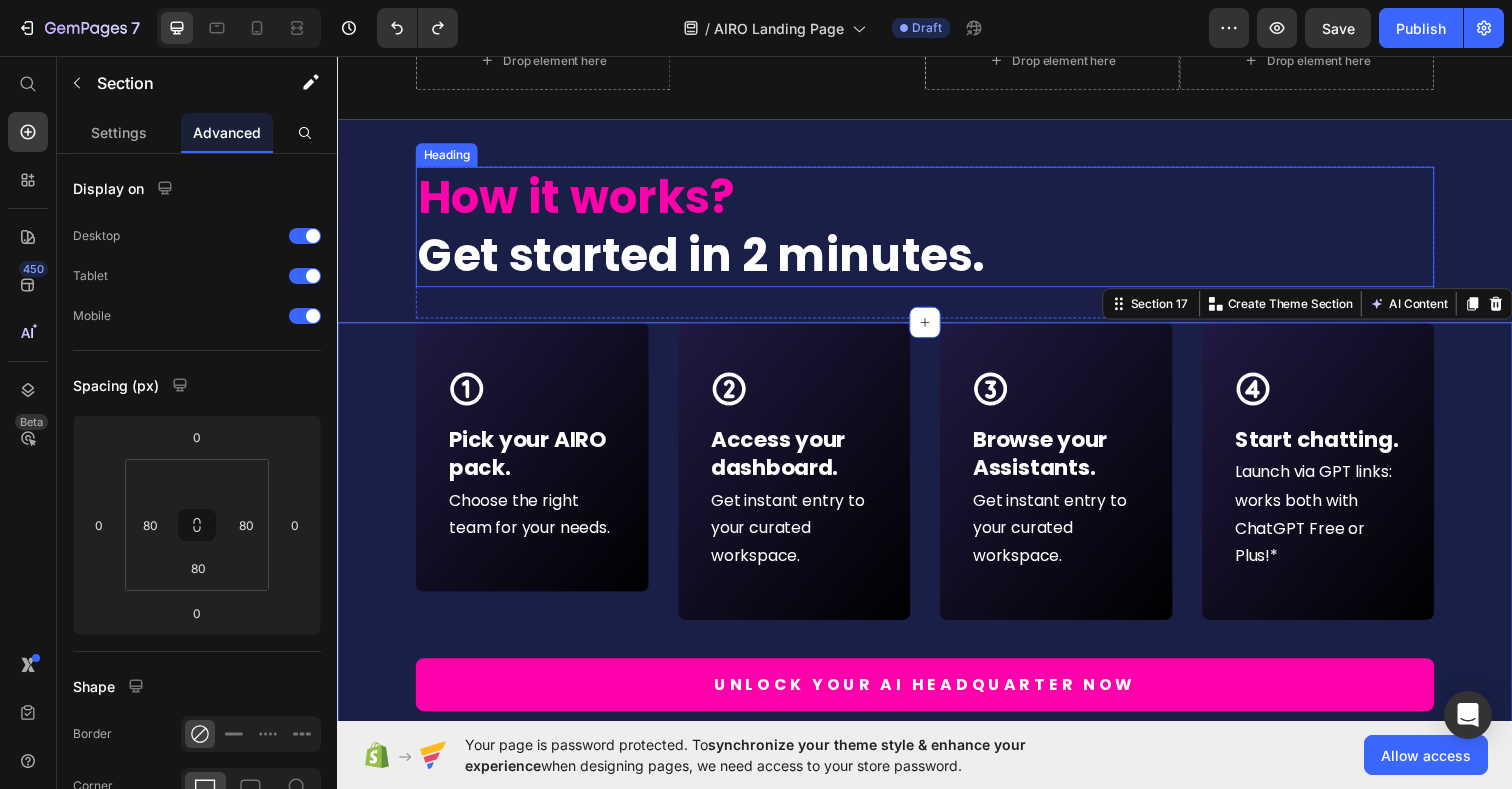 click on "Get started in 2 minutes." at bounding box center (708, 260) 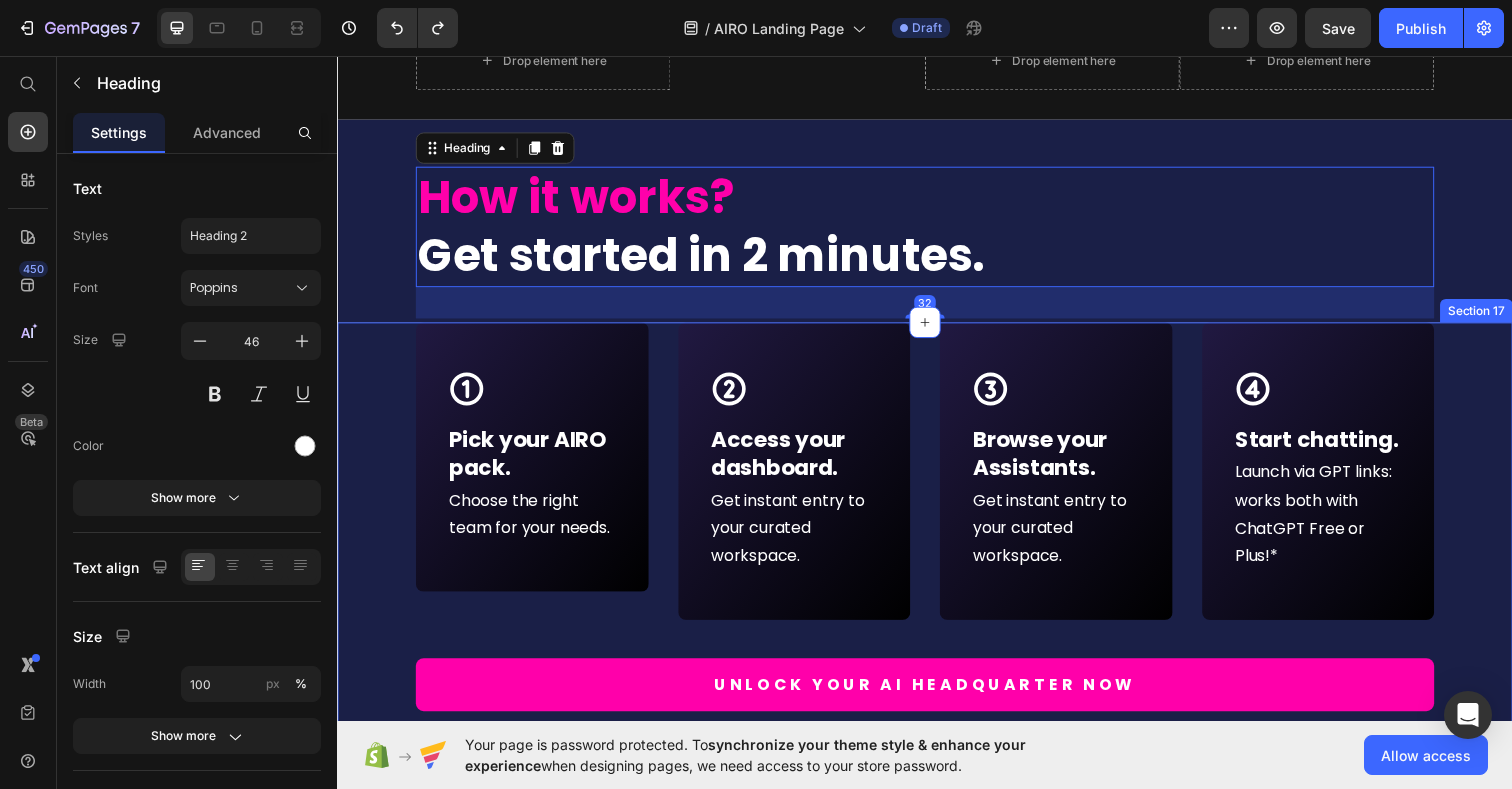 click on "Icon Row Pick your AIRO pack. Text block Choose the right team for your needs. Text Block Row
Icon Row Access your dashboard. Text block Get instant entry to your curated workspace. Text Block Row
Icon Row Browse your Assistants. Text block Get instant entry to your curated workspace. Text Block Row
Icon Row Start chatting. Text block Launch via GPT links: works both with ChatGPT Free or Plus!* Text Block Row Row Unlock your AI HEADQUARTER now Button *AIRO works with both ChatGPT Free and Plus accounts. But keep in mind: with ChatGPT Plus you’ll unlock last models and extra features: like file uploads, advanced tools, unlimited replies. We love it and suggest to subscribe it! Heading Section 17" at bounding box center [937, 625] 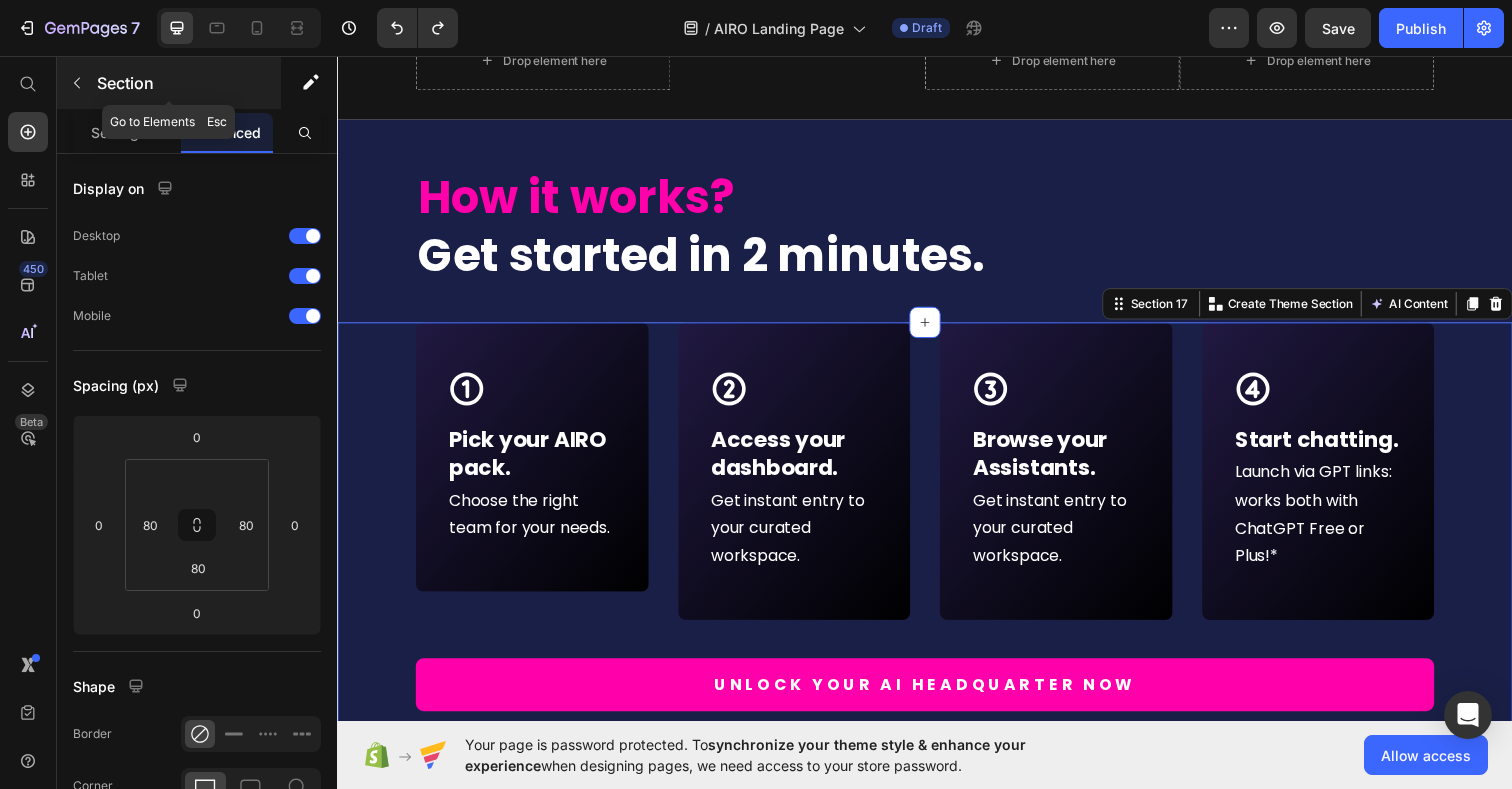 click at bounding box center (77, 83) 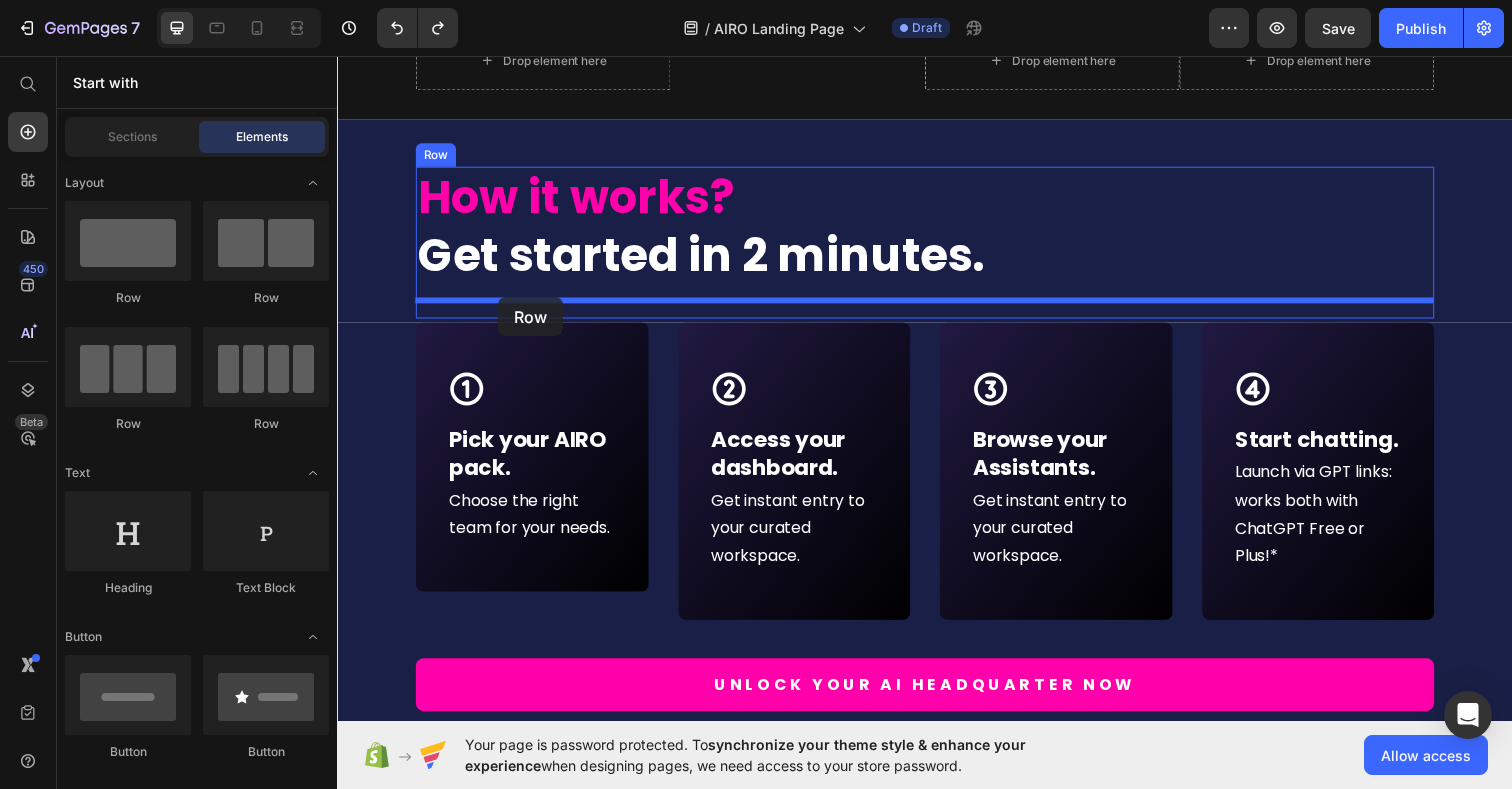 drag, startPoint x: 489, startPoint y: 323, endPoint x: 500, endPoint y: 303, distance: 22.825424 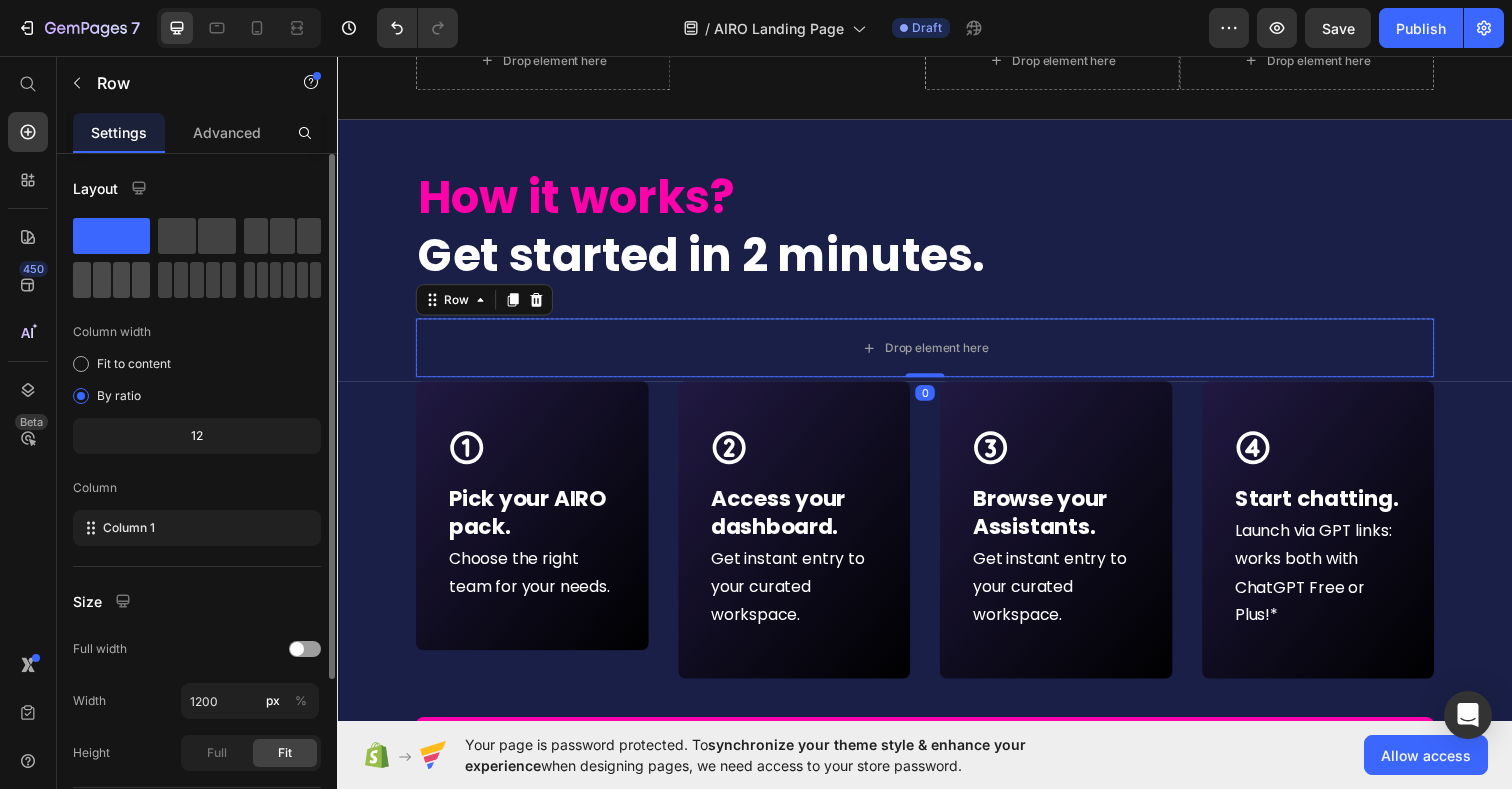 click 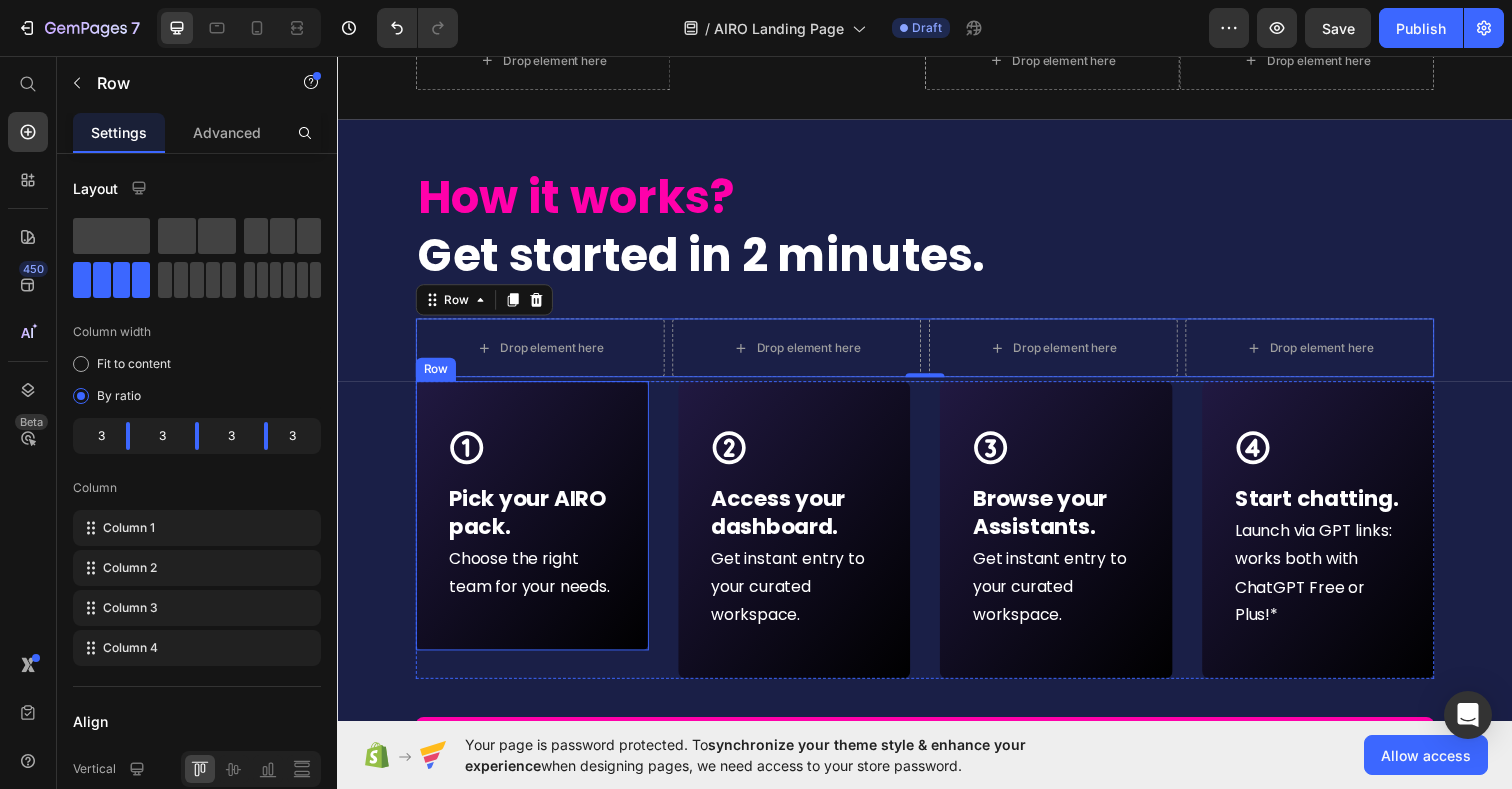 click on "Icon Row Pick your AIRO pack. Text block Choose the right team for your needs. Text Block Row" at bounding box center (536, 525) 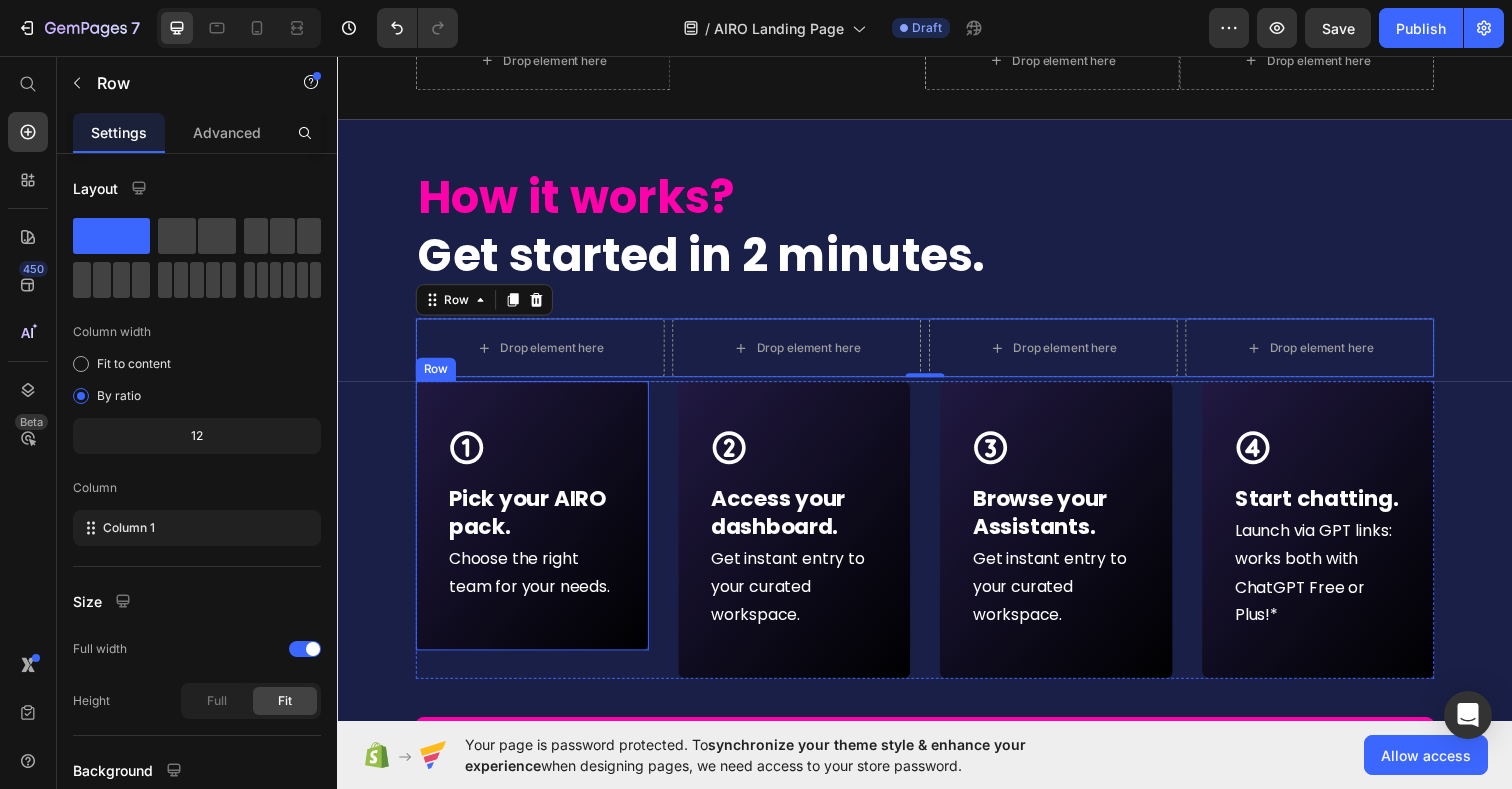 click on "Icon Row Pick your AIRO pack. Text block Choose the right team for your needs. Text Block Row" at bounding box center (536, 525) 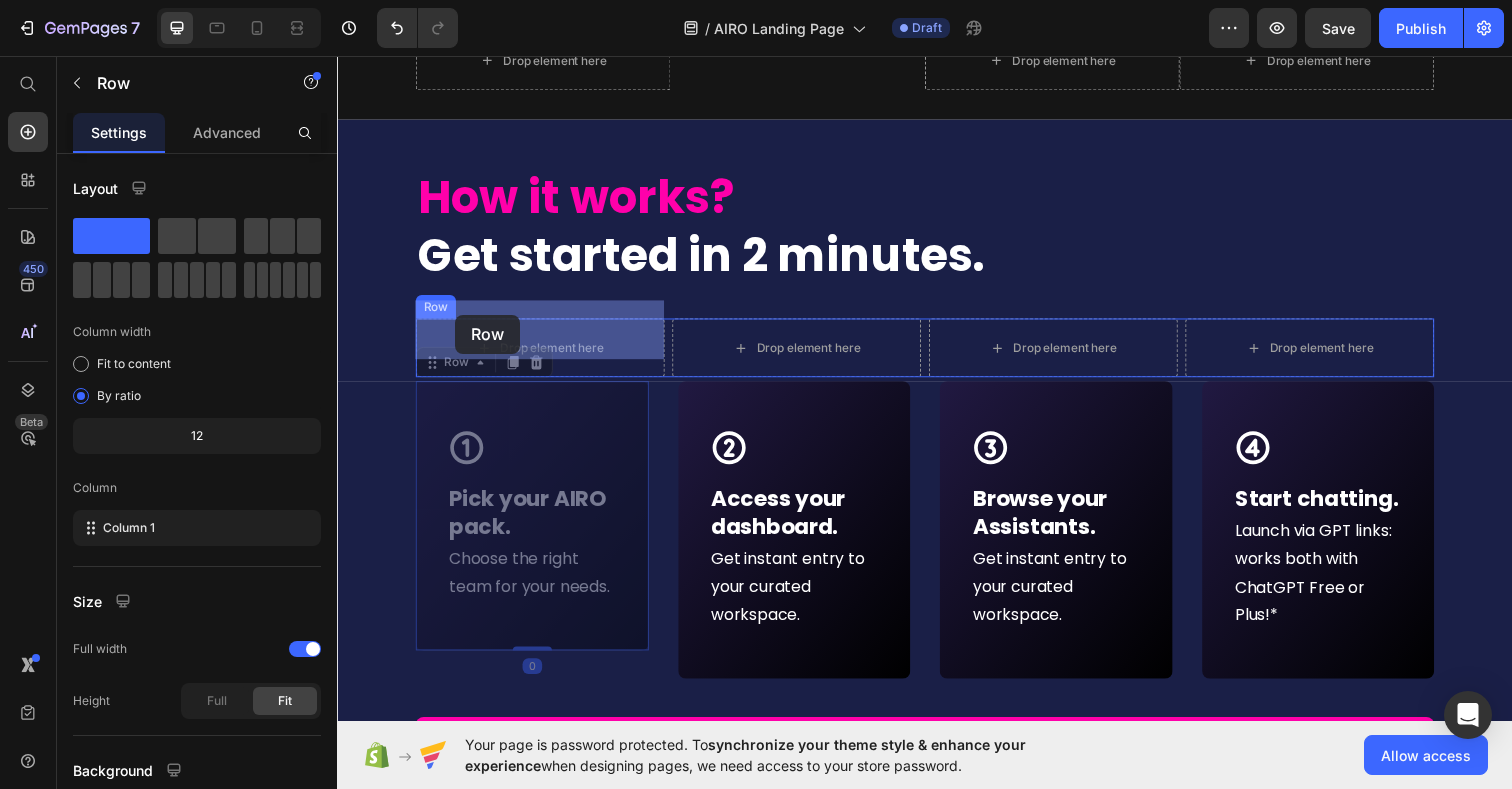 drag, startPoint x: 453, startPoint y: 354, endPoint x: 457, endPoint y: 320, distance: 34.234486 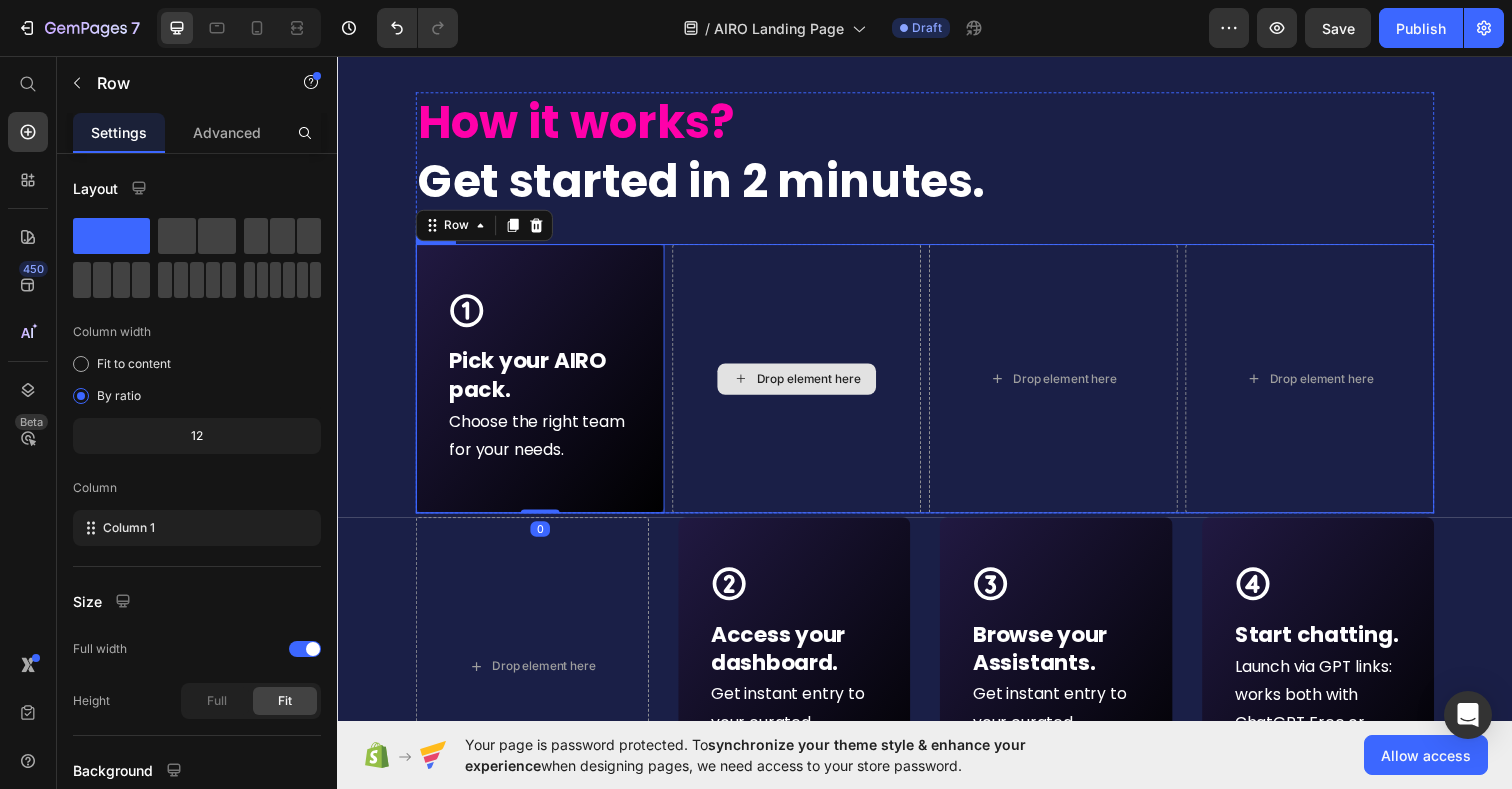 scroll, scrollTop: 9371, scrollLeft: 0, axis: vertical 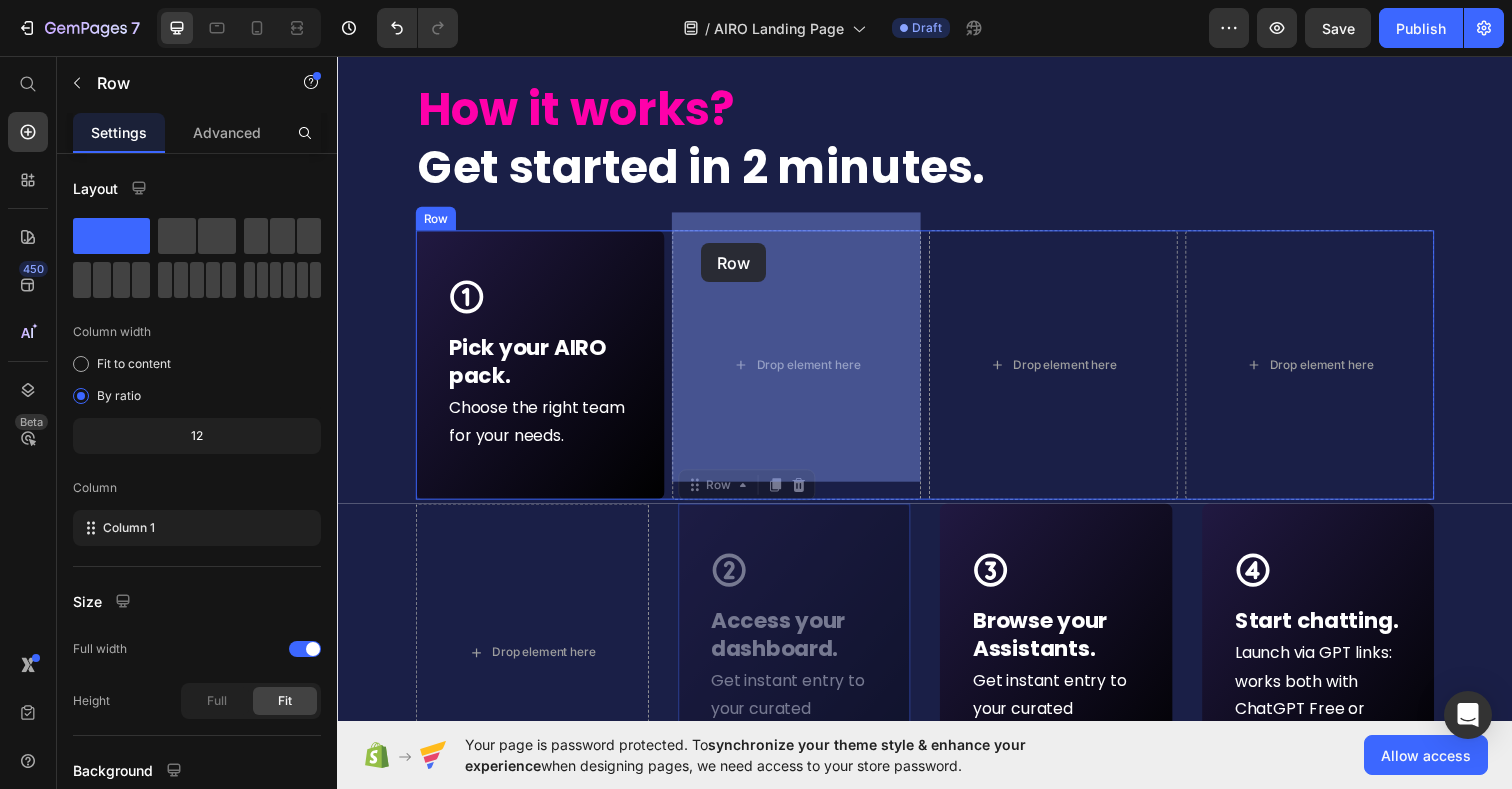 drag, startPoint x: 705, startPoint y: 486, endPoint x: 709, endPoint y: 247, distance: 239.03348 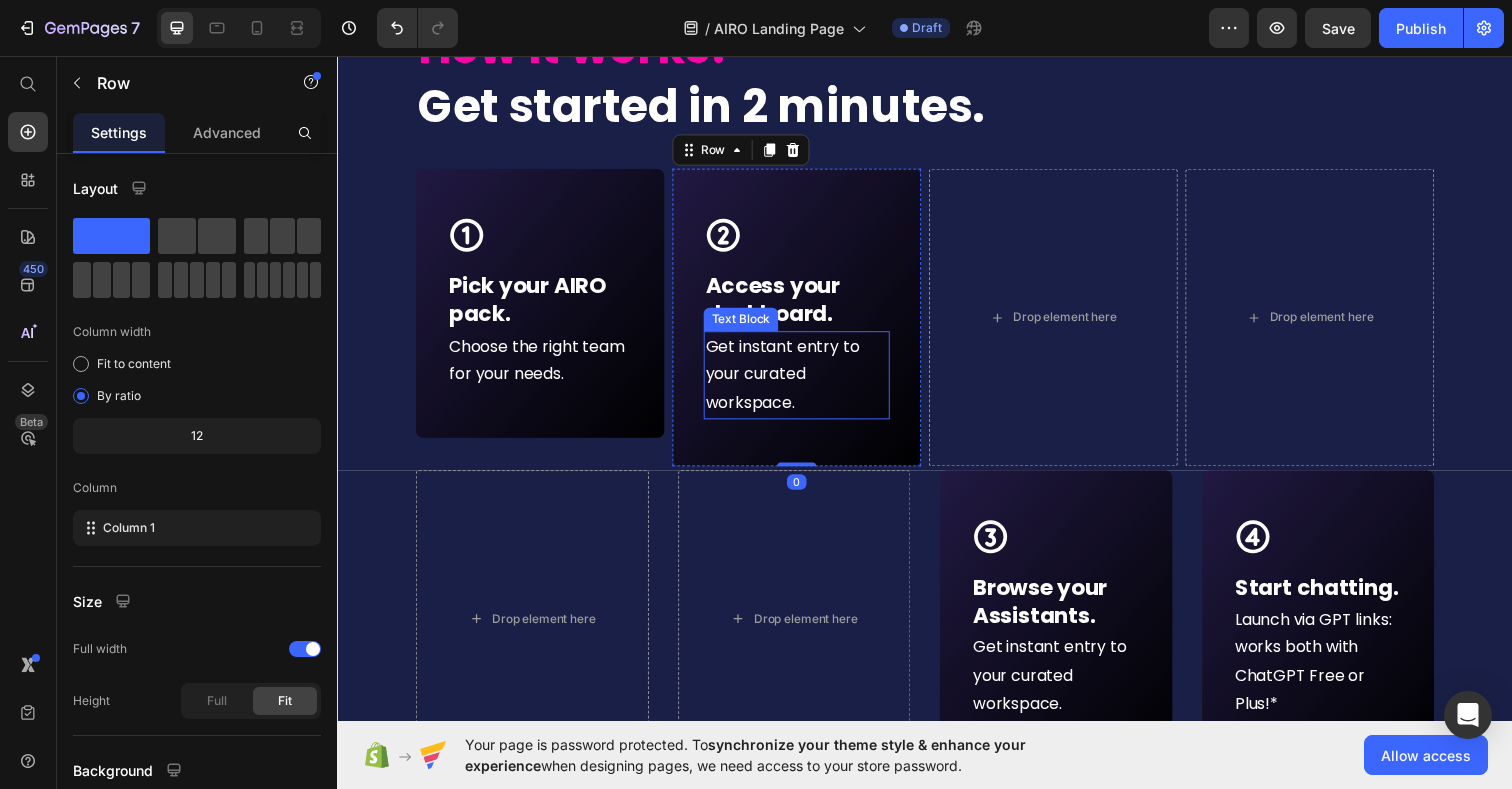 scroll, scrollTop: 9453, scrollLeft: 0, axis: vertical 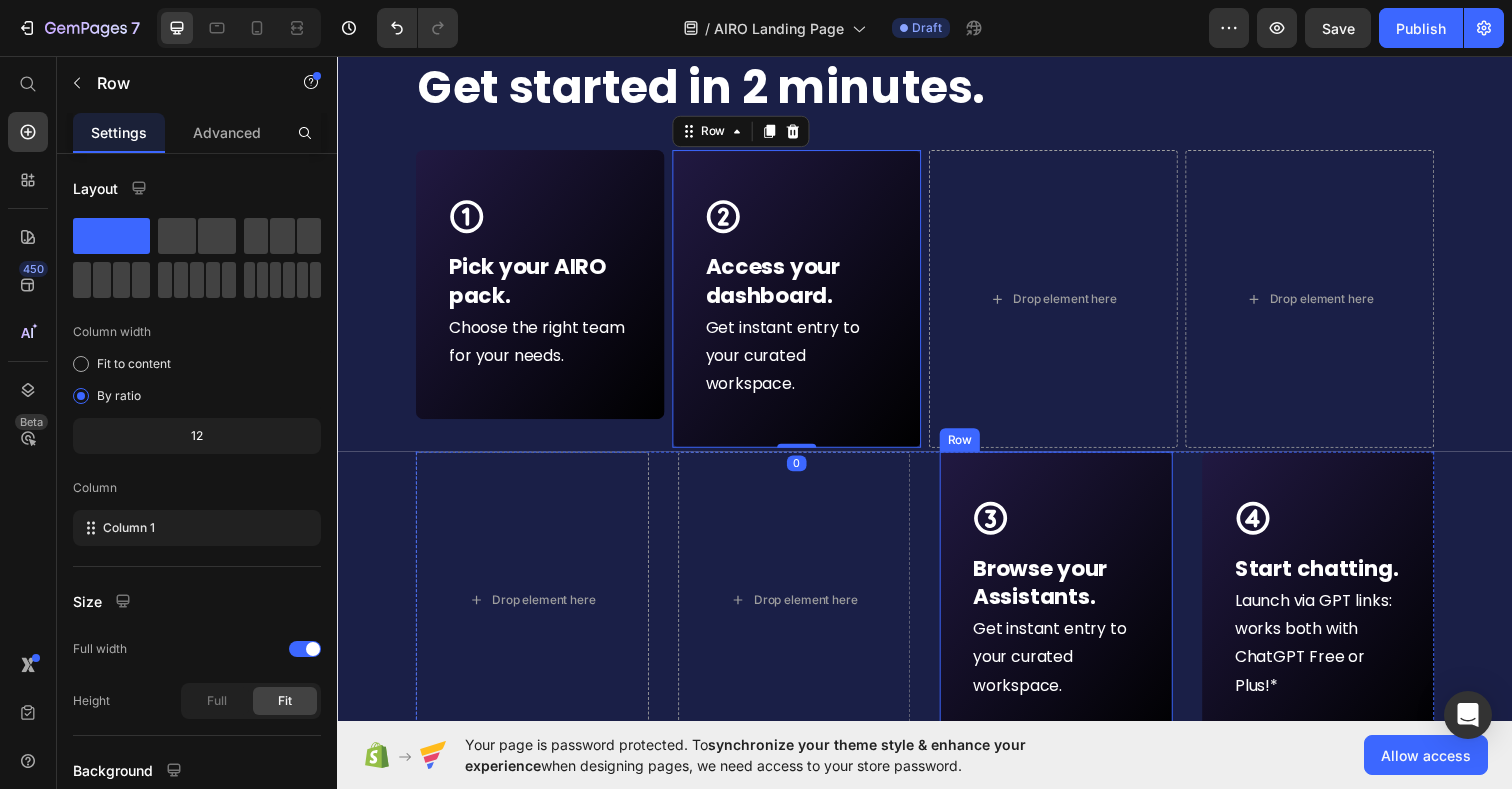 click on "Icon Row Browse your Assistants. Text block Get instant entry to your curated workspace. Text Block Row" at bounding box center (1071, 612) 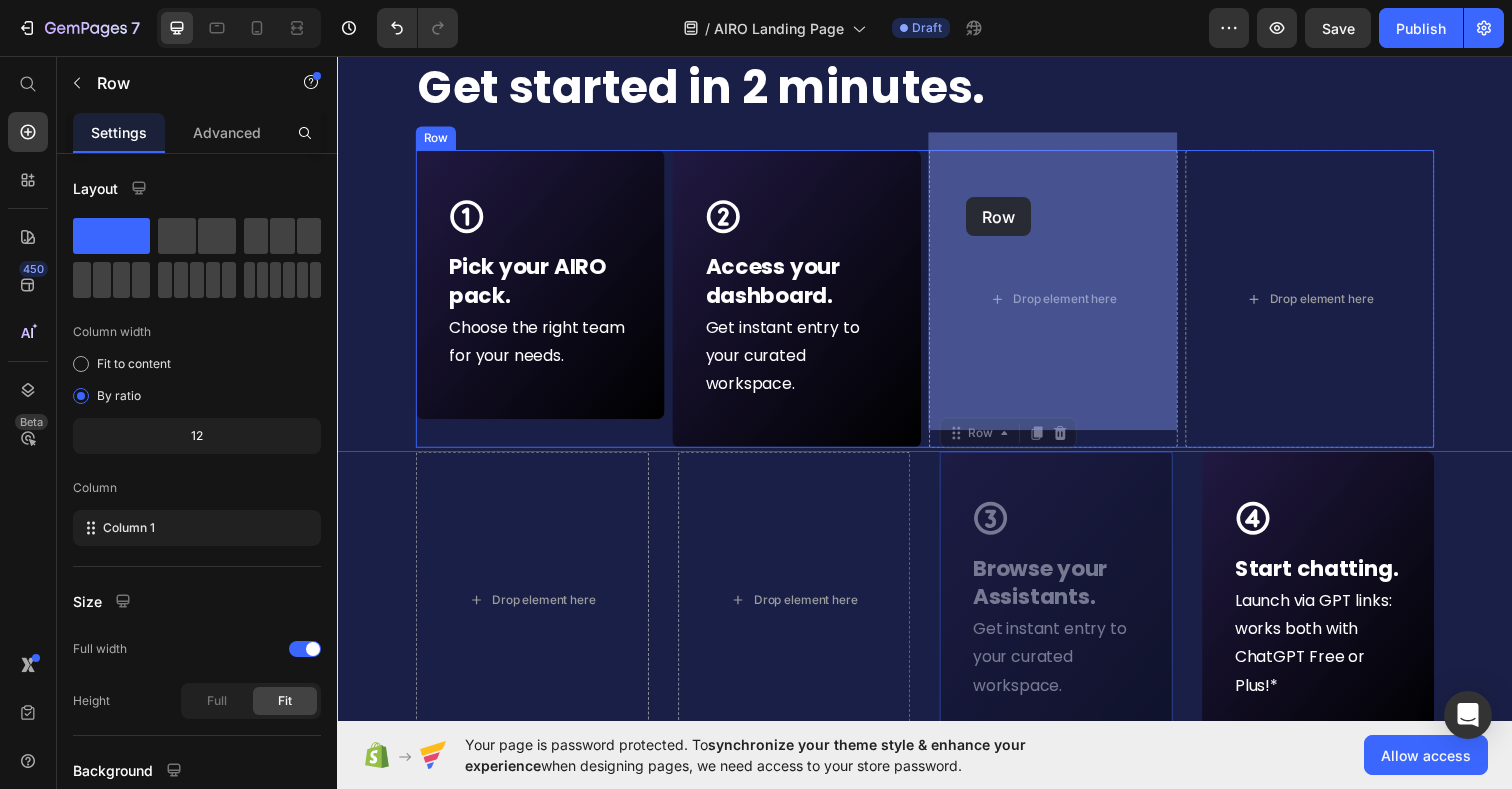 drag, startPoint x: 979, startPoint y: 429, endPoint x: 979, endPoint y: 200, distance: 229 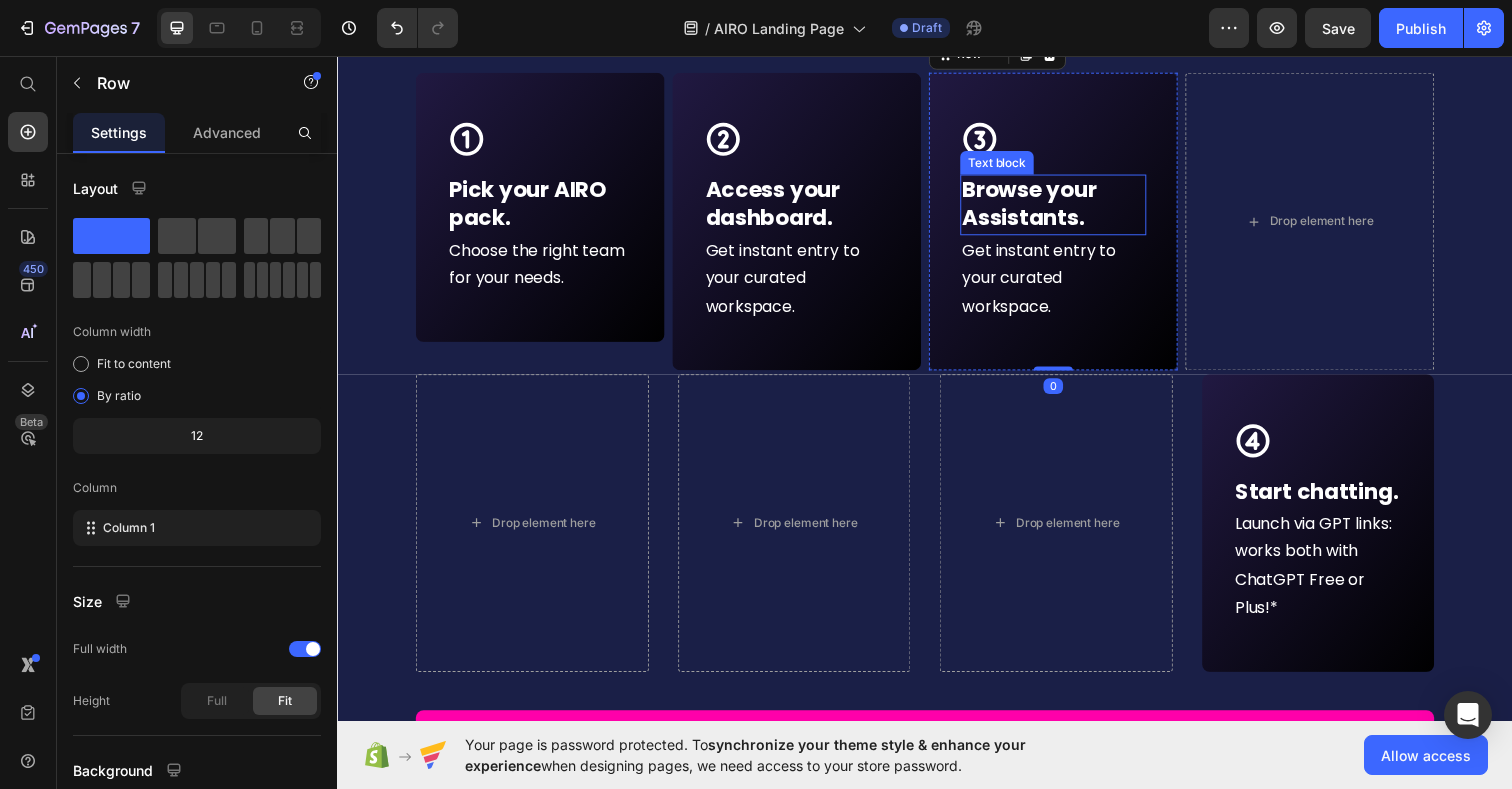 scroll, scrollTop: 9553, scrollLeft: 0, axis: vertical 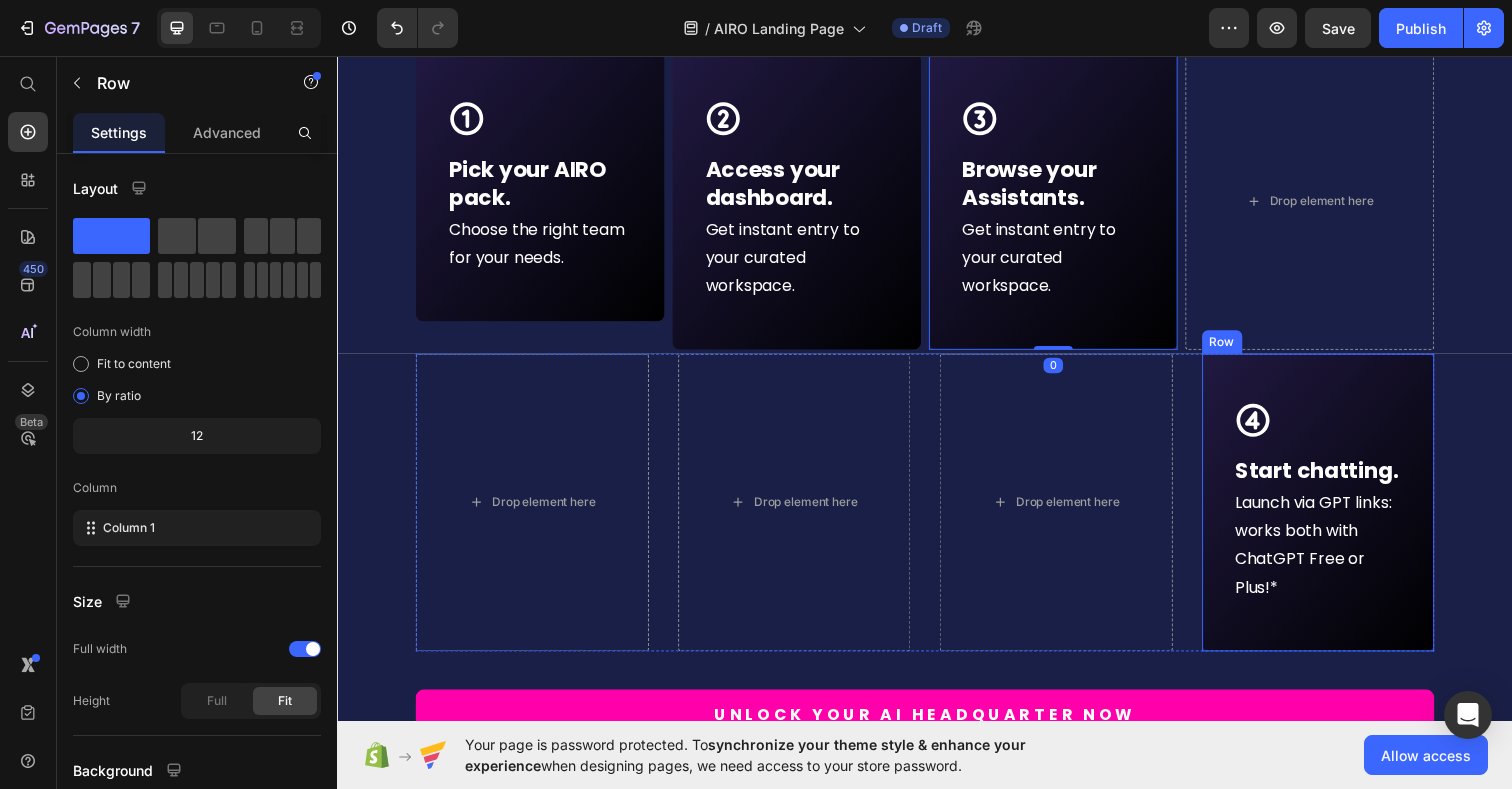 click on "Icon Row Start chatting. Text block Launch via GPT links: works both with ChatGPT Free or Plus!* Text Block Row" at bounding box center (1339, 512) 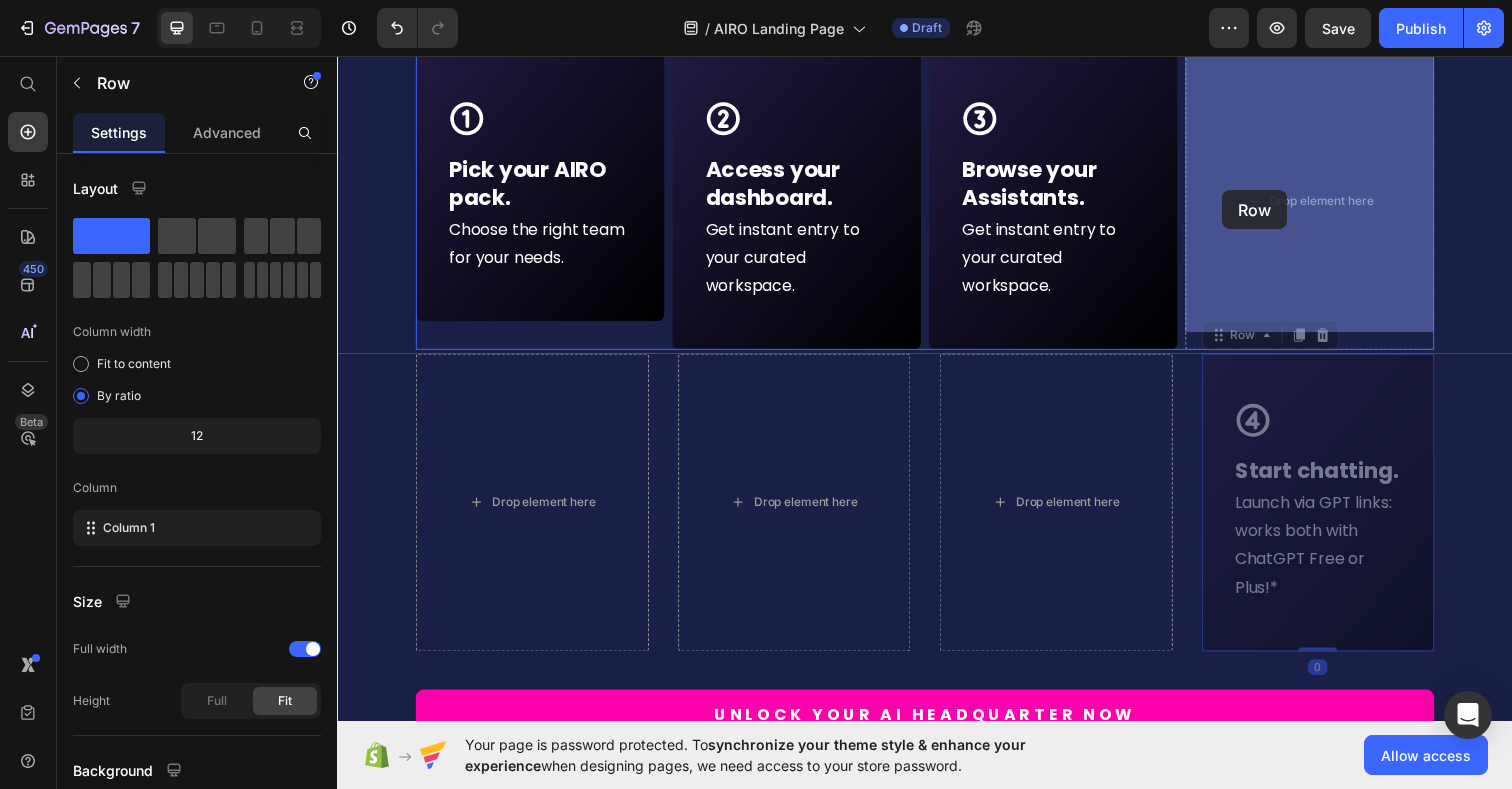 drag, startPoint x: 1241, startPoint y: 328, endPoint x: 1241, endPoint y: 193, distance: 135 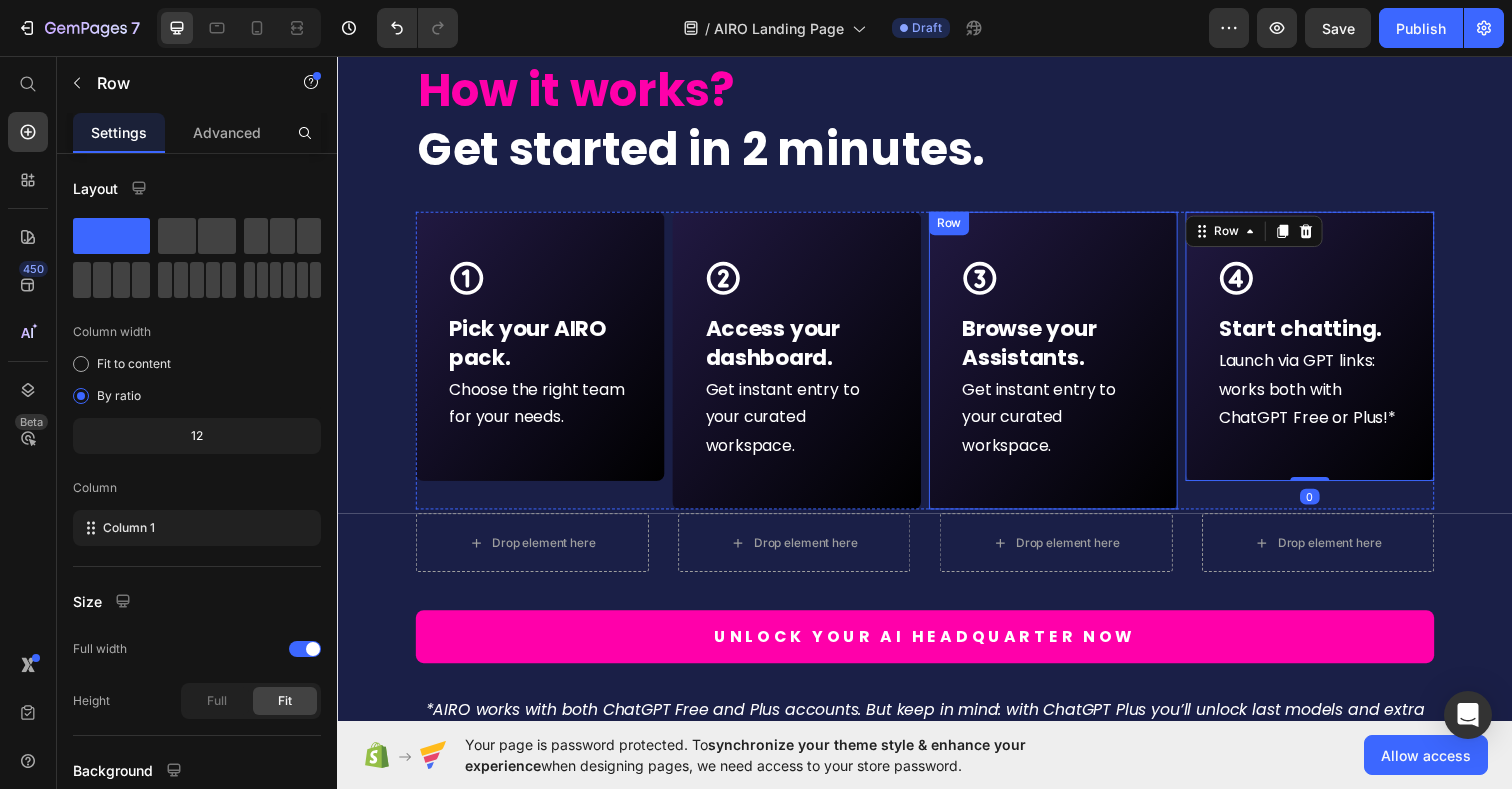 scroll, scrollTop: 9386, scrollLeft: 0, axis: vertical 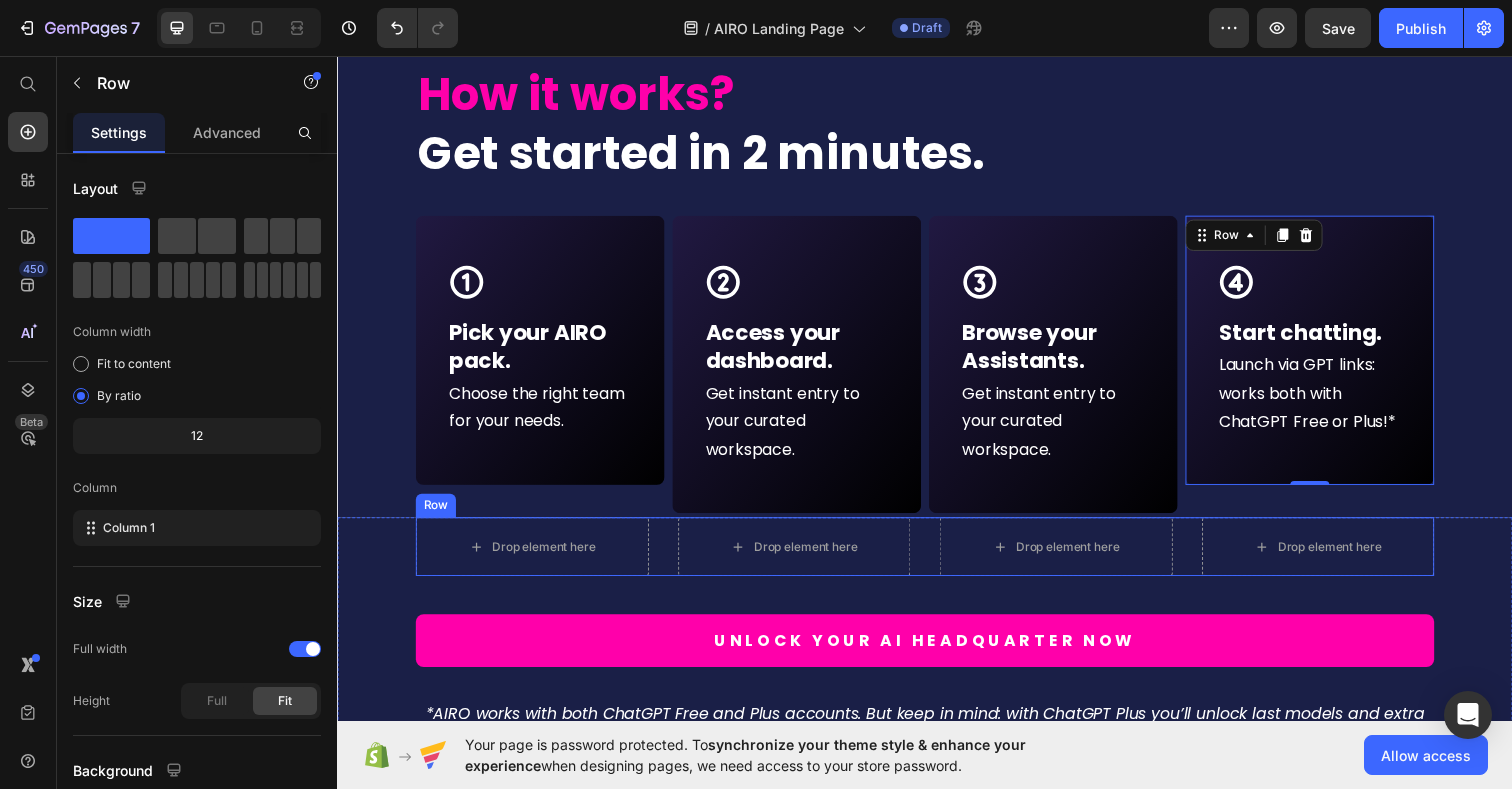 click on "Row" at bounding box center (437, 515) 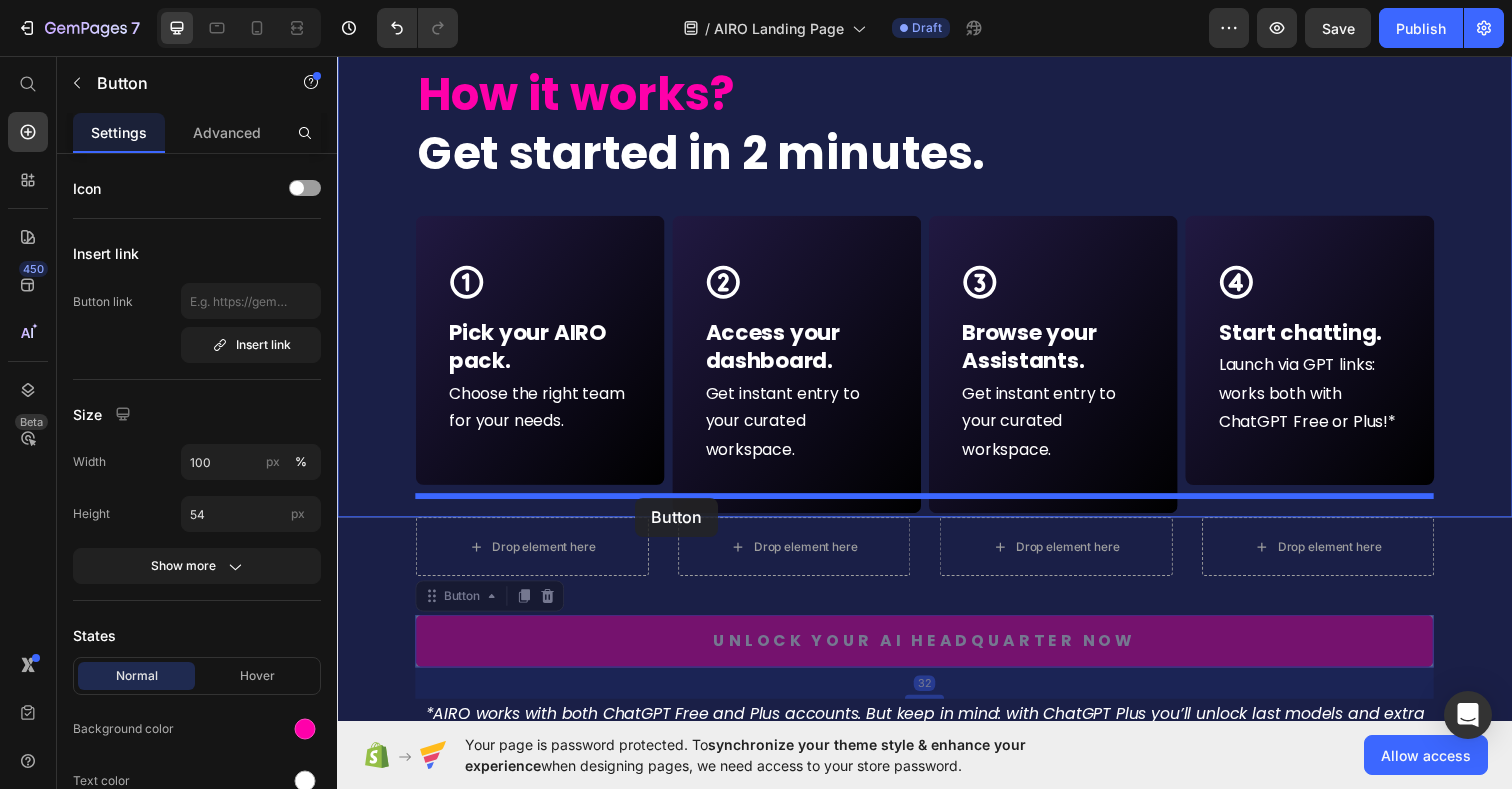 drag, startPoint x: 443, startPoint y: 600, endPoint x: 641, endPoint y: 507, distance: 218.75328 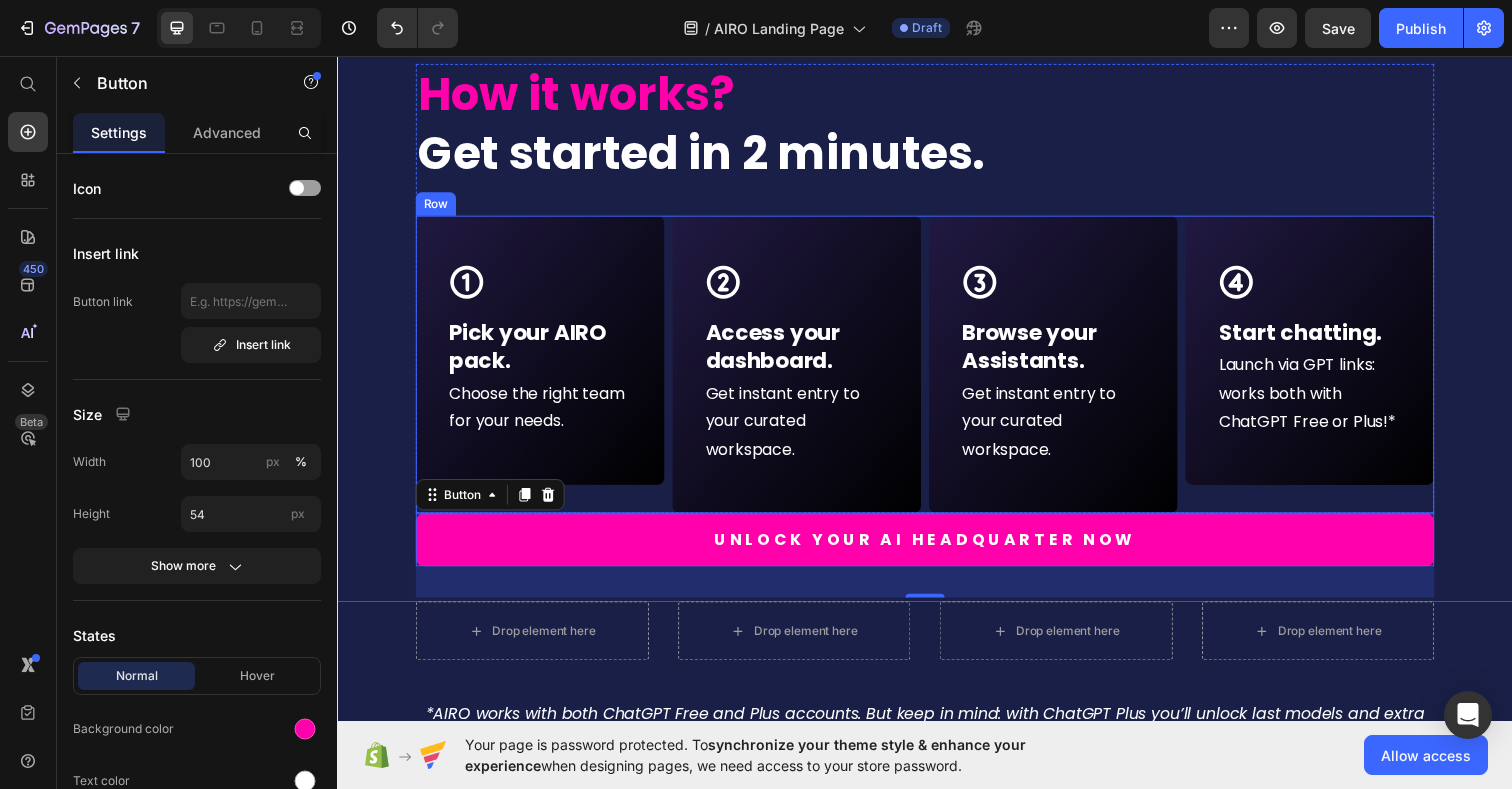click on "Icon Row Pick your AIRO pack. Text block Choose the right team for your needs. Text Block Row" at bounding box center (544, 371) 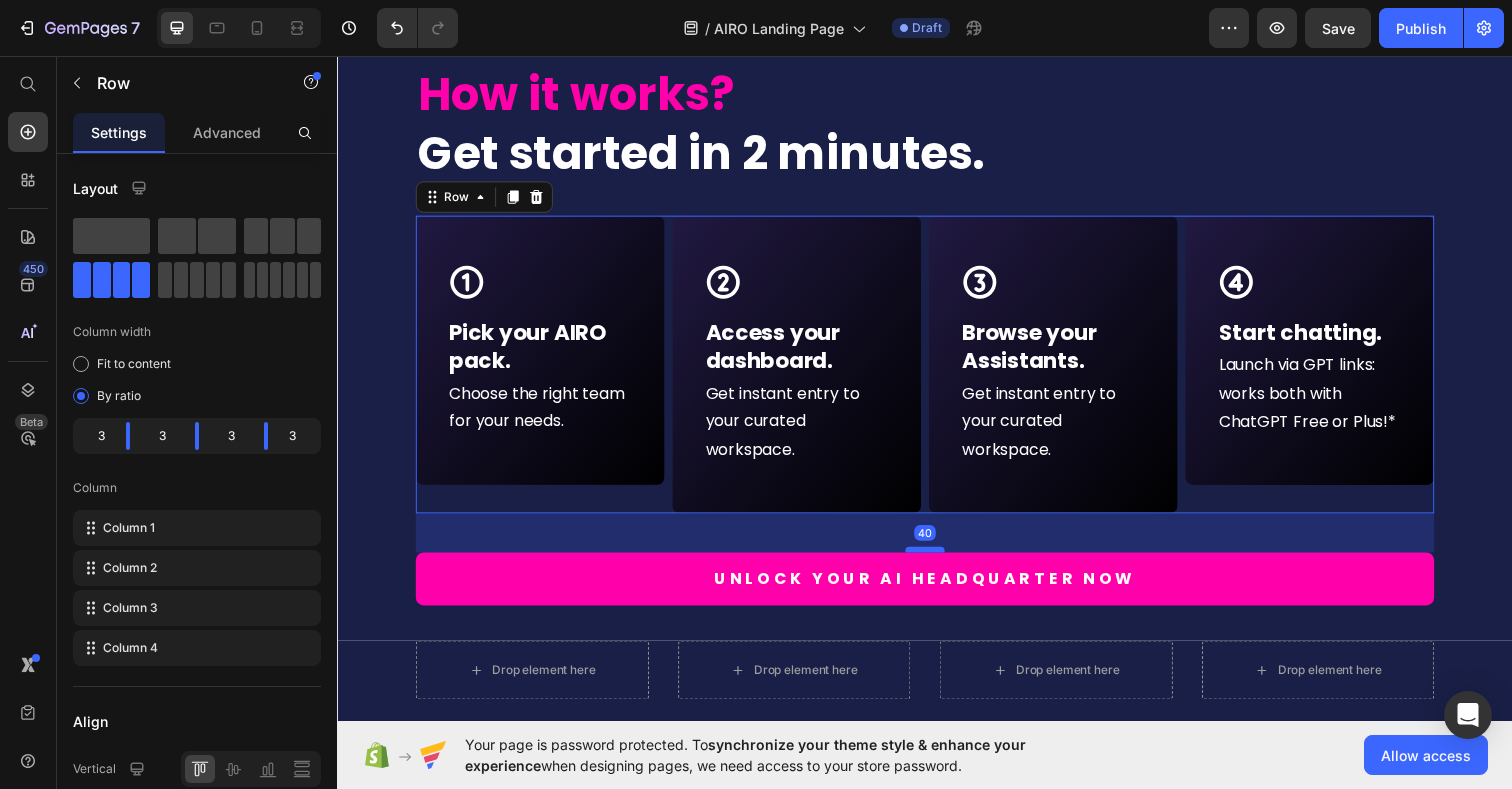 drag, startPoint x: 944, startPoint y: 502, endPoint x: 940, endPoint y: 542, distance: 40.1995 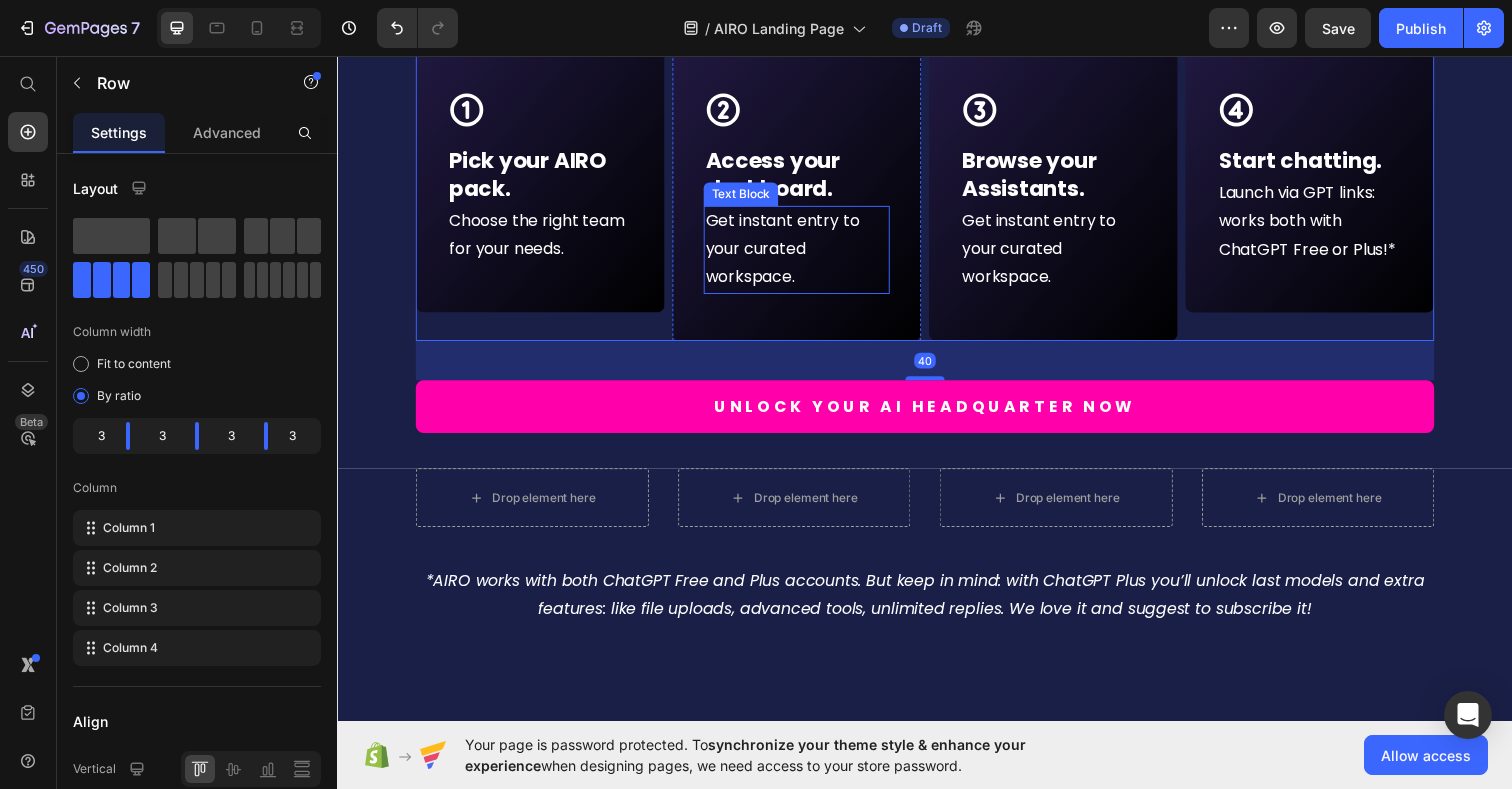 scroll, scrollTop: 9603, scrollLeft: 0, axis: vertical 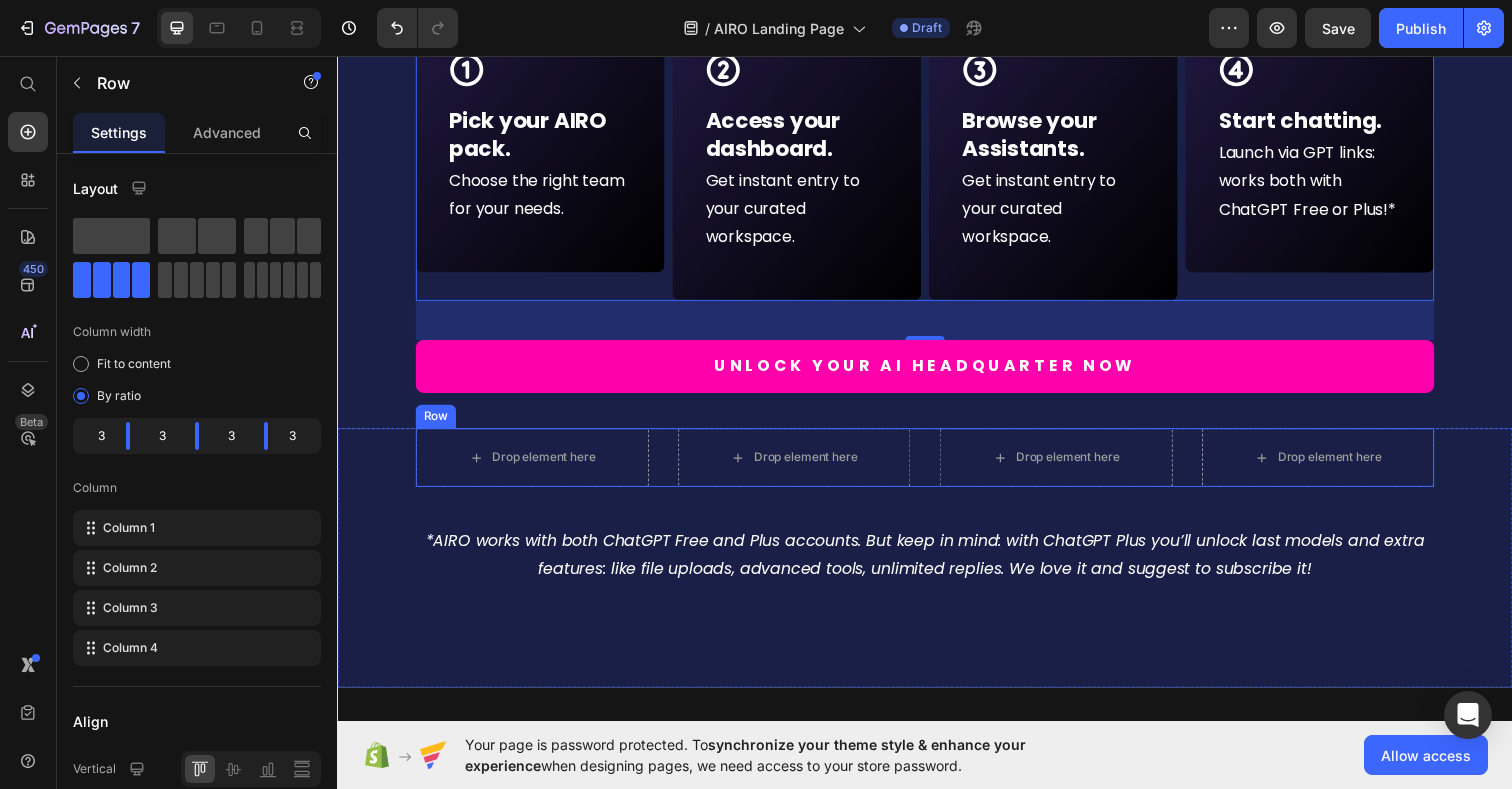 click on "Row" at bounding box center [437, 424] 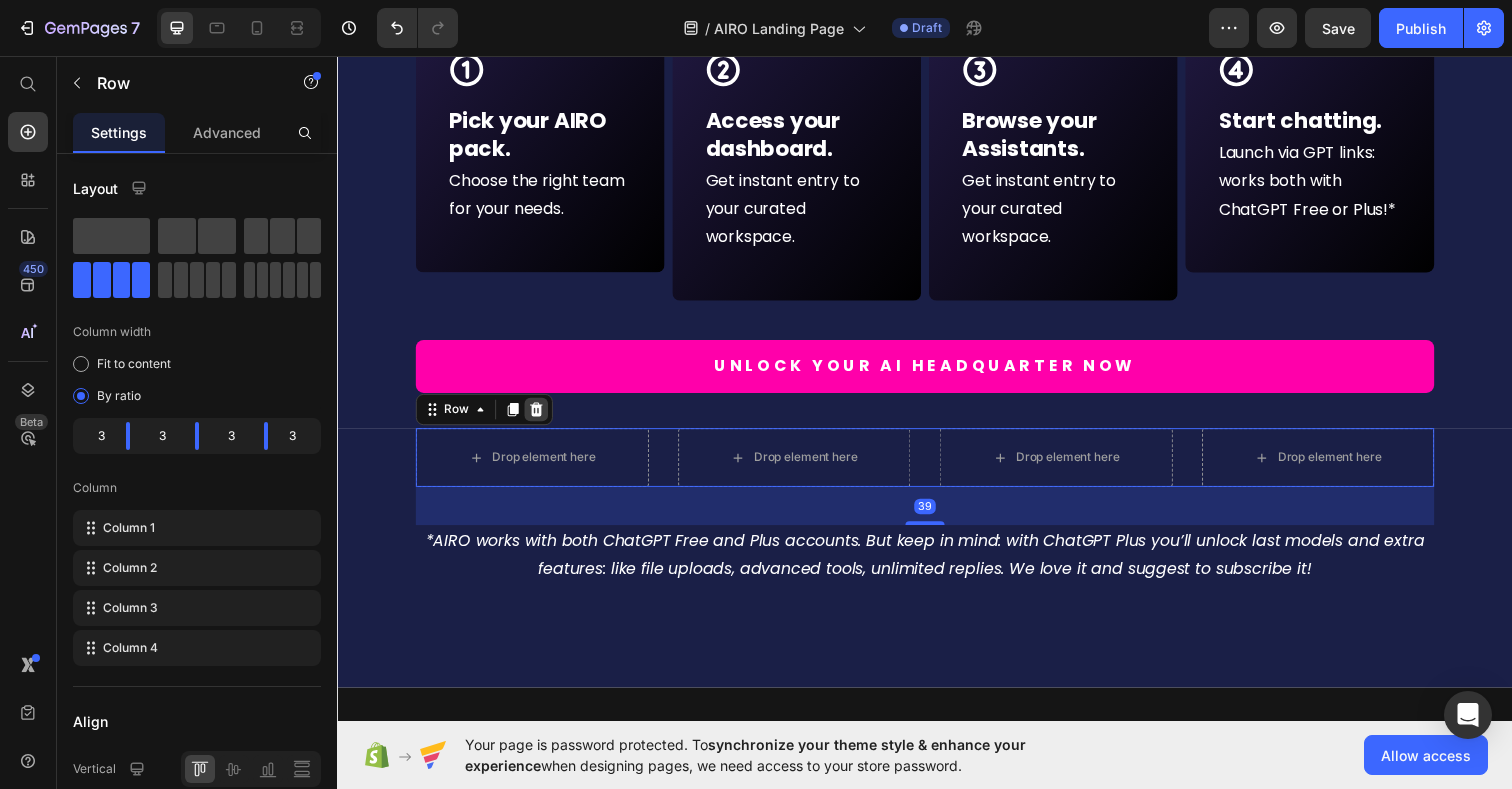 click 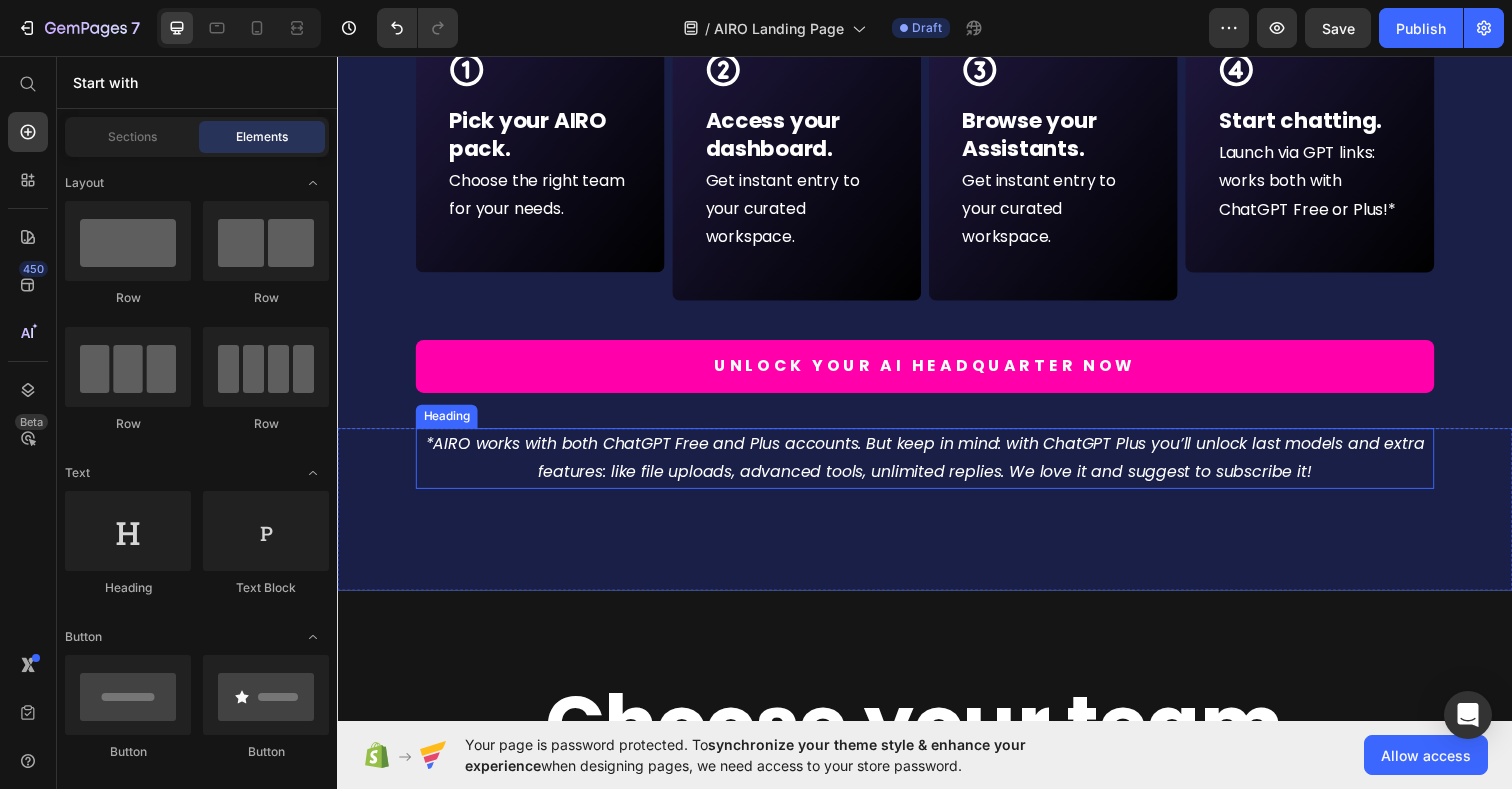 click on "*AIRO works with both ChatGPT Free and Plus accounts. But keep in mind: with ChatGPT Plus you’ll unlock last models and extra features: like file uploads, advanced tools, unlimited replies. We love it and suggest to subscribe it!" at bounding box center [937, 466] 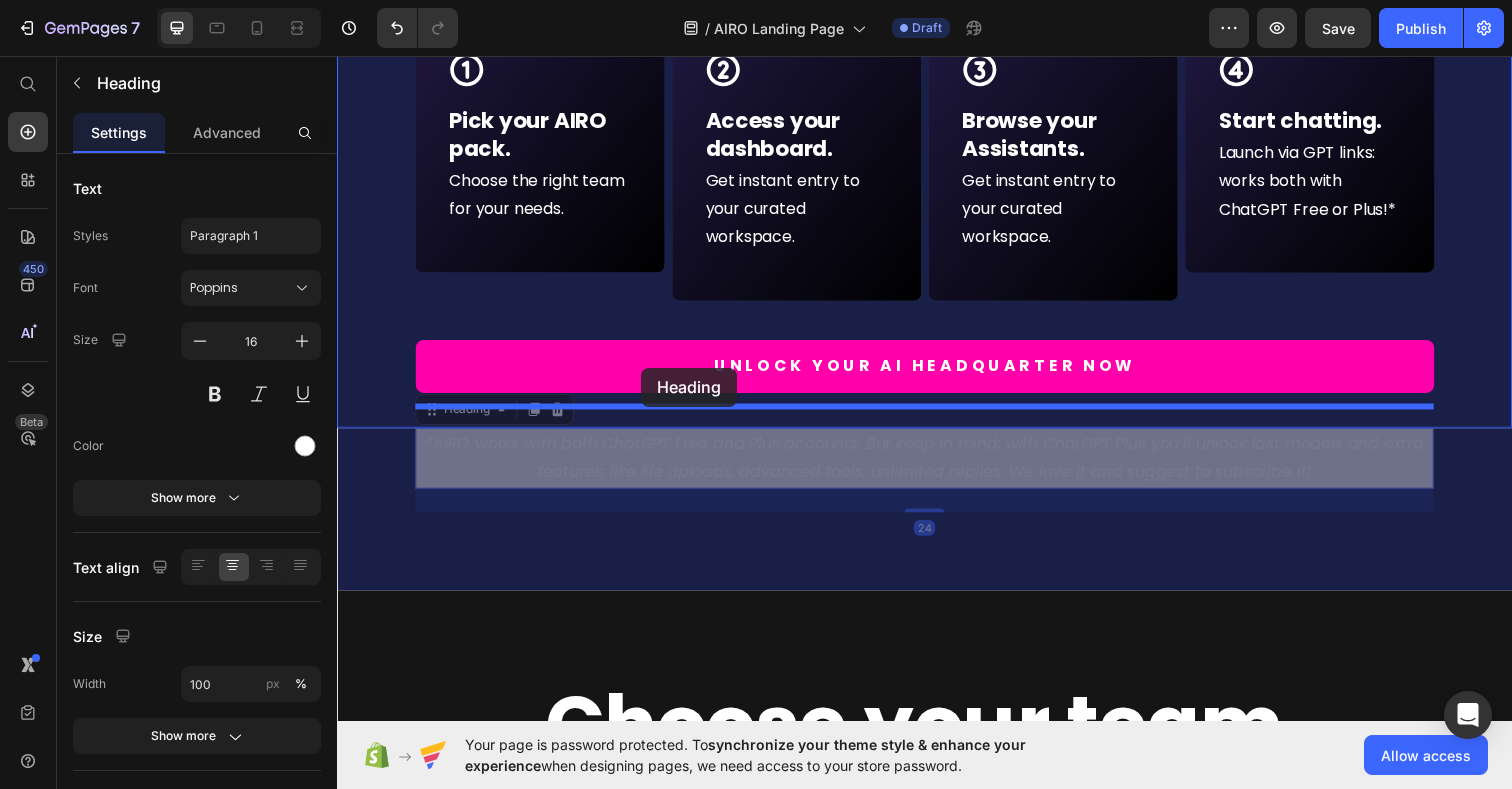 drag, startPoint x: 458, startPoint y: 403, endPoint x: 647, endPoint y: 374, distance: 191.21193 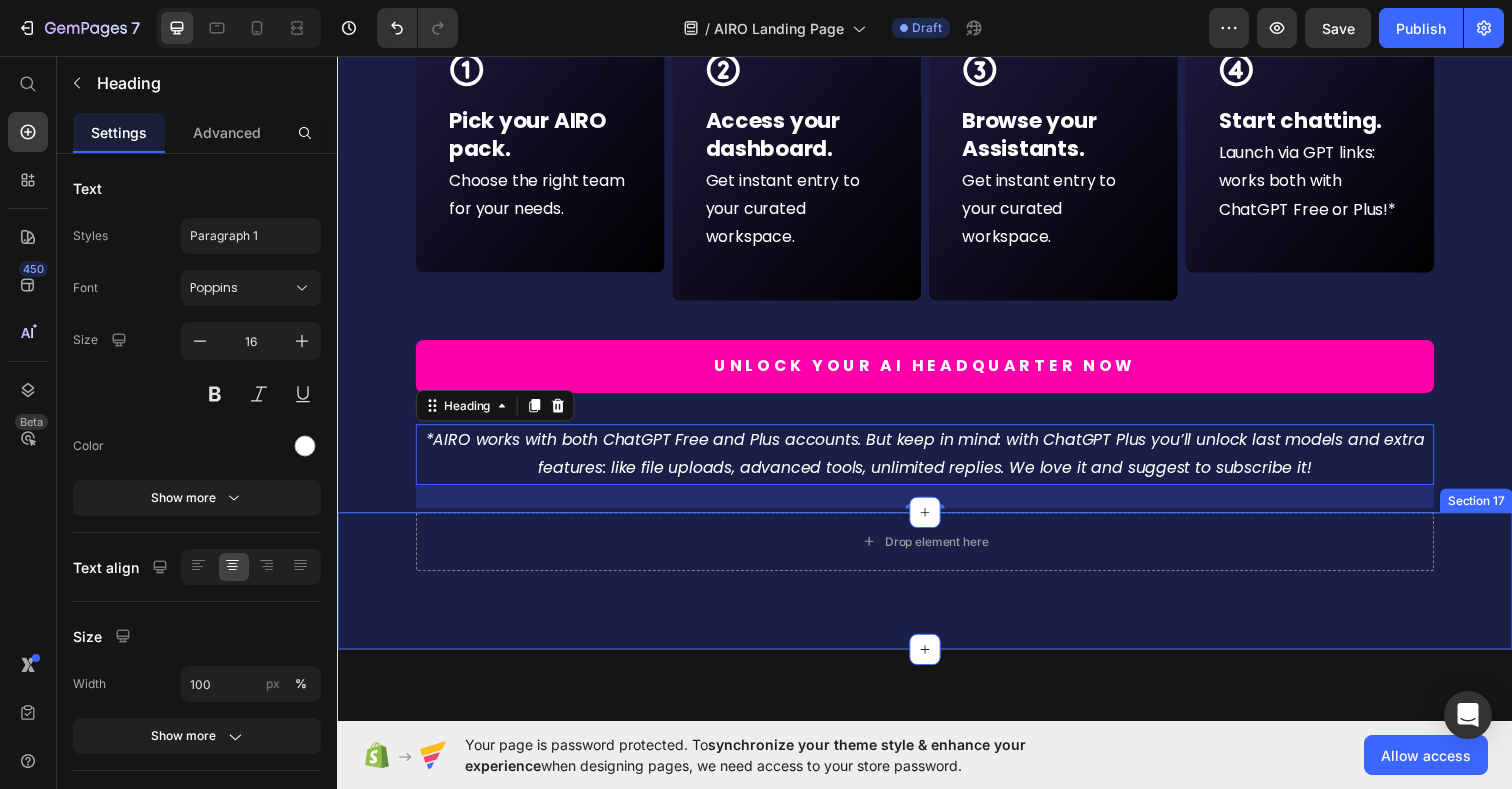 click on "Drop element here Section 17" at bounding box center [937, 592] 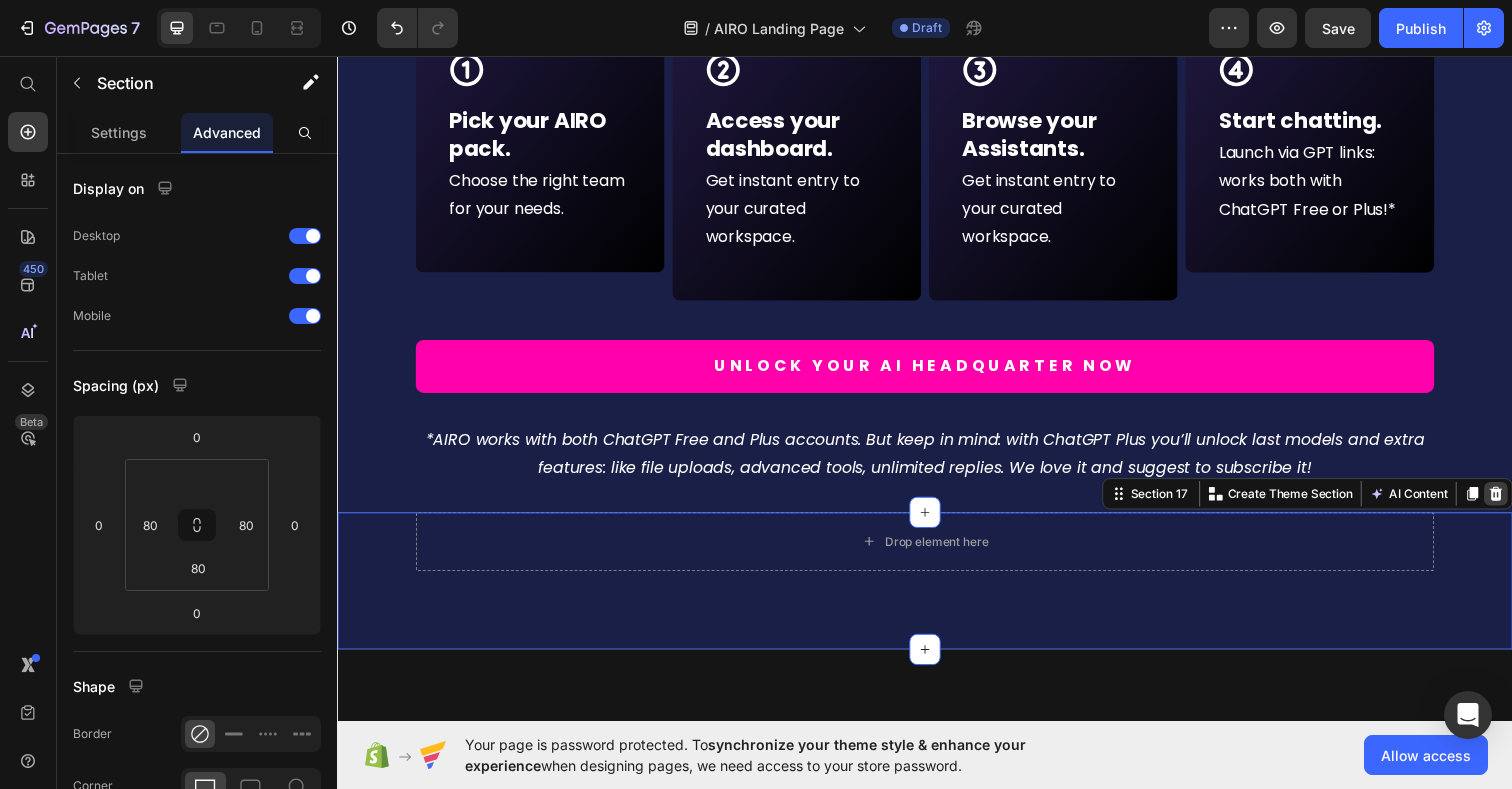 click 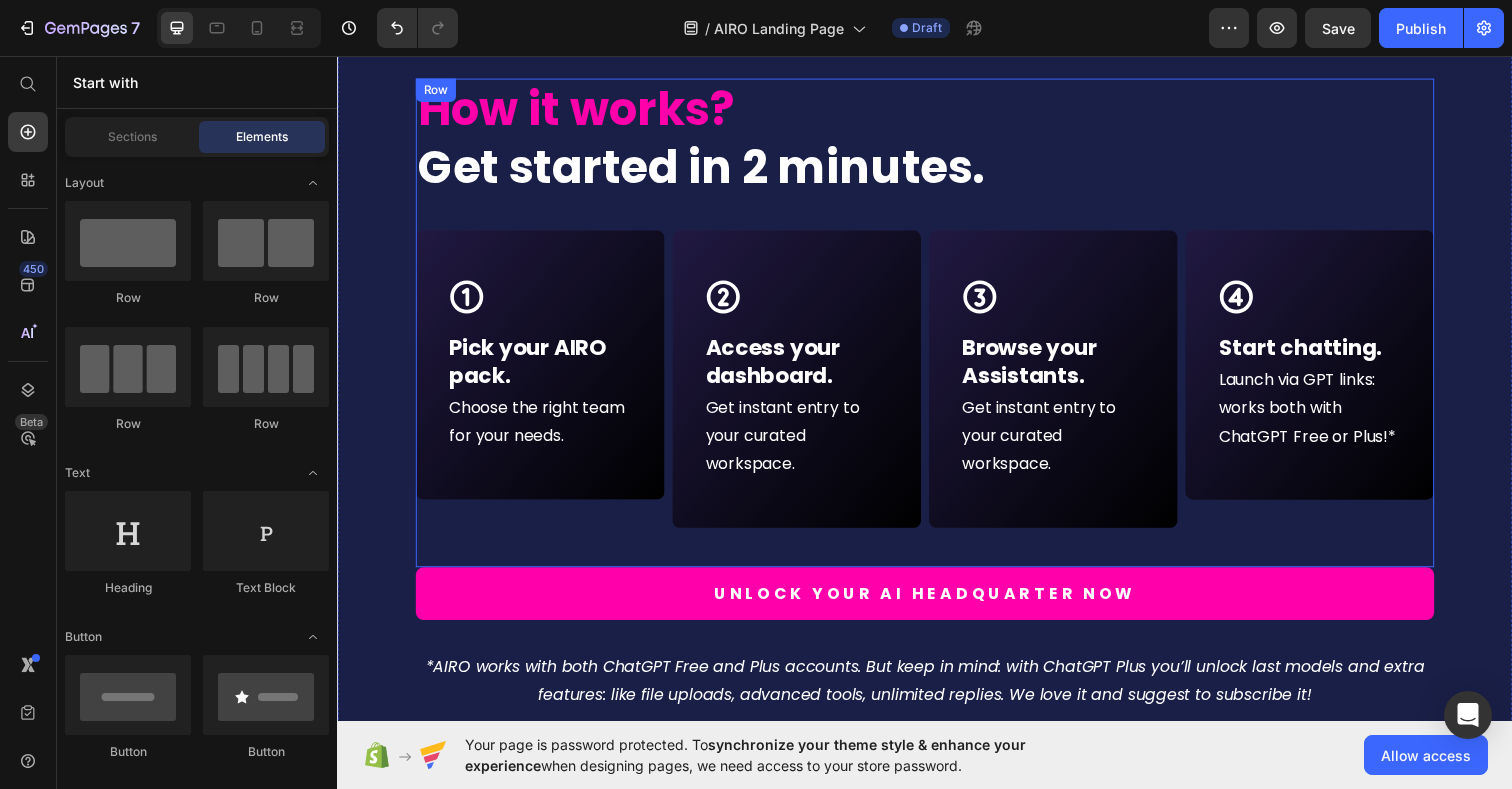 scroll, scrollTop: 9349, scrollLeft: 0, axis: vertical 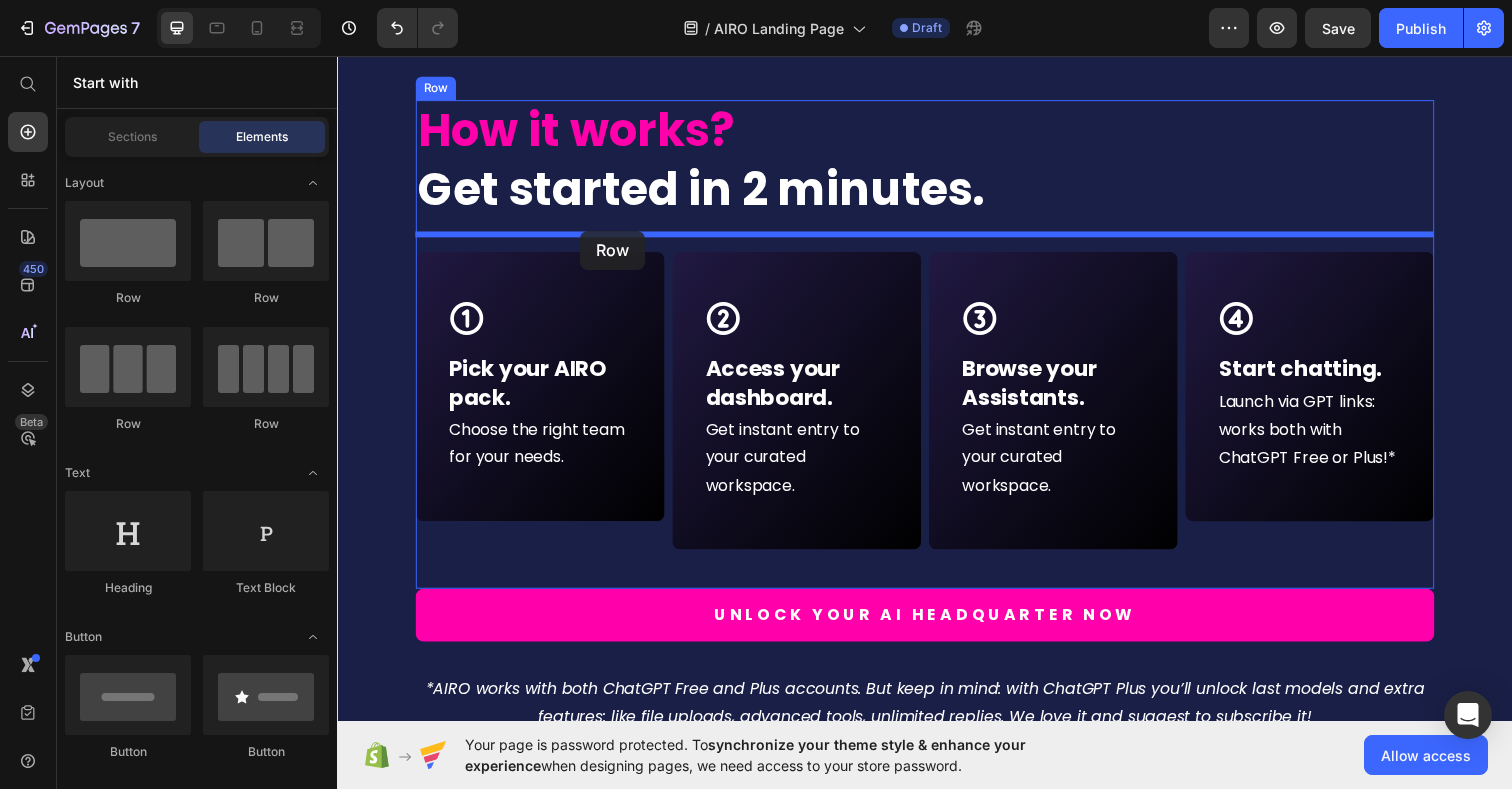 drag, startPoint x: 466, startPoint y: 318, endPoint x: 585, endPoint y: 234, distance: 145.66057 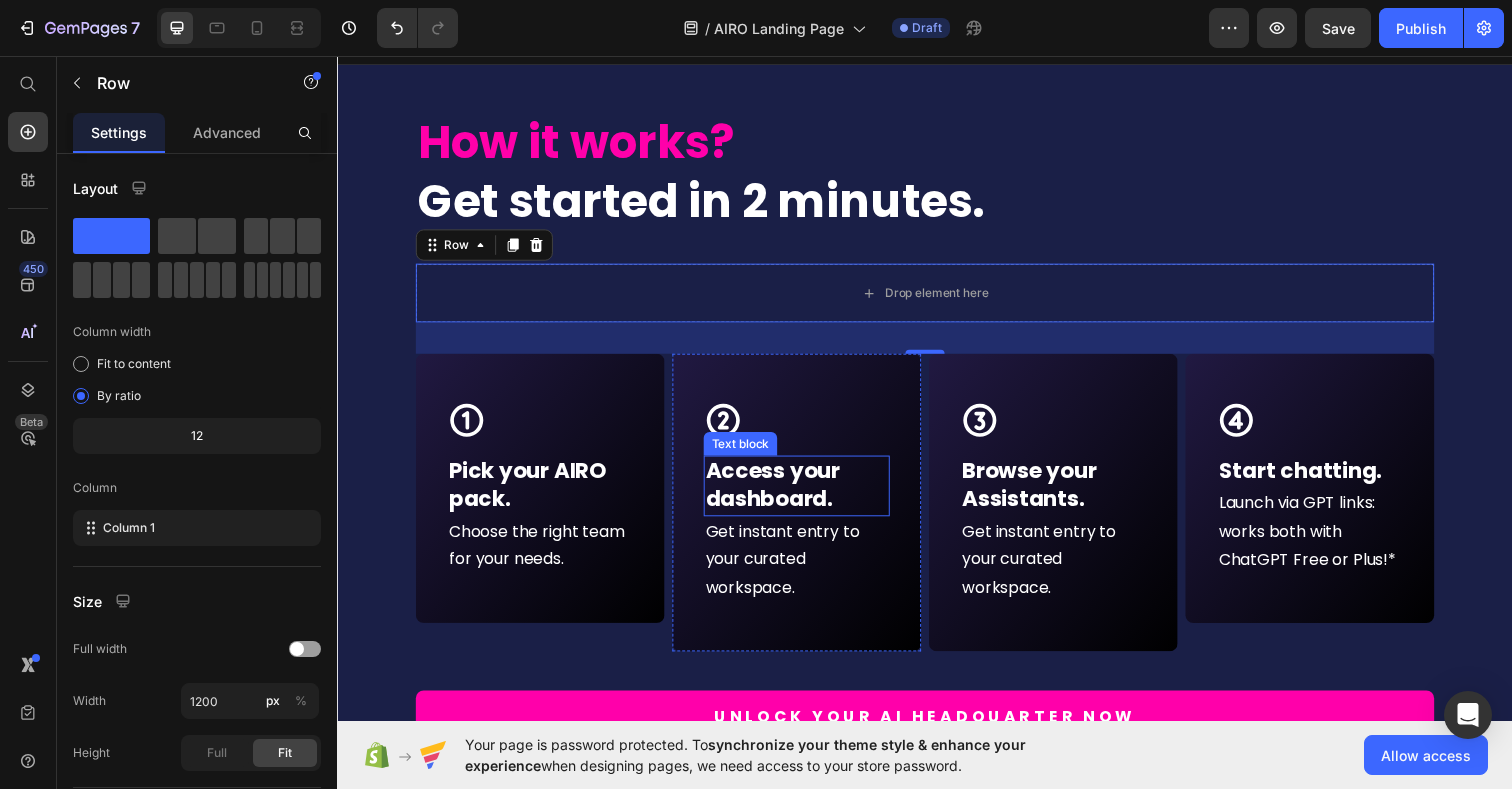 scroll, scrollTop: 9341, scrollLeft: 0, axis: vertical 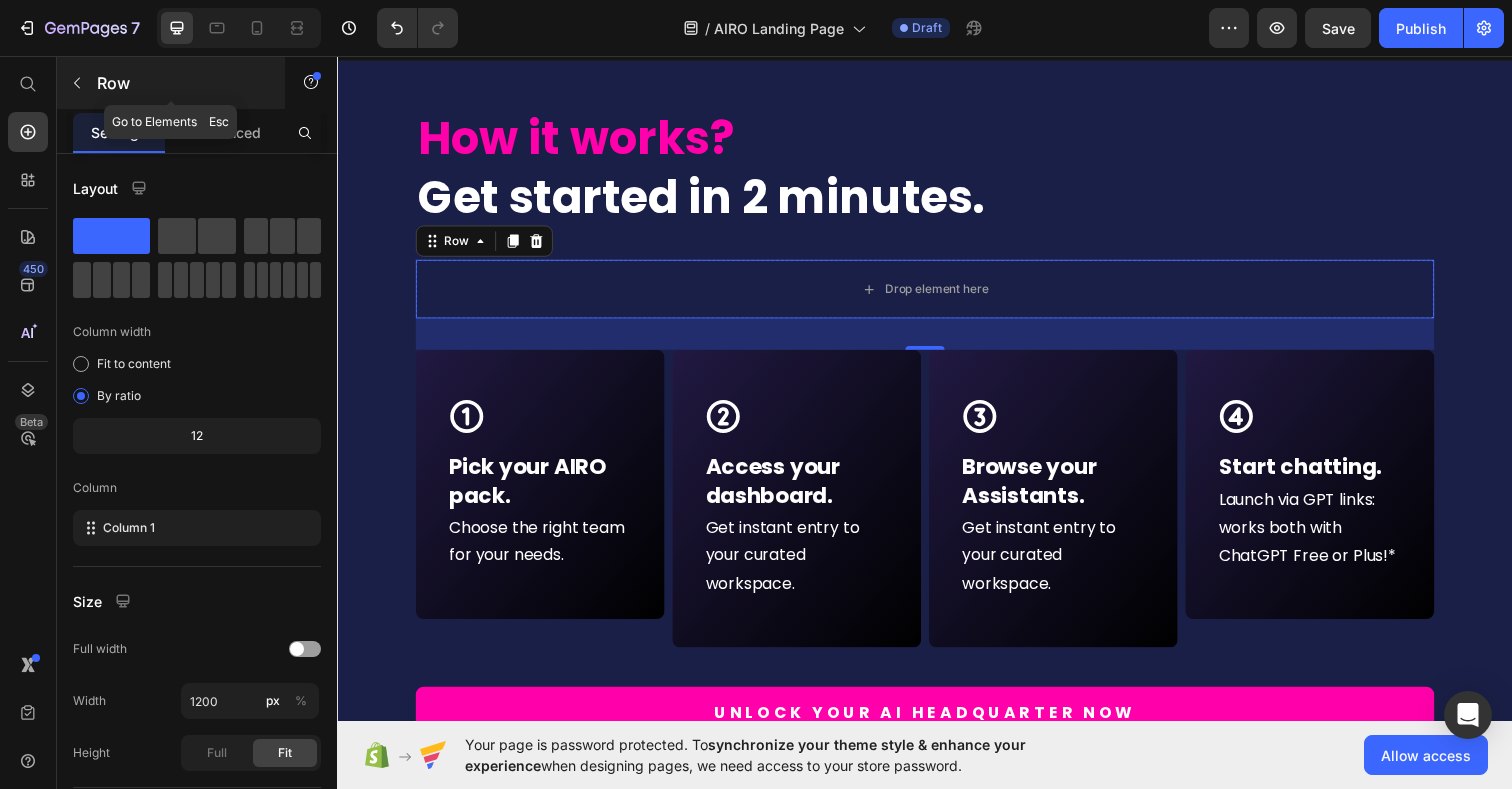 click 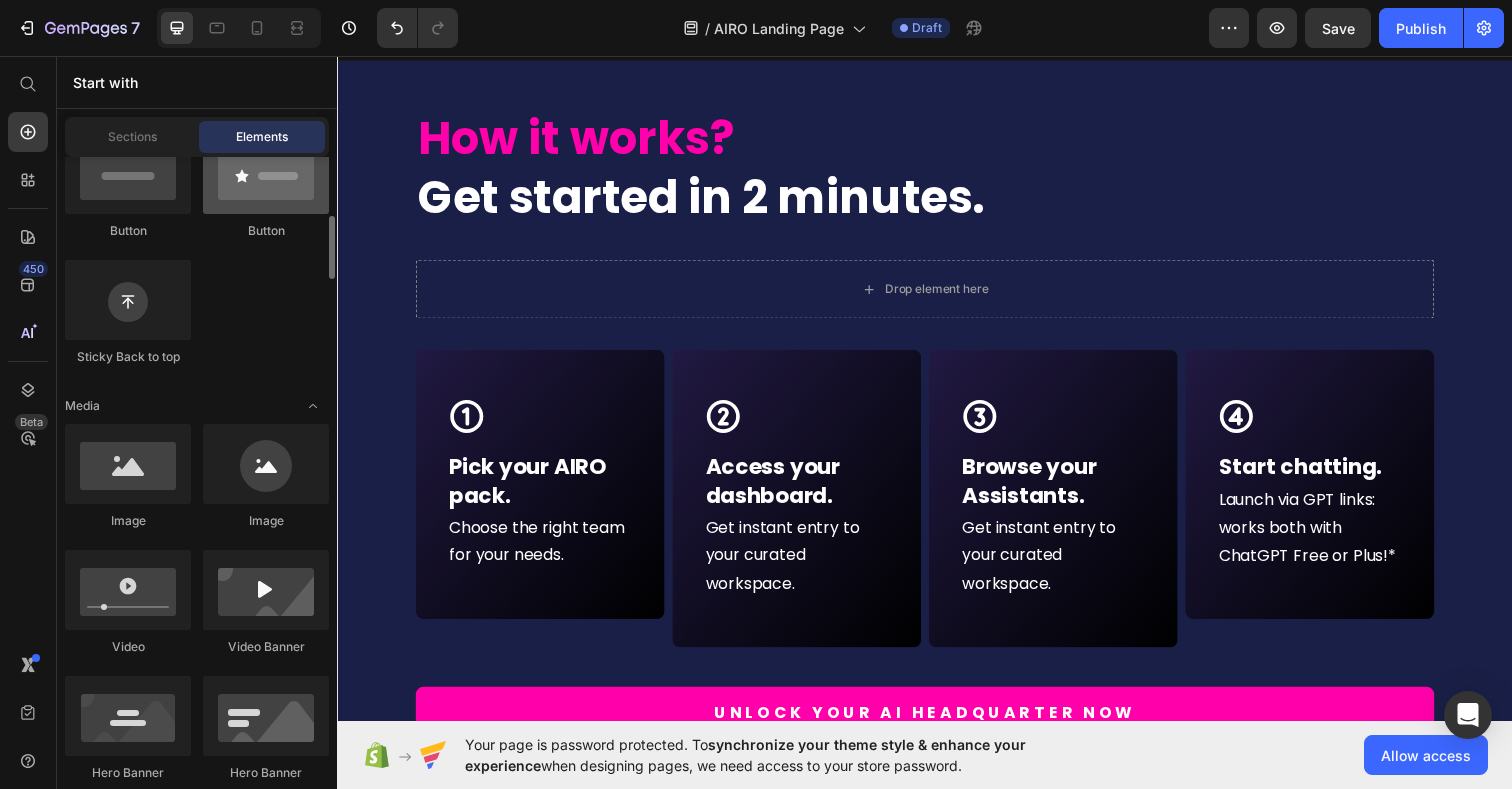 scroll, scrollTop: 527, scrollLeft: 0, axis: vertical 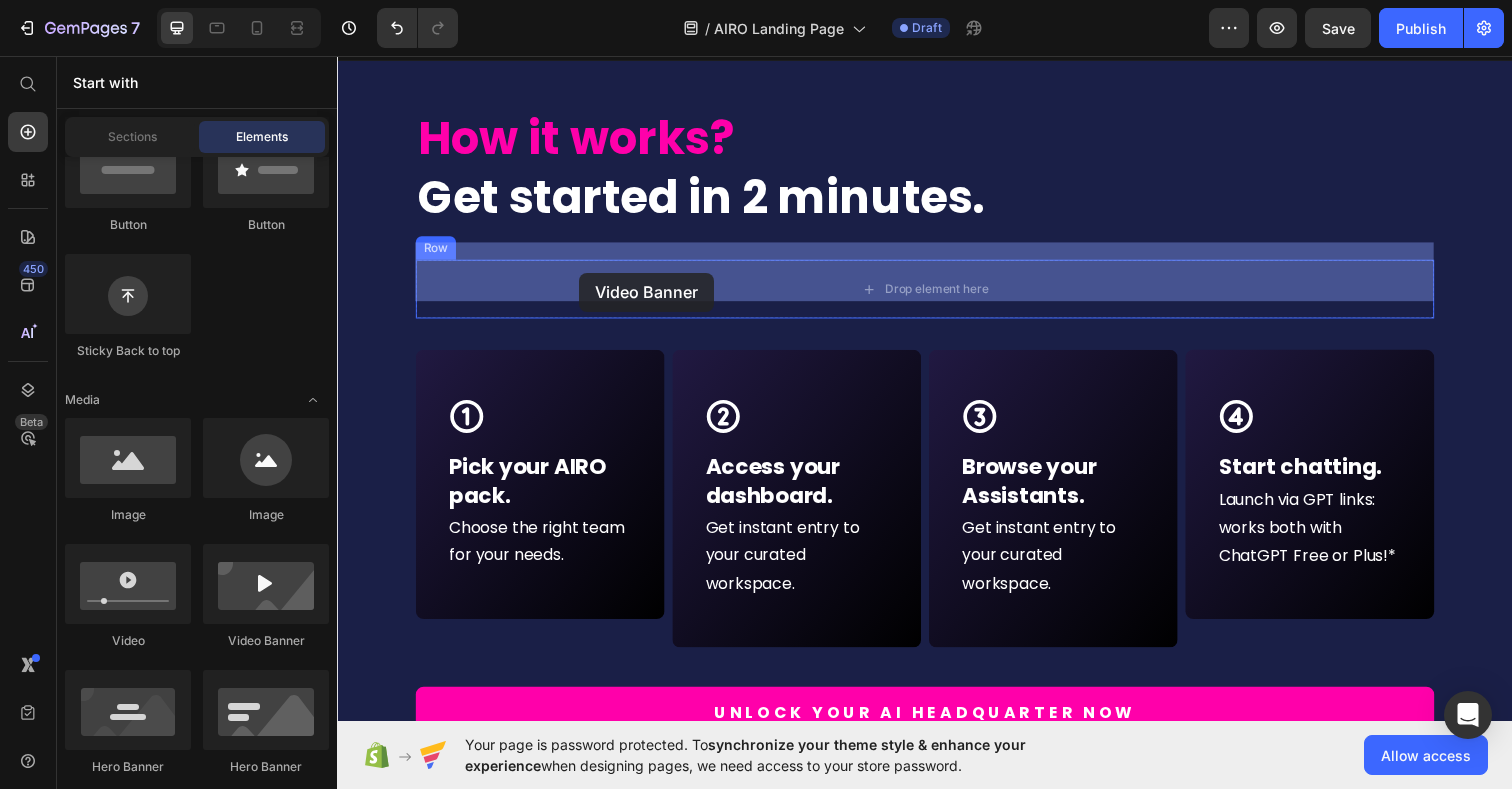 drag, startPoint x: 597, startPoint y: 657, endPoint x: 584, endPoint y: 277, distance: 380.2223 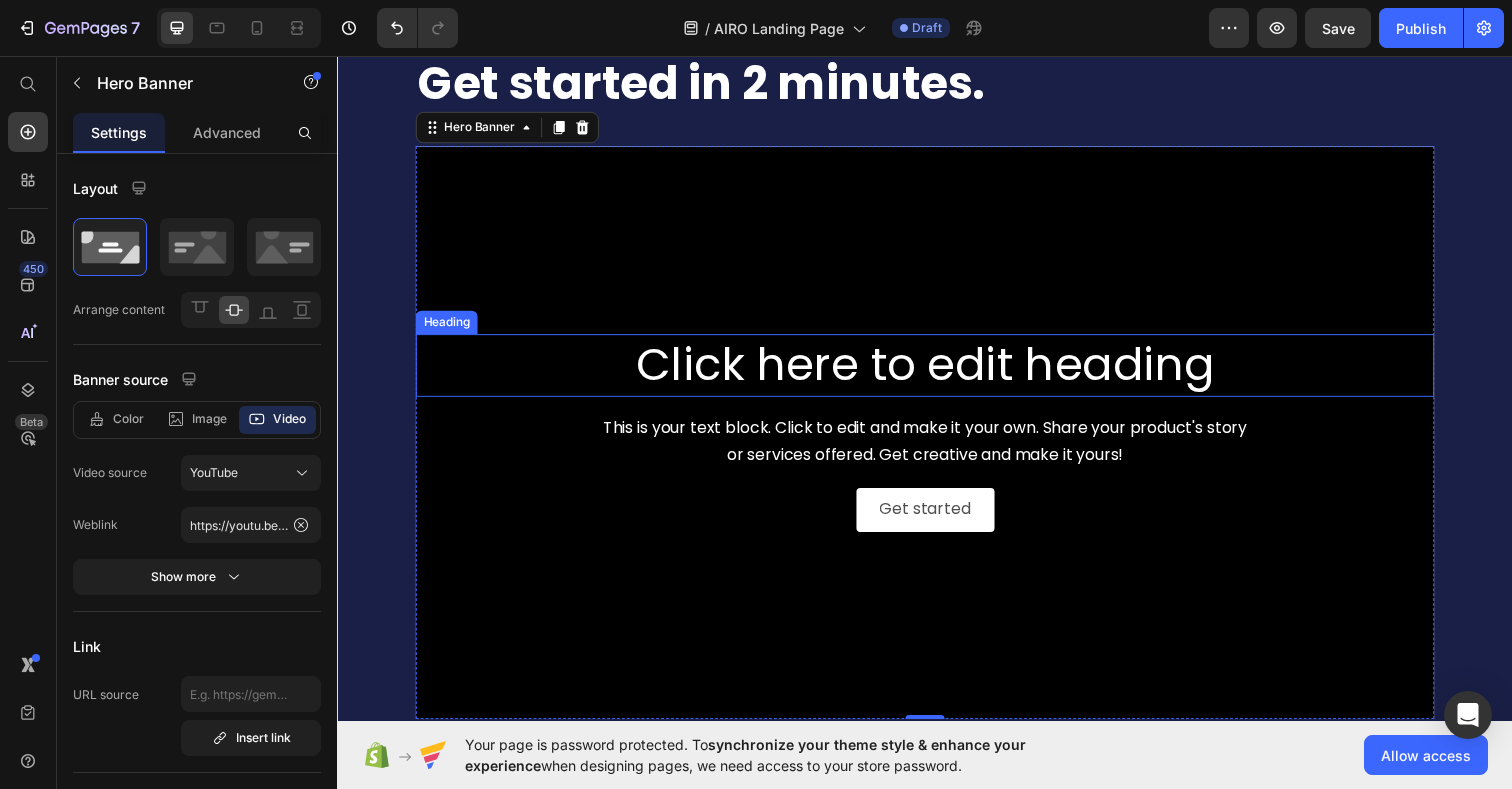 scroll, scrollTop: 9454, scrollLeft: 0, axis: vertical 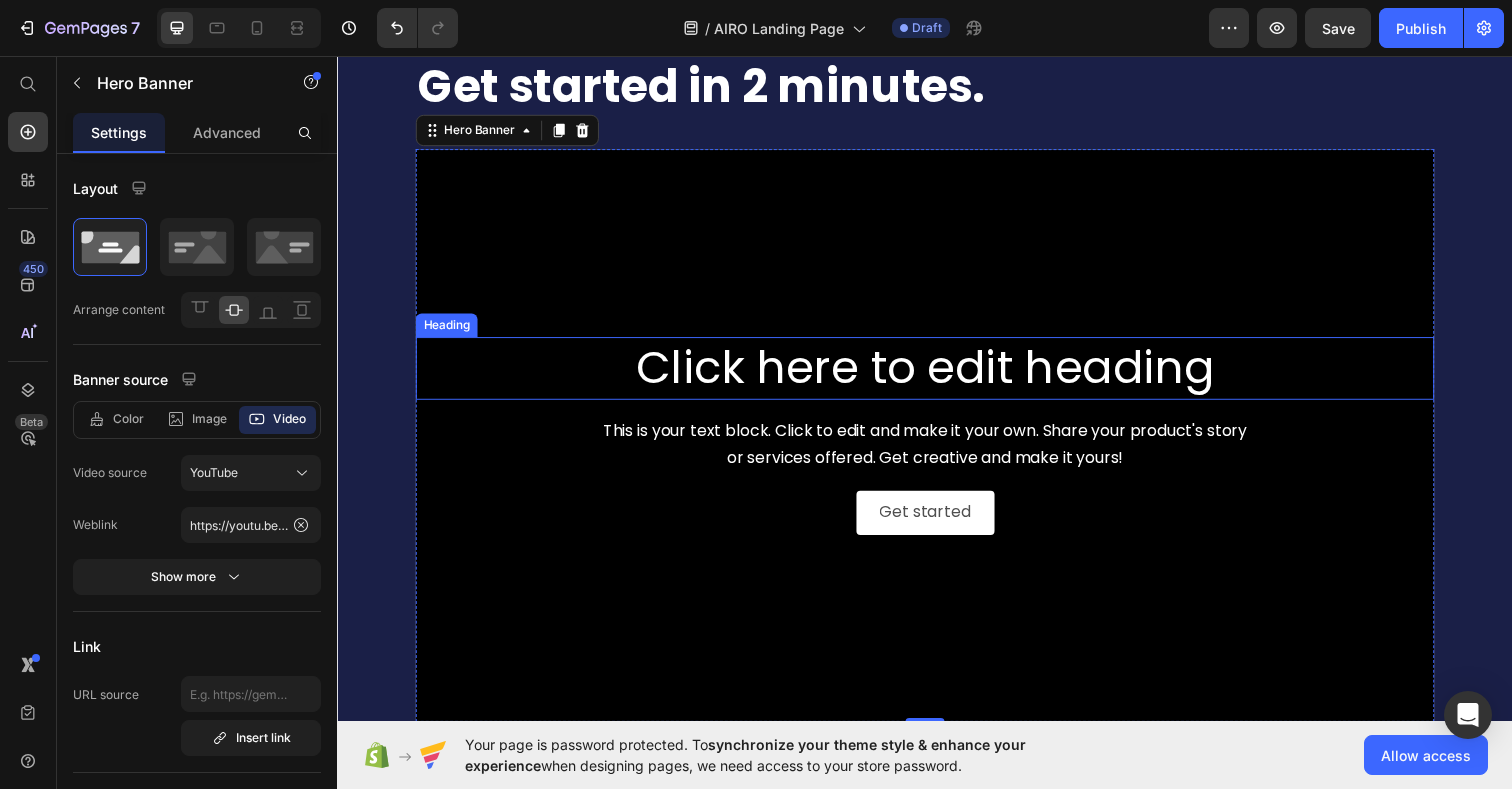 click on "Click here to edit heading" at bounding box center (937, 375) 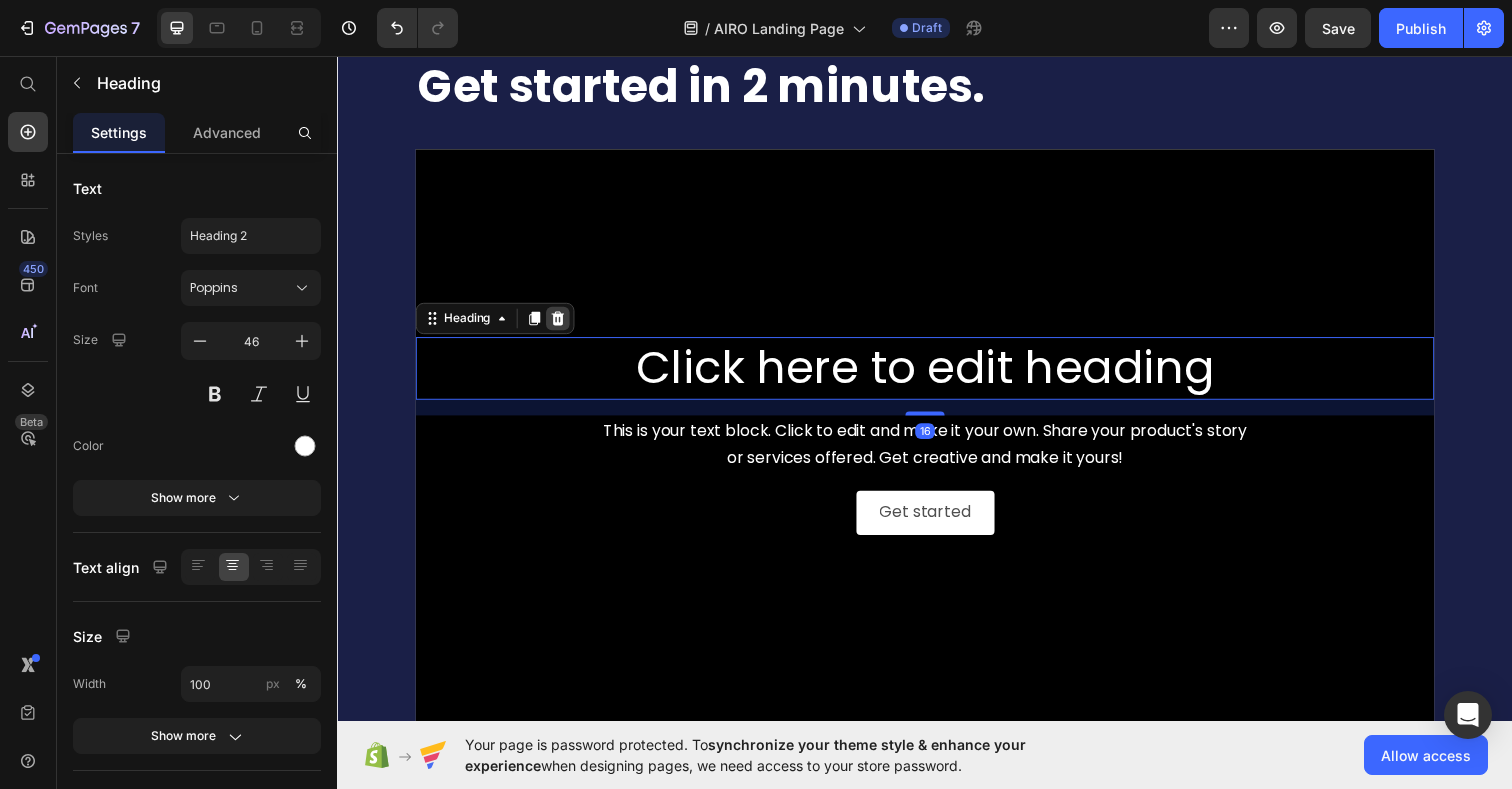 click 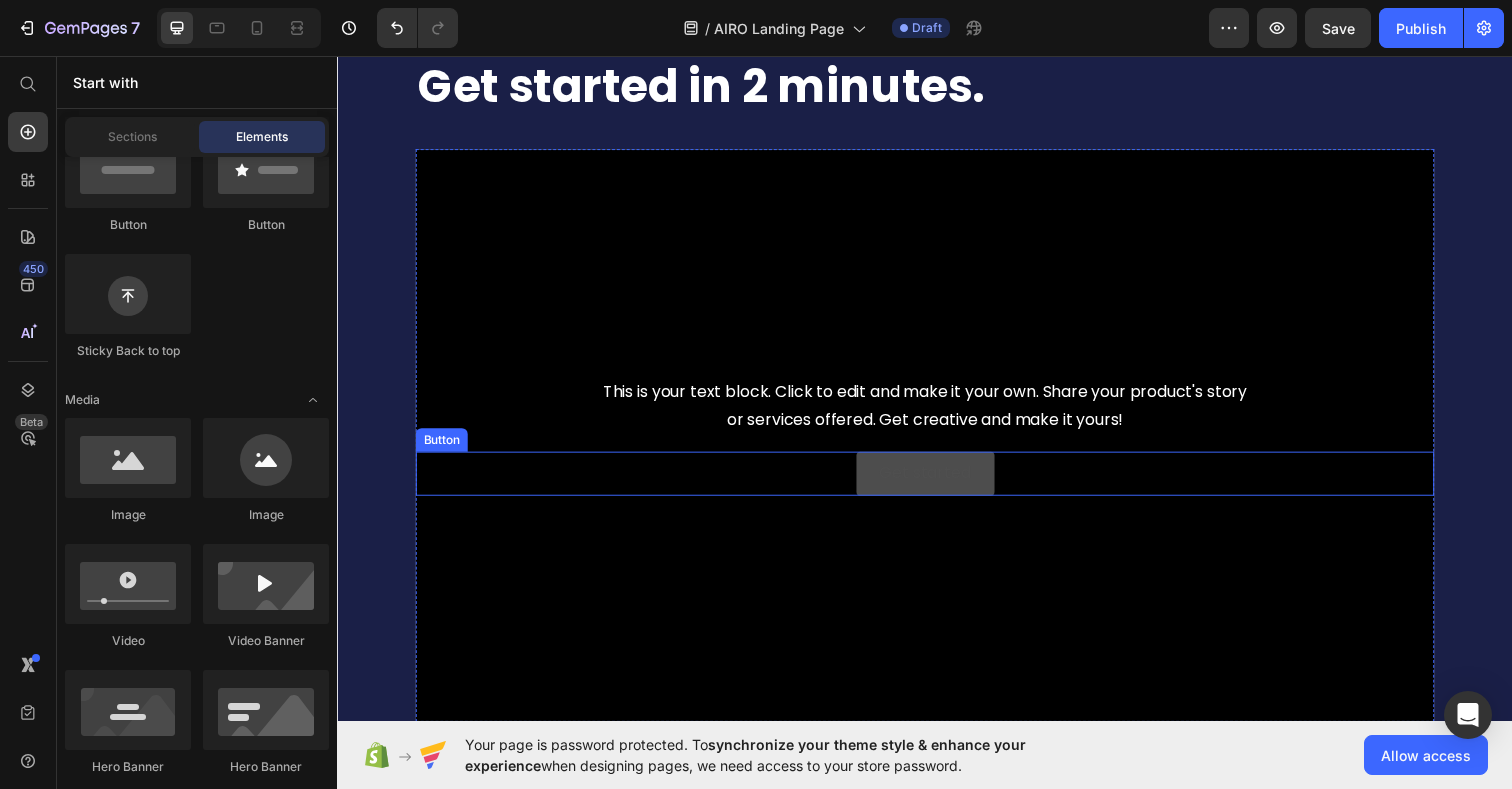 click on "Get started" at bounding box center [937, 482] 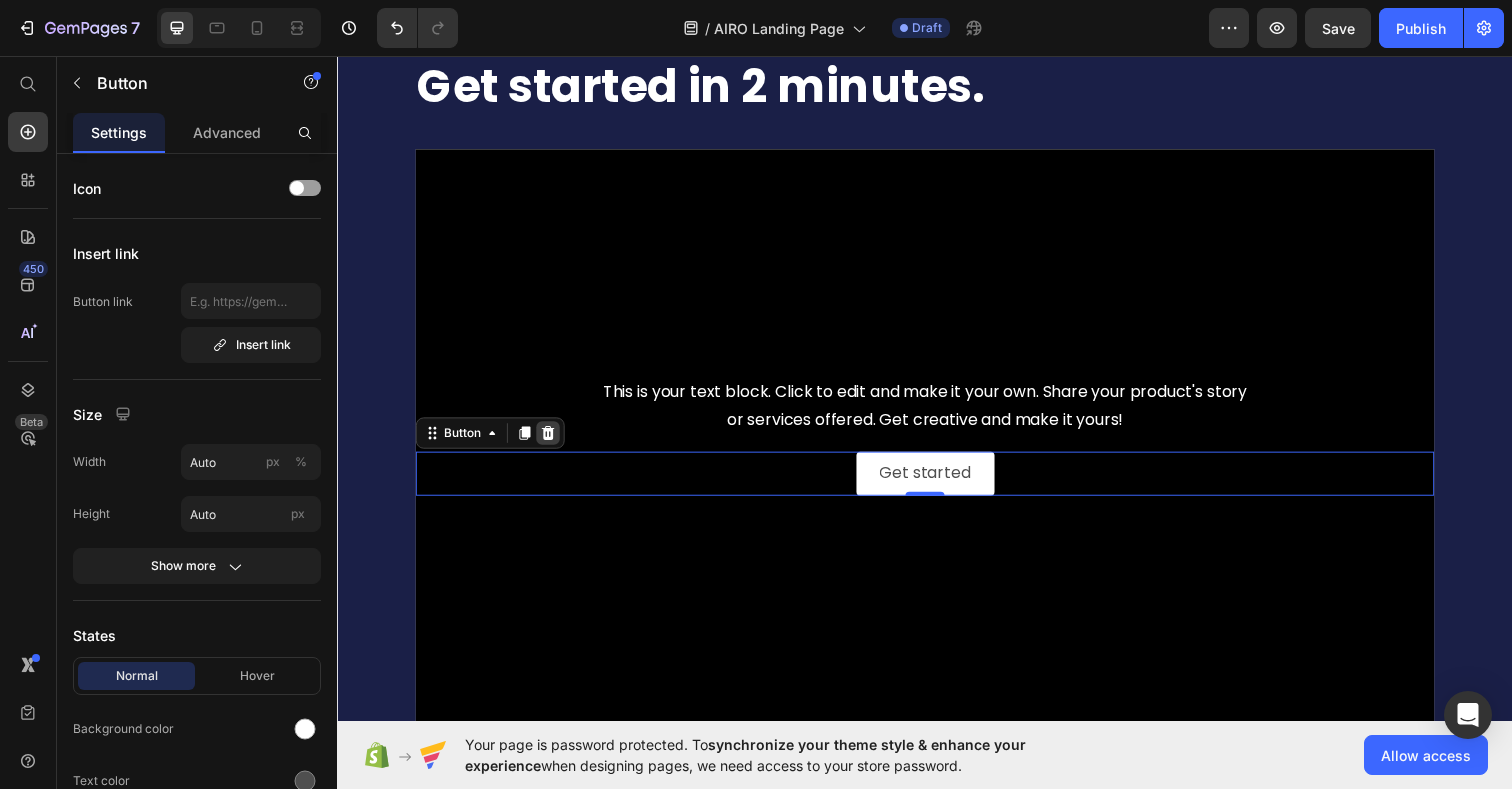 click 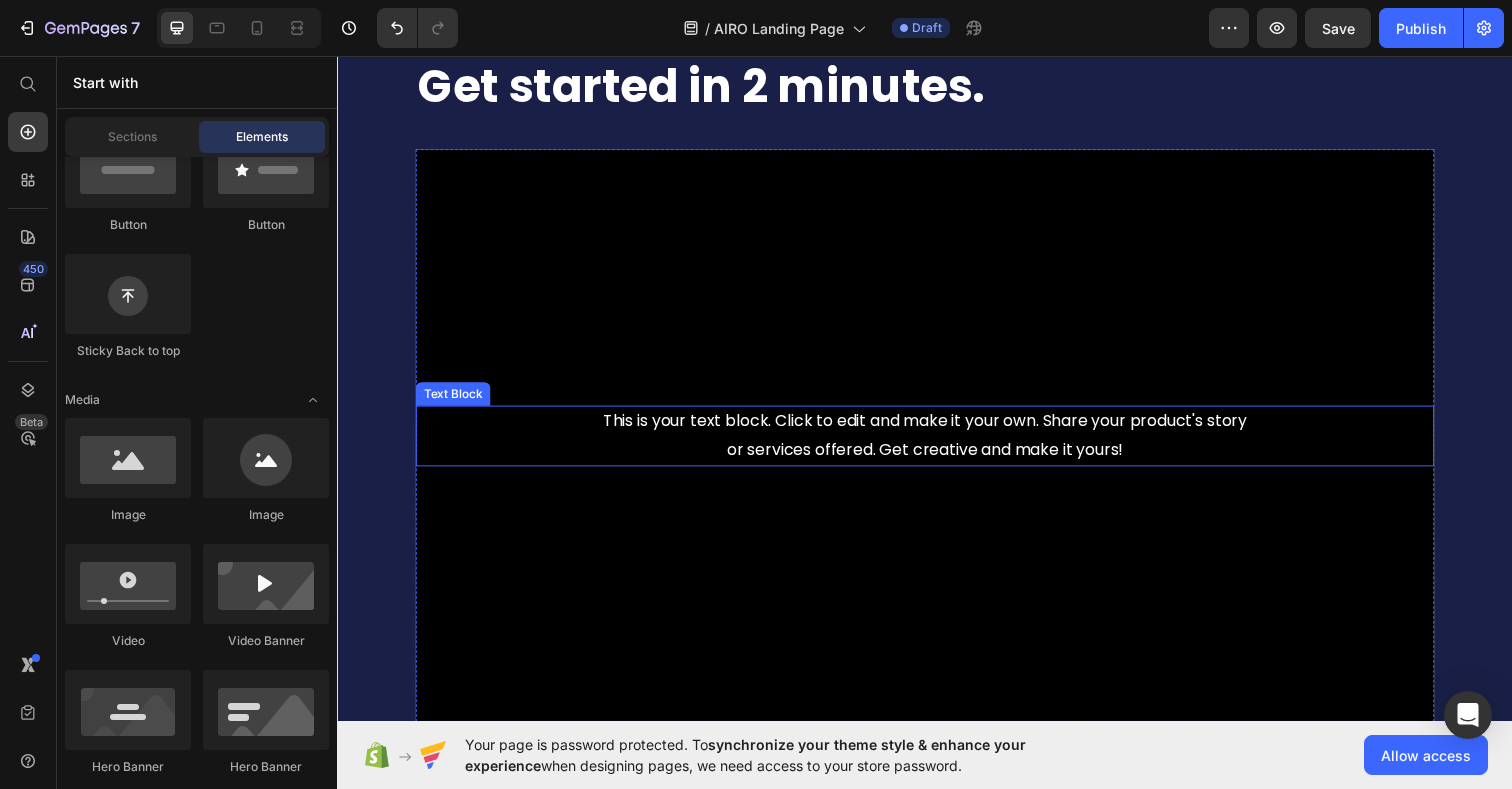 click on "This is your text block. Click to edit and make it your own. Share your product's story                   or services offered. Get creative and make it yours!" at bounding box center (937, 444) 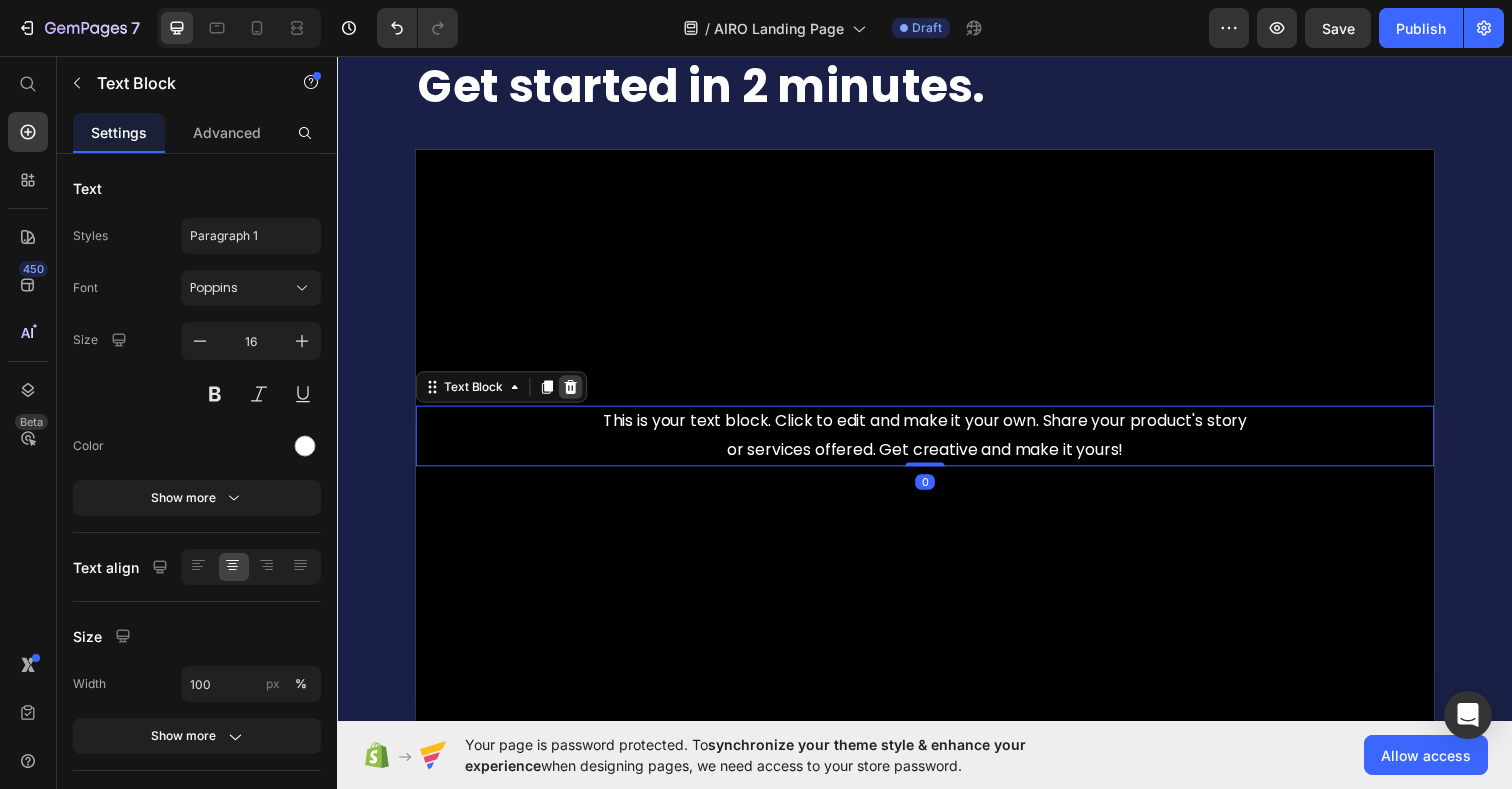 click 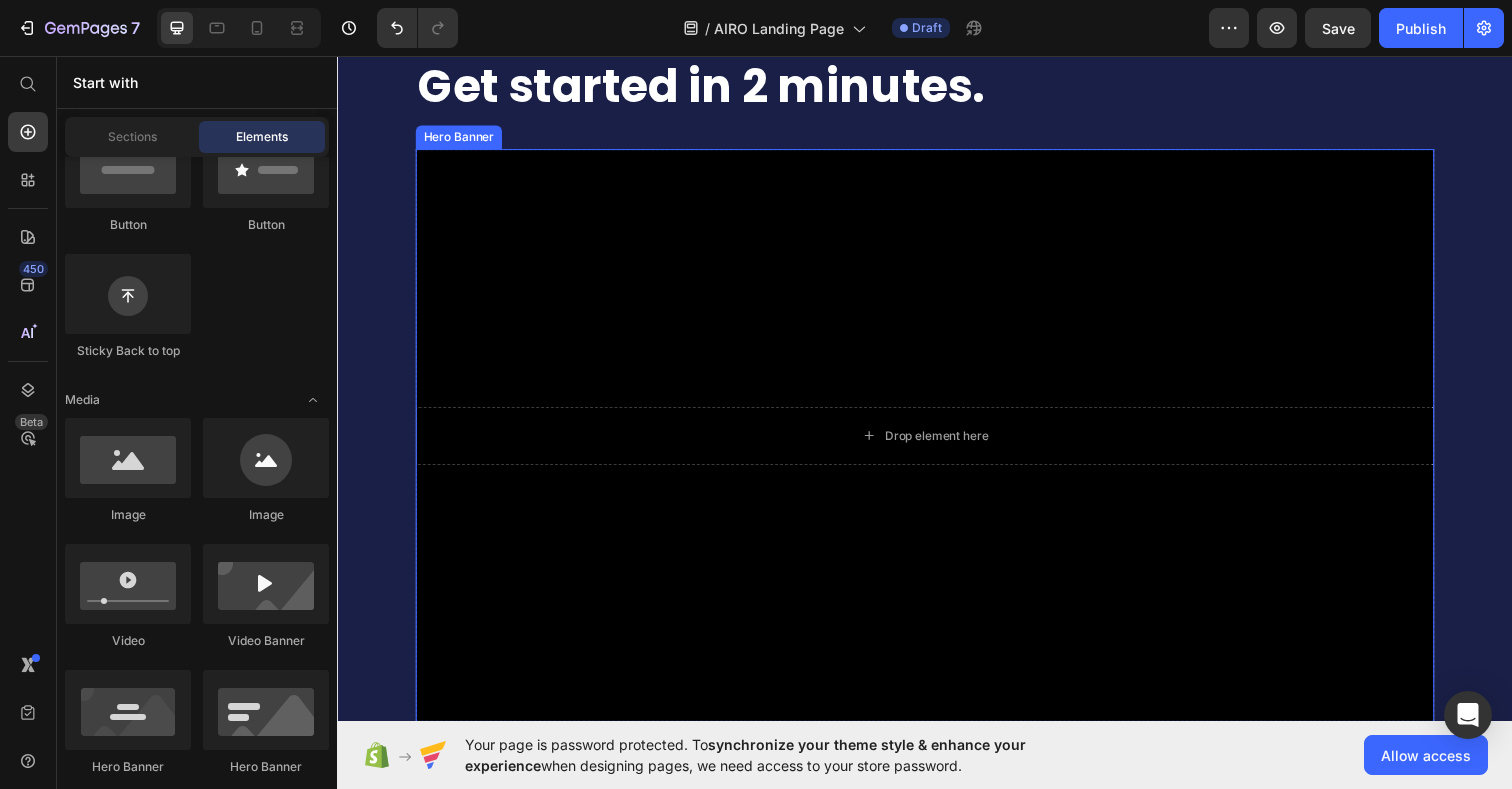 click at bounding box center [937, 443] 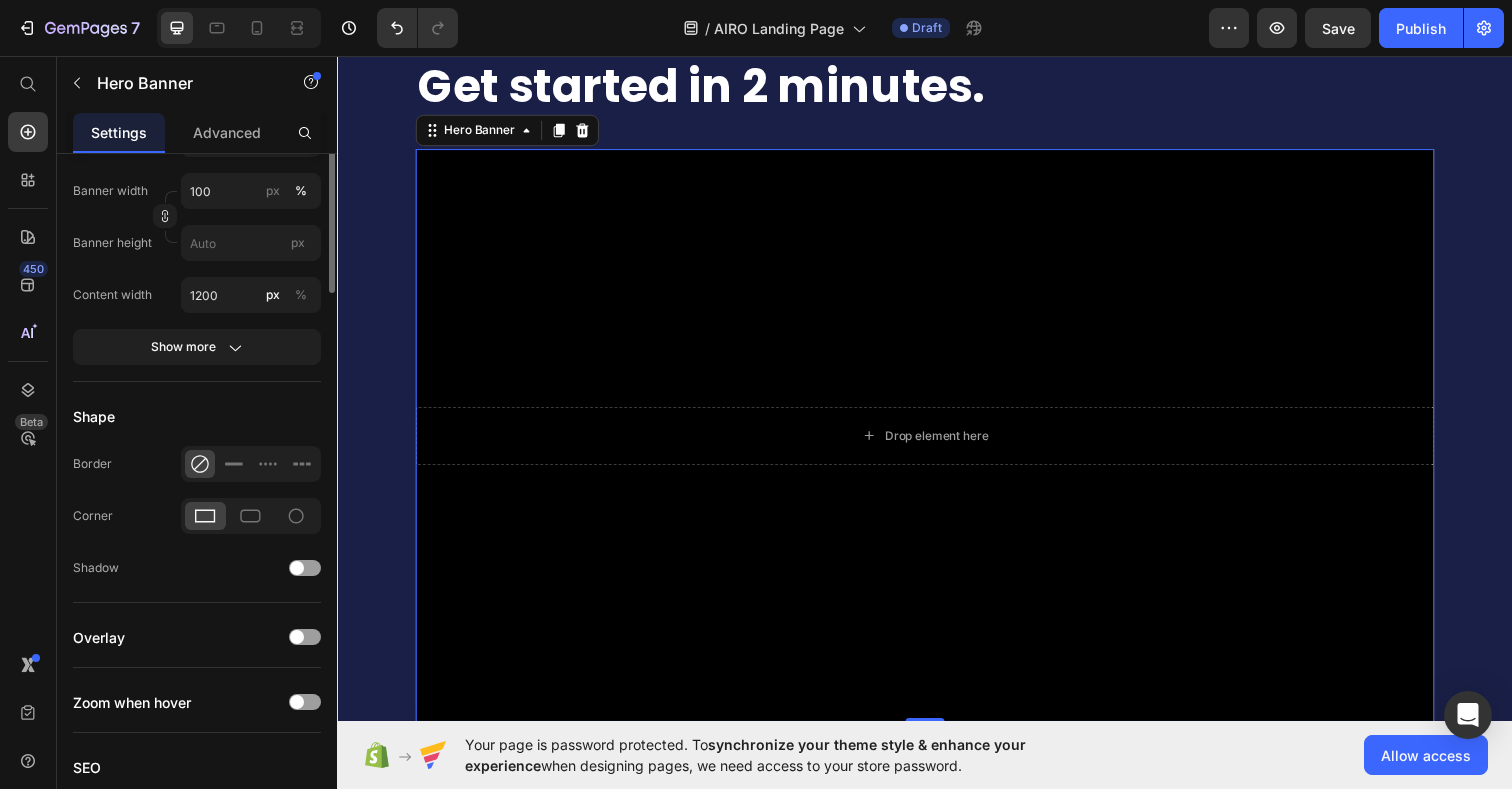 scroll, scrollTop: 870, scrollLeft: 0, axis: vertical 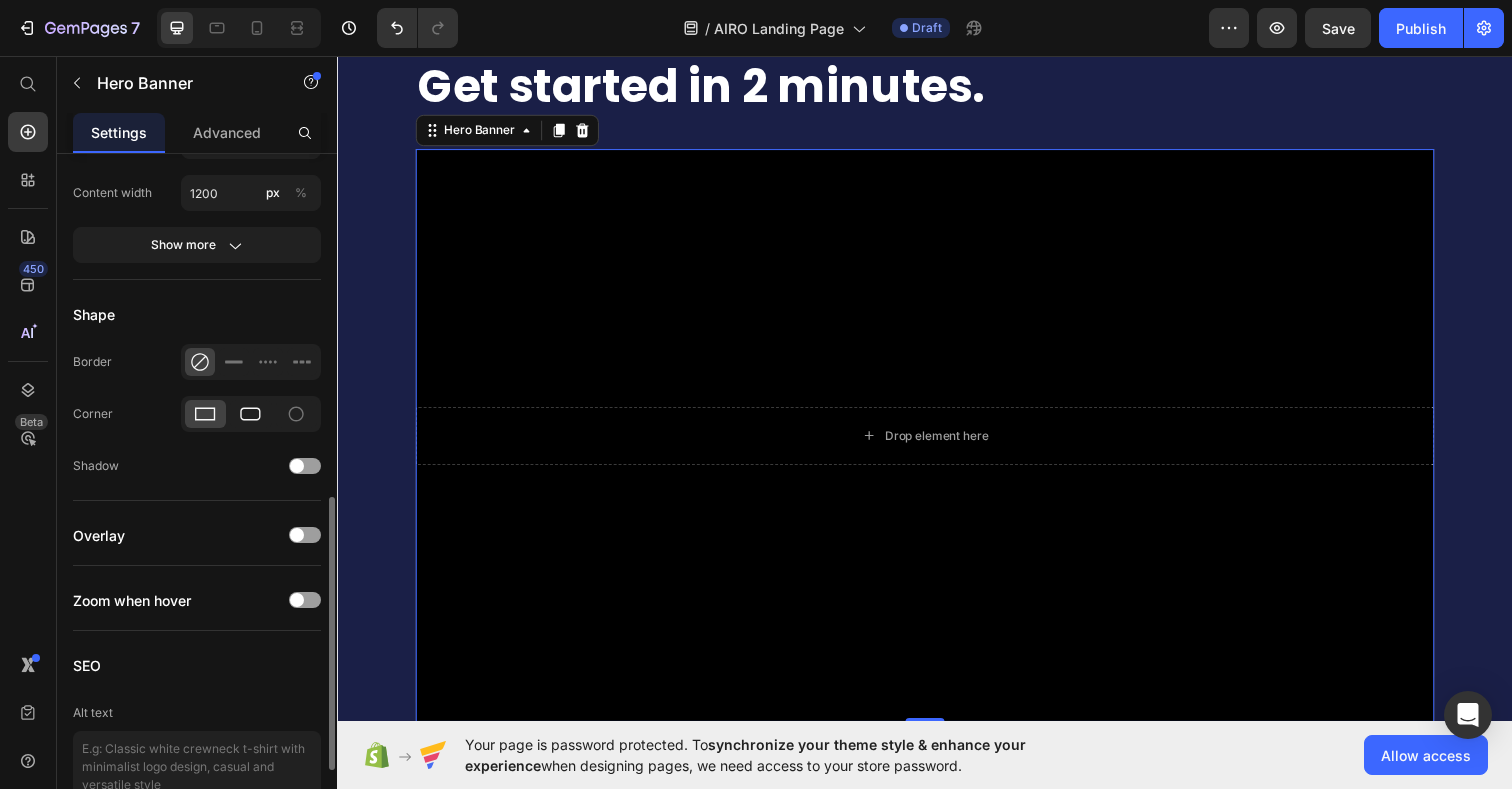 click 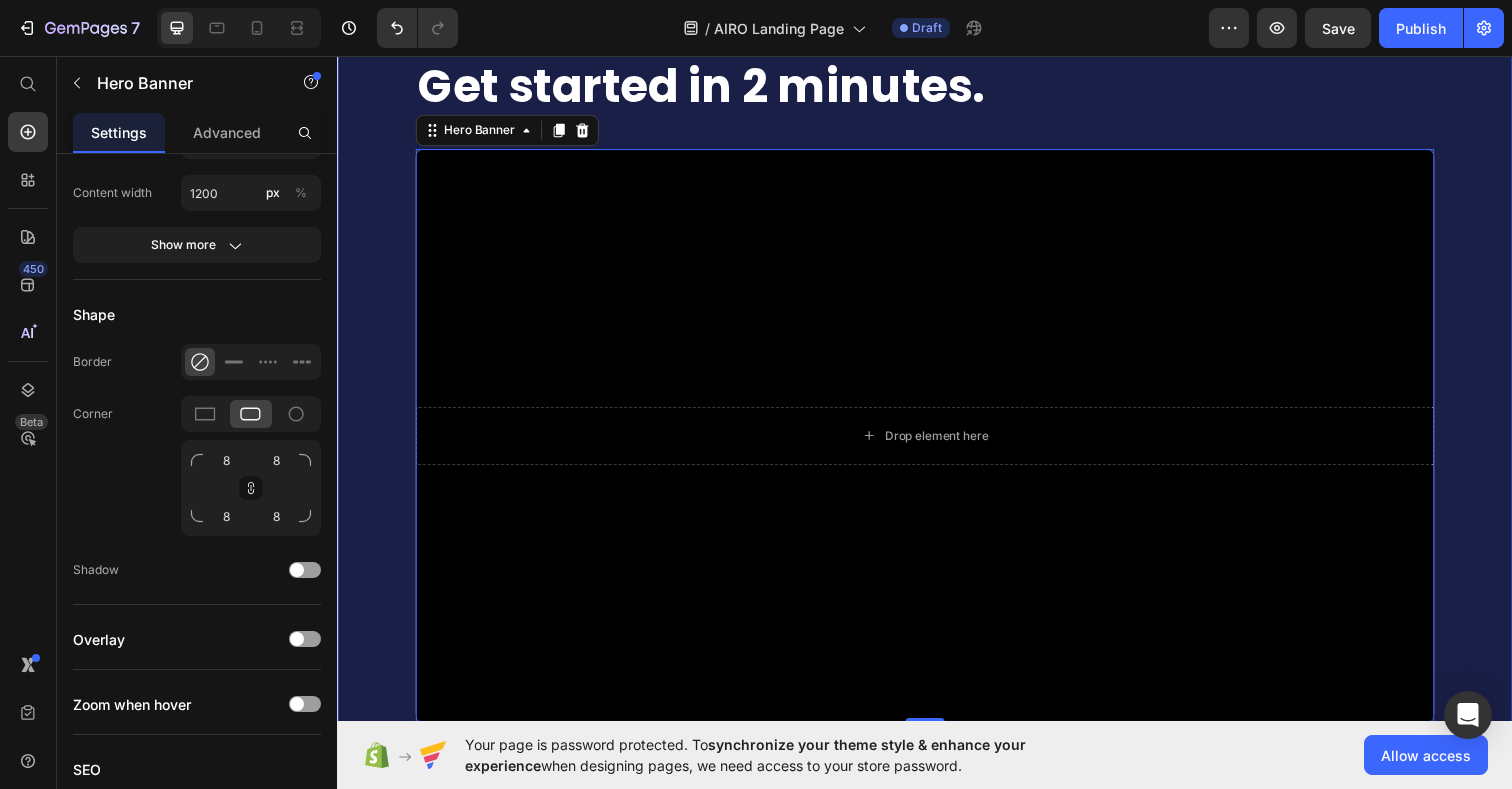 click on "How it works? Get started in 2 minutes. Heading
Drop element here Hero Banner   0 Row
Icon Row Pick your AIRO pack. Text block Choose the right team for your needs. Text Block Row
Icon Row Access your dashboard. Text block Get instant entry to your curated workspace. Text Block Row
Icon Row Browse your Assistants. Text block Get instant entry to your curated workspace. Text Block Row
Icon Row Start chatting. Text block Launch via GPT links: works both with ChatGPT Free or Plus!* Text Block Row Row Row Unlock your AI HEADQUARTER now Button *AIRO works with both ChatGPT Free and Plus accounts. But keep in mind: with ChatGPT Plus you’ll unlock last models and extra features: like file uploads, advanced tools, unlimited replies. We love it and suggest to subscribe it! Heading Section 16" at bounding box center [937, 618] 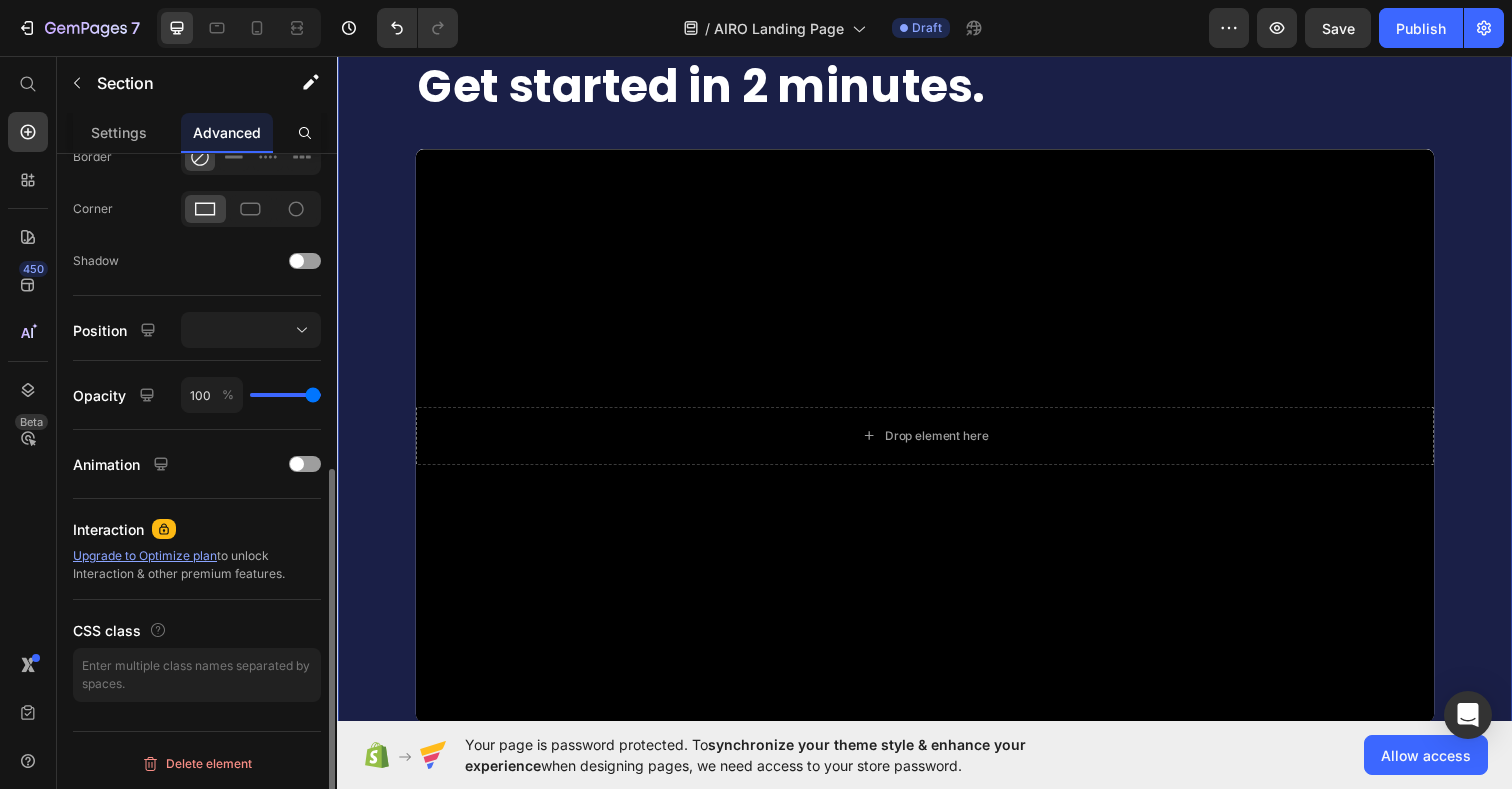 scroll, scrollTop: 0, scrollLeft: 0, axis: both 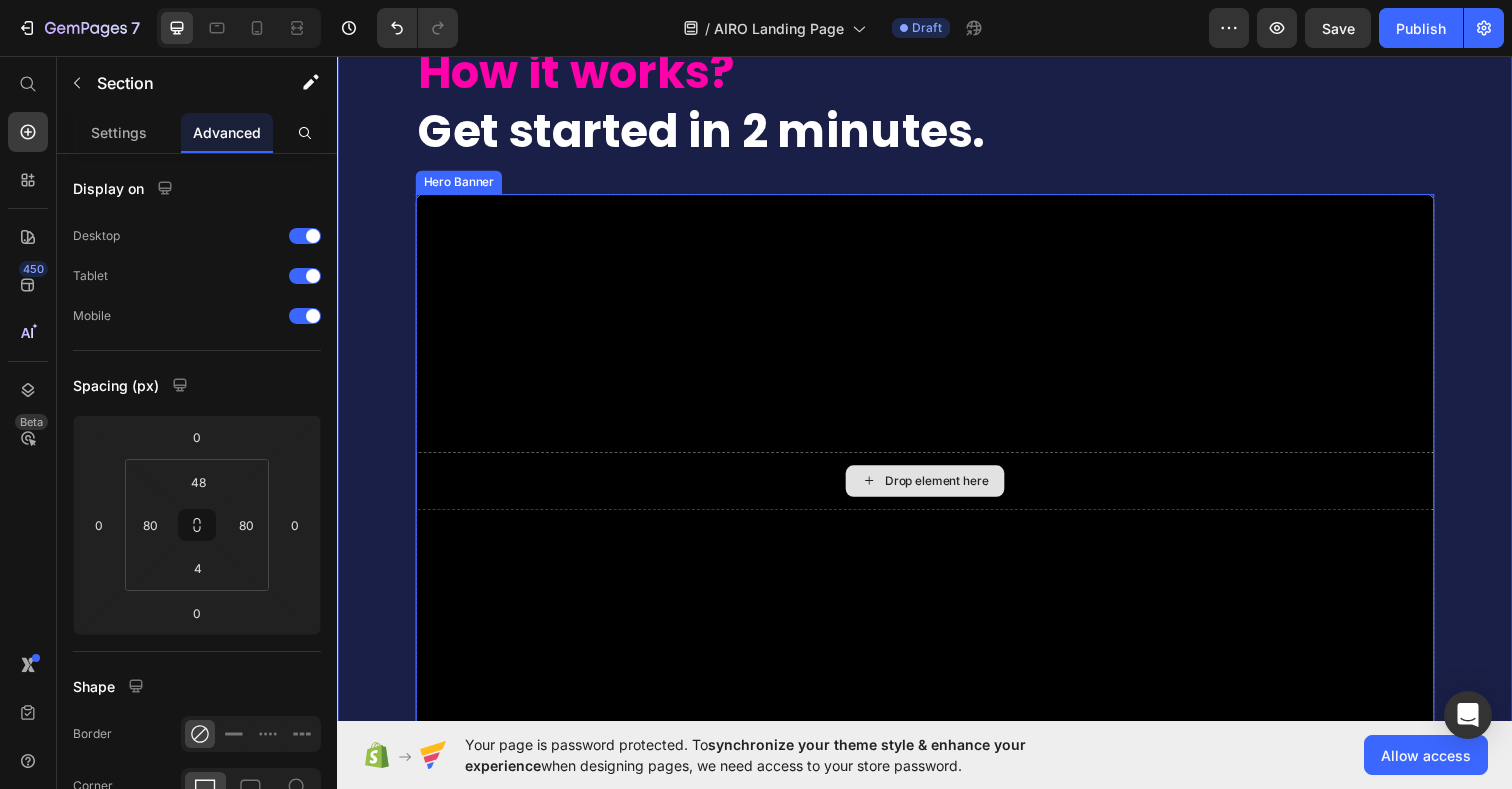 click on "Drop element here" at bounding box center [937, 490] 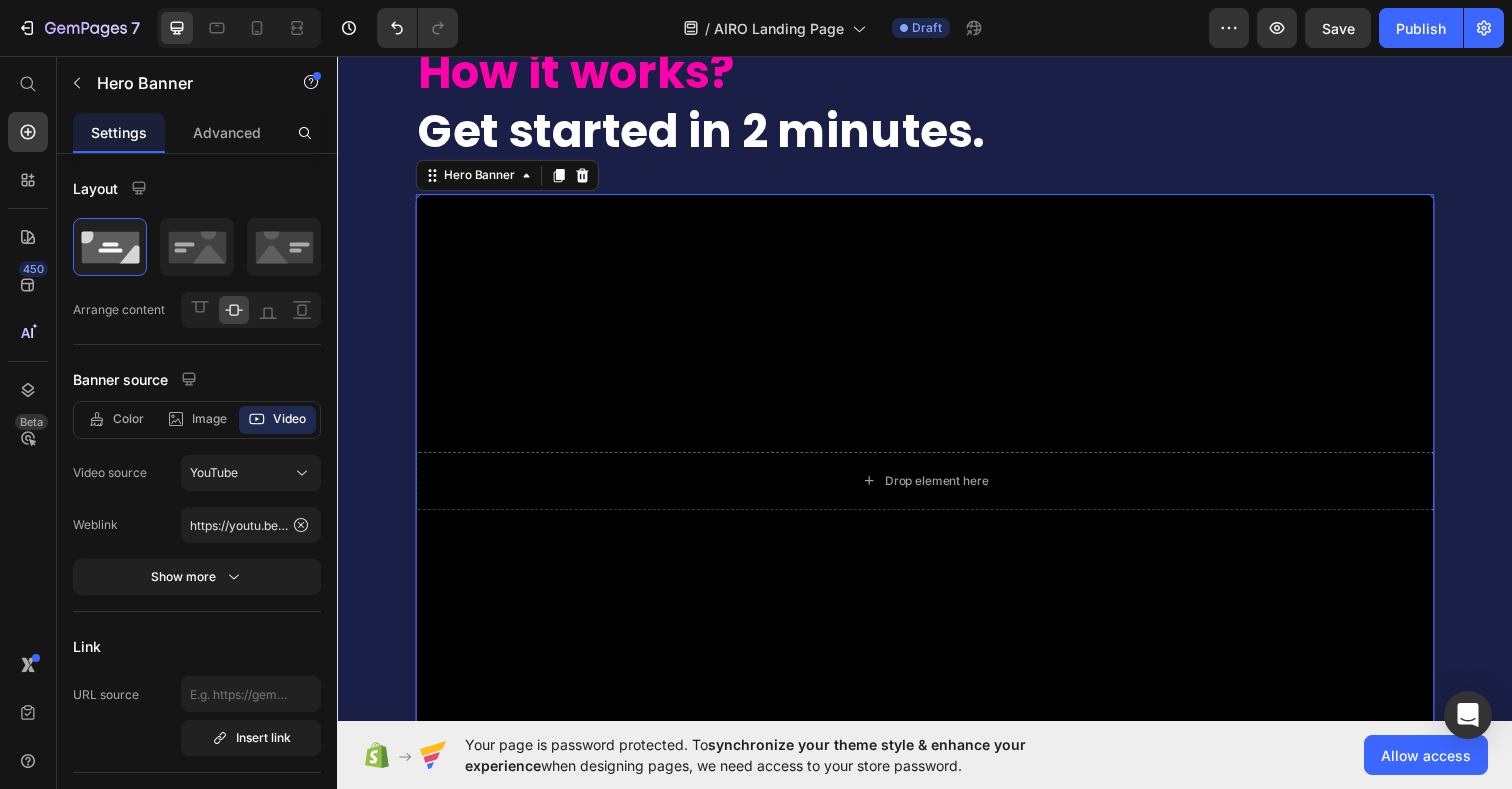 click at bounding box center [937, 489] 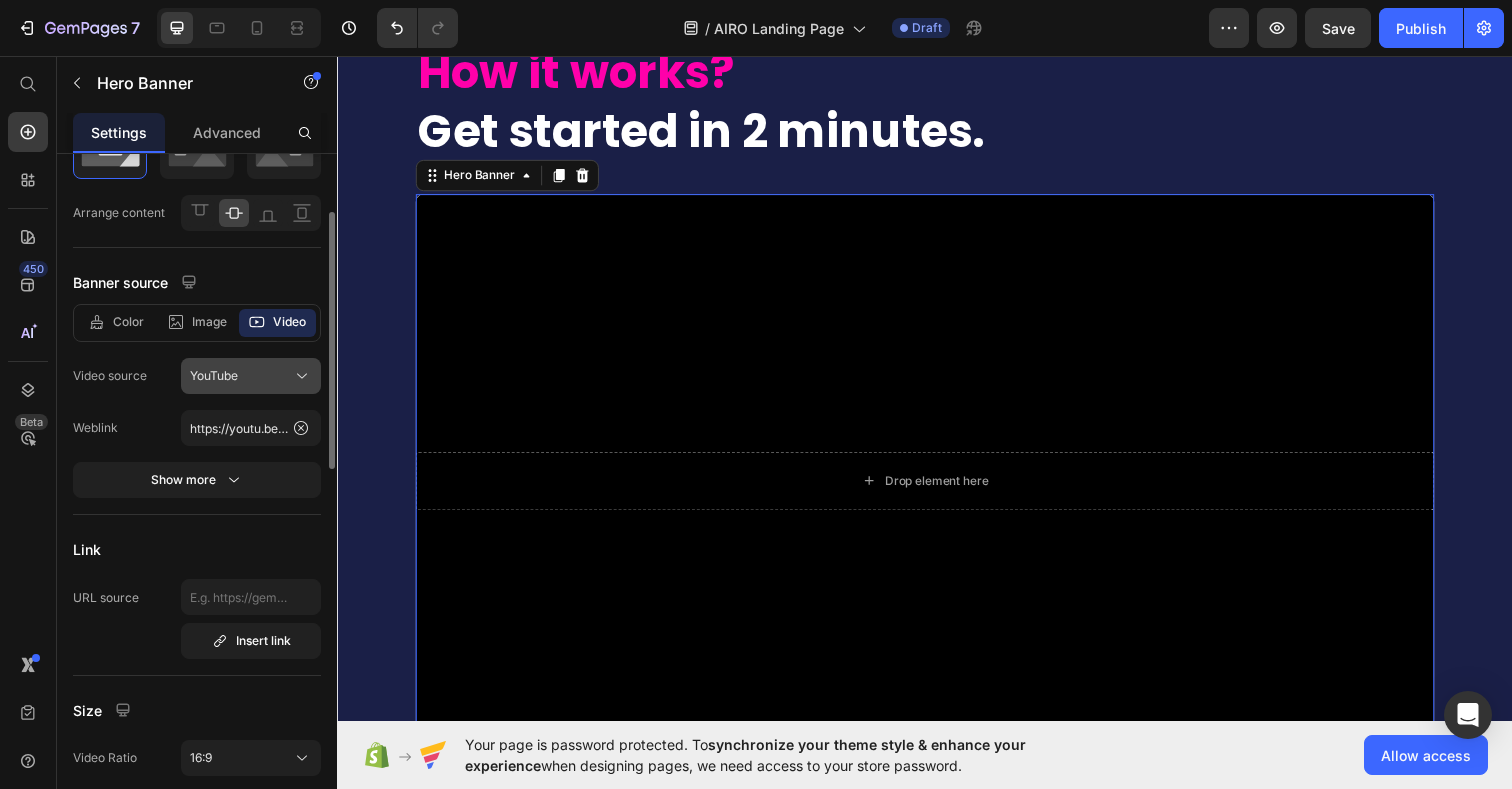 scroll, scrollTop: 127, scrollLeft: 0, axis: vertical 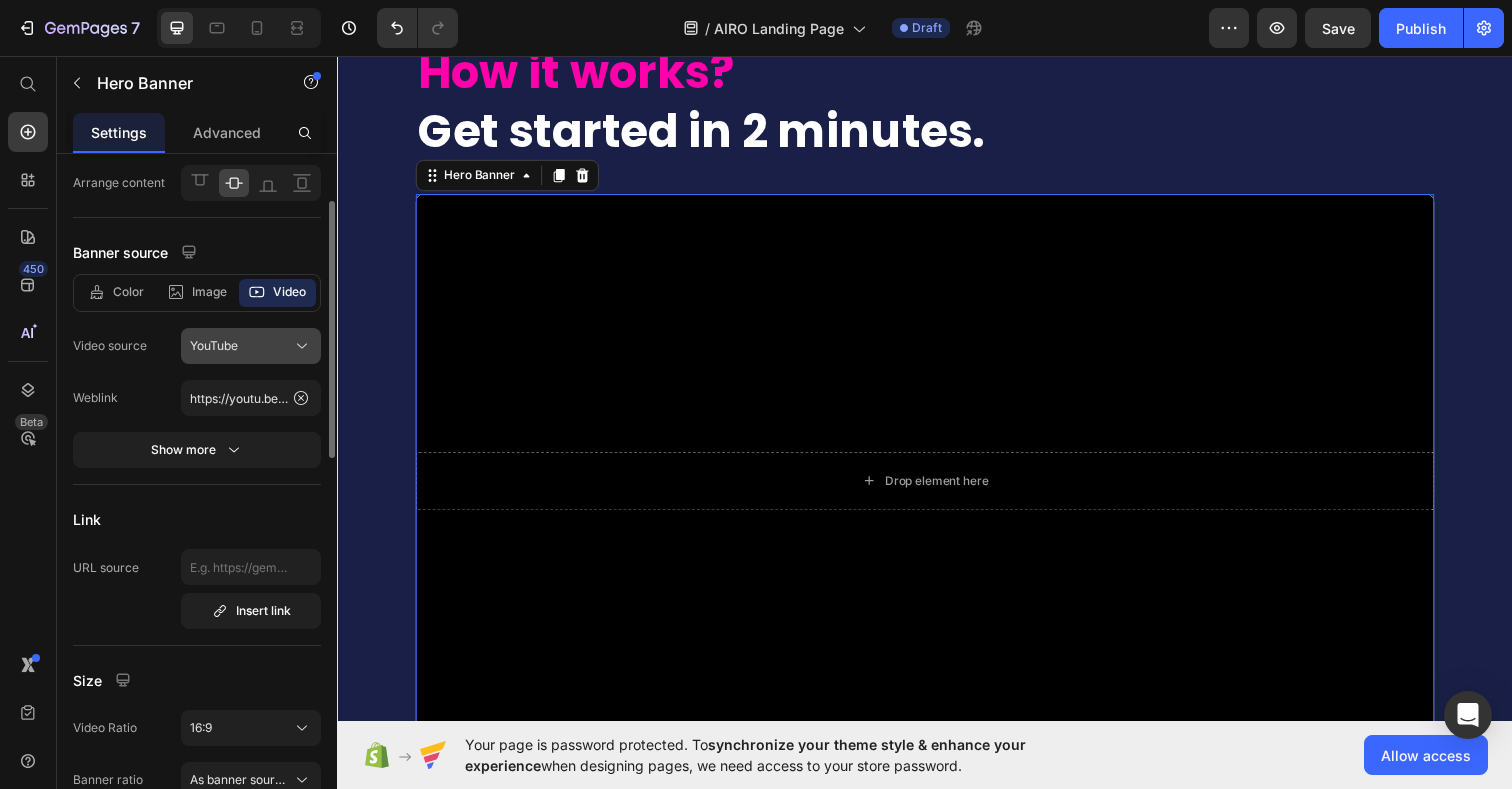 click on "YouTube" 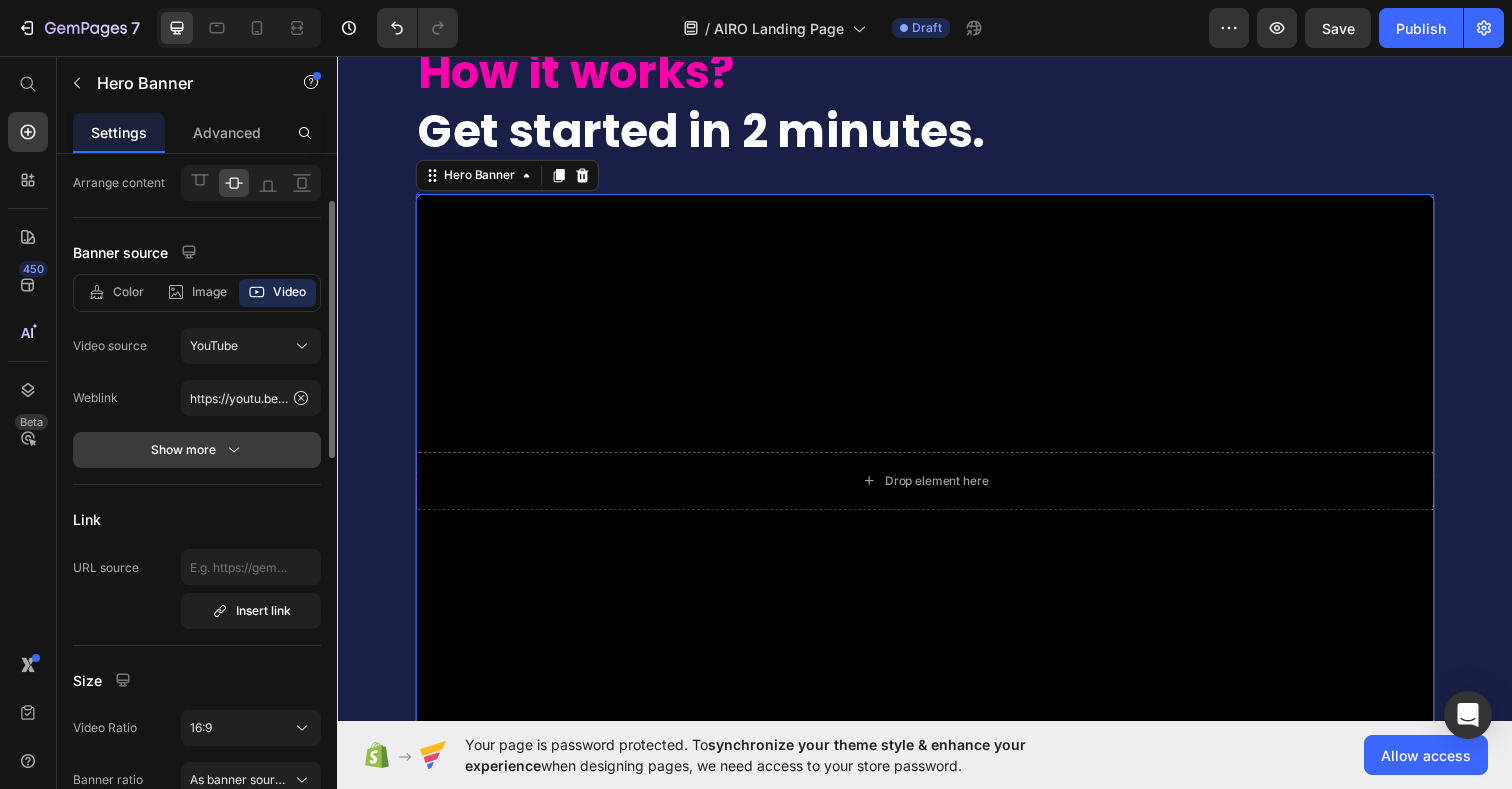 click on "Show more" at bounding box center [197, 450] 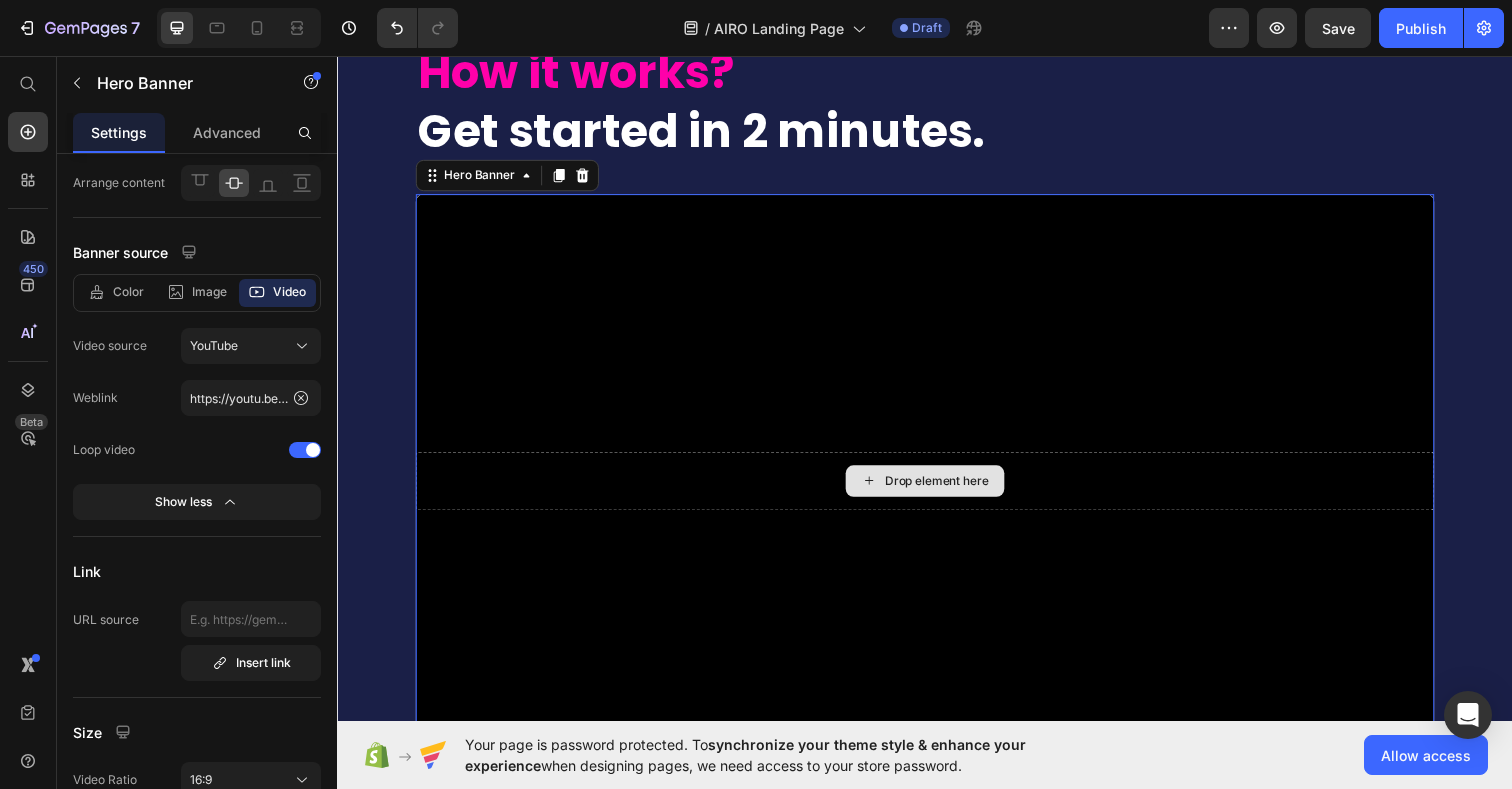 scroll, scrollTop: 9485, scrollLeft: 0, axis: vertical 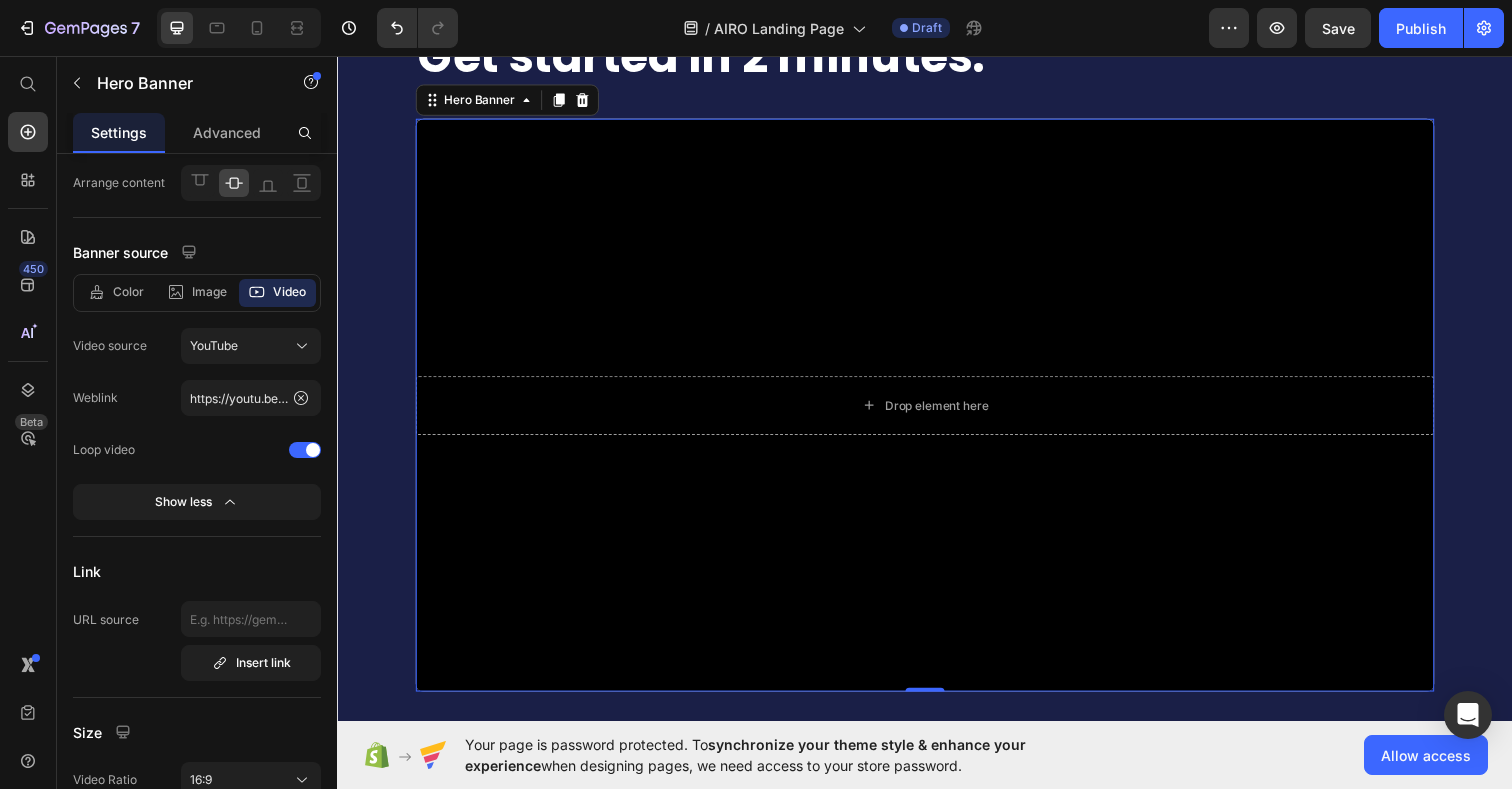 click at bounding box center [937, 412] 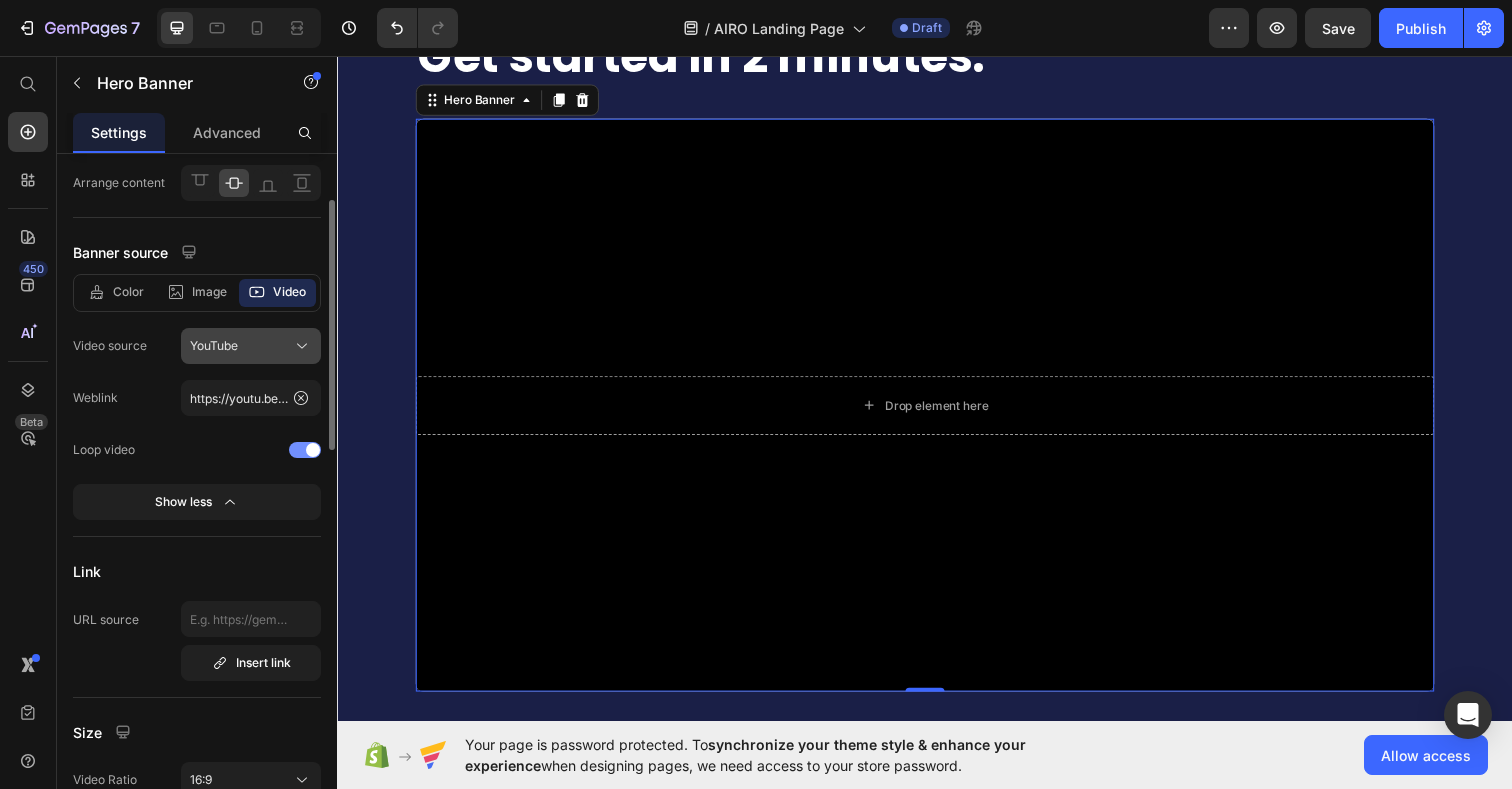 click on "YouTube" at bounding box center [214, 346] 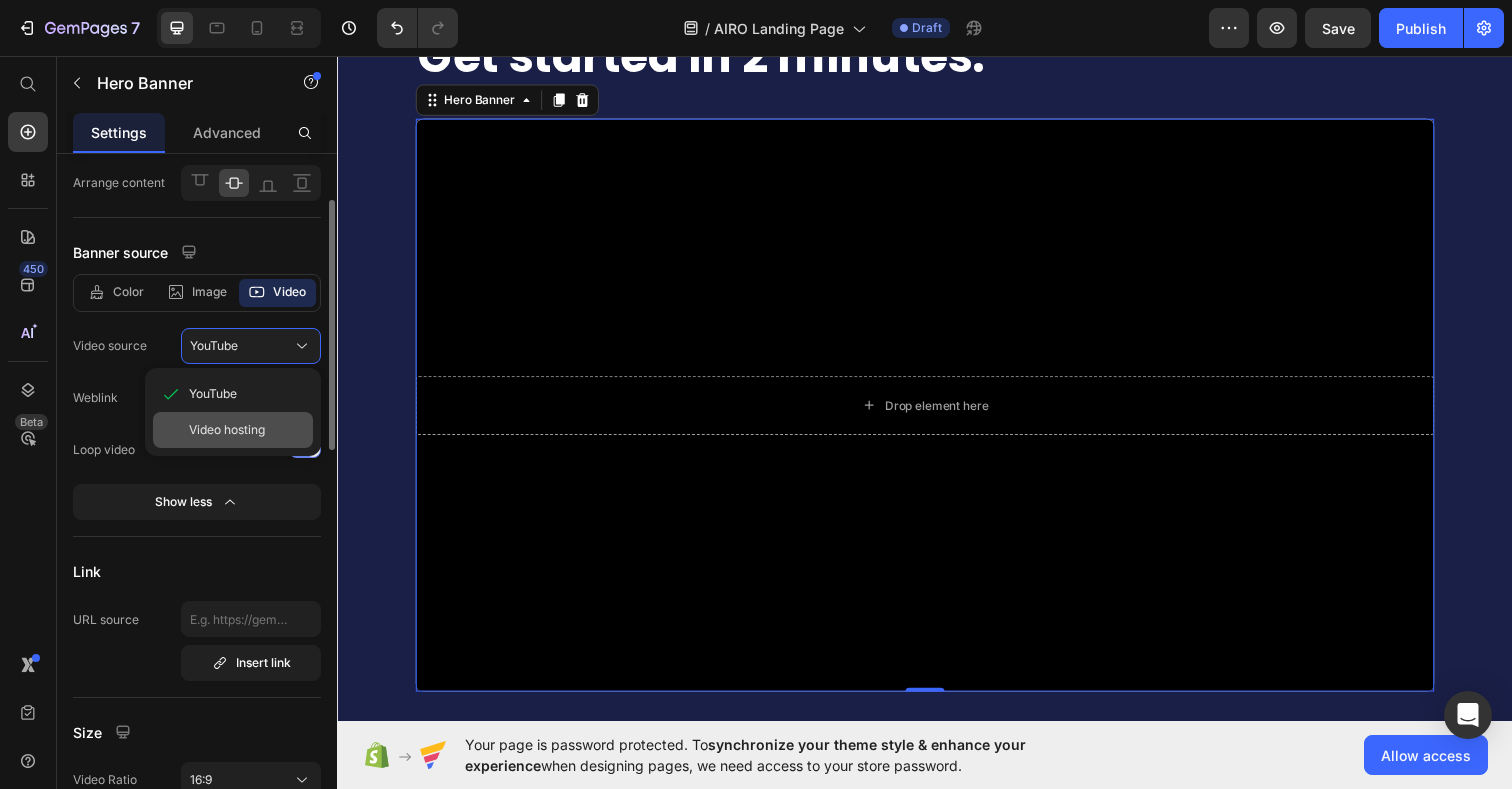 click on "Video hosting" at bounding box center (227, 430) 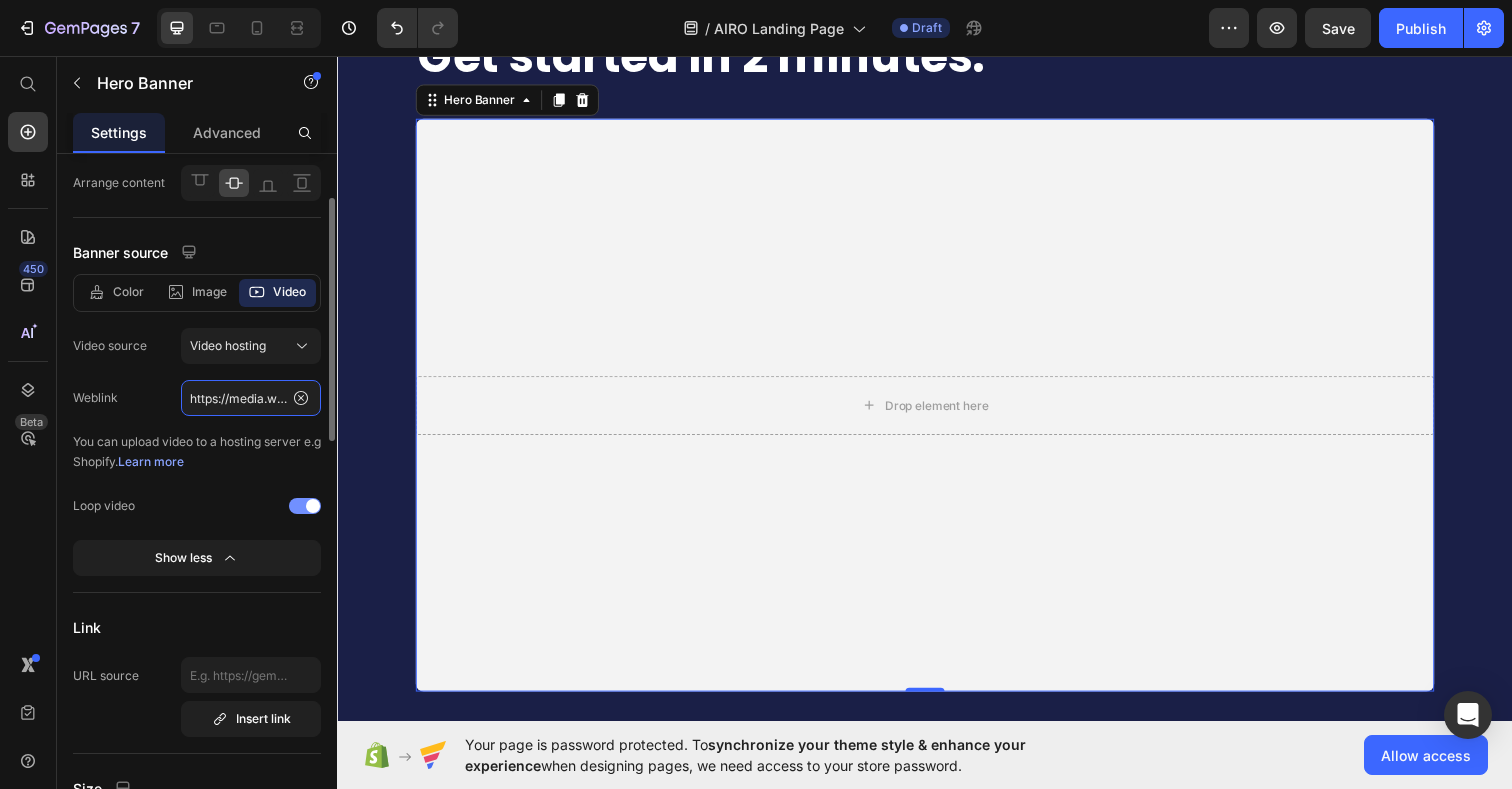 click on "https://media.w3.org/2010/05/sintel/trailer.mp4" 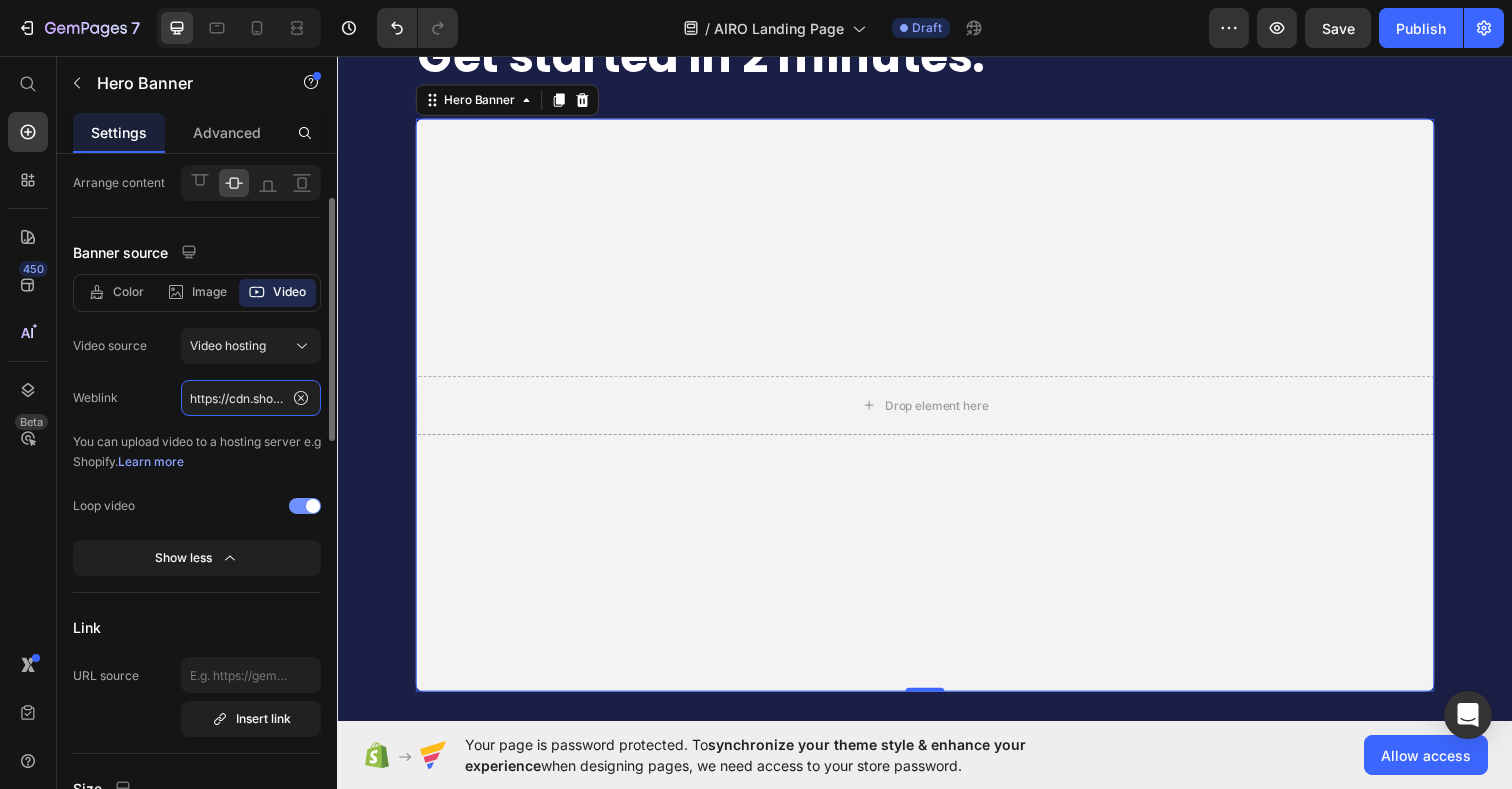 scroll, scrollTop: 0, scrollLeft: 367, axis: horizontal 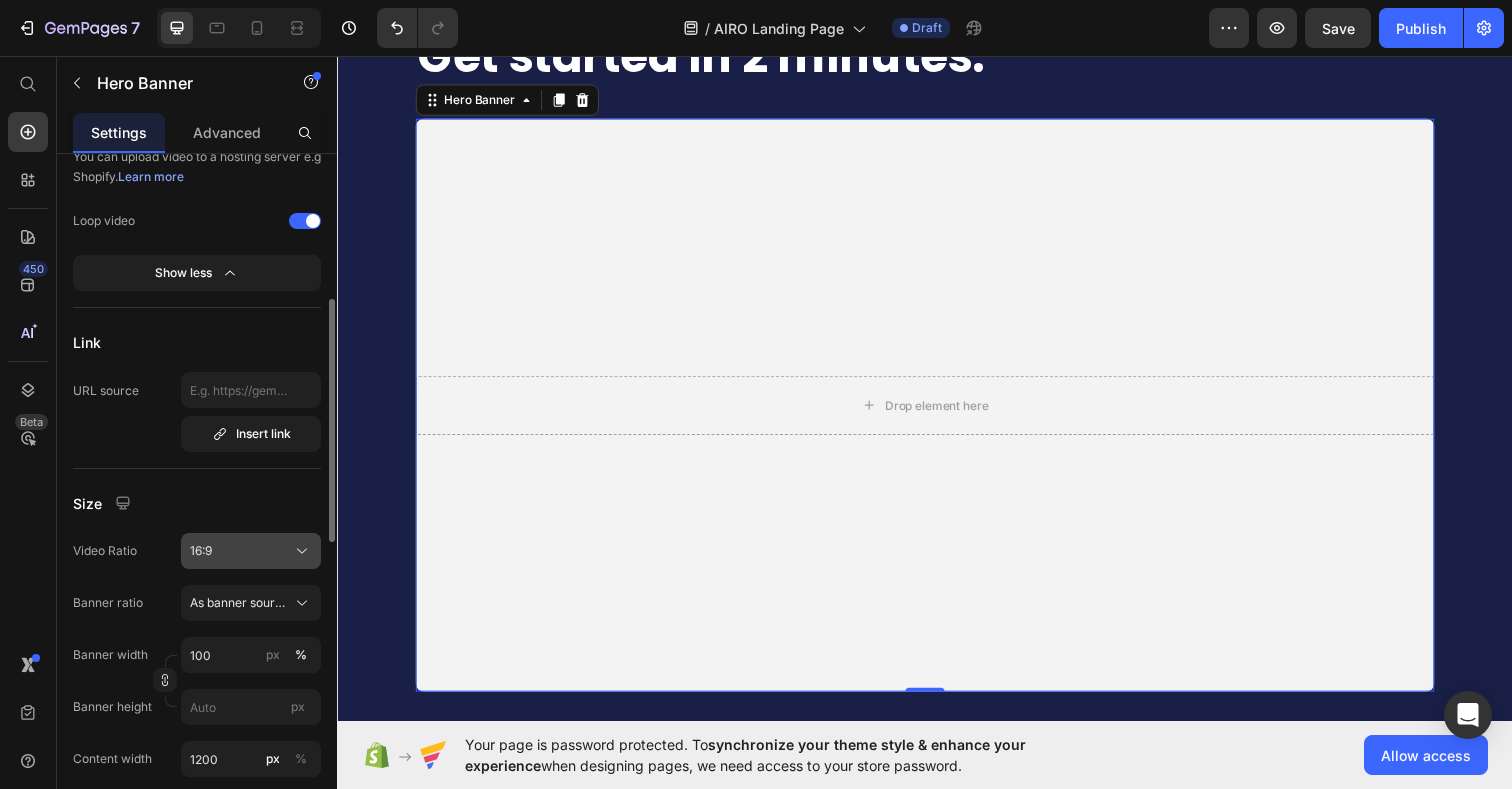 type on "https://cdn.shopify.com/videos/c/o/v/025e7114452b4dc6b82fc5cc5d48be10.mp4" 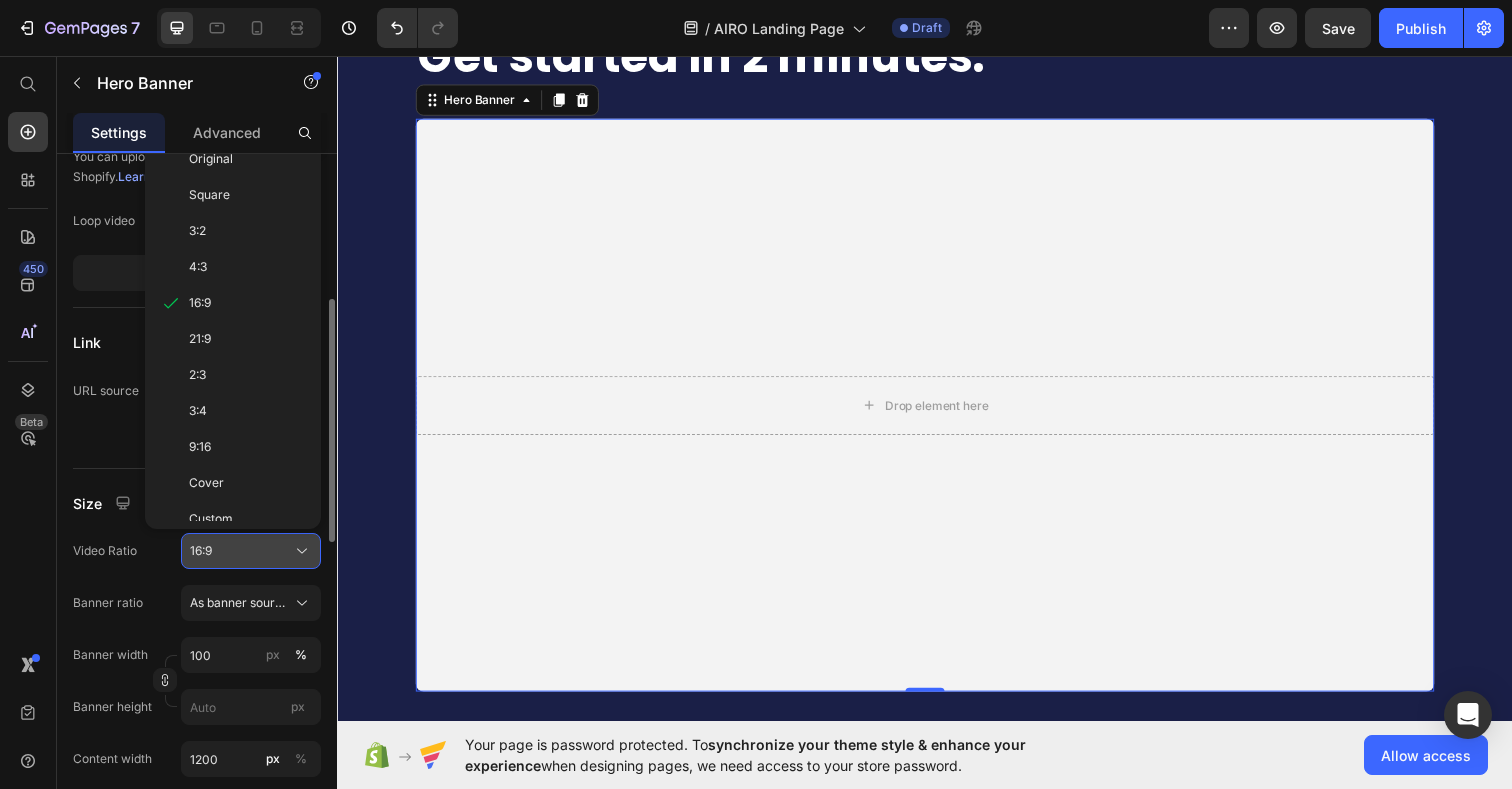 scroll, scrollTop: 0, scrollLeft: 0, axis: both 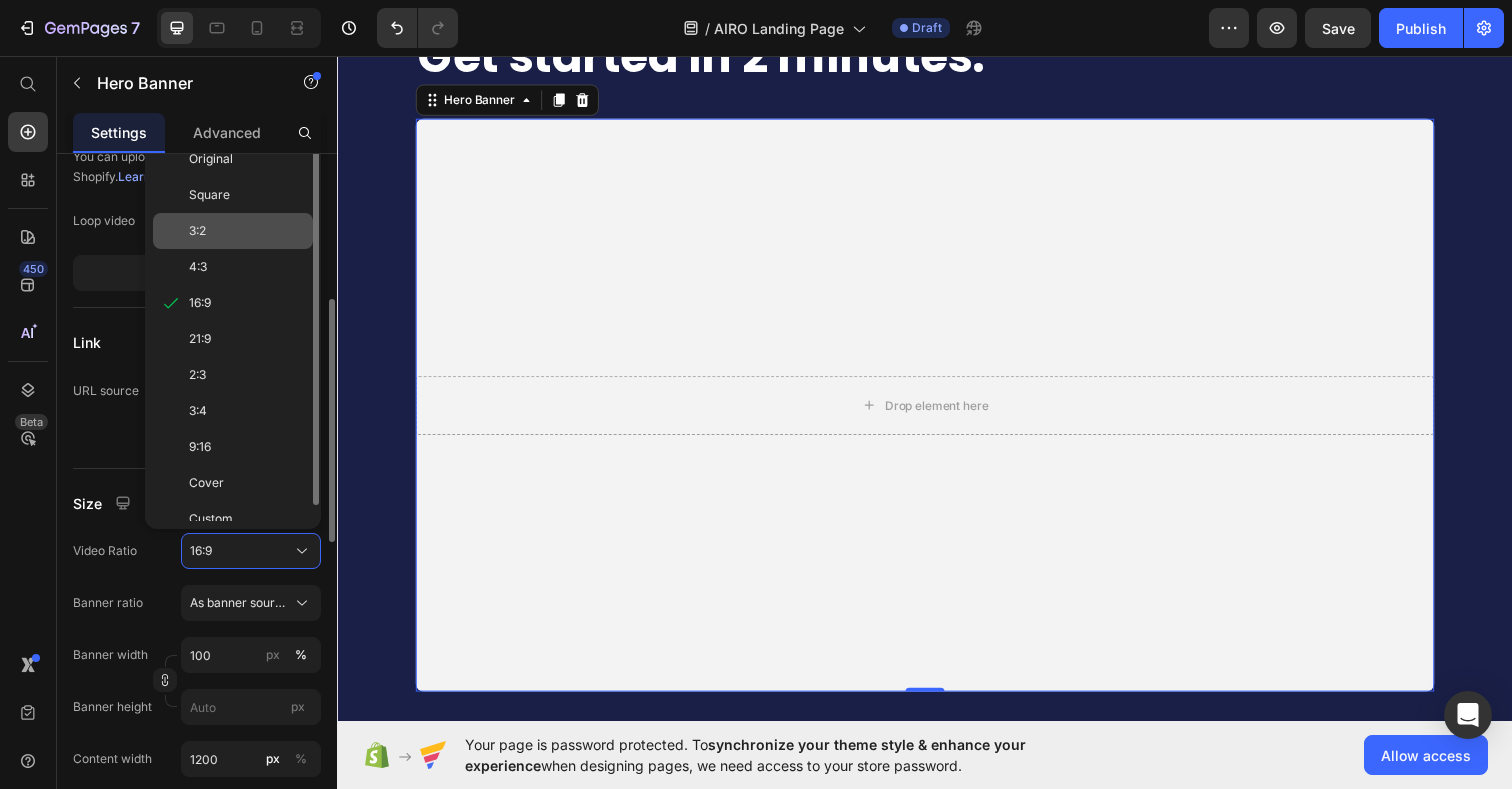 click on "3:2" 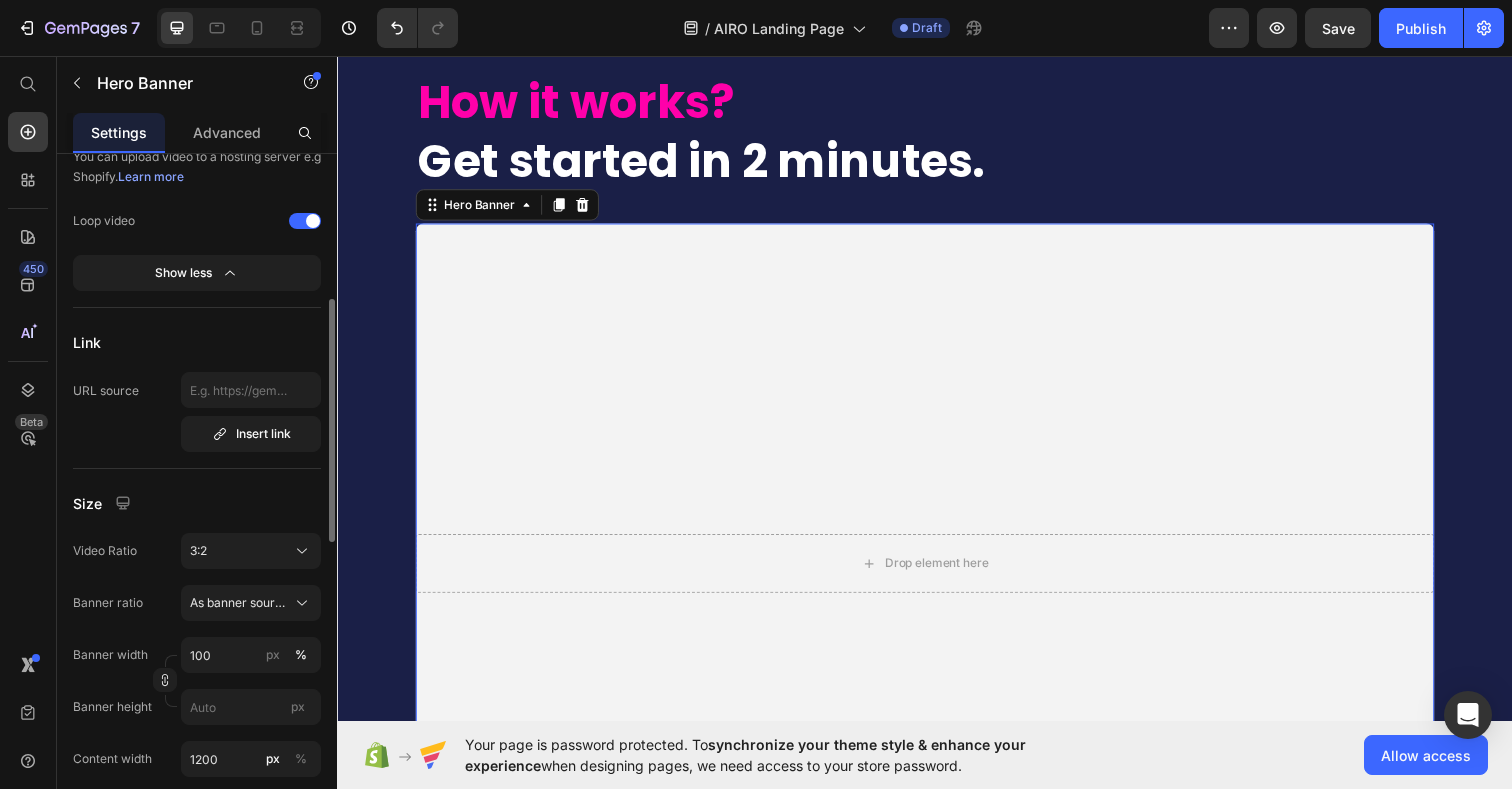 scroll, scrollTop: 9372, scrollLeft: 0, axis: vertical 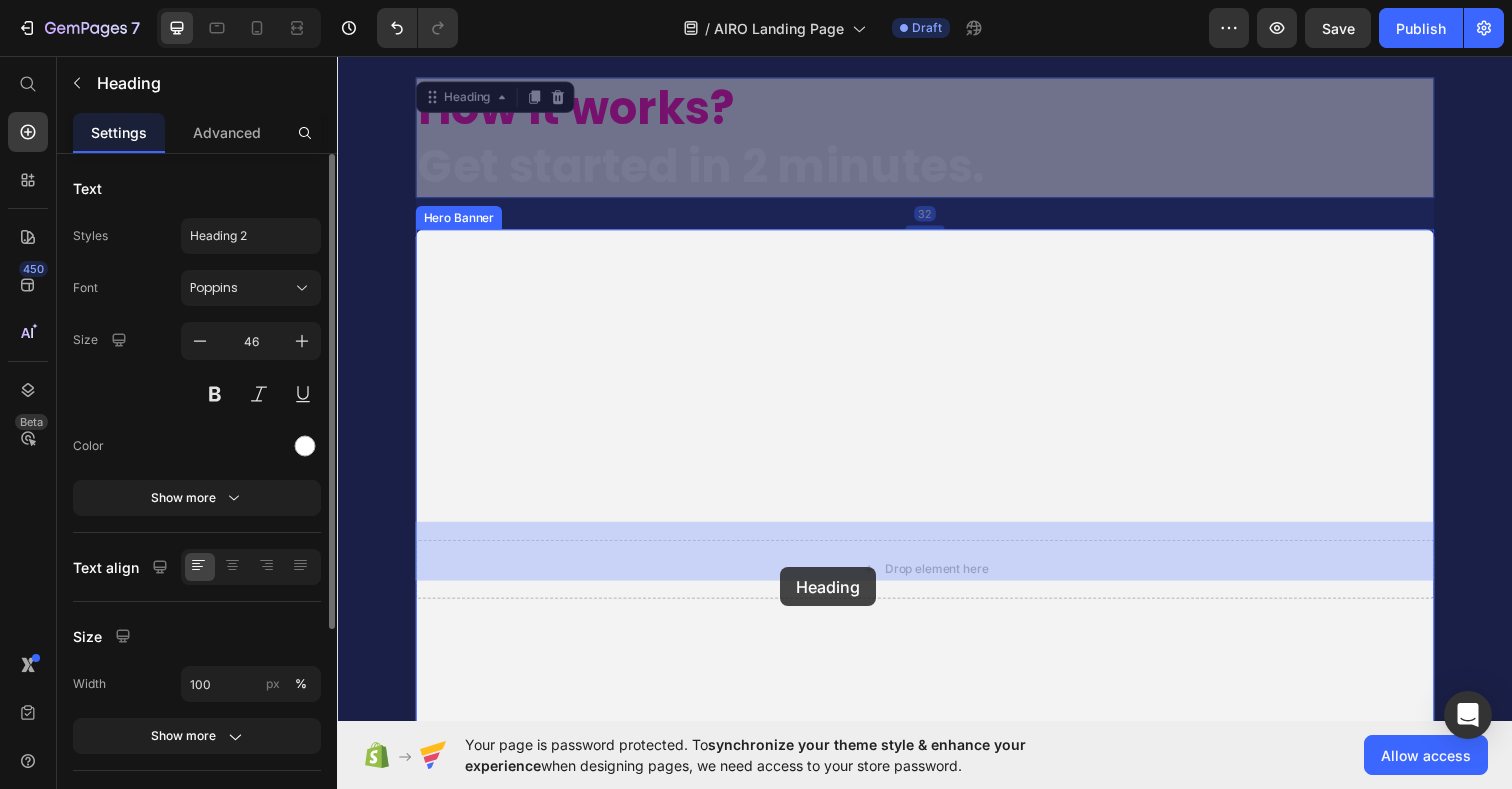 drag, startPoint x: 442, startPoint y: 76, endPoint x: 788, endPoint y: 576, distance: 608.0428 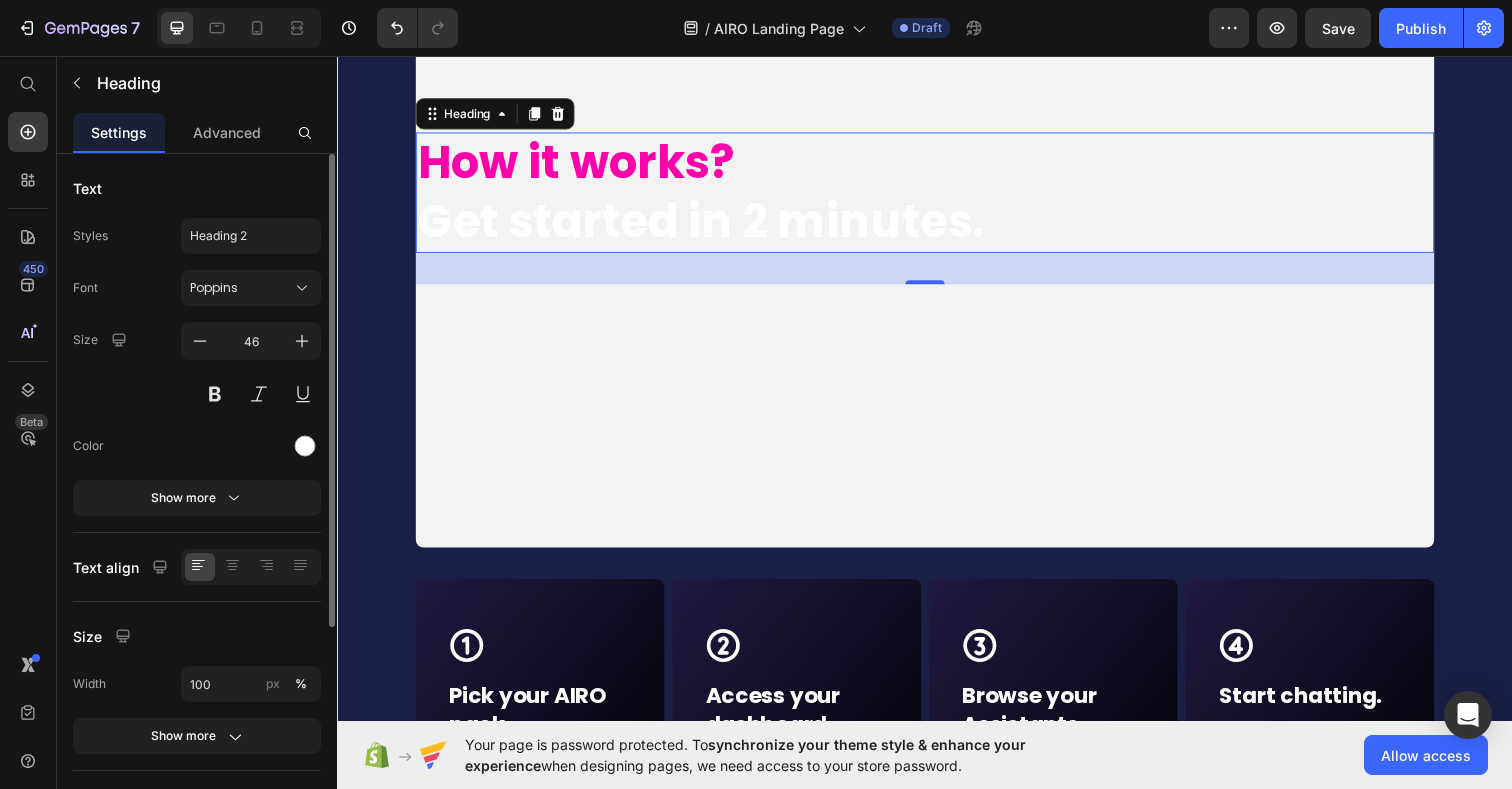 scroll, scrollTop: 9590, scrollLeft: 0, axis: vertical 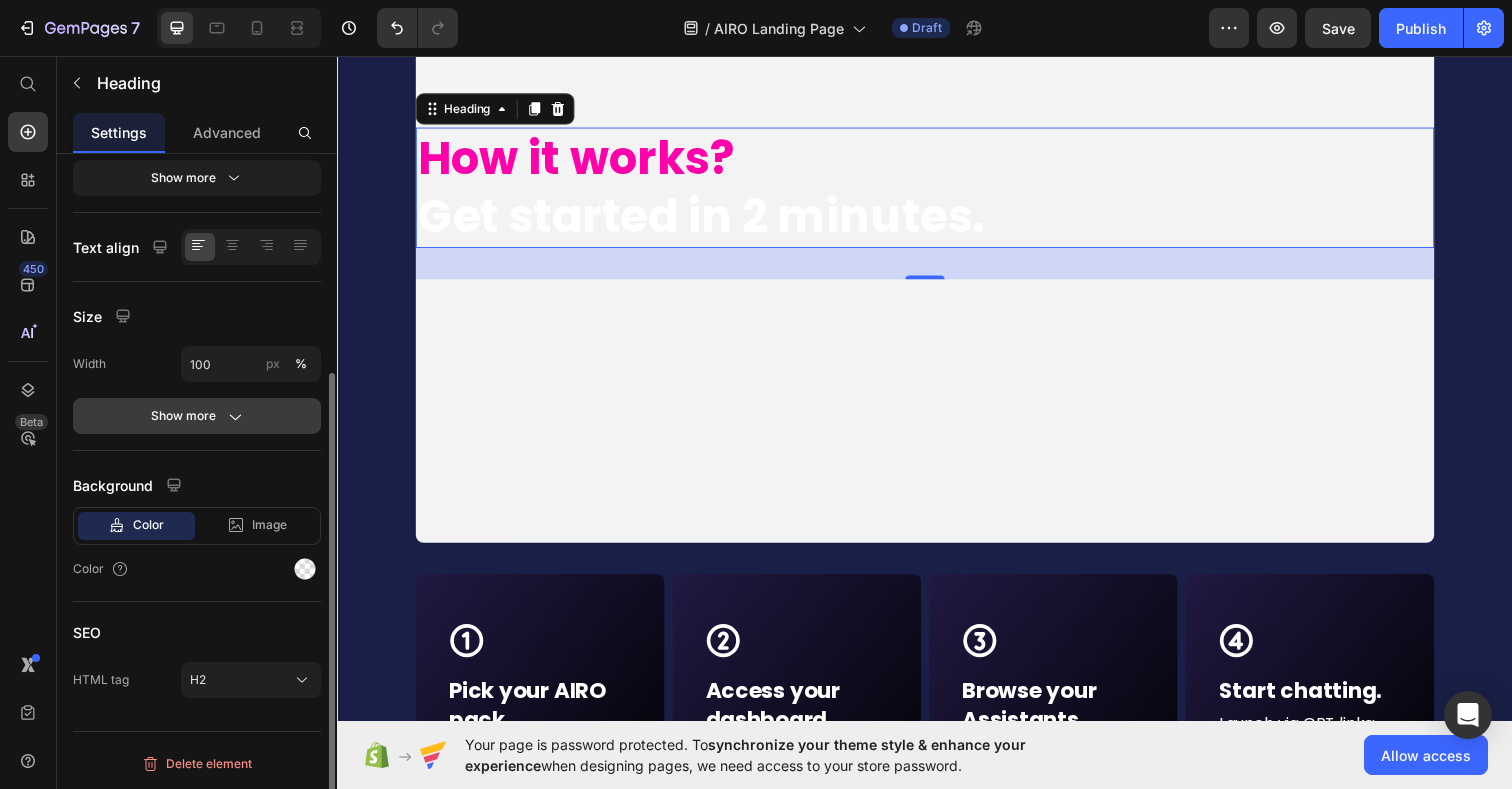 click on "Show more" at bounding box center [197, 416] 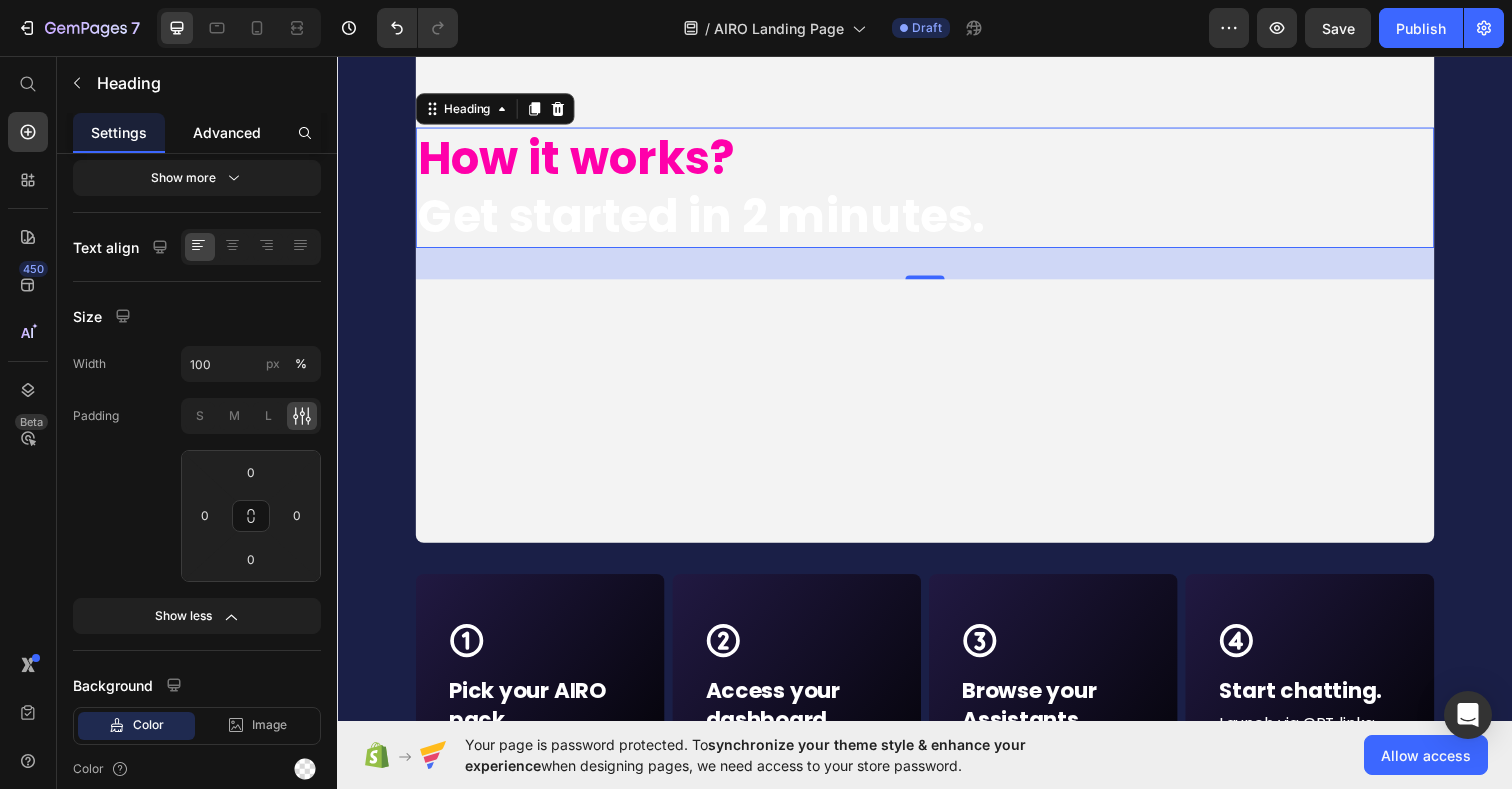 click on "Advanced" at bounding box center [227, 132] 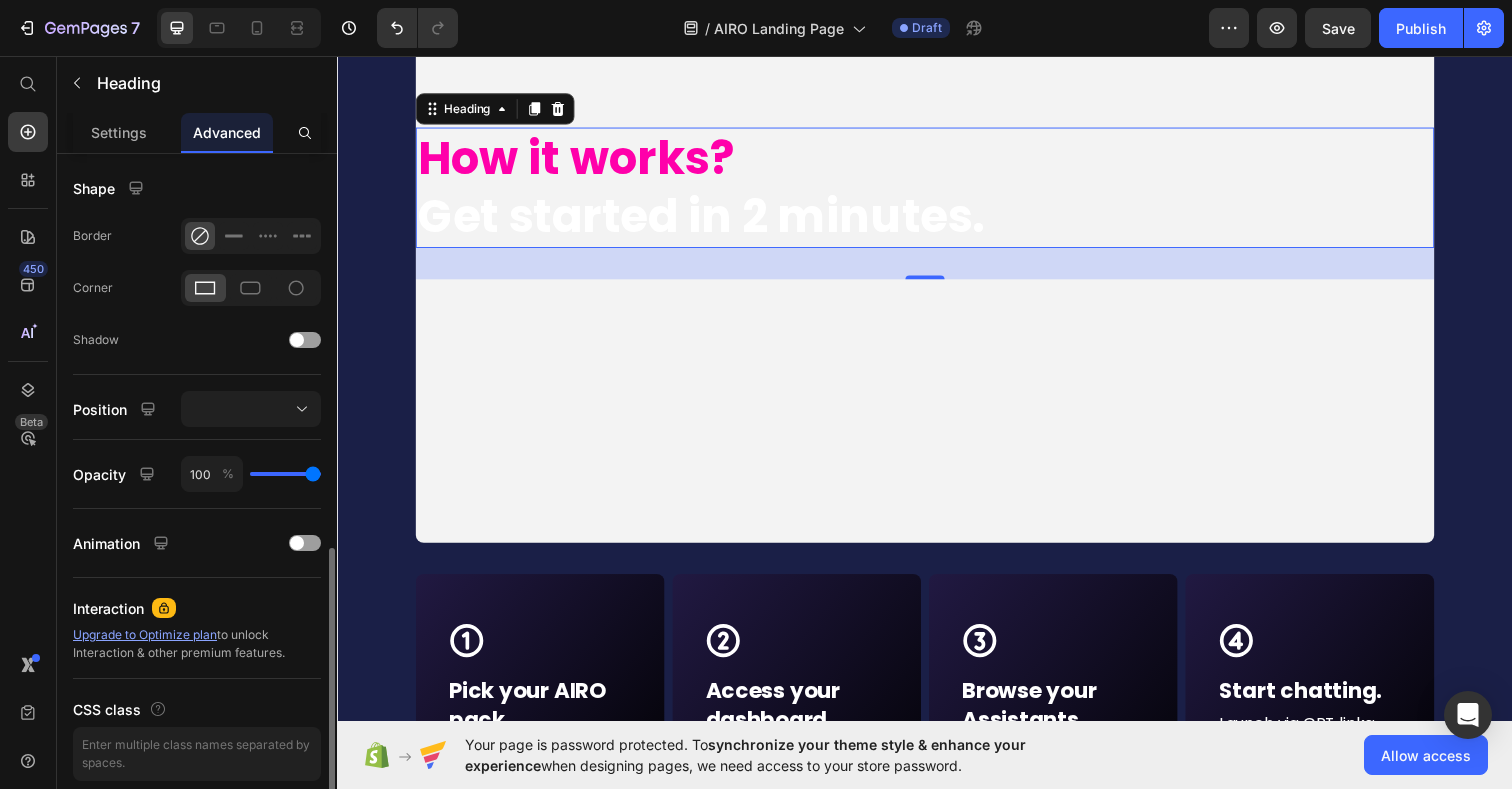 scroll, scrollTop: 577, scrollLeft: 0, axis: vertical 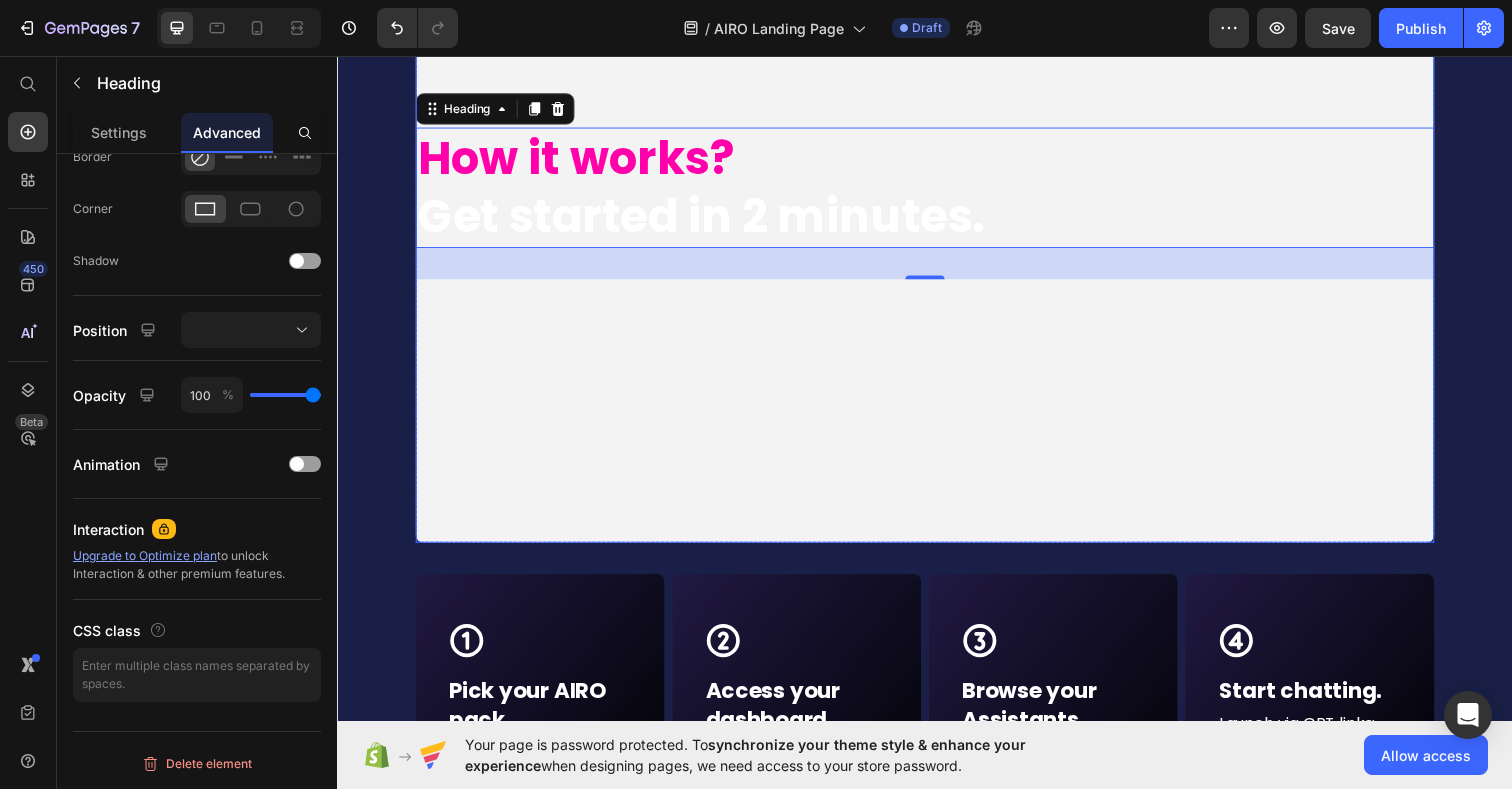 click on "How it works? Get started in 2 minutes. Heading   32" at bounding box center [937, 207] 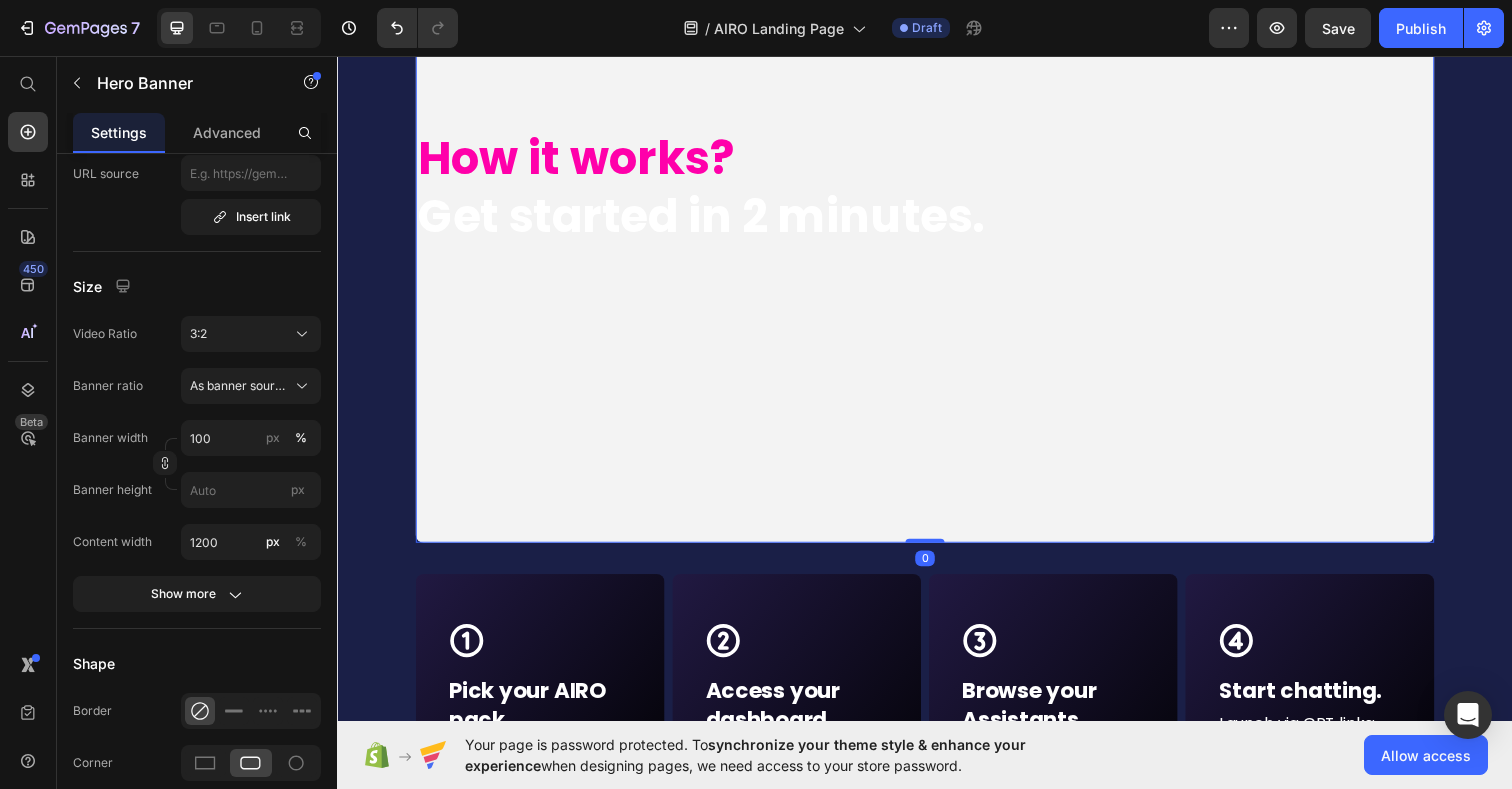 scroll, scrollTop: 0, scrollLeft: 0, axis: both 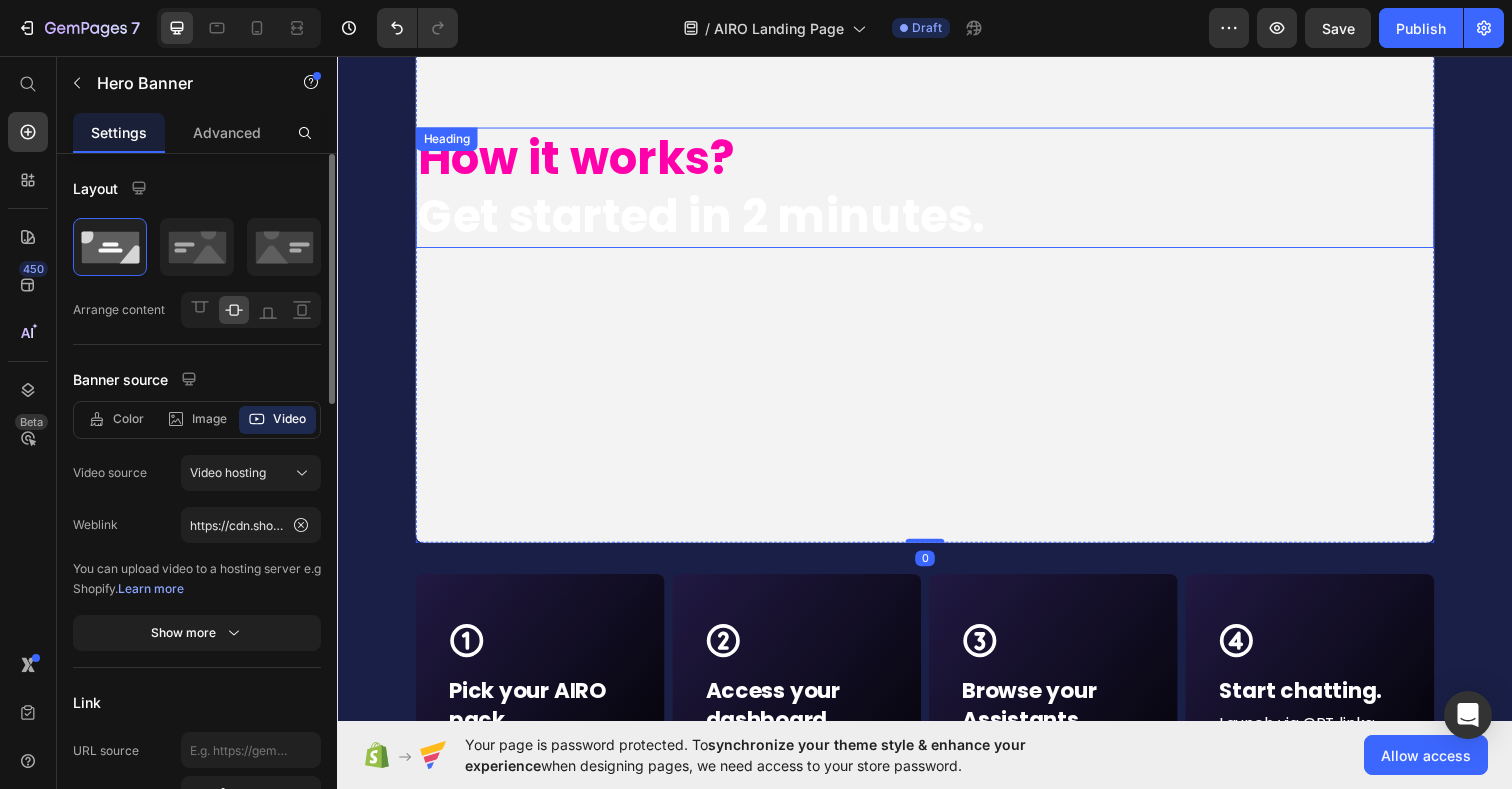 click on "Get started in 2 minutes." at bounding box center (708, 220) 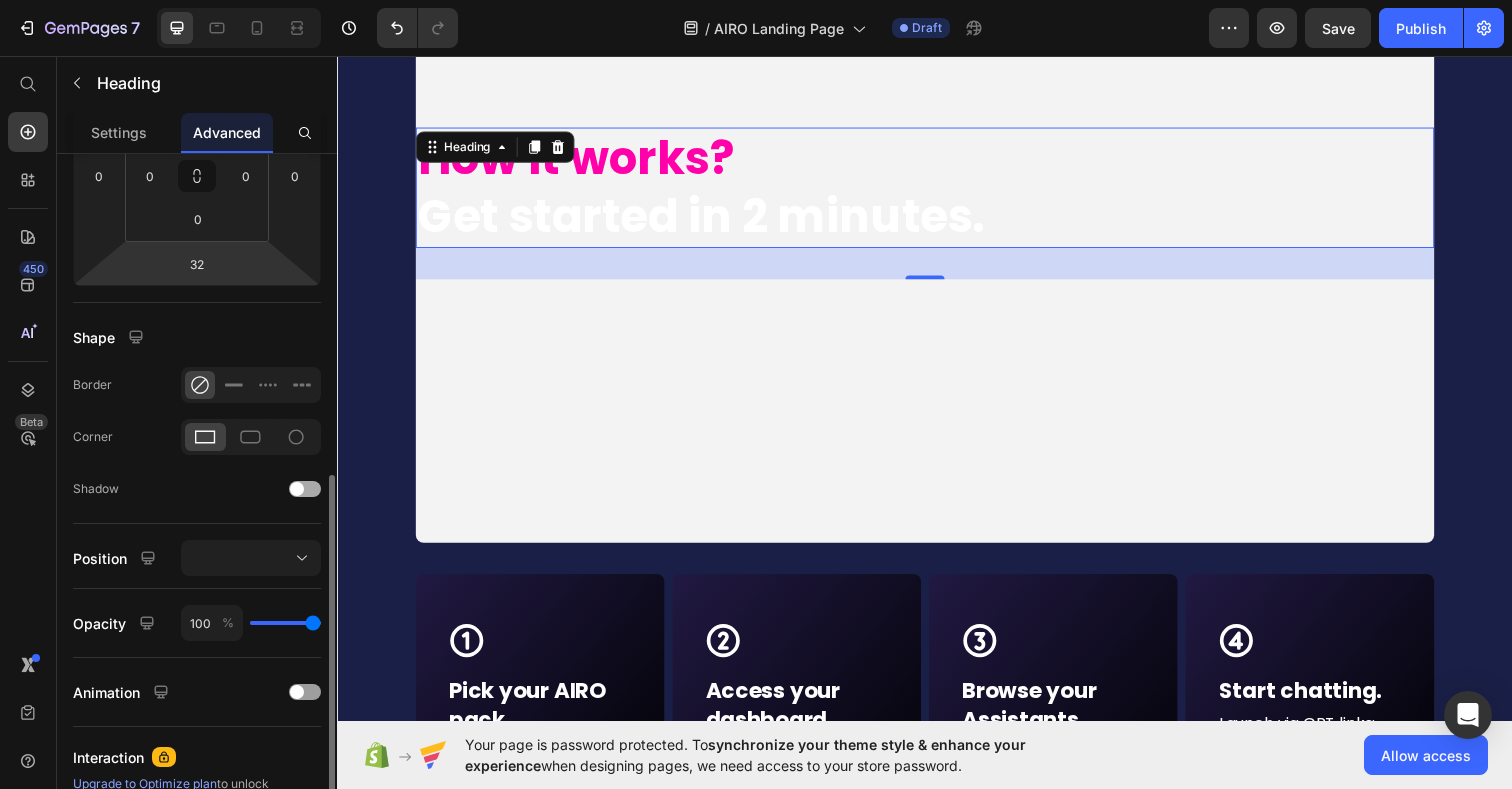 scroll, scrollTop: 331, scrollLeft: 0, axis: vertical 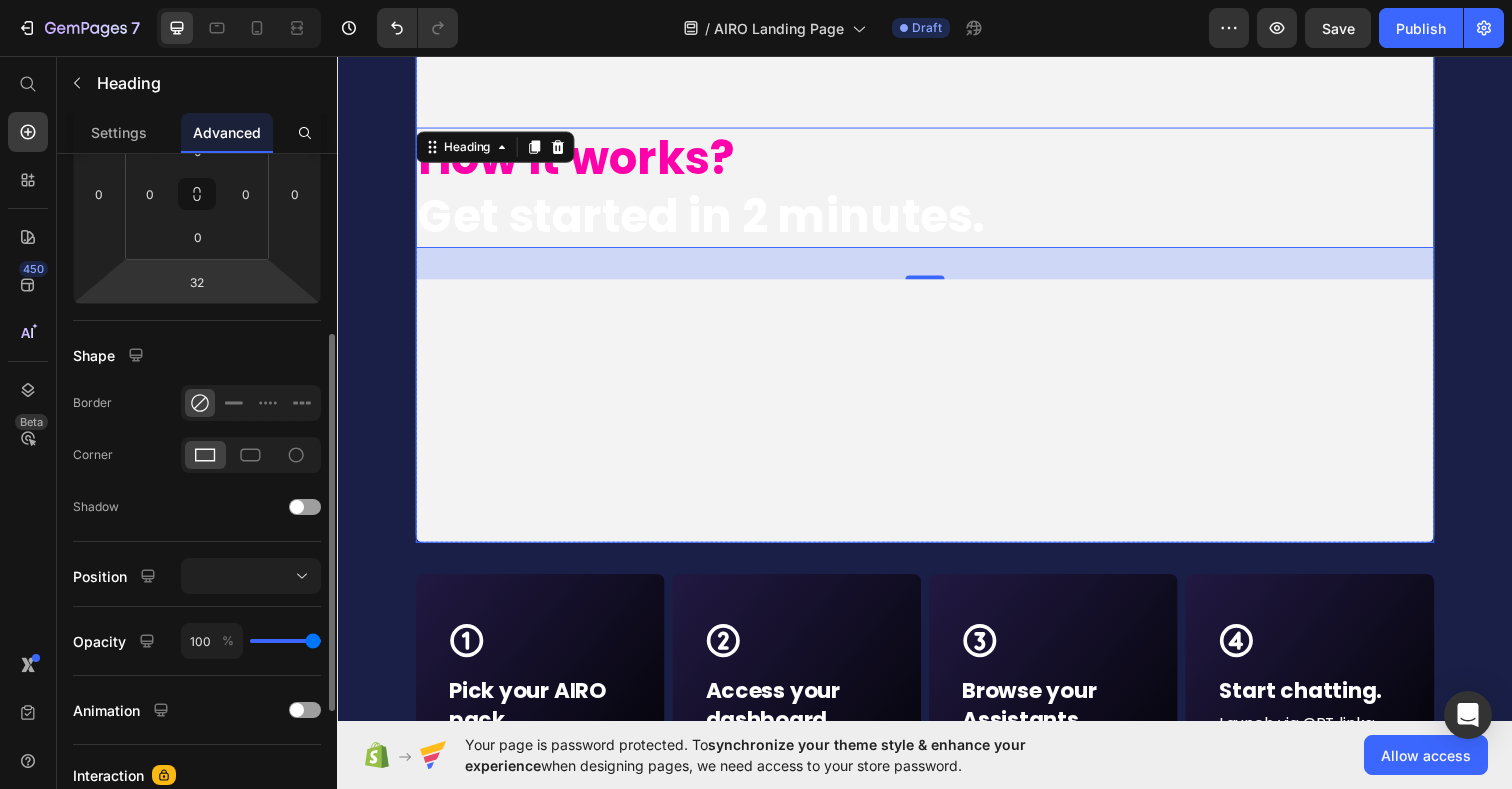 click at bounding box center [937, 206] 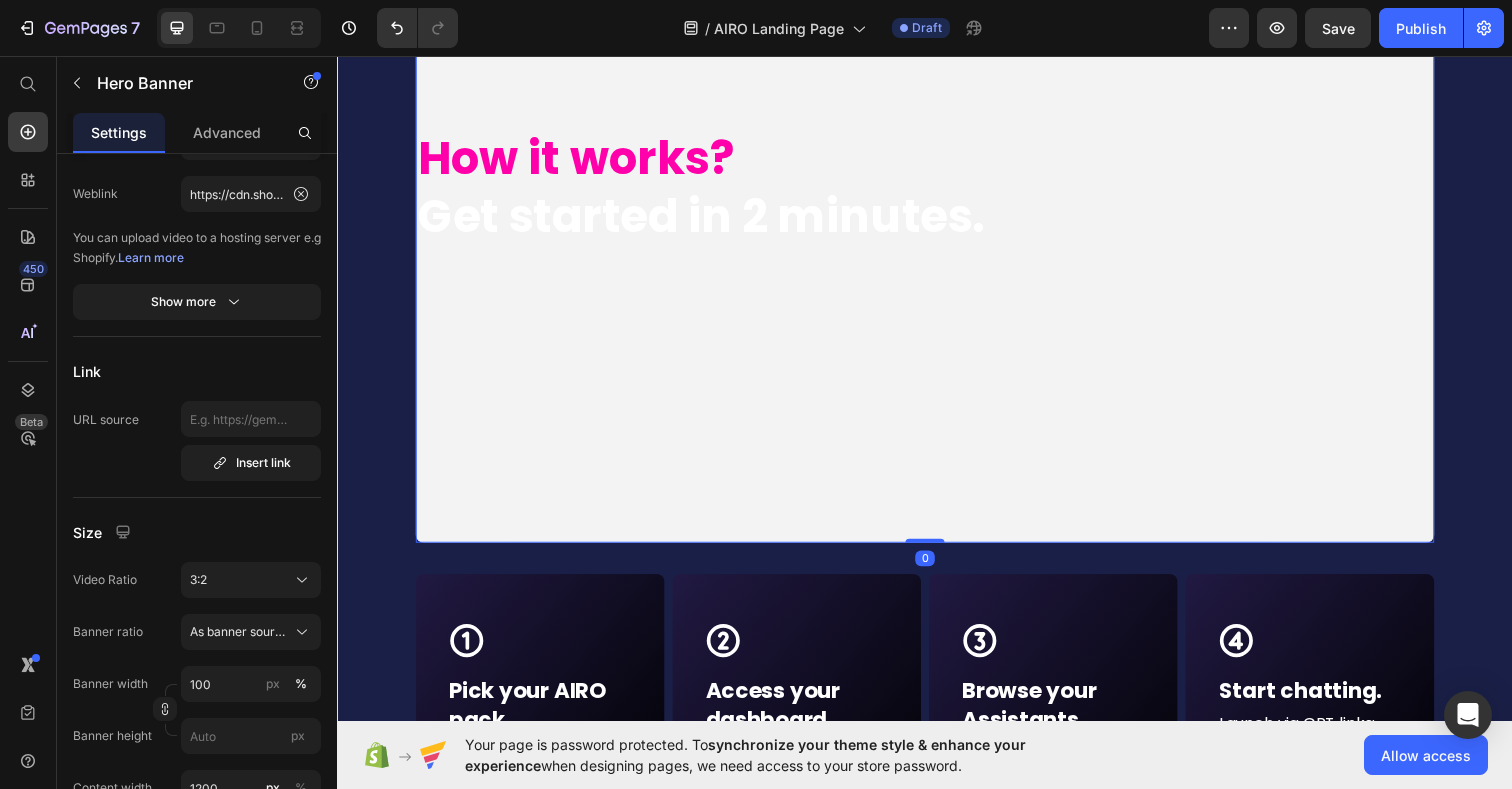 scroll, scrollTop: 0, scrollLeft: 0, axis: both 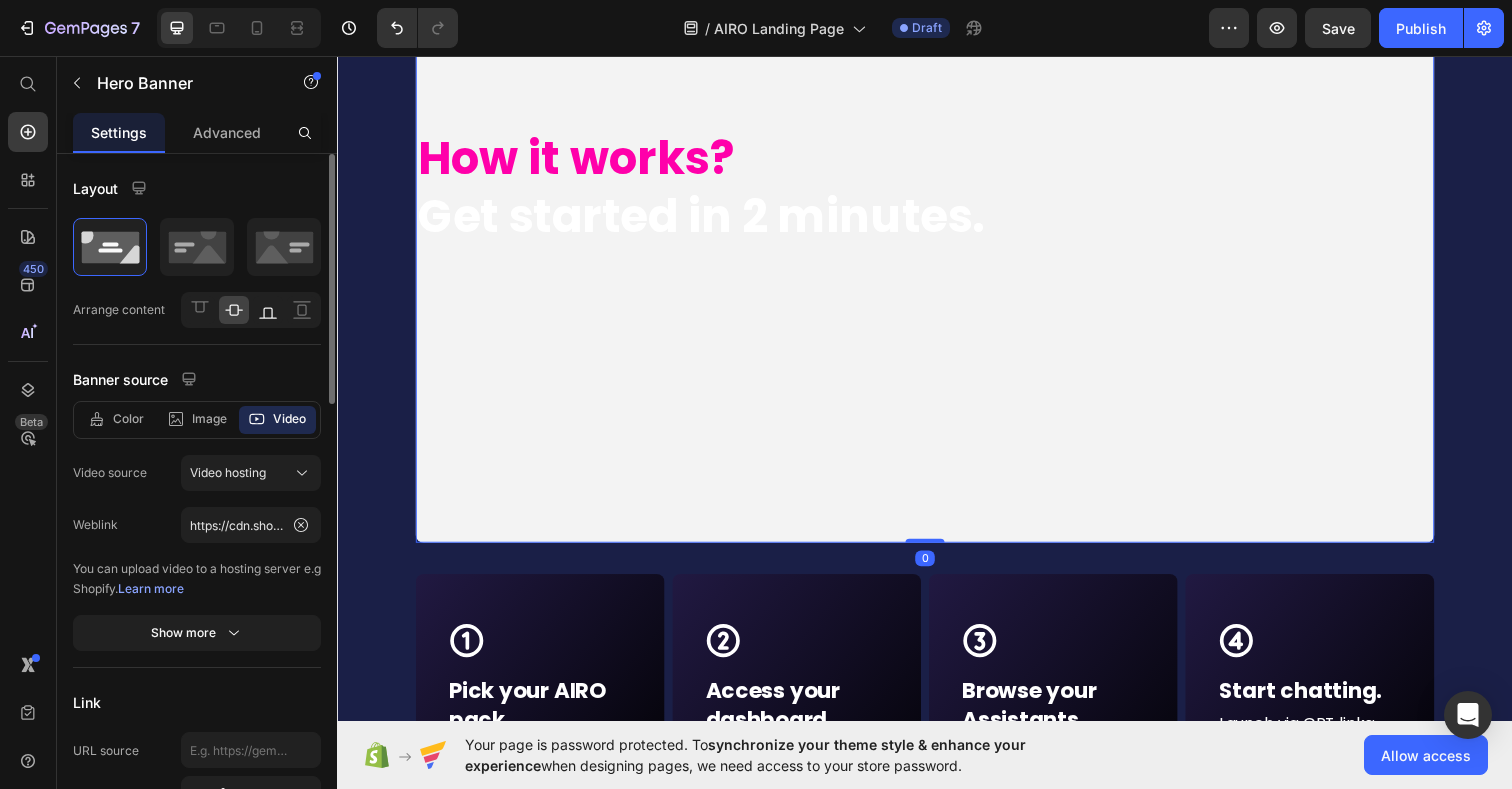 click 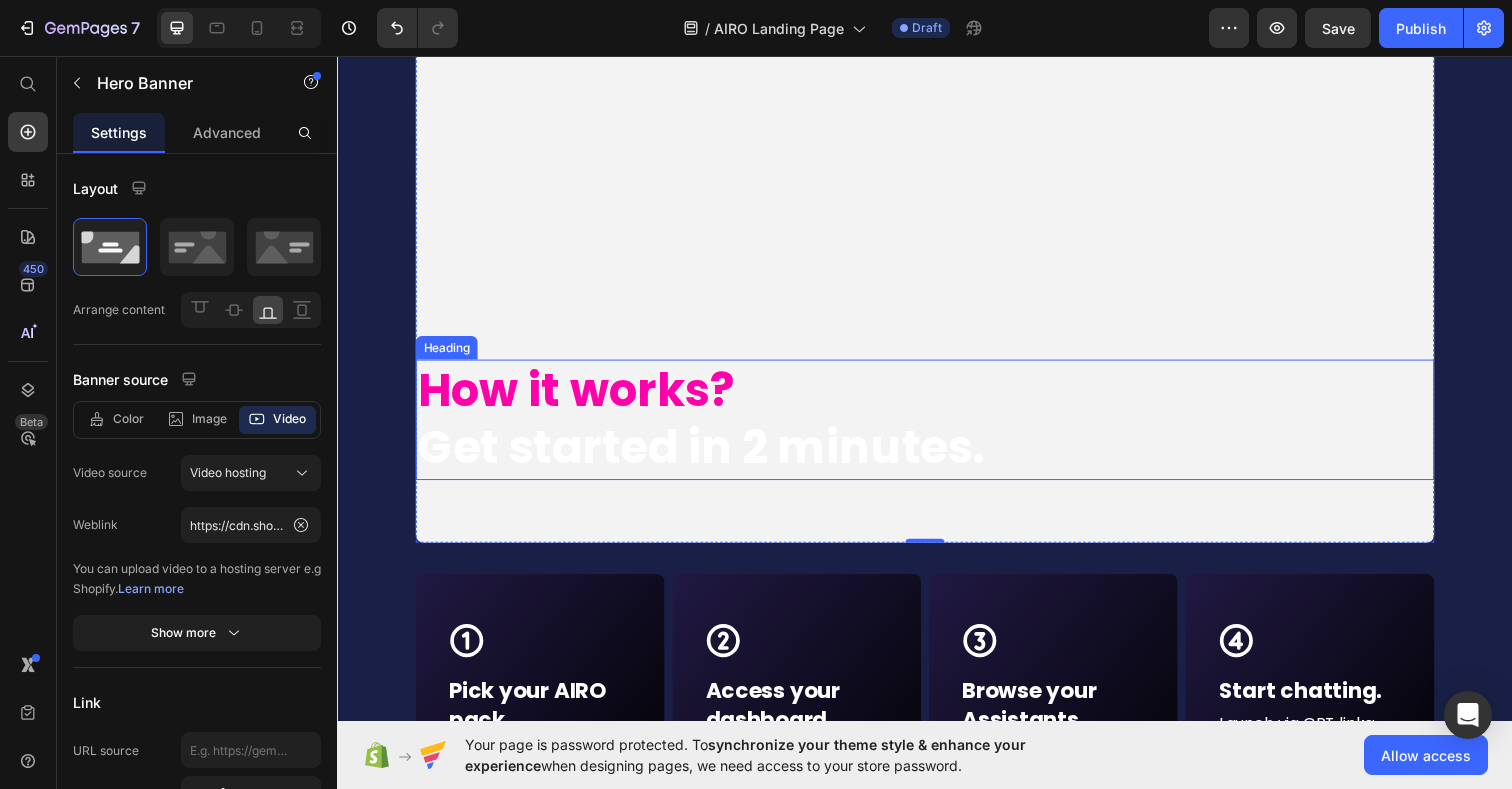 click on "How it works? Get started in 2 minutes." at bounding box center [937, 428] 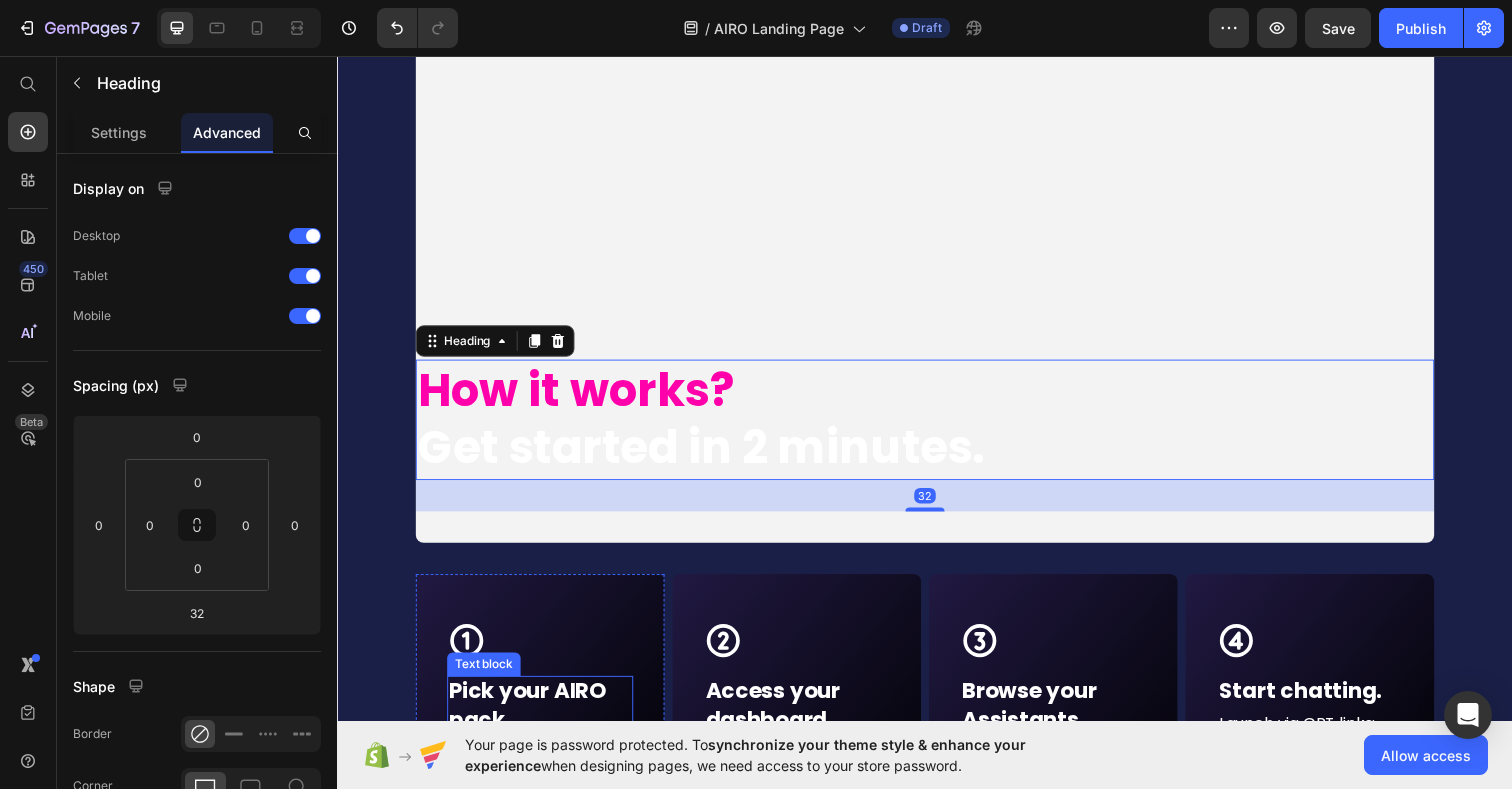 click on "Pick your AIRO pack." at bounding box center [544, 719] 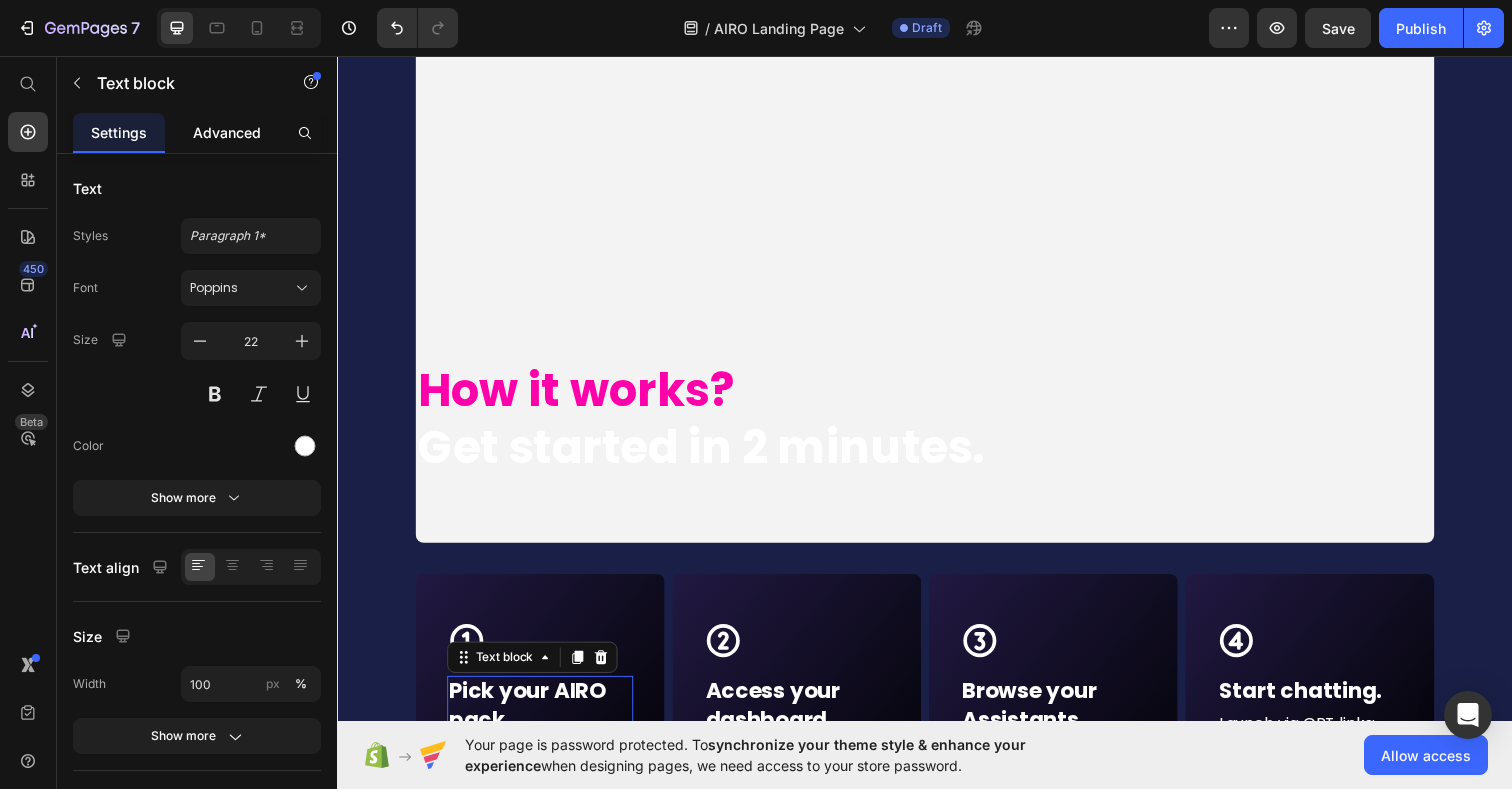 click on "Advanced" at bounding box center [227, 132] 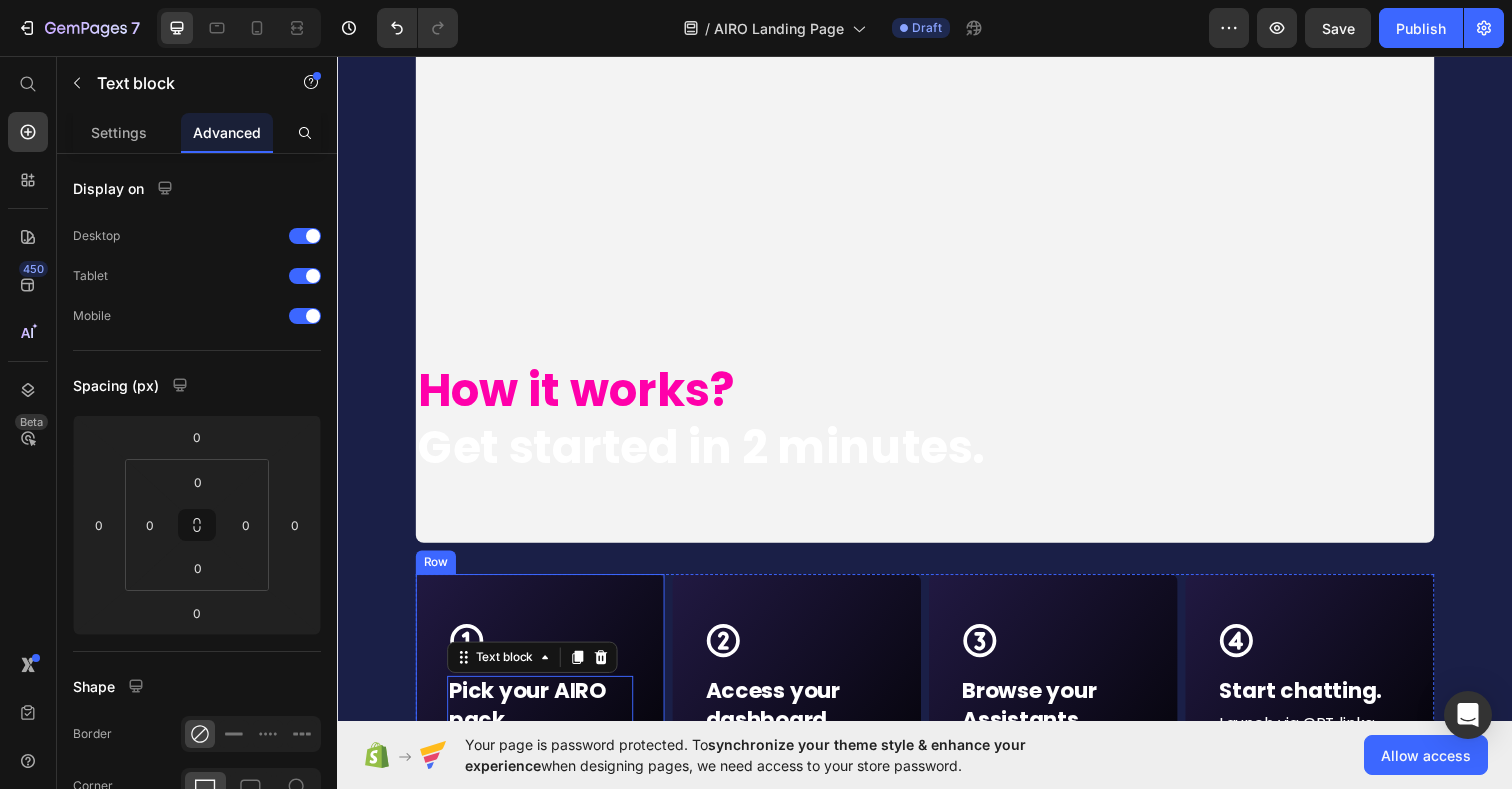 click on "Icon Row Pick your AIRO pack. Text block   0 Choose the right team for your needs. Text Block Row" at bounding box center (544, 722) 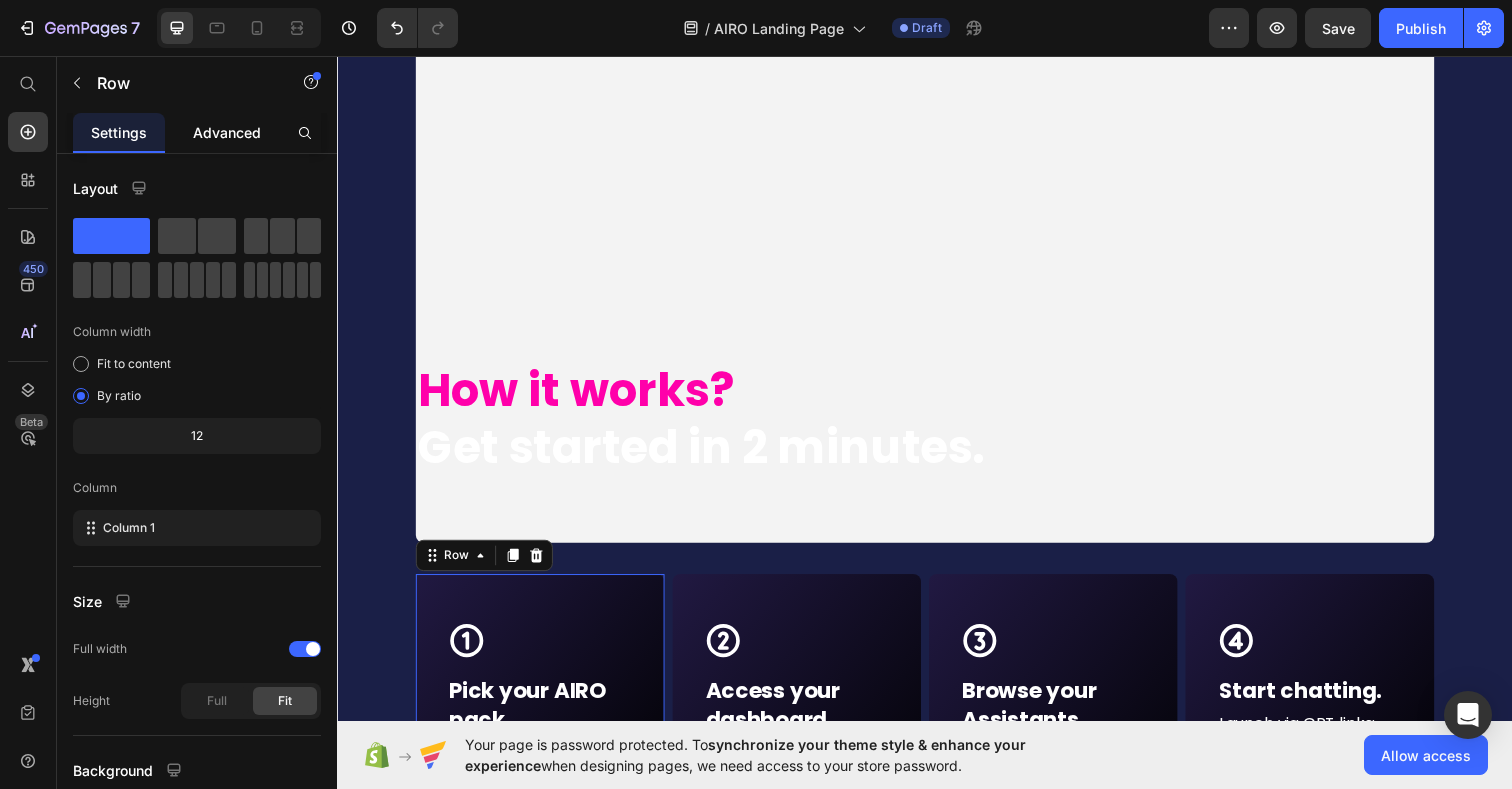 click on "Advanced" at bounding box center (227, 132) 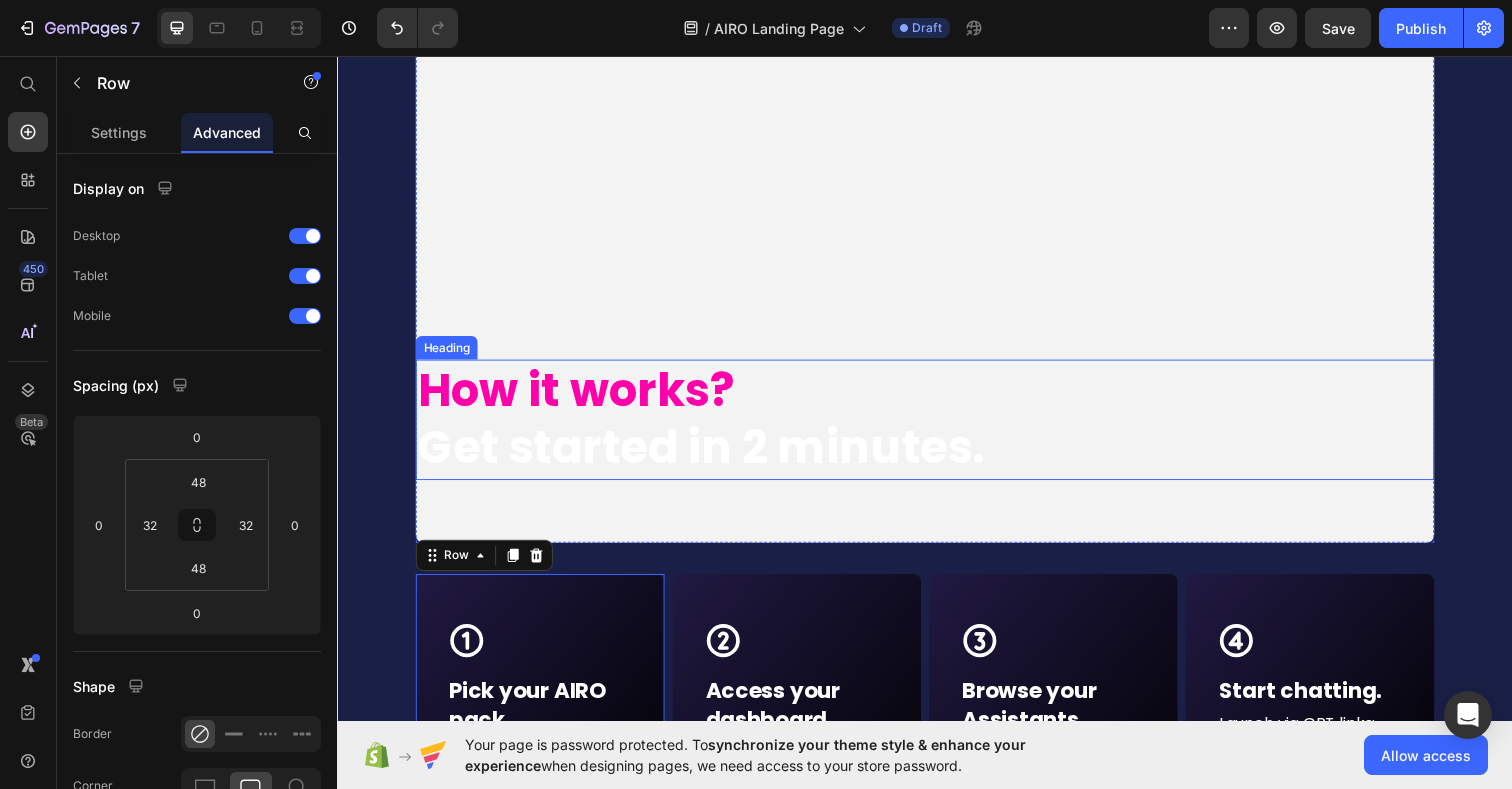 click on "Get started in 2 minutes." at bounding box center (708, 456) 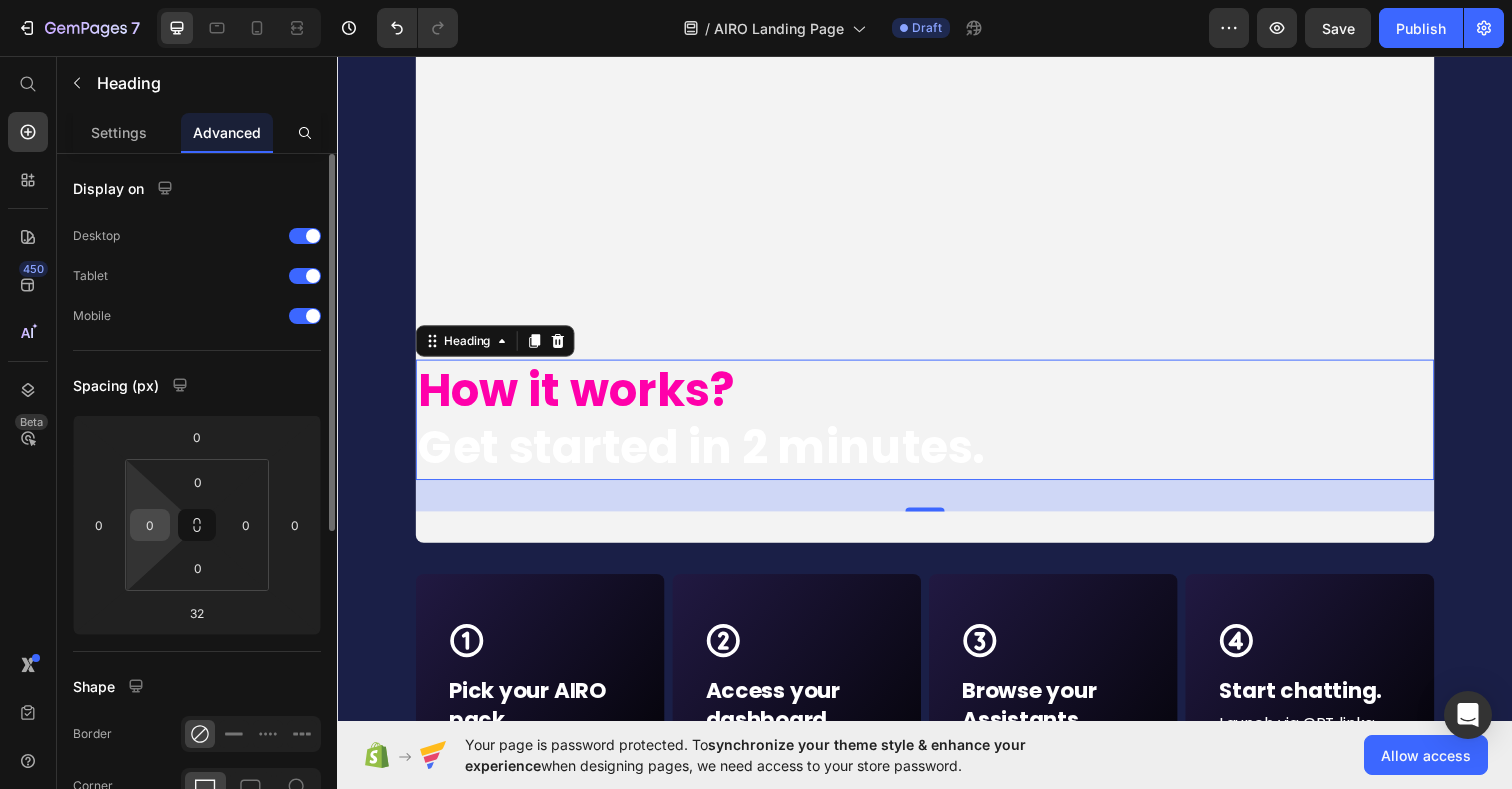 click on "0" at bounding box center [150, 525] 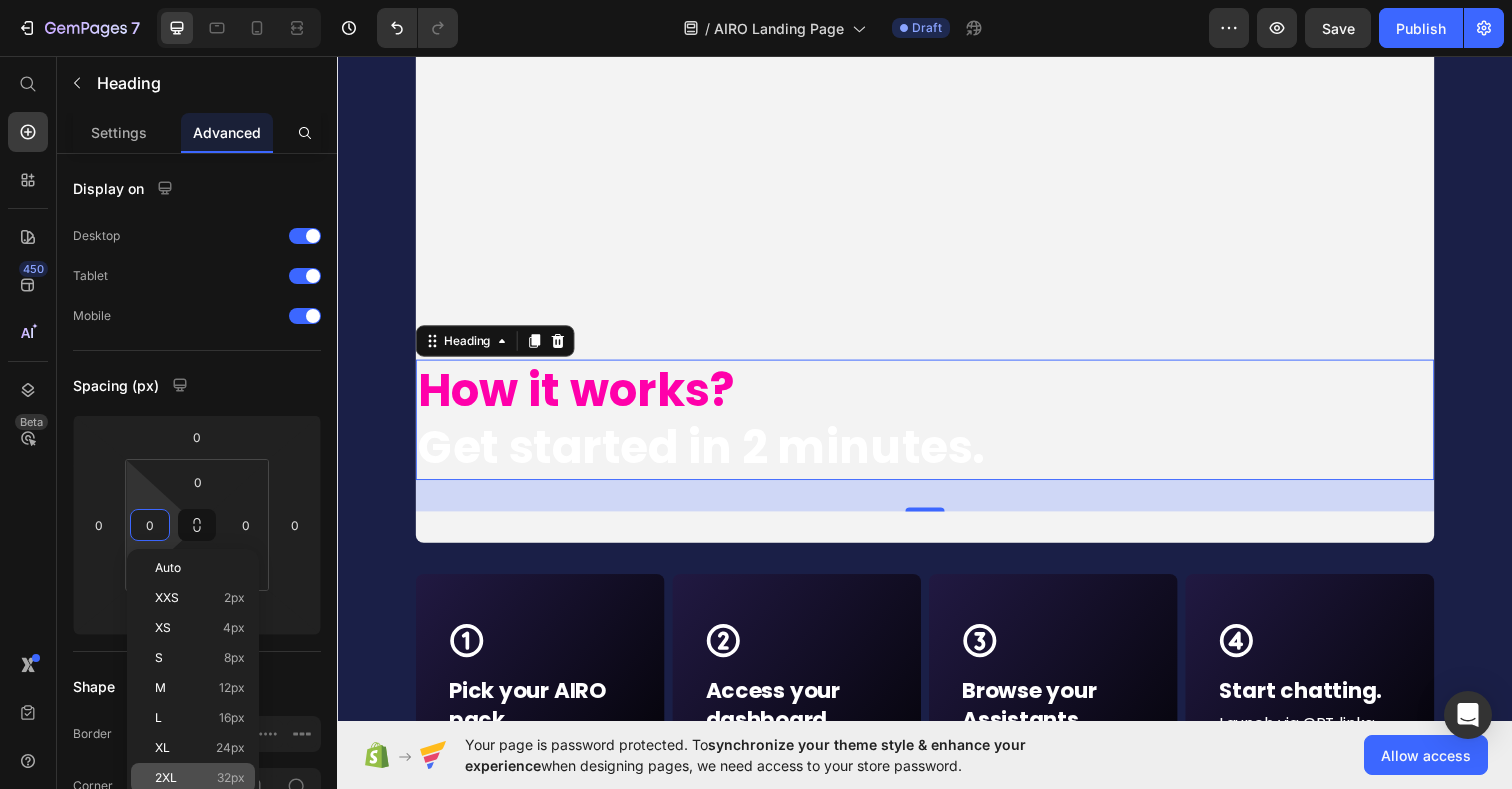 click on "2XL" at bounding box center (166, 778) 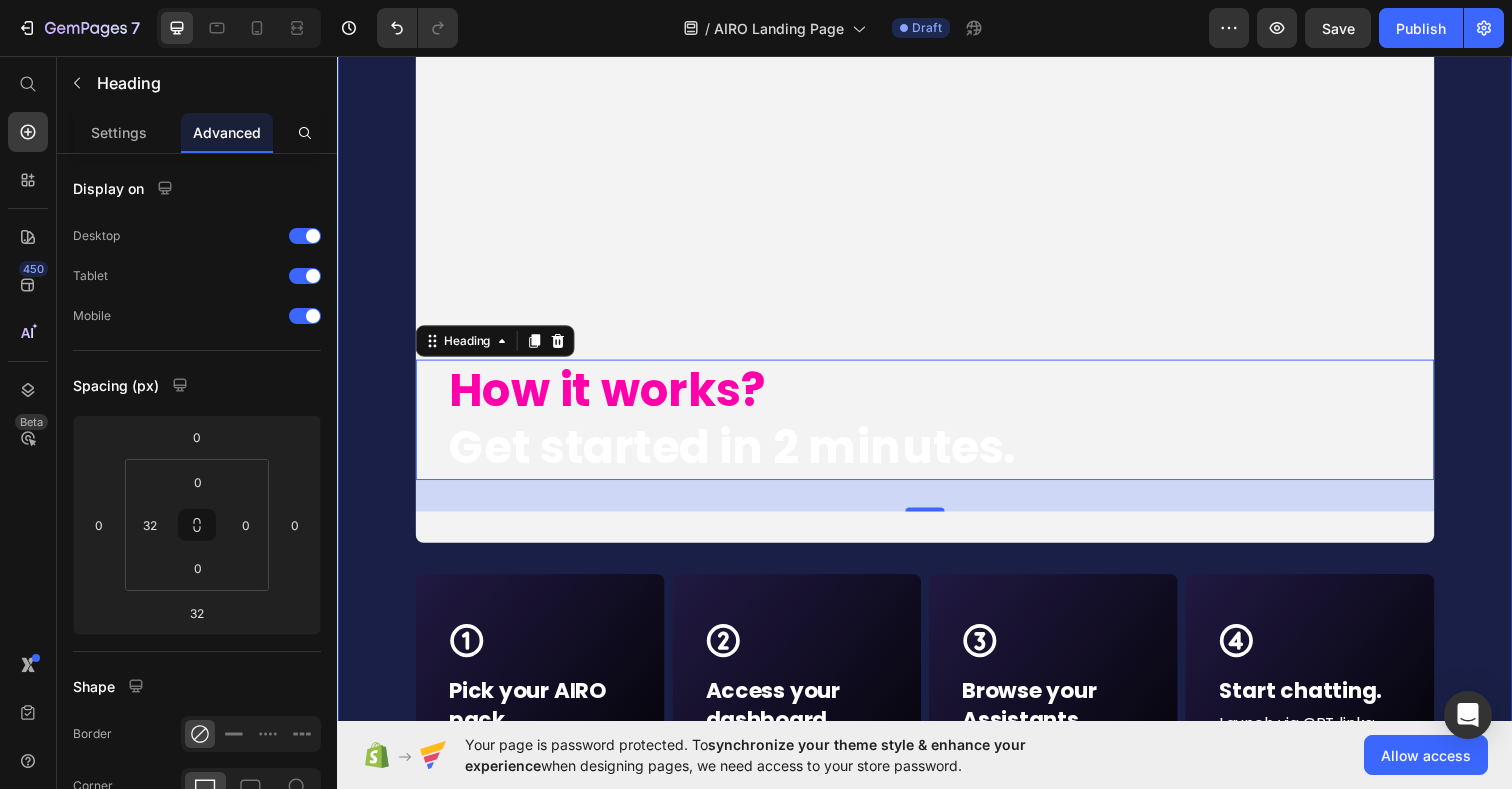 click on "How it works? Get started in 2 minutes. Heading   32 Hero Banner Row
Icon Row Pick your AIRO pack. Text block Choose the right team for your needs. Text Block Row
Icon Row Access your dashboard. Text block Get instant entry to your curated workspace. Text Block Row
Icon Row Browse your Assistants. Text block Get instant entry to your curated workspace. Text Block Row
Icon Row Start chatting. Text block Launch via GPT links: works both with ChatGPT Free or Plus!* Text Block Row Row Row Unlock your AI HEADQUARTER now Button *AIRO works with both ChatGPT Free and Plus accounts. But keep in mind: with ChatGPT Plus you’ll unlock last models and extra features: like file uploads, advanced tools, unlimited replies. We love it and suggest to subscribe it! Heading Section 16" at bounding box center [937, 458] 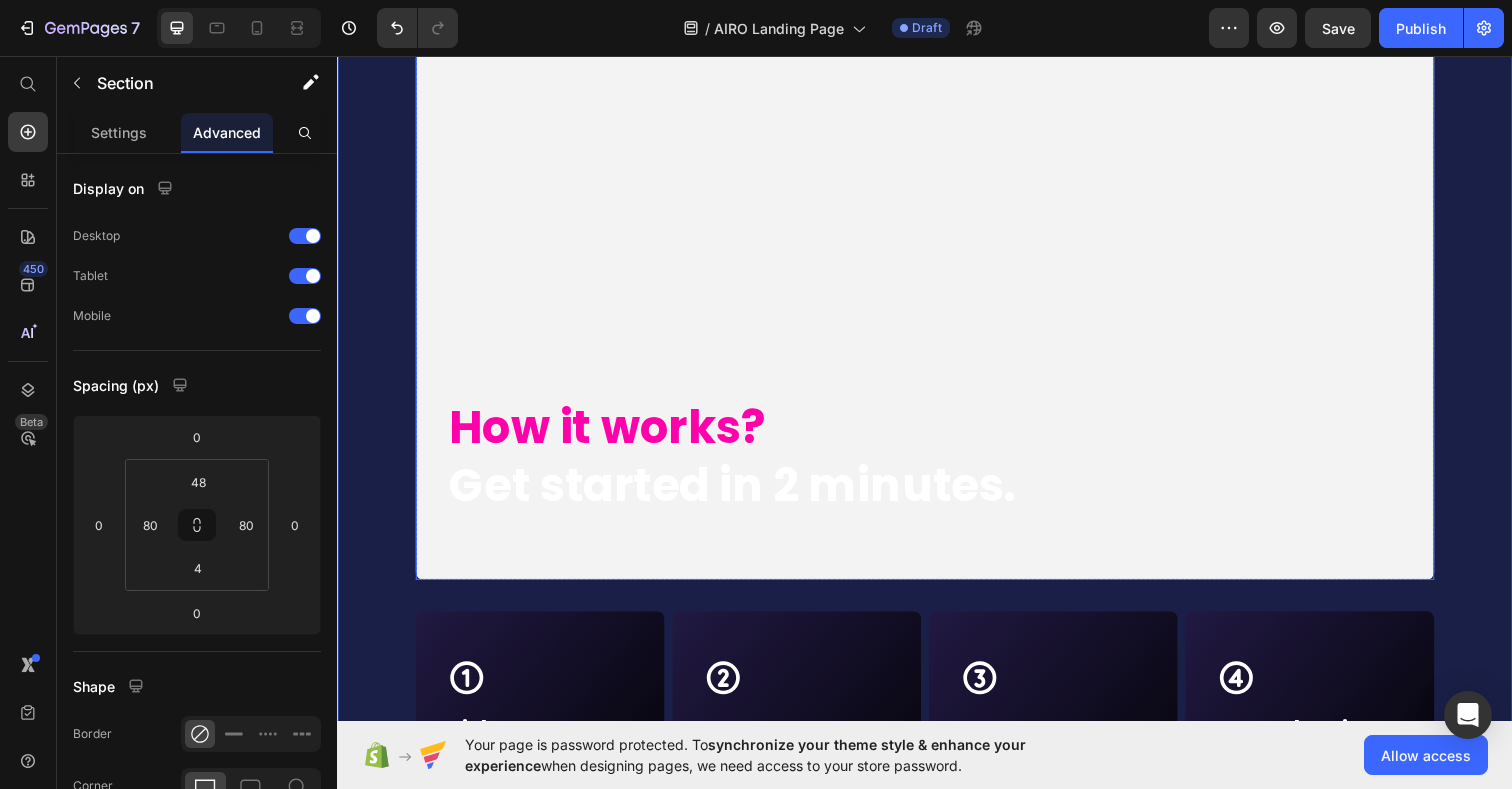 scroll, scrollTop: 9551, scrollLeft: 0, axis: vertical 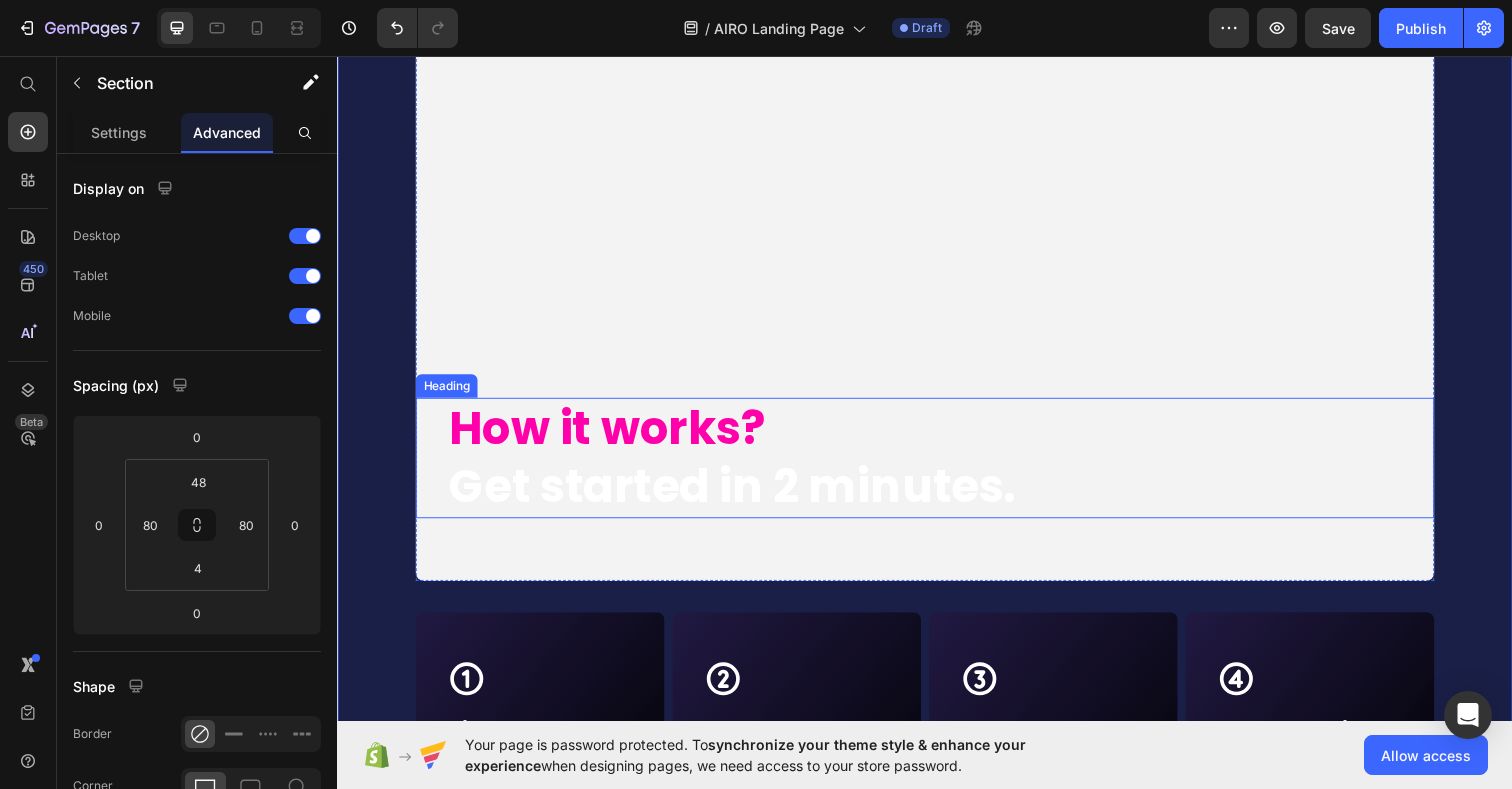 click on "How it works?" at bounding box center (612, 436) 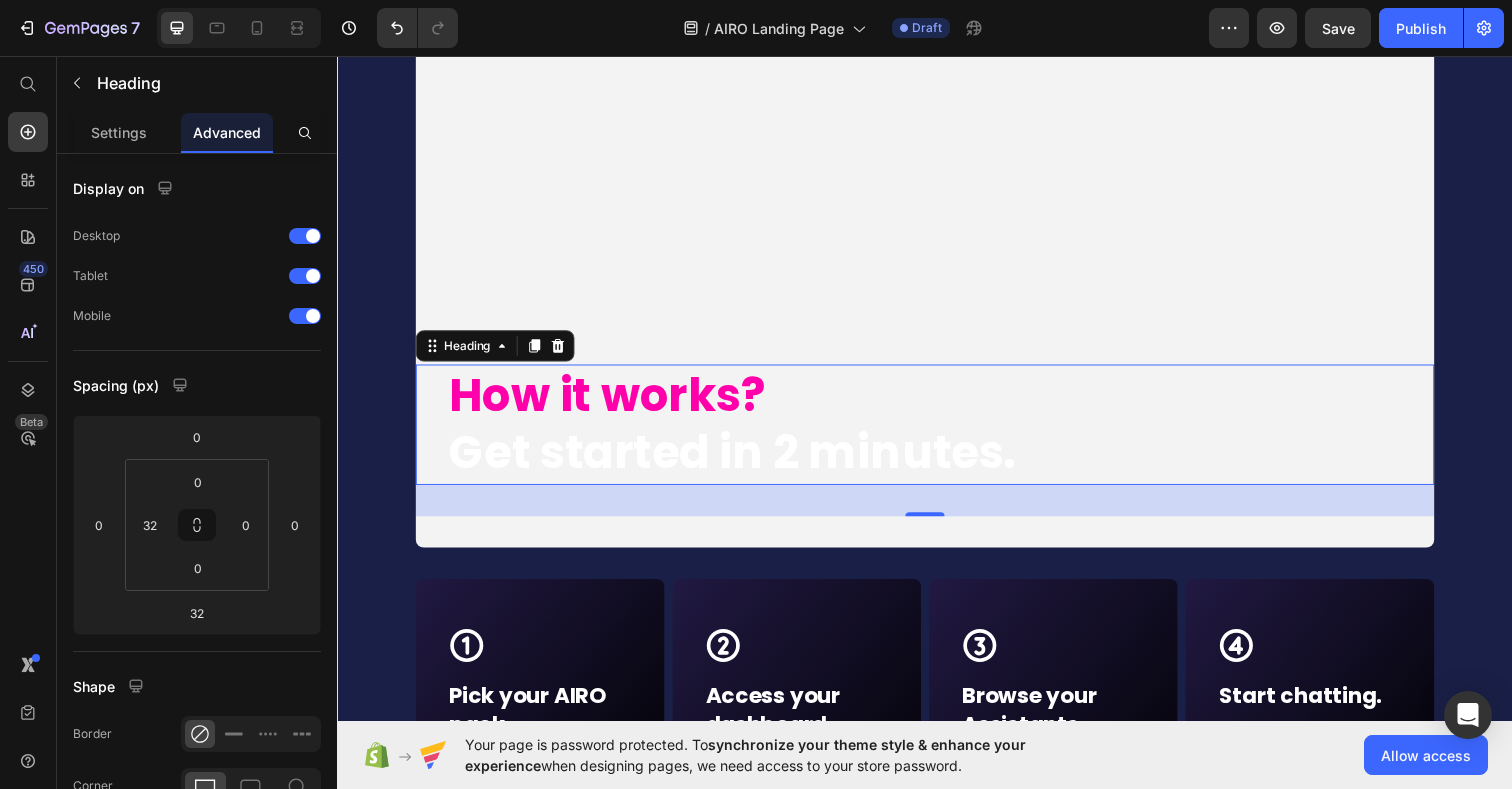 scroll, scrollTop: 9579, scrollLeft: 0, axis: vertical 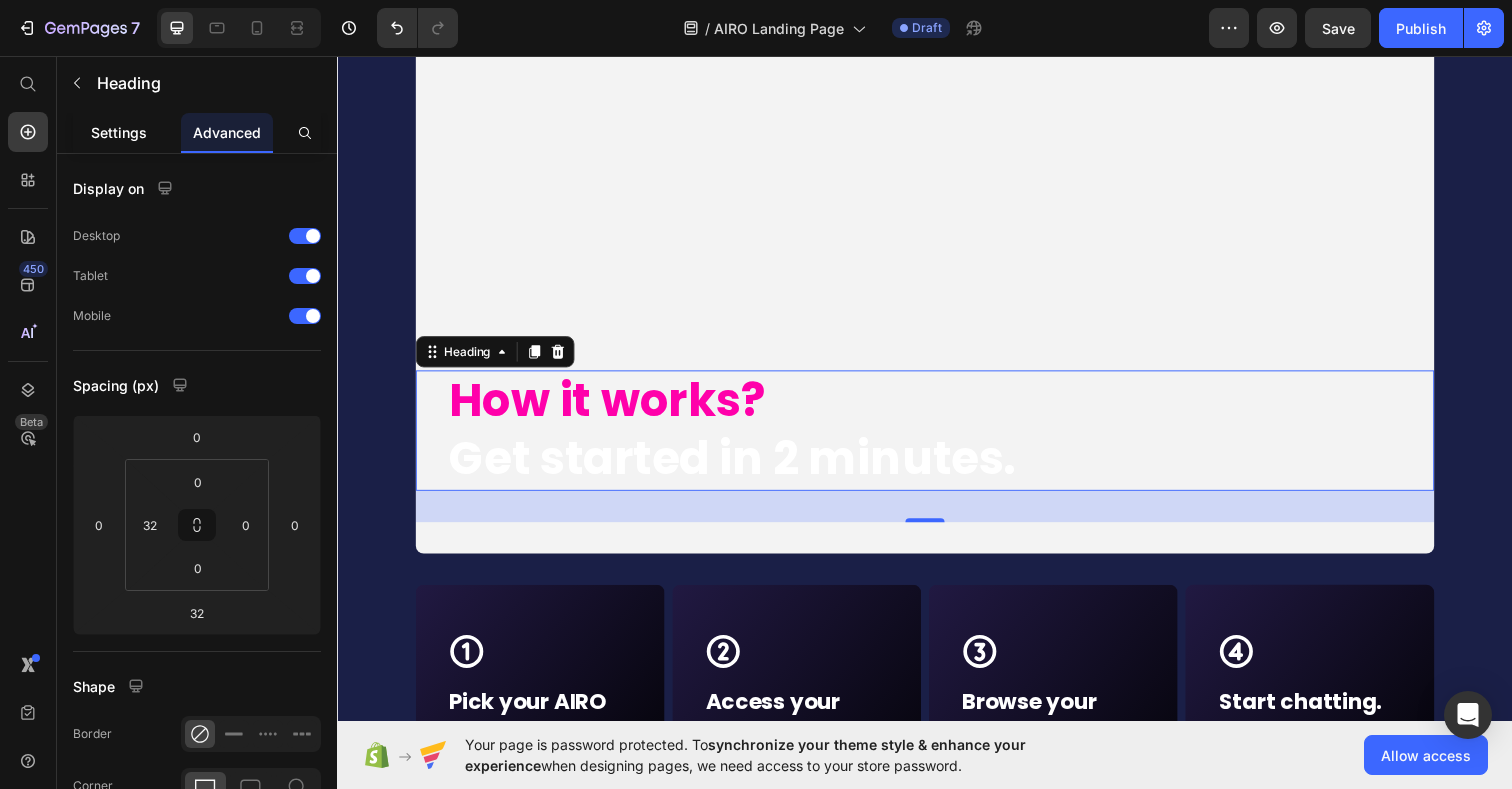 click on "Settings" at bounding box center [119, 132] 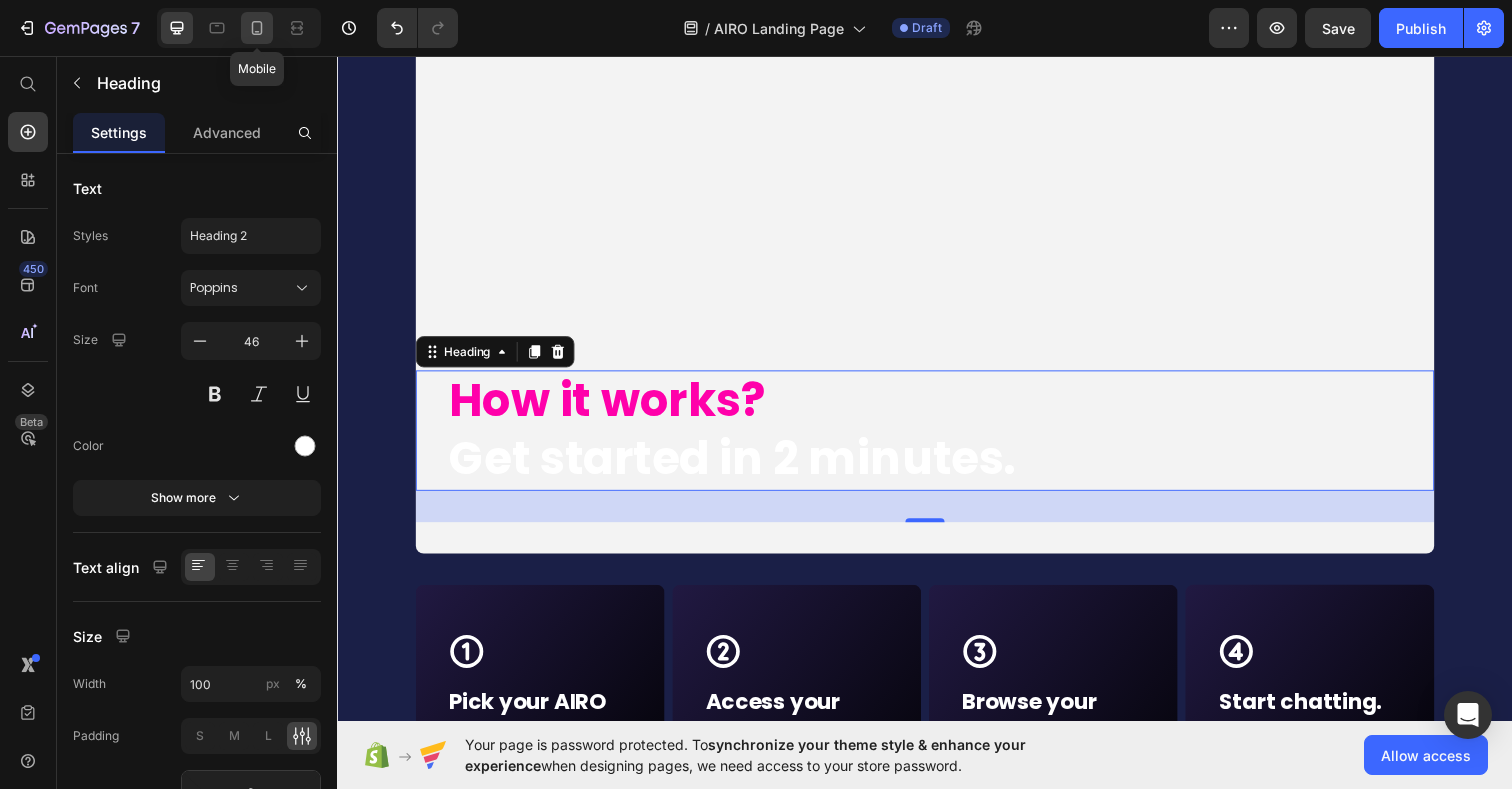 click 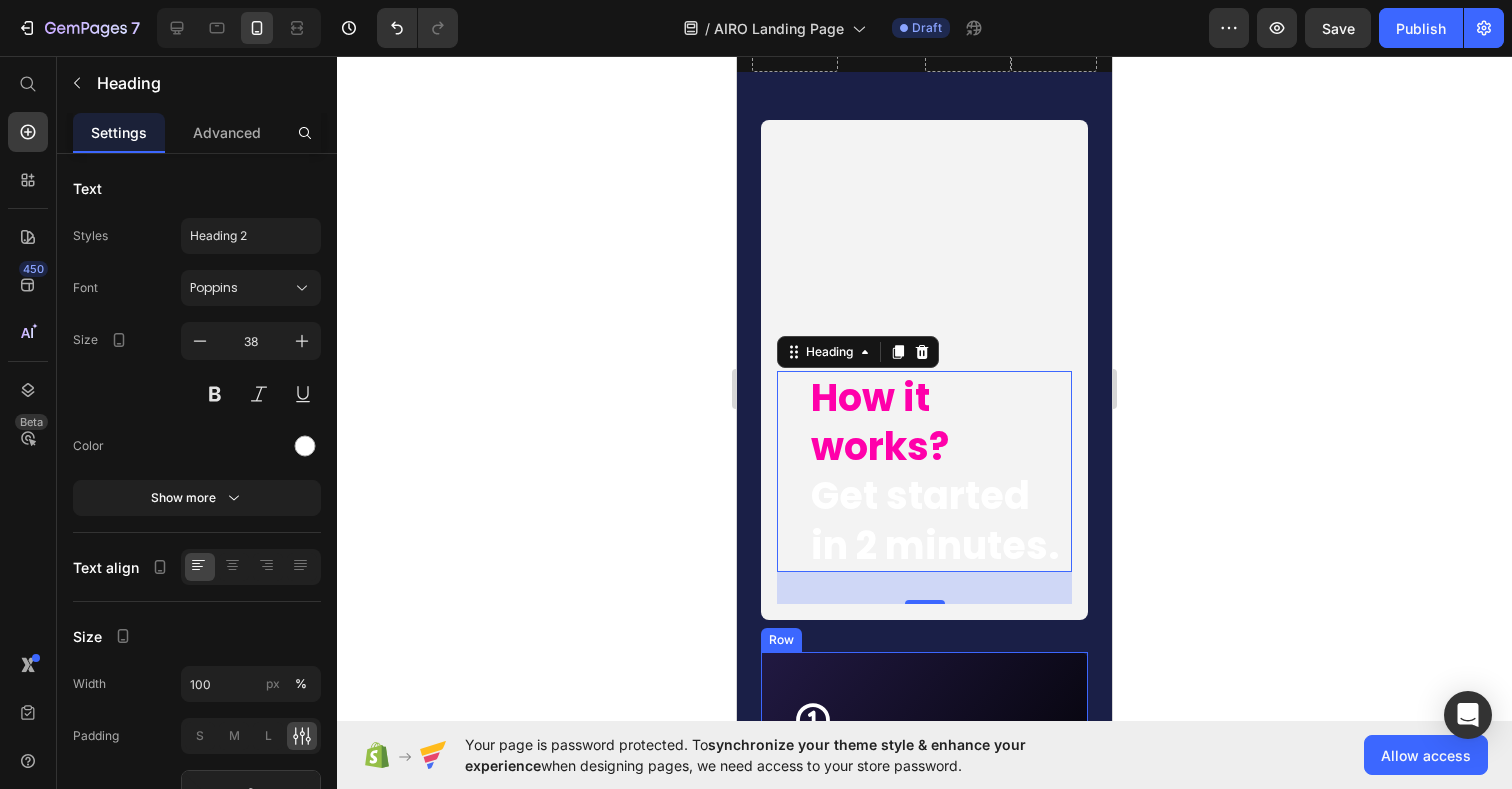 scroll, scrollTop: 9055, scrollLeft: 0, axis: vertical 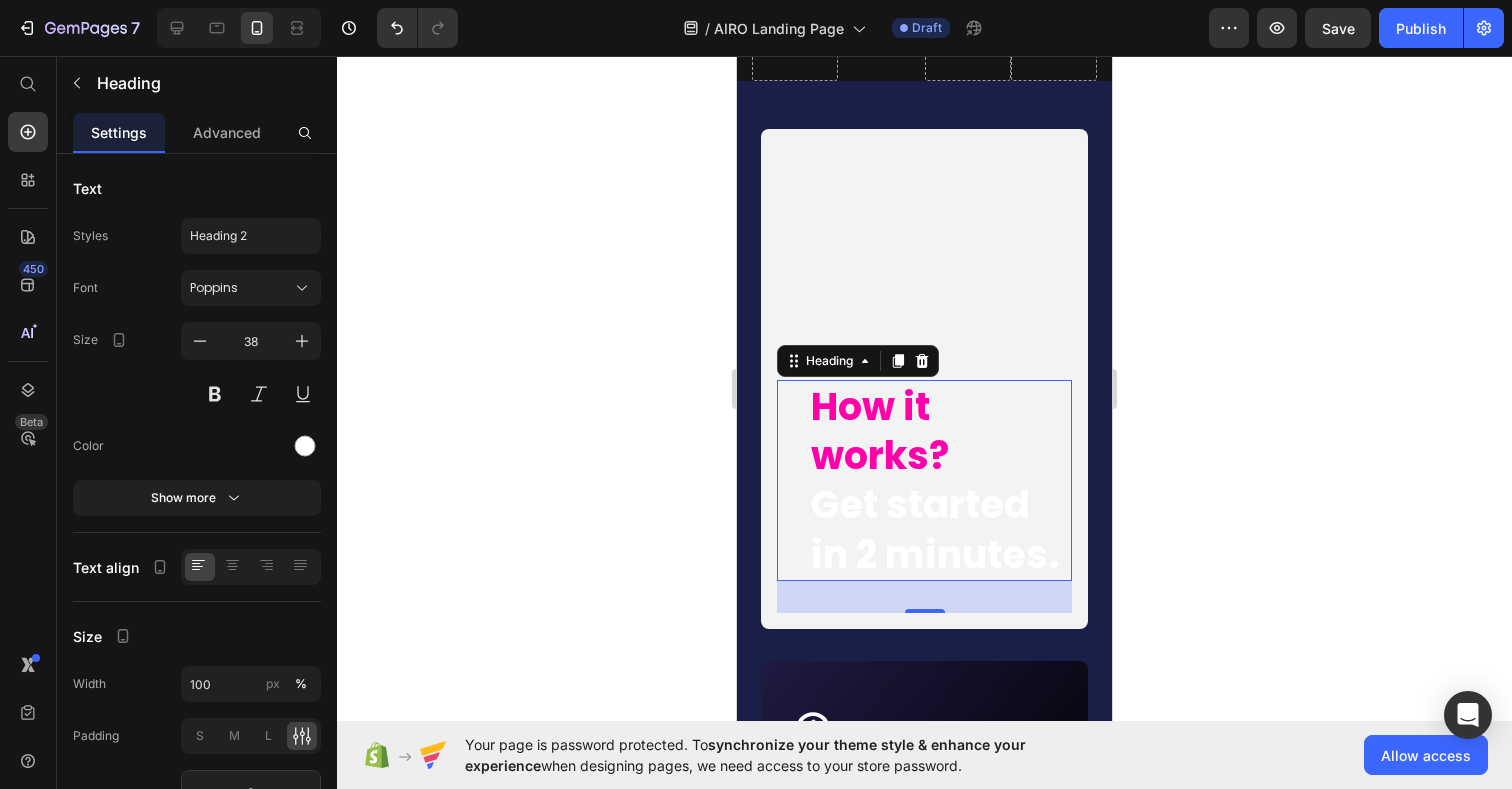 click 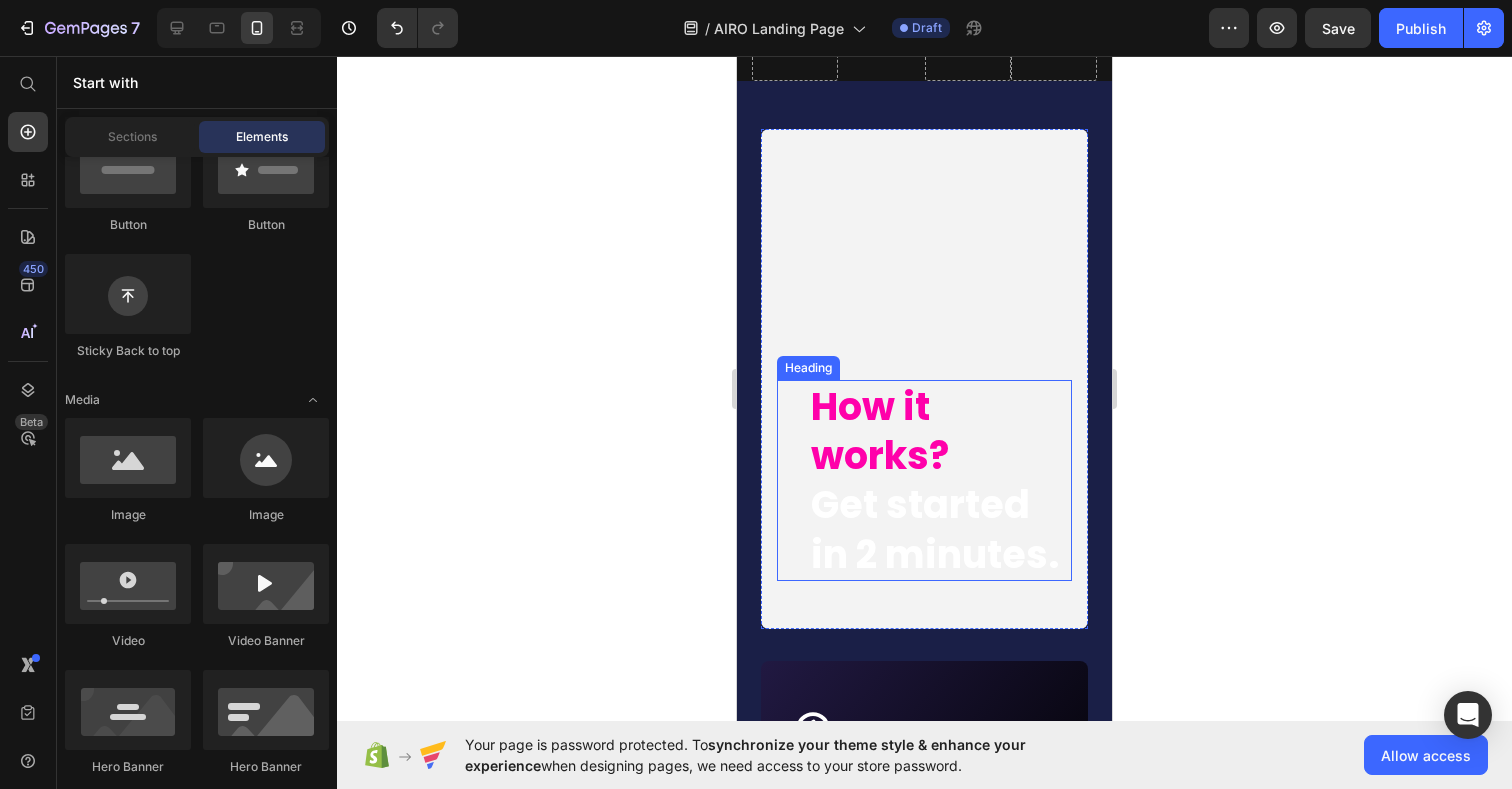 click on "Get started in 2 minutes." at bounding box center (935, 529) 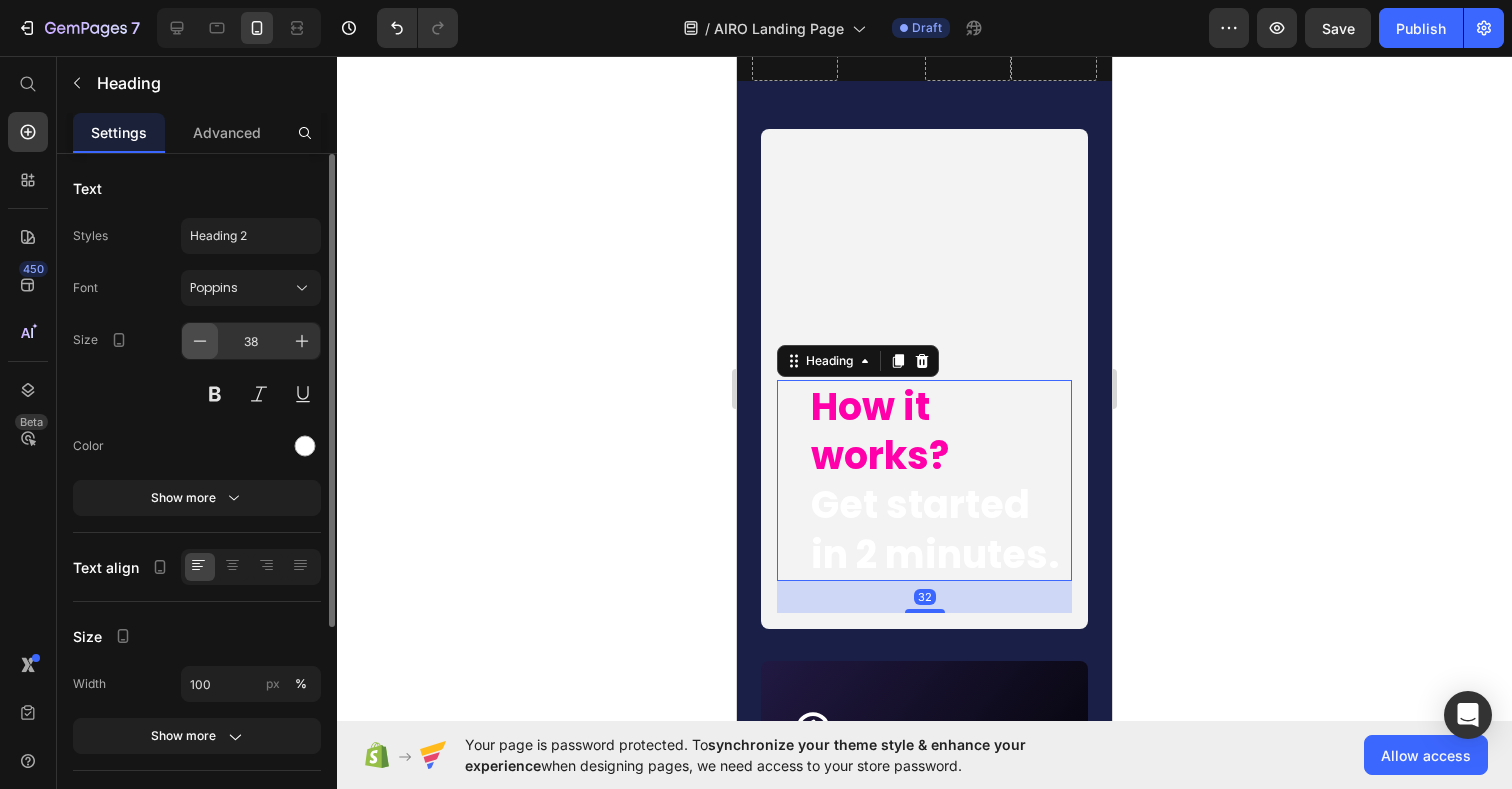 click 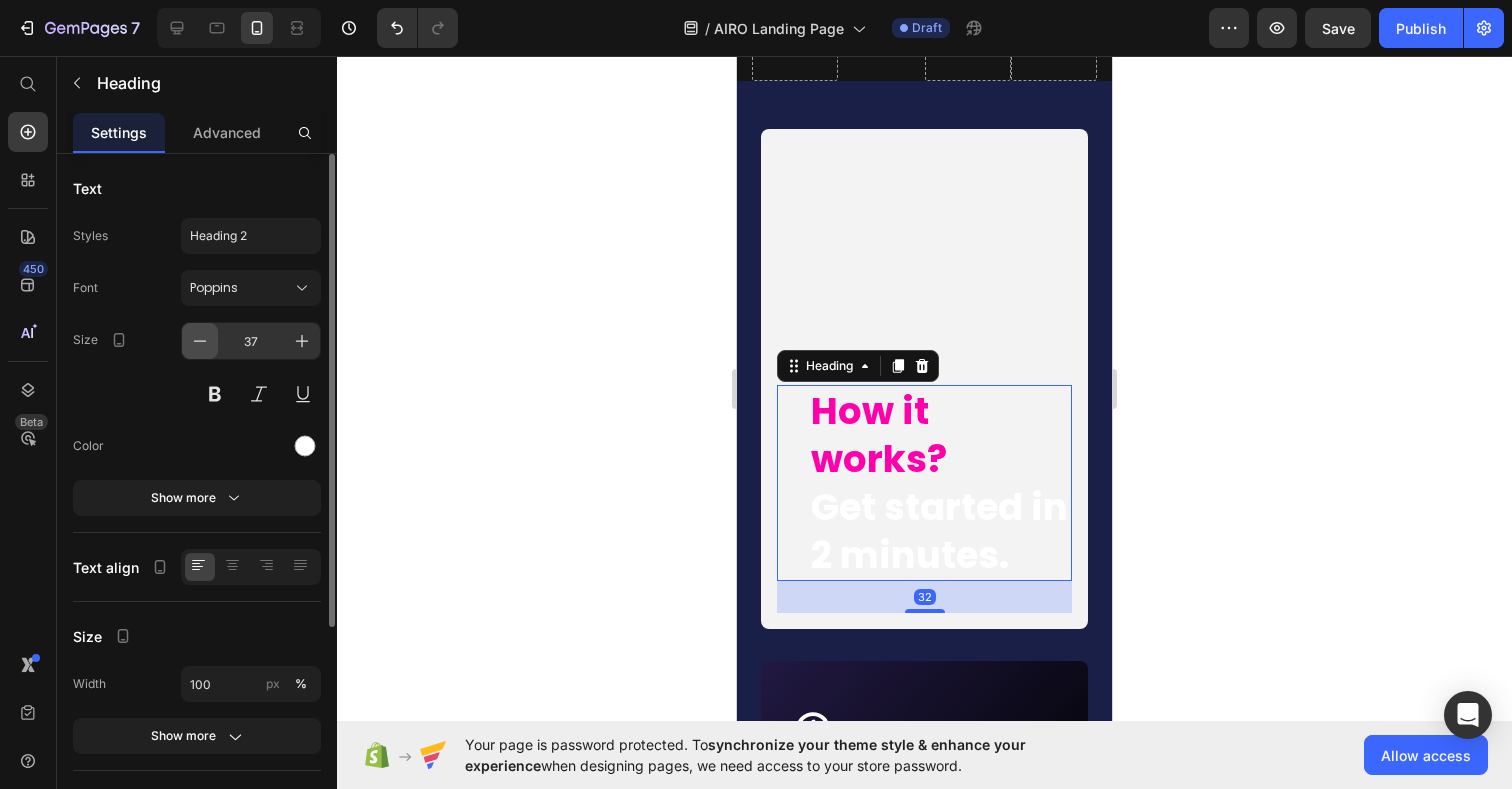 click 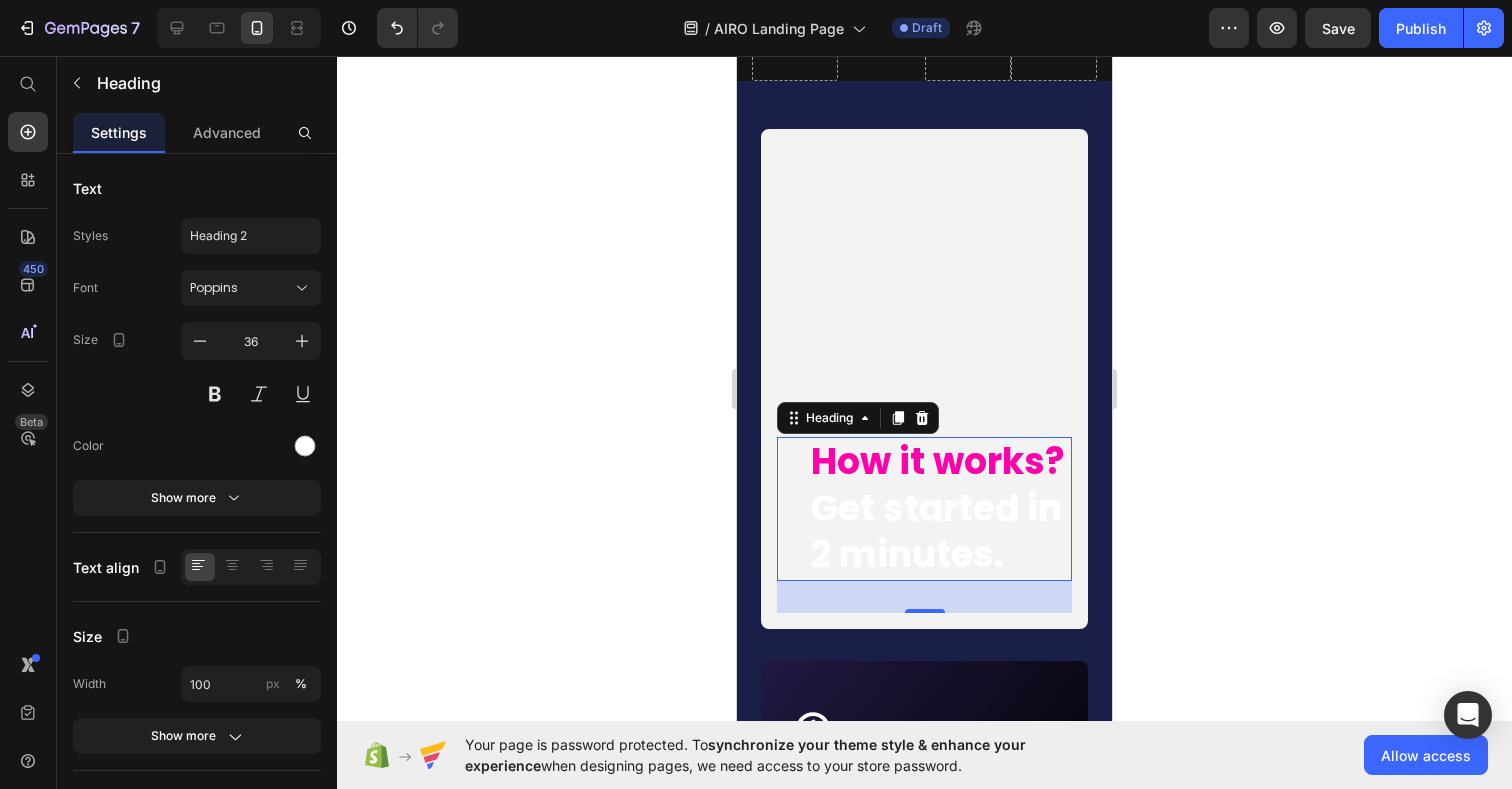 click 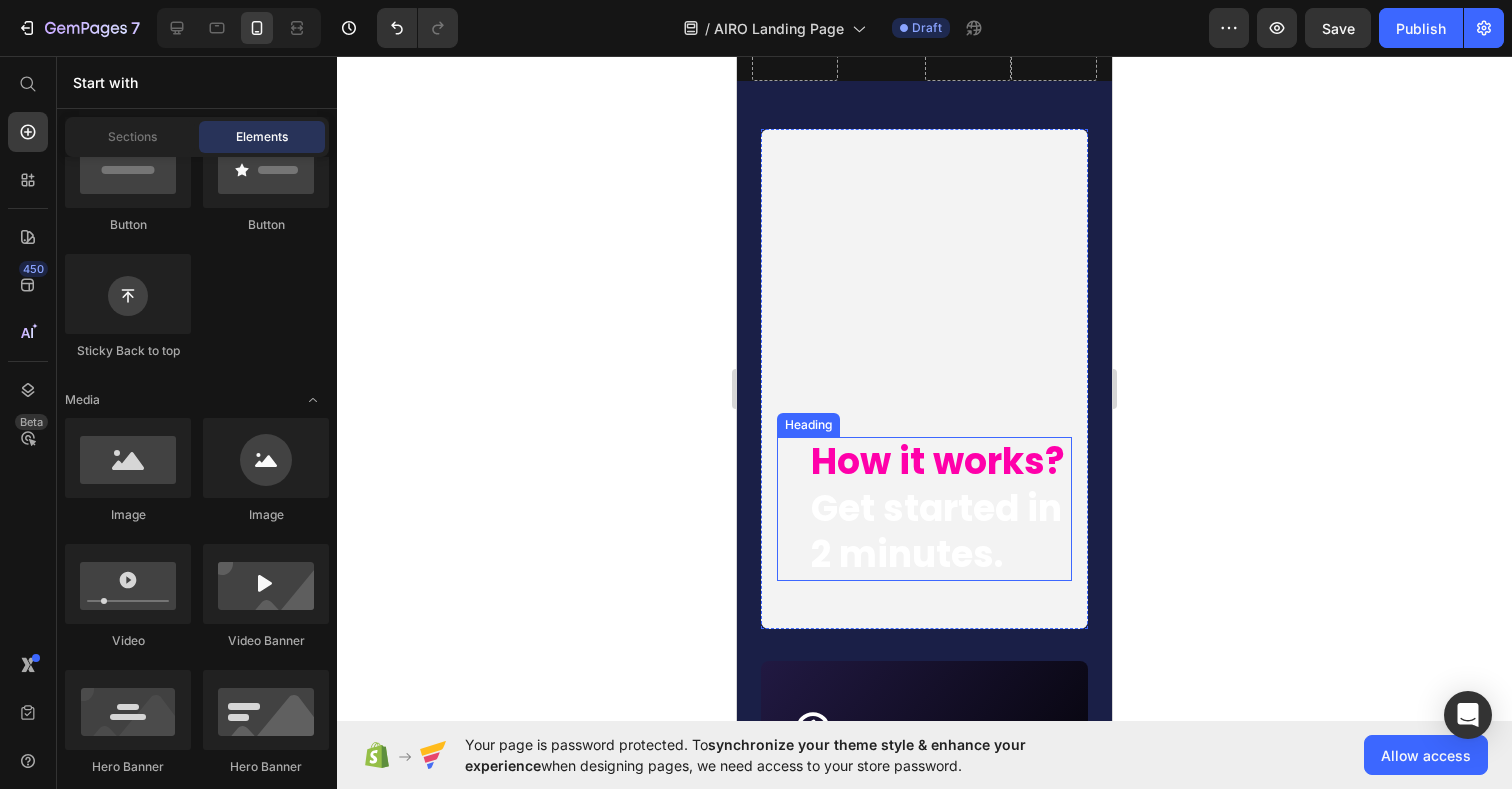 click on "How it works? Get started in 2 minutes. Heading" at bounding box center (924, 509) 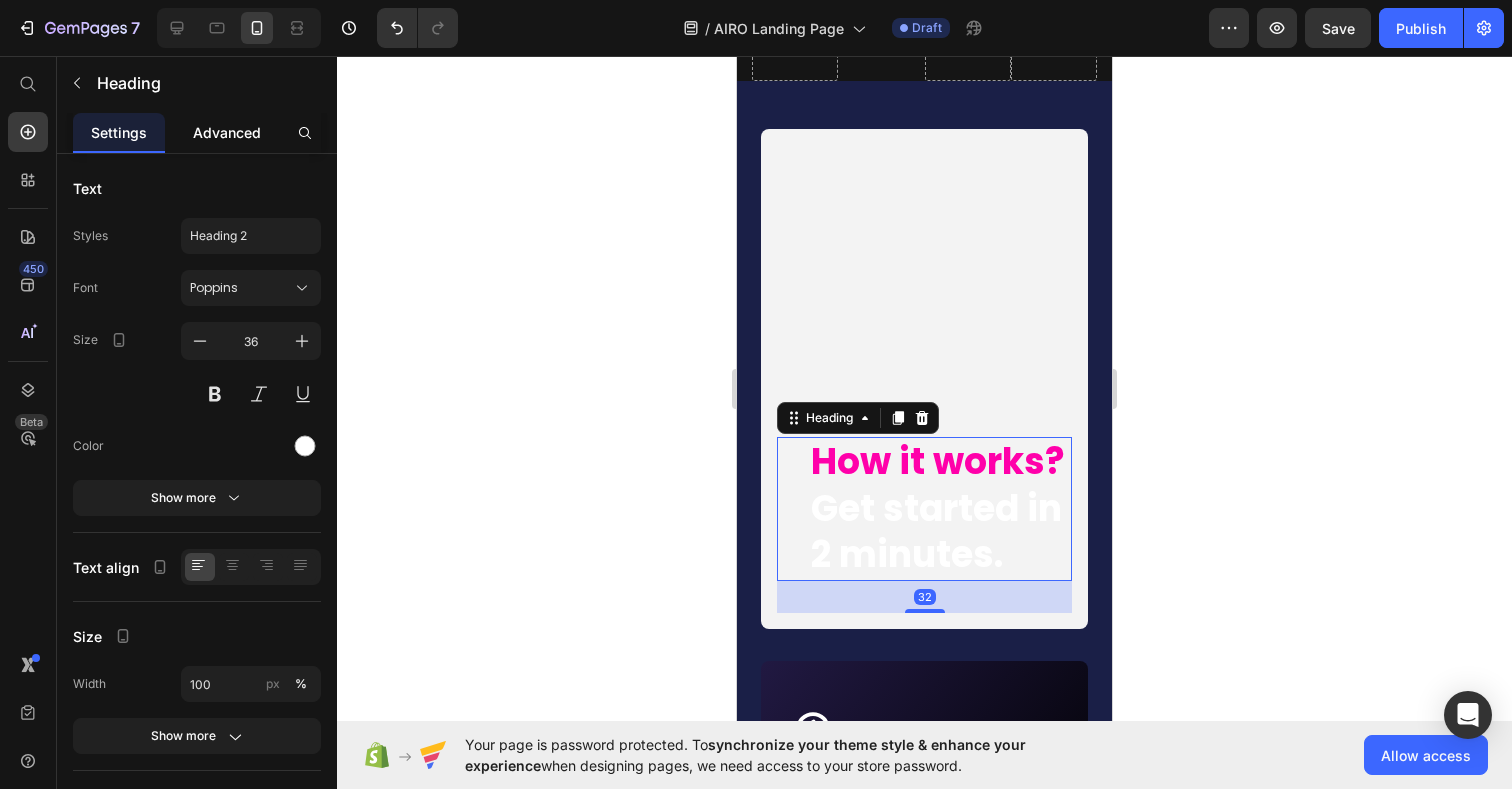 click on "Advanced" at bounding box center (227, 132) 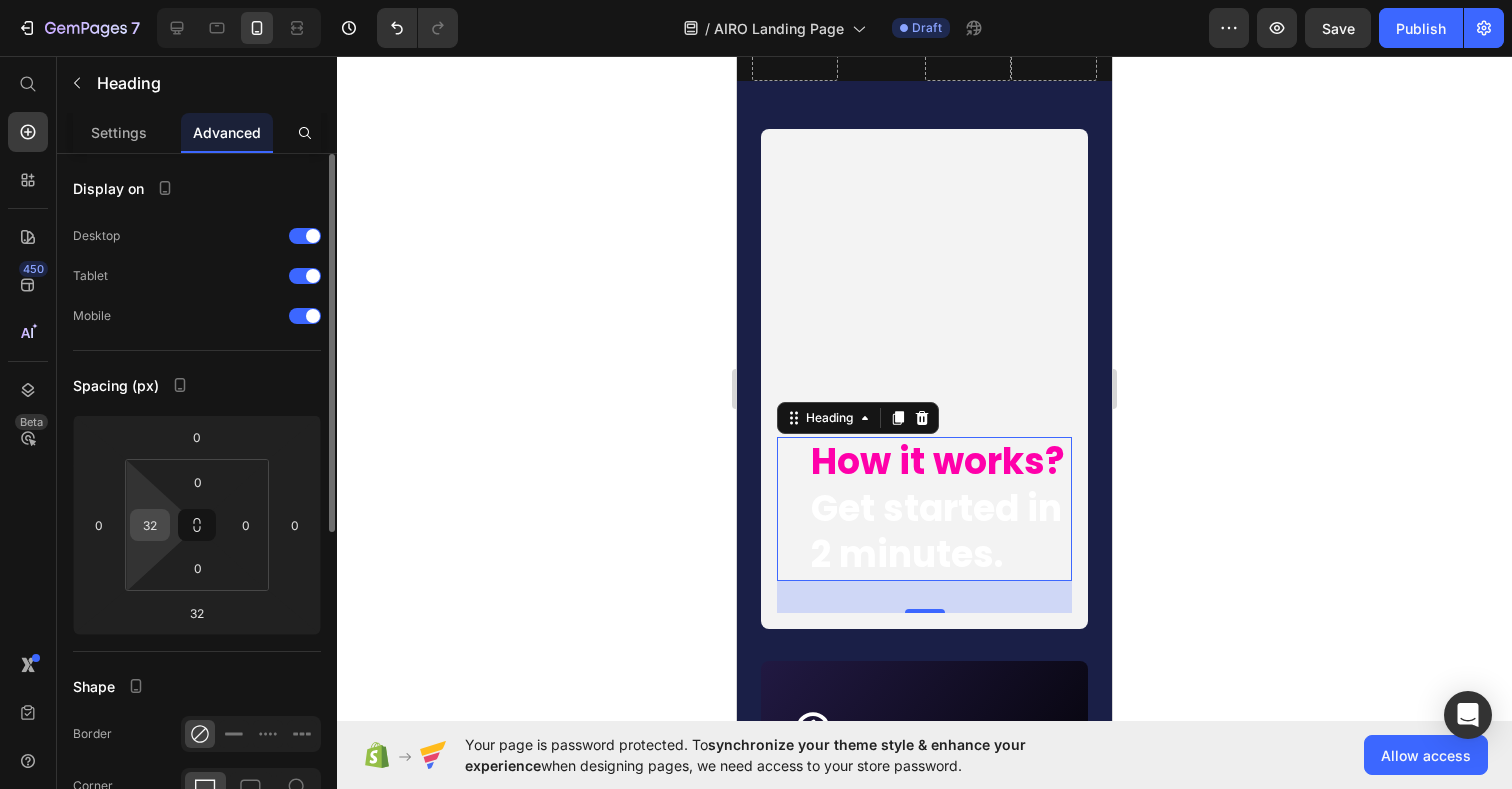 click on "32" at bounding box center (150, 525) 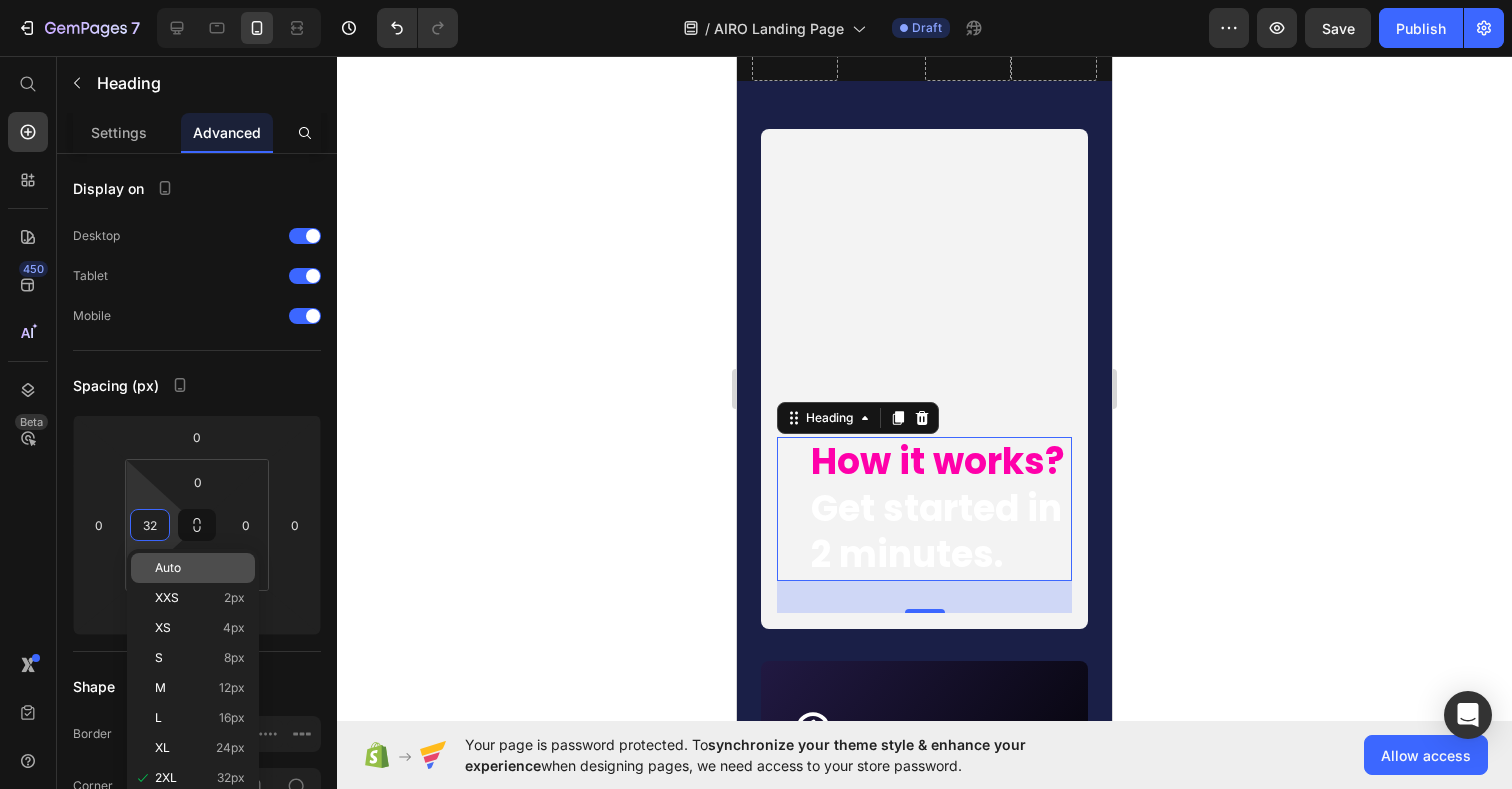 click on "Auto" at bounding box center (168, 568) 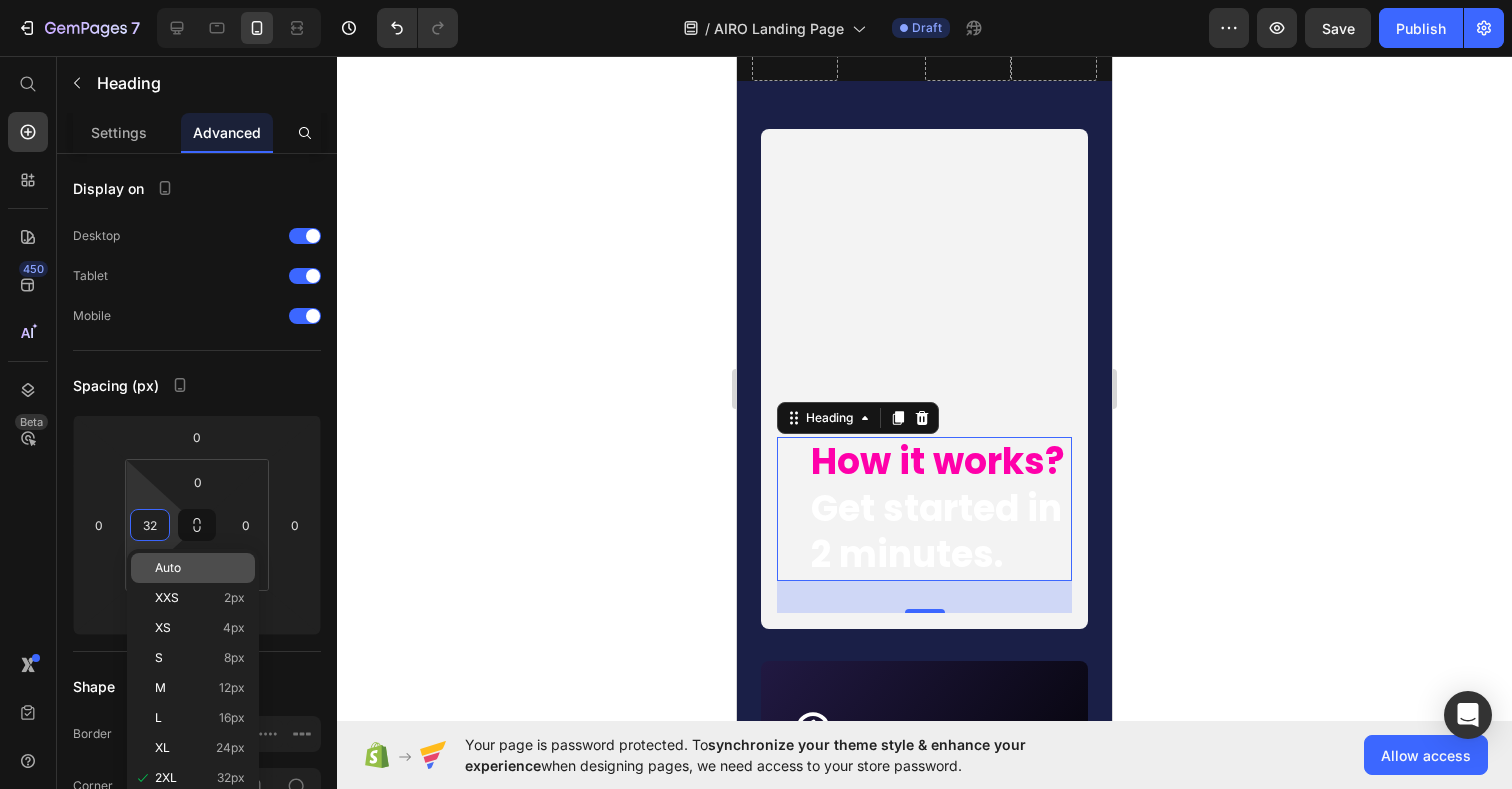 type 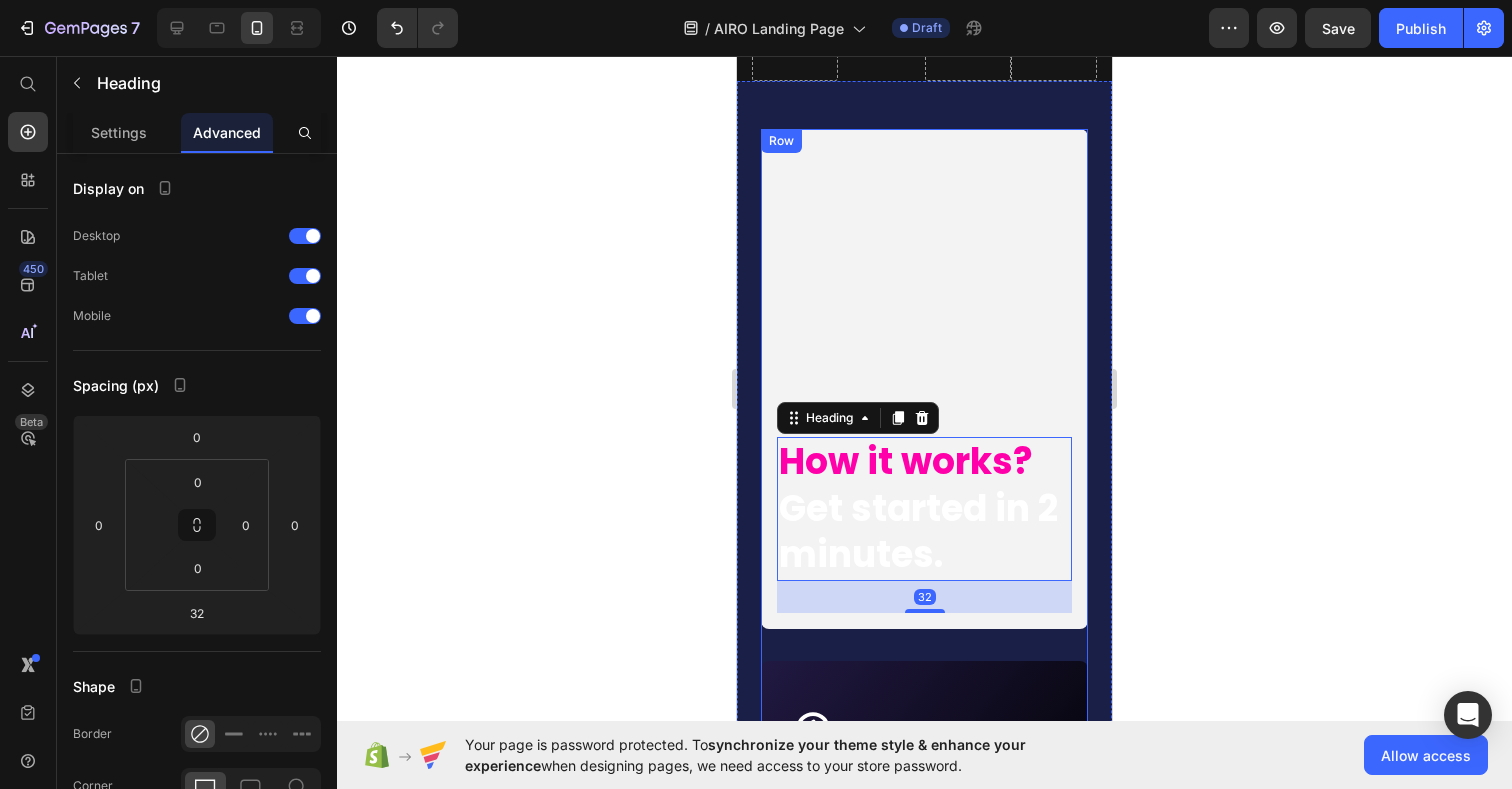 scroll, scrollTop: 9141, scrollLeft: 0, axis: vertical 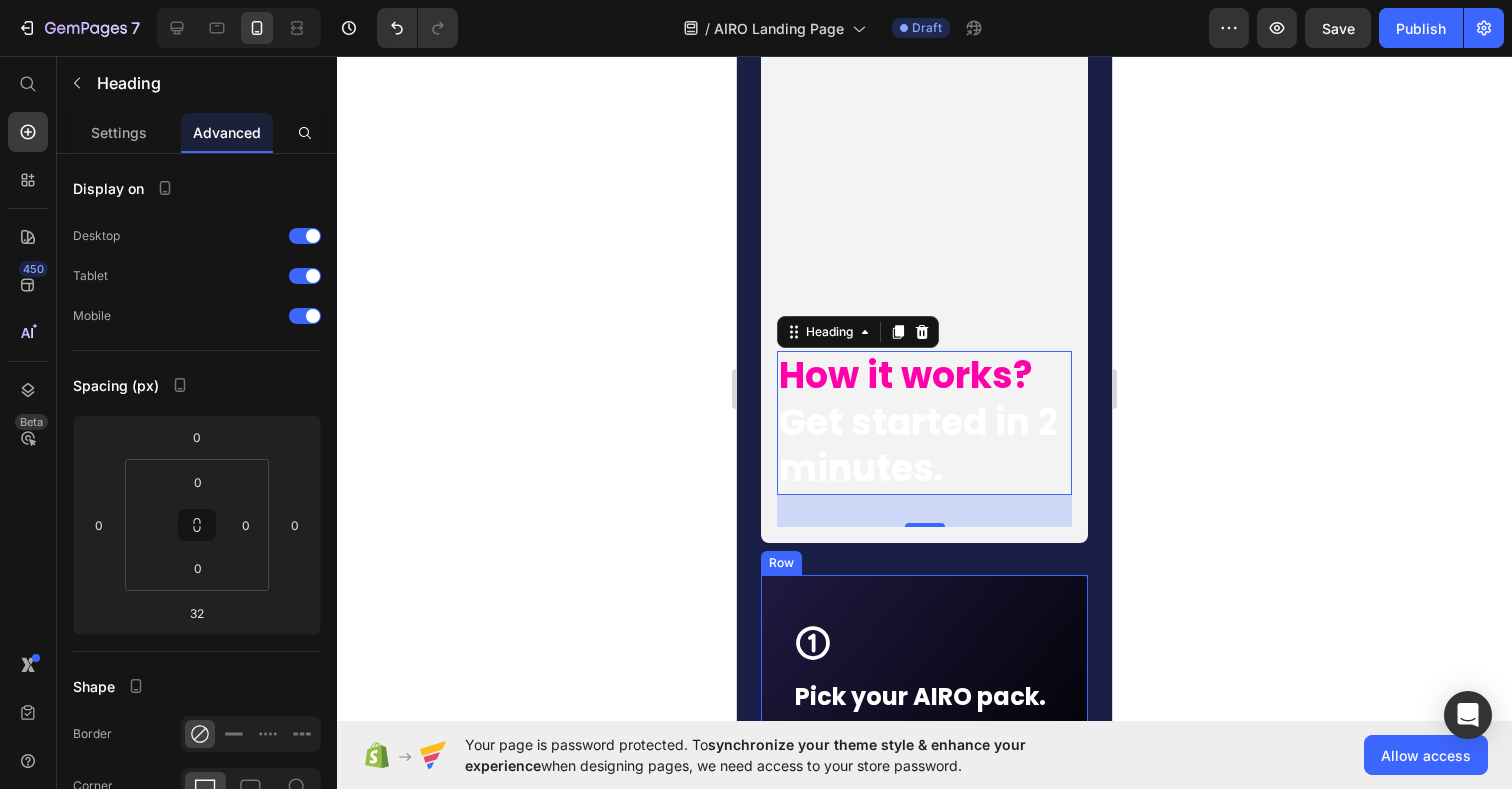 click on "Icon Row Pick your AIRO pack. Text block Choose the right team for your needs. Text Block Row" at bounding box center [924, 696] 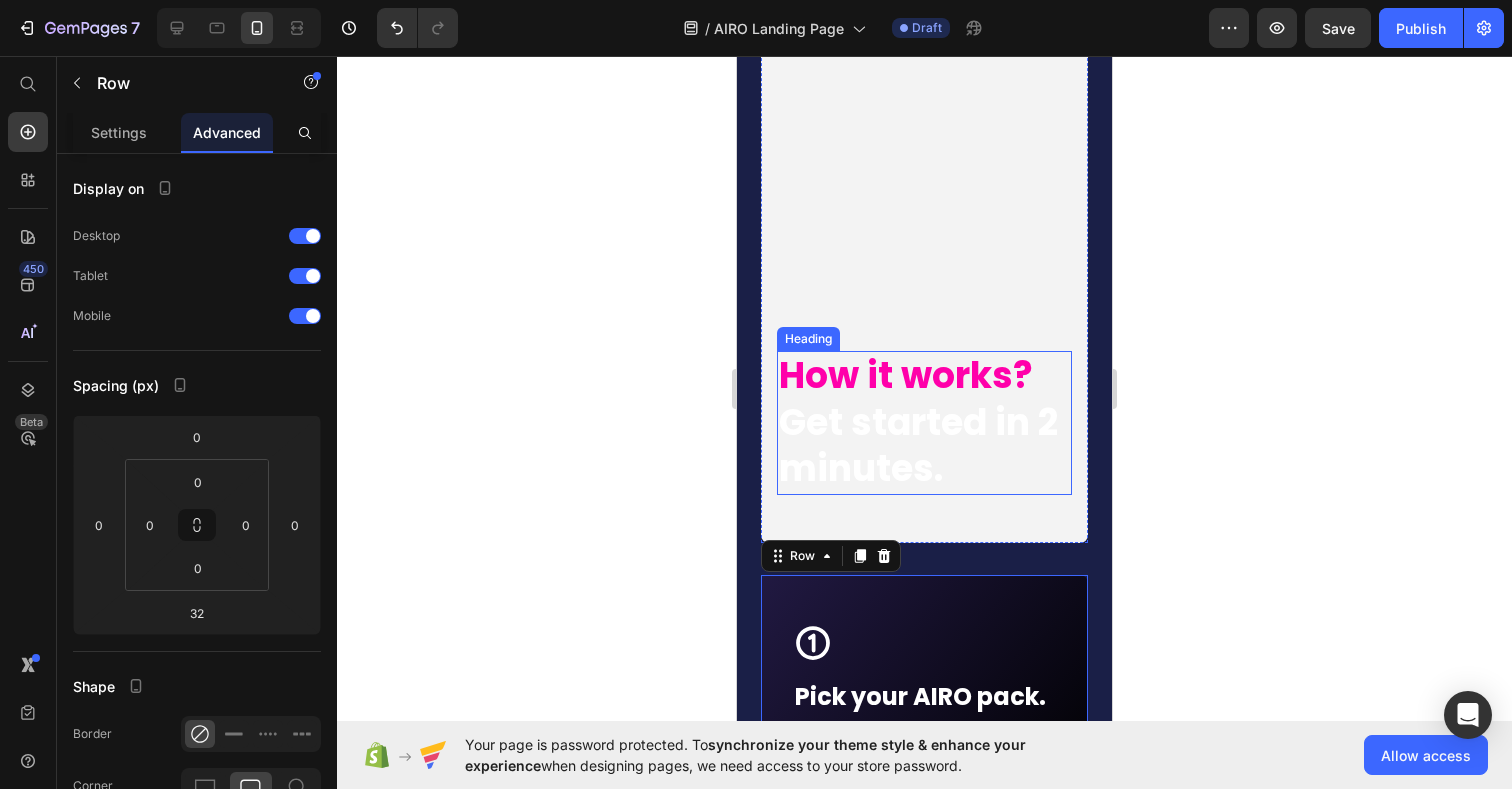 click on "Get started in 2 minutes." at bounding box center [918, 446] 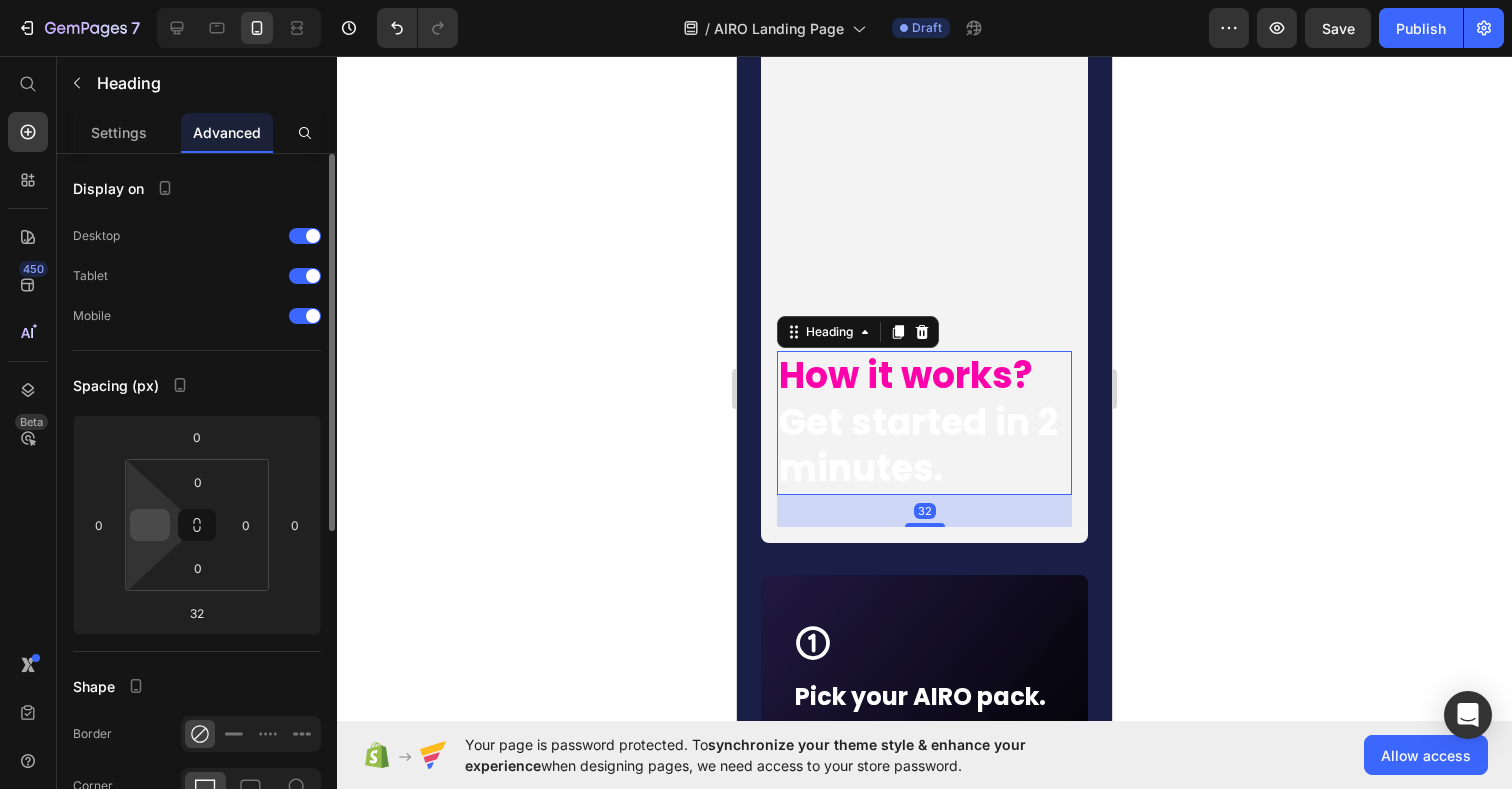click at bounding box center (150, 525) 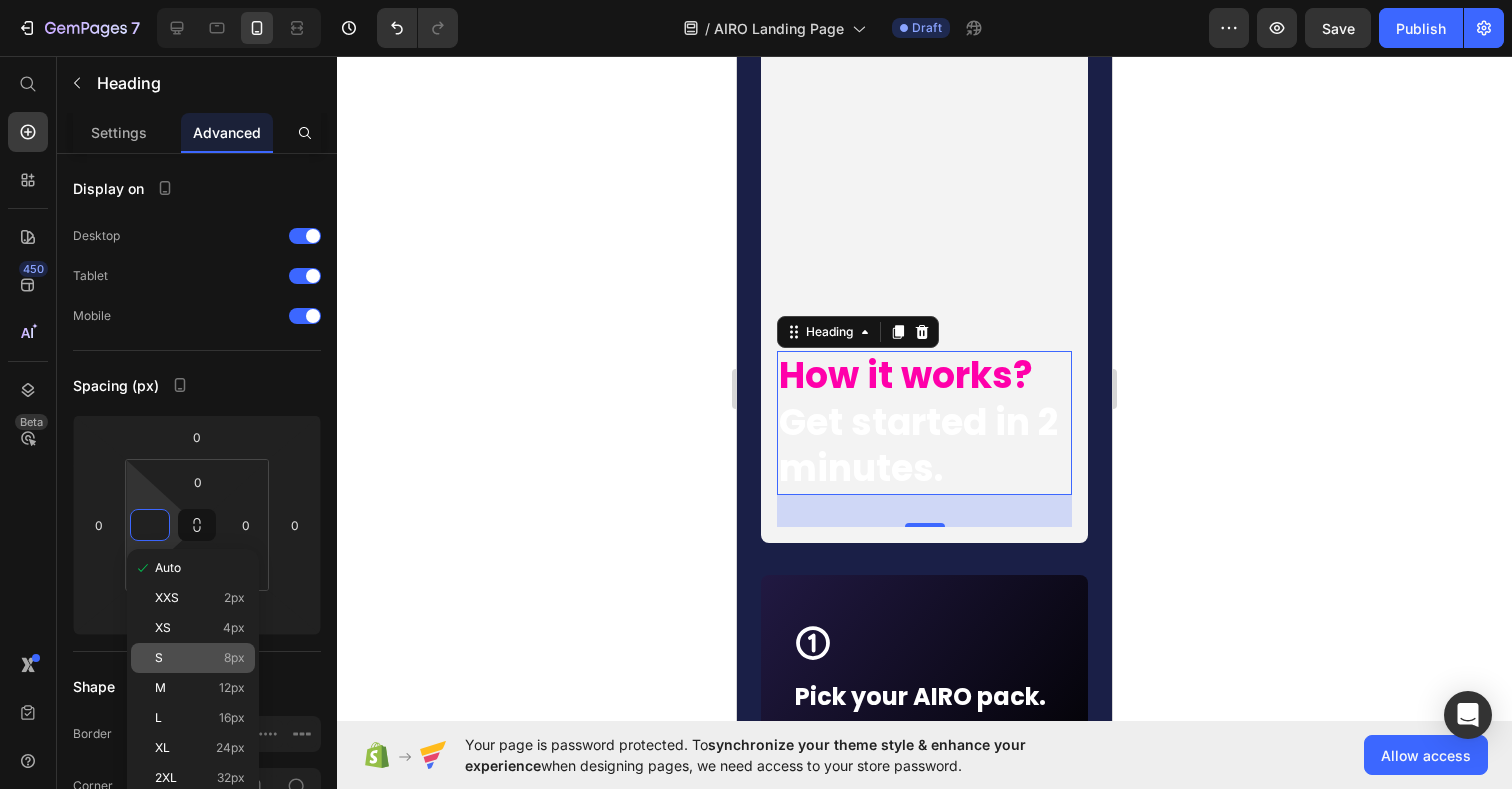 click on "S 8px" at bounding box center [200, 658] 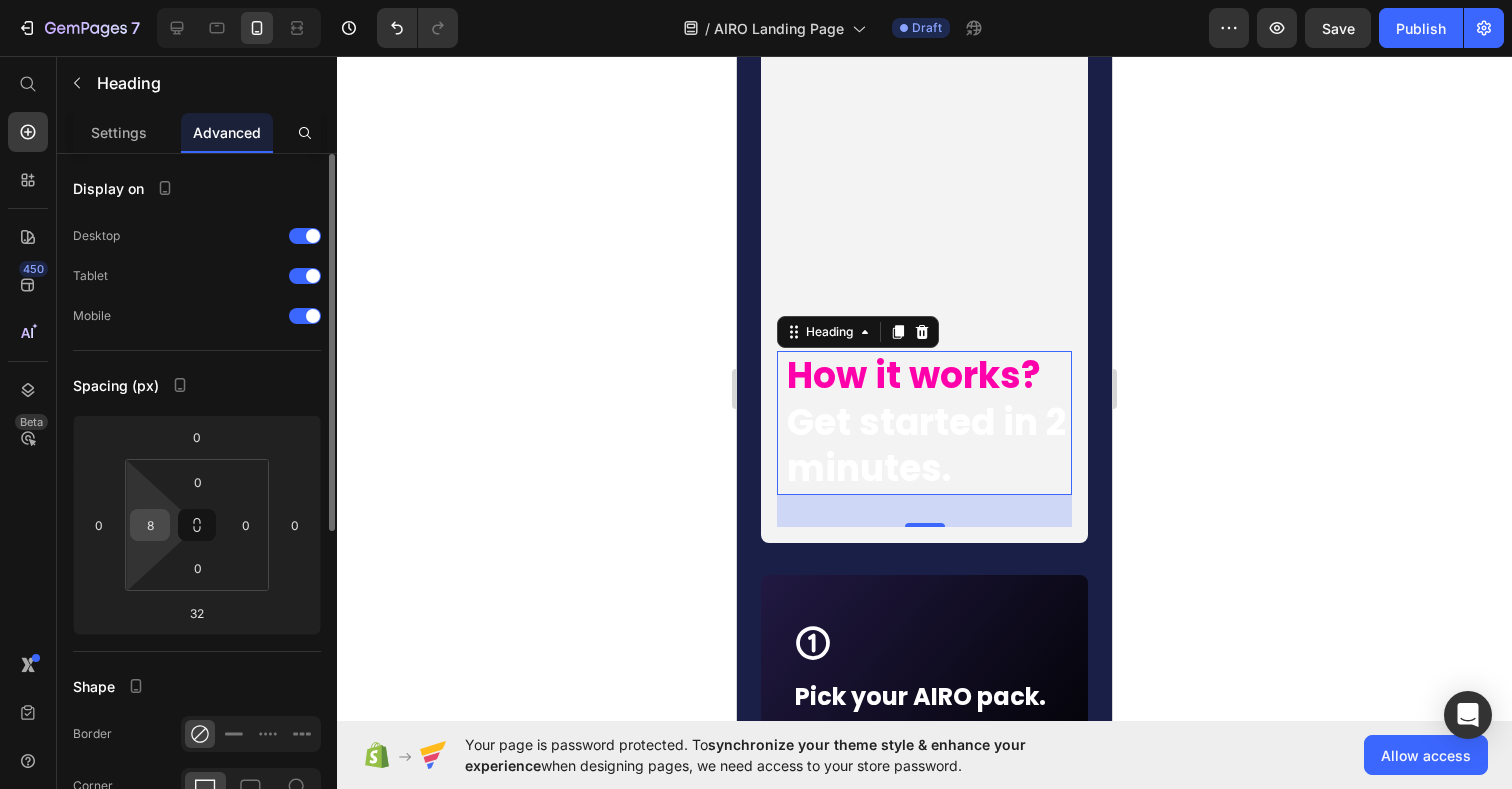 click on "8" at bounding box center (150, 525) 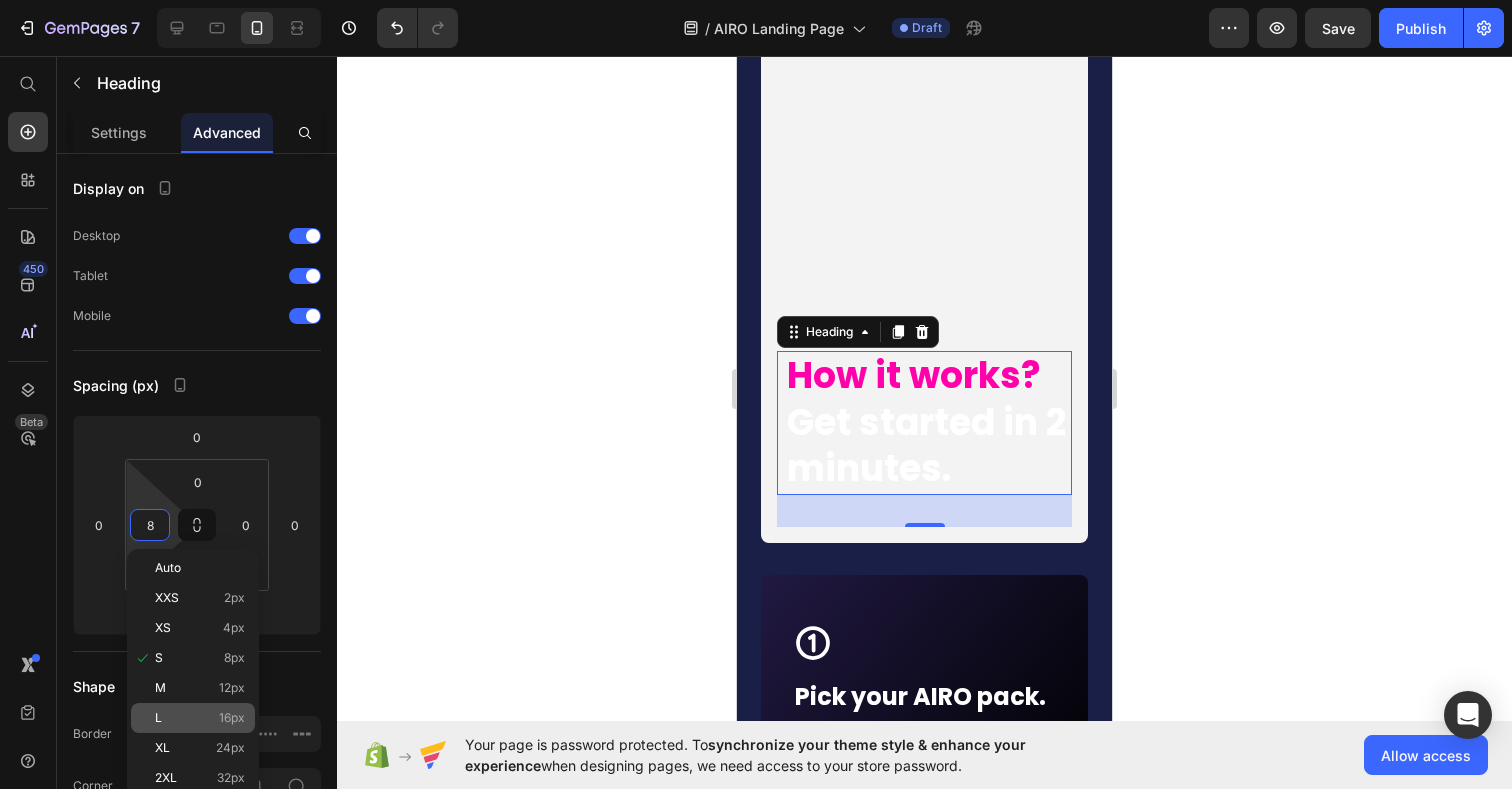 click on "L 16px" 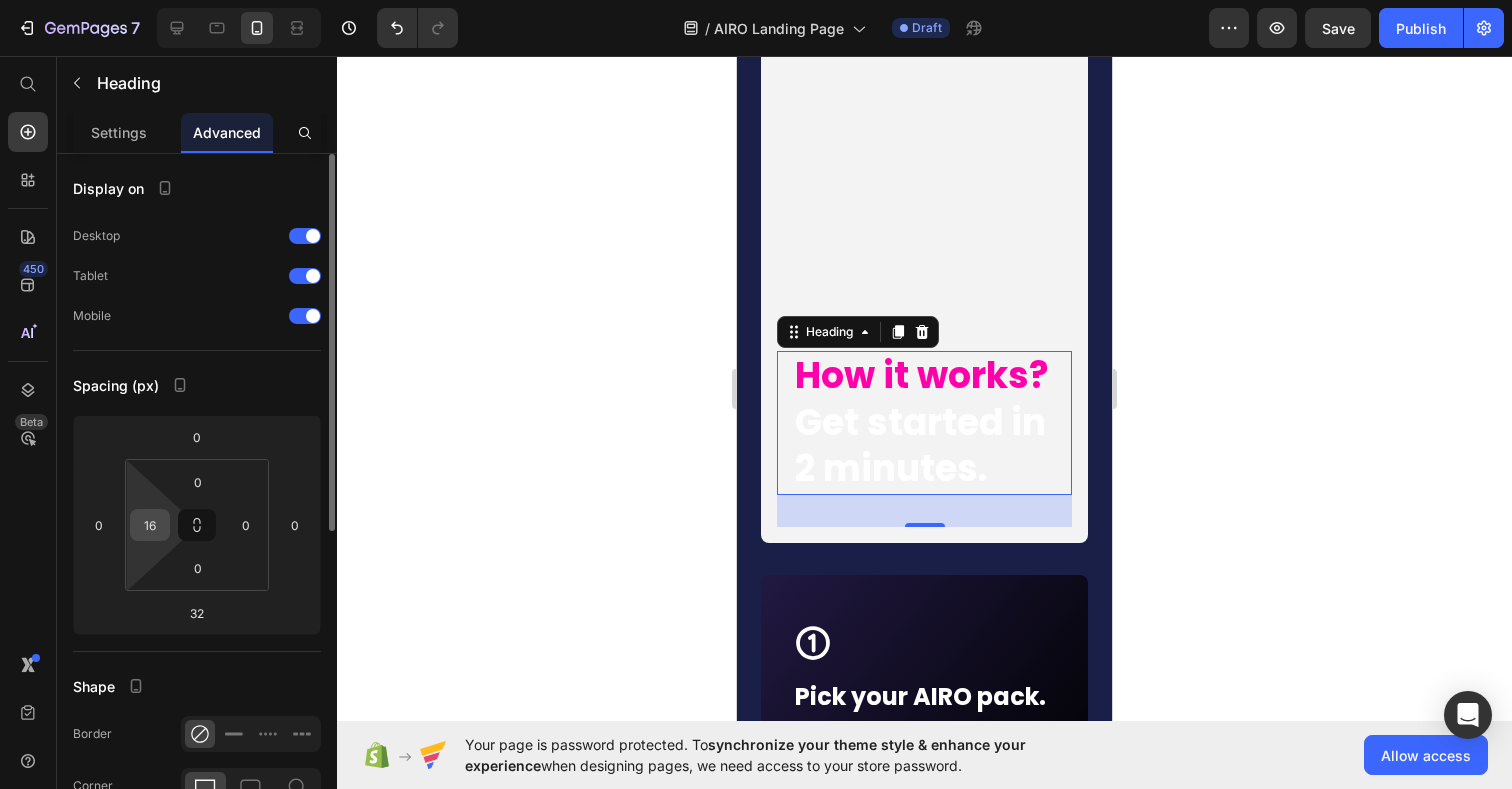 click on "16" at bounding box center [150, 525] 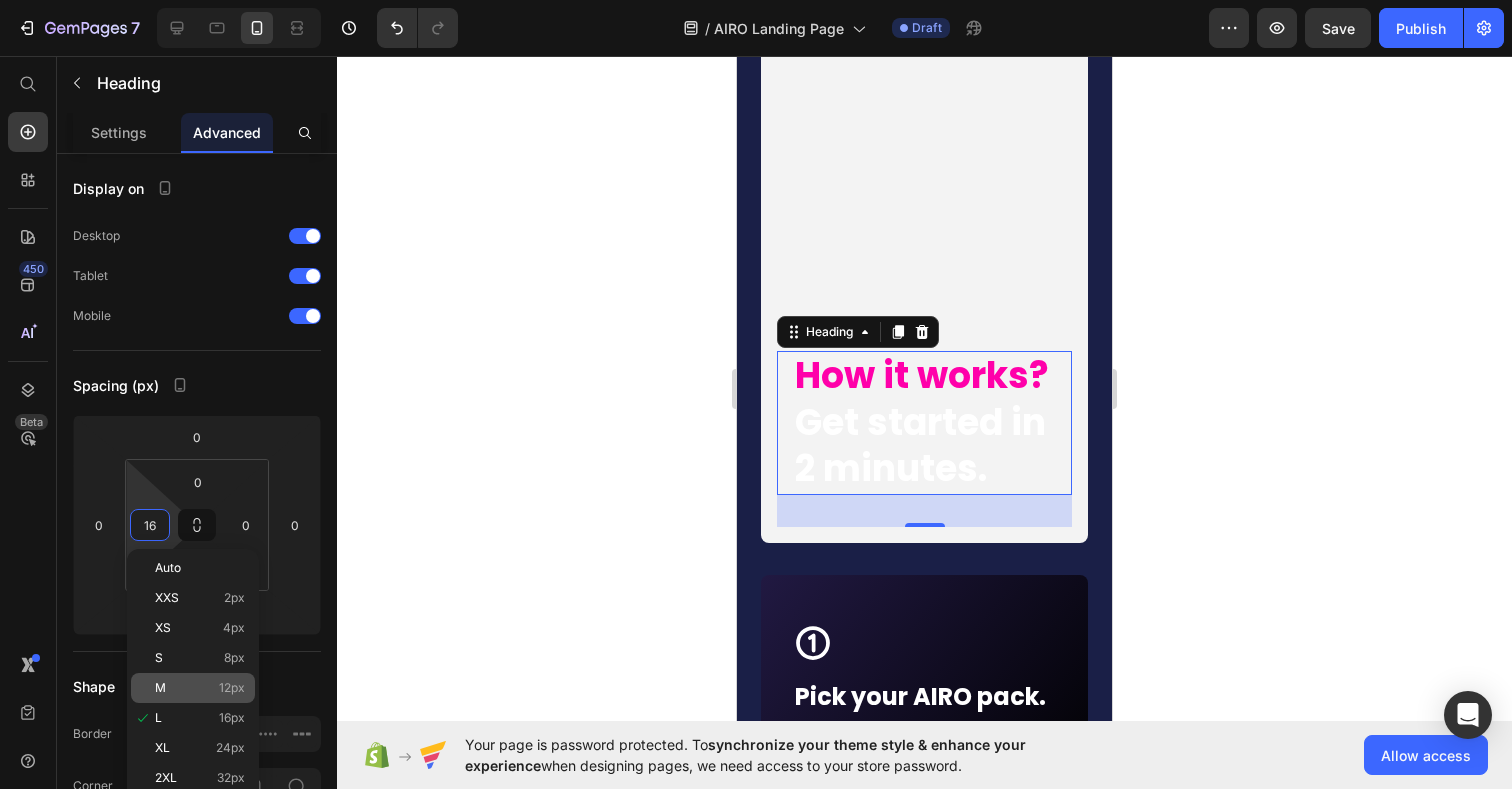 click on "M" at bounding box center (160, 688) 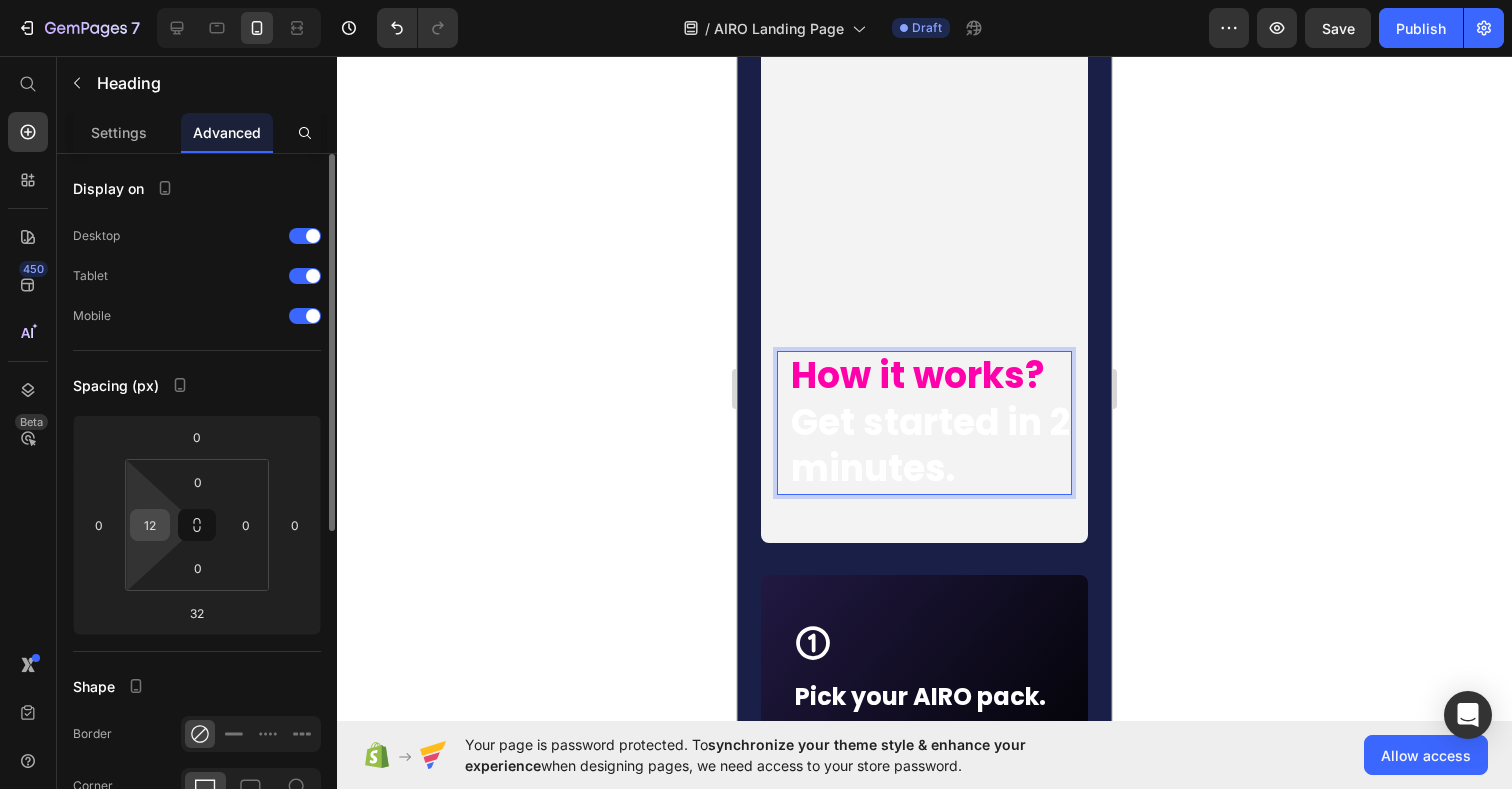 click on "12" at bounding box center [150, 525] 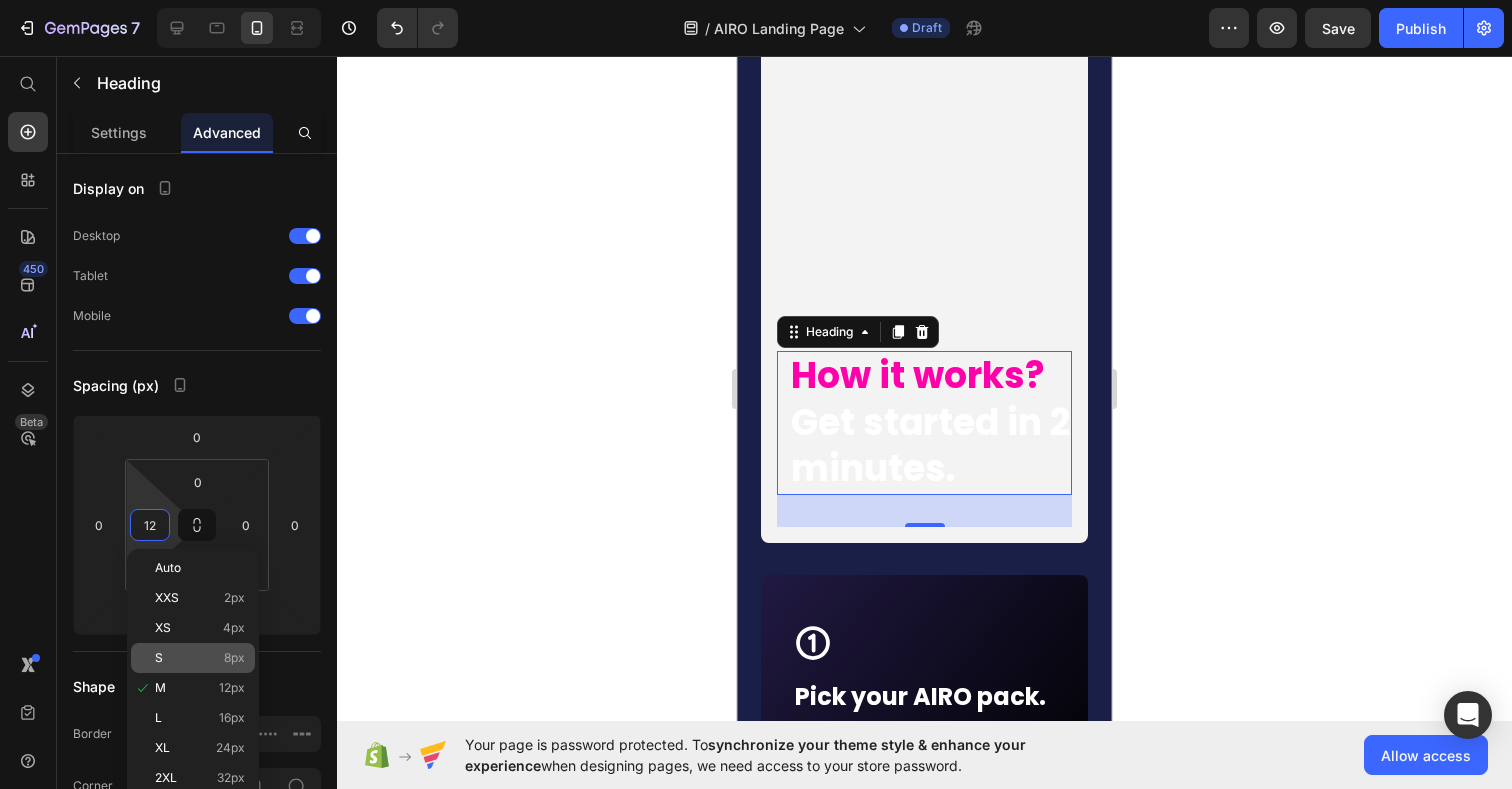 click on "S 8px" 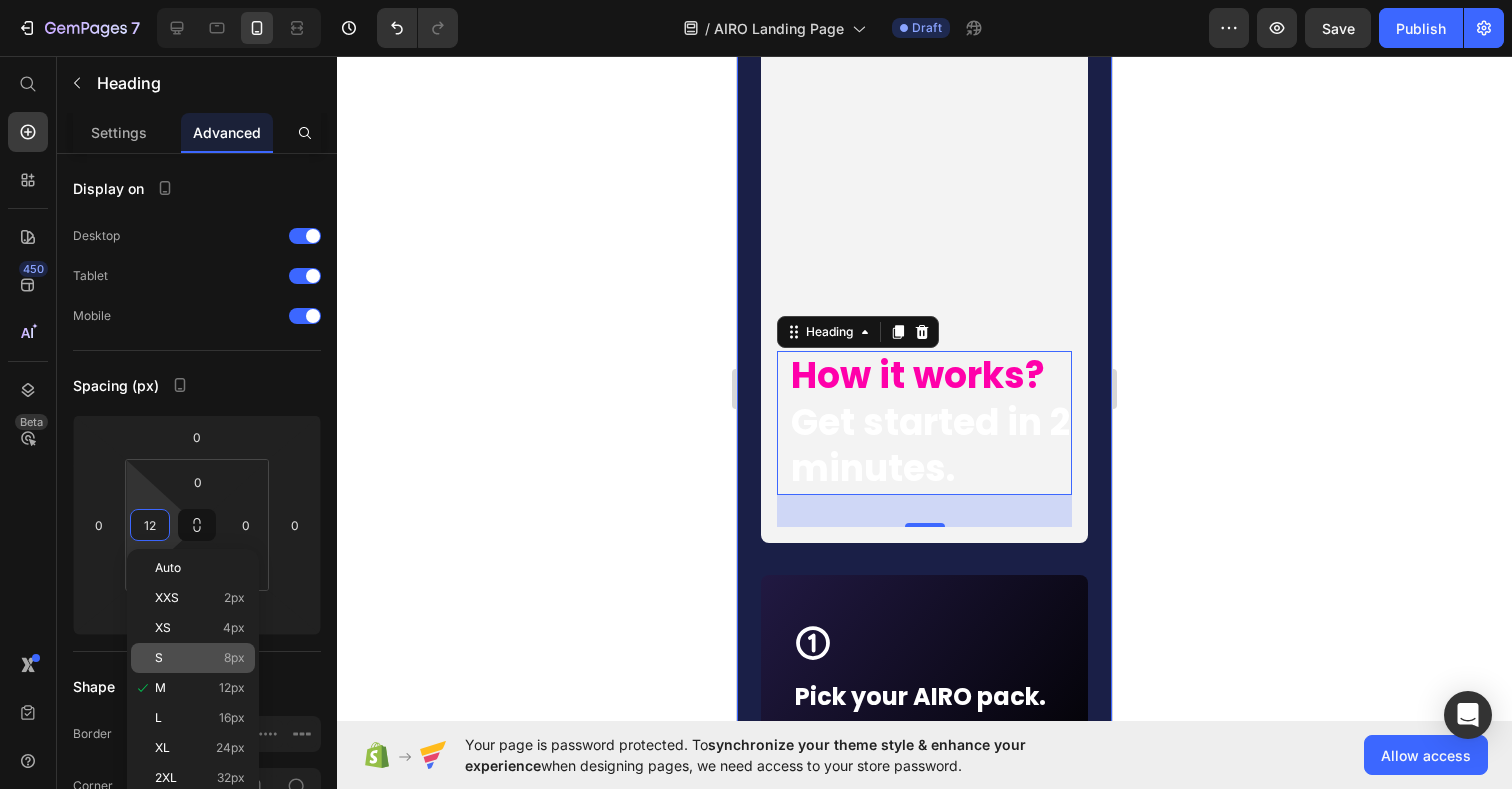 type on "8" 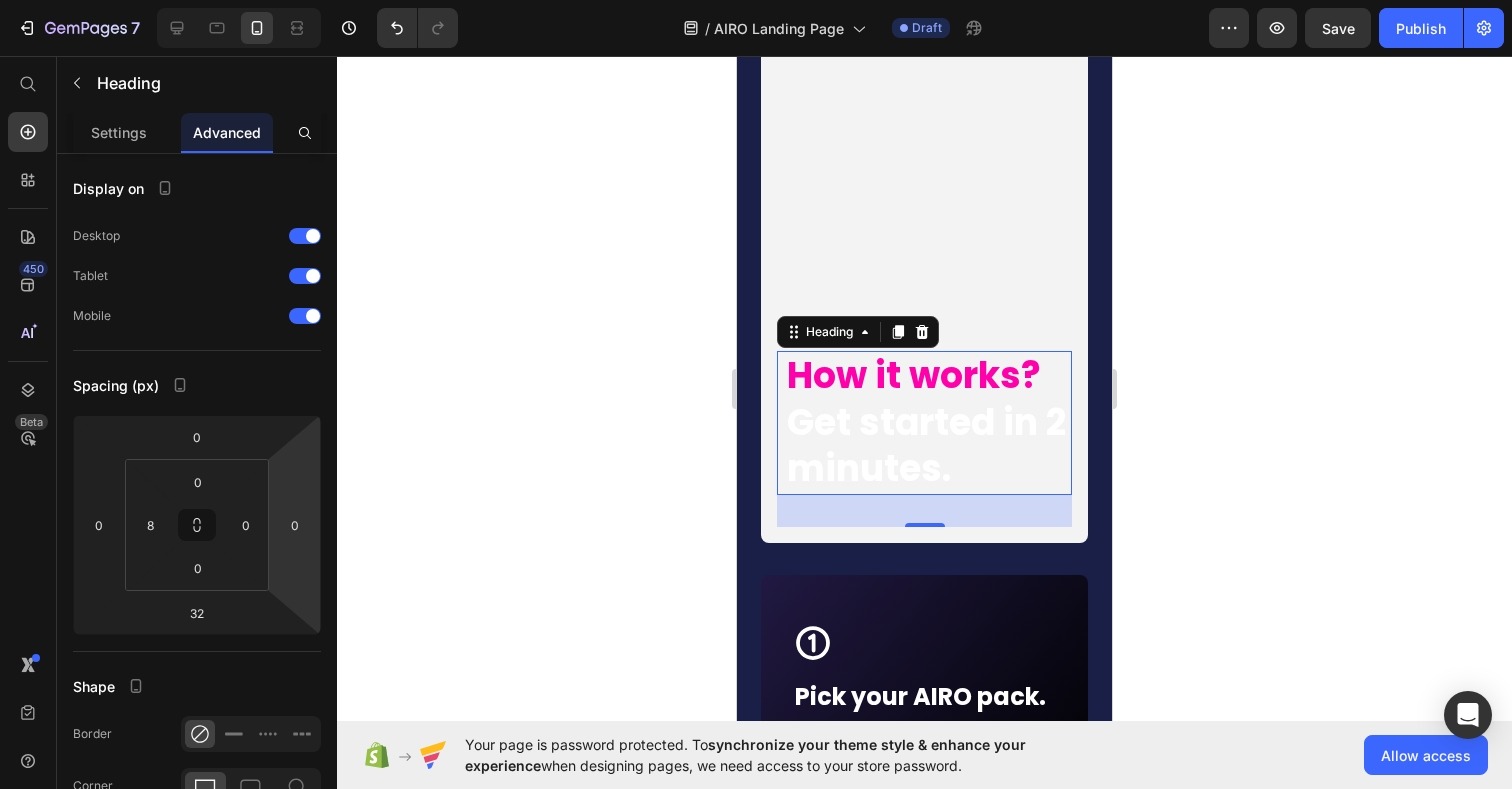click on "Get started in 2 minutes." at bounding box center (926, 446) 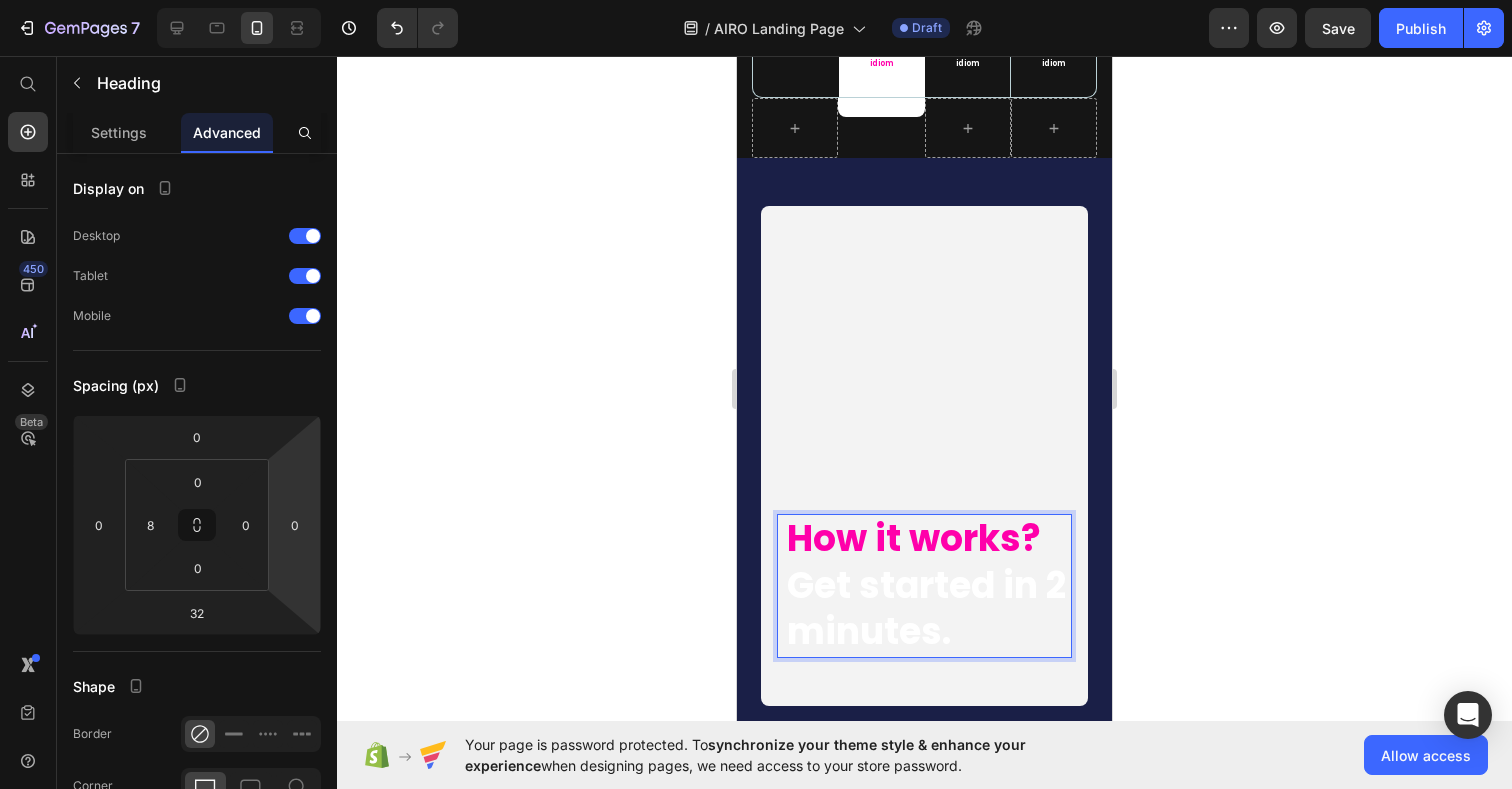 scroll, scrollTop: 8976, scrollLeft: 0, axis: vertical 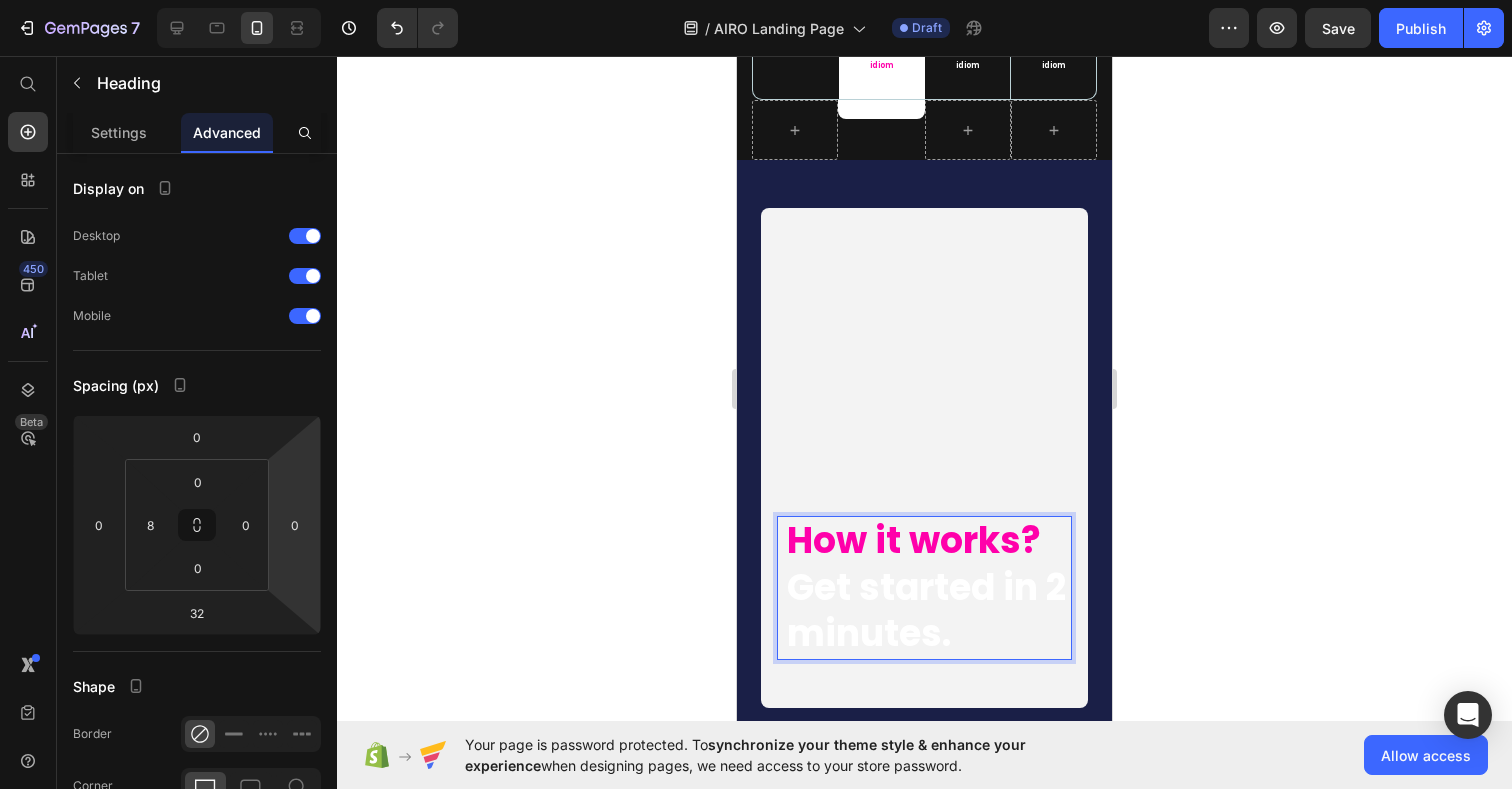 click 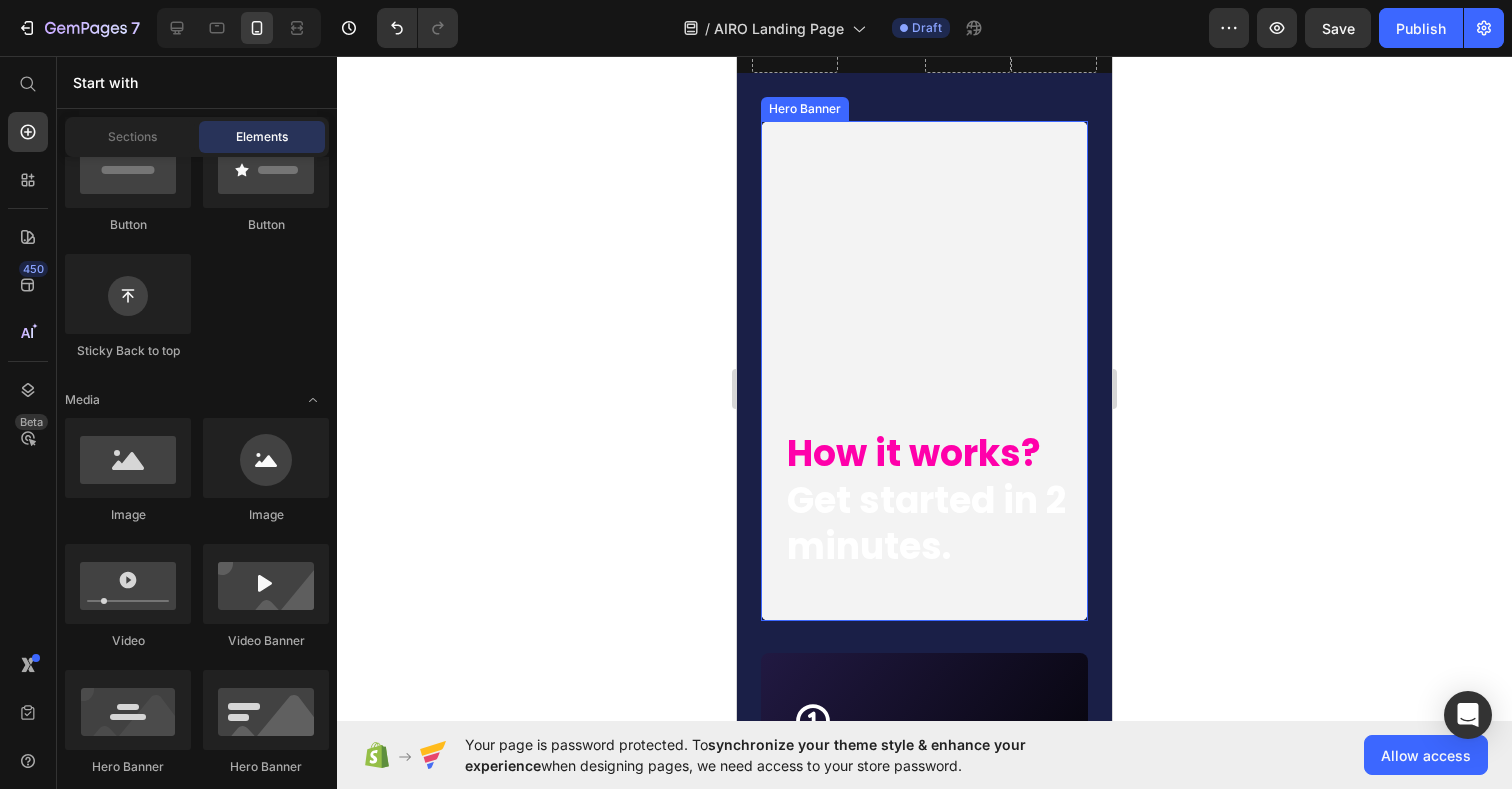 scroll, scrollTop: 9091, scrollLeft: 0, axis: vertical 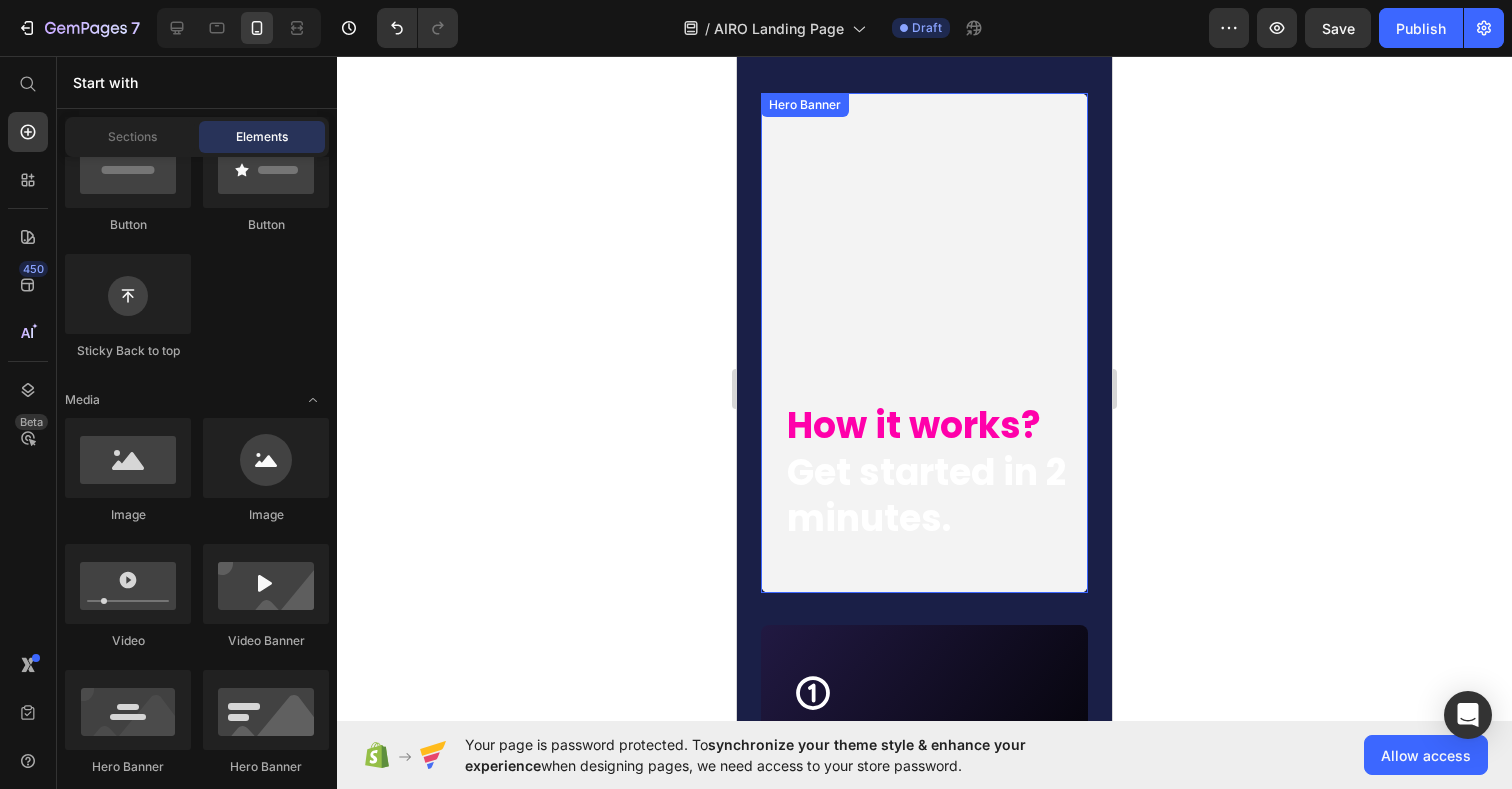 click at bounding box center (924, 343) 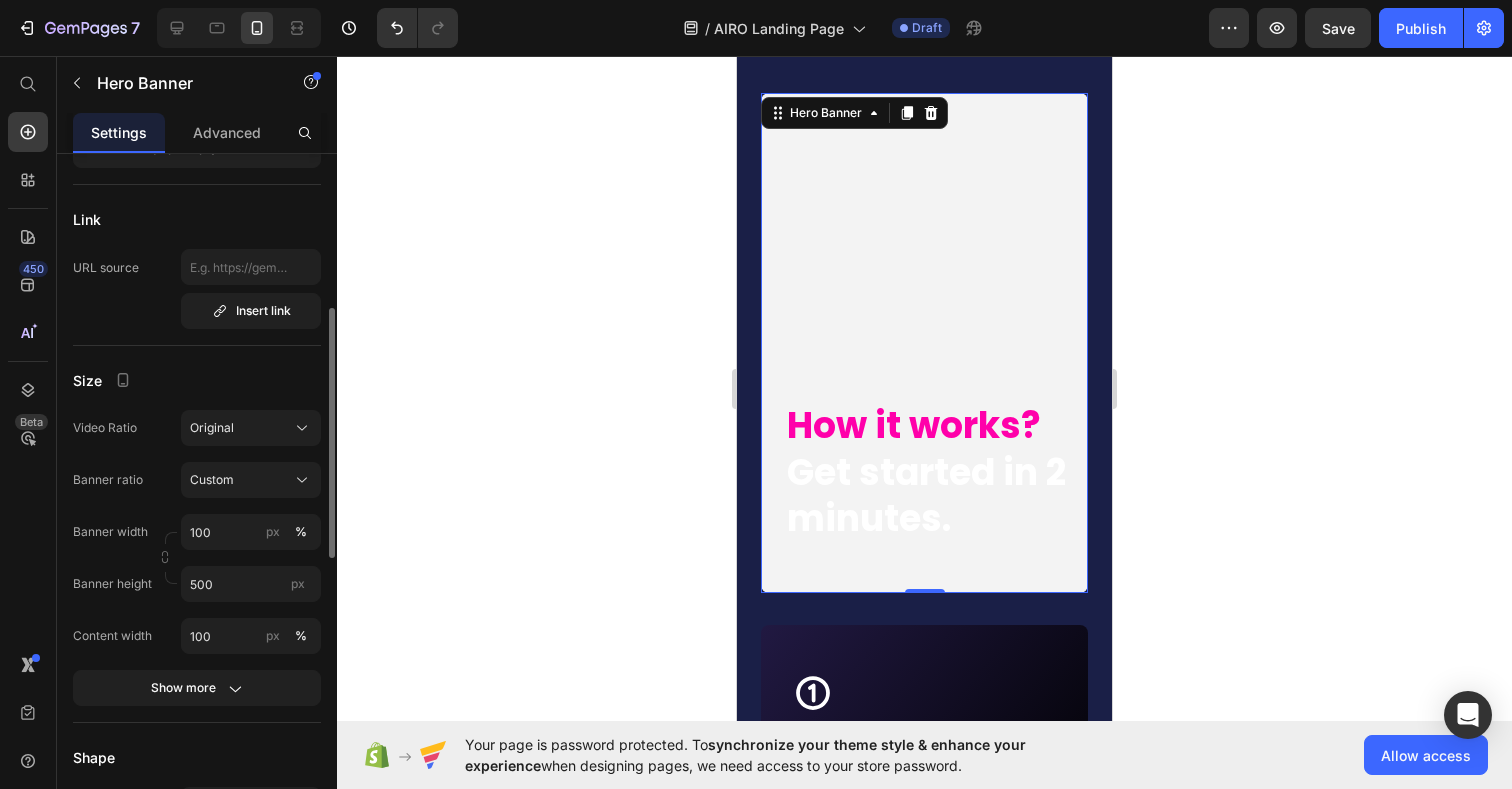 scroll, scrollTop: 504, scrollLeft: 0, axis: vertical 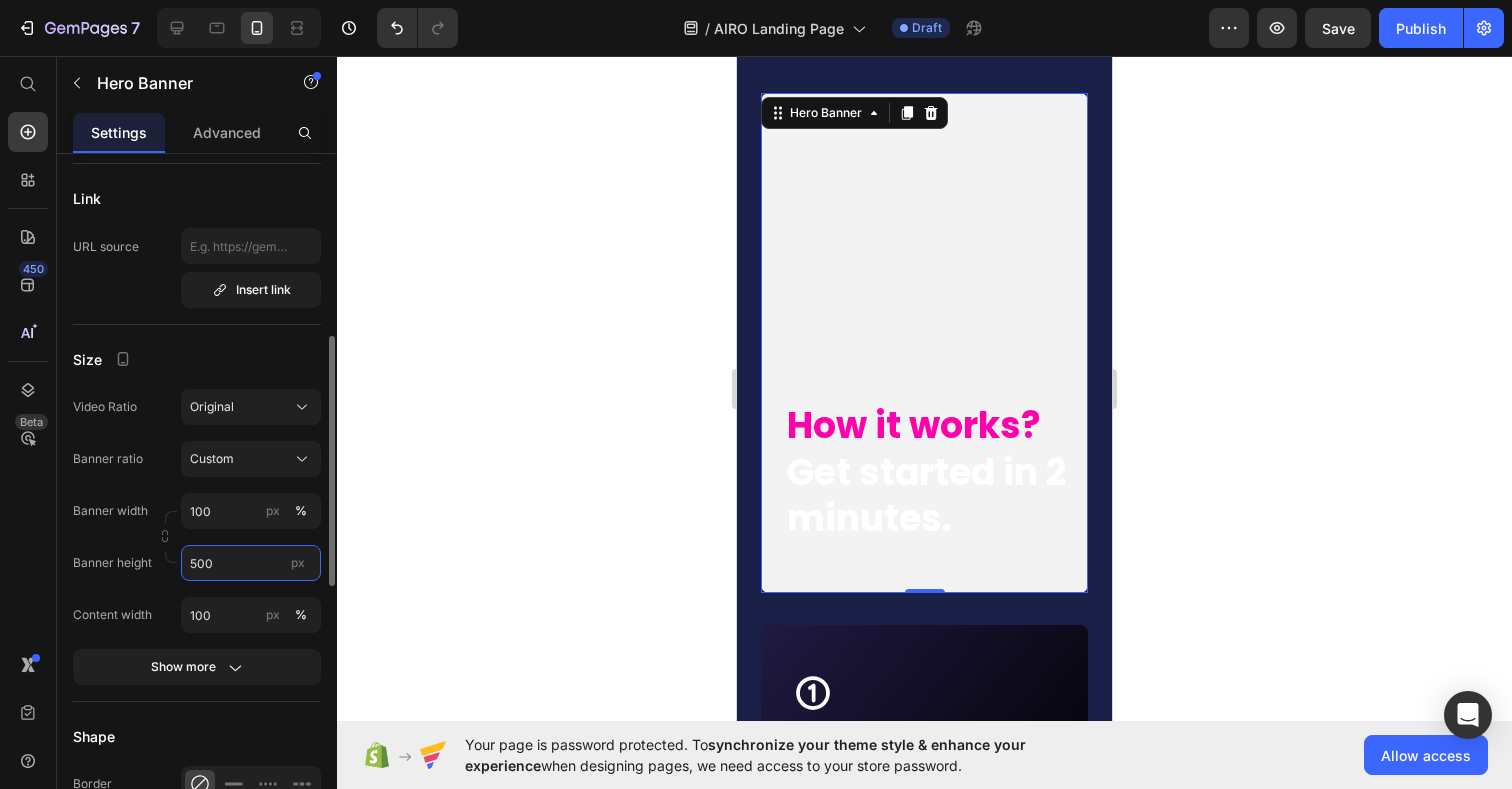 click on "500" at bounding box center [251, 563] 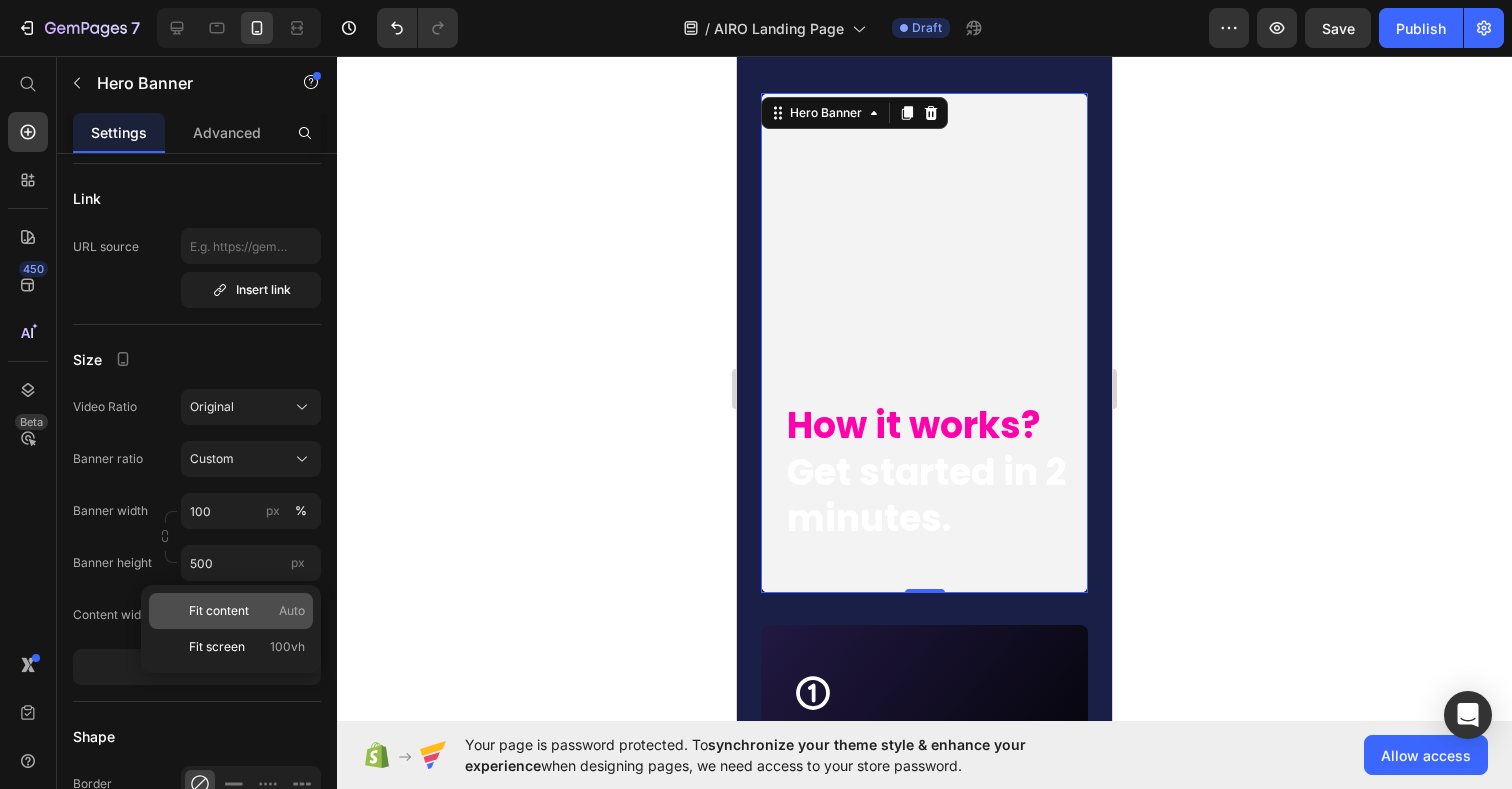 click on "Fit content" at bounding box center [219, 611] 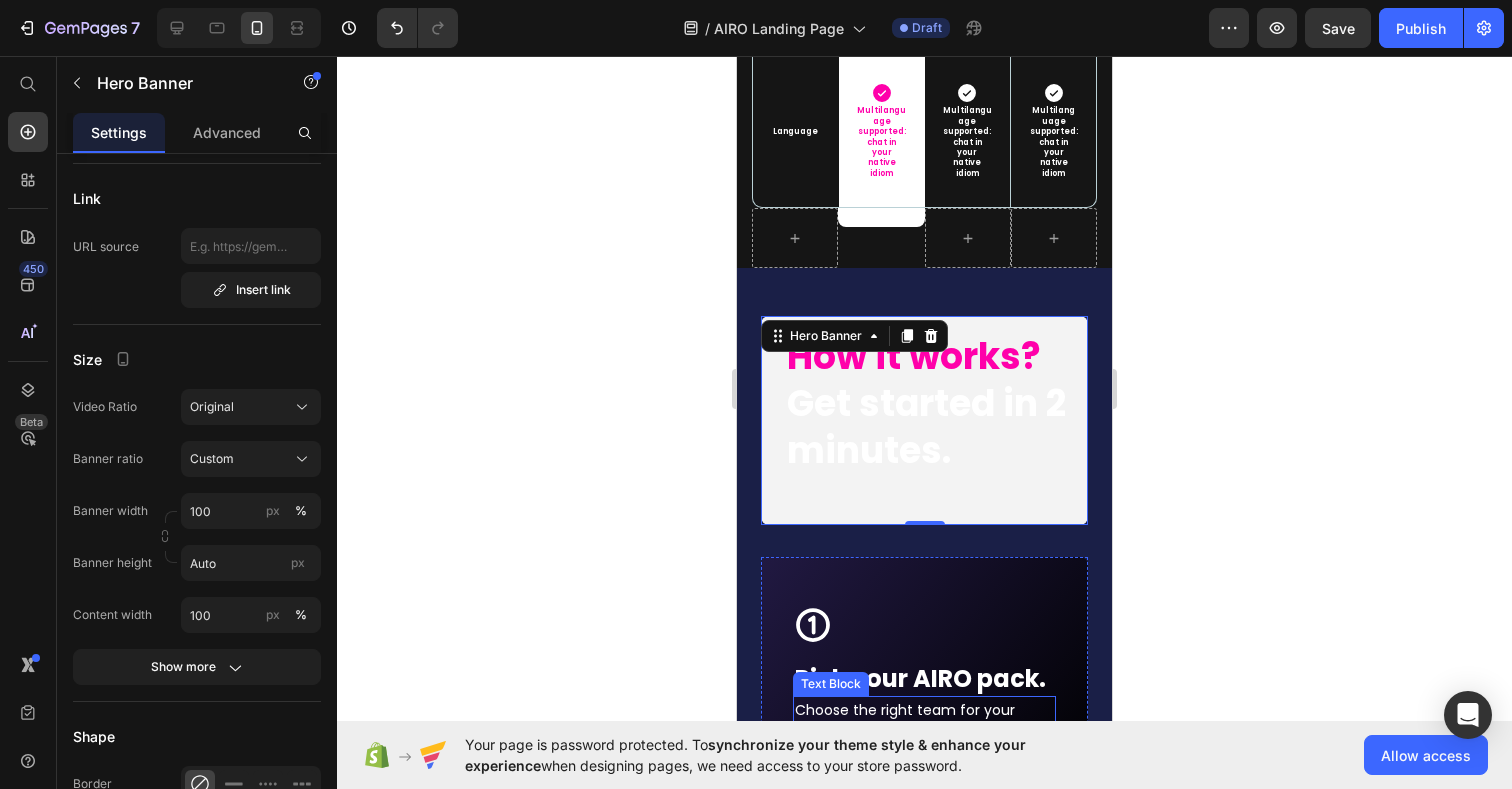scroll, scrollTop: 8872, scrollLeft: 0, axis: vertical 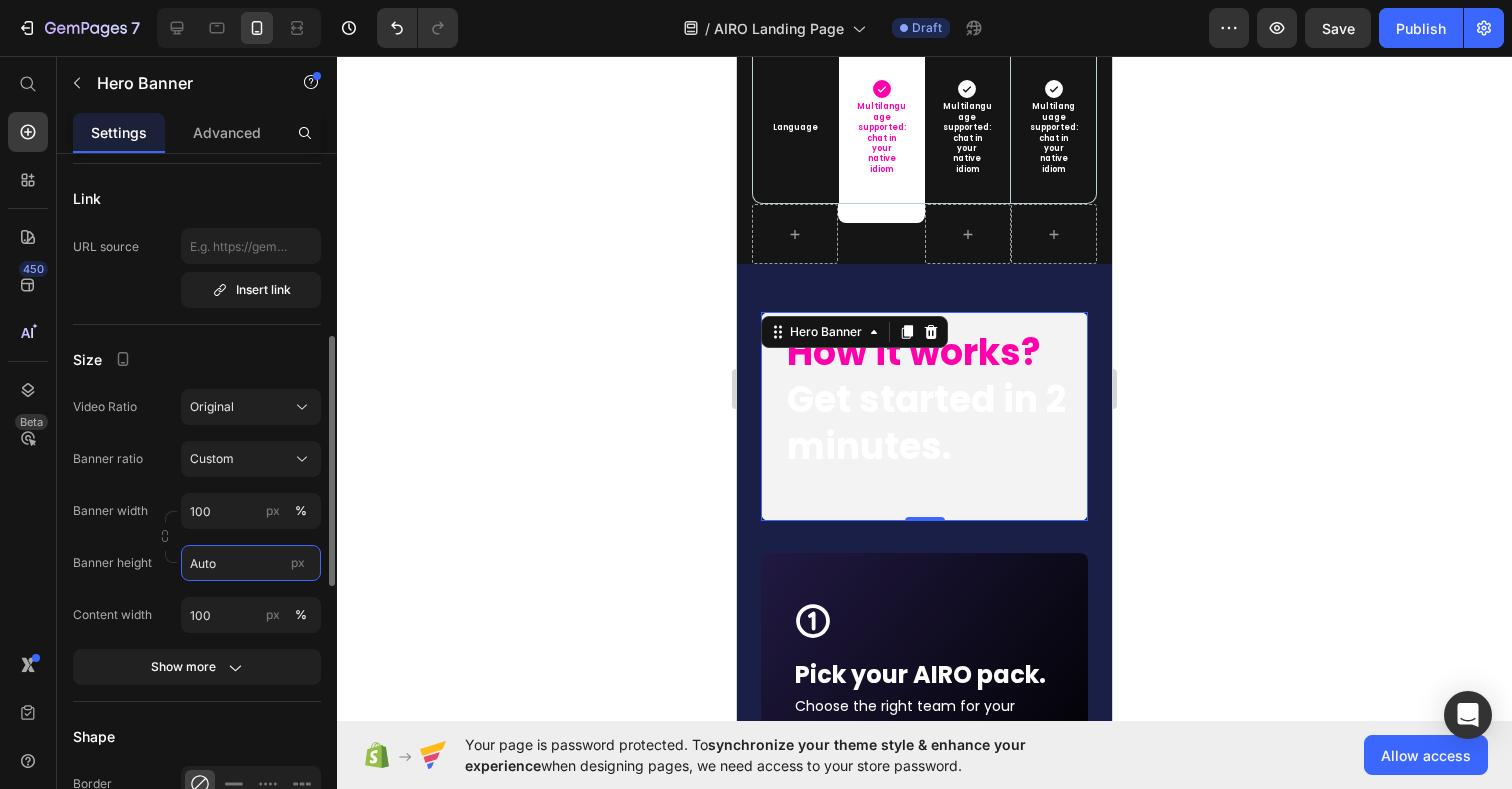 click on "Auto" at bounding box center (251, 563) 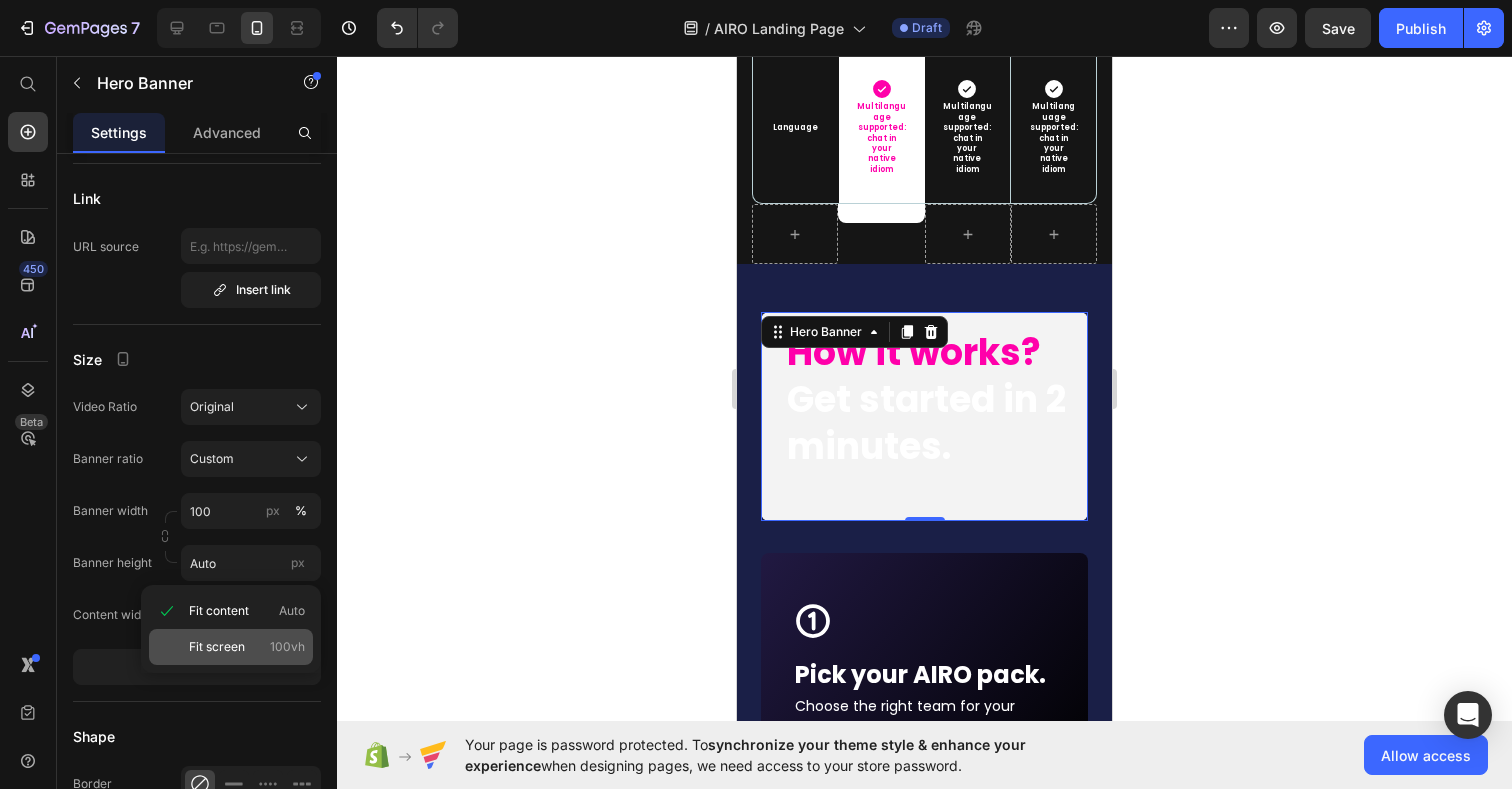 click on "Fit screen" at bounding box center [217, 647] 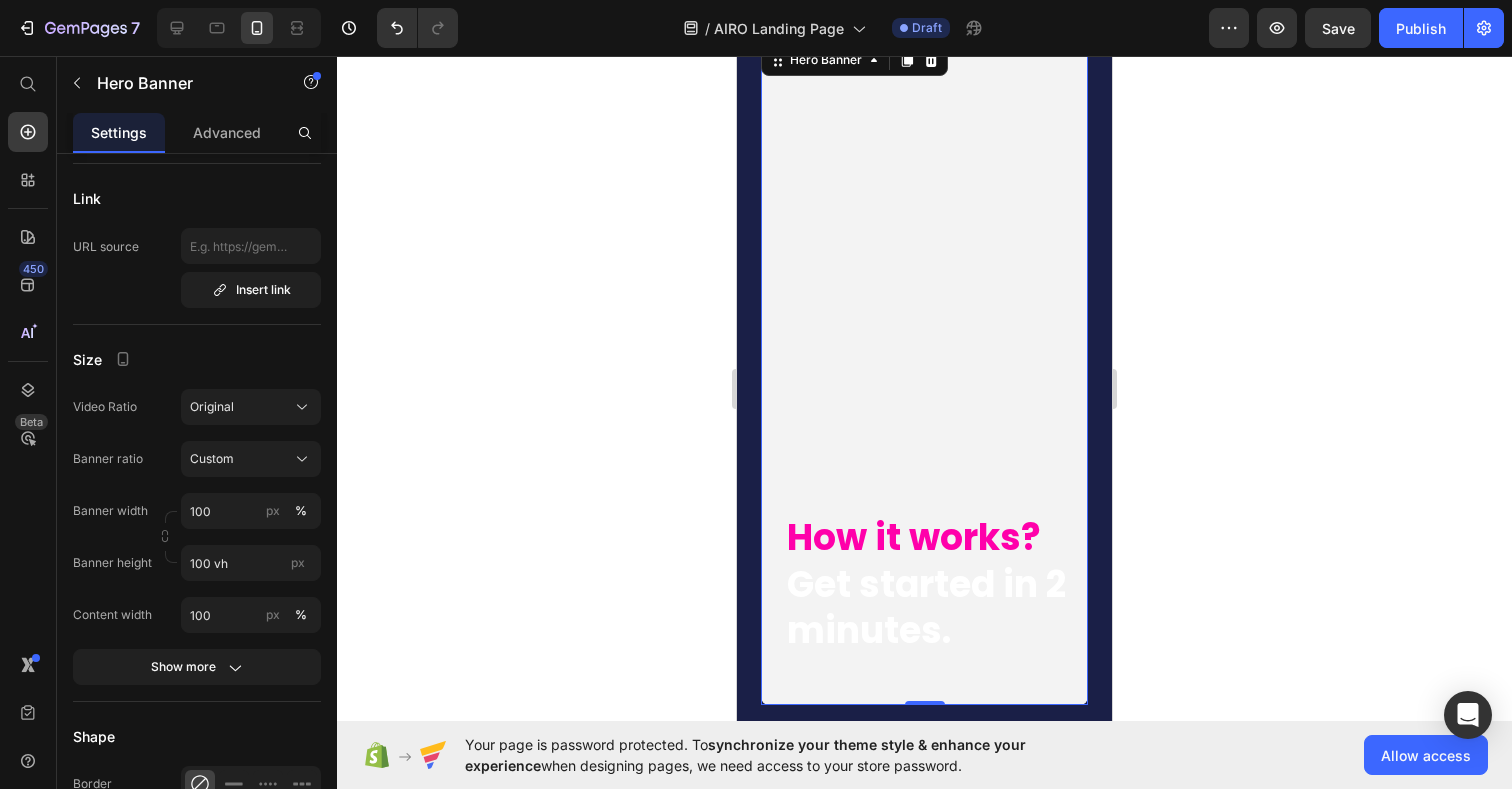 scroll, scrollTop: 9148, scrollLeft: 0, axis: vertical 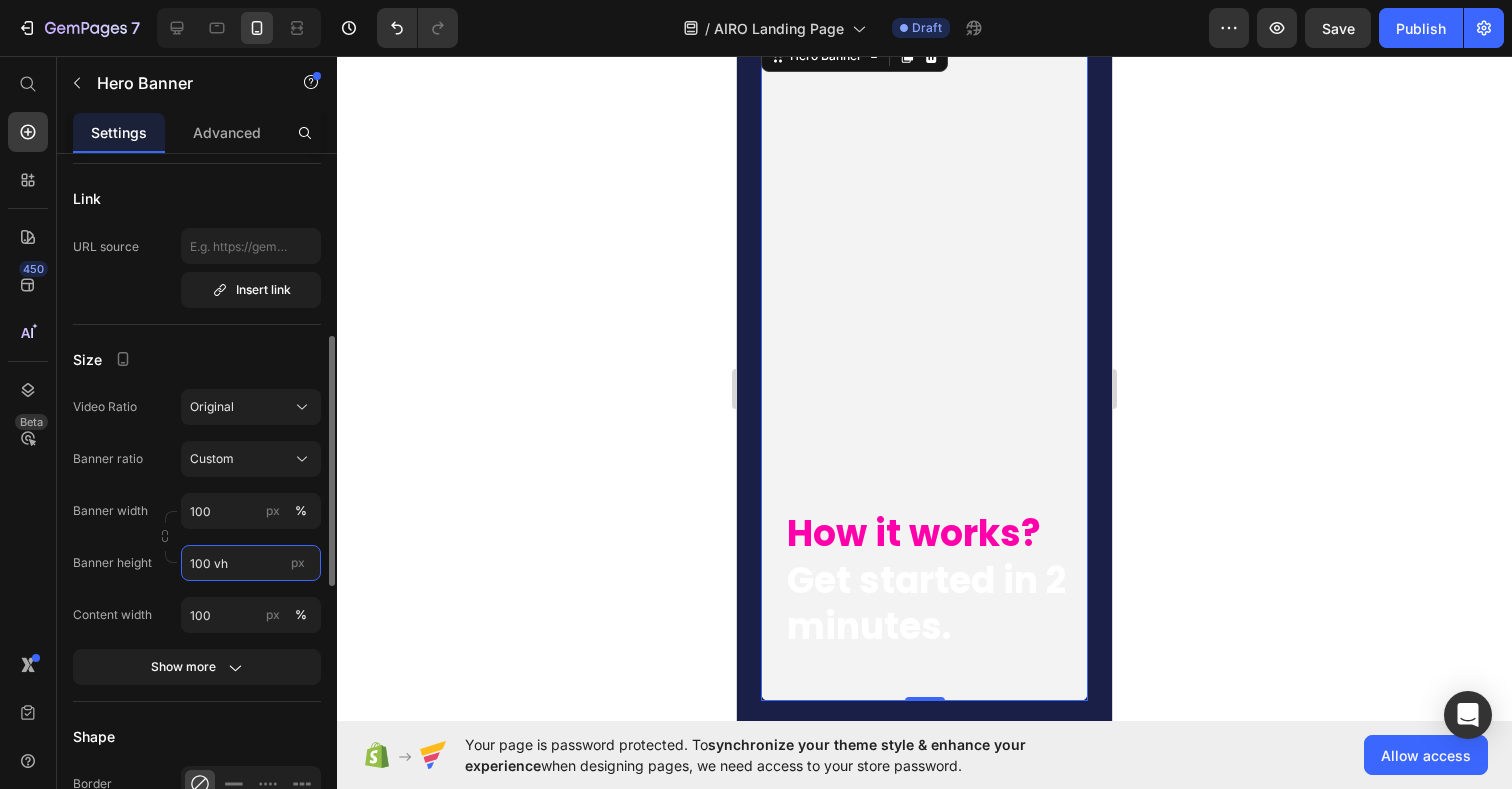 click on "100 vh" at bounding box center [251, 563] 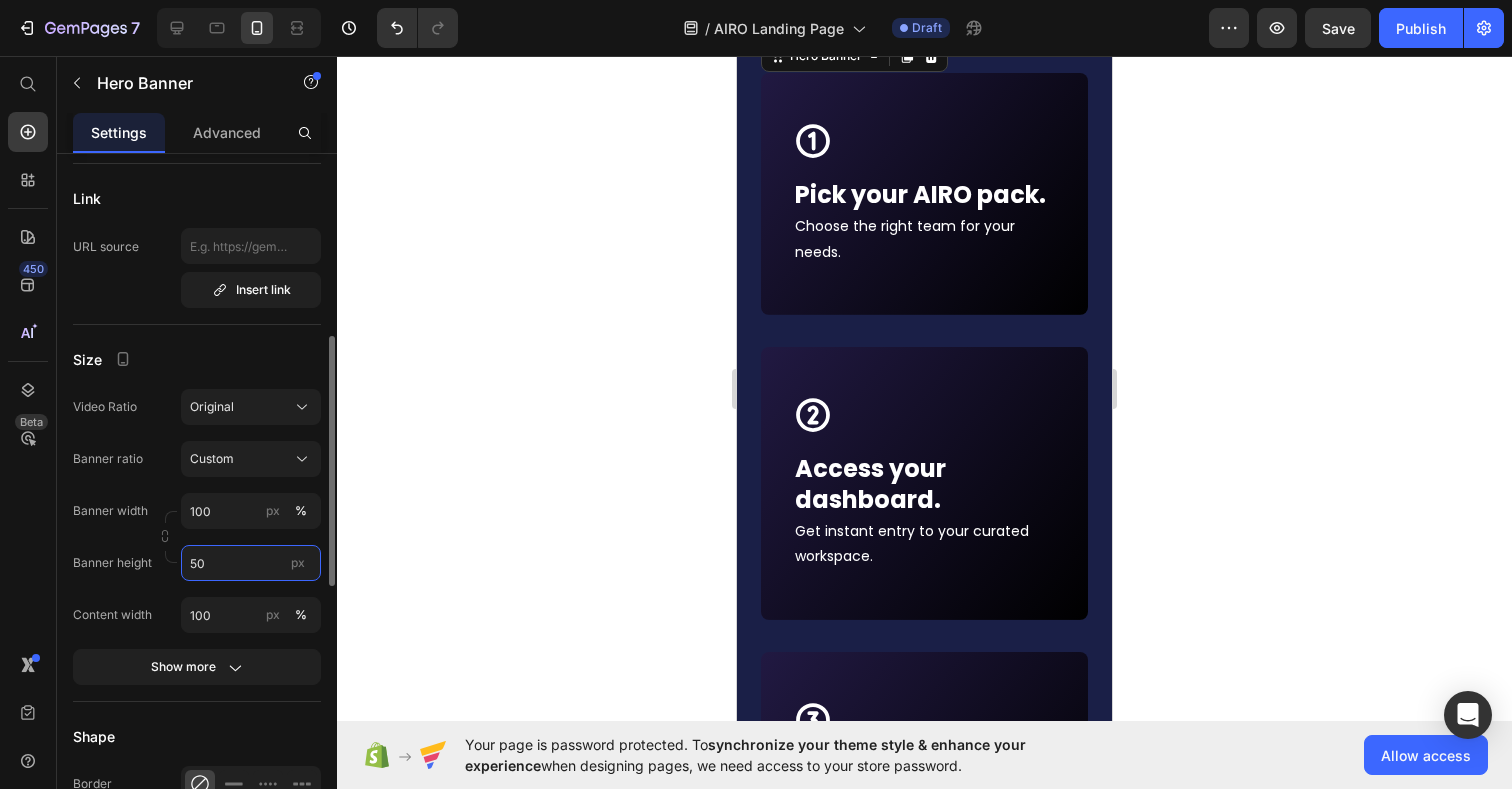 type on "5" 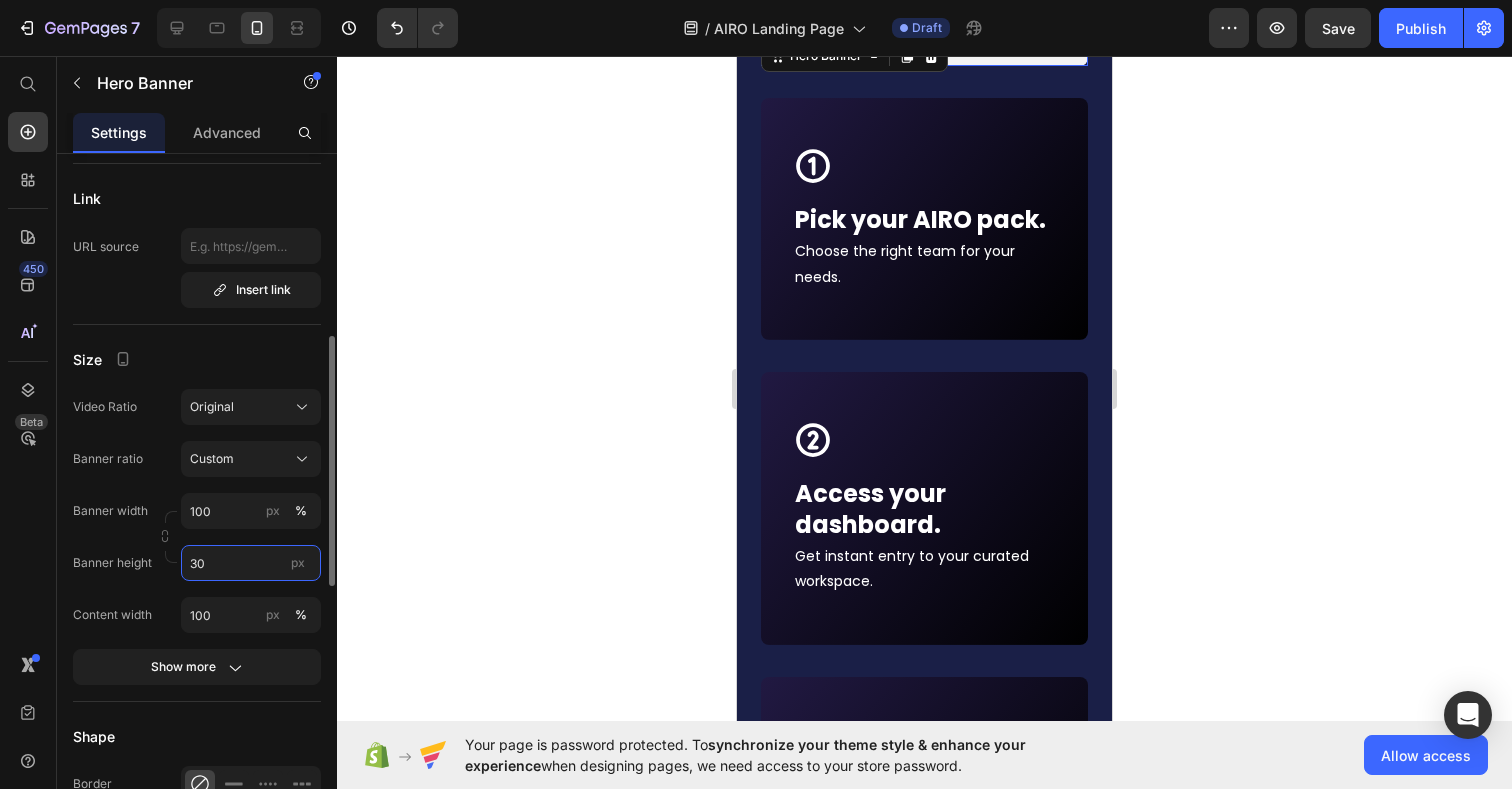 type on "3" 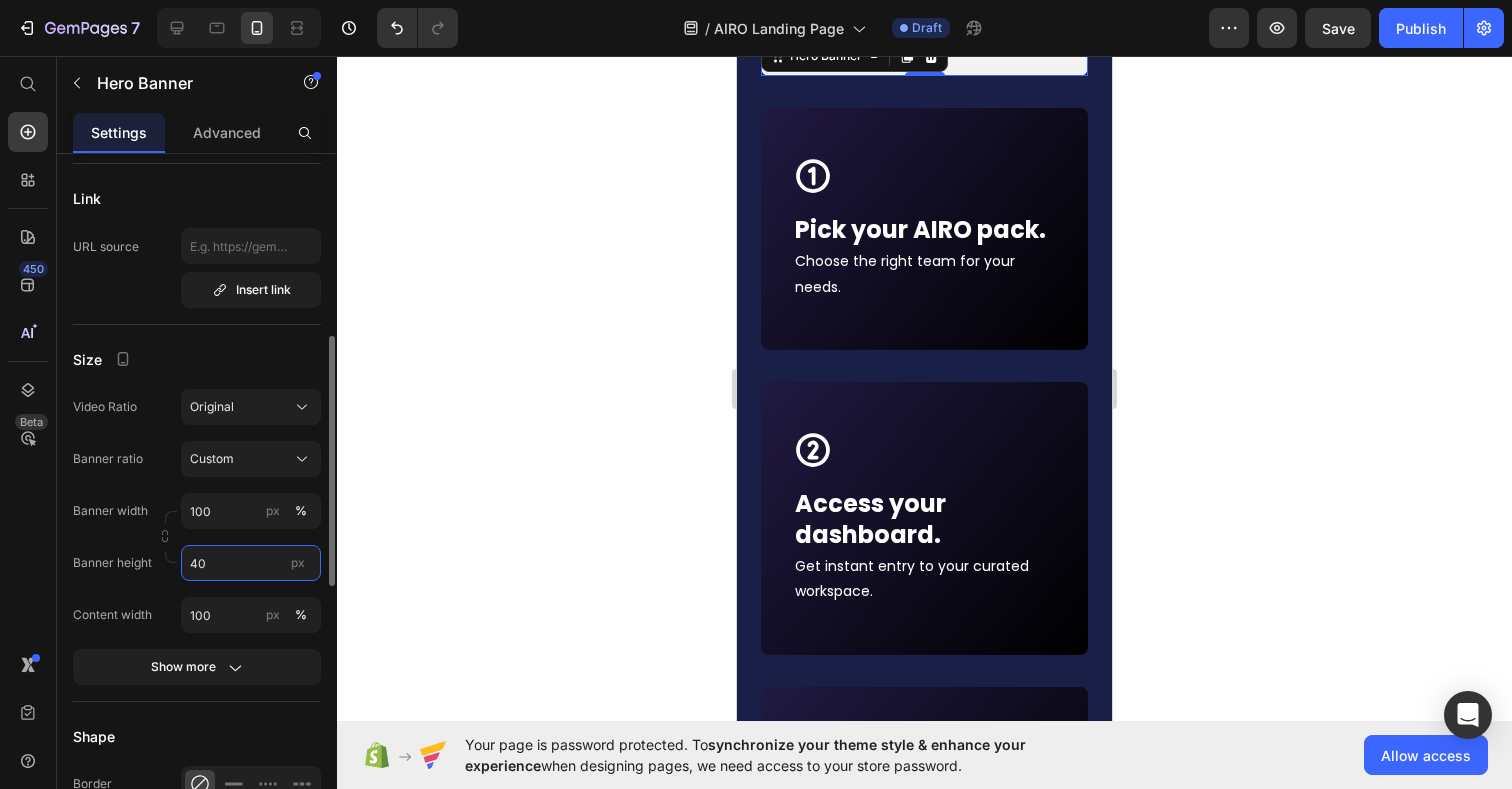 type on "4" 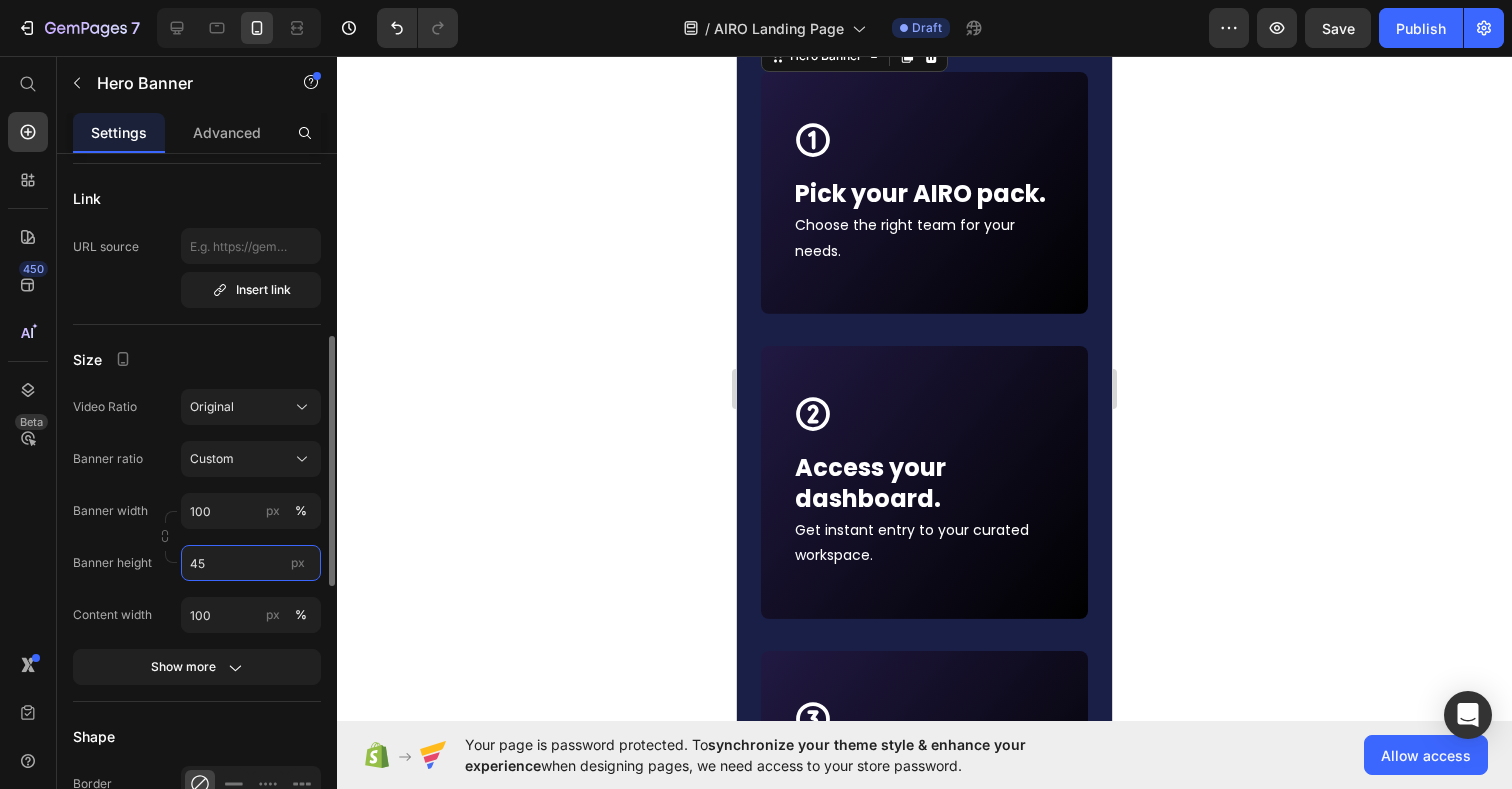 type on "450" 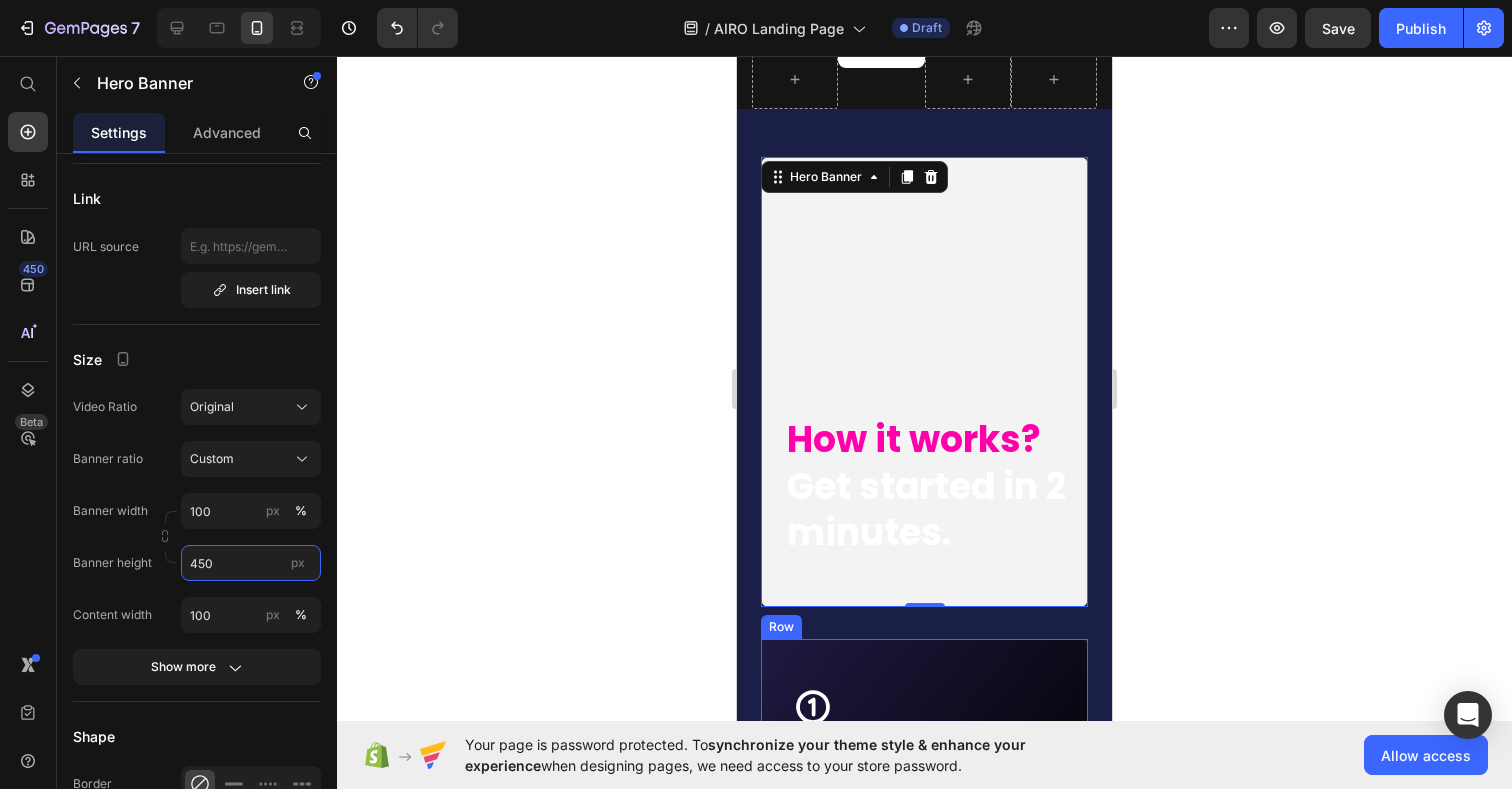 scroll, scrollTop: 9010, scrollLeft: 0, axis: vertical 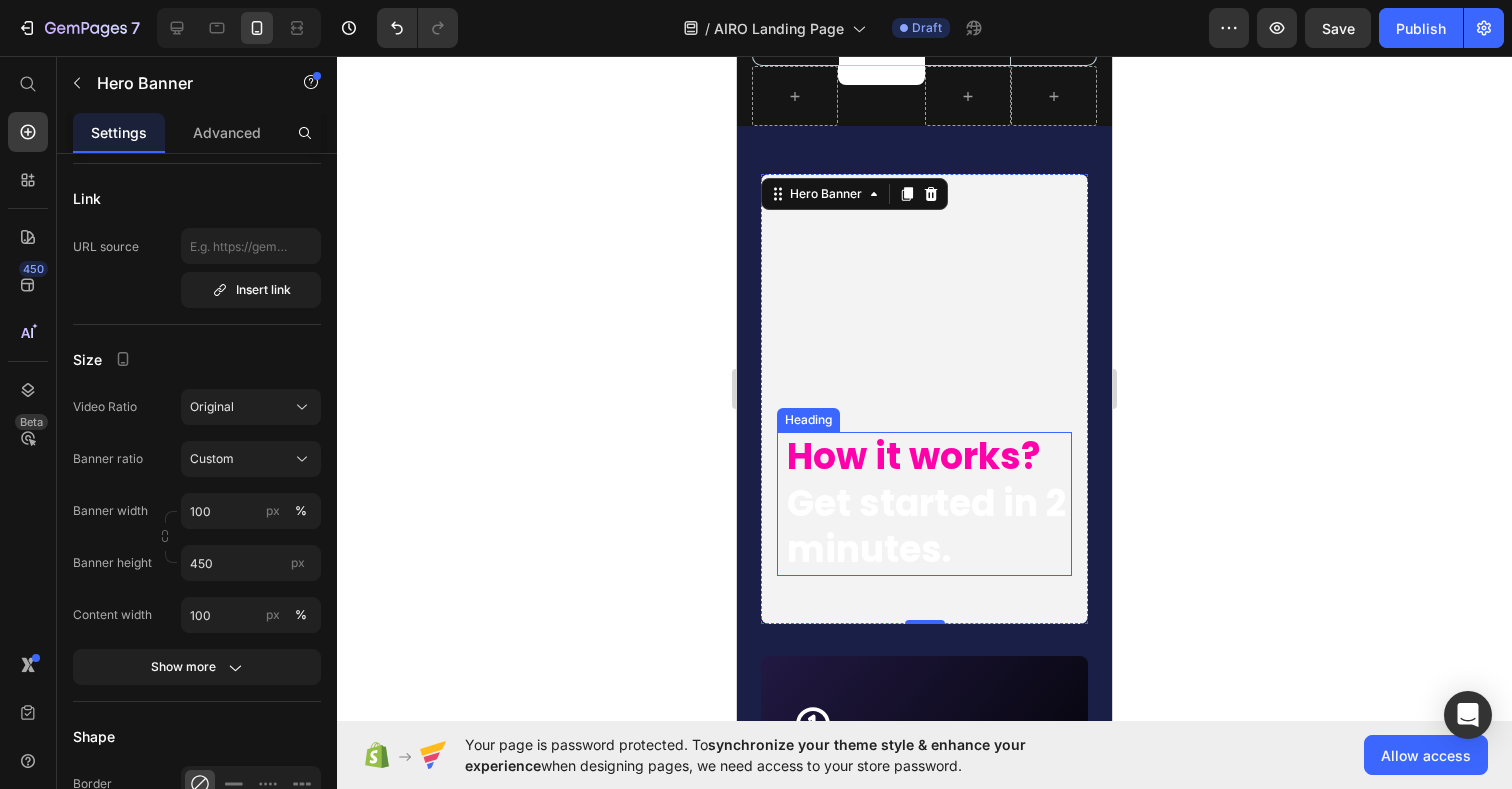 click on "Get started in 2 minutes." at bounding box center [926, 527] 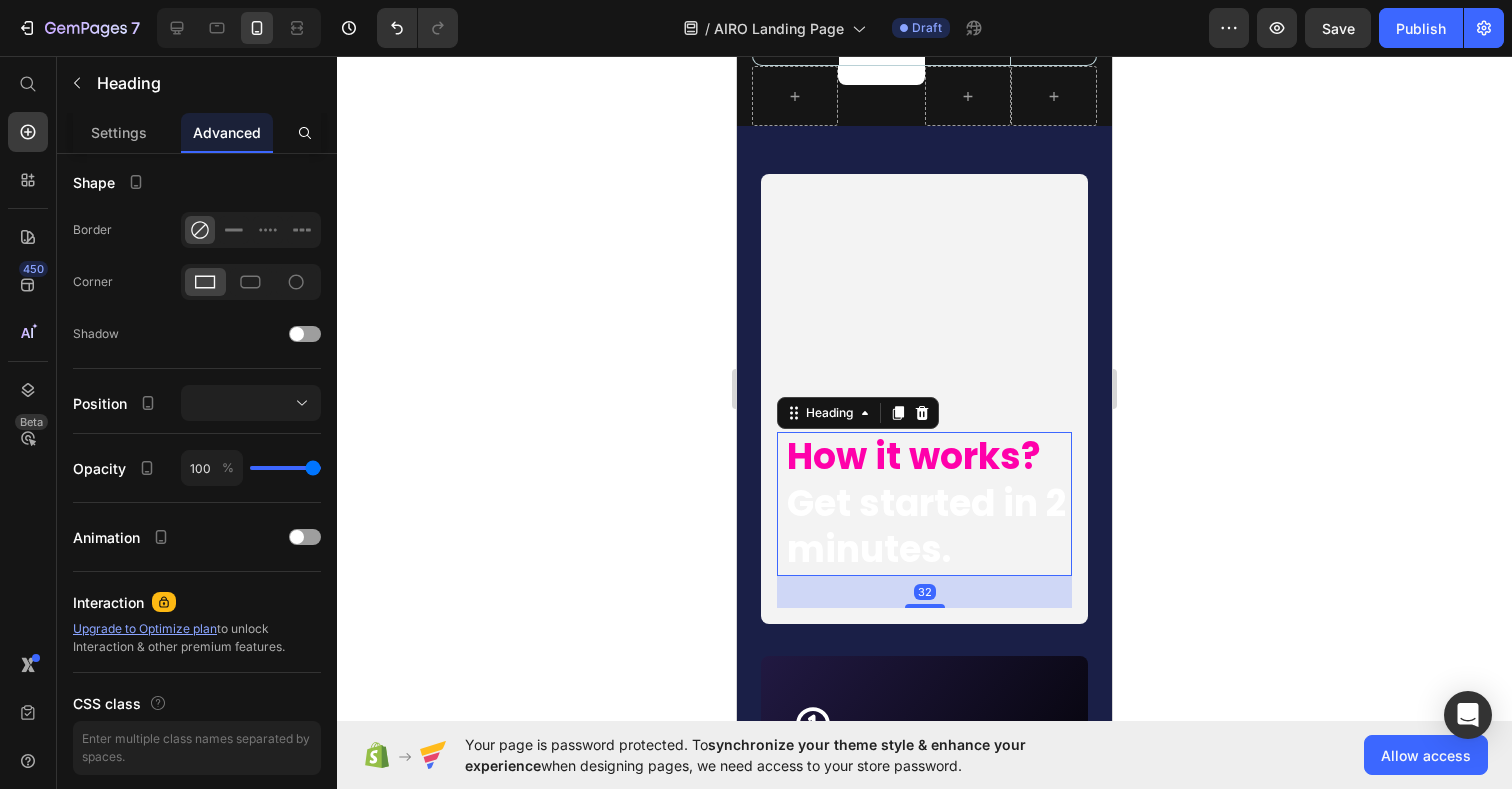 scroll, scrollTop: 0, scrollLeft: 0, axis: both 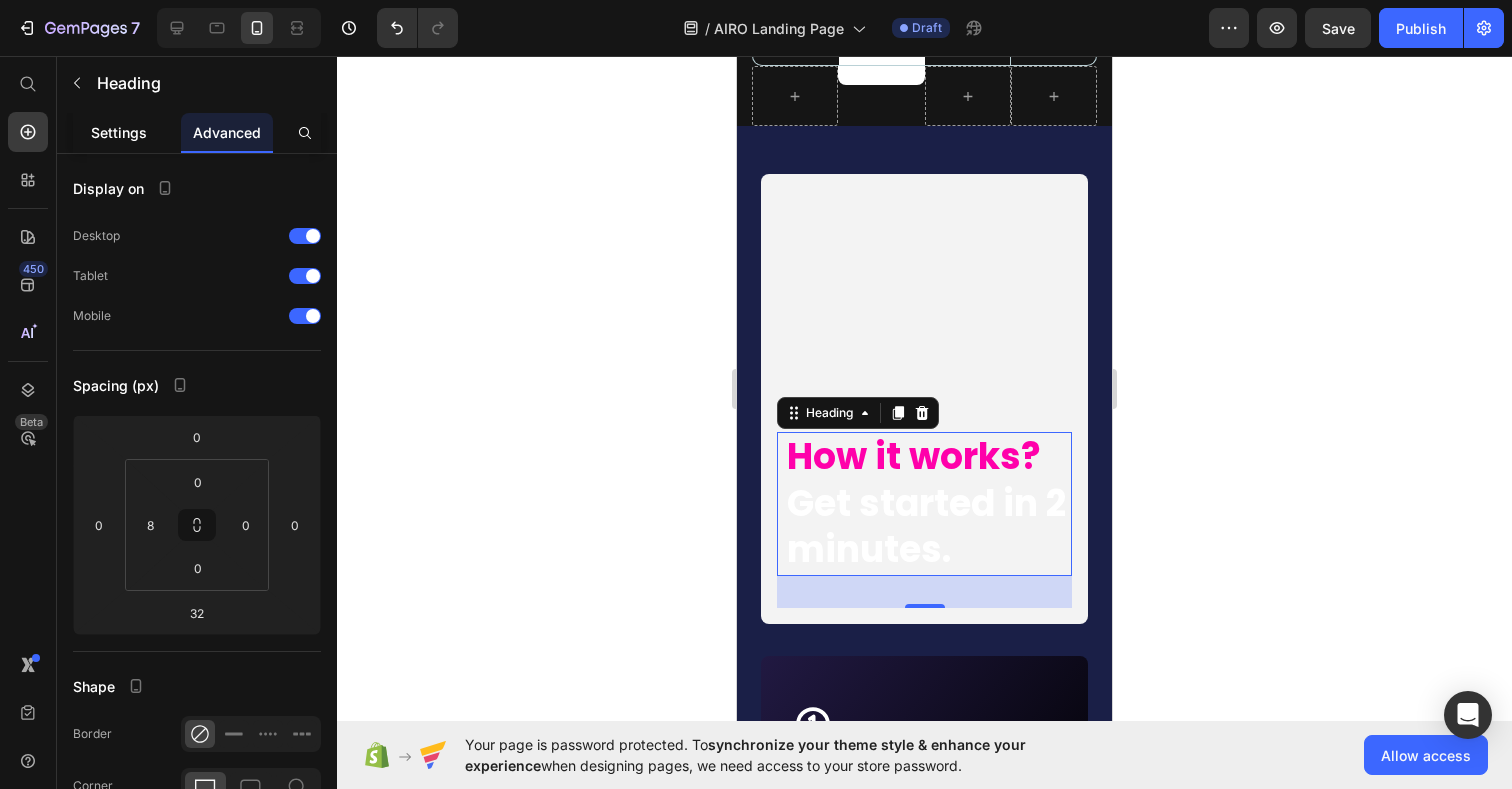 click on "Settings" 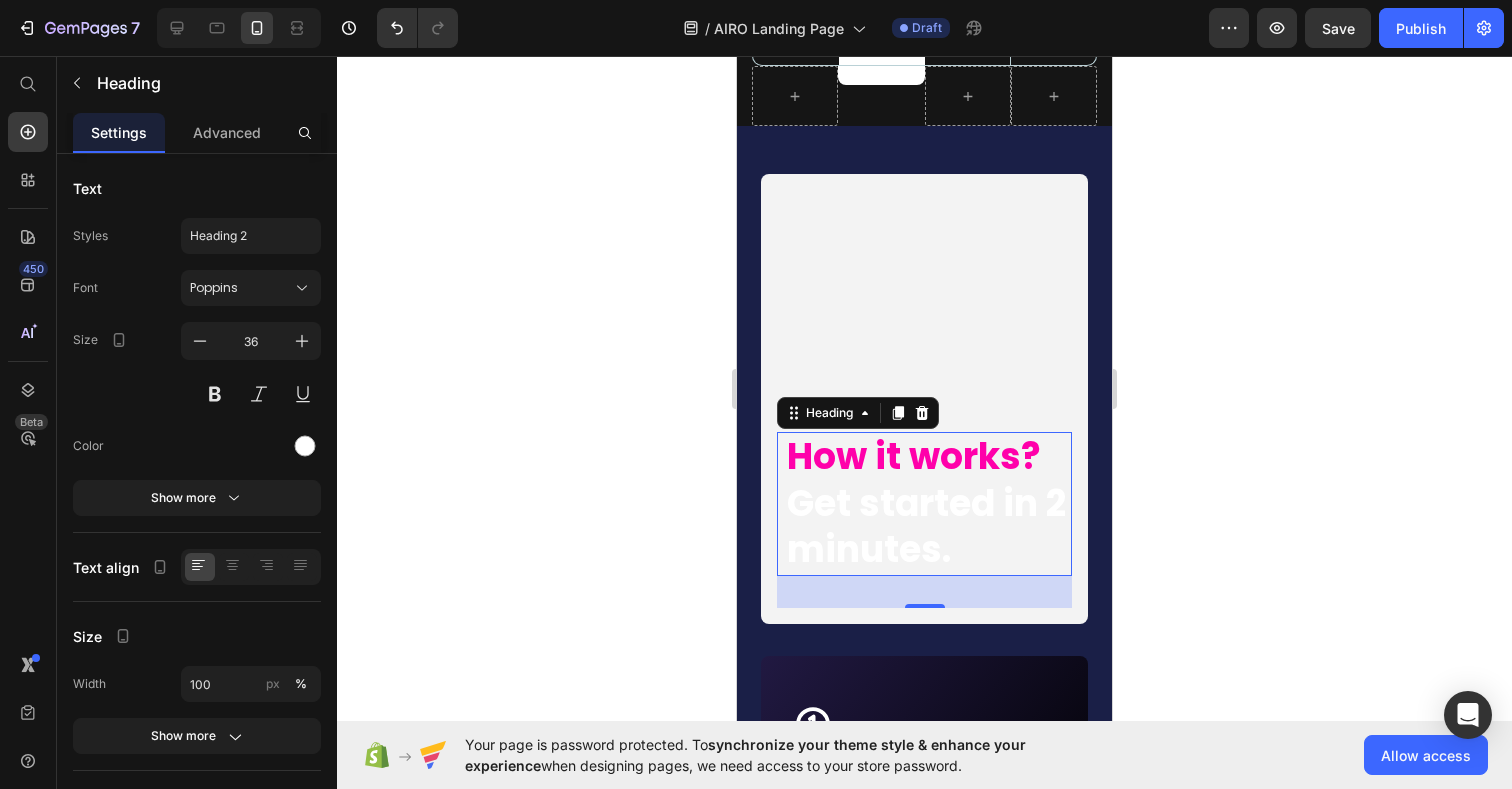 click on "Settings" 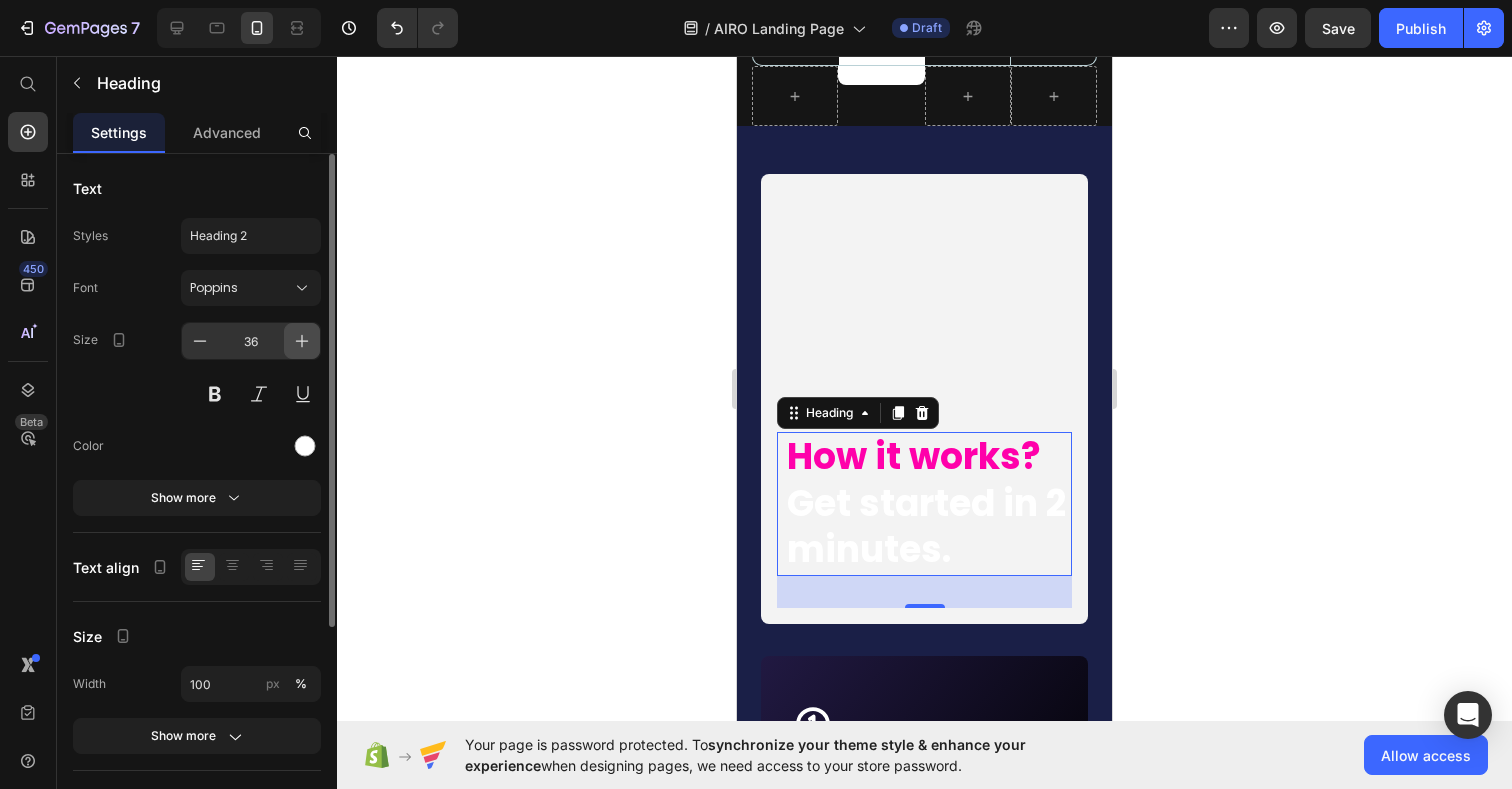 click 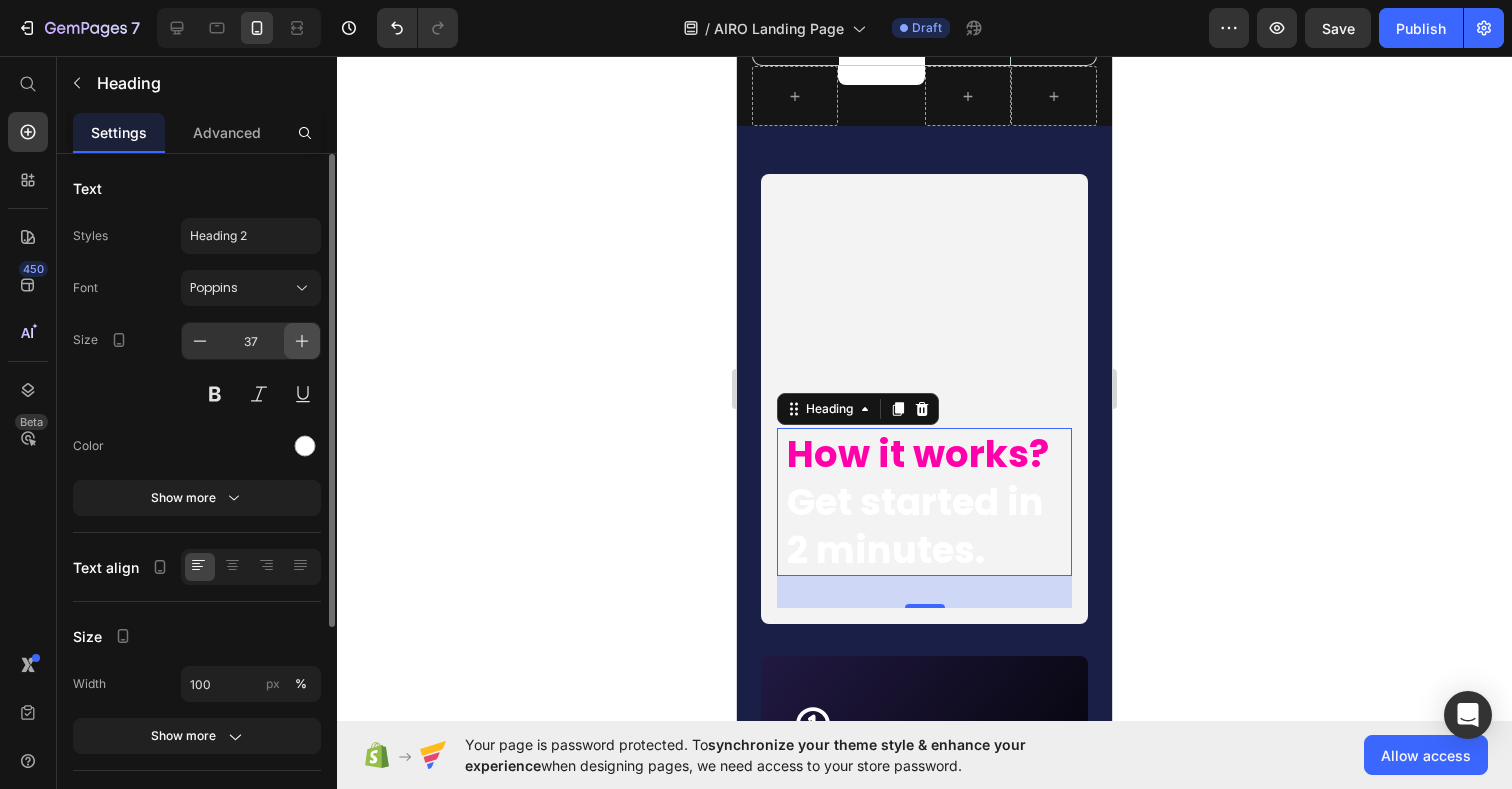click 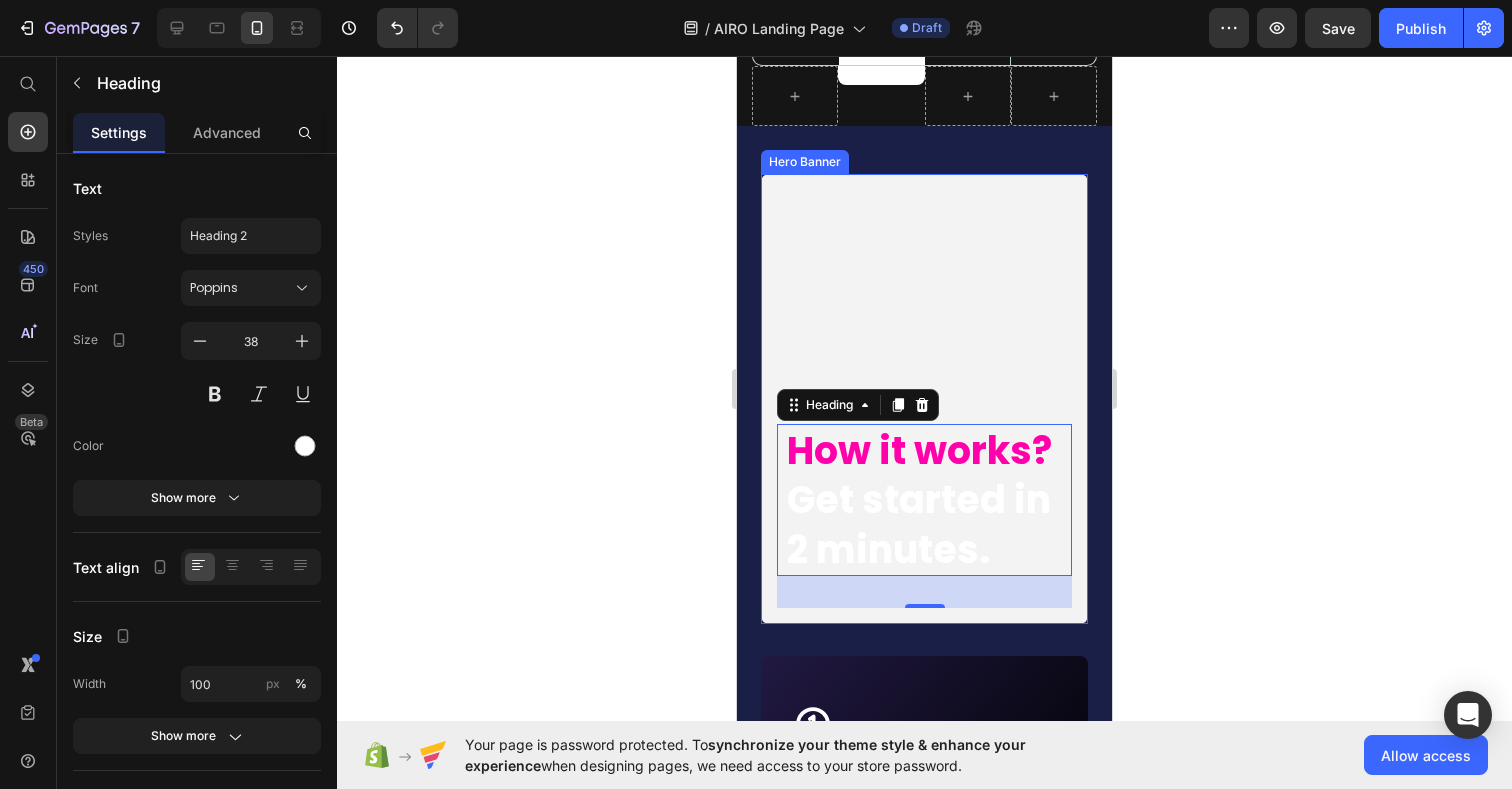 click on "⁠⁠⁠⁠⁠⁠⁠ How it works? Get started in 2 minutes. Heading   32" at bounding box center (924, 516) 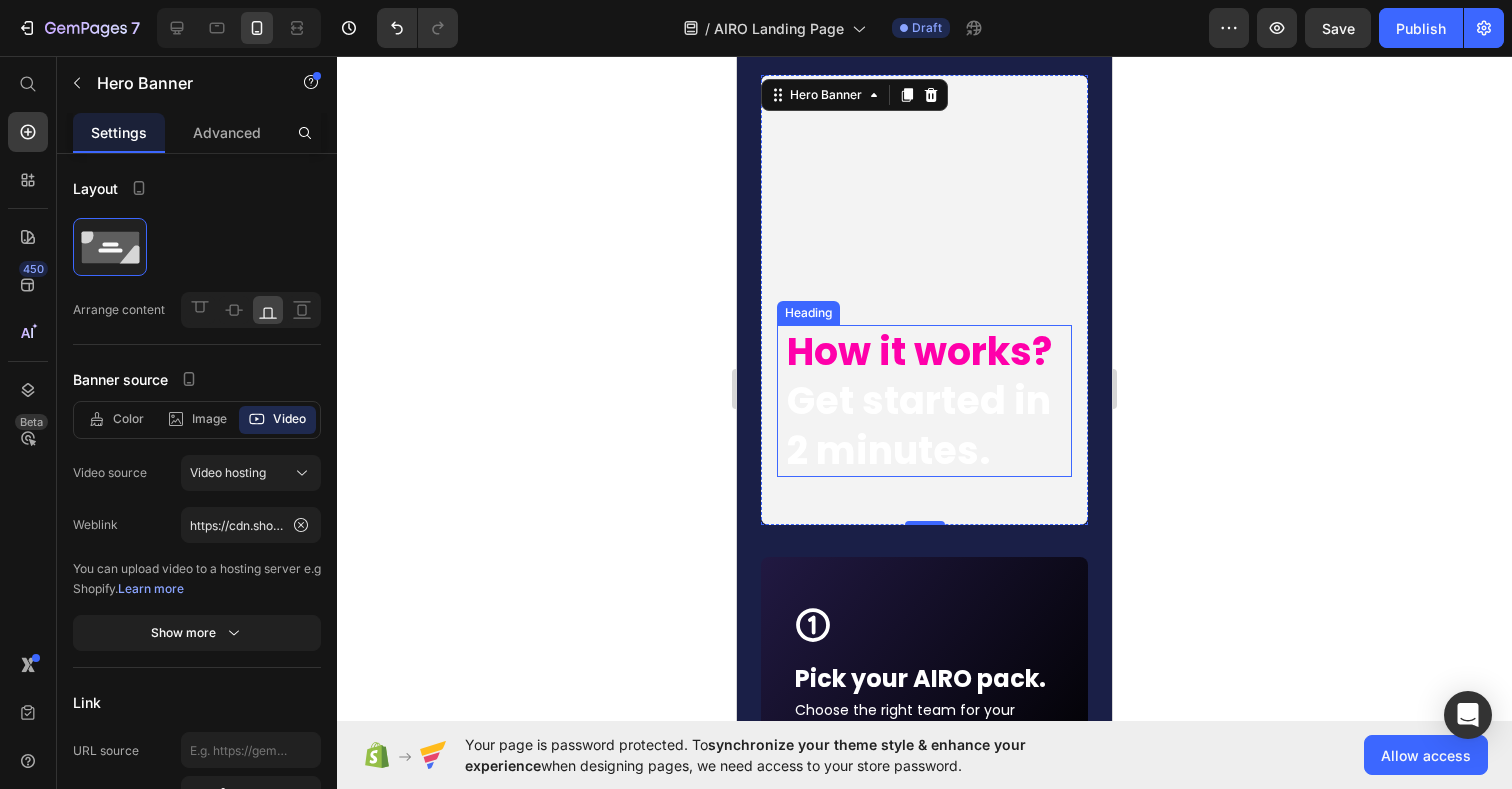 scroll, scrollTop: 9174, scrollLeft: 0, axis: vertical 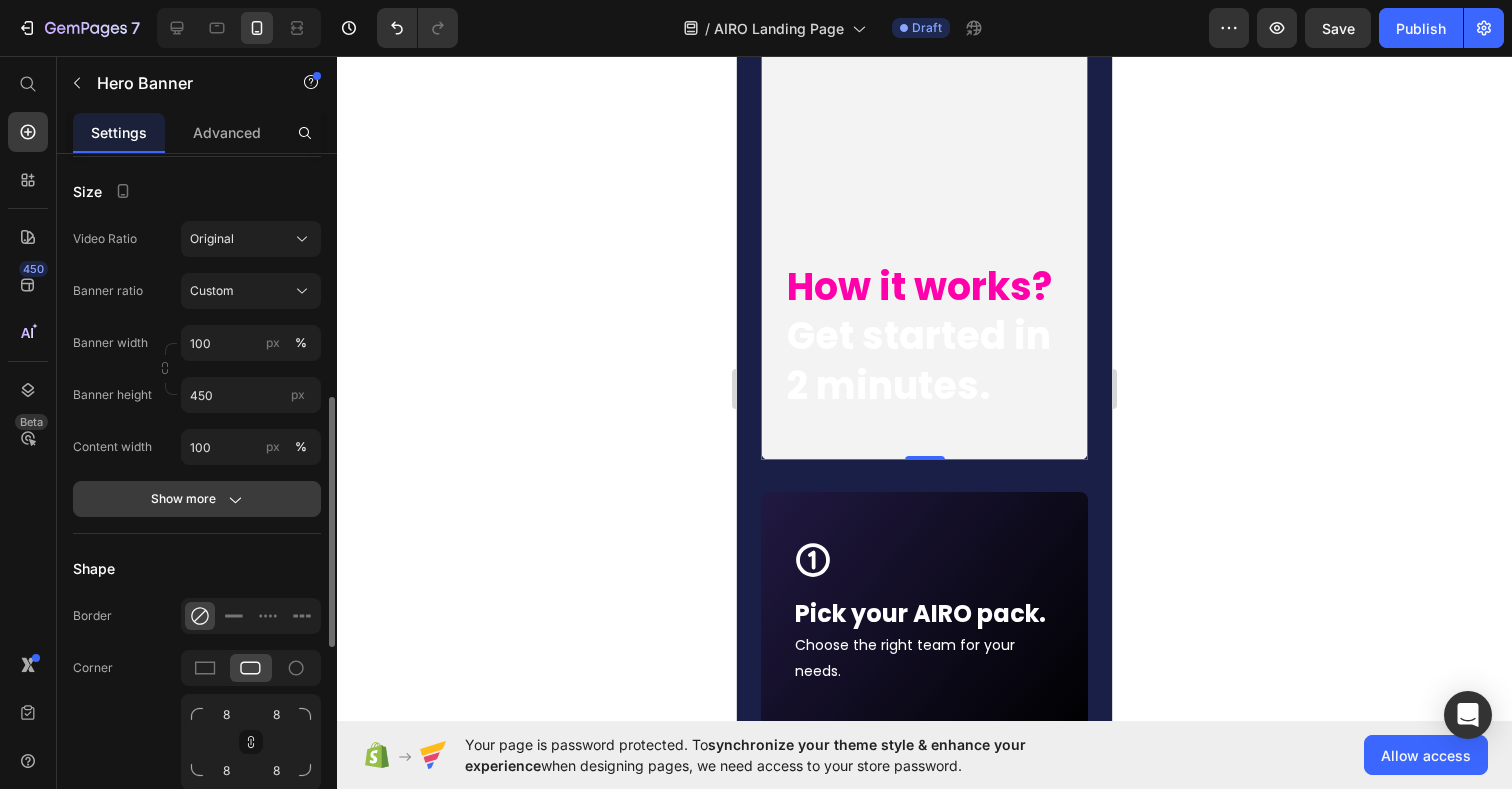 click 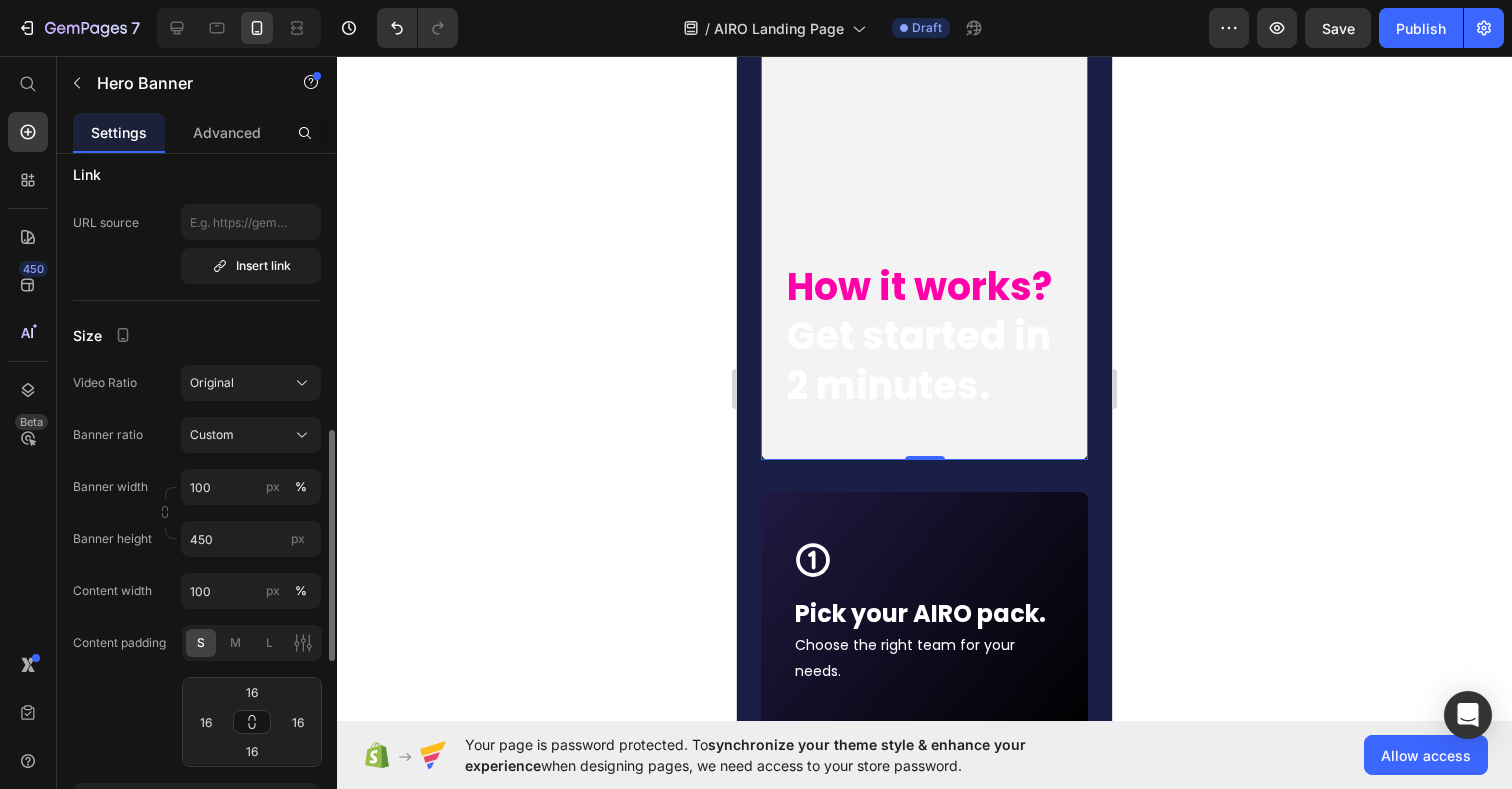 scroll, scrollTop: 523, scrollLeft: 0, axis: vertical 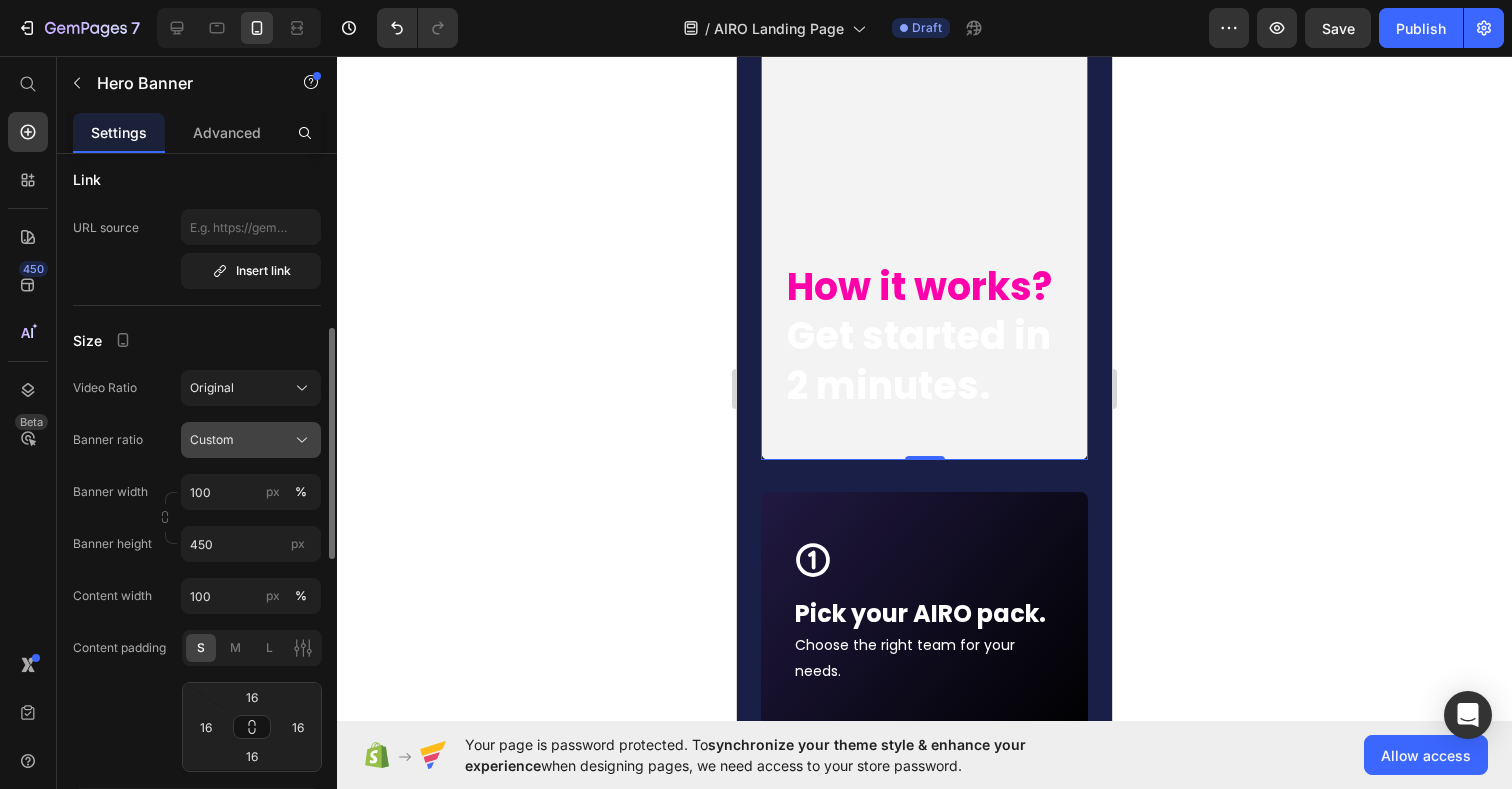 click on "Custom" 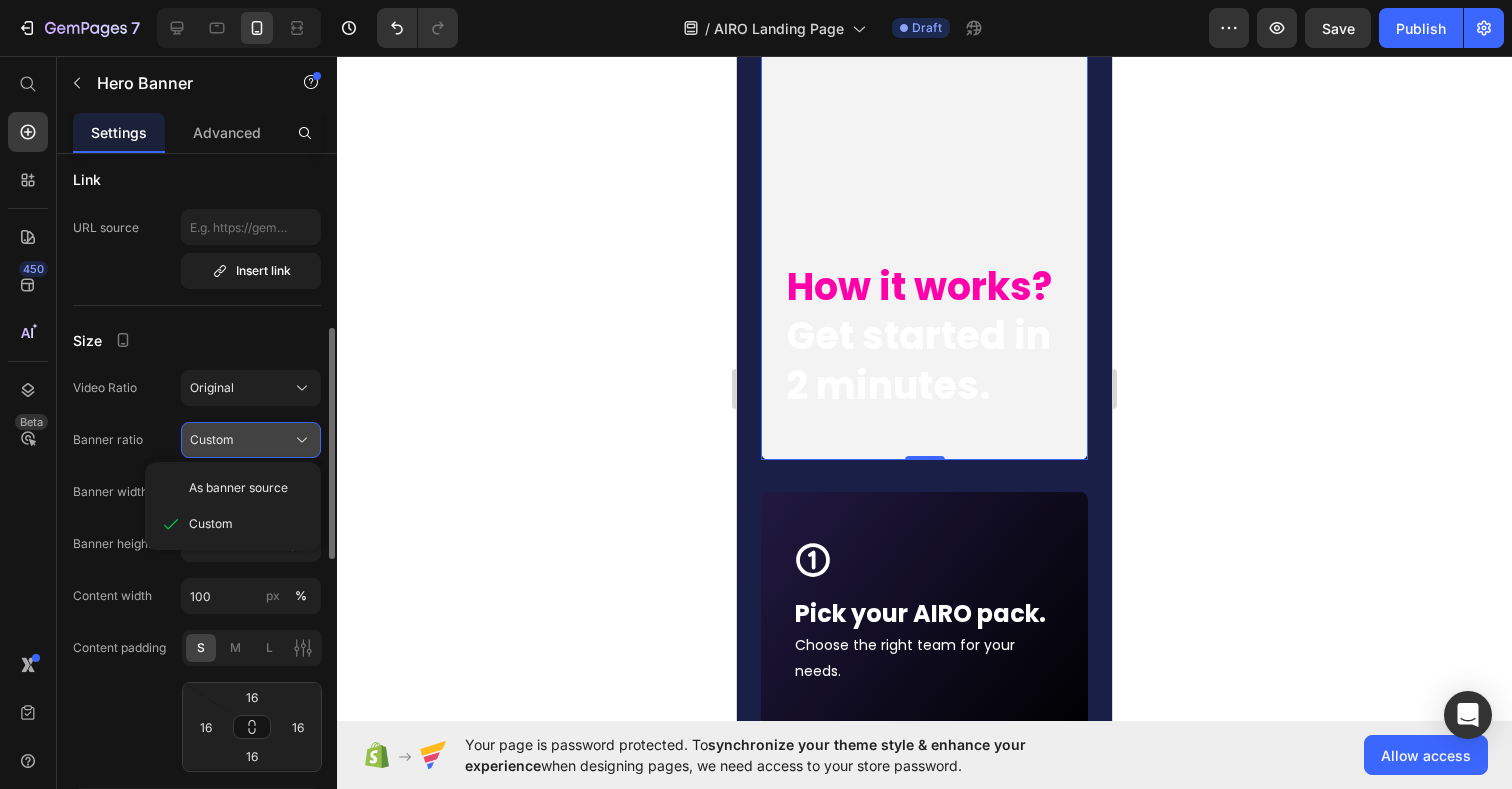 click on "Custom" 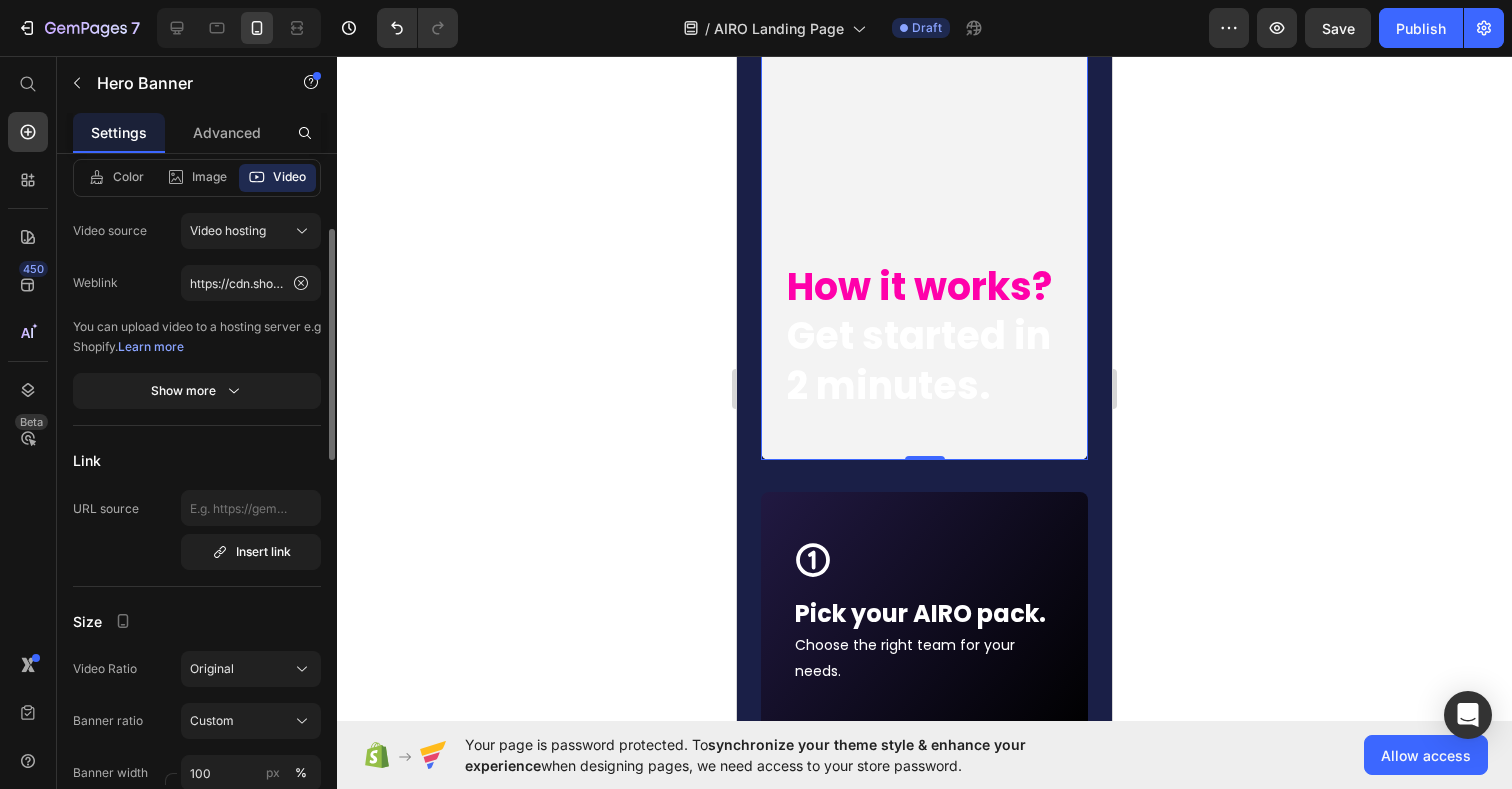 scroll, scrollTop: 238, scrollLeft: 0, axis: vertical 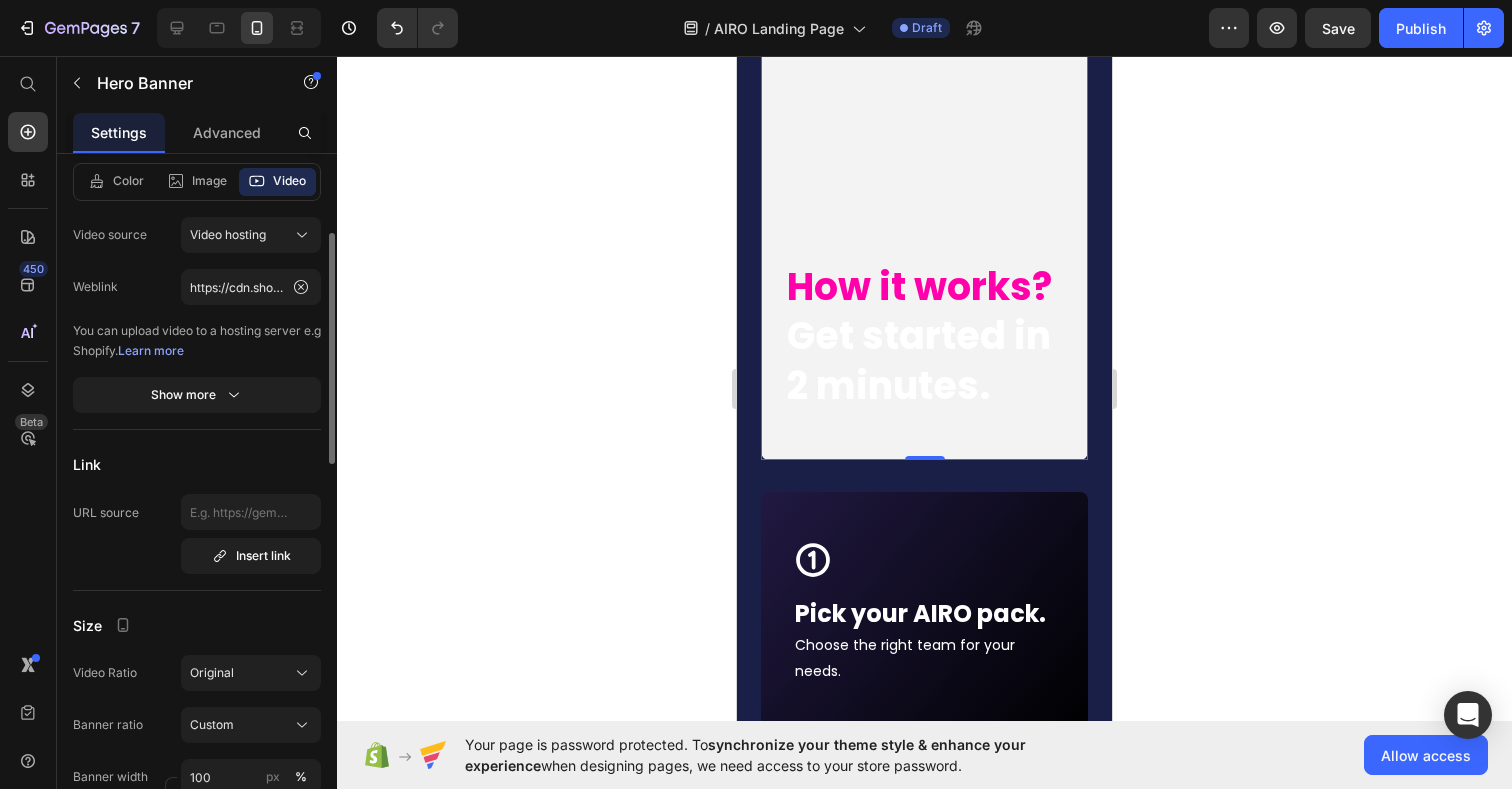 click 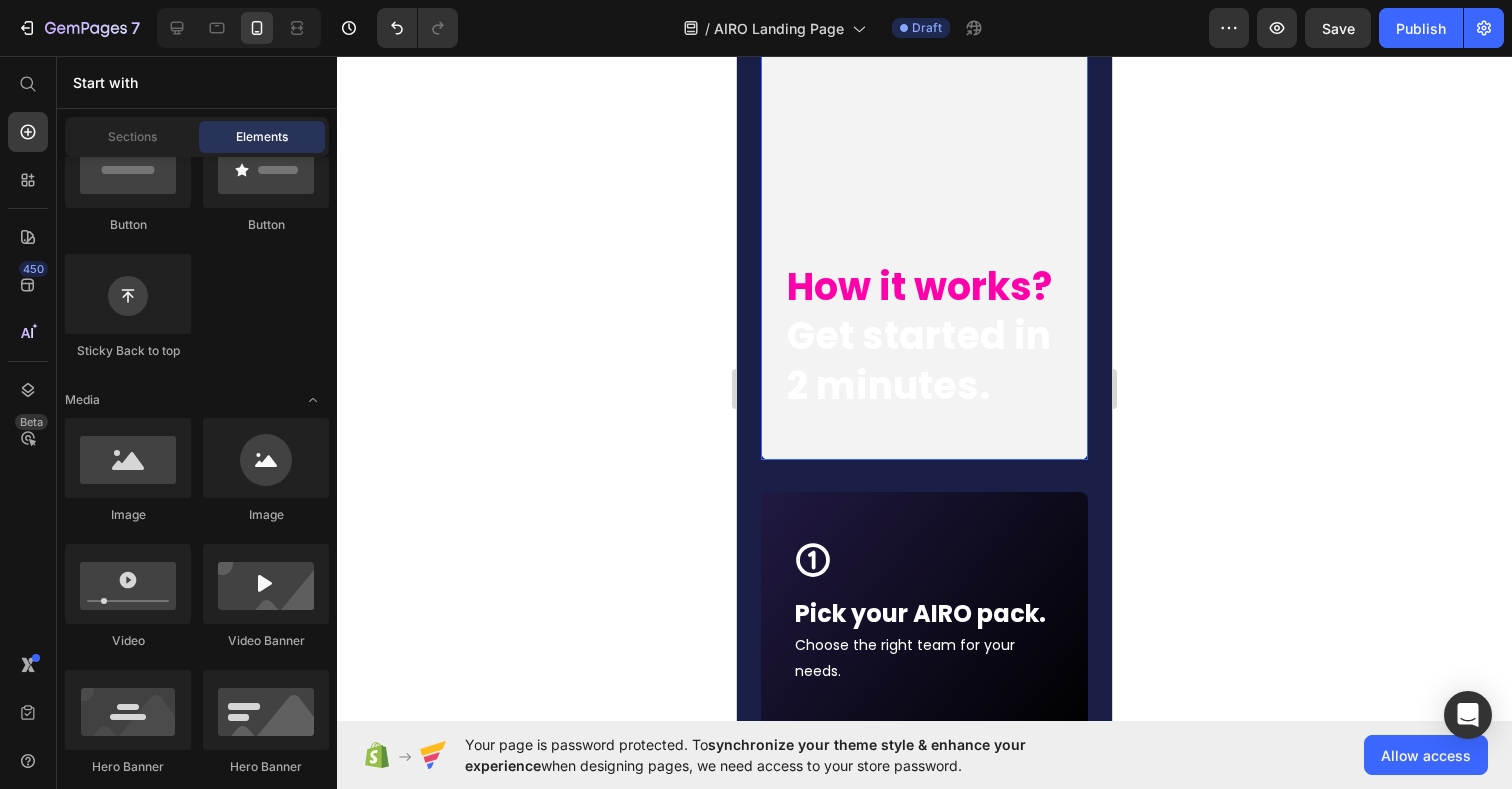 click on "⁠⁠⁠⁠⁠⁠⁠ How it works? Get started in 2 minutes. Heading" at bounding box center (924, 352) 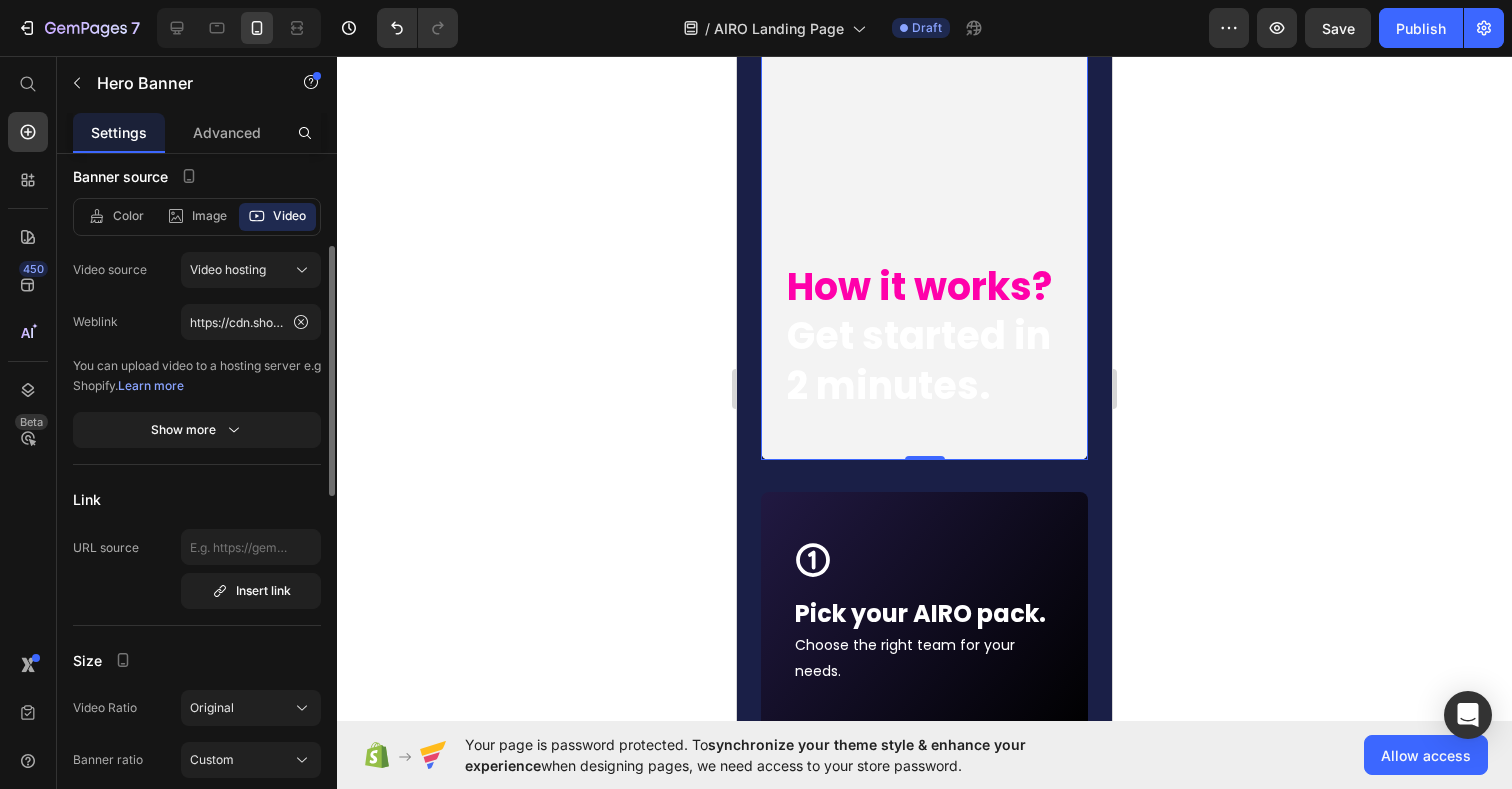 scroll, scrollTop: 195, scrollLeft: 0, axis: vertical 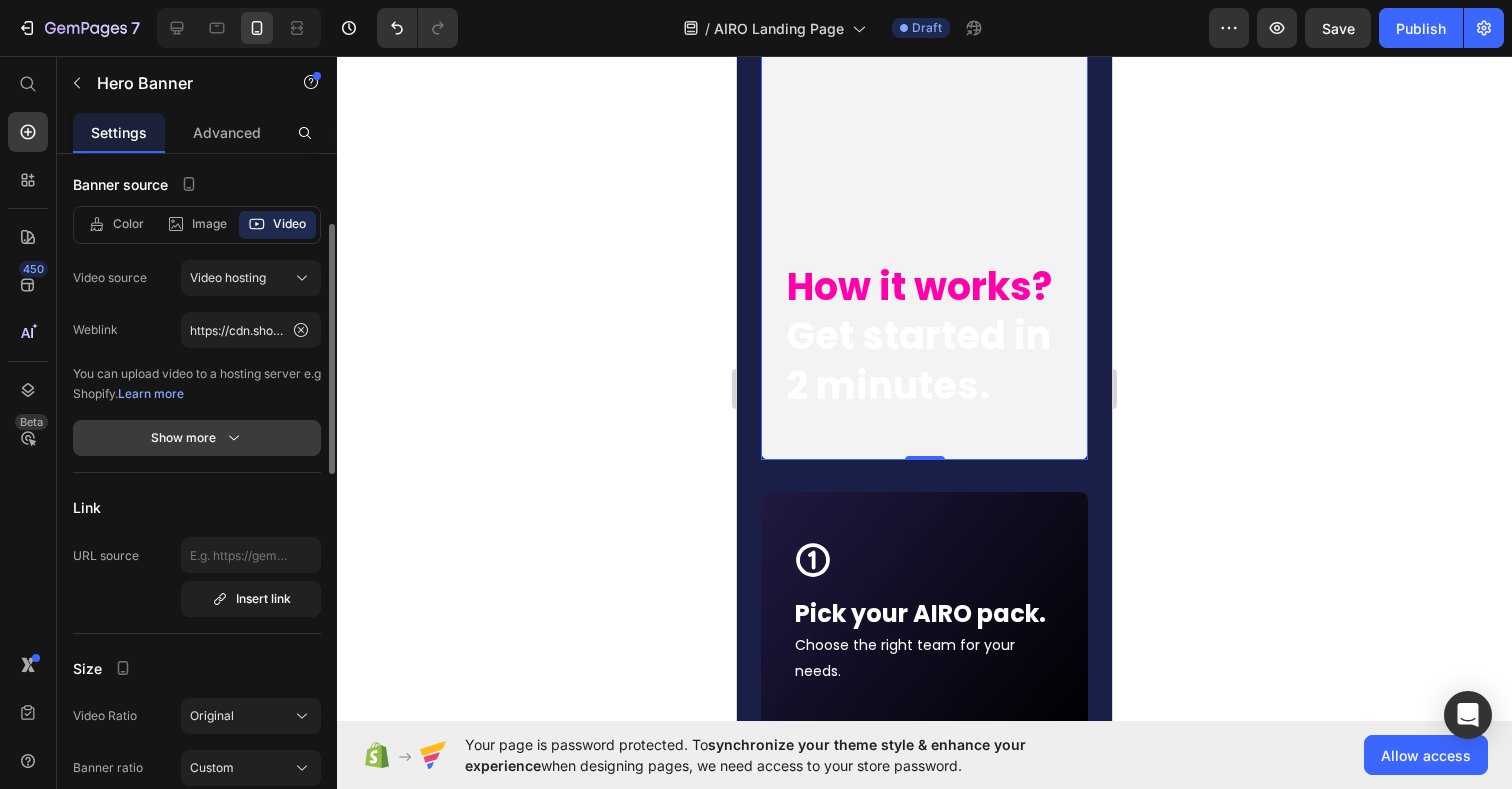 click on "Show more" at bounding box center [197, 438] 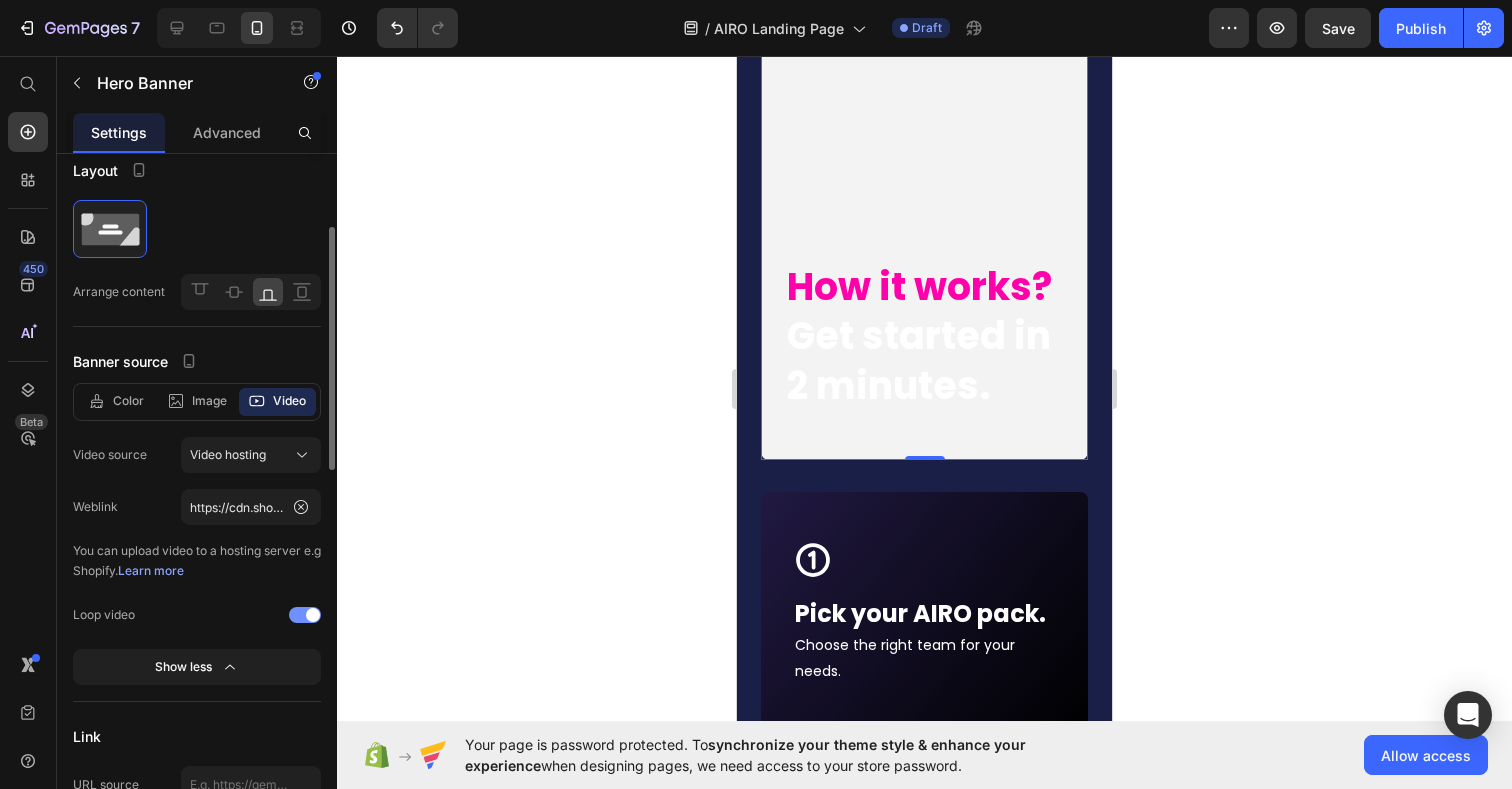 scroll, scrollTop: 0, scrollLeft: 0, axis: both 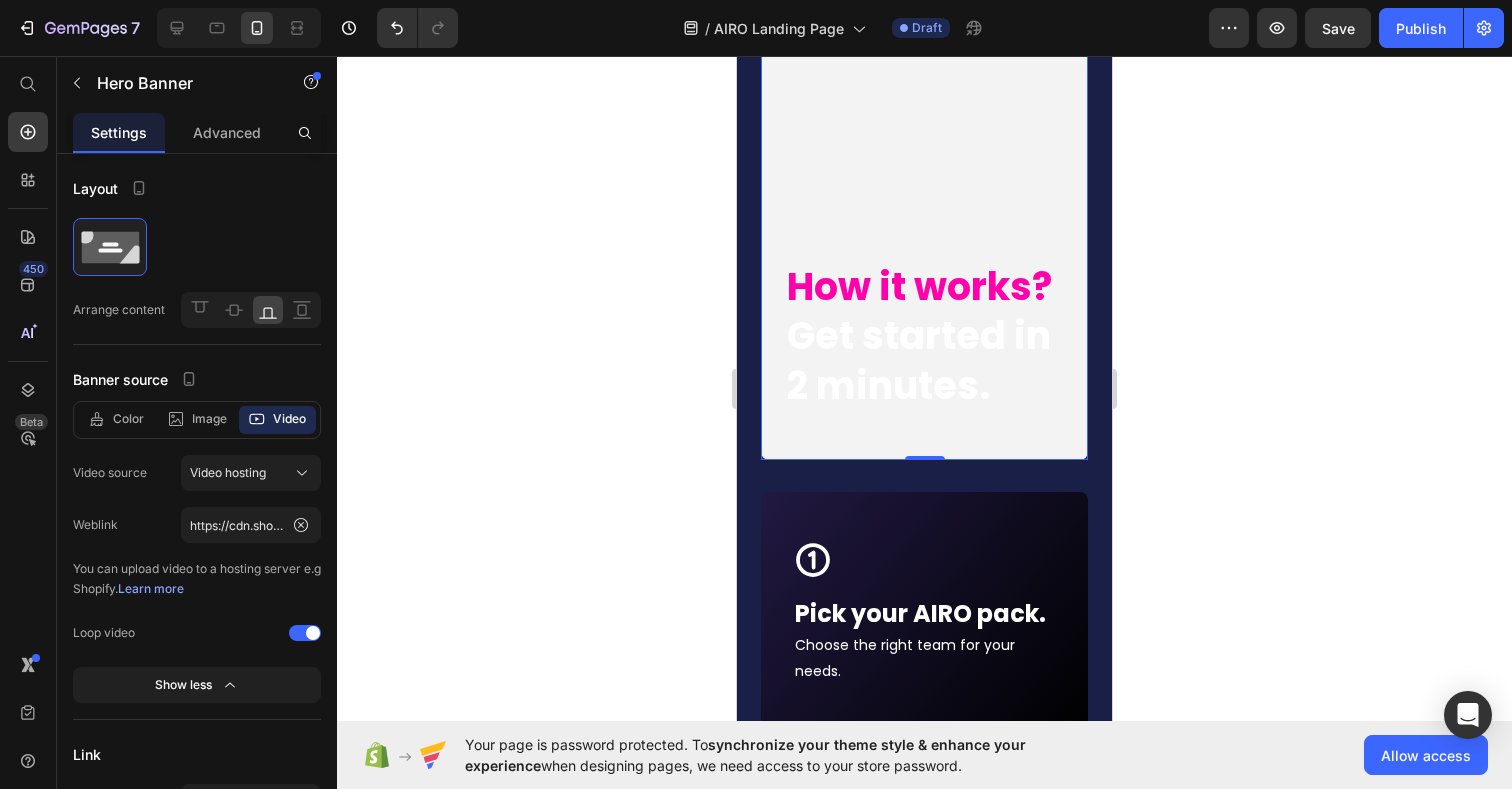 click 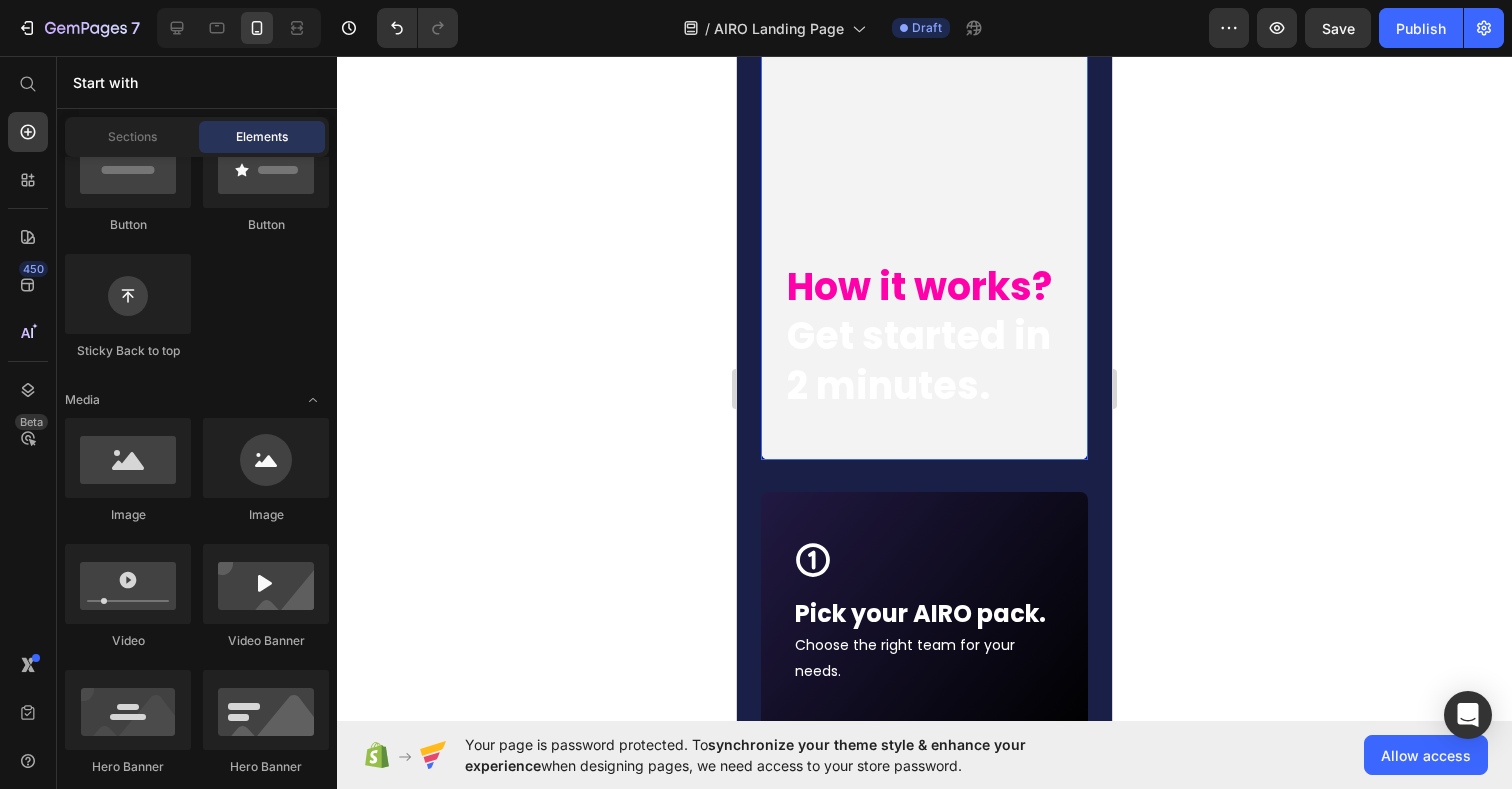click on "⁠⁠⁠⁠⁠⁠⁠ How it works? Get started in 2 minutes. Heading" at bounding box center [924, 352] 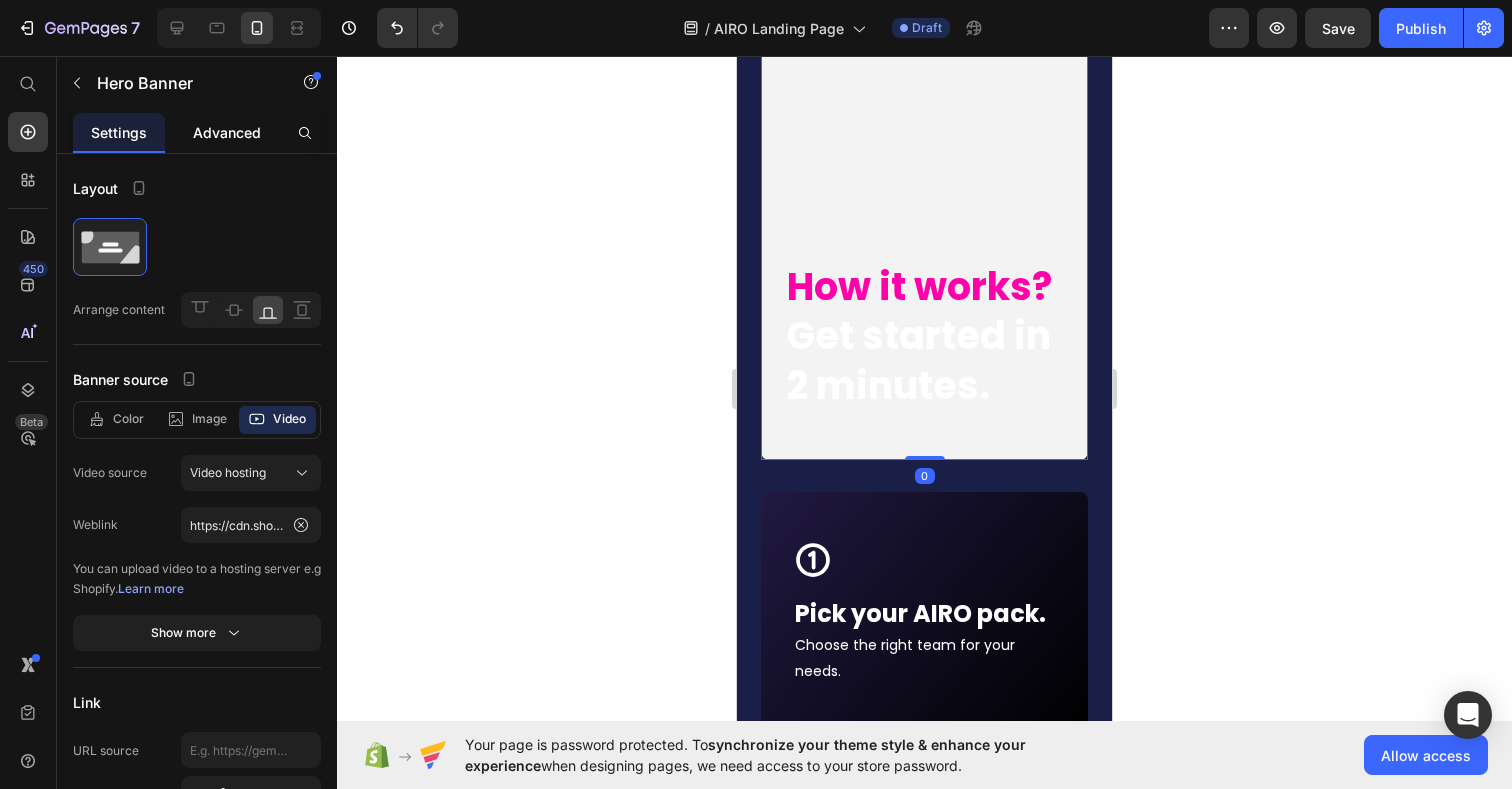 click on "Advanced" at bounding box center (227, 132) 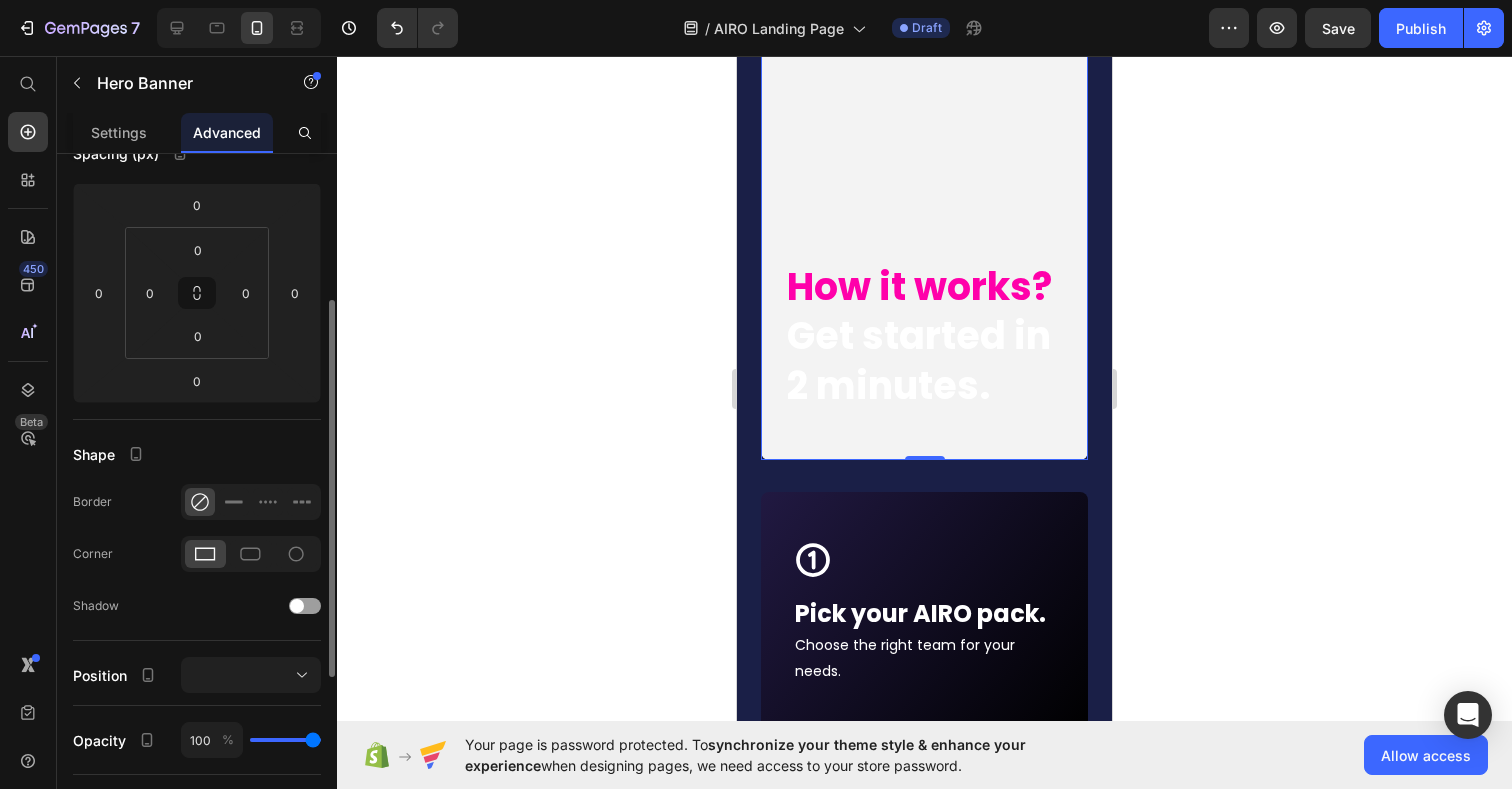 scroll, scrollTop: 269, scrollLeft: 0, axis: vertical 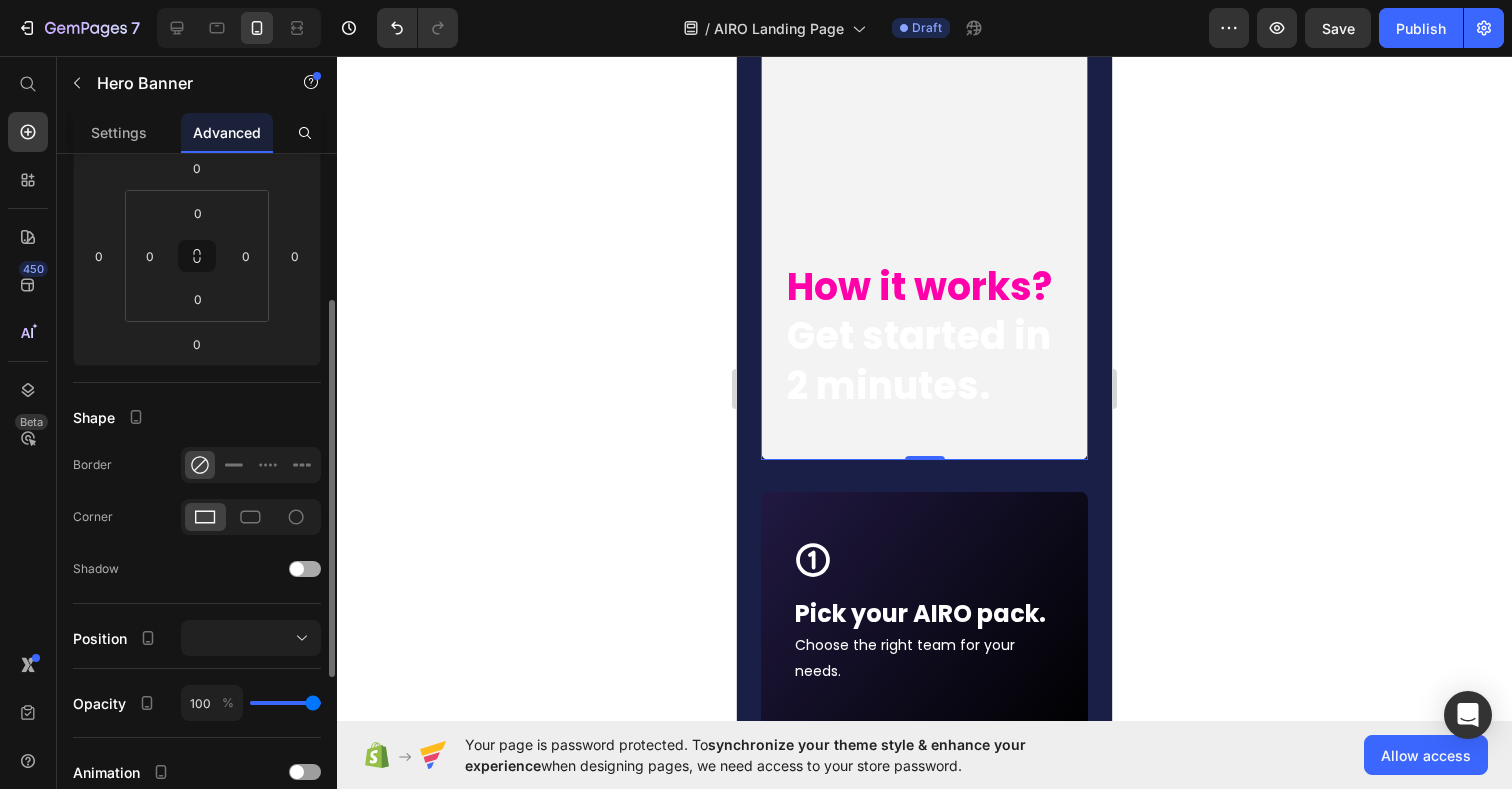 click at bounding box center [305, 569] 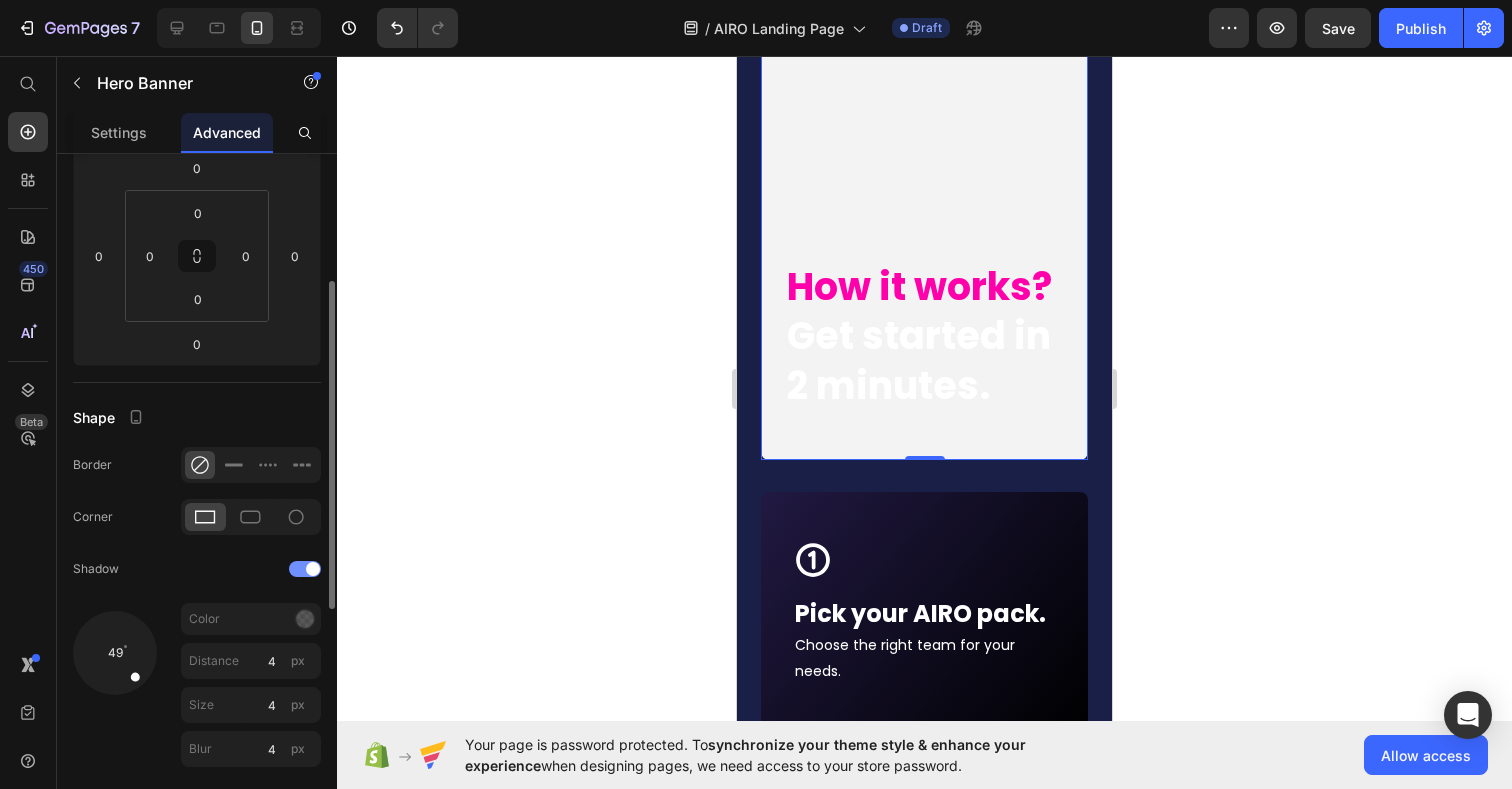 click at bounding box center (305, 569) 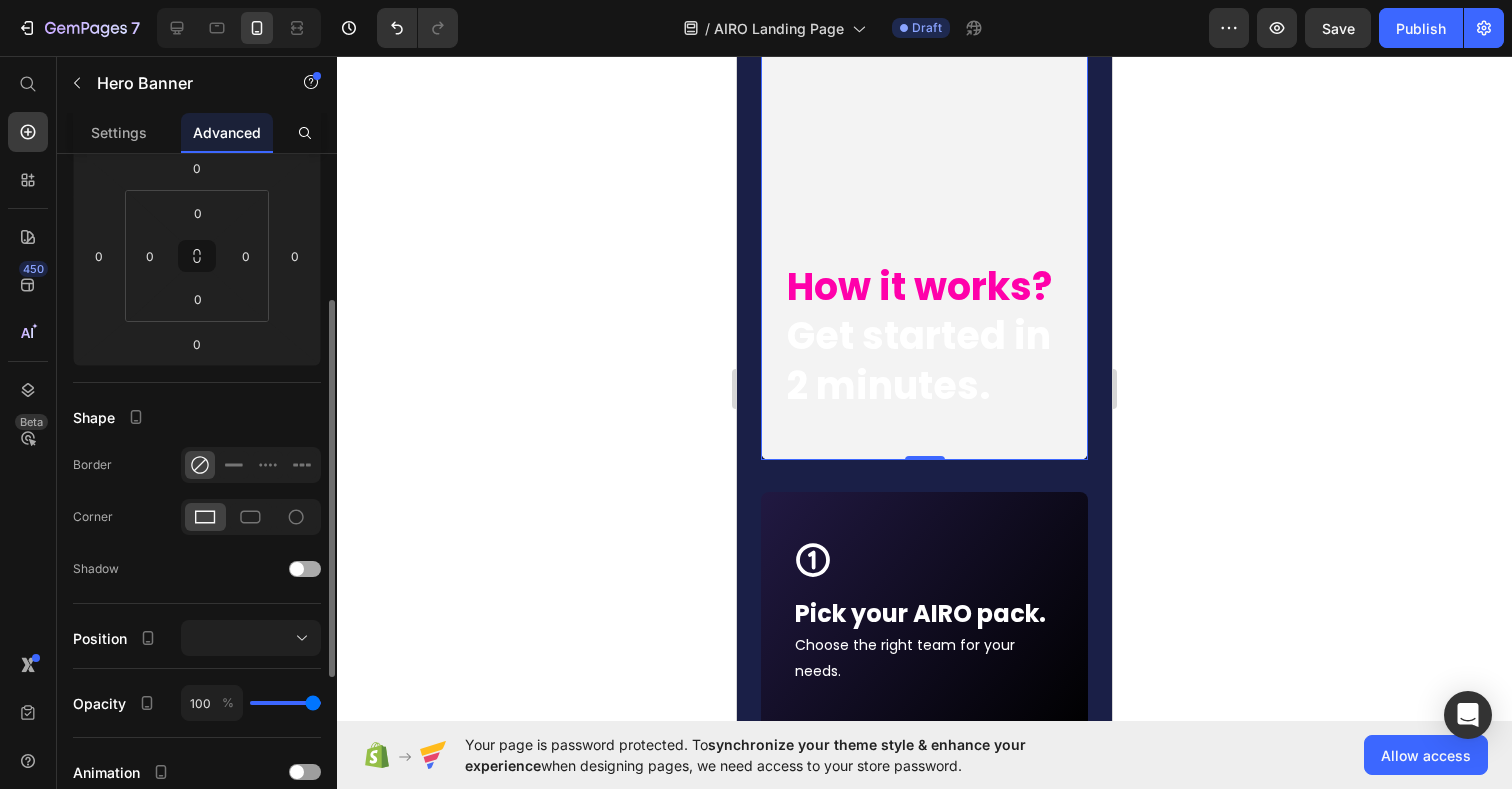 click at bounding box center [305, 569] 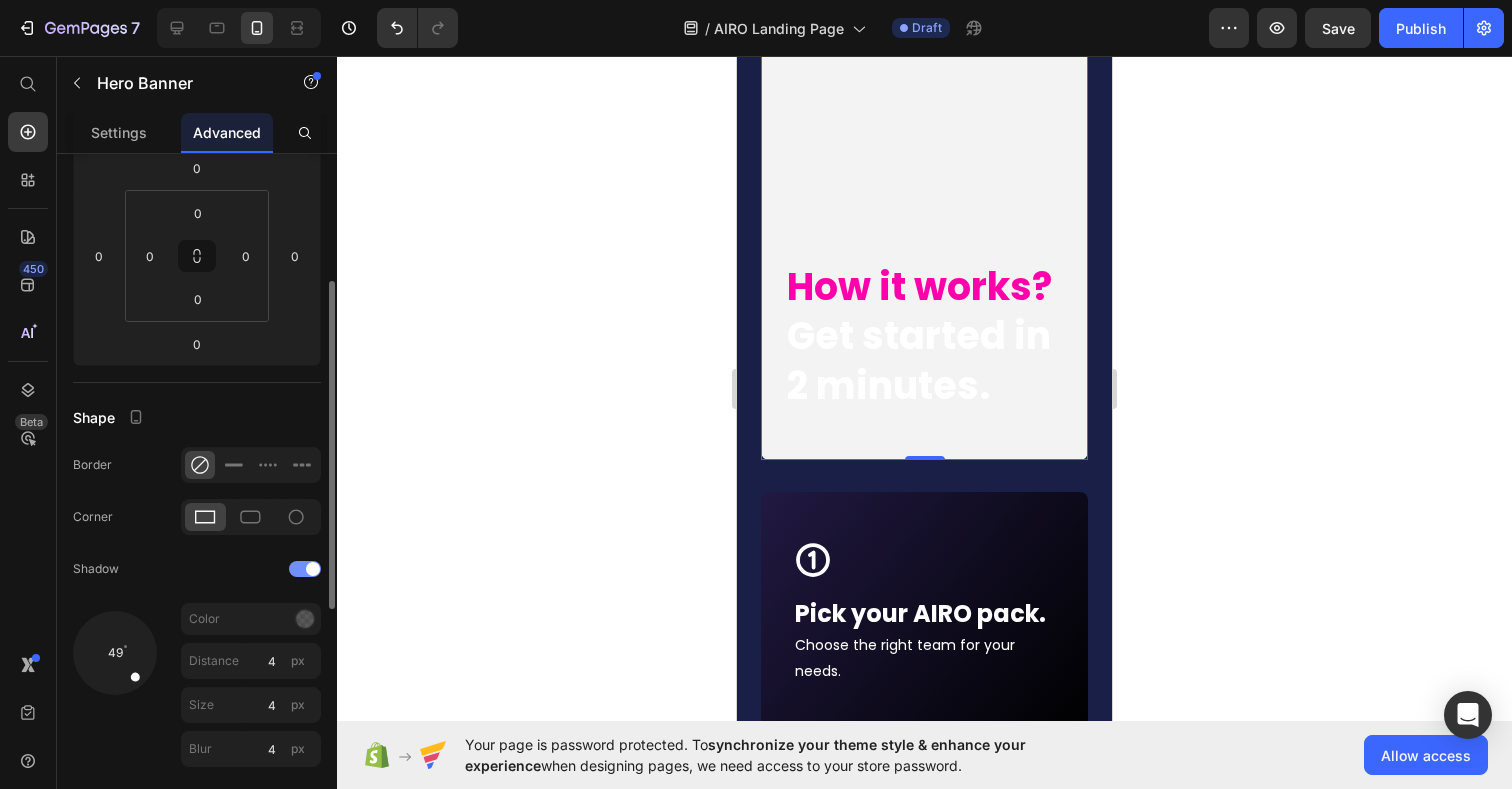 click at bounding box center [305, 569] 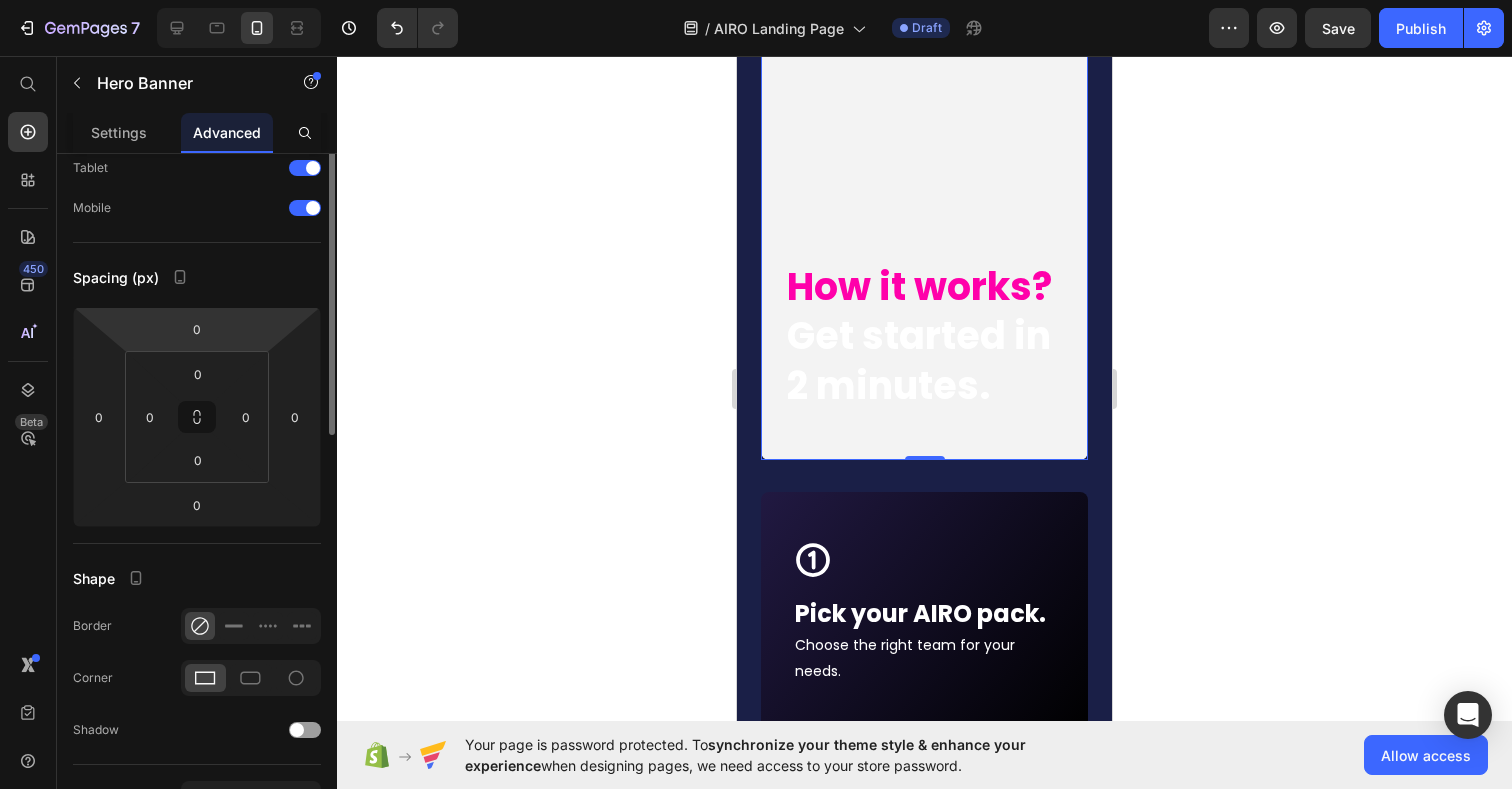 scroll, scrollTop: 0, scrollLeft: 0, axis: both 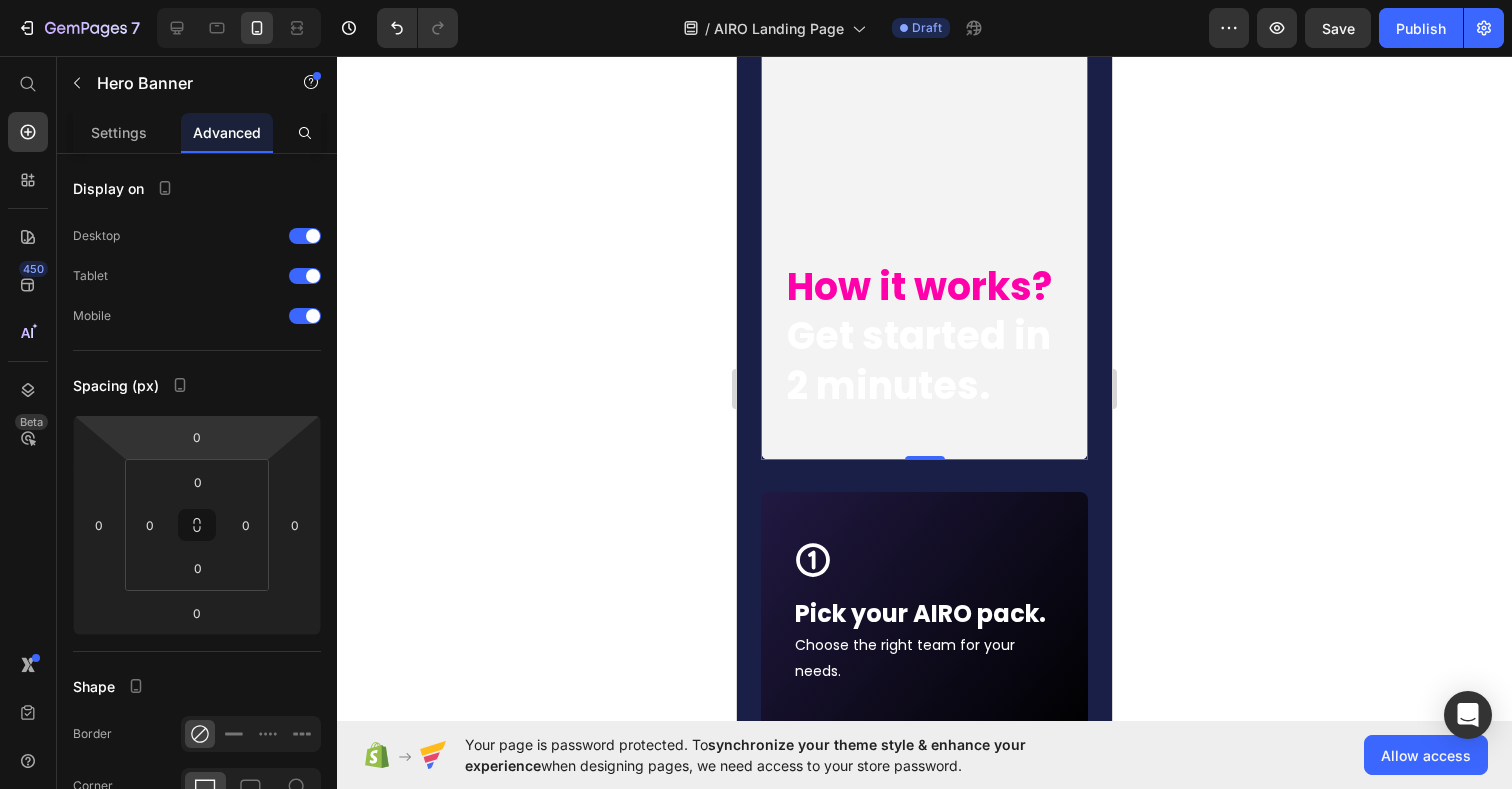 click 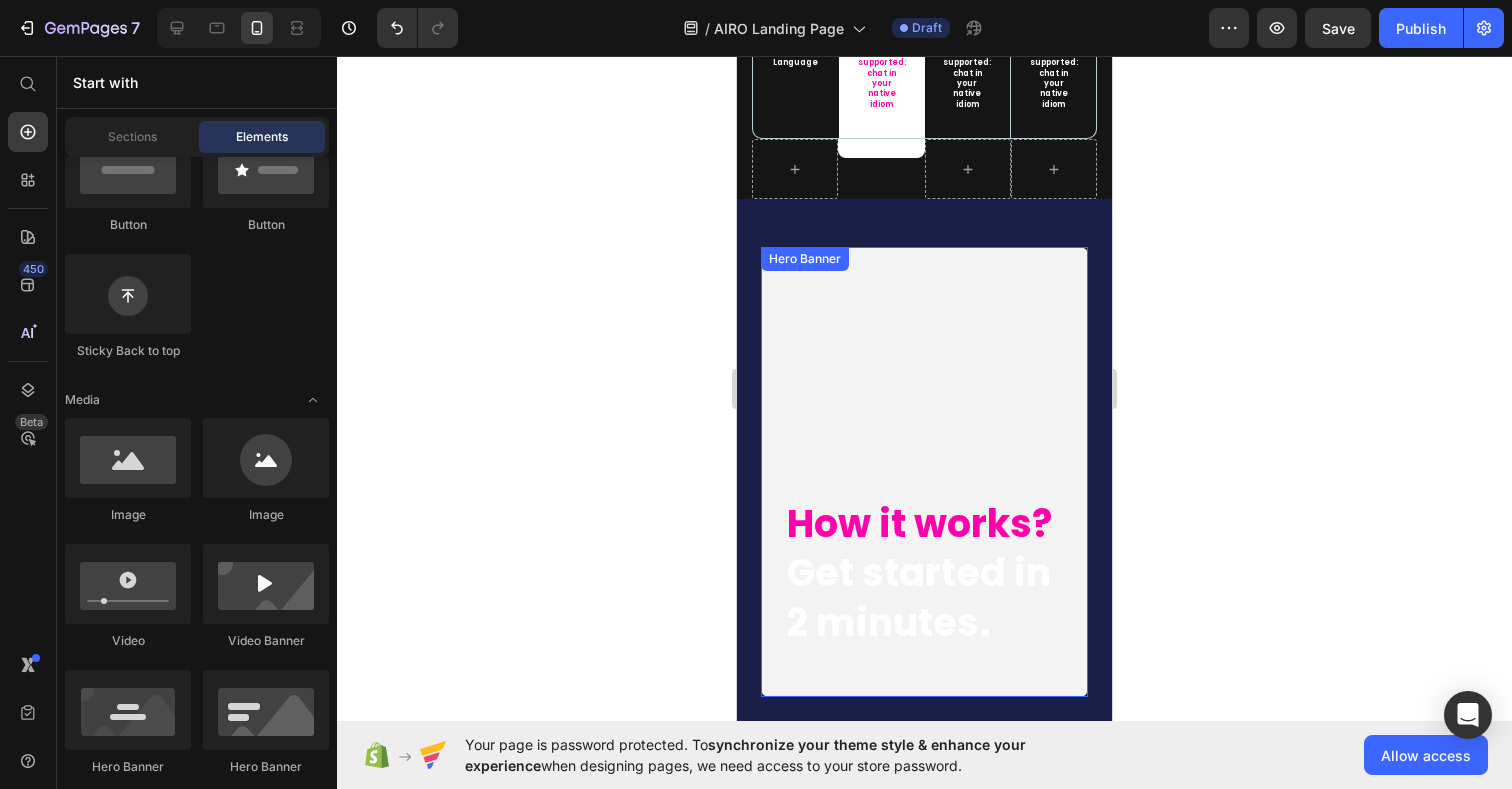 scroll, scrollTop: 8938, scrollLeft: 0, axis: vertical 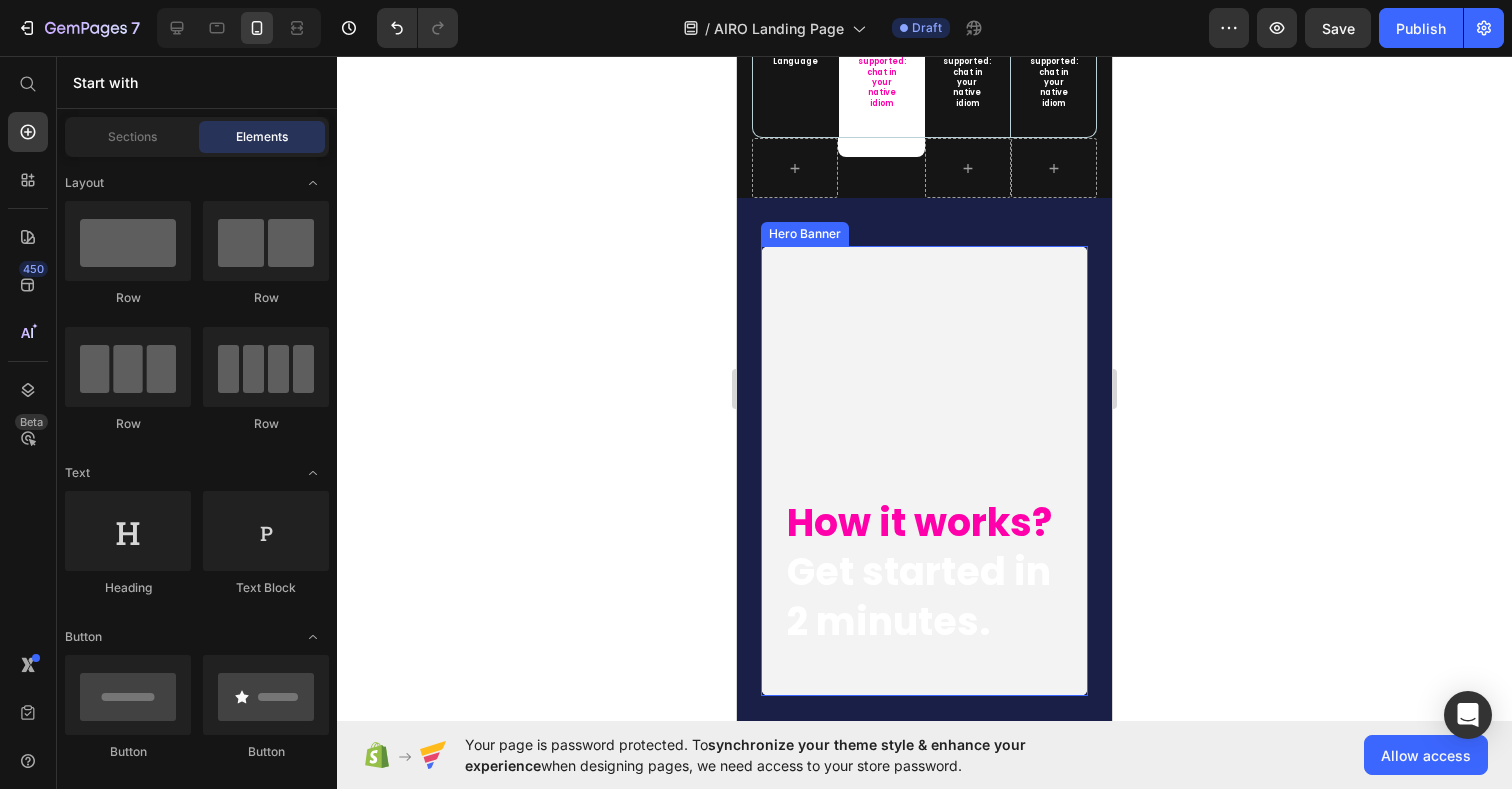click on "⁠⁠⁠⁠⁠⁠⁠ How it works? Get started in 2 minutes. Heading" at bounding box center [924, 588] 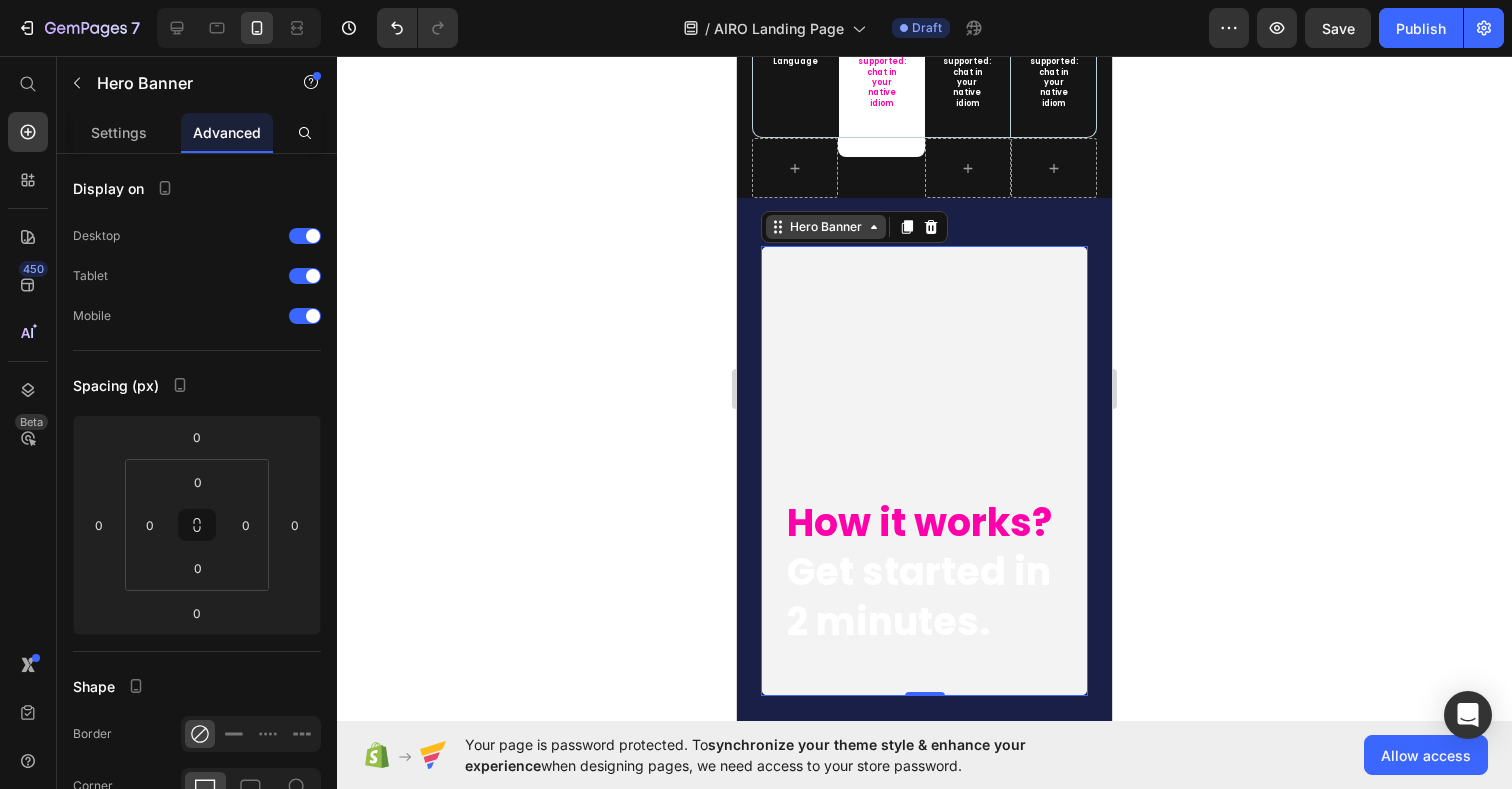 click on "Hero Banner" at bounding box center (826, 227) 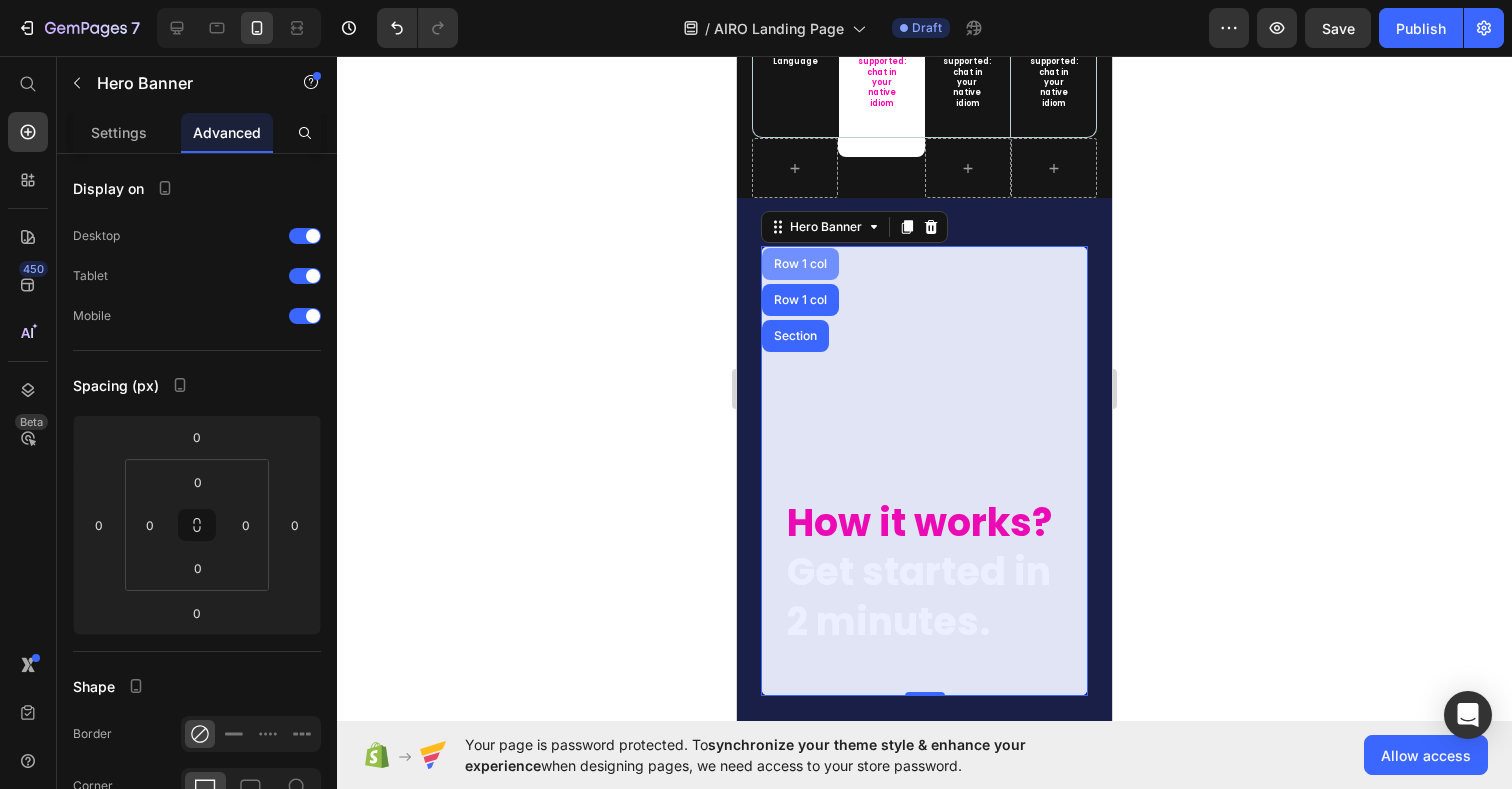 click on "Row 1 col" at bounding box center [800, 264] 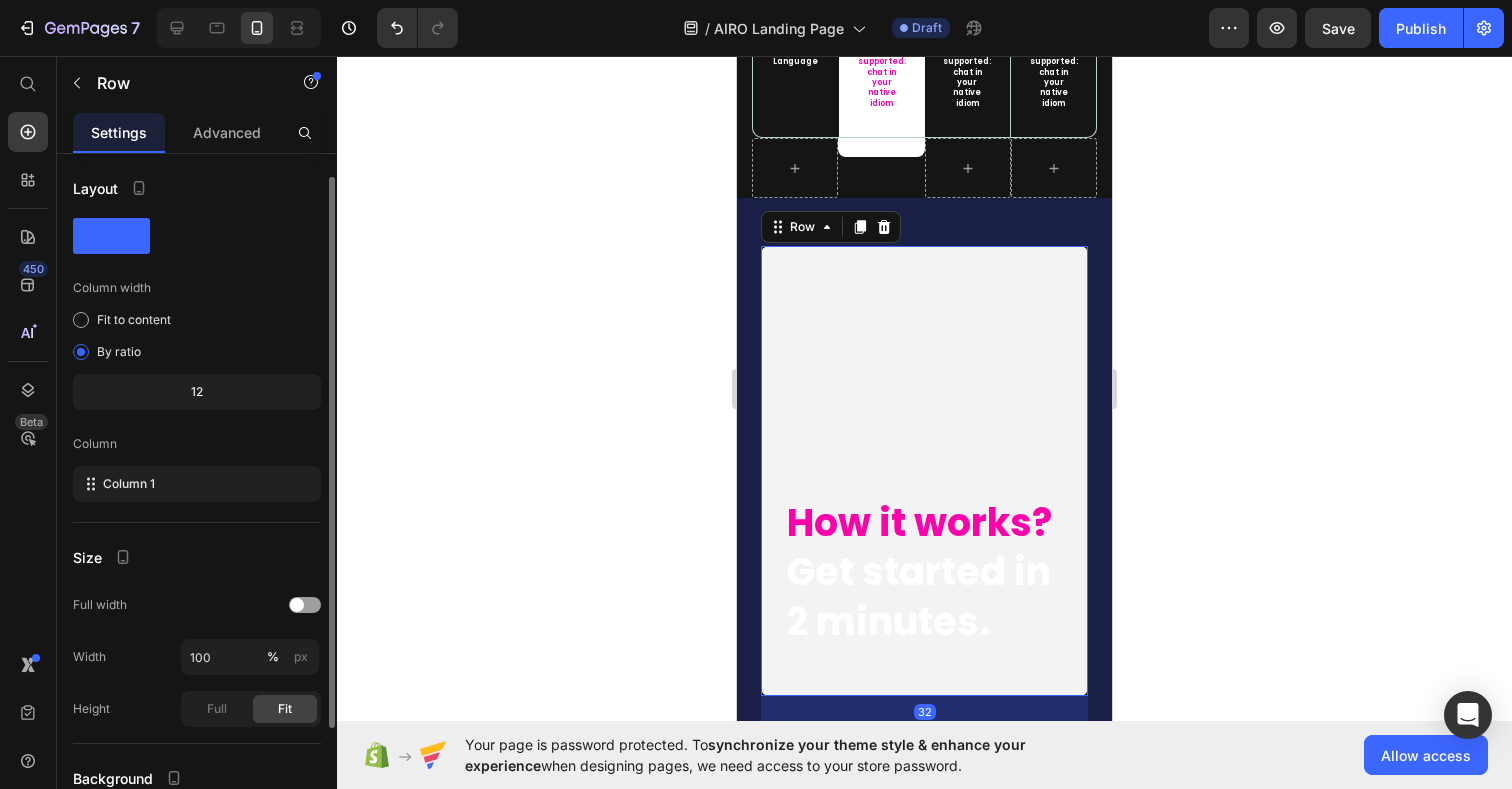 scroll, scrollTop: 176, scrollLeft: 0, axis: vertical 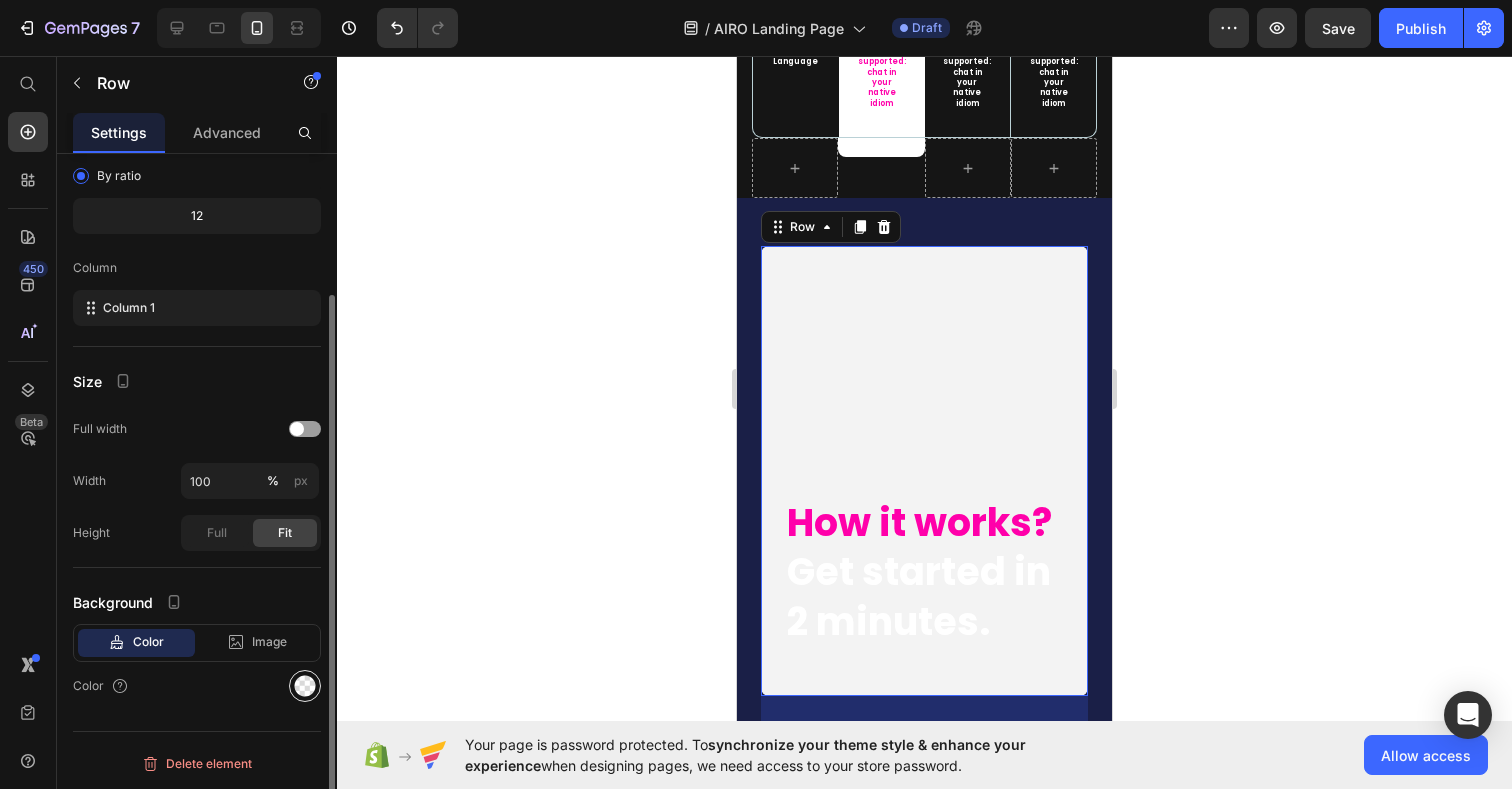 click at bounding box center (305, 686) 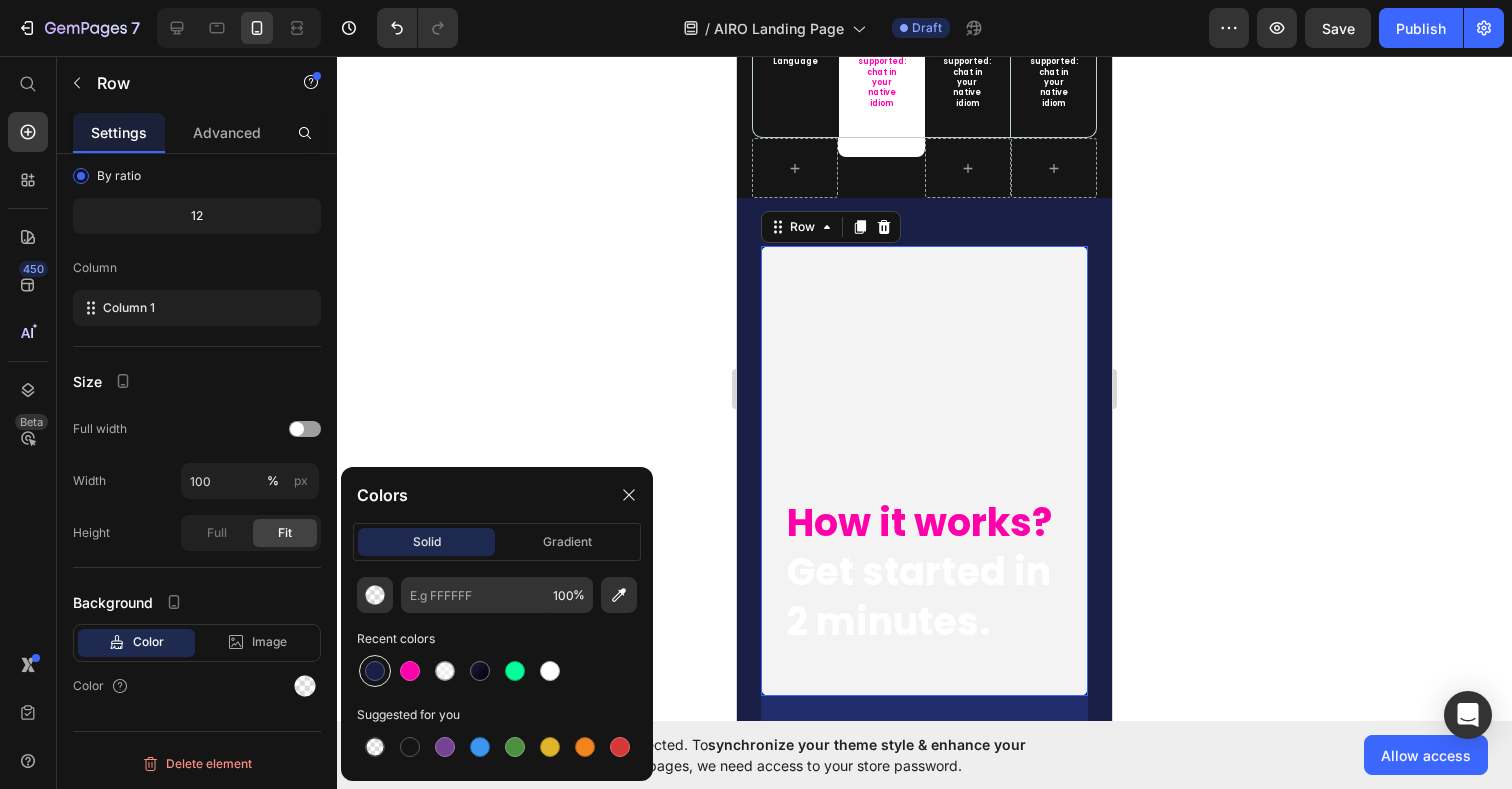 click at bounding box center [375, 671] 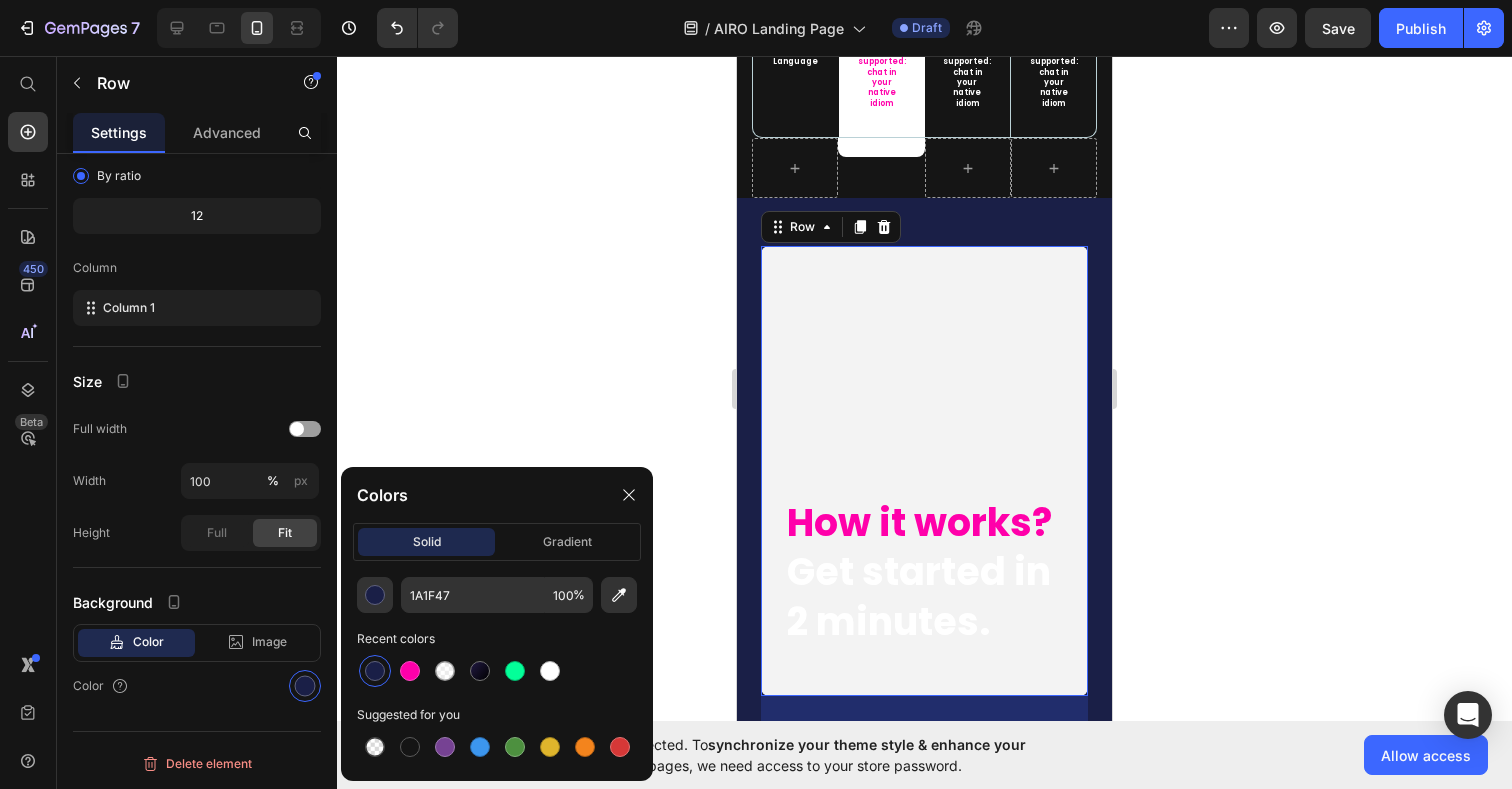 click 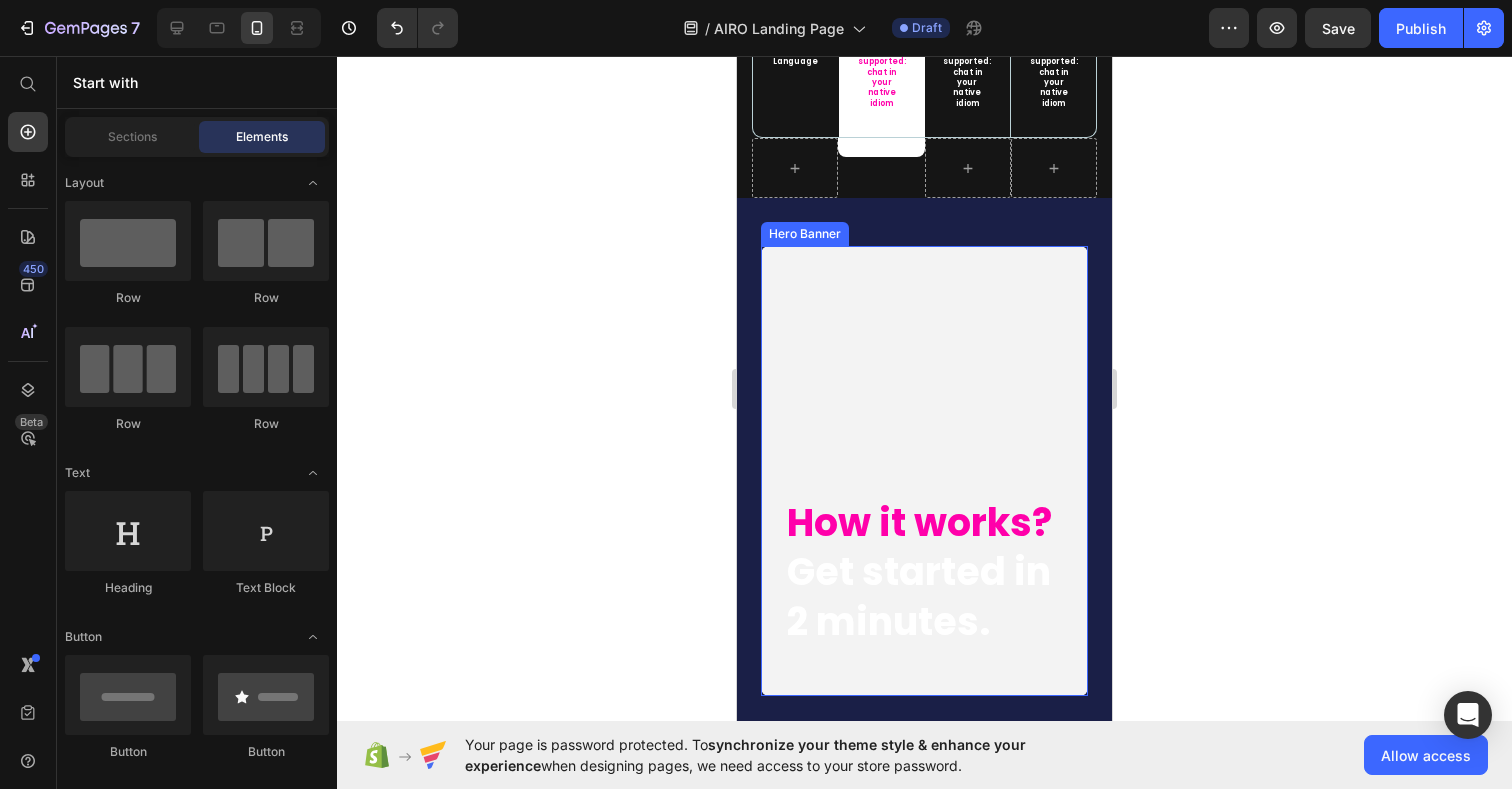 click on "Hero Banner" at bounding box center (805, 234) 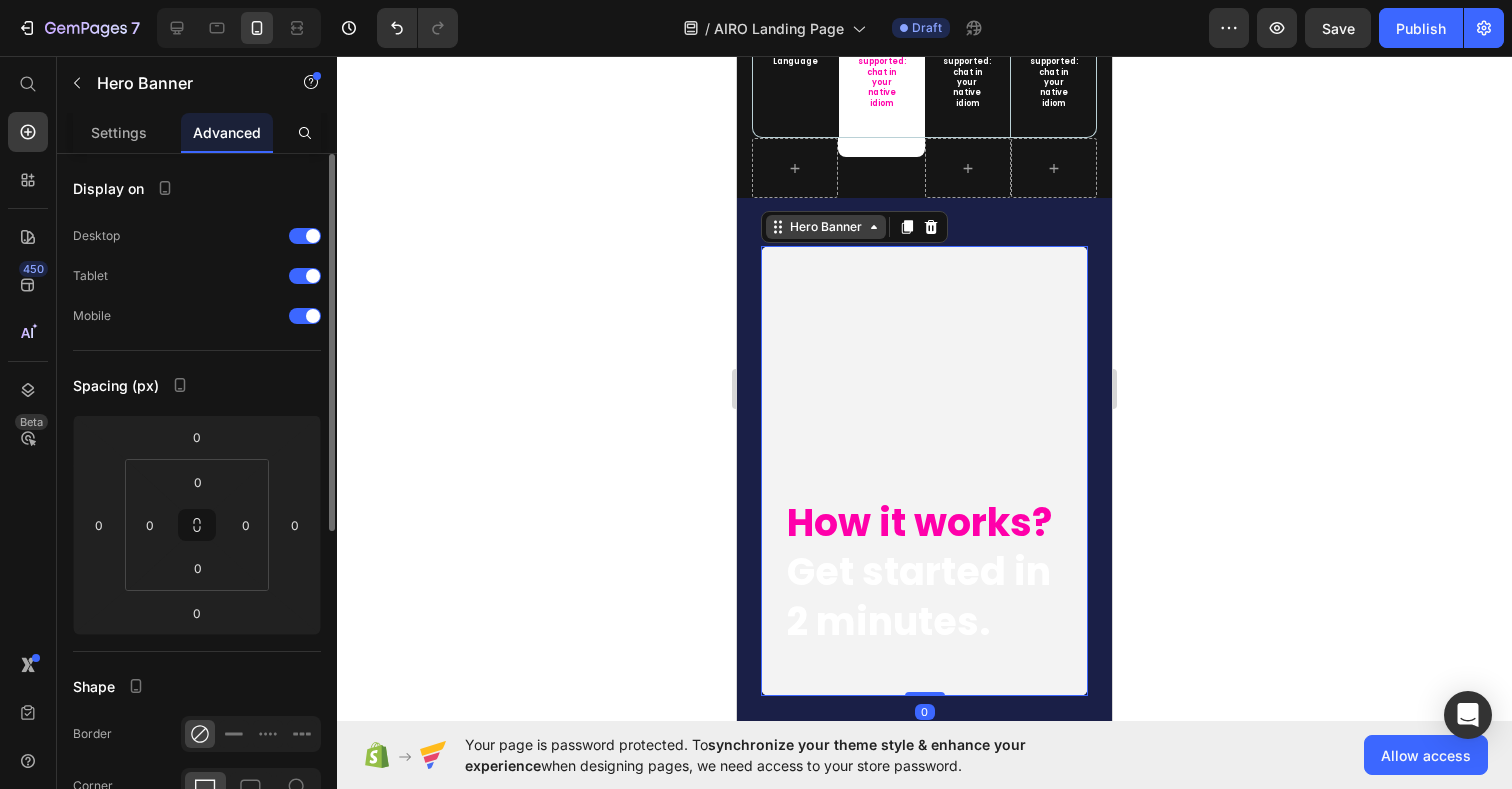 click on "Hero Banner" at bounding box center (826, 227) 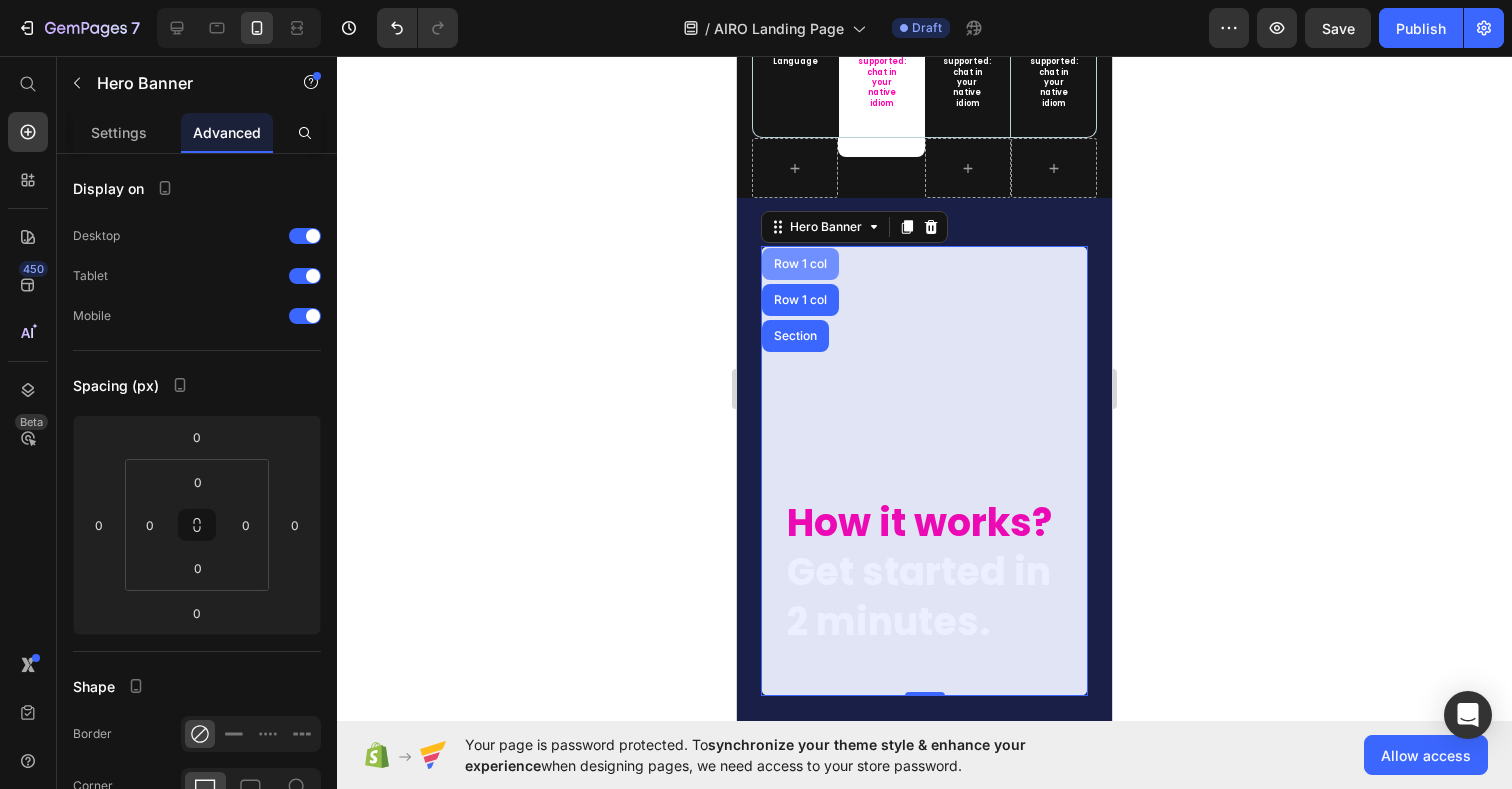 click on "Row 1 col" at bounding box center [800, 264] 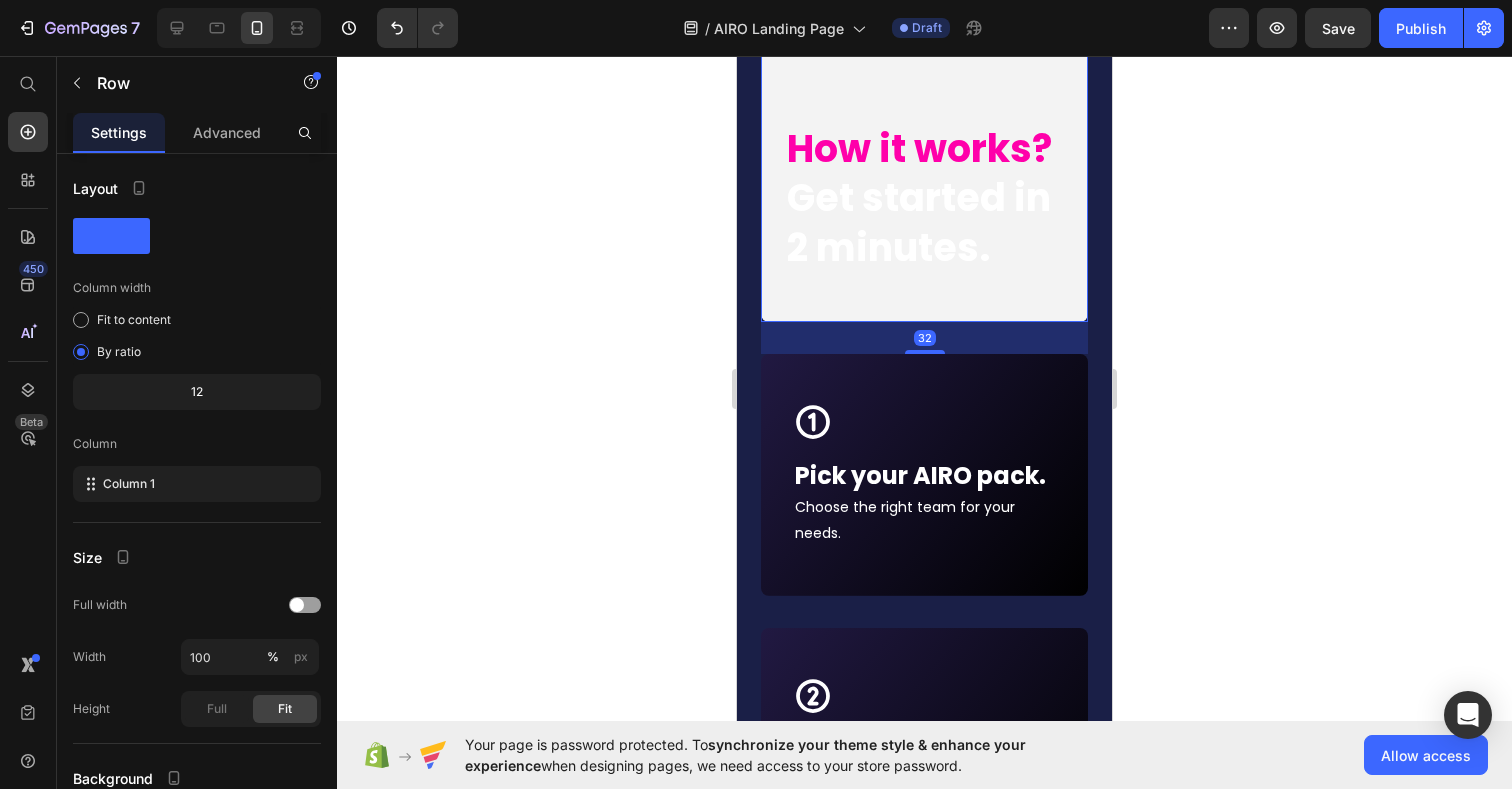 scroll, scrollTop: 9324, scrollLeft: 0, axis: vertical 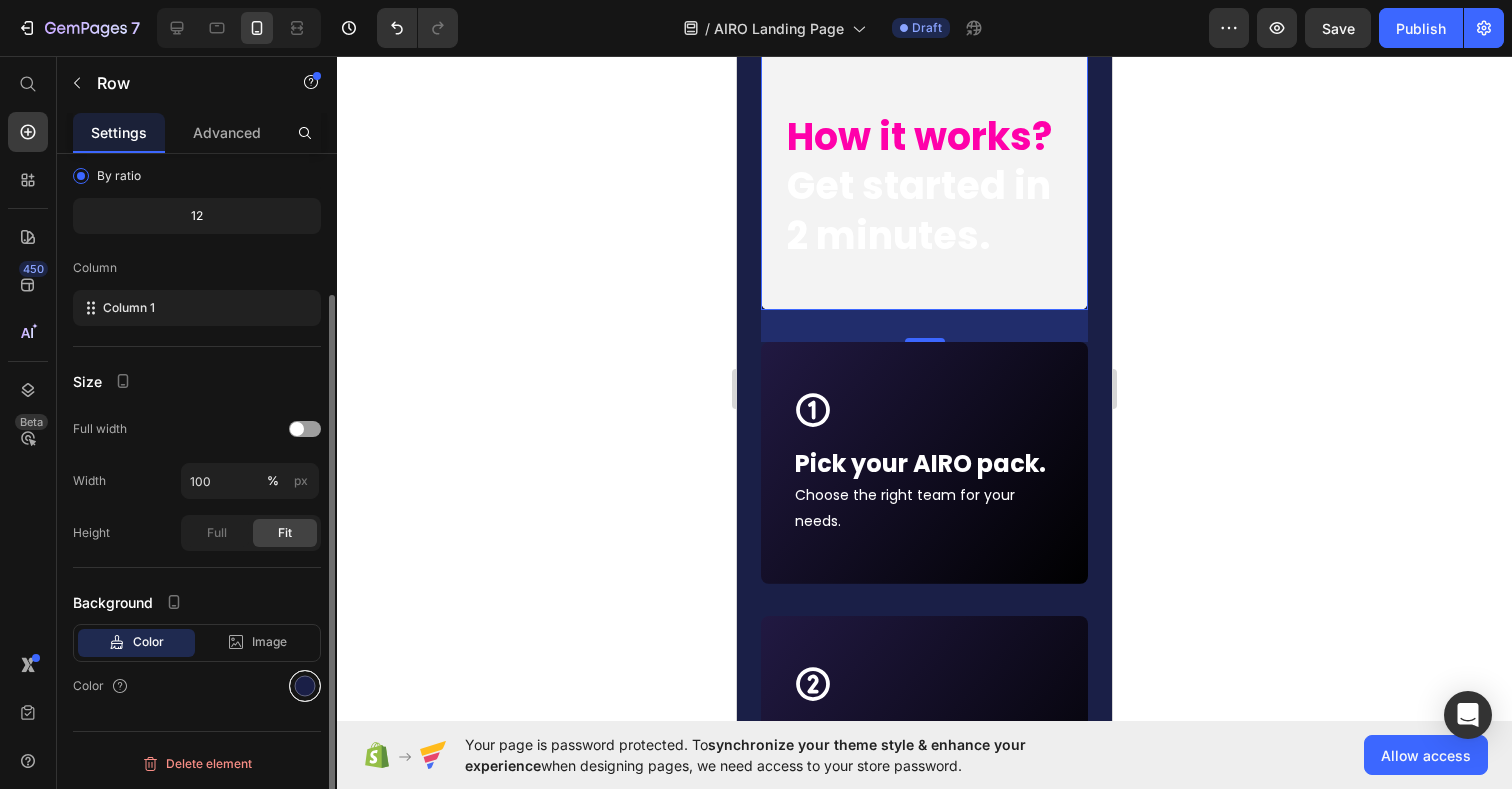 click at bounding box center [305, 686] 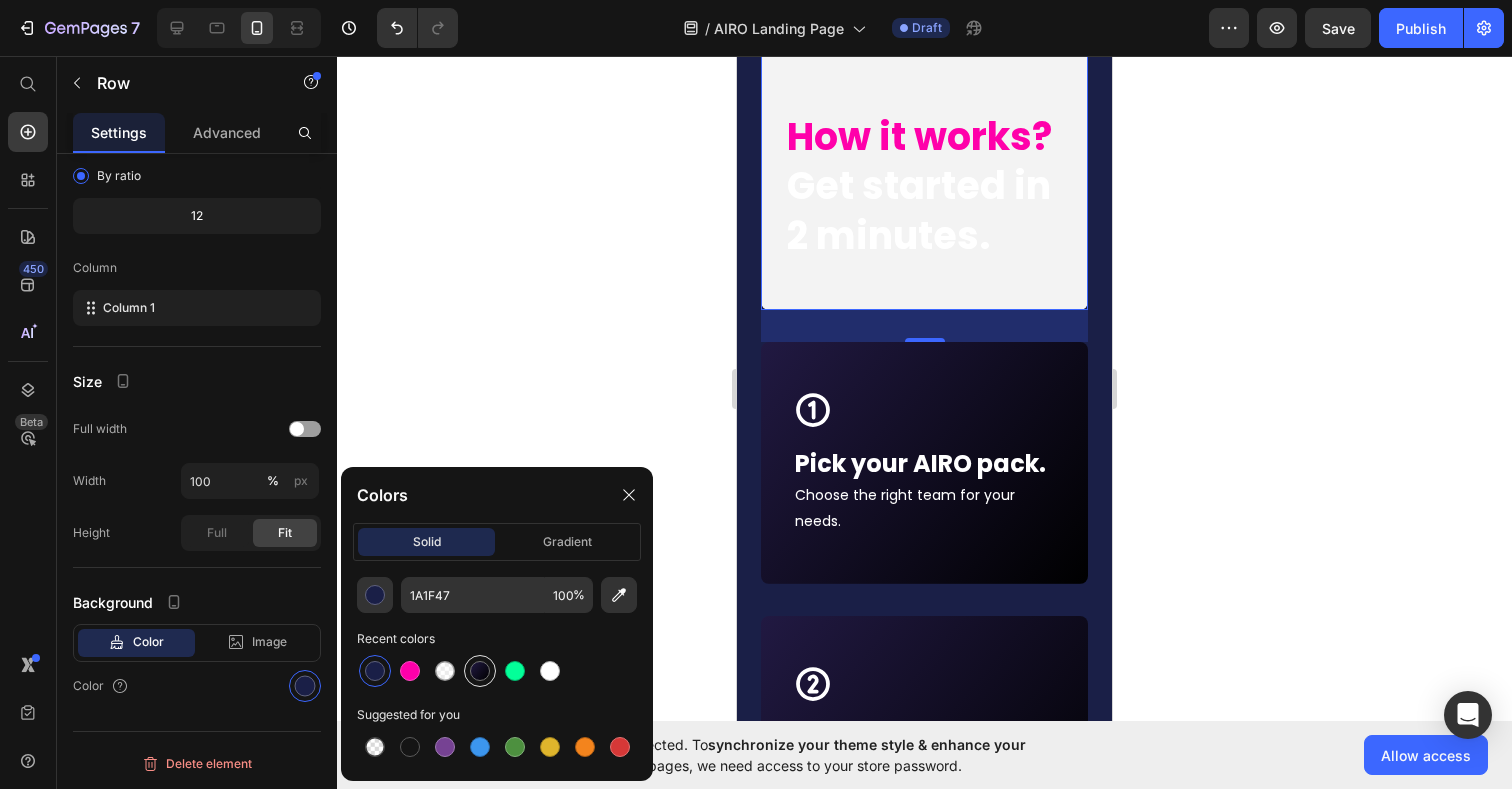 click at bounding box center (480, 671) 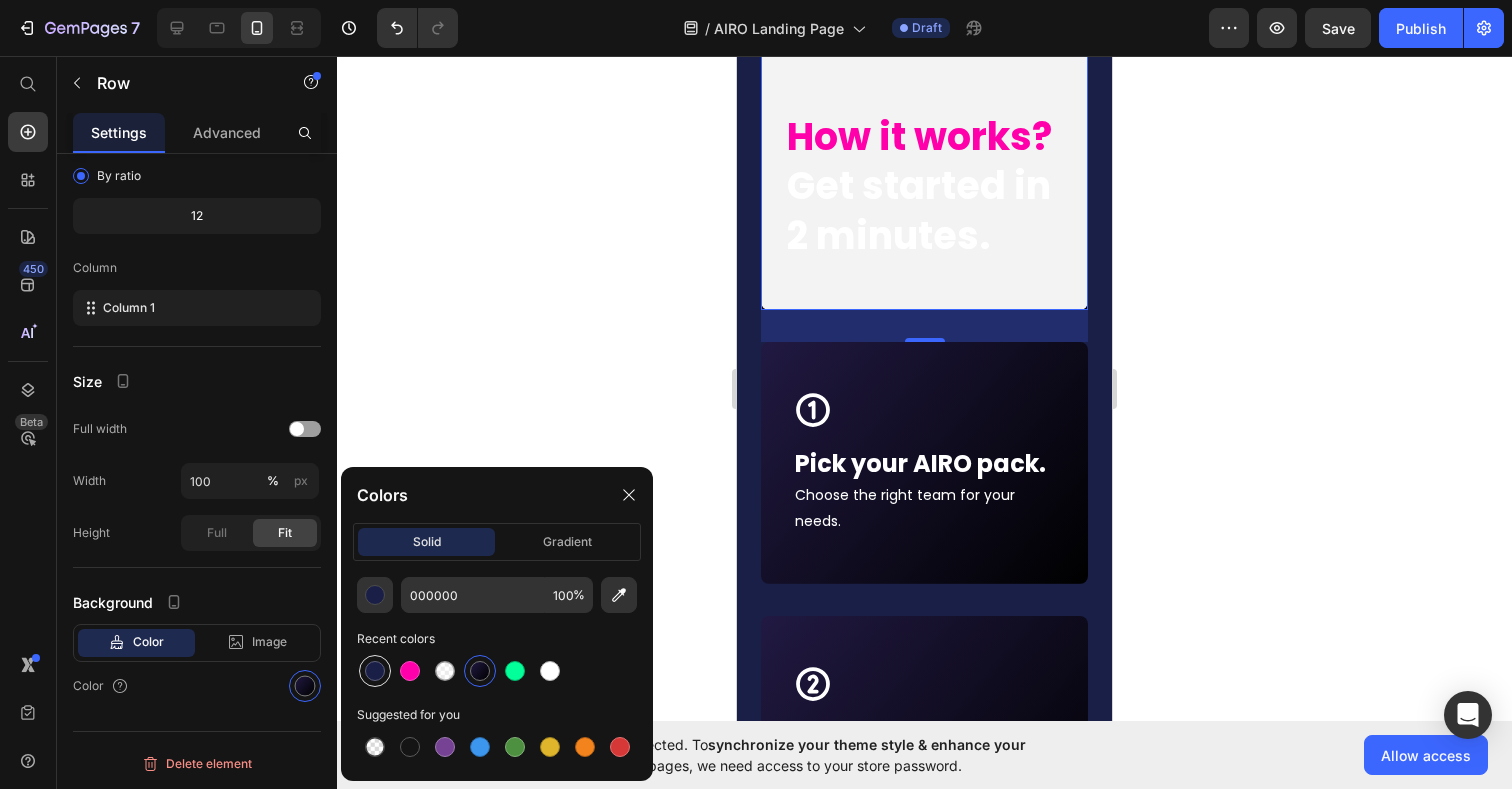 click at bounding box center (375, 671) 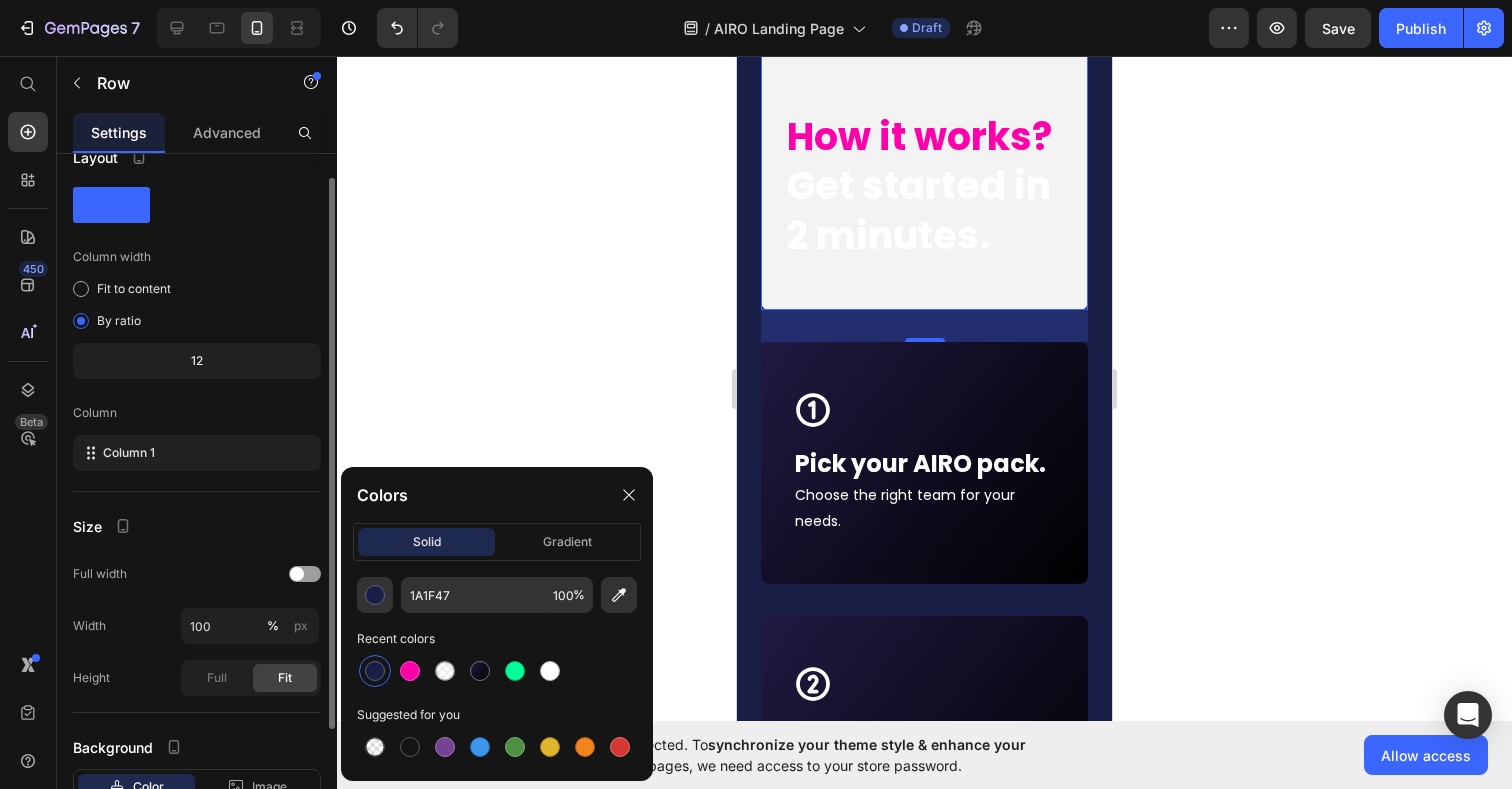 scroll, scrollTop: 0, scrollLeft: 0, axis: both 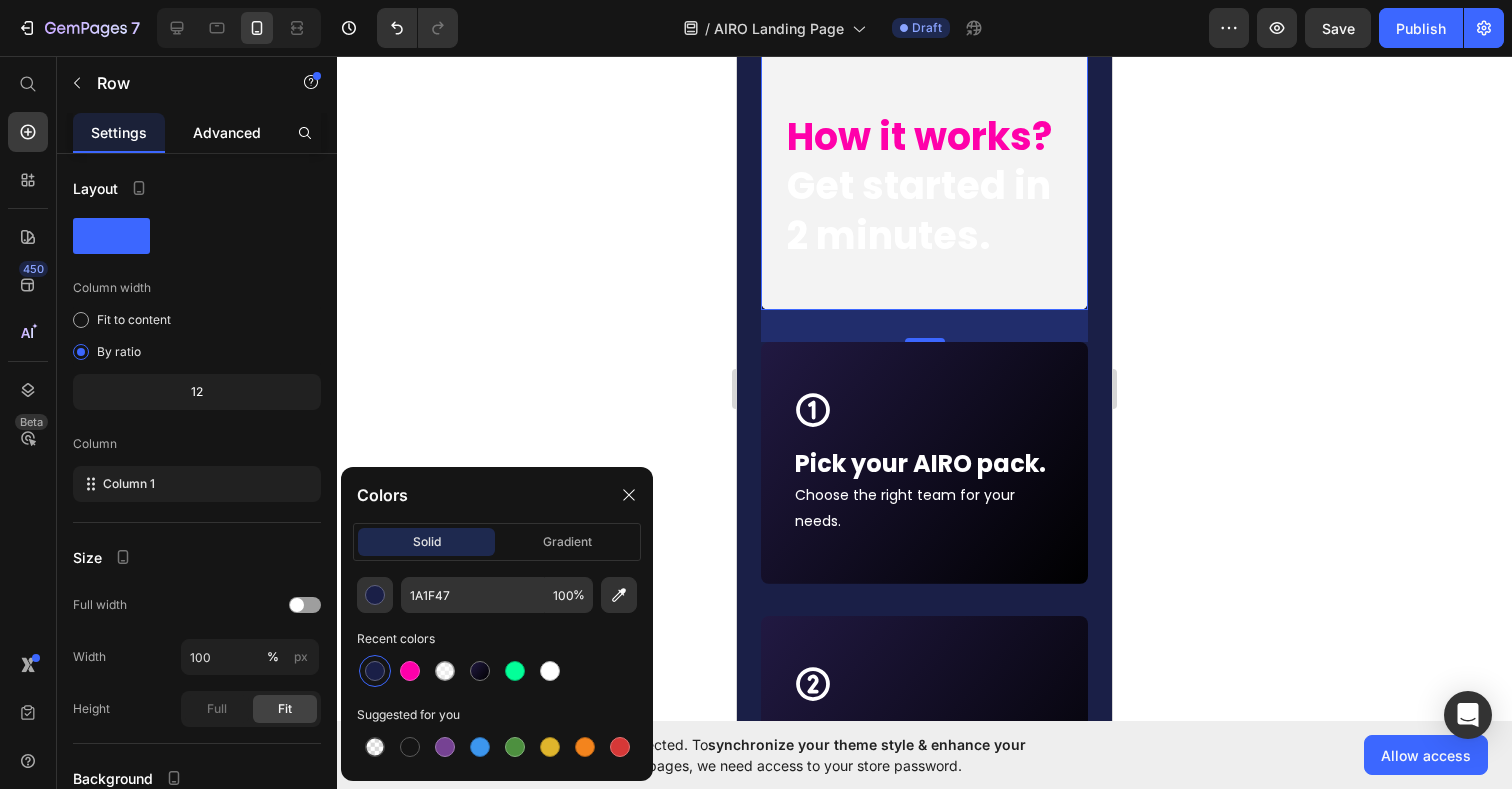 click on "Advanced" 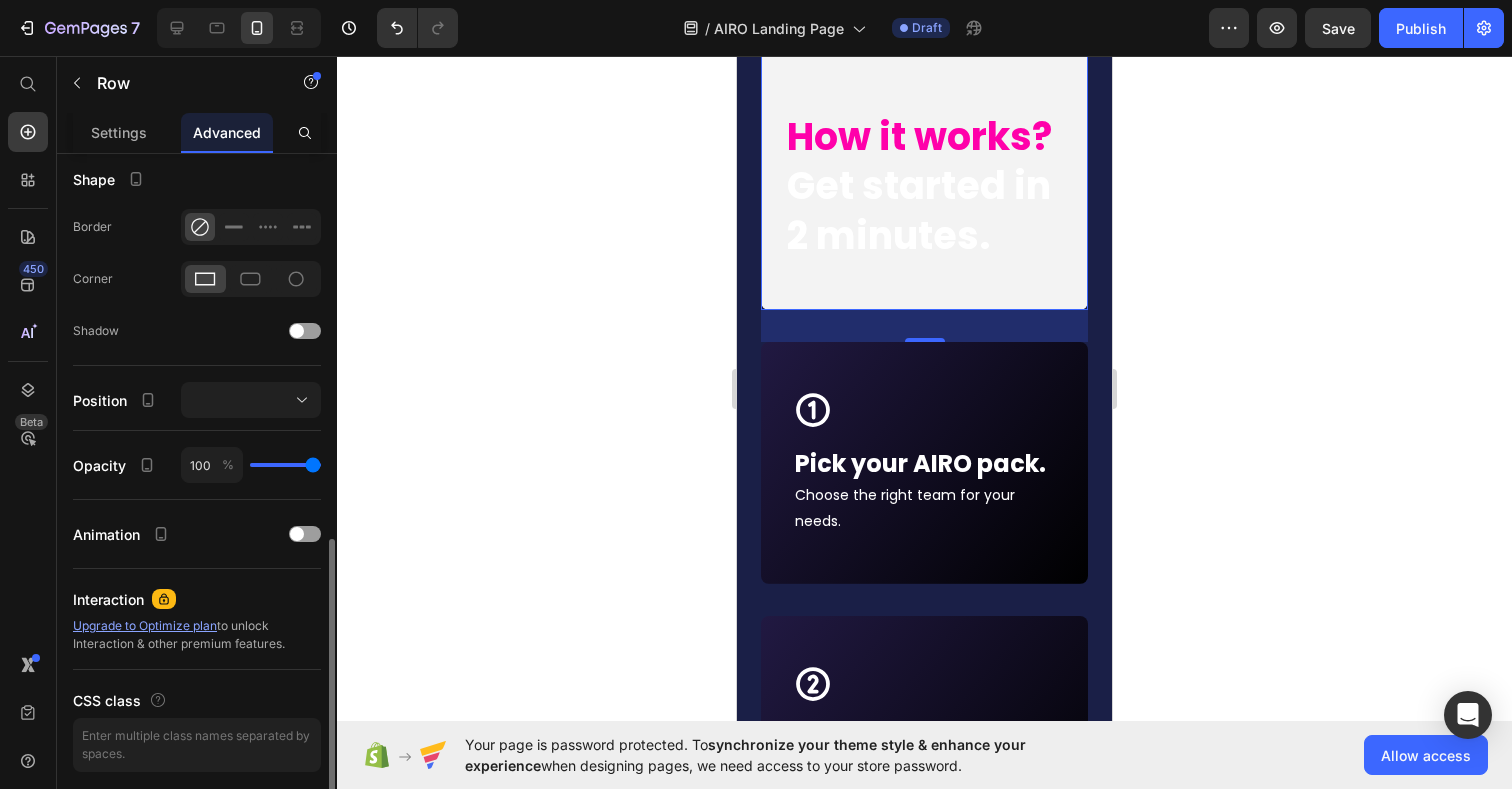 scroll, scrollTop: 577, scrollLeft: 0, axis: vertical 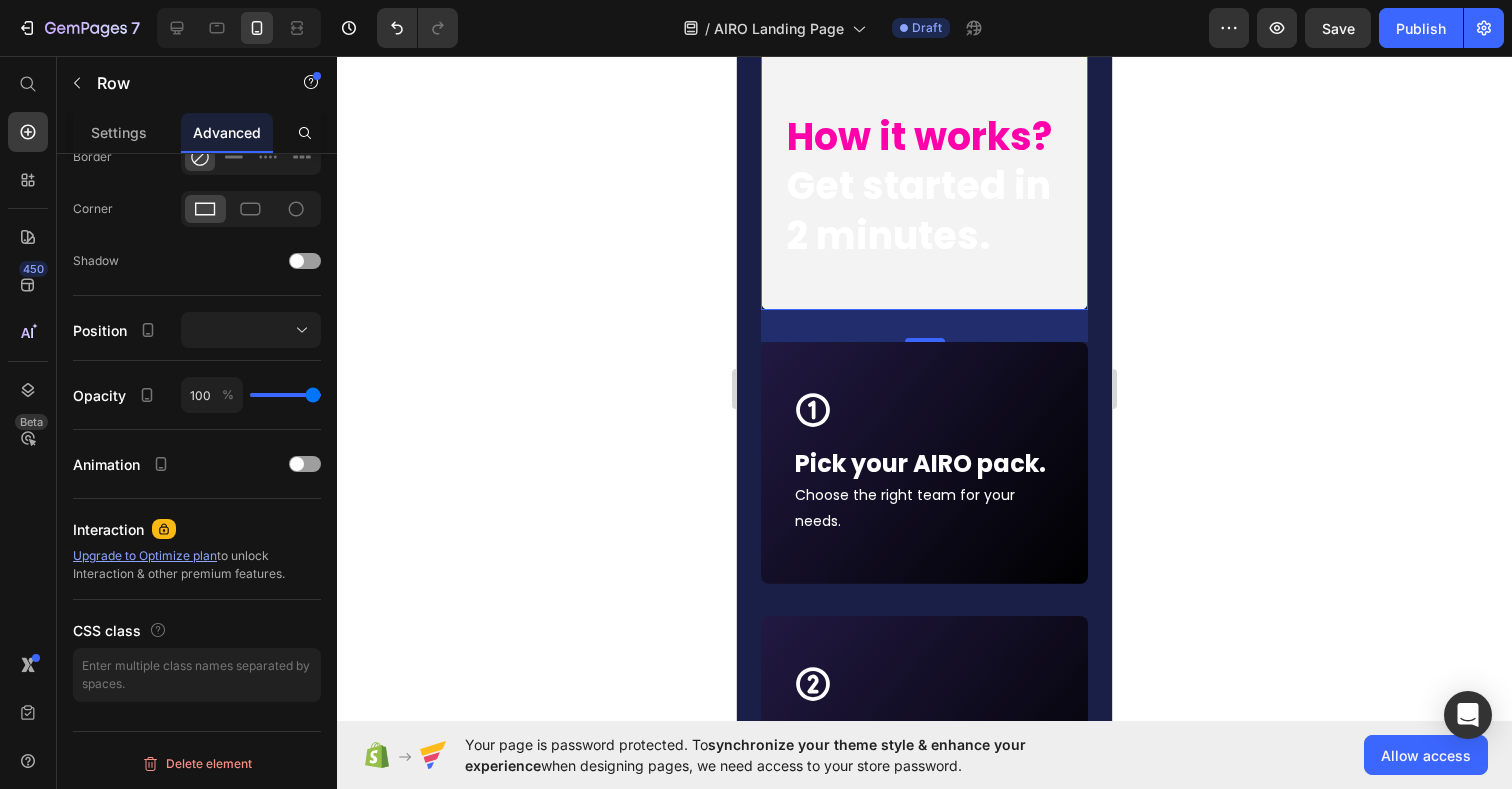 click 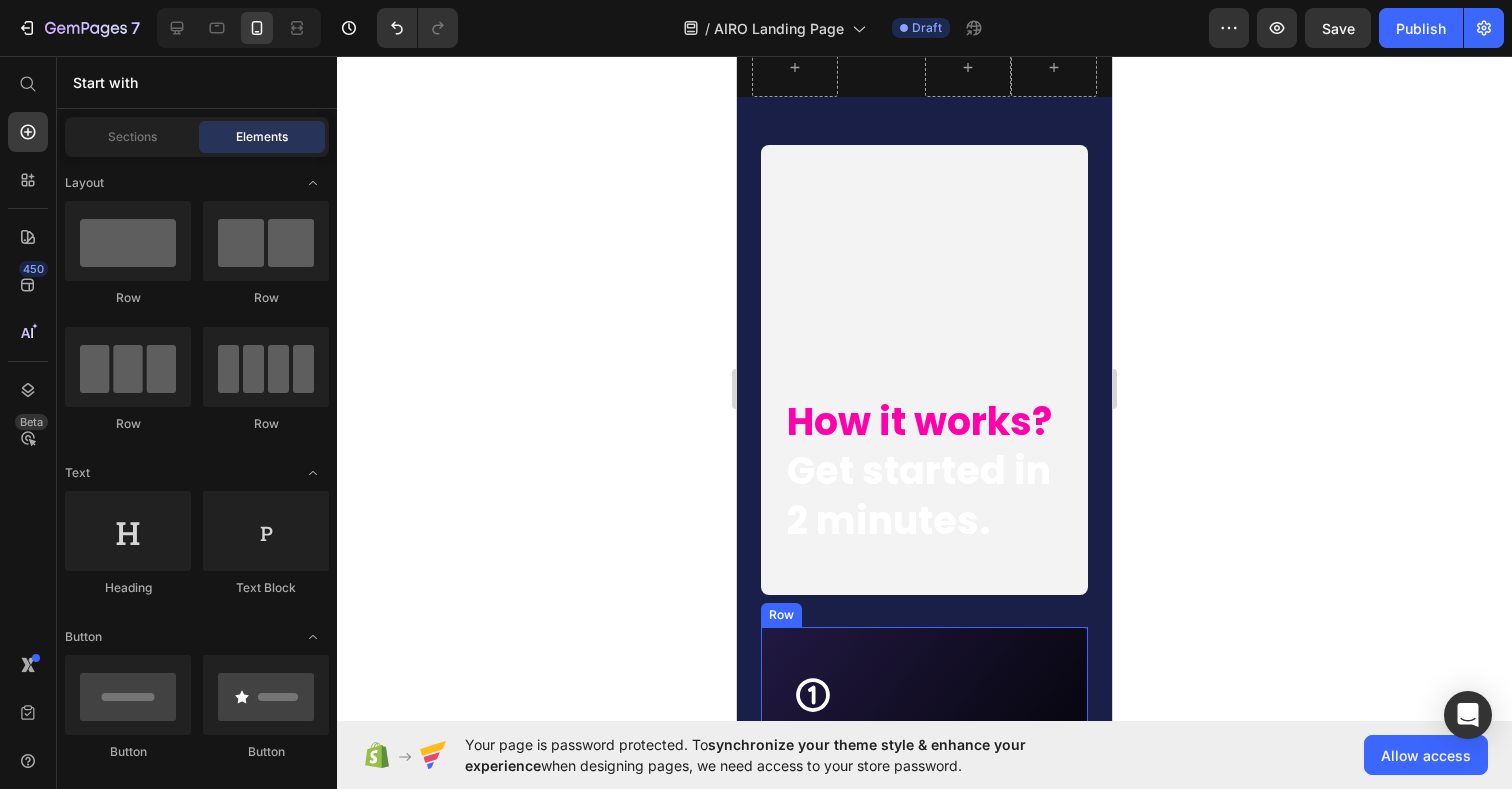 scroll, scrollTop: 9031, scrollLeft: 0, axis: vertical 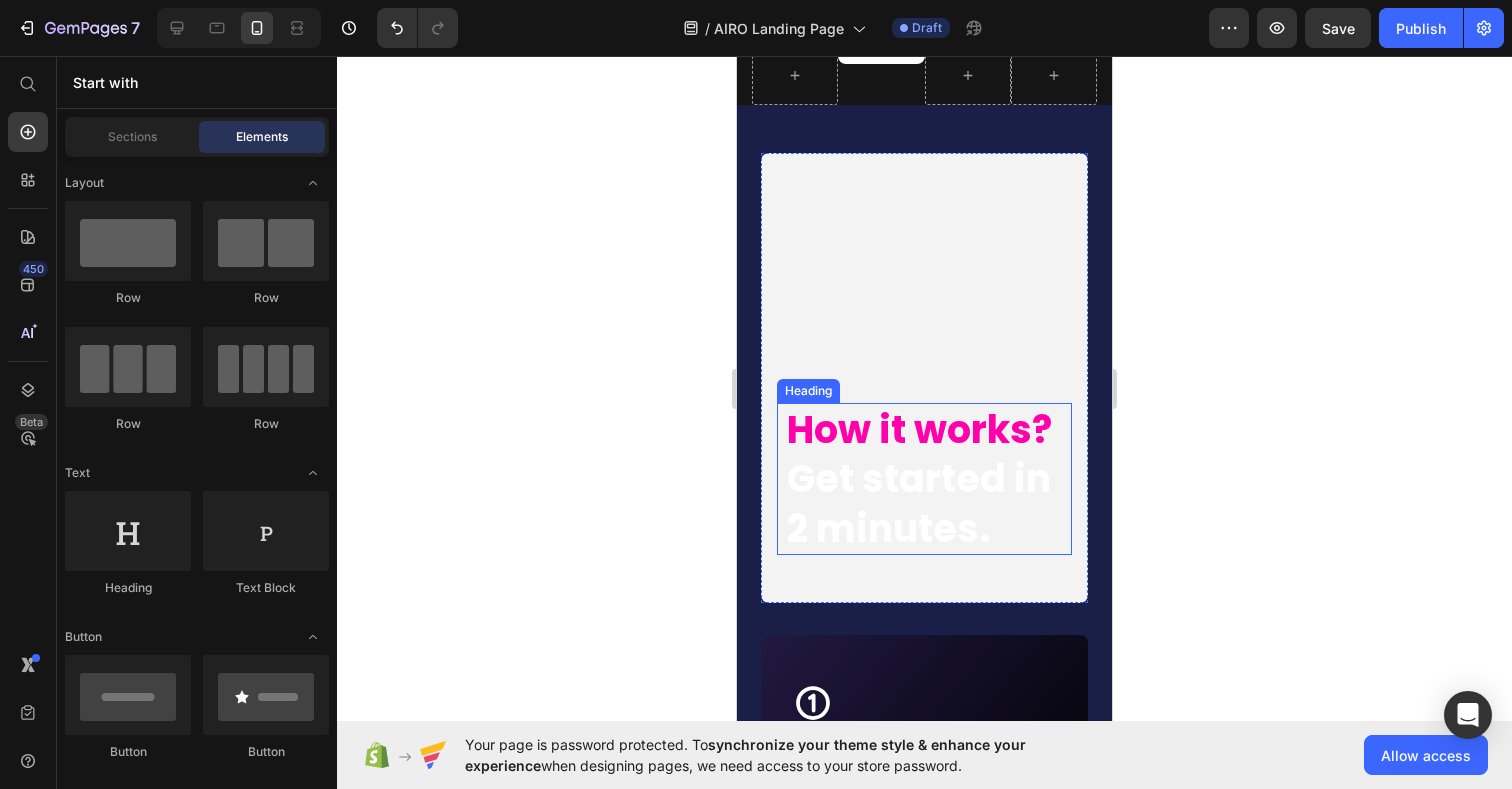 click on "⁠⁠⁠⁠⁠⁠⁠ How it works? Get started in 2 minutes." at bounding box center [928, 479] 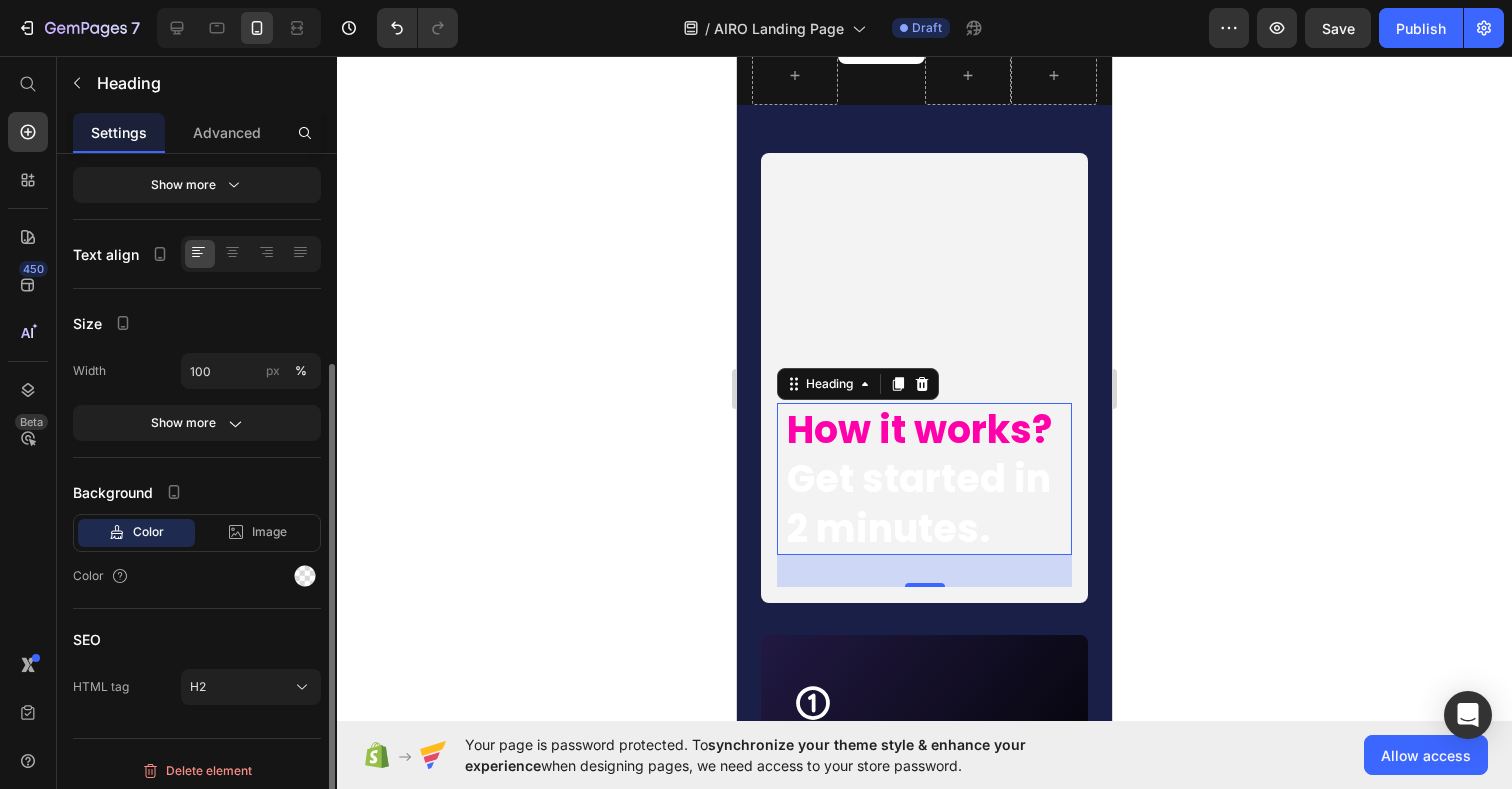 scroll, scrollTop: 320, scrollLeft: 0, axis: vertical 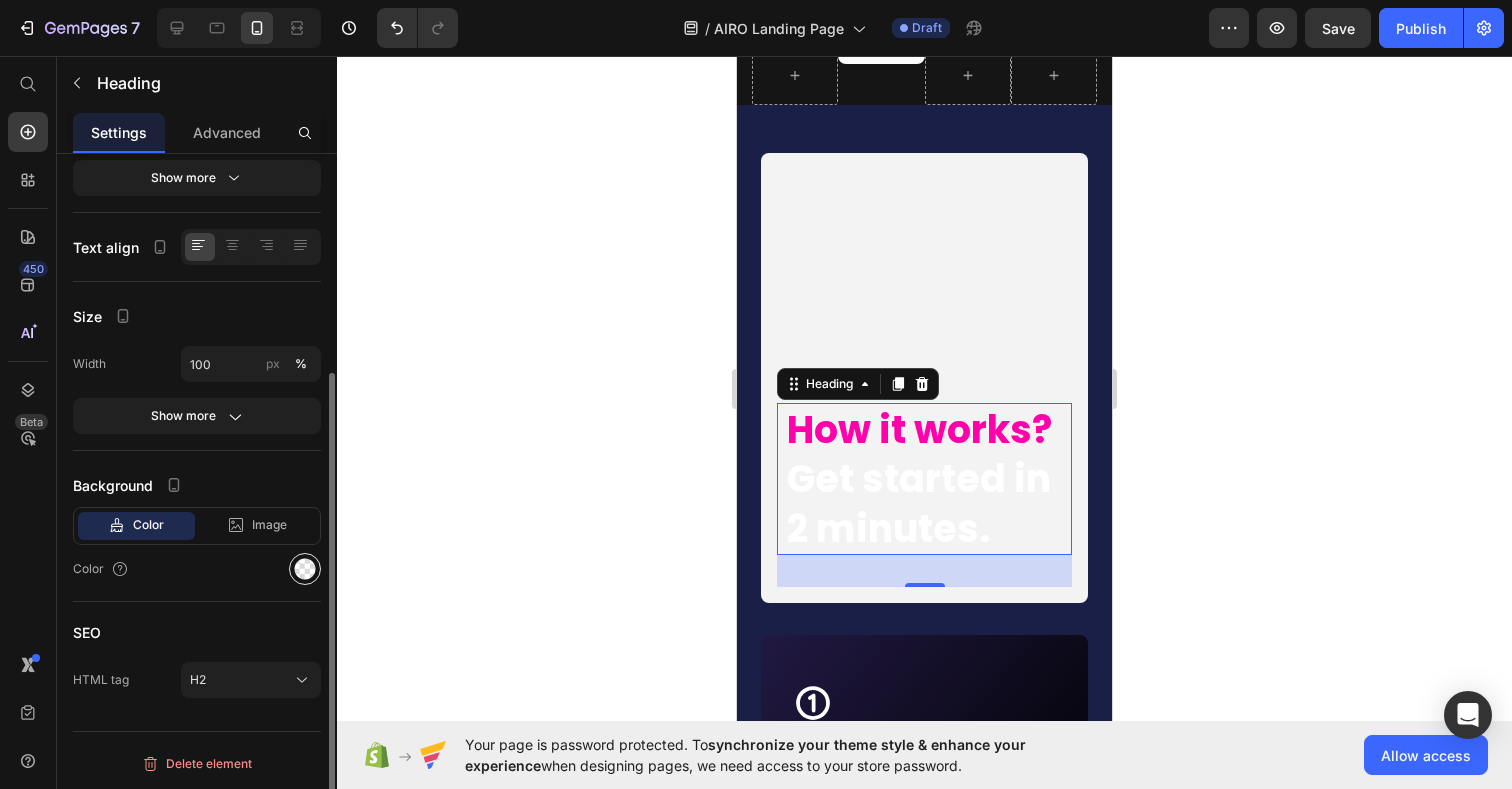 click at bounding box center [305, 569] 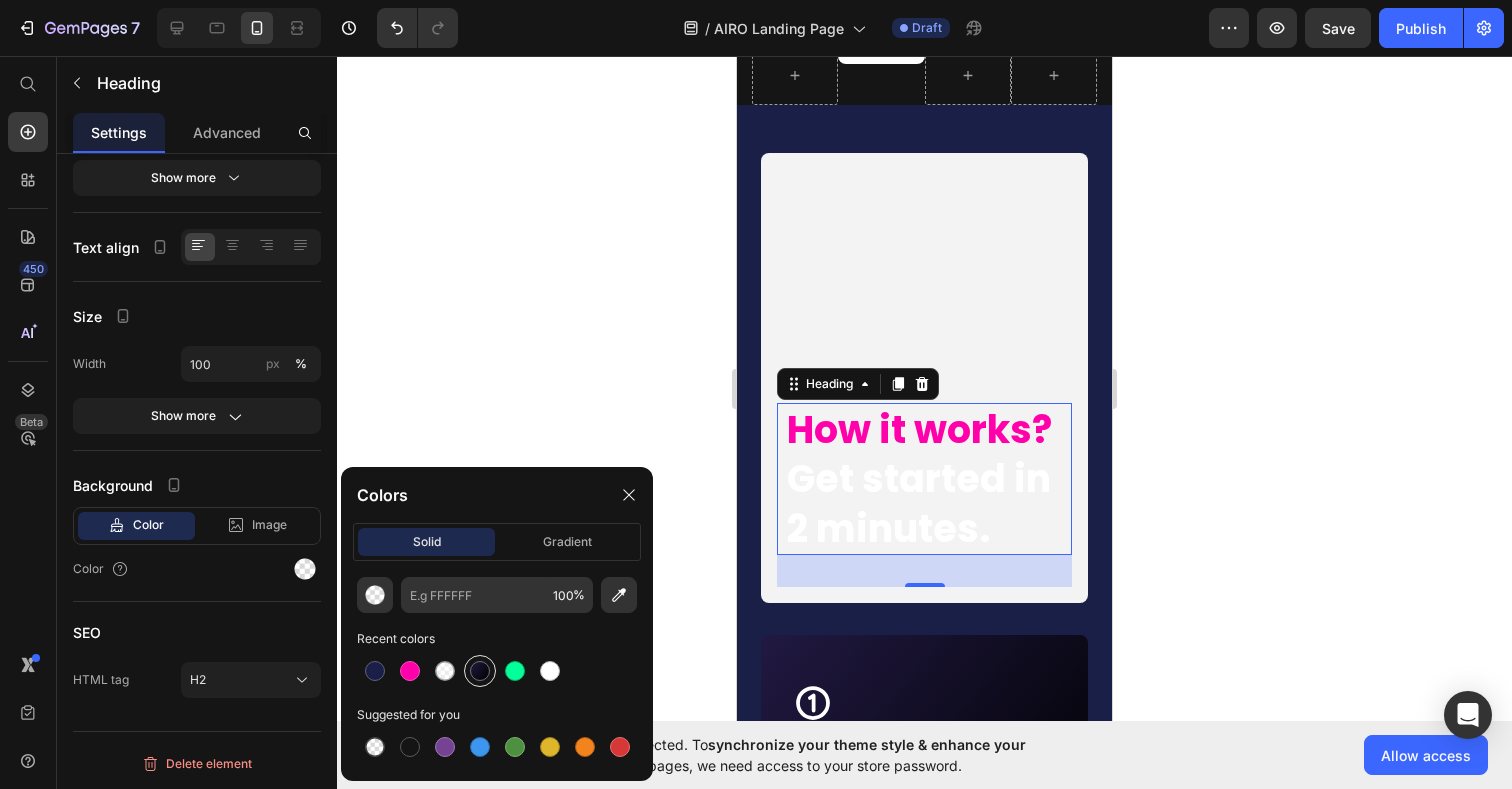 click at bounding box center [480, 671] 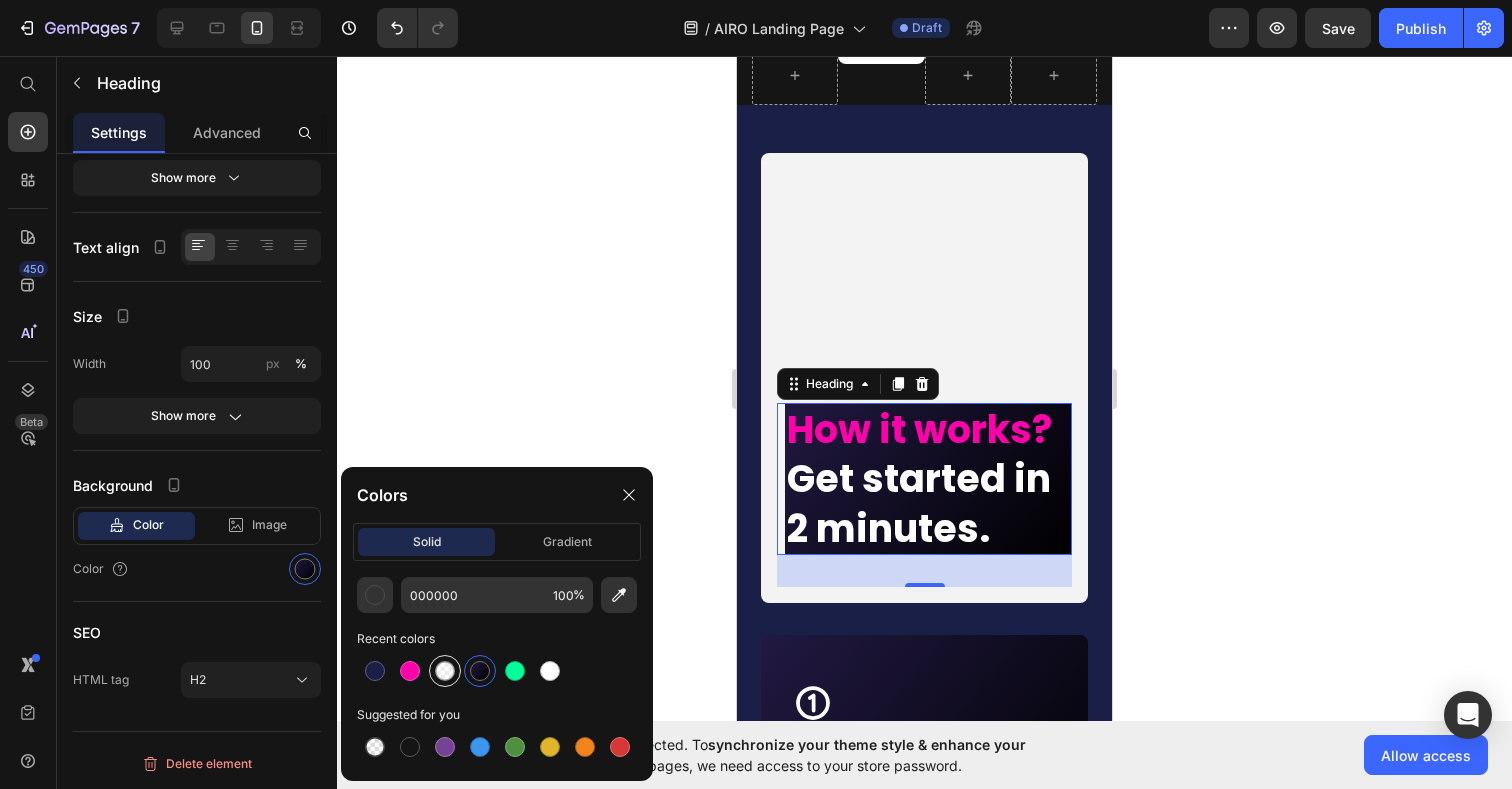 click at bounding box center [445, 671] 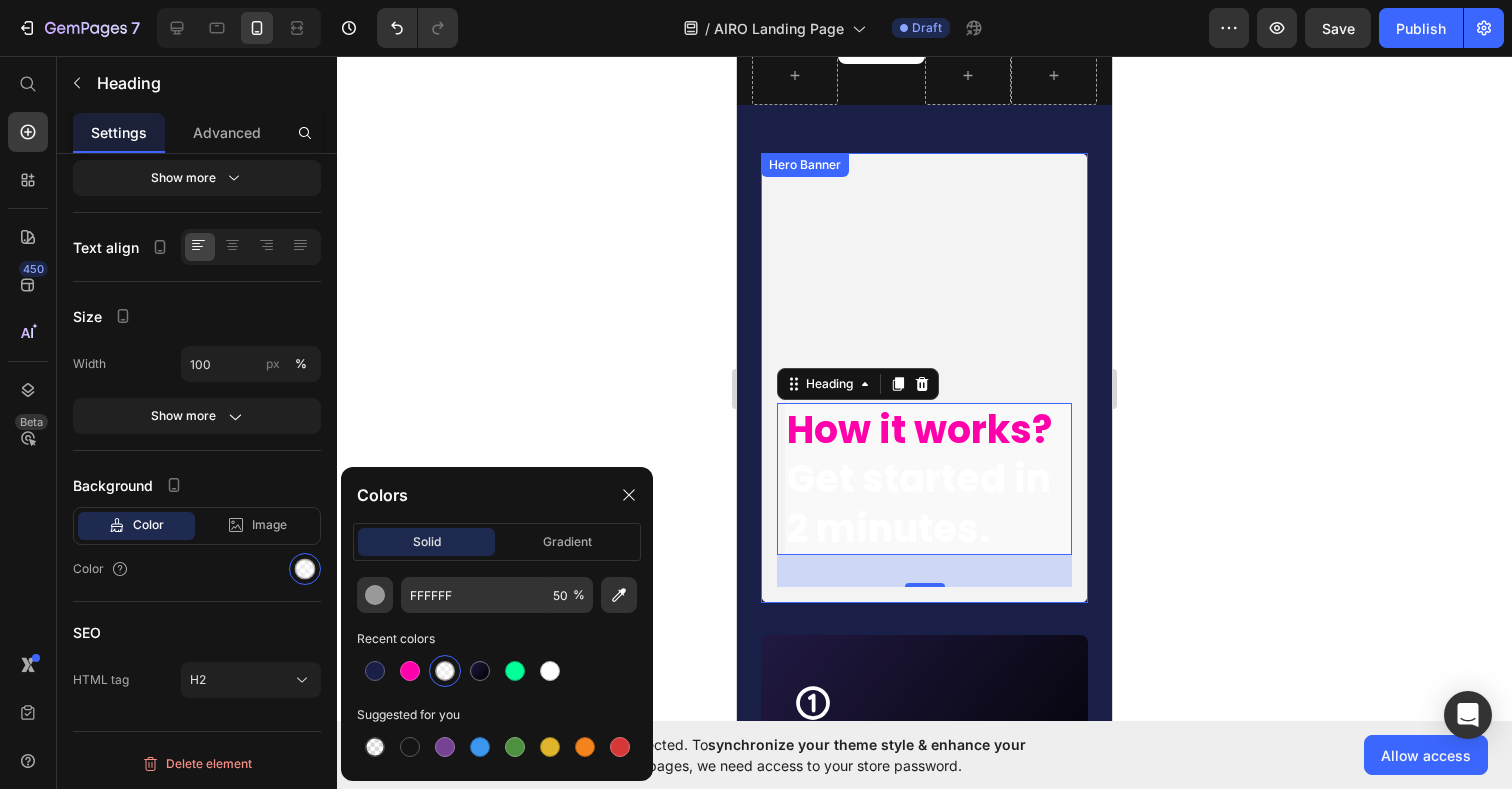 click on "⁠⁠⁠⁠⁠⁠⁠ How it works? Get started in 2 minutes. Heading   32" at bounding box center (924, 495) 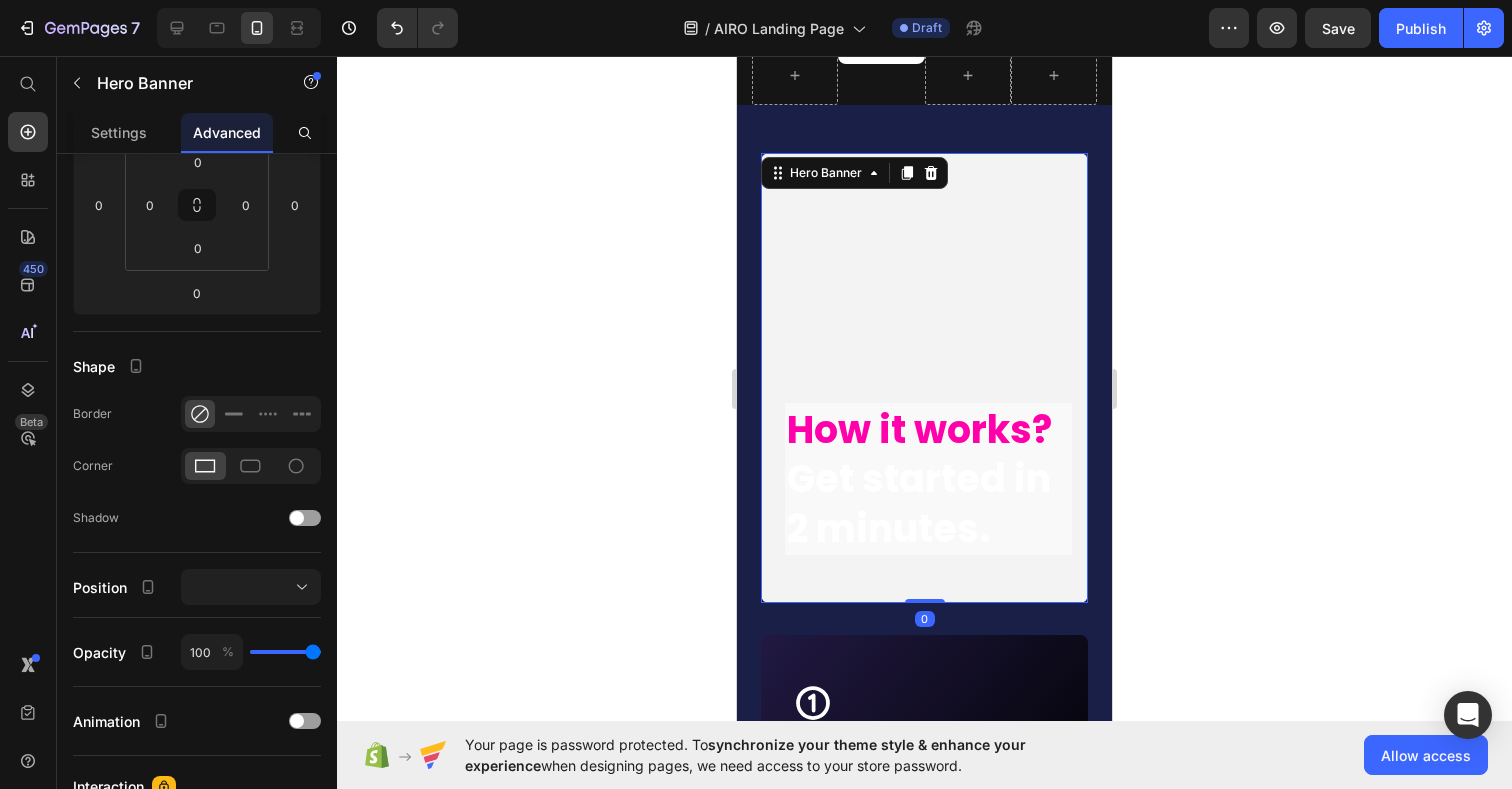 scroll, scrollTop: 0, scrollLeft: 0, axis: both 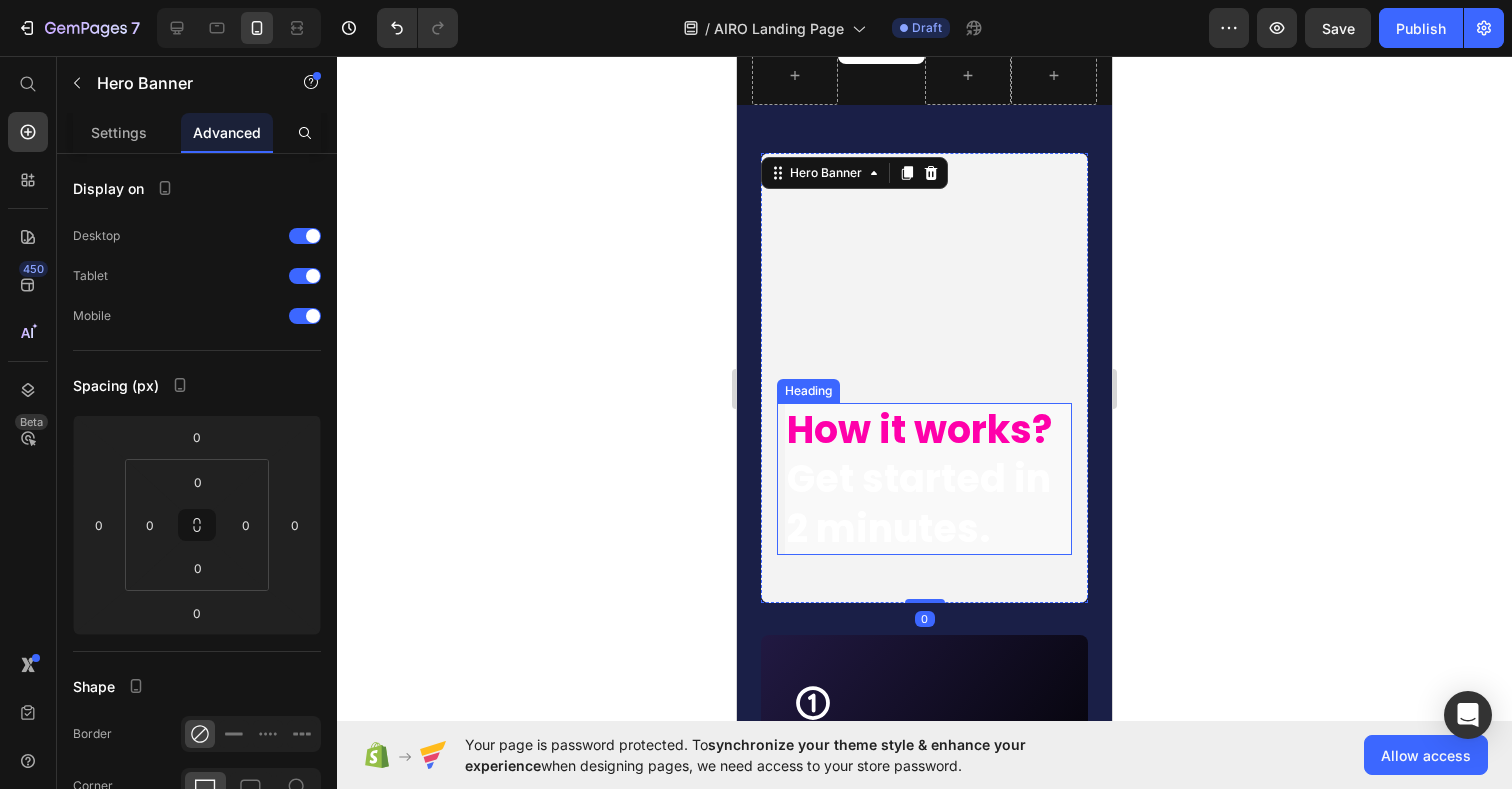 click on "How it works?" at bounding box center (919, 429) 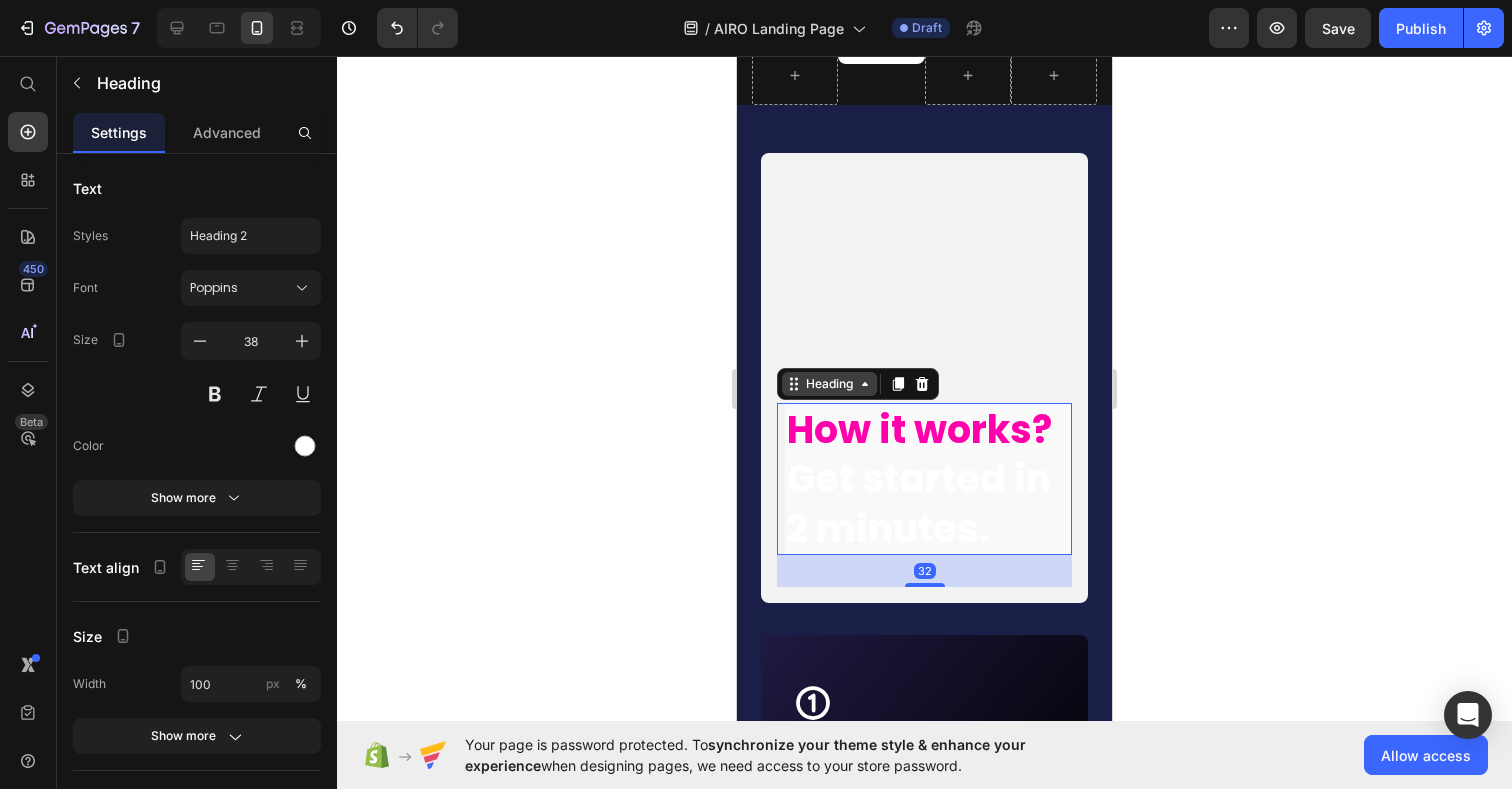 click on "Heading" at bounding box center [829, 384] 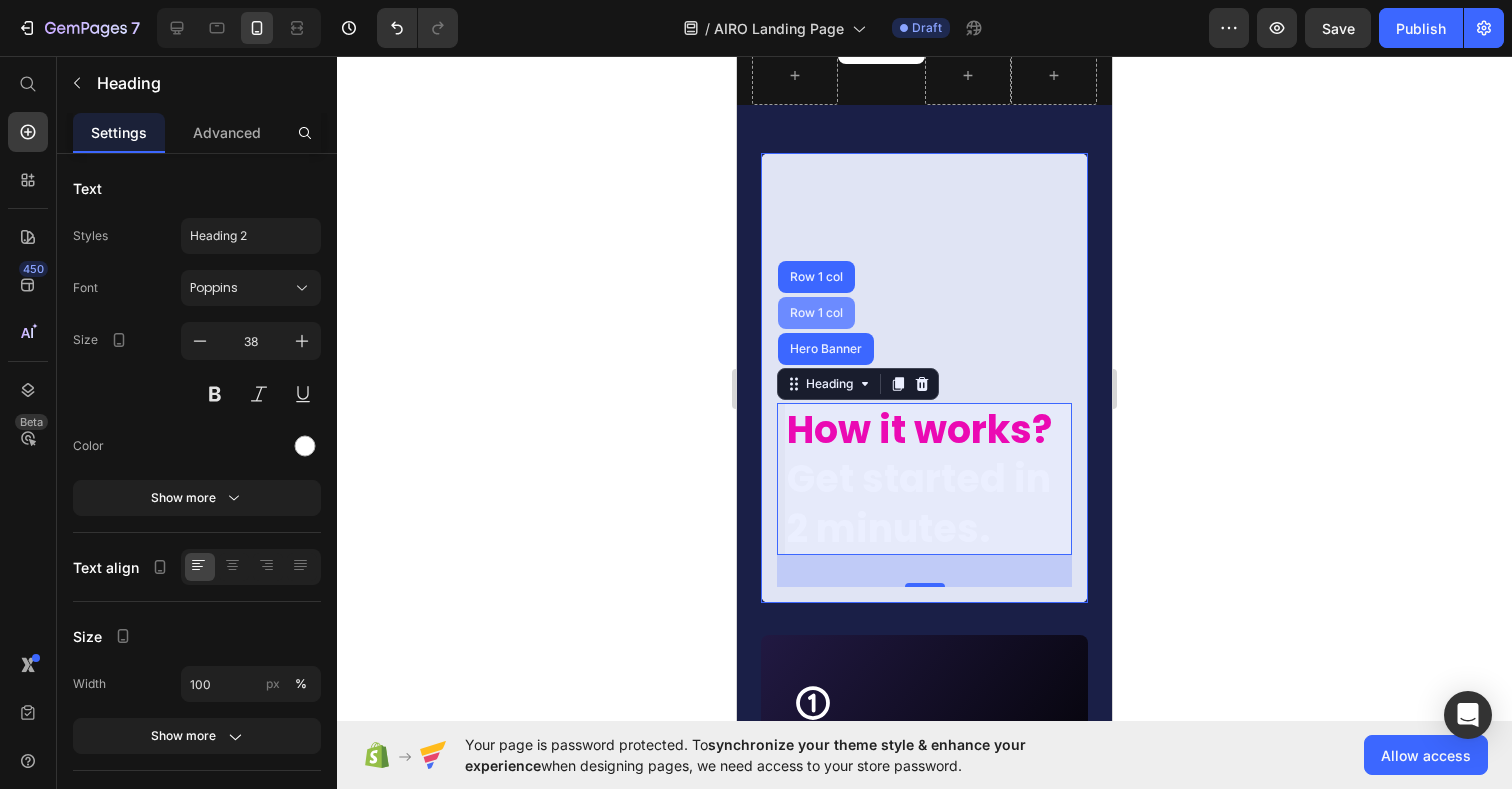 click on "Row 1 col" at bounding box center (816, 313) 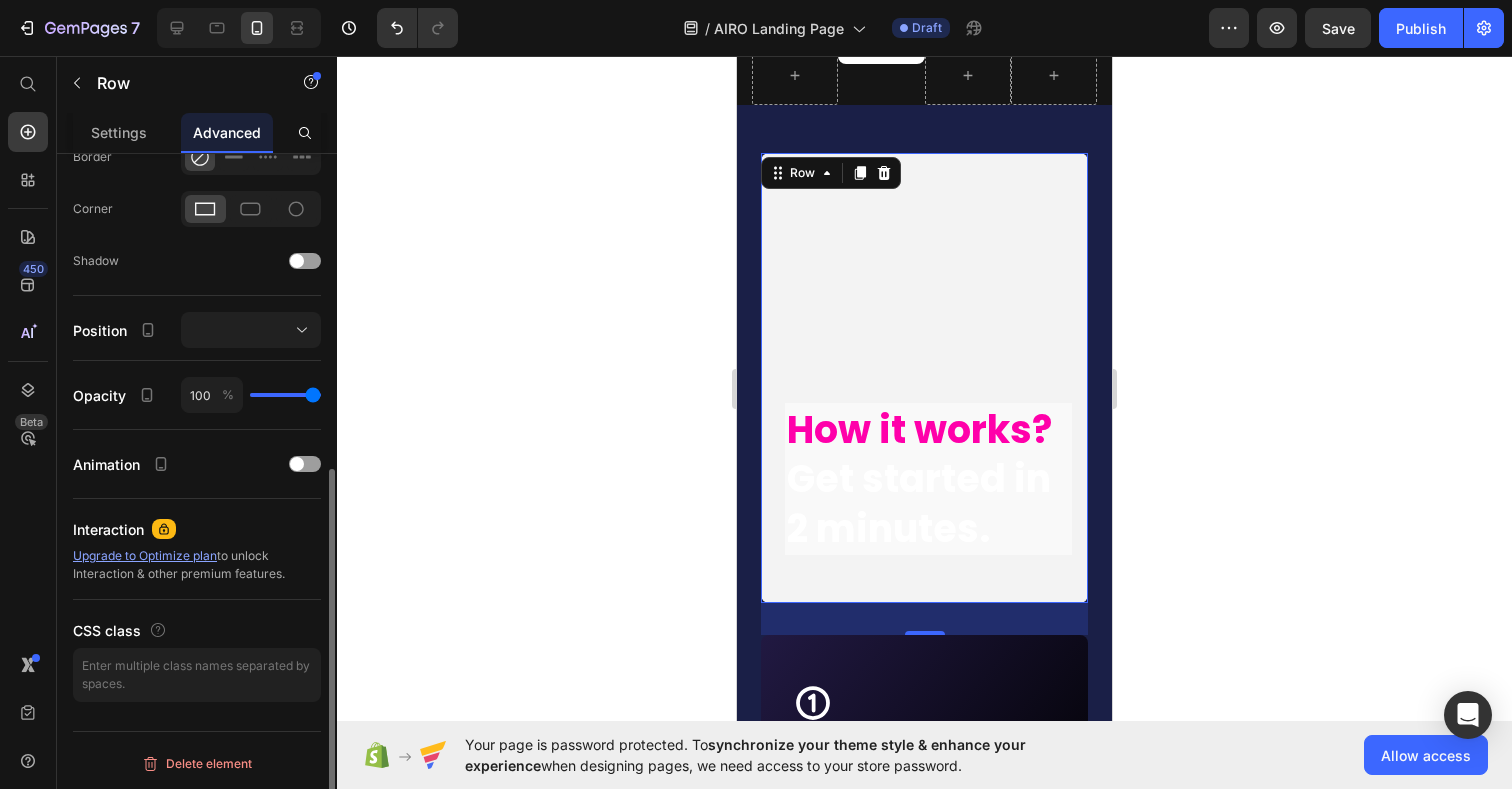 scroll, scrollTop: 0, scrollLeft: 0, axis: both 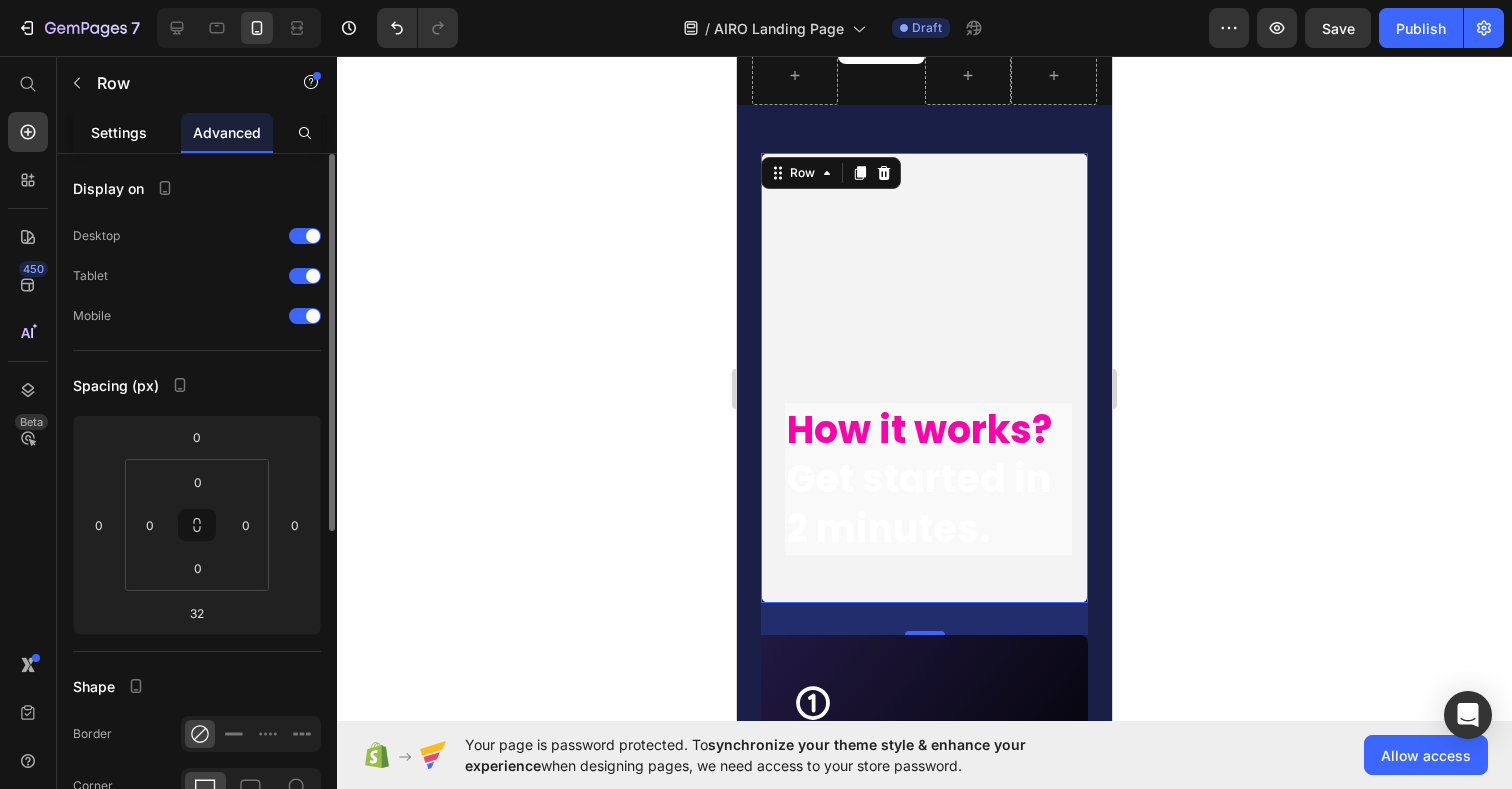 click on "Settings" at bounding box center [119, 132] 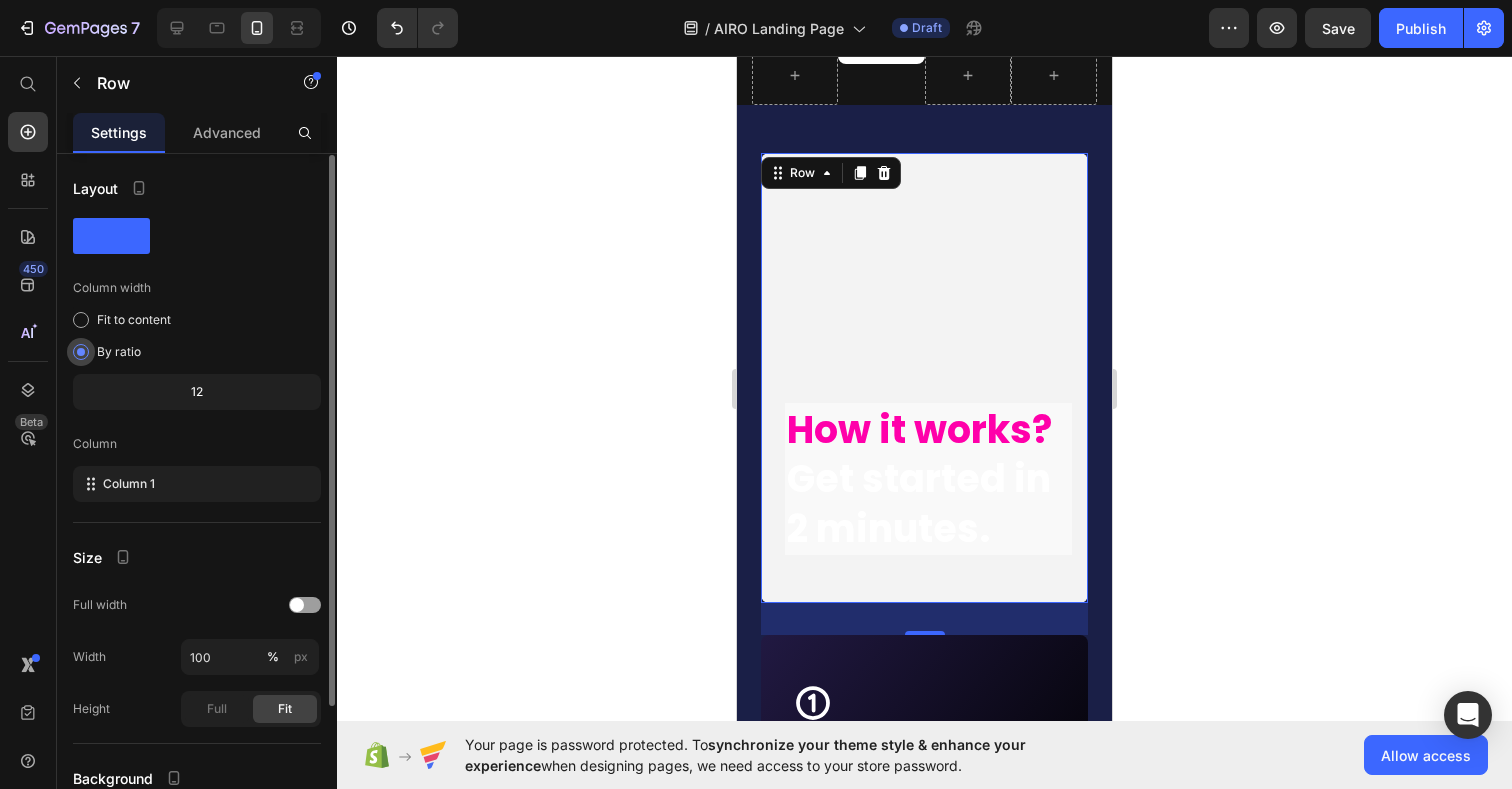 scroll, scrollTop: 176, scrollLeft: 0, axis: vertical 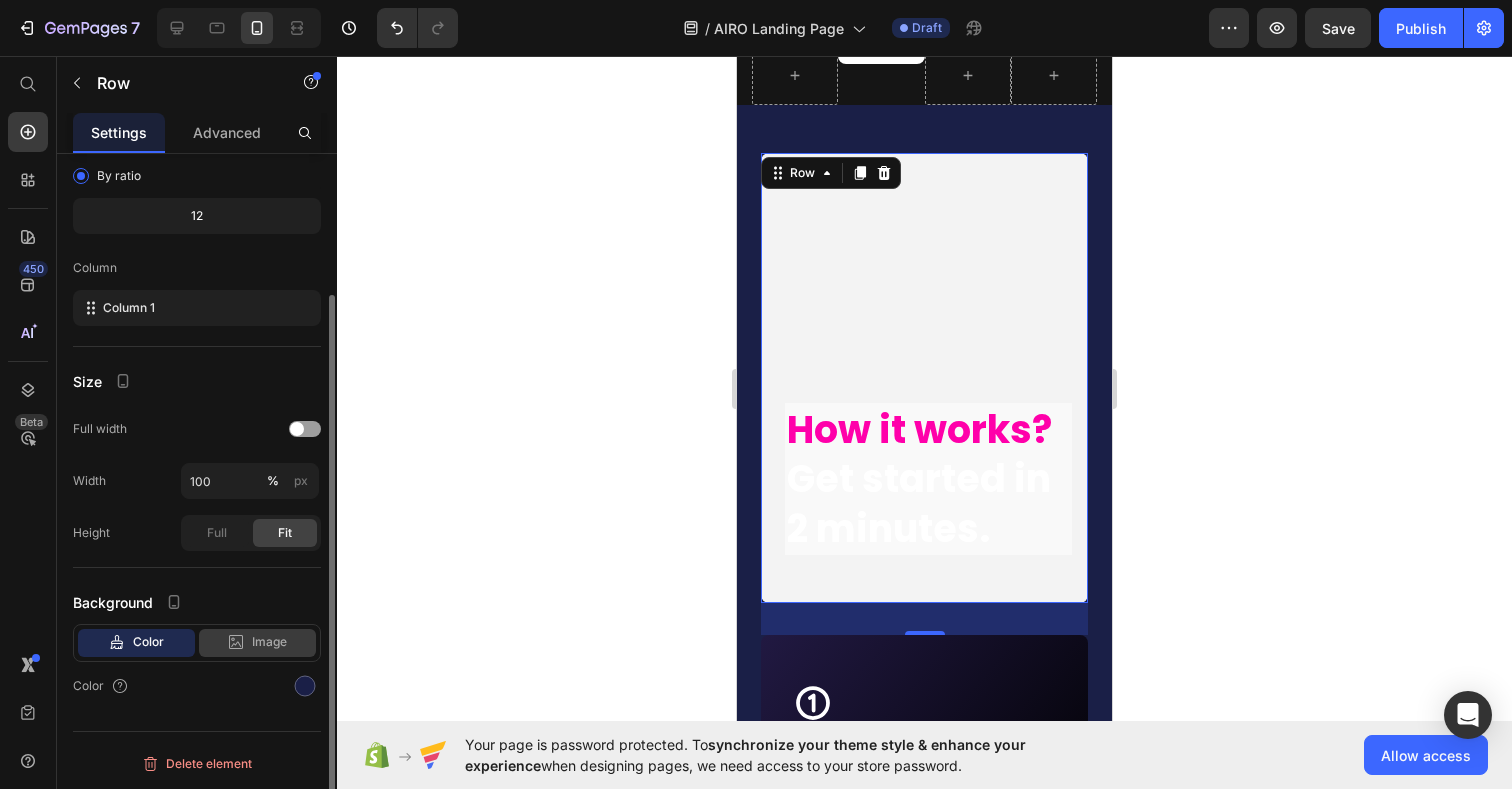 click on "Image" 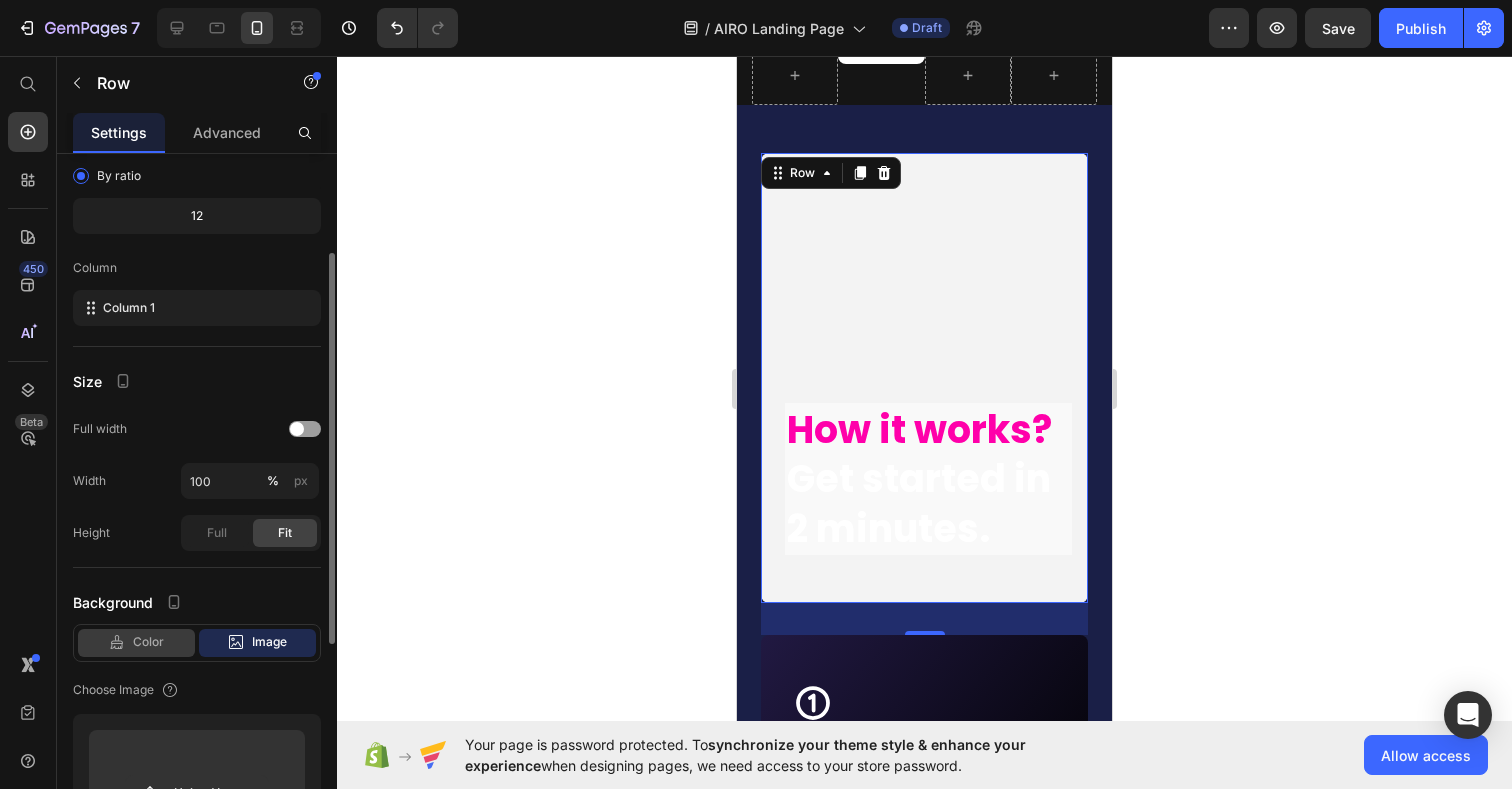 click on "Color" at bounding box center (148, 642) 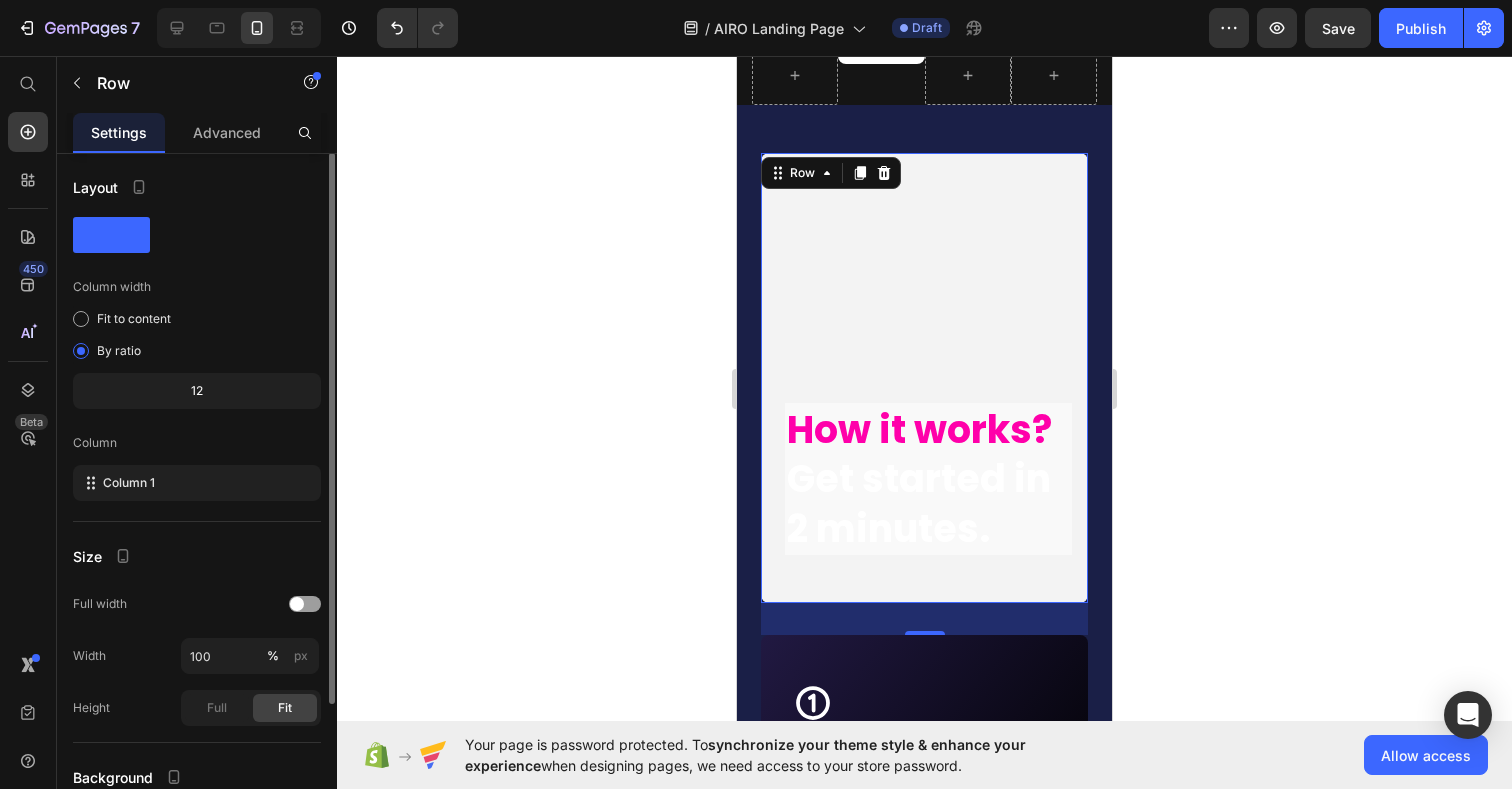 scroll, scrollTop: 0, scrollLeft: 0, axis: both 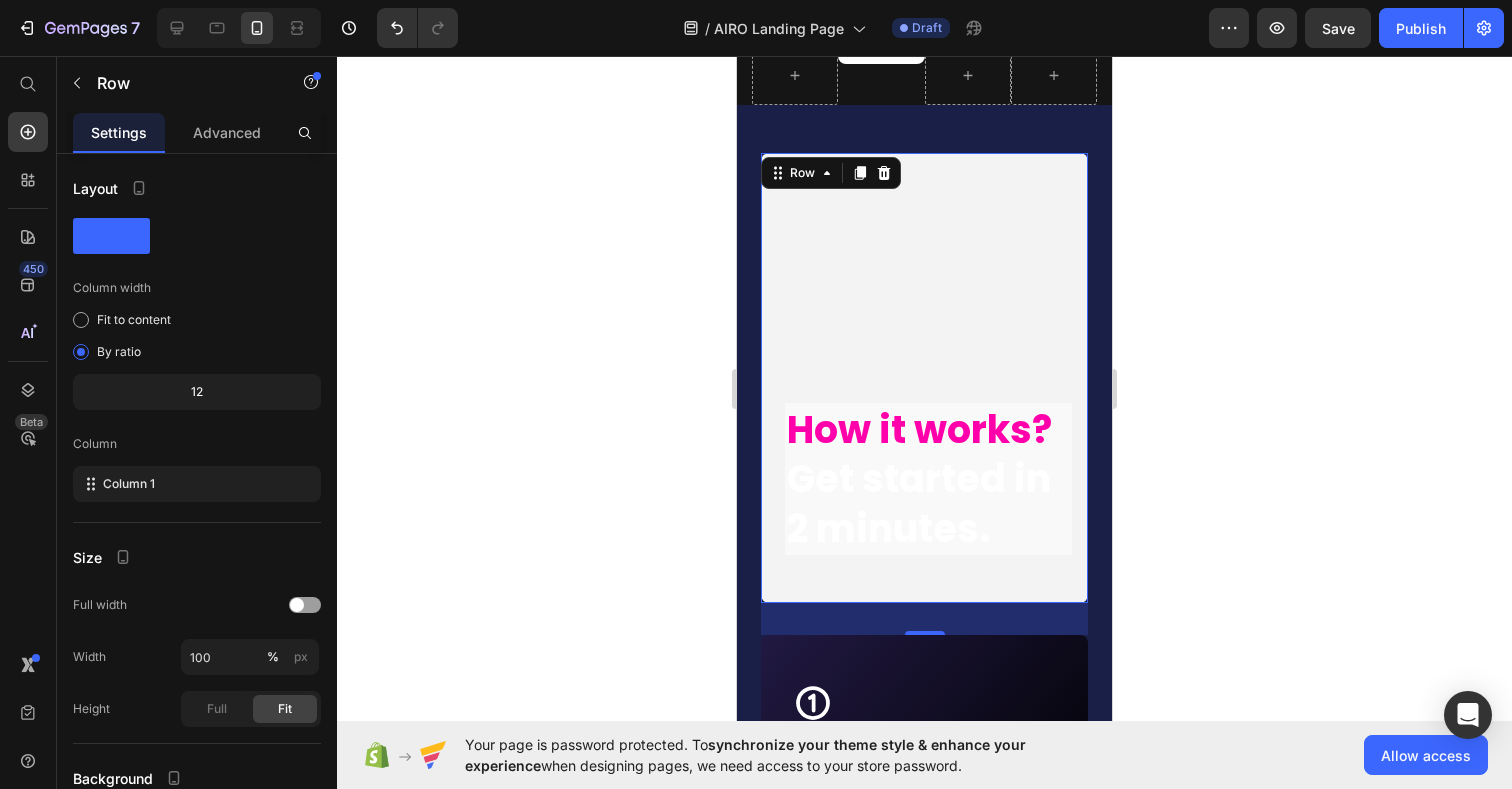 click 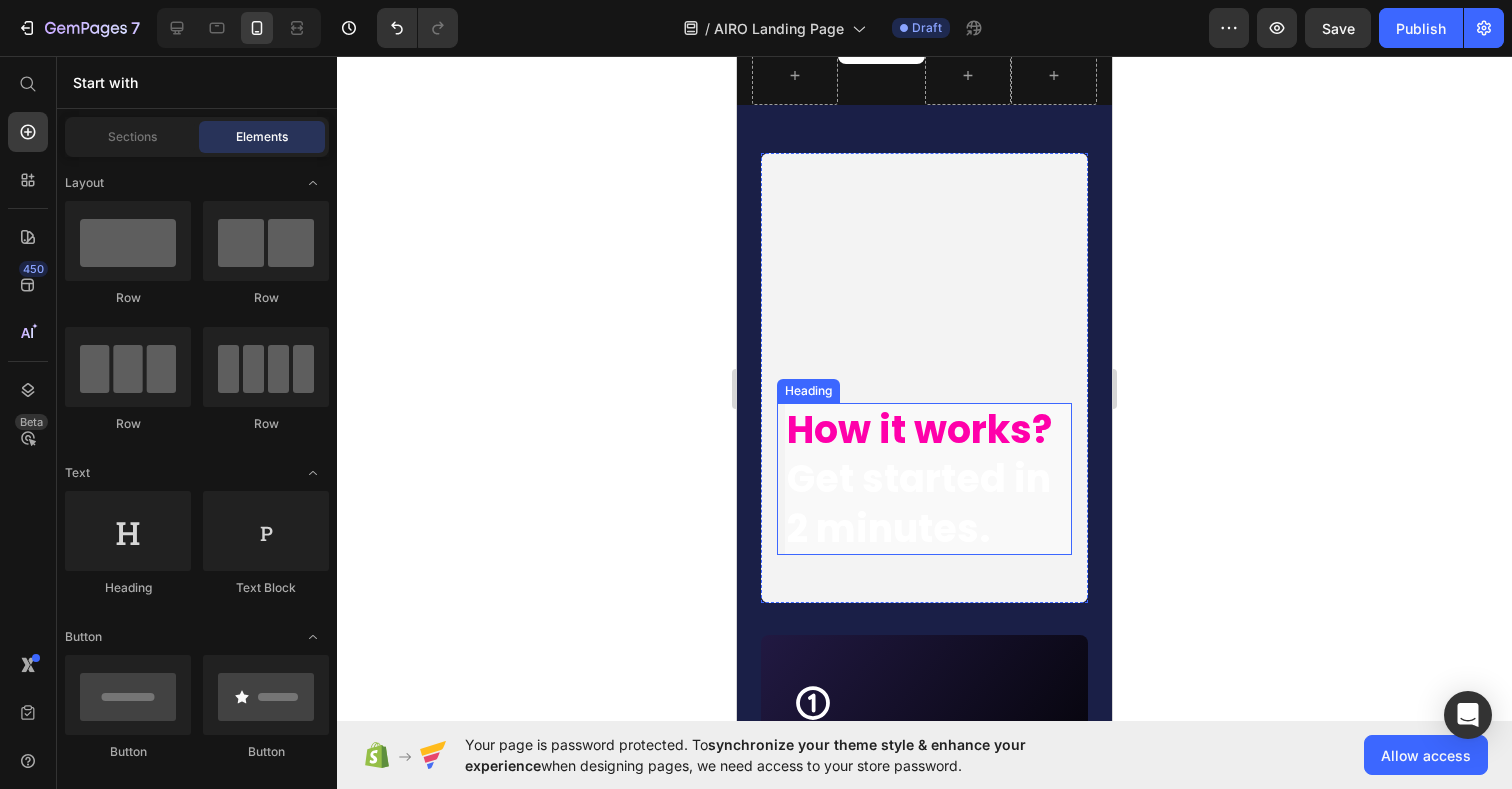 click on "Get started in 2 minutes." at bounding box center (919, 503) 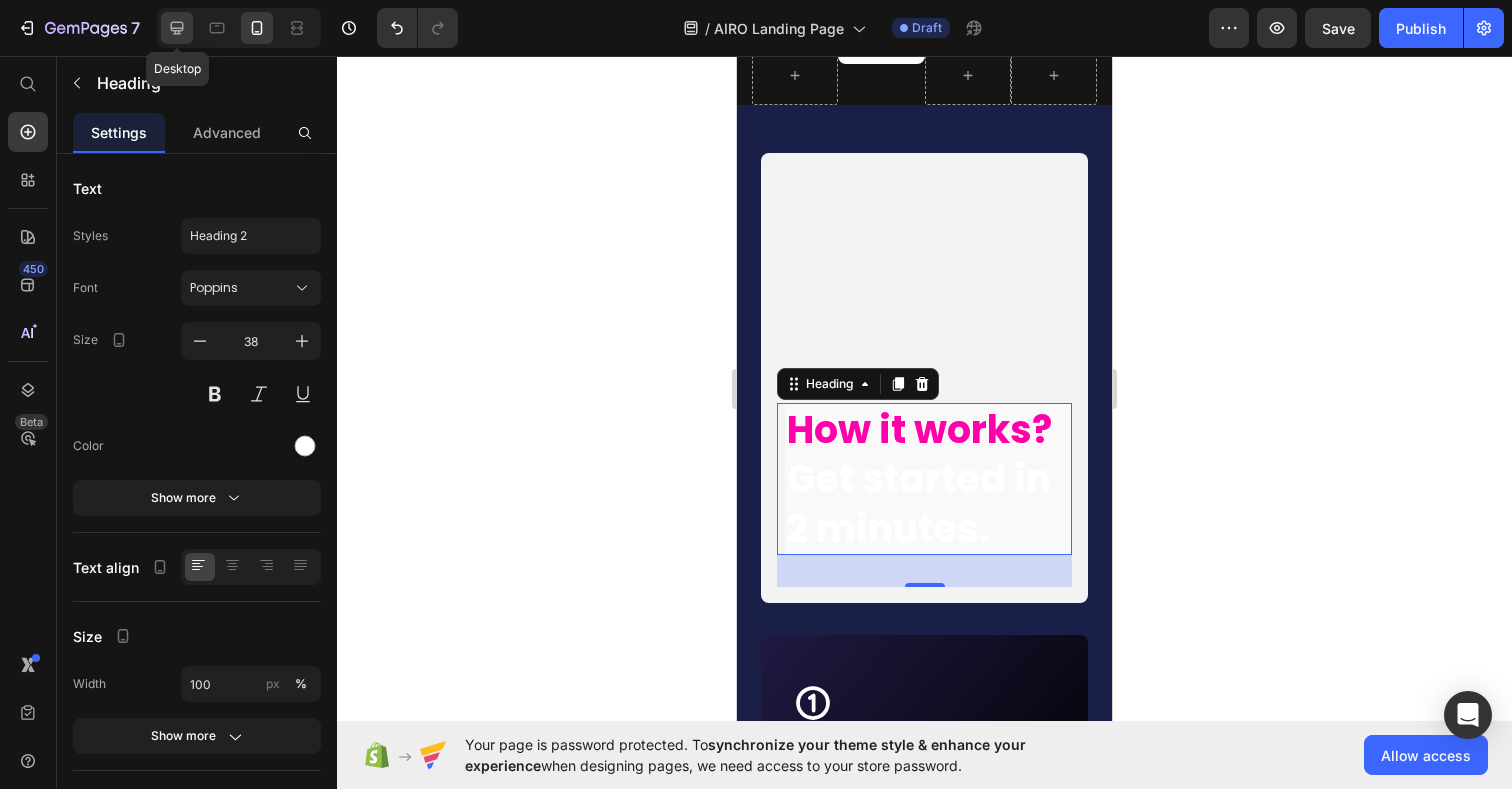 click 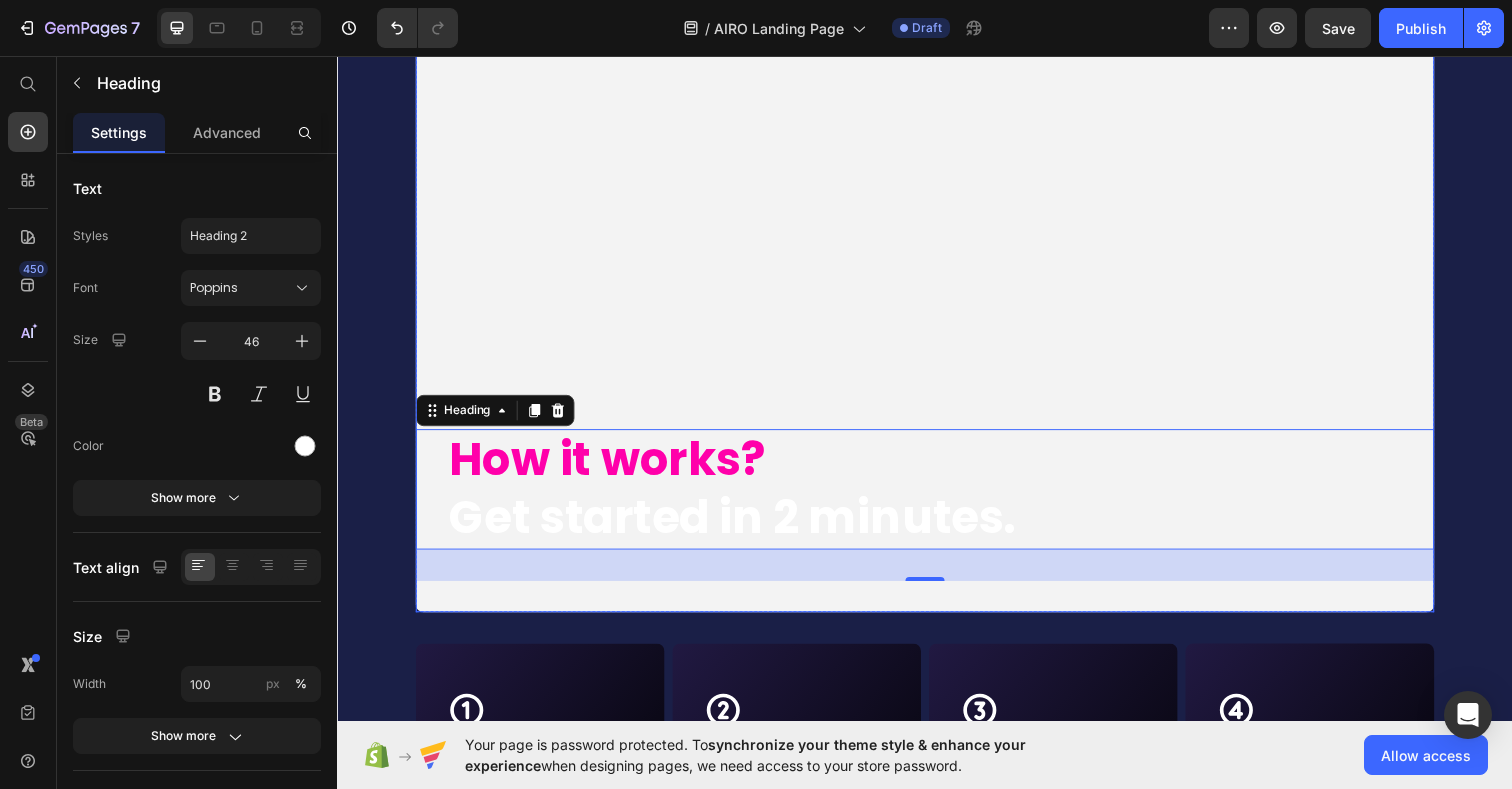 scroll, scrollTop: 9492, scrollLeft: 0, axis: vertical 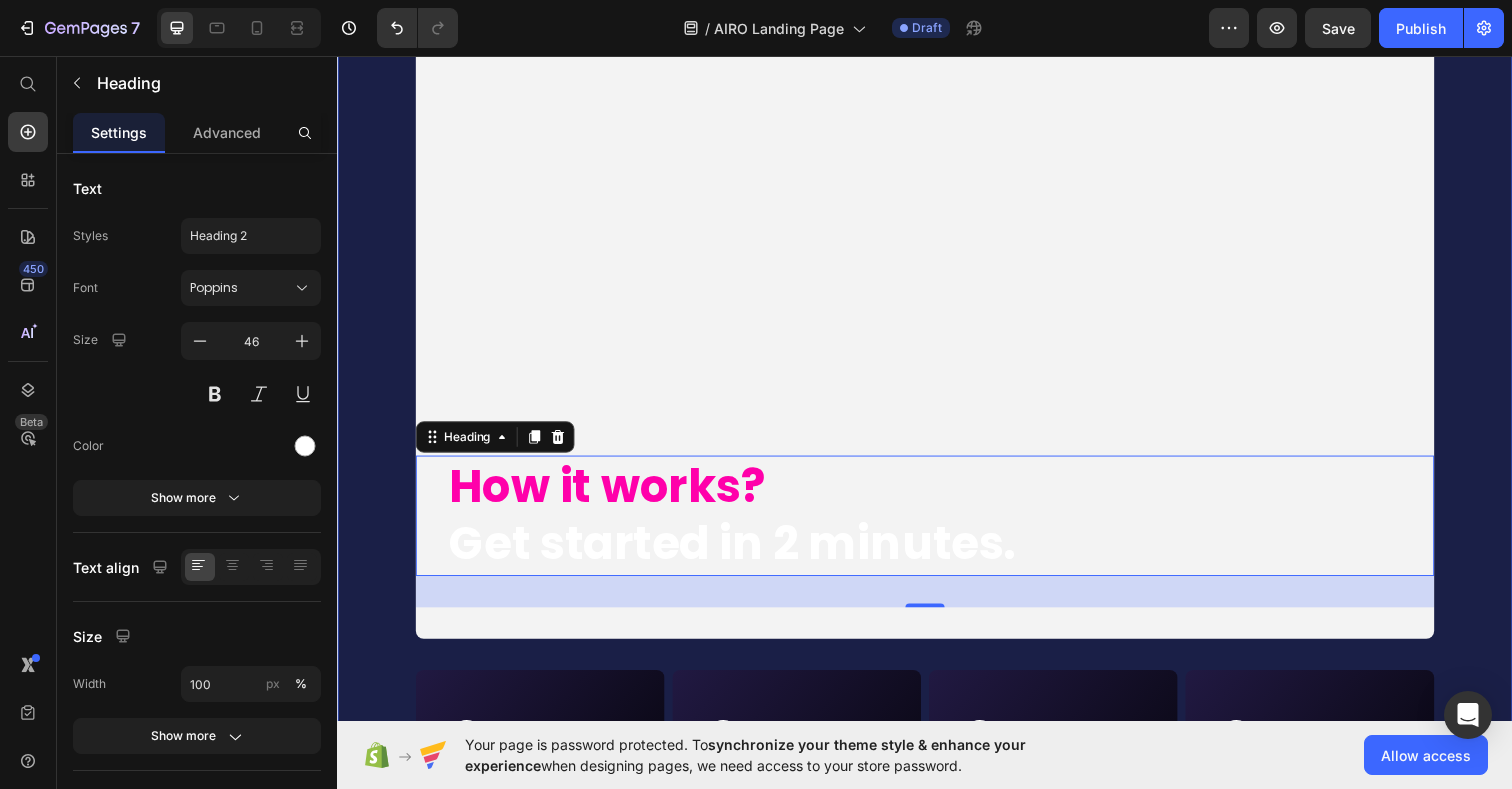 click on "⁠⁠⁠⁠⁠⁠⁠ How it works? Get started in 2 minutes. Heading   32 Hero Banner Row
Icon Row Pick your AIRO pack. Text block Choose the right team for your needs. Text Block Row
Icon Row Access your dashboard. Text block Get instant entry to your curated workspace. Text Block Row
Icon Row Browse your Assistants. Text block Get instant entry to your curated workspace. Text Block Row
Icon Row Start chatting. Text block Launch via GPT links: works both with ChatGPT Free or Plus!* Text Block Row Row Row Unlock your AI HEADQUARTER now Button *AIRO works with both ChatGPT Free and Plus accounts. But keep in mind: with ChatGPT Plus you’ll unlock last models and extra features: like file uploads, advanced tools, unlimited replies. We love it and suggest to subscribe it! Heading Section 16" at bounding box center (937, 556) 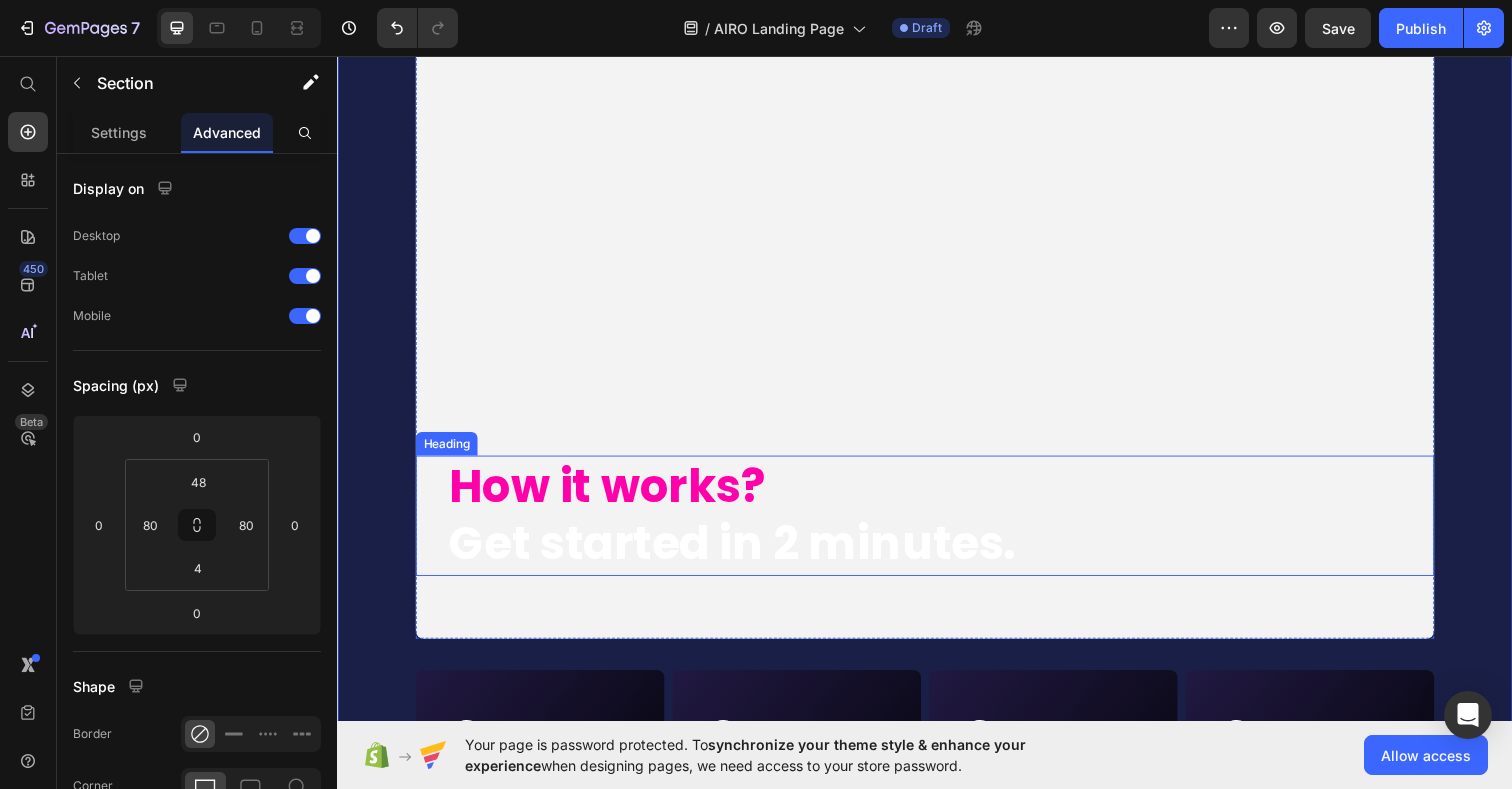 click on "Get started in 2 minutes." at bounding box center [740, 554] 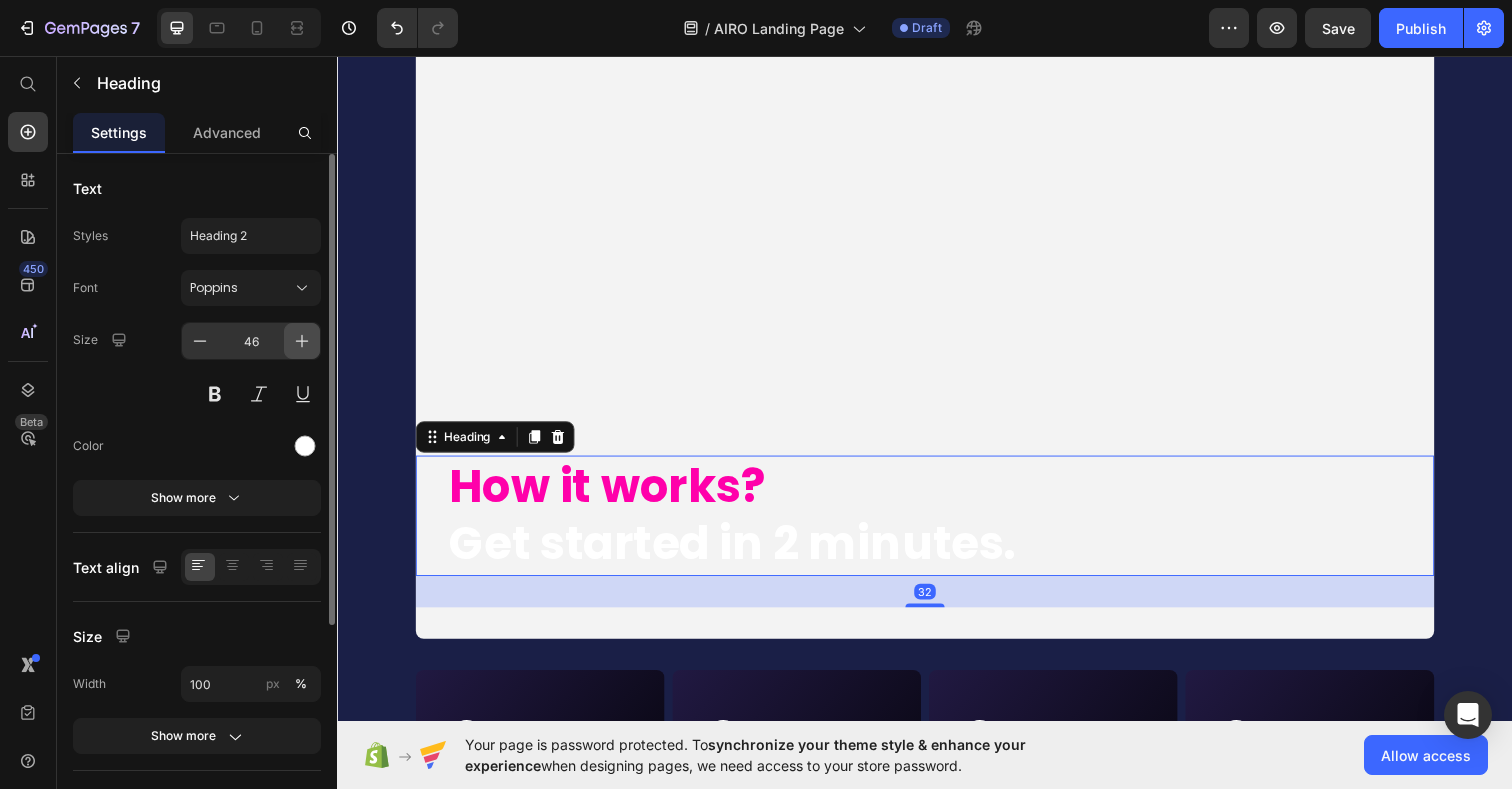 click 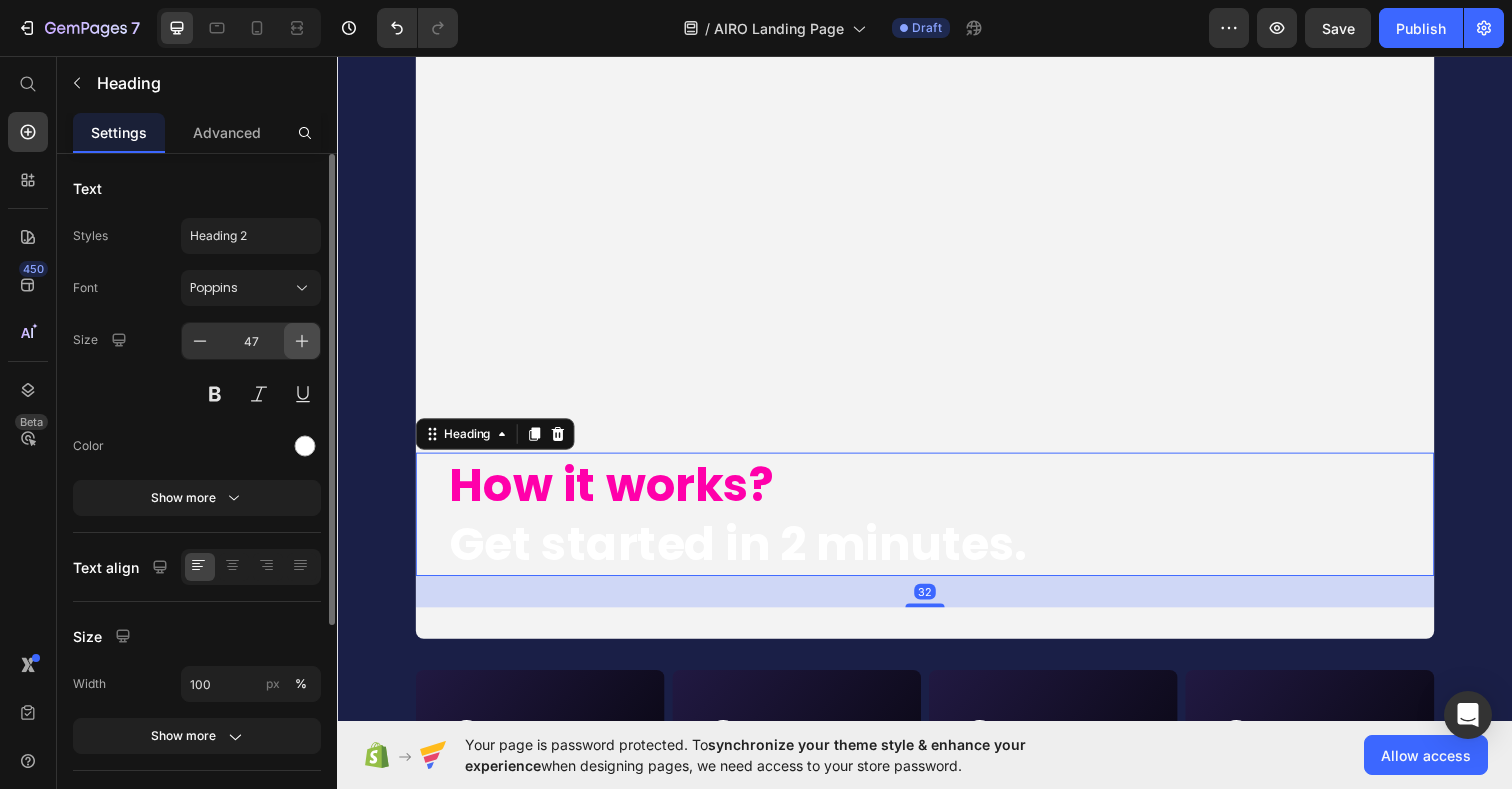 click 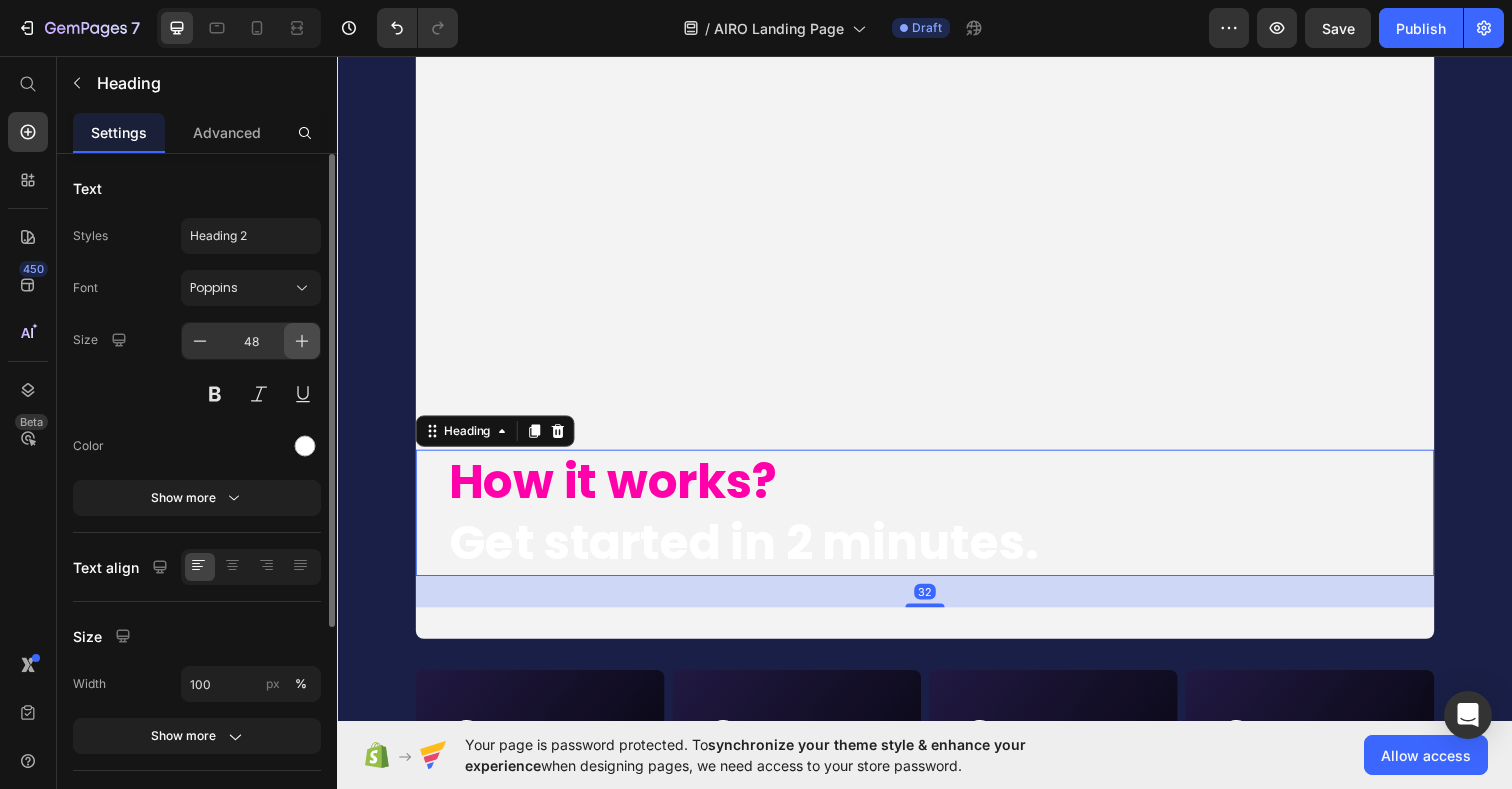 click 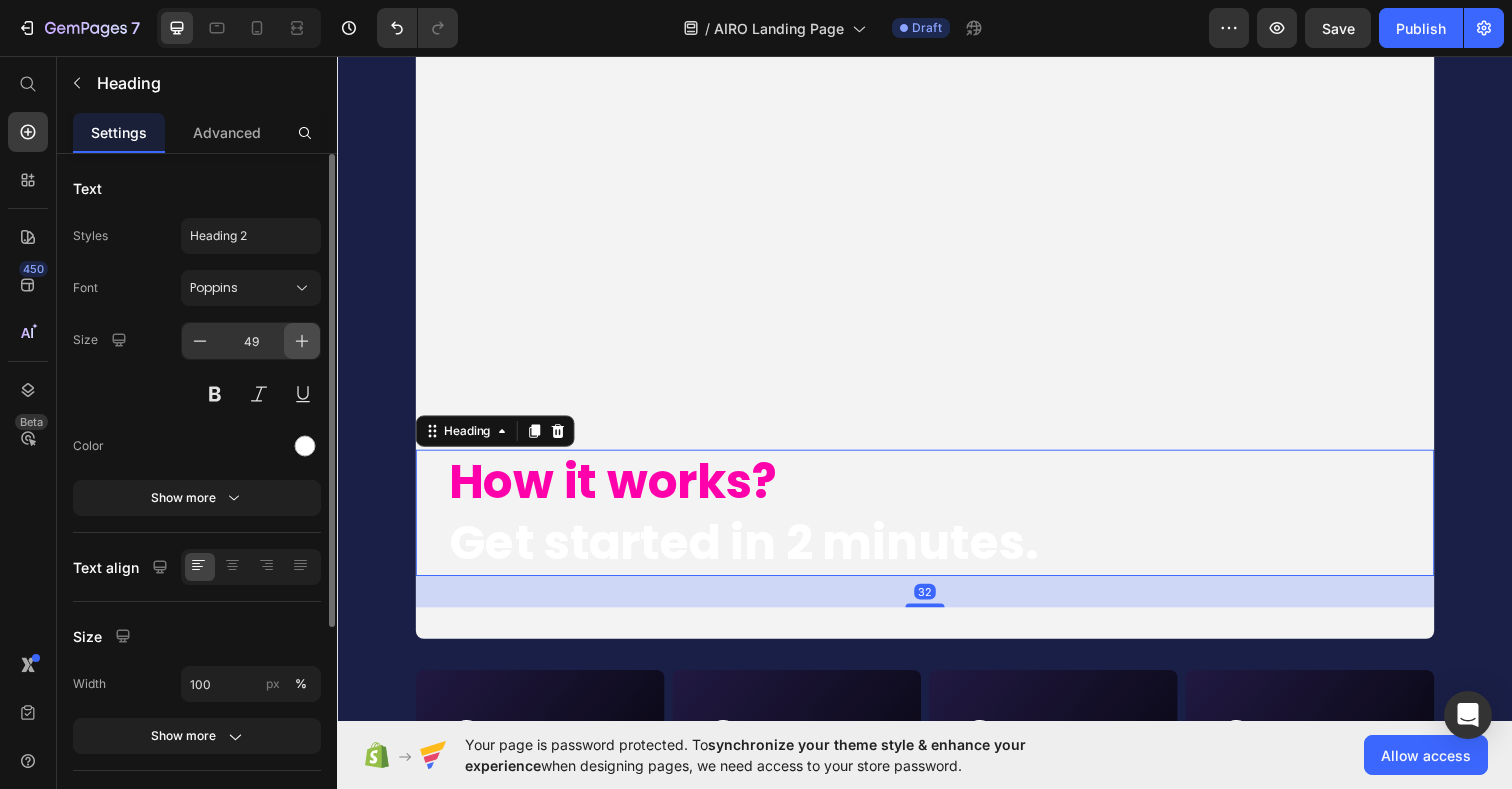 click 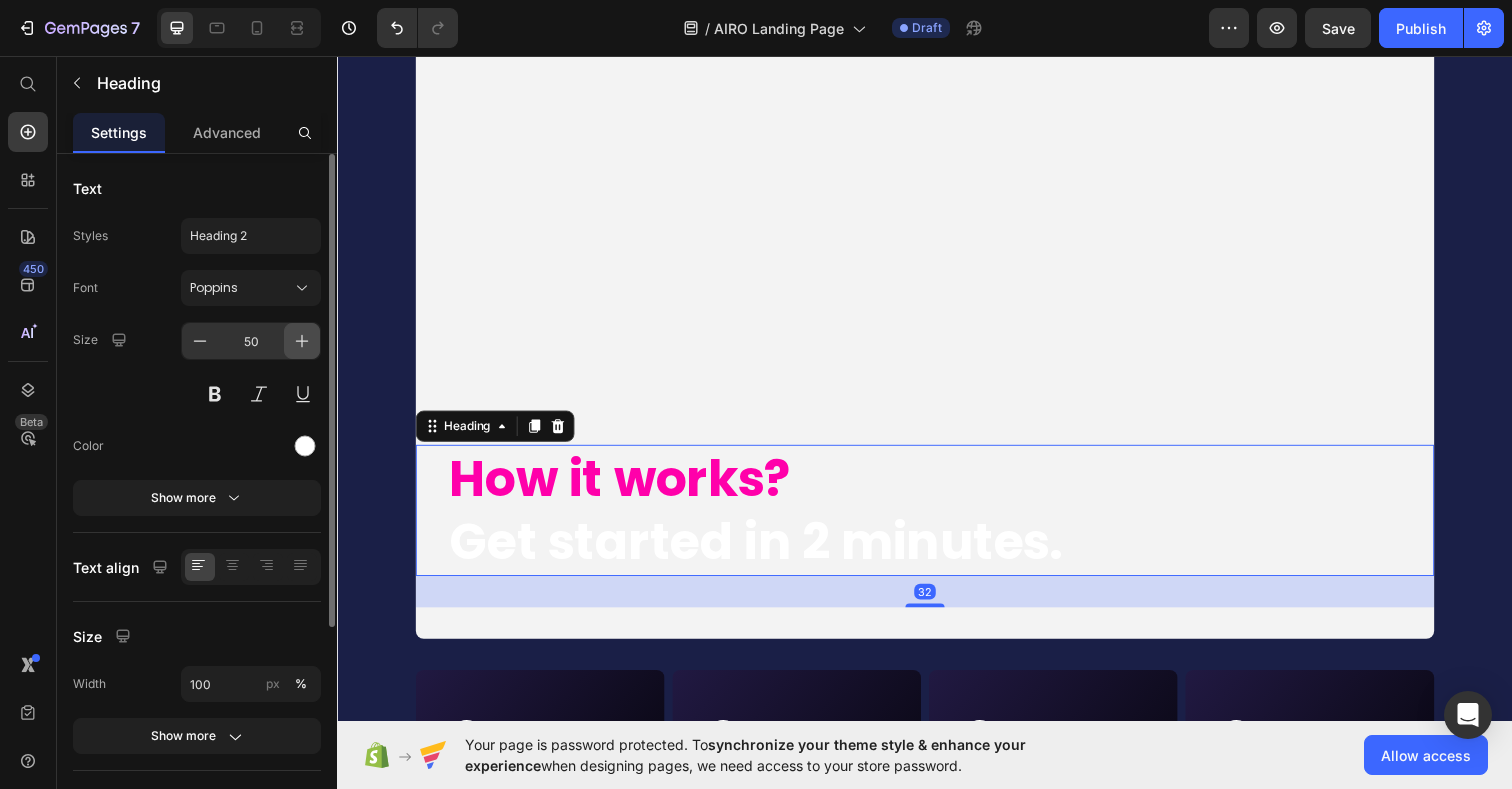 click 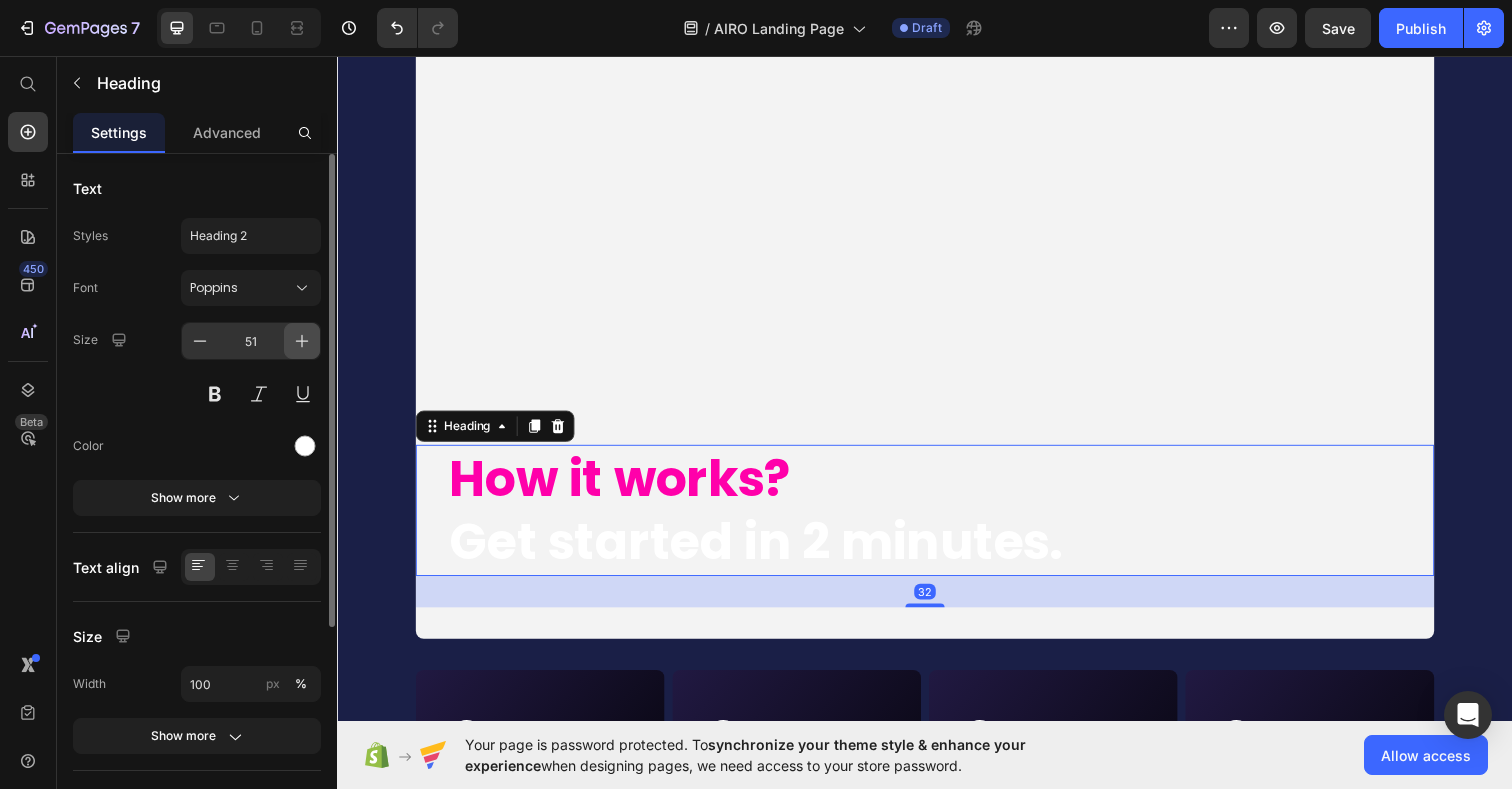 click 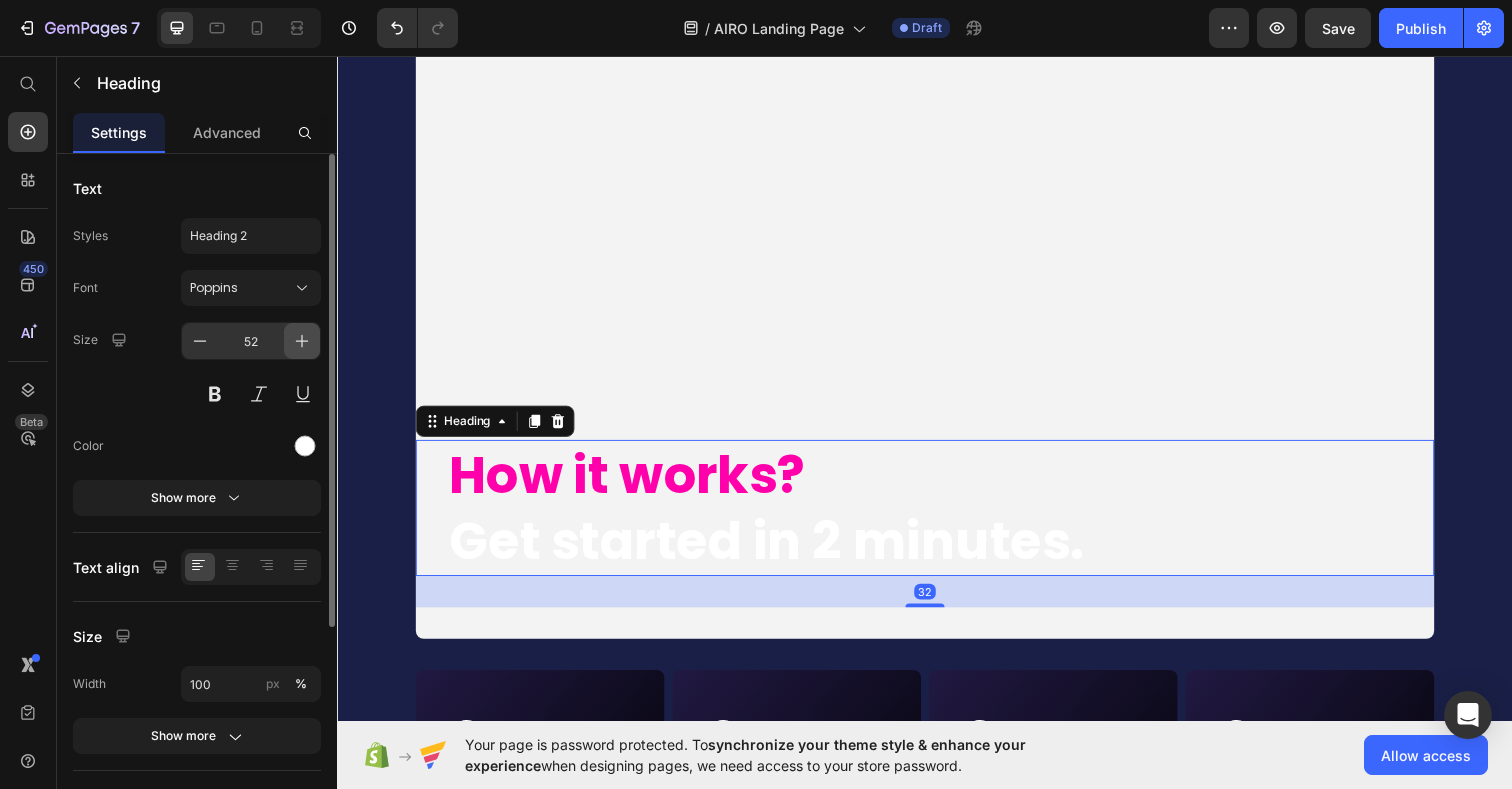 click 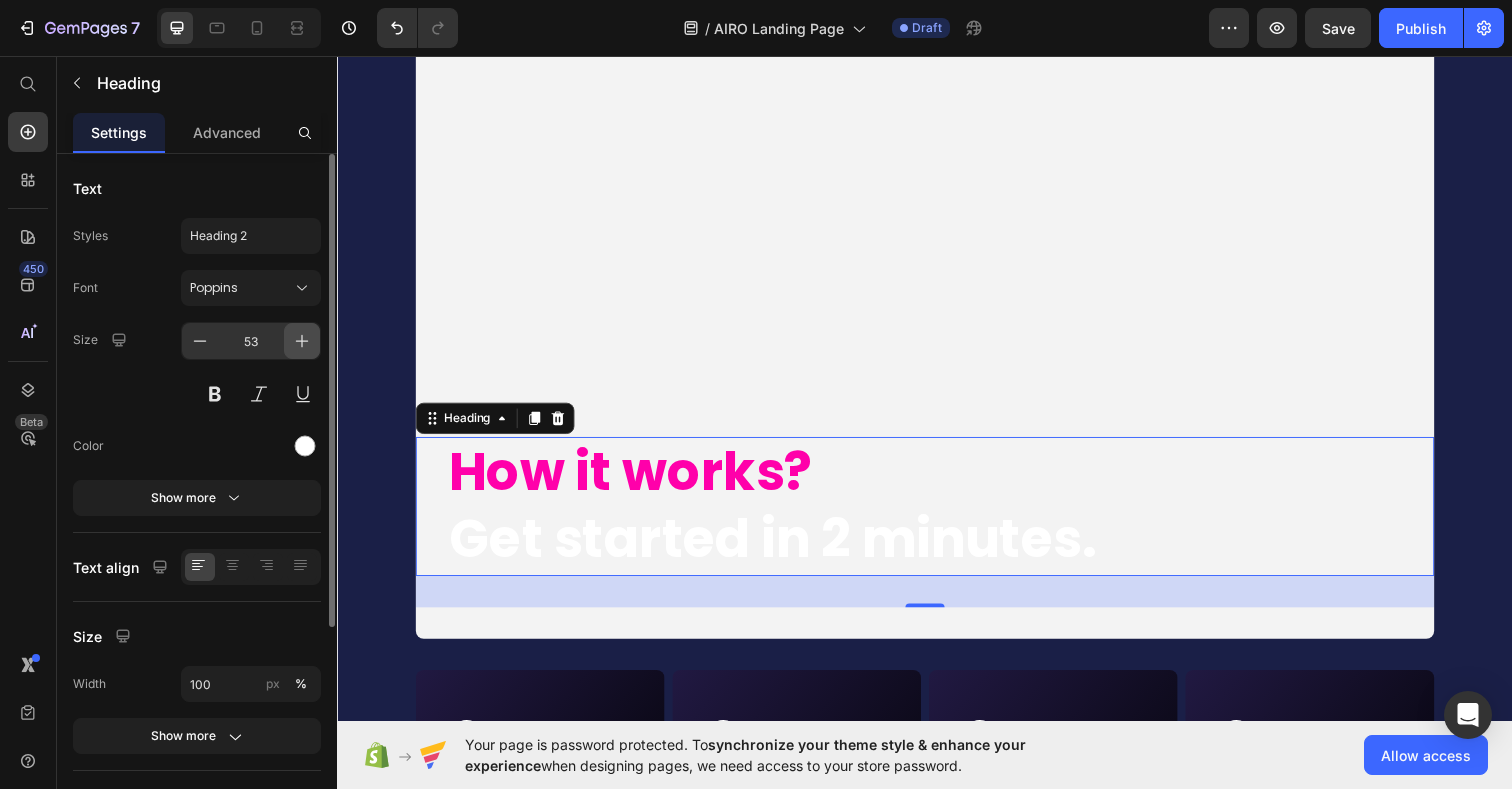 click 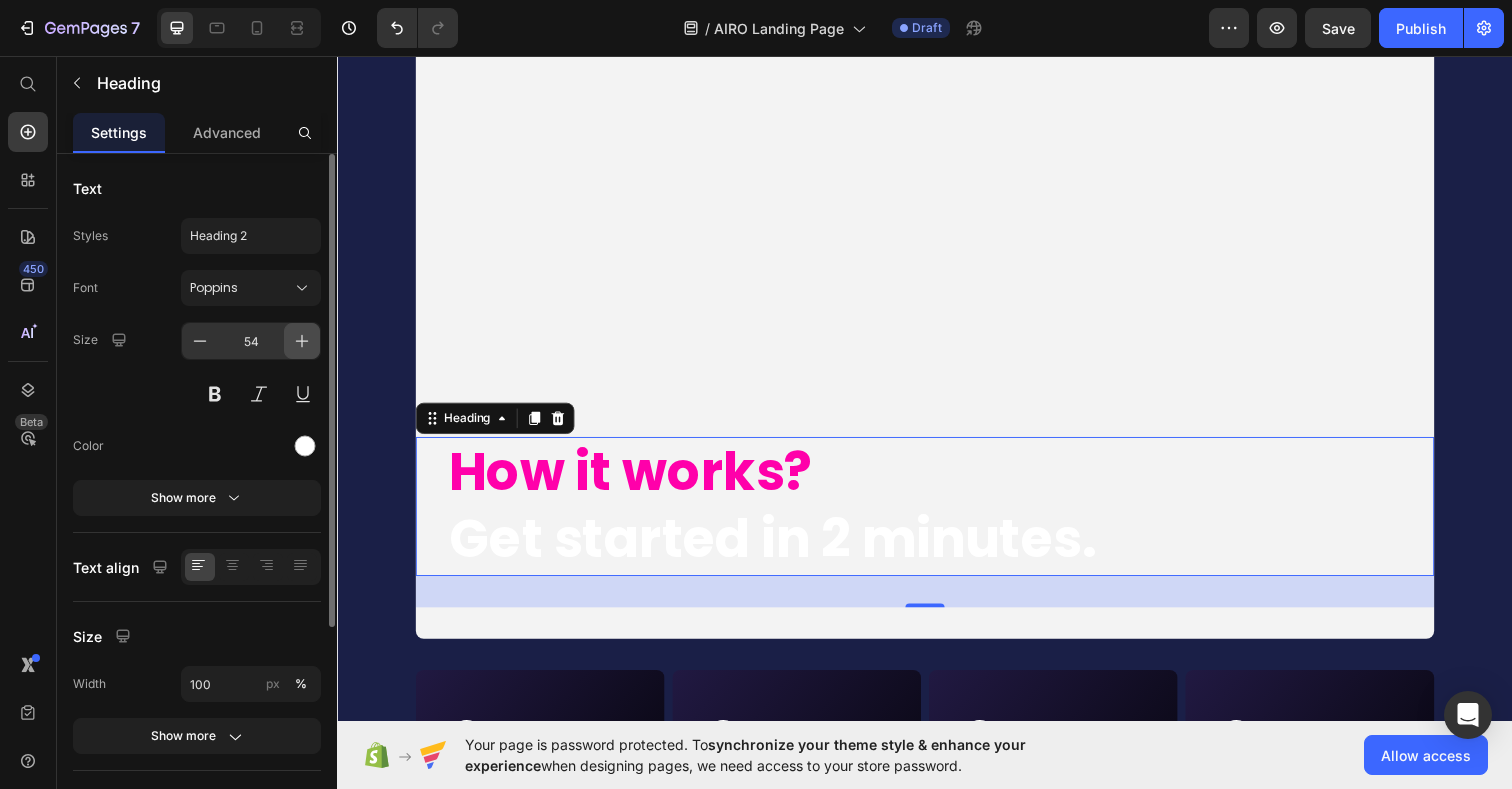 click 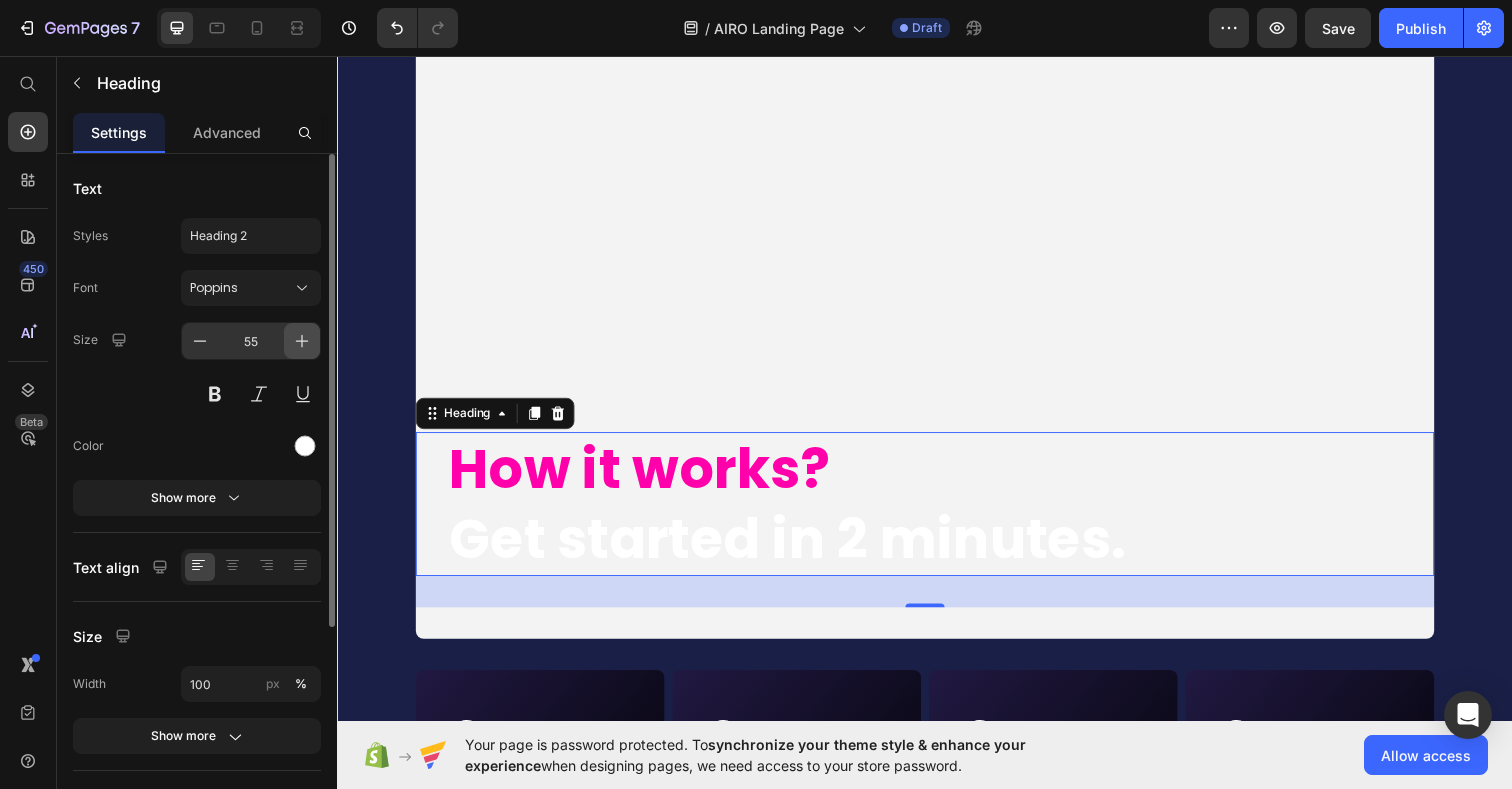 click 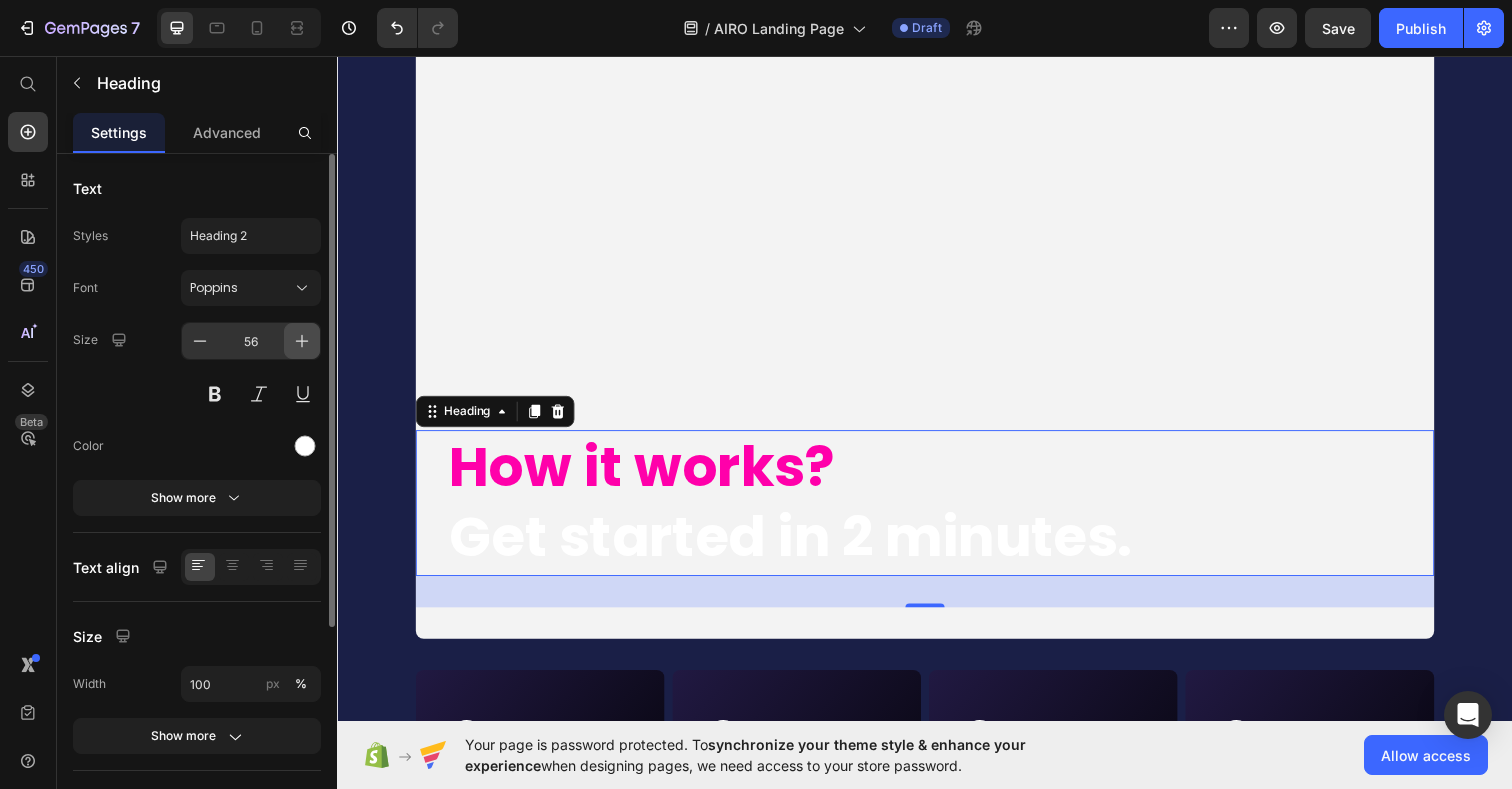 click 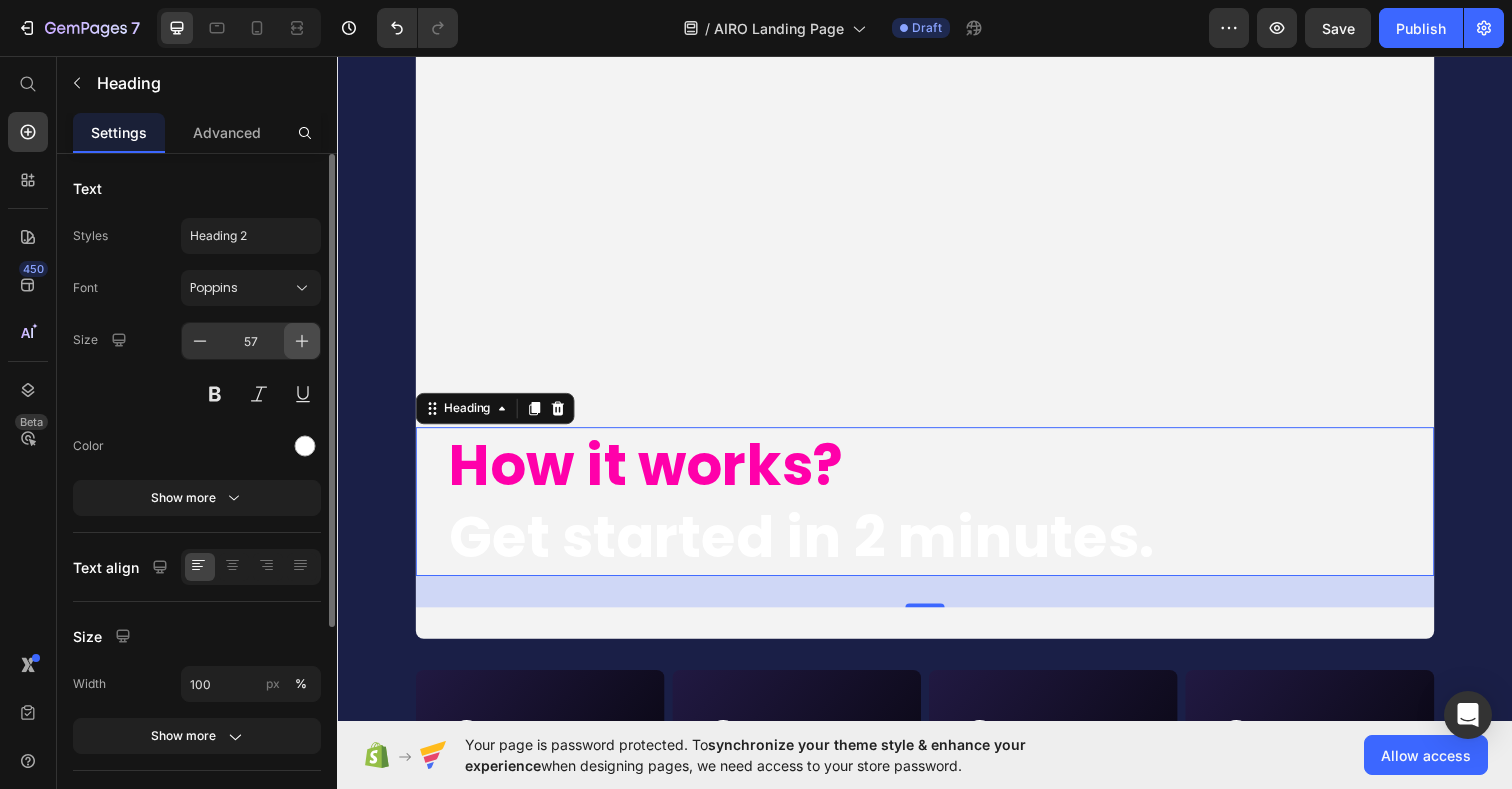 click 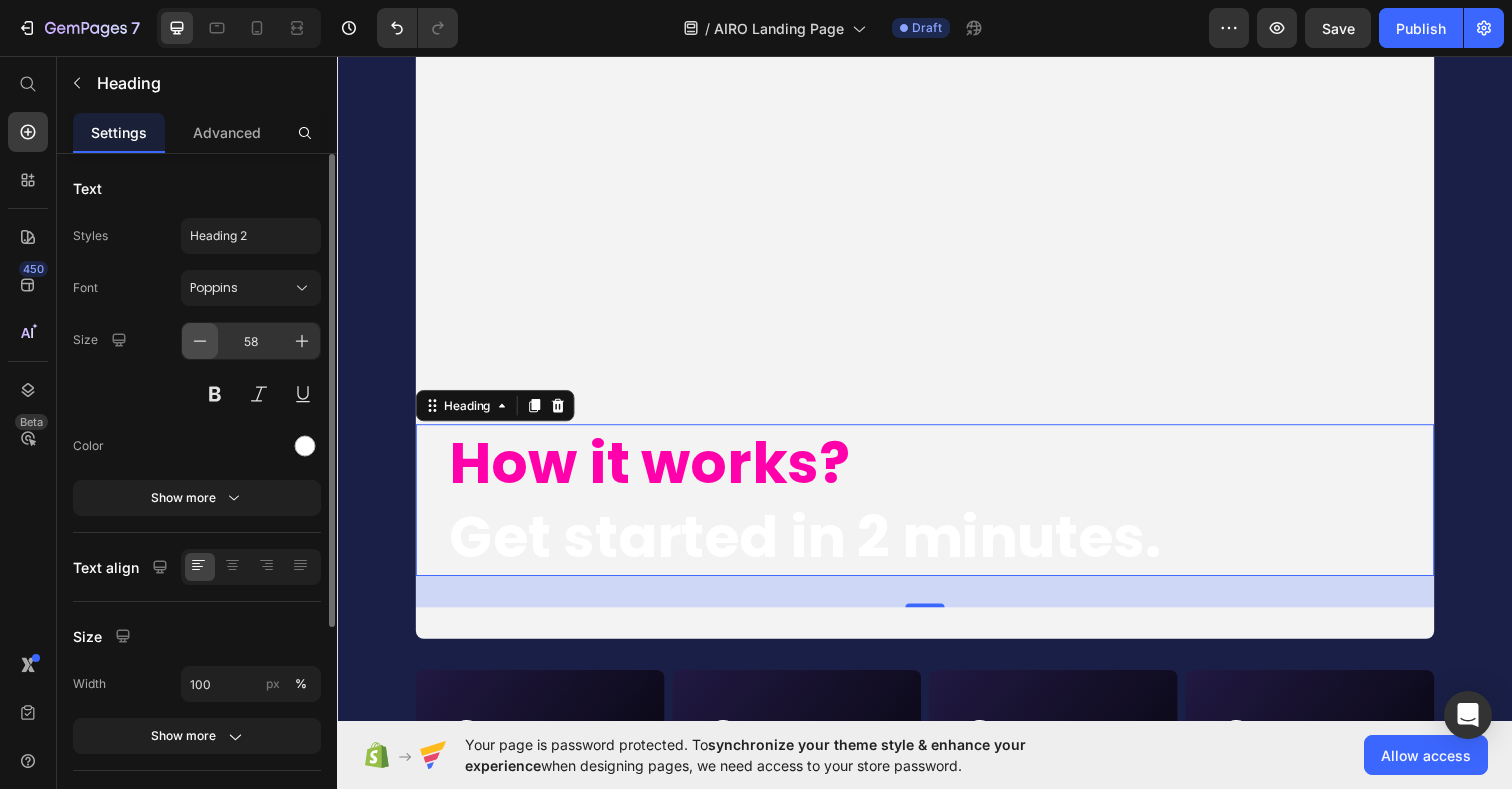 click 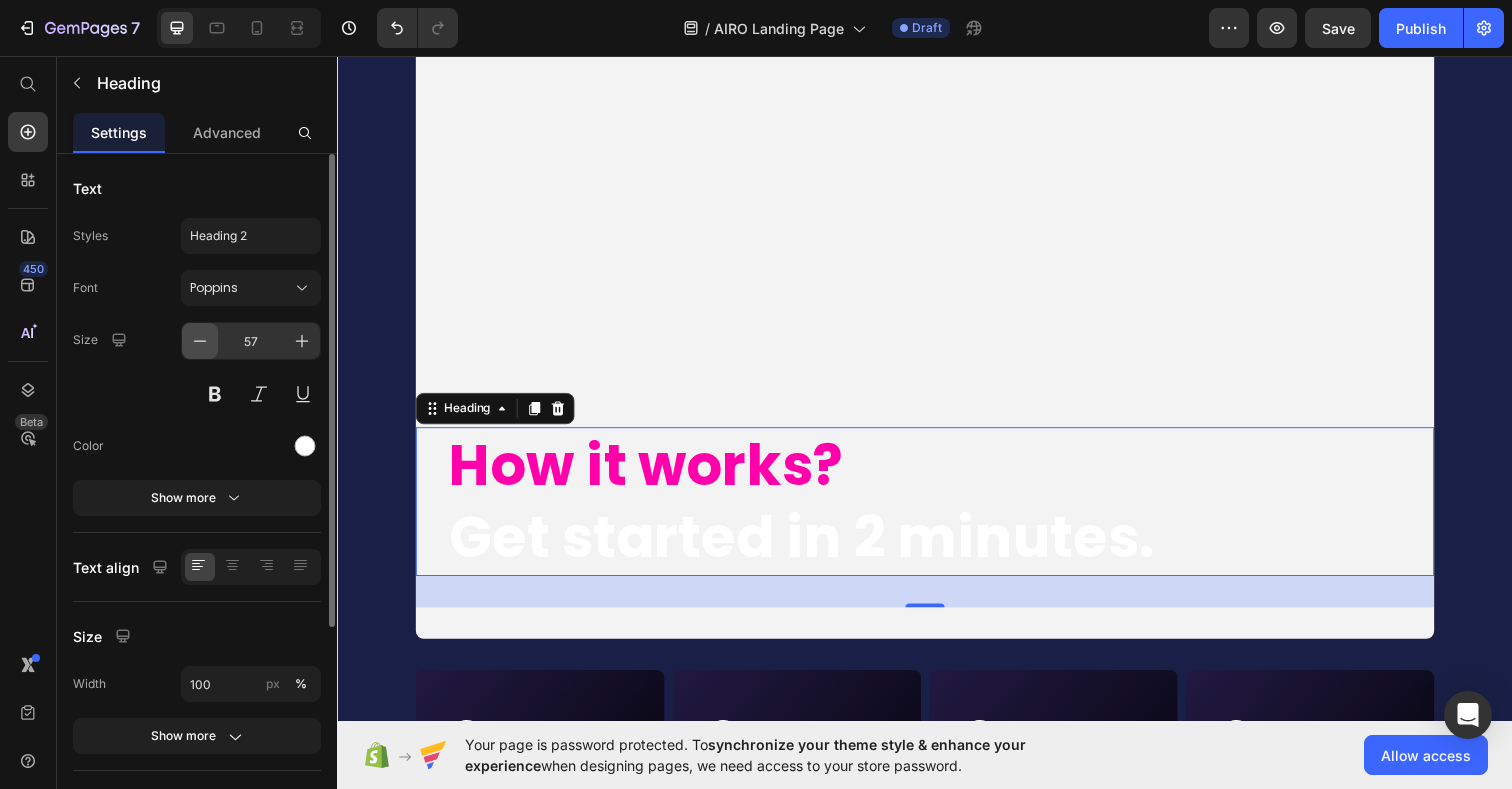 click 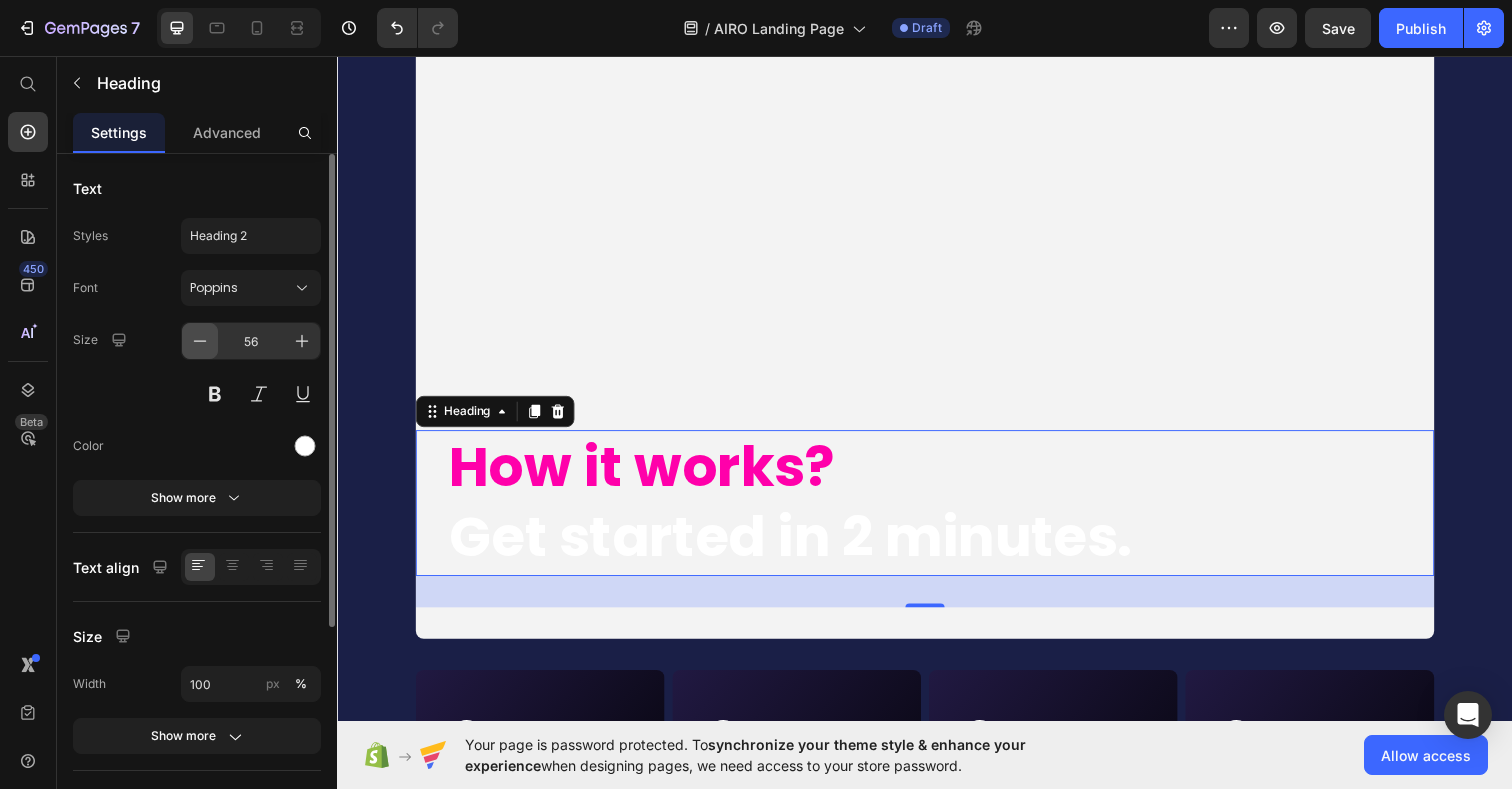 click 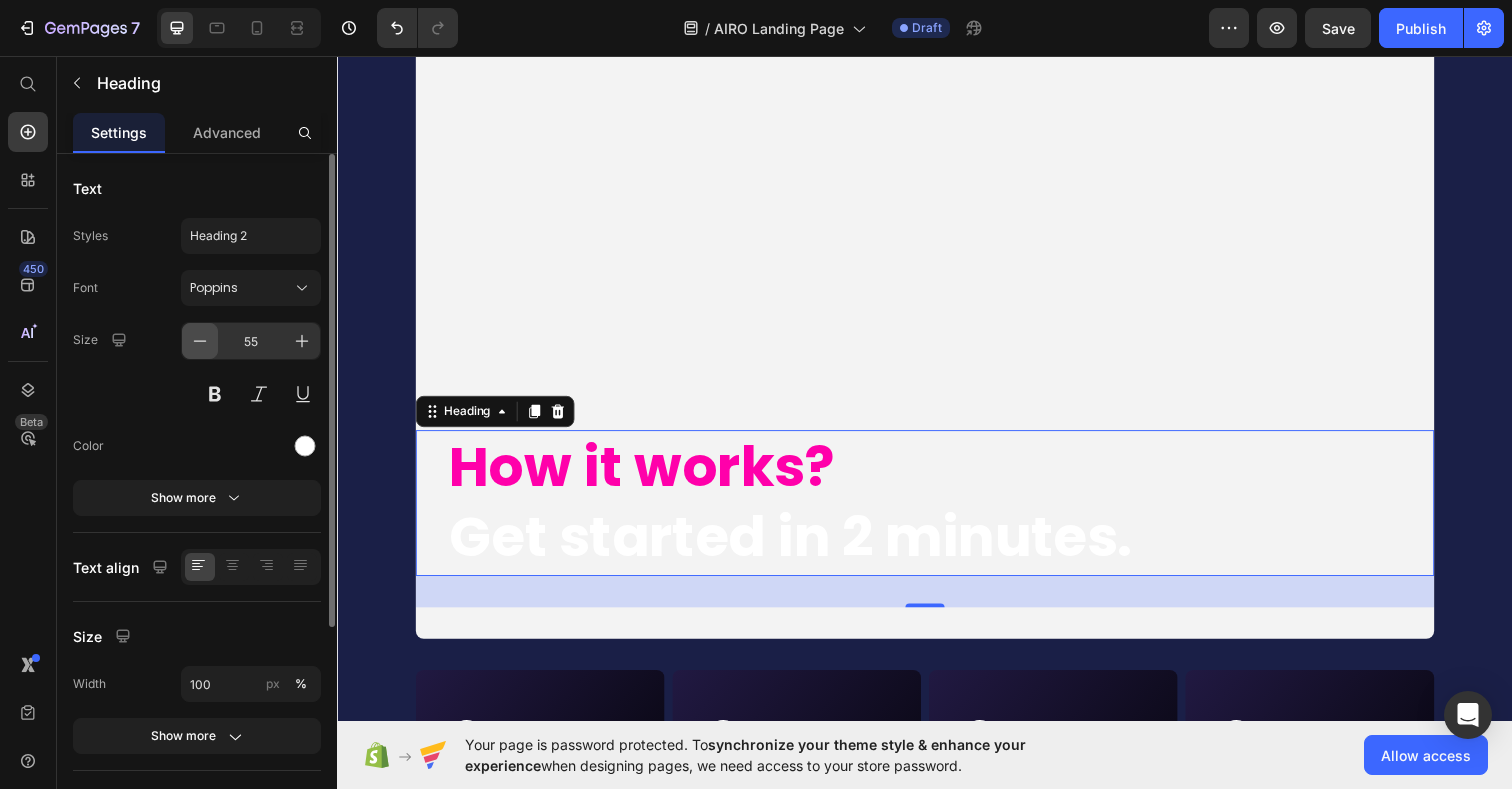 click 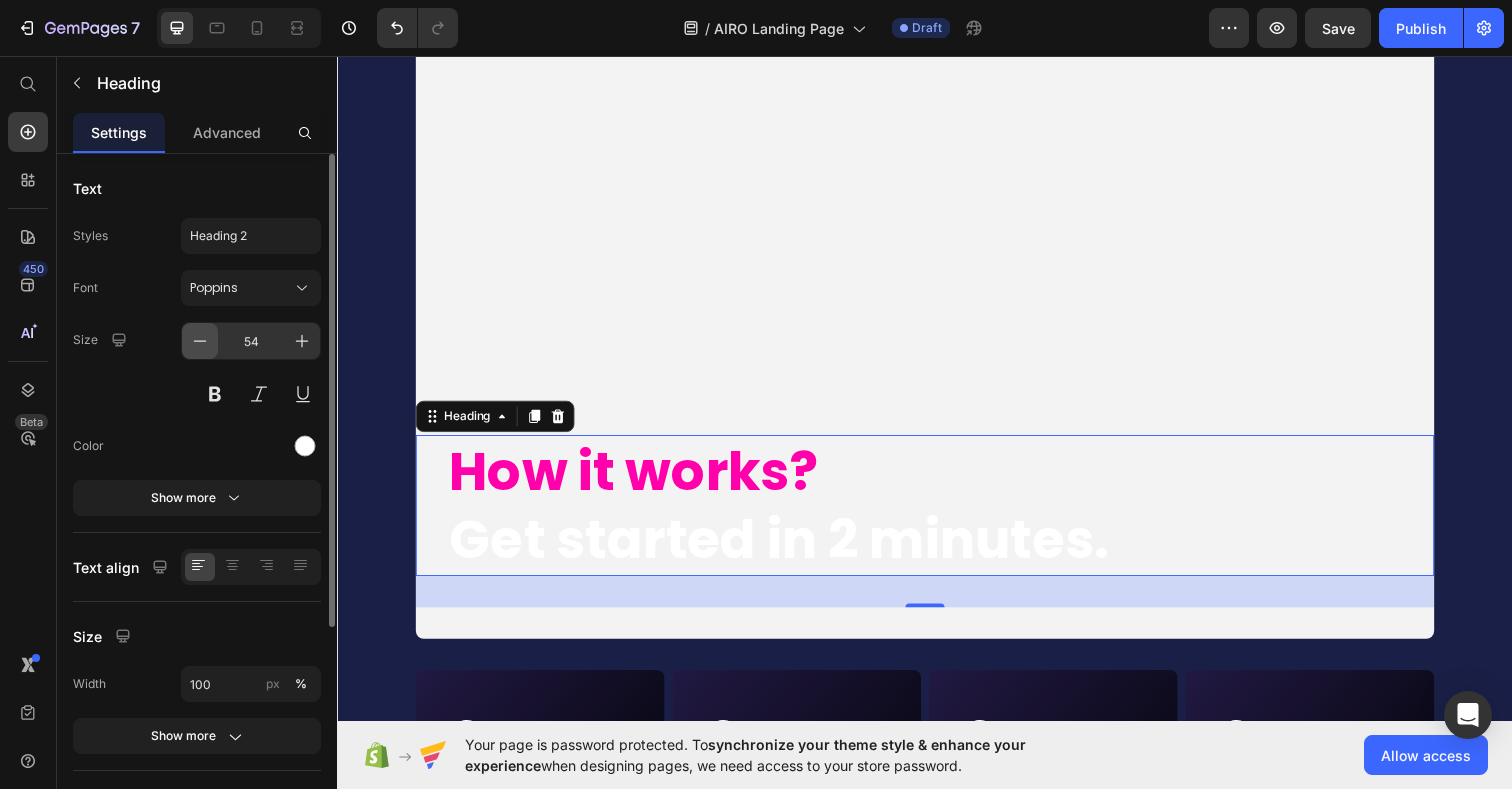 click 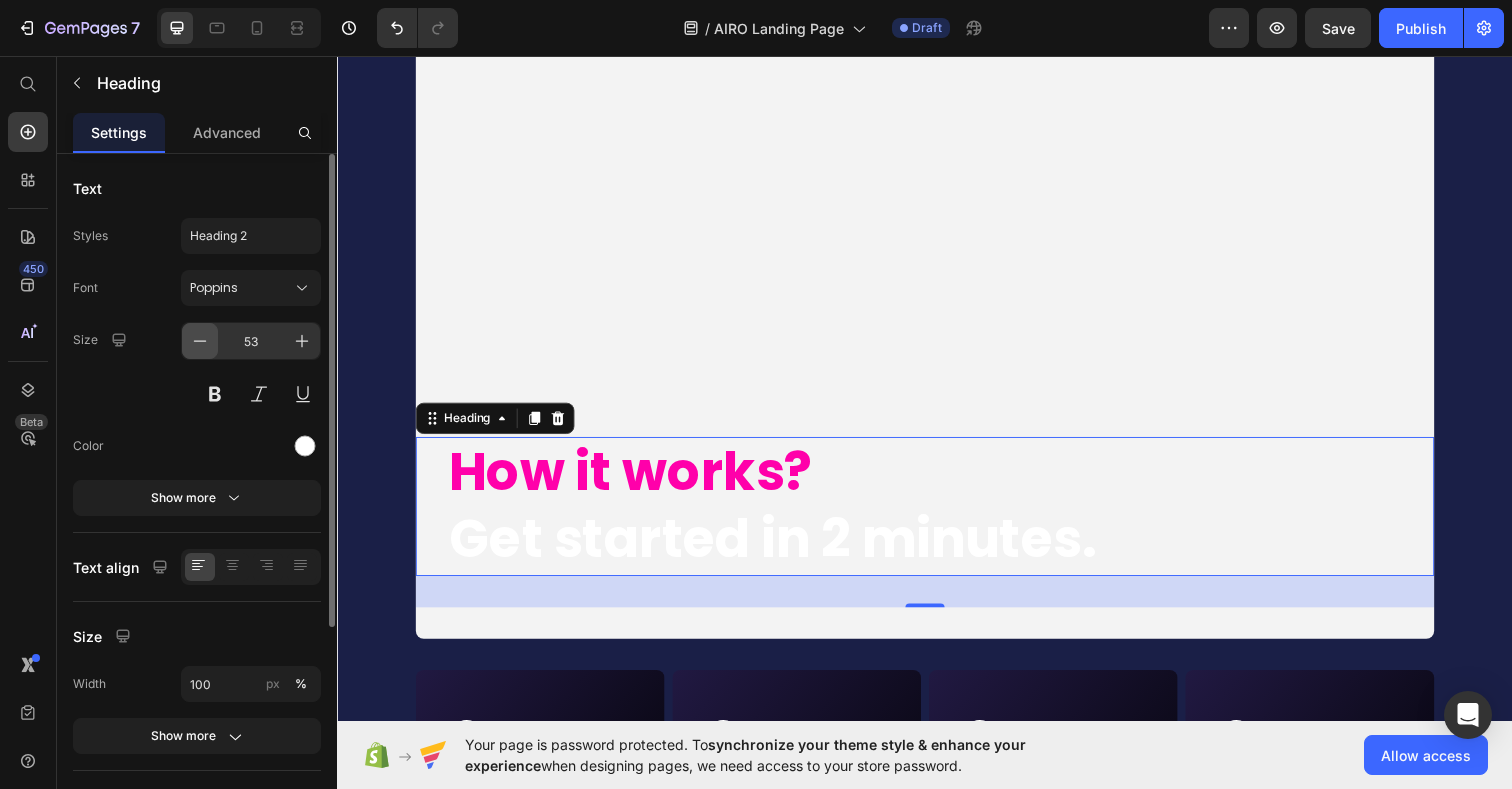 click 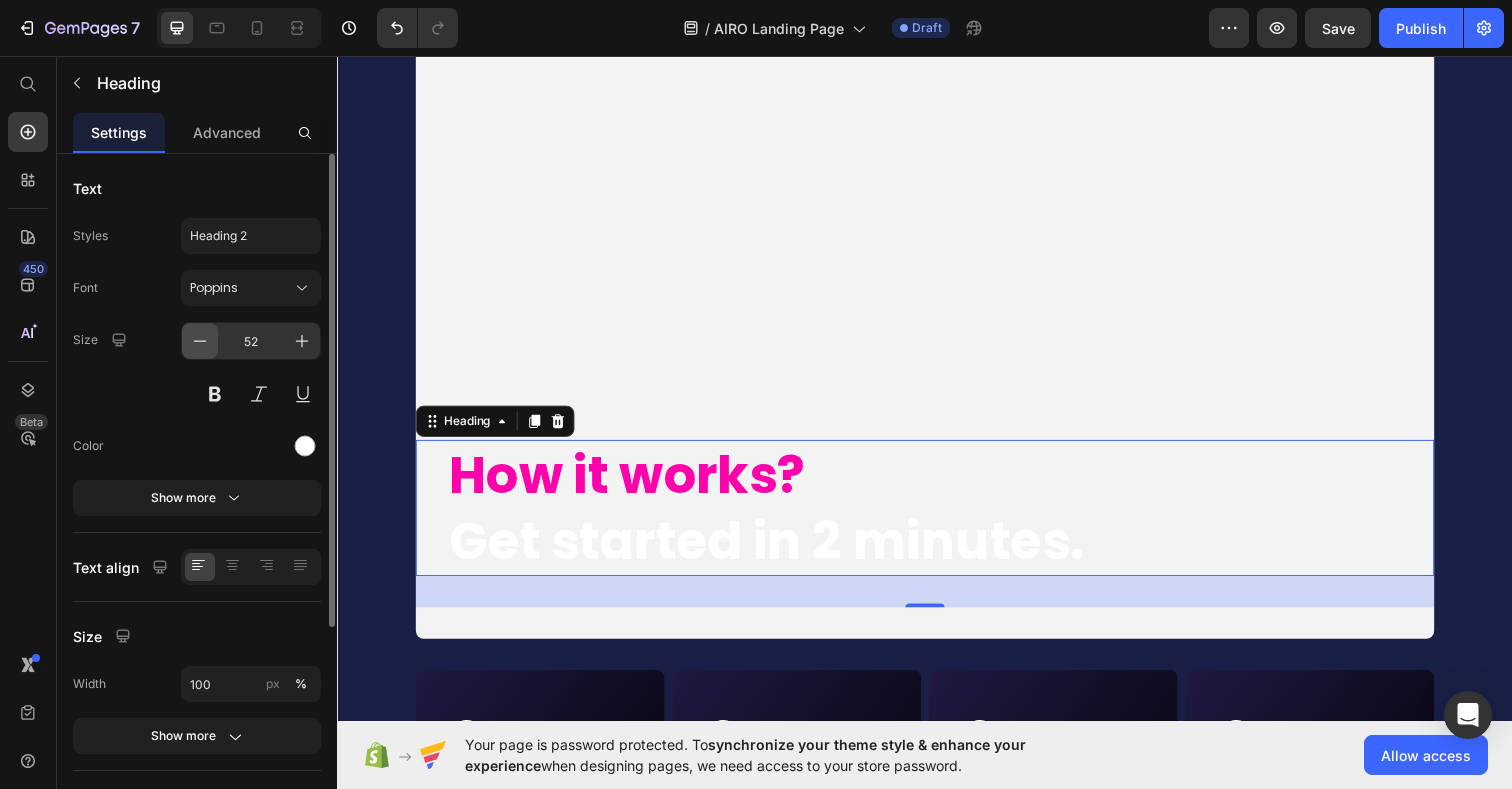 click 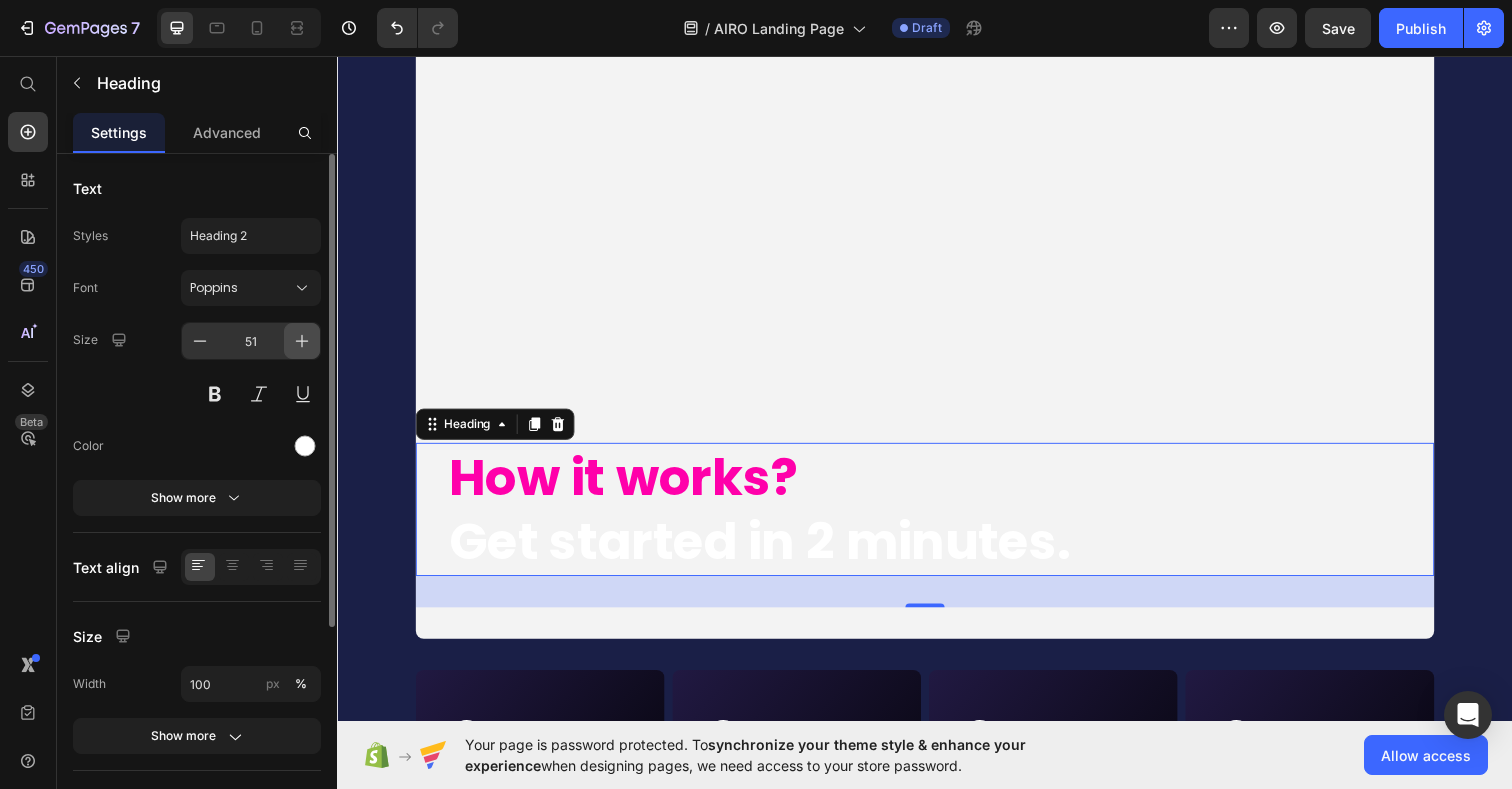 click at bounding box center [302, 341] 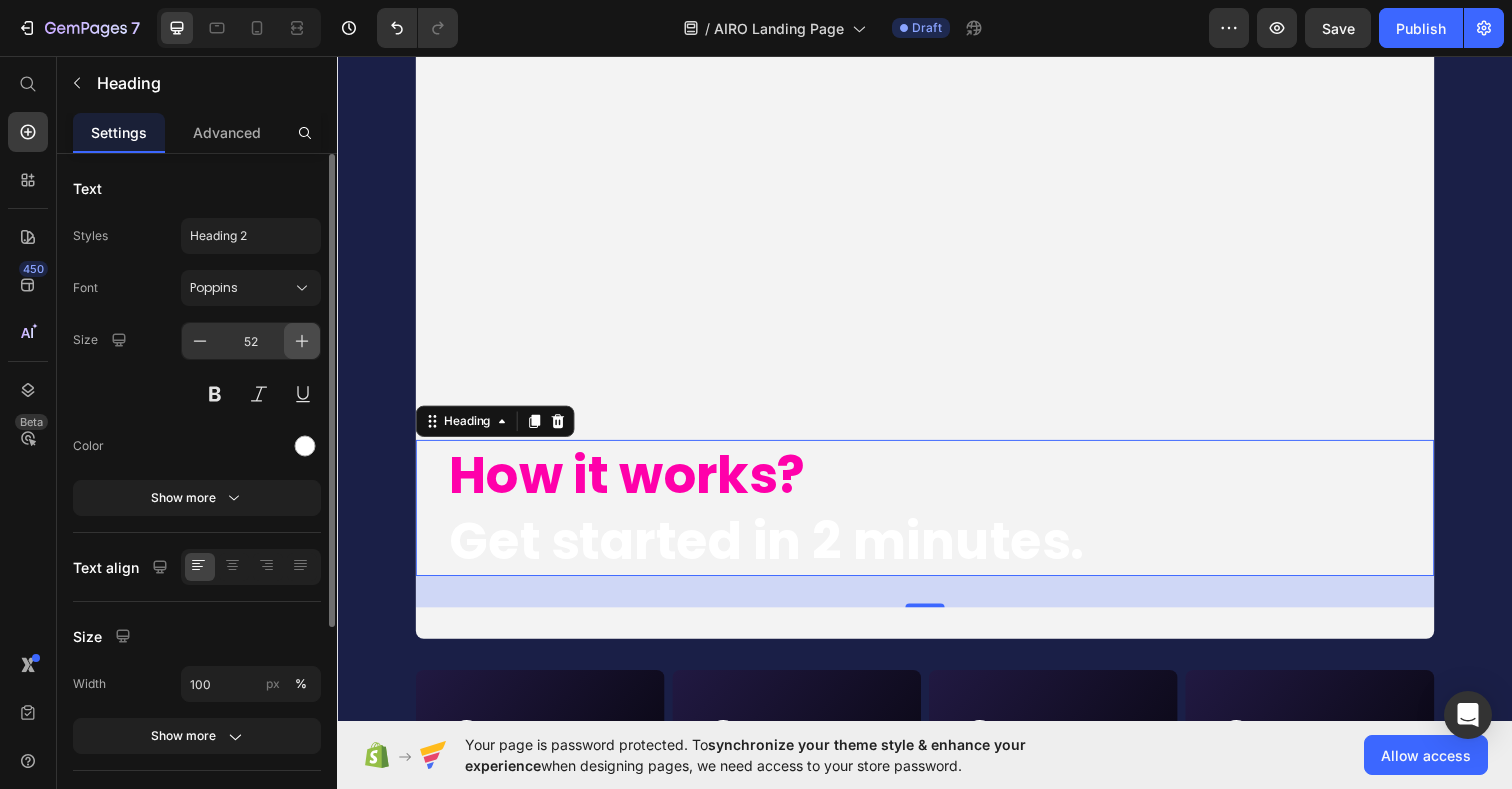 click at bounding box center [302, 341] 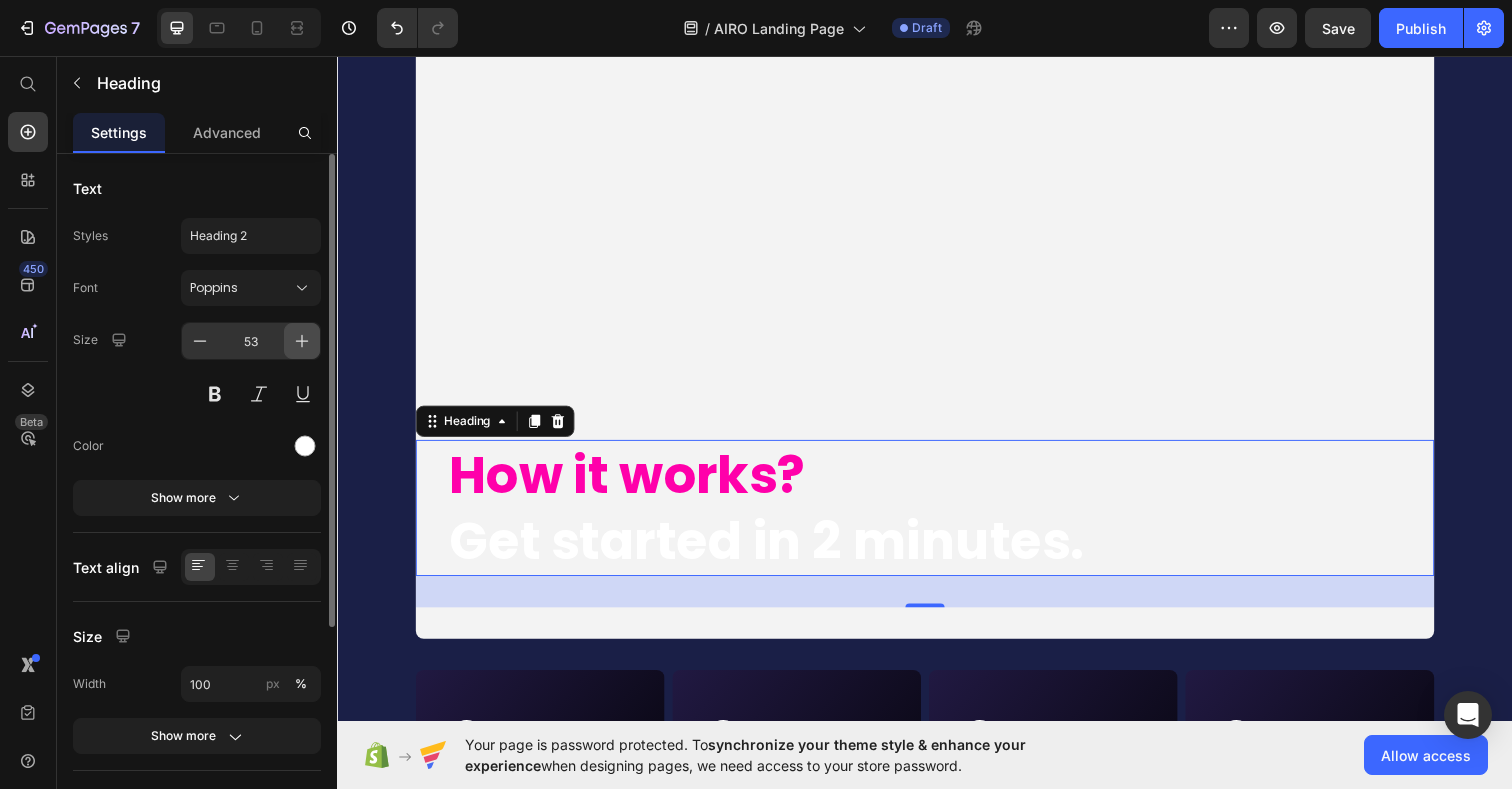 click at bounding box center (302, 341) 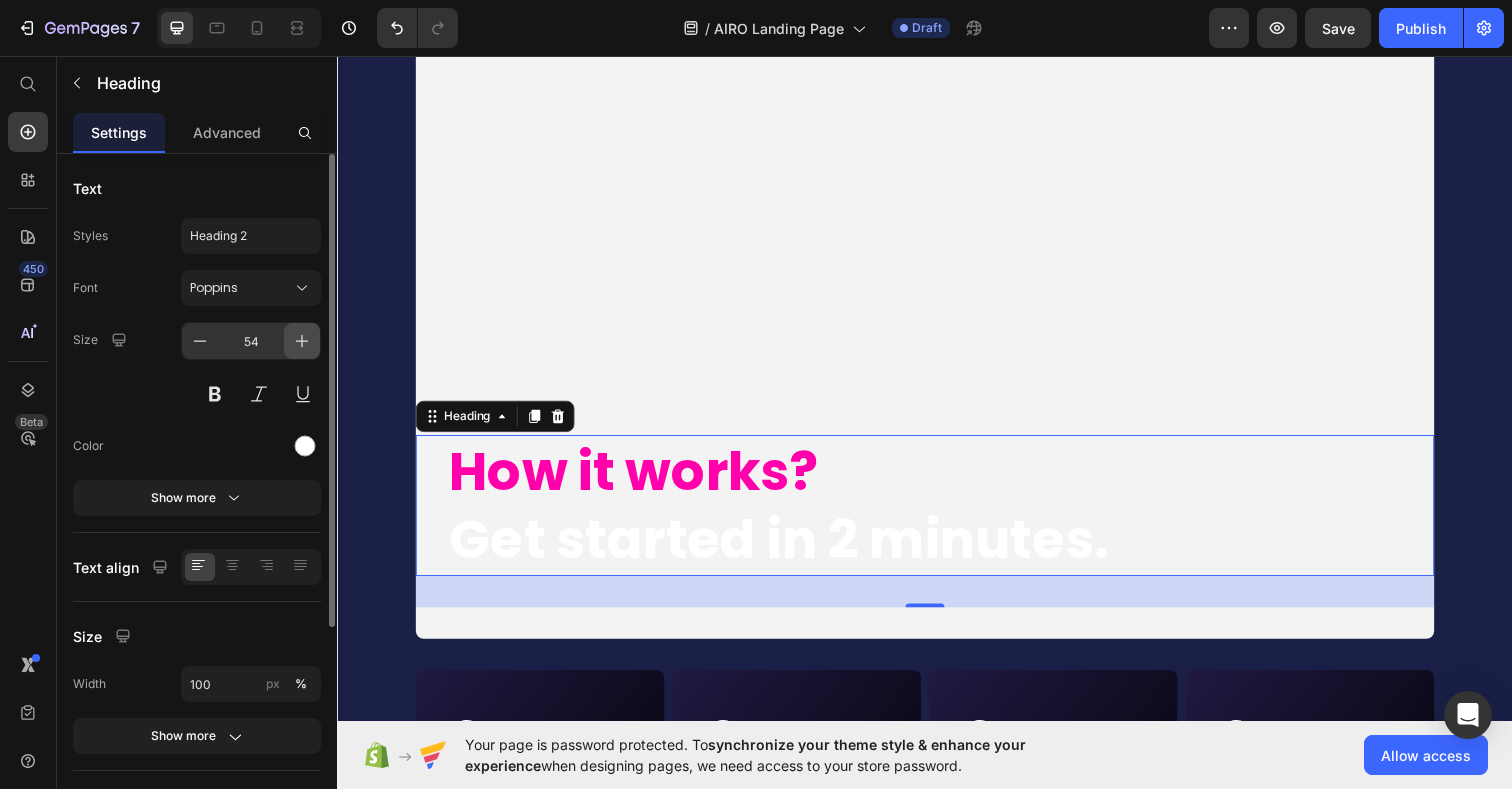 click at bounding box center (302, 341) 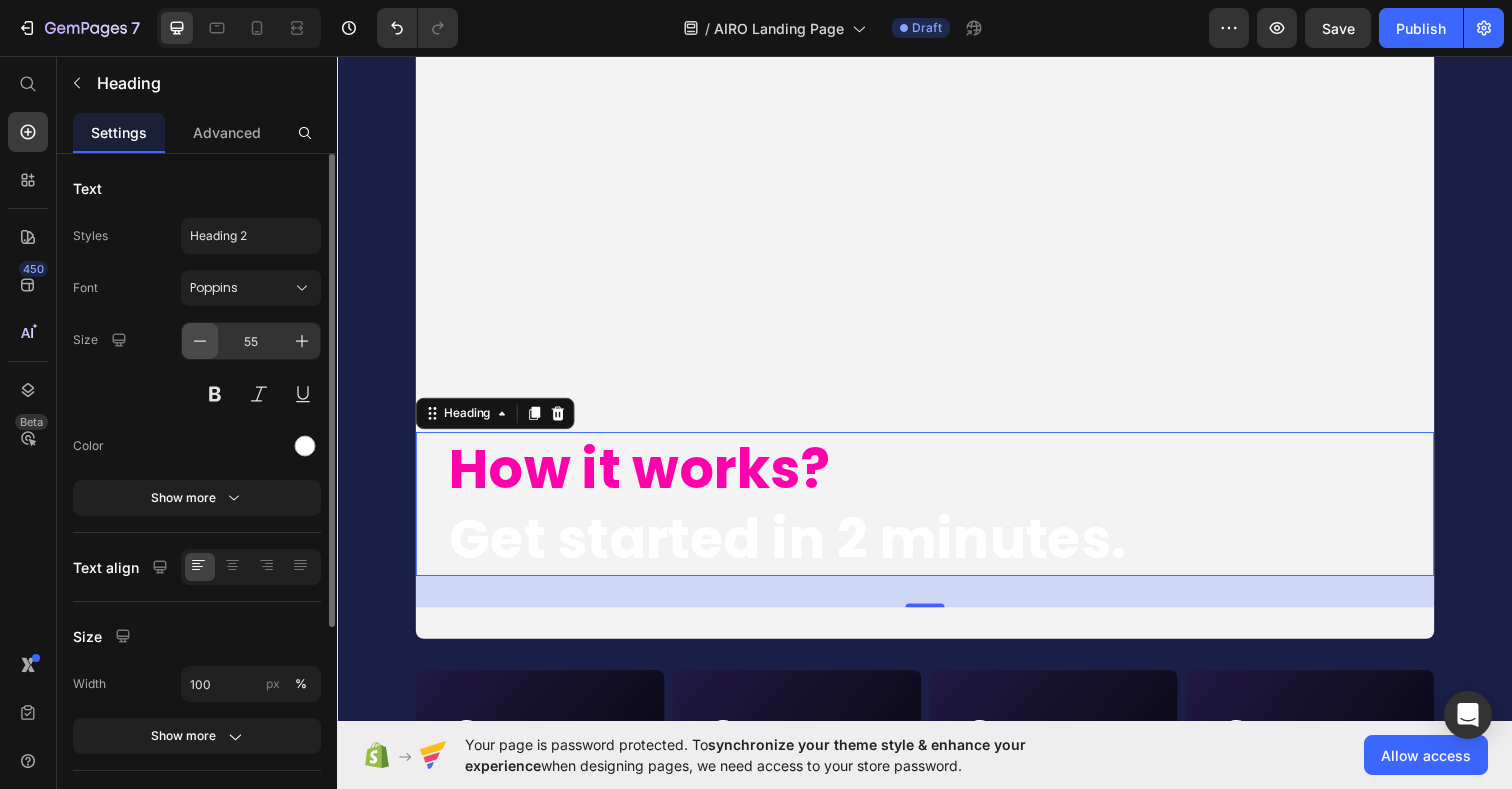 click at bounding box center (200, 341) 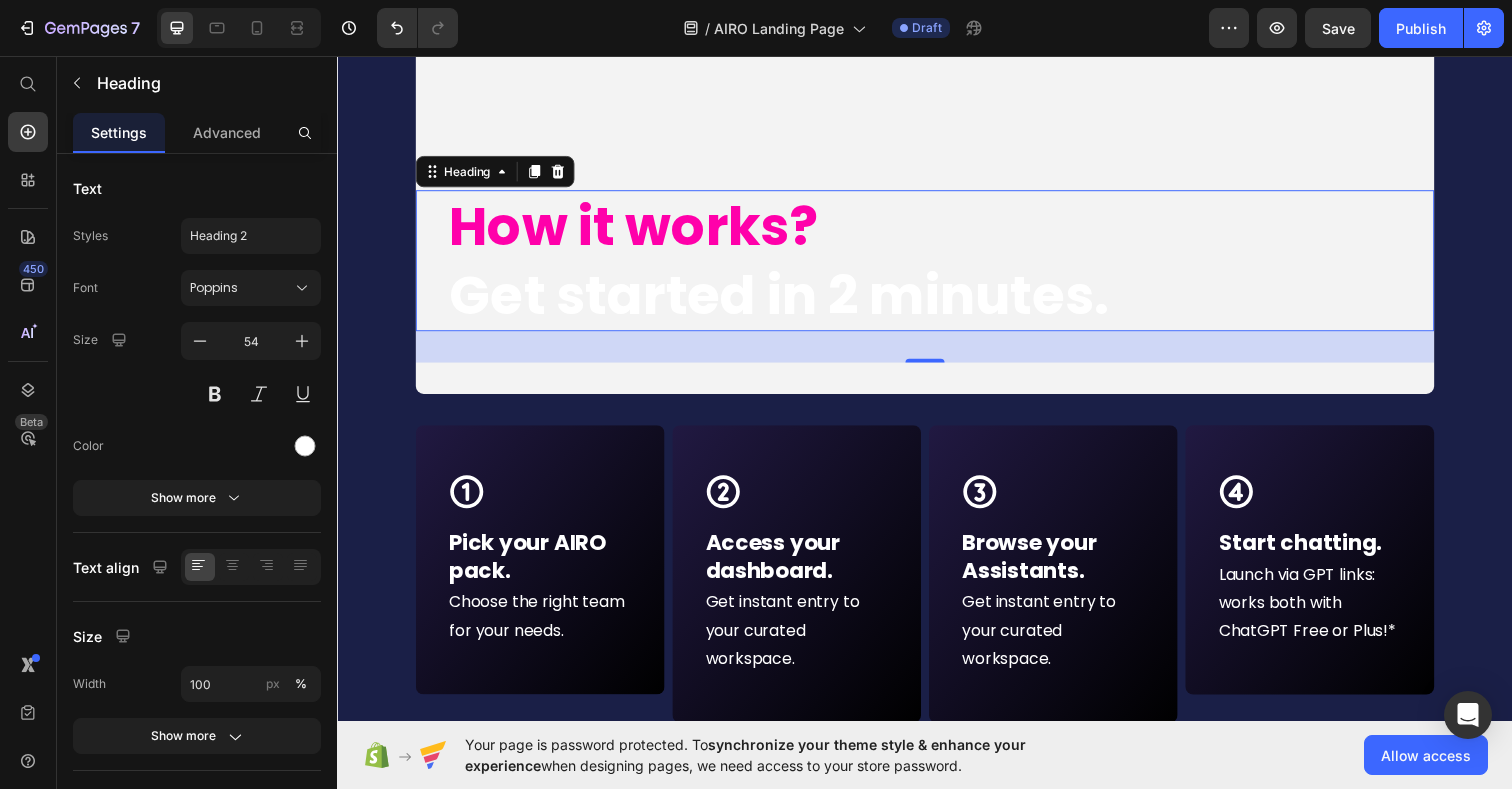 scroll, scrollTop: 9772, scrollLeft: 0, axis: vertical 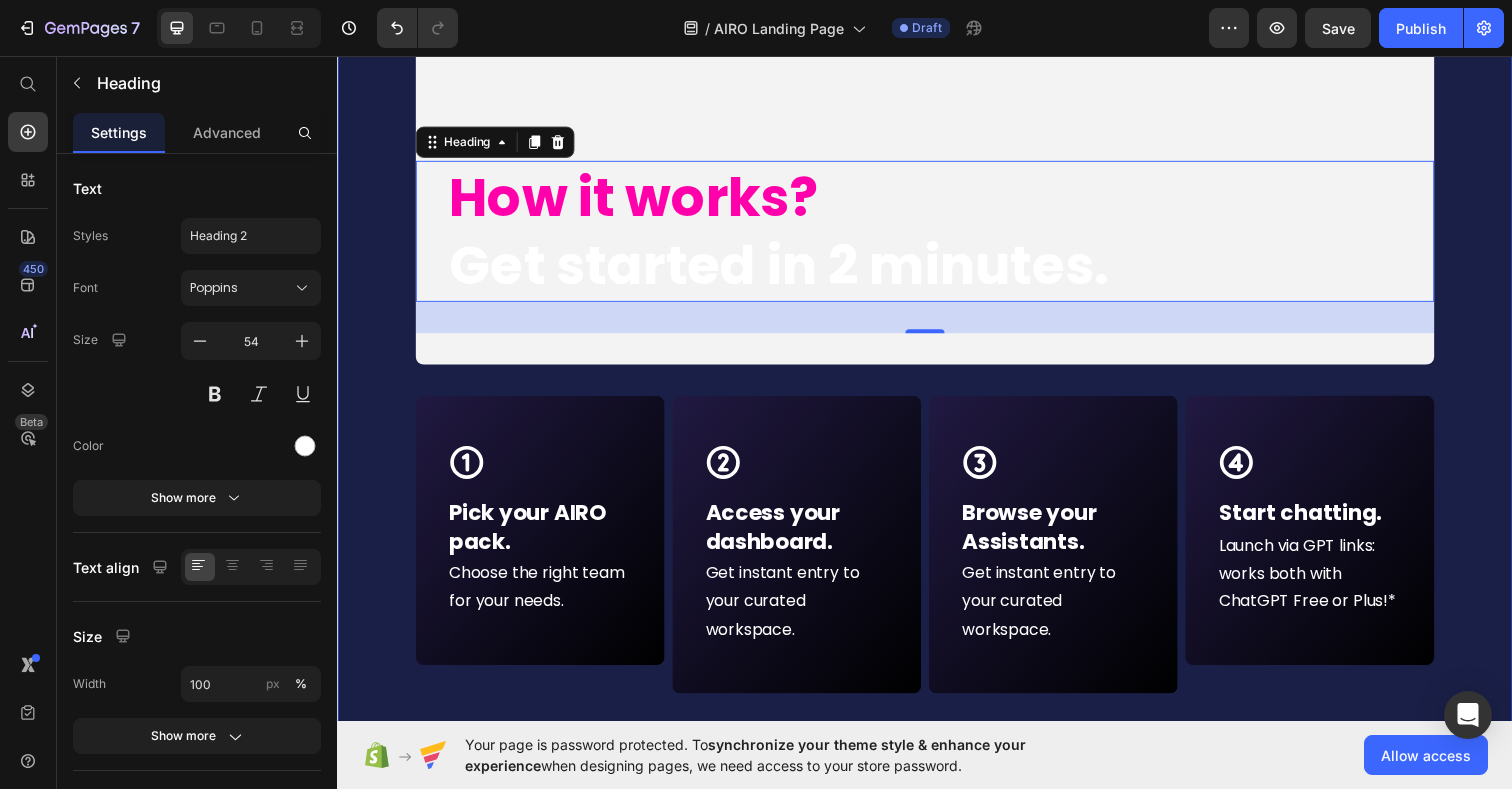 click on "⁠⁠⁠⁠⁠⁠⁠ How it works? Get started in 2 minutes. Heading   32 Hero Banner Row
Icon Row Pick your AIRO pack. Text block Choose the right team for your needs. Text Block Row
Icon Row Access your dashboard. Text block Get instant entry to your curated workspace. Text Block Row
Icon Row Browse your Assistants. Text block Get instant entry to your curated workspace. Text Block Row
Icon Row Start chatting. Text block Launch via GPT links: works both with ChatGPT Free or Plus!* Text Block Row Row Row Unlock your AI HEADQUARTER now Button *AIRO works with both ChatGPT Free and Plus accounts. But keep in mind: with ChatGPT Plus you’ll unlock last models and extra features: like file uploads, advanced tools, unlimited replies. We love it and suggest to subscribe it! Heading Section 16" at bounding box center (937, 276) 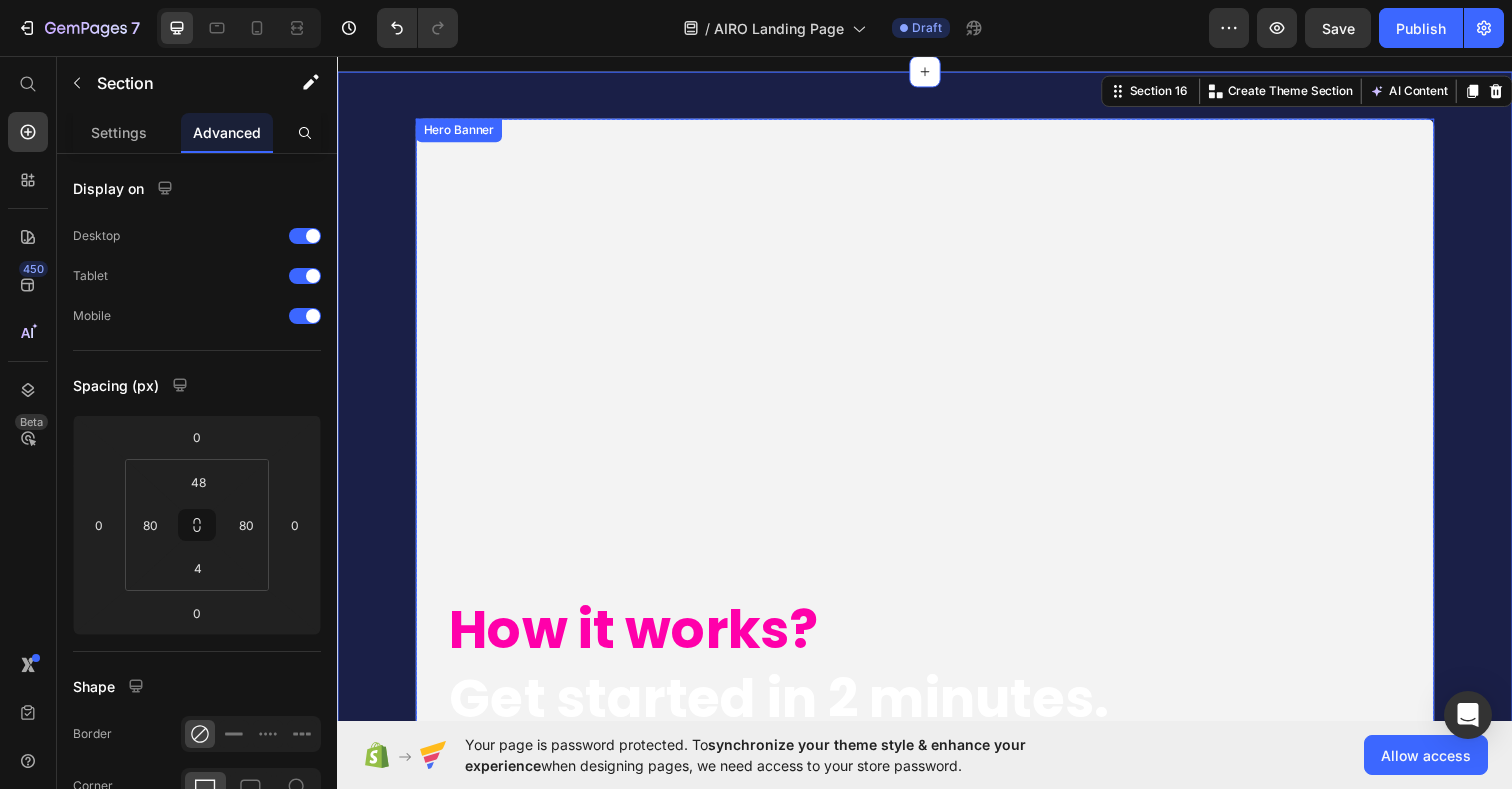 scroll, scrollTop: 9328, scrollLeft: 0, axis: vertical 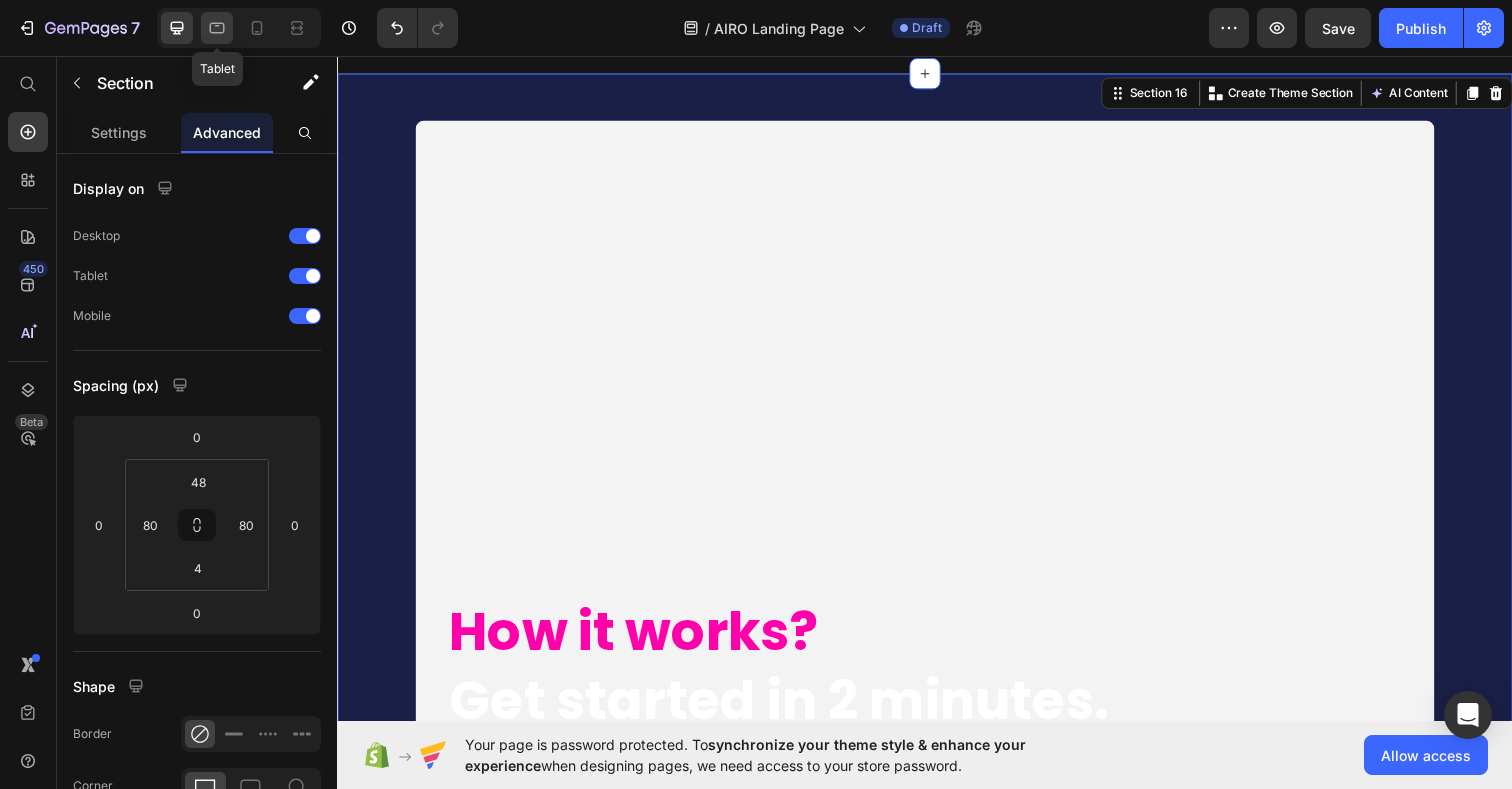 click 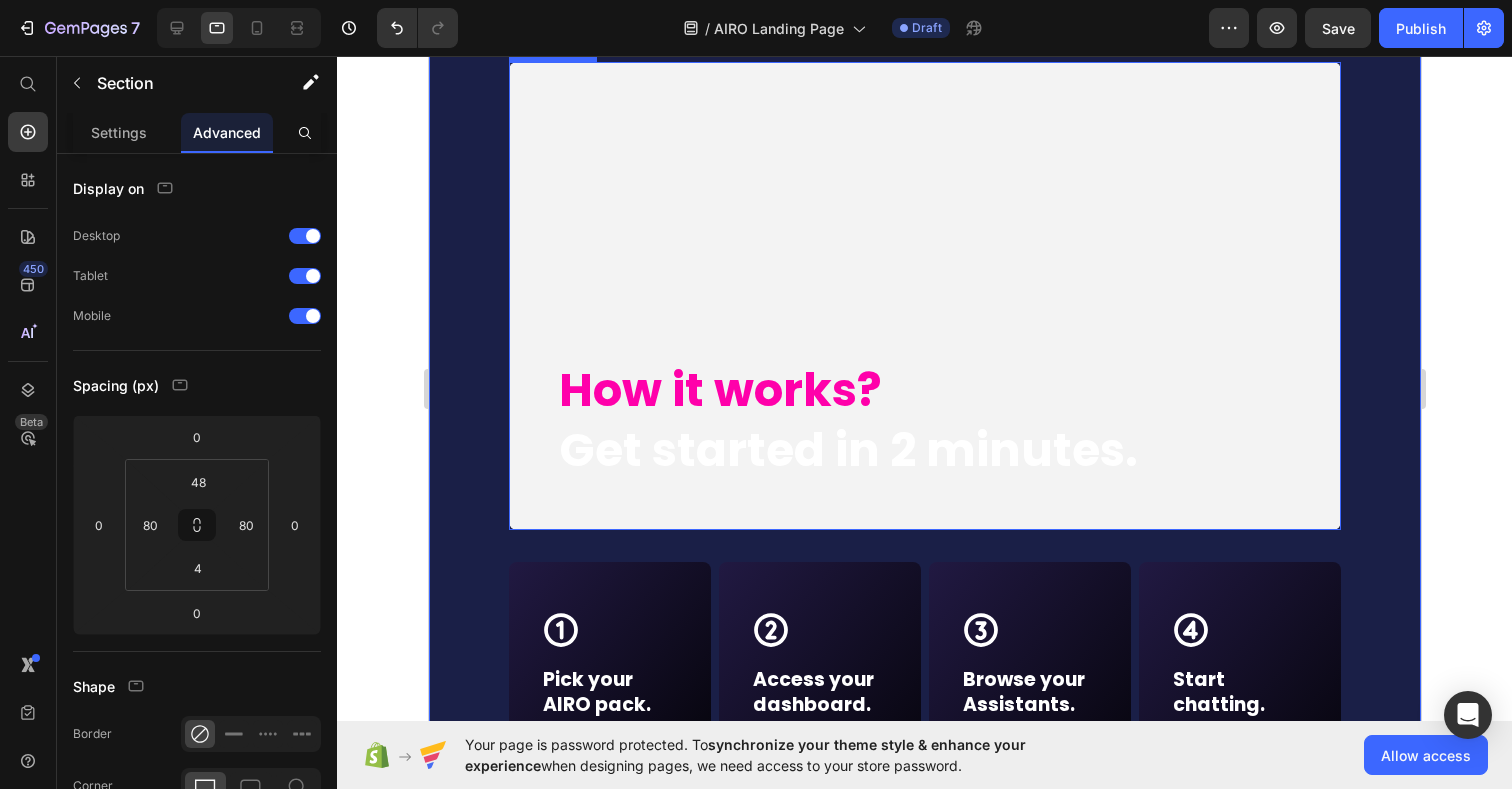 scroll, scrollTop: 9739, scrollLeft: 0, axis: vertical 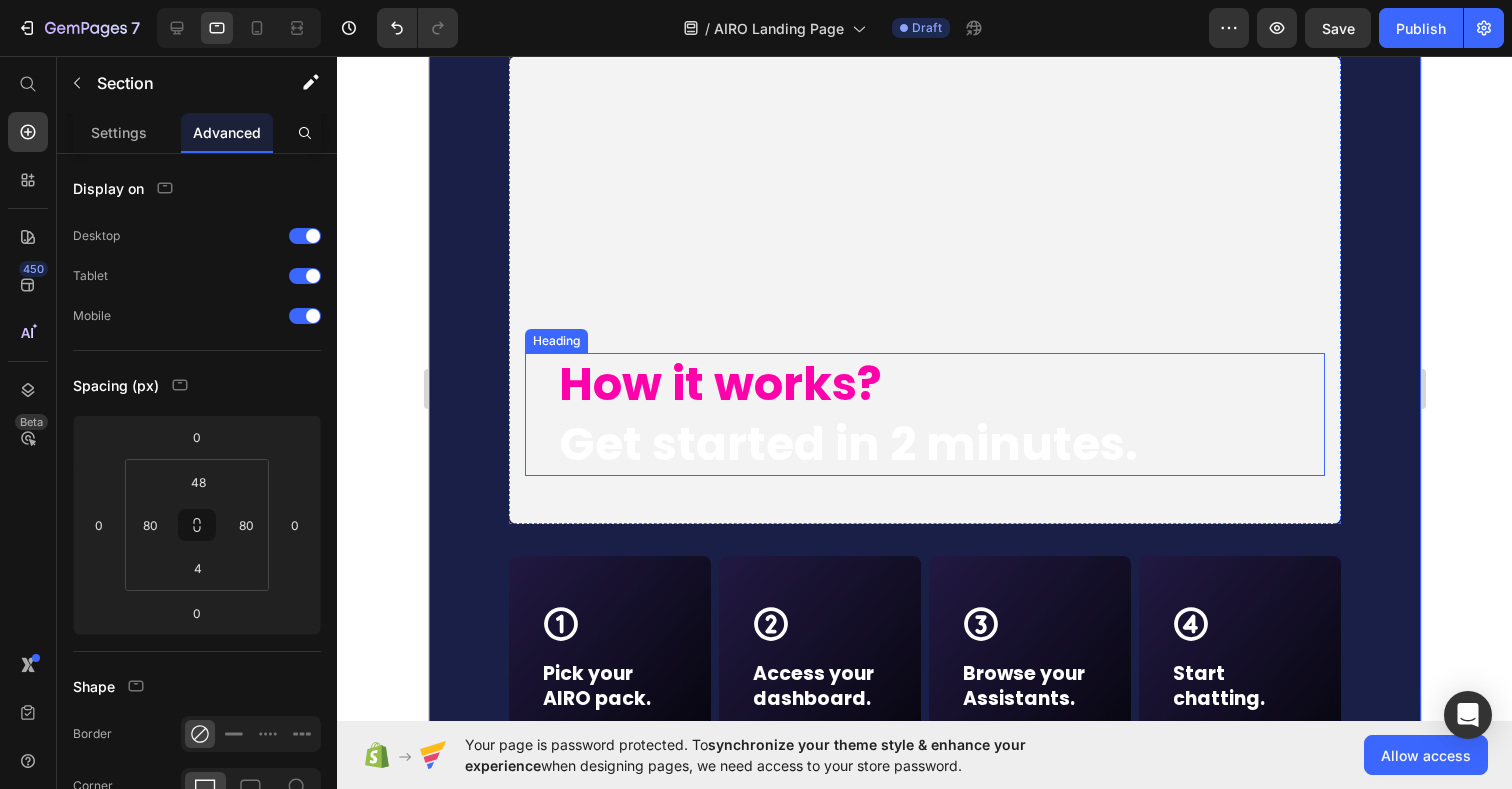 click on "How it works?" at bounding box center [719, 384] 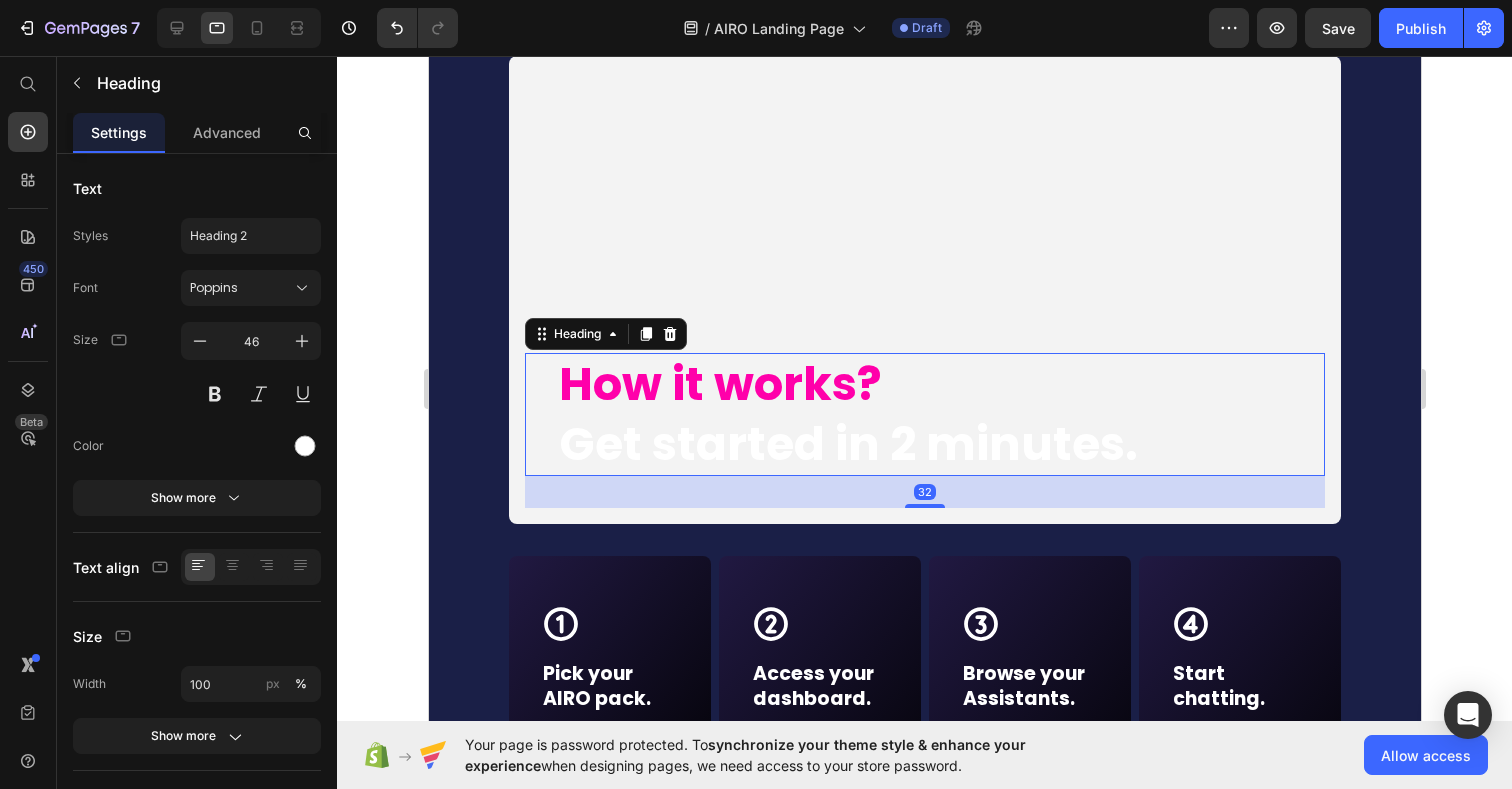 click on "How it works?" at bounding box center (719, 384) 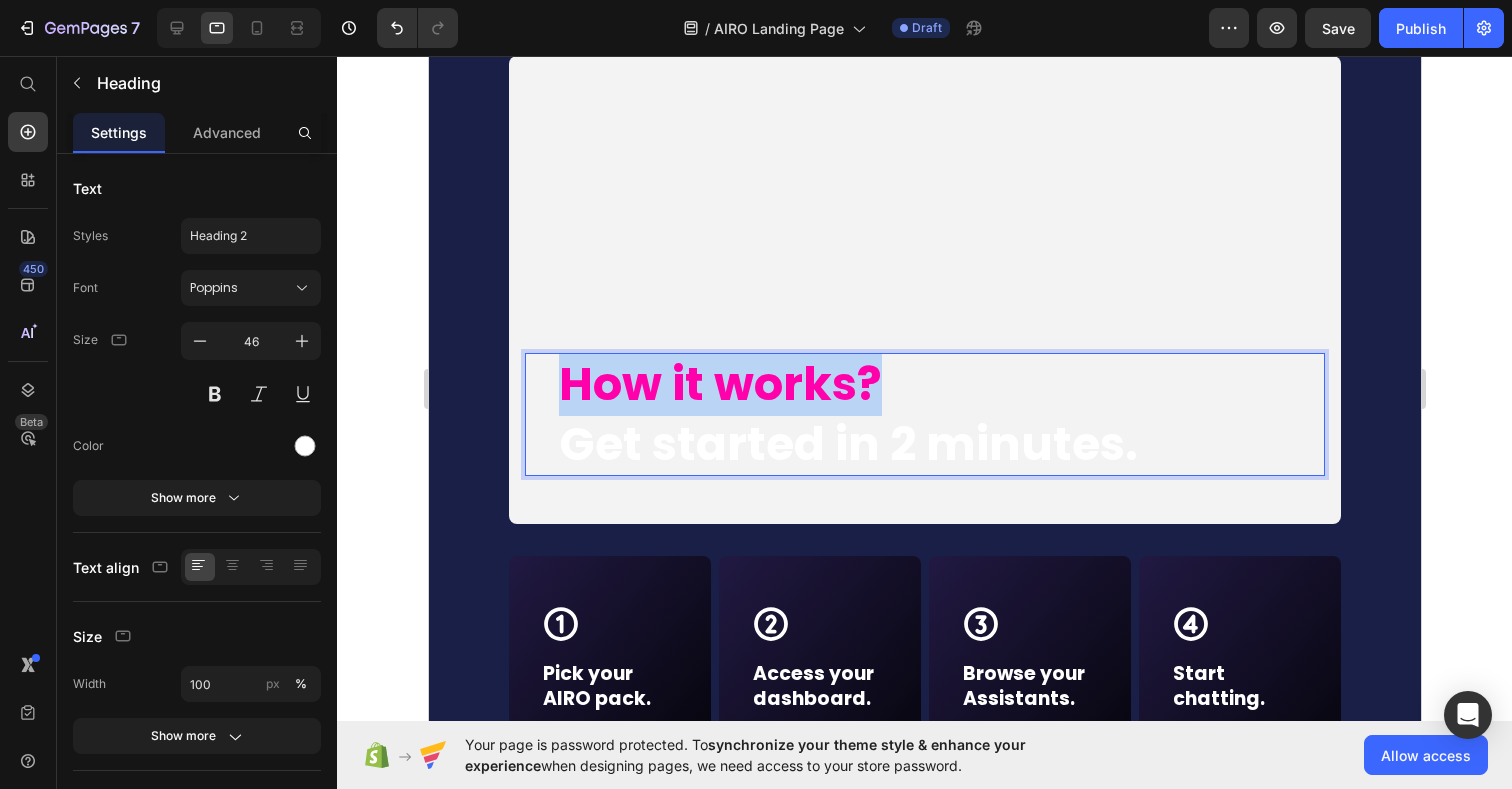 drag, startPoint x: 892, startPoint y: 380, endPoint x: 551, endPoint y: 379, distance: 341.00146 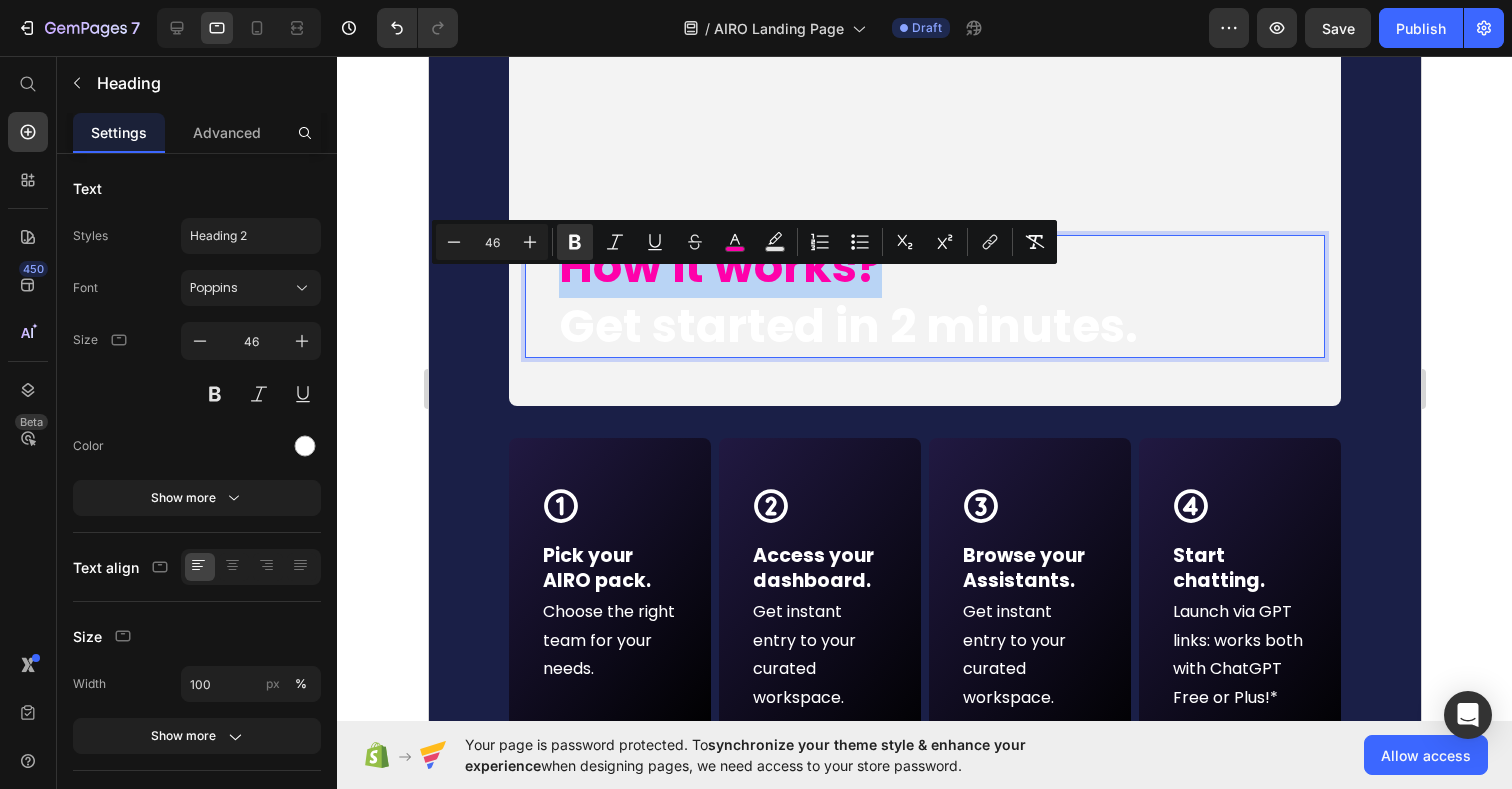 scroll, scrollTop: 9875, scrollLeft: 0, axis: vertical 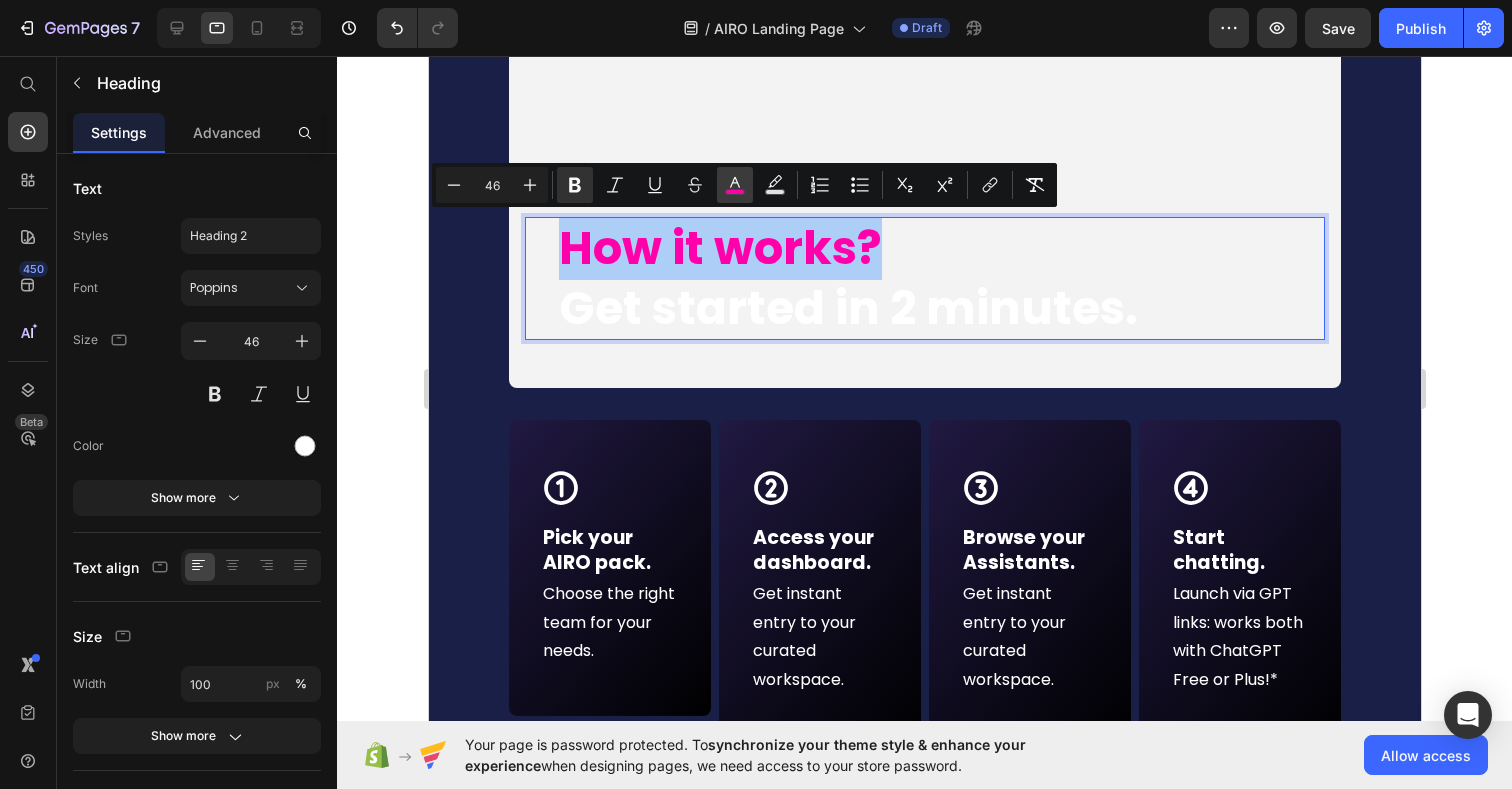 click 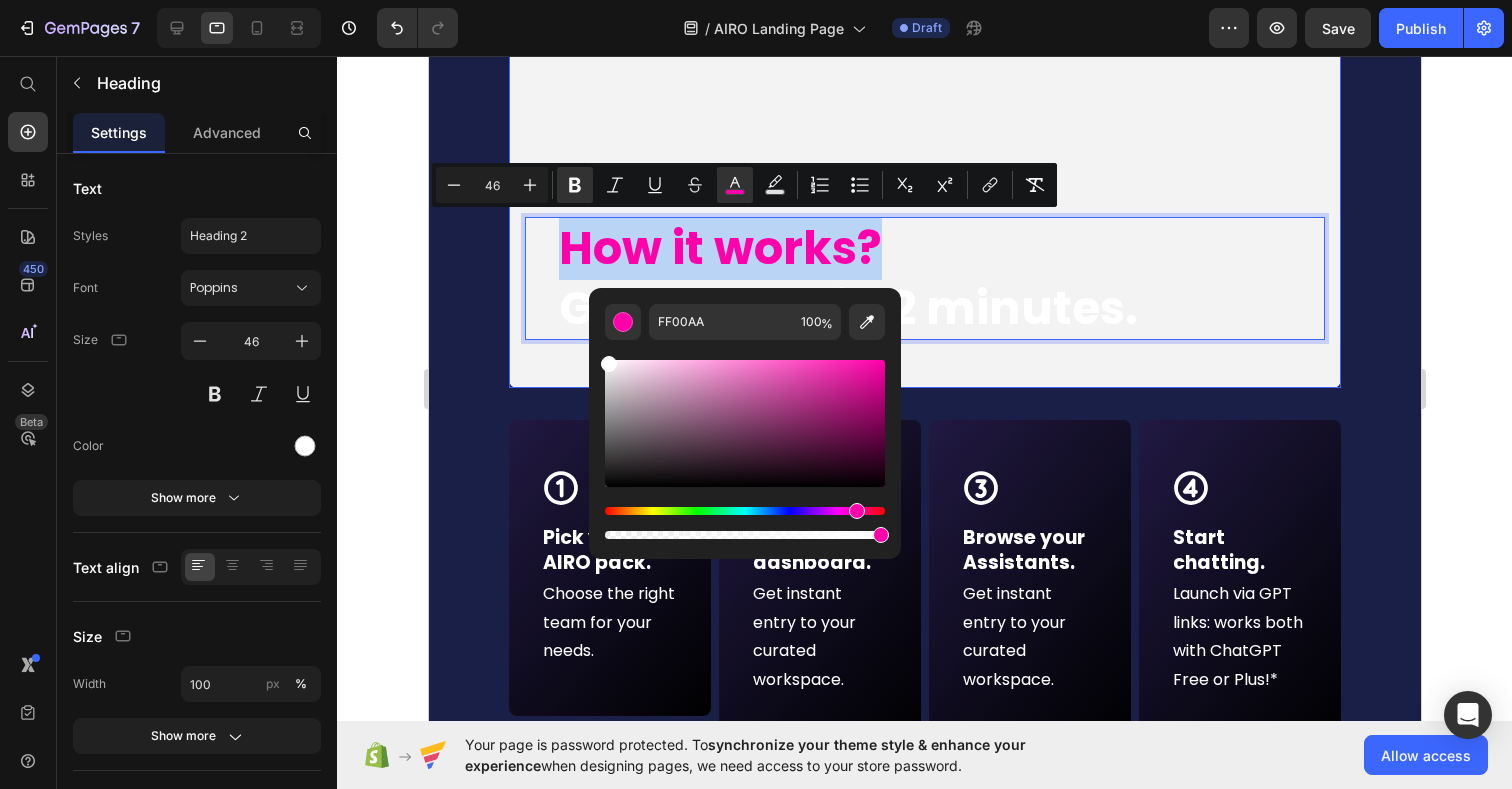 drag, startPoint x: 1073, startPoint y: 430, endPoint x: 563, endPoint y: 348, distance: 516.5501 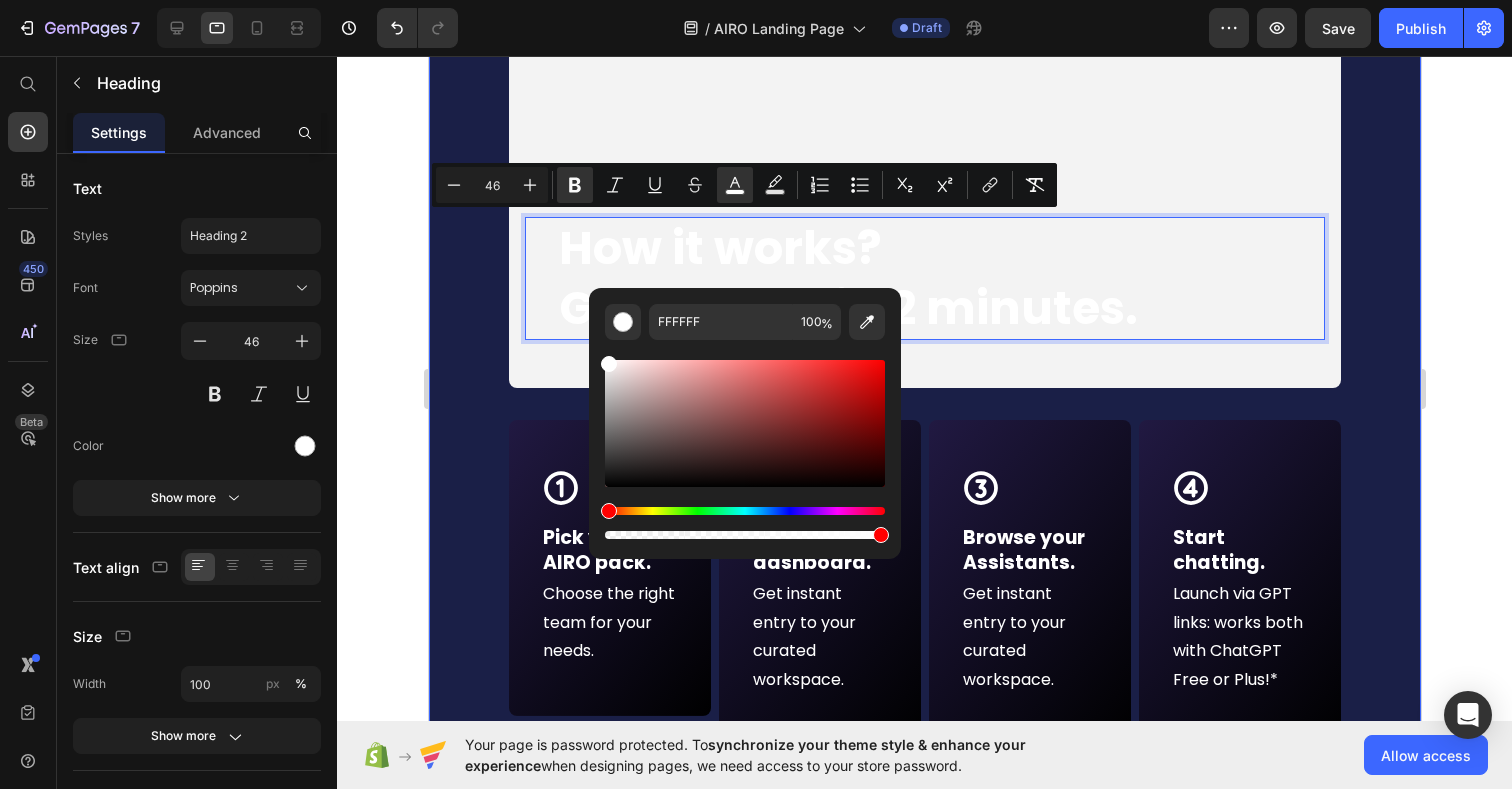 click on "How it works? Get started in 2 minutes. Heading   32 Hero Banner Row
Icon Row Pick your AIRO pack. Text block Choose the right team for your needs. Text Block Row
Icon Row Access your dashboard. Text block Get instant entry to your curated workspace. Text Block Row
Icon Row Browse your Assistants. Text block Get instant entry to your curated workspace. Text Block Row
Icon Row Start chatting. Text block Launch via GPT links: works both with ChatGPT Free or Plus!* Text Block Row Row Row Unlock your AI HEADQUARTER now Button *AIRO works with both ChatGPT Free and Plus accounts. But keep in mind: with ChatGPT Plus you’ll unlock last models and extra features: like file uploads, advanced tools, unlimited replies. We love it and suggest to subscribe it! Heading Section 16" at bounding box center (924, 430) 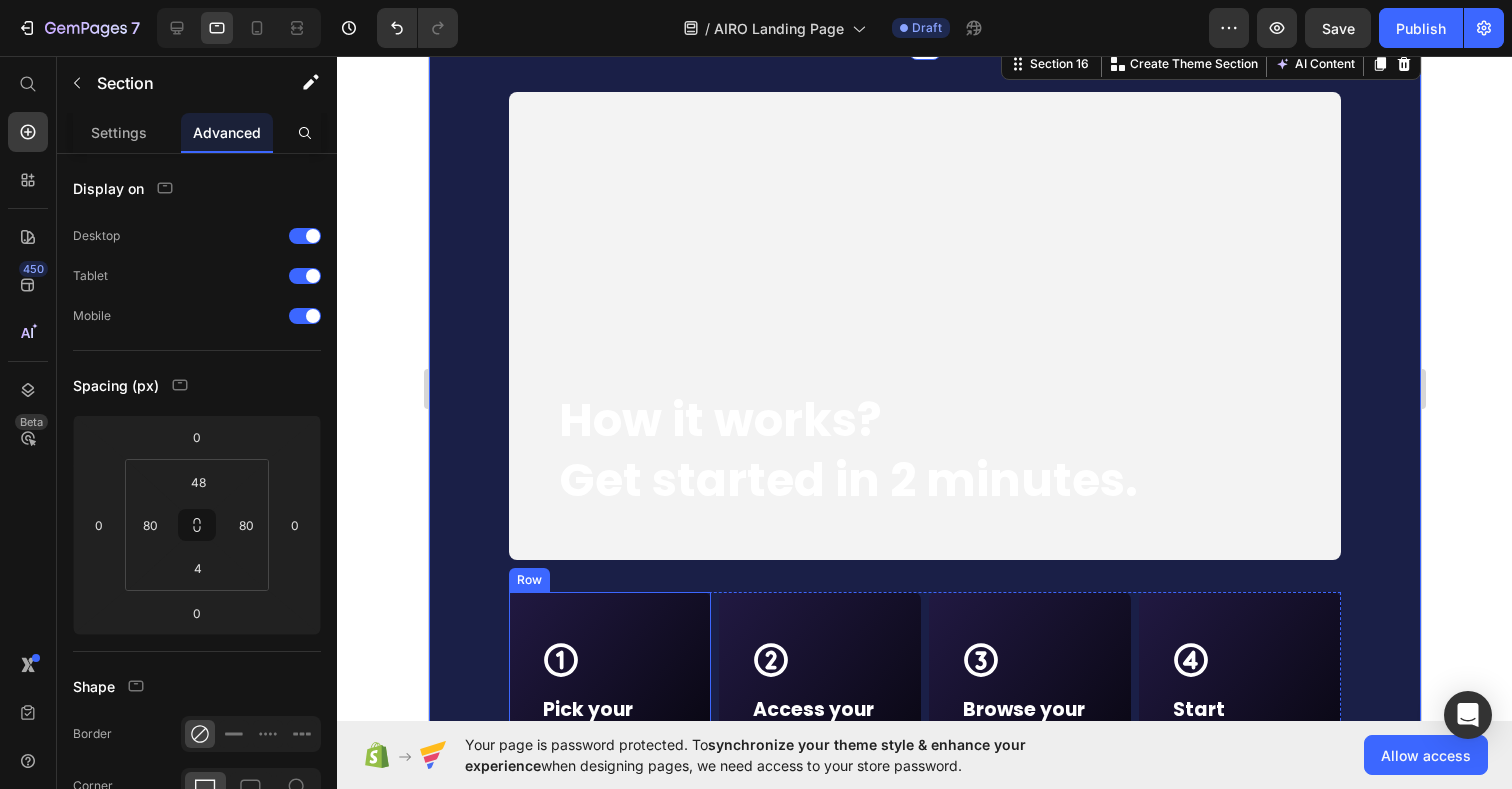 scroll, scrollTop: 9694, scrollLeft: 0, axis: vertical 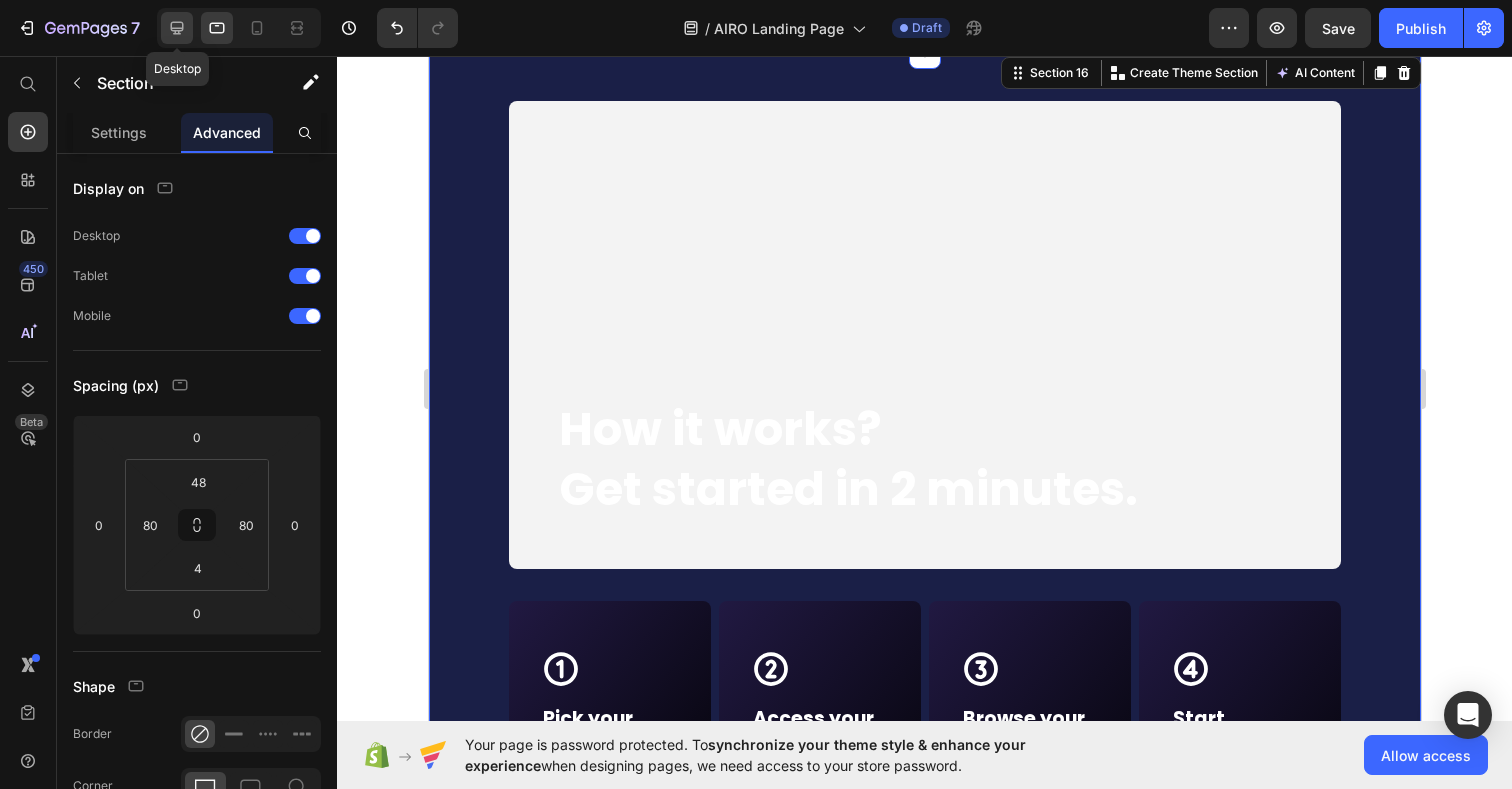 click 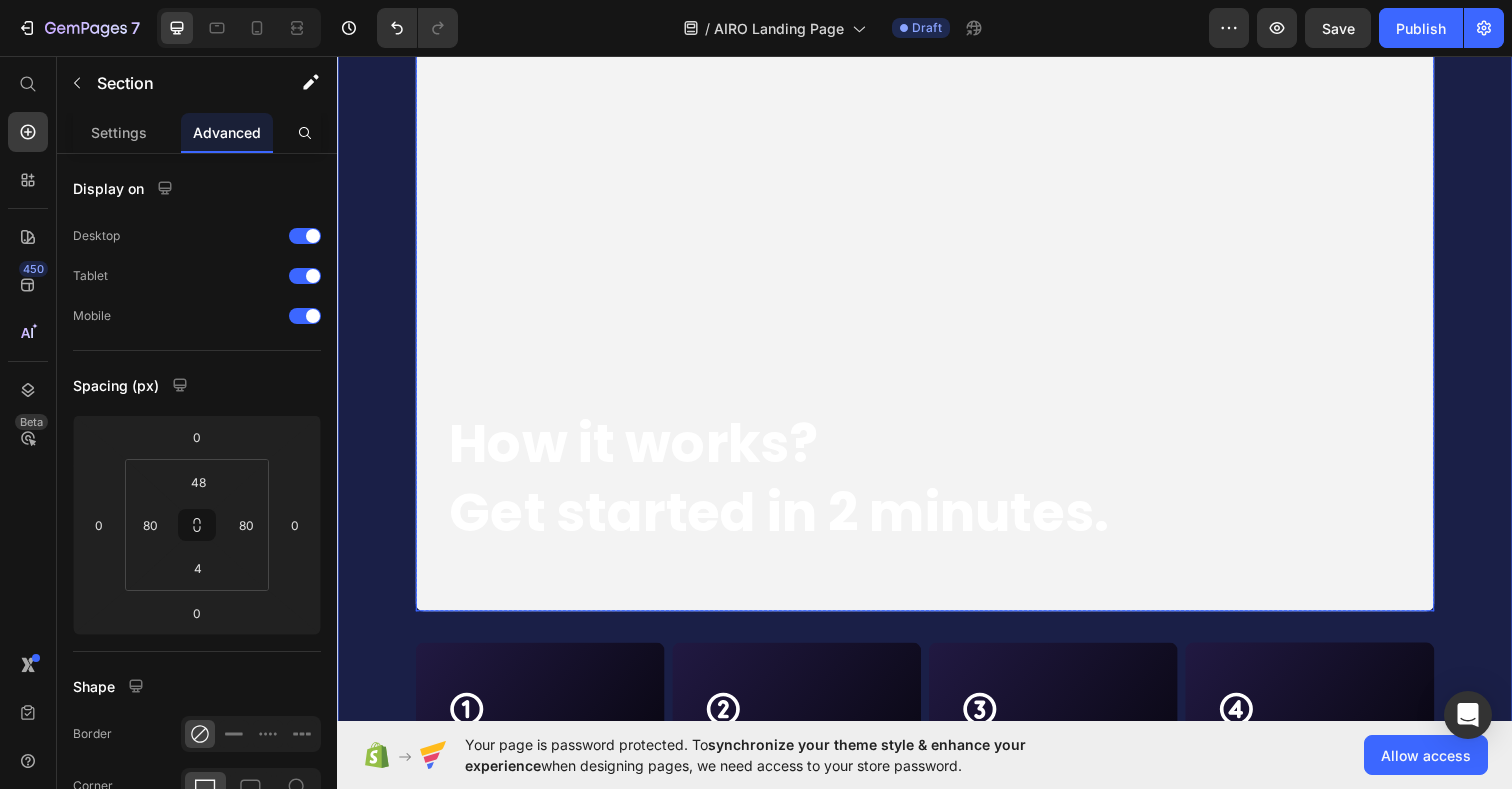 scroll, scrollTop: 9517, scrollLeft: 0, axis: vertical 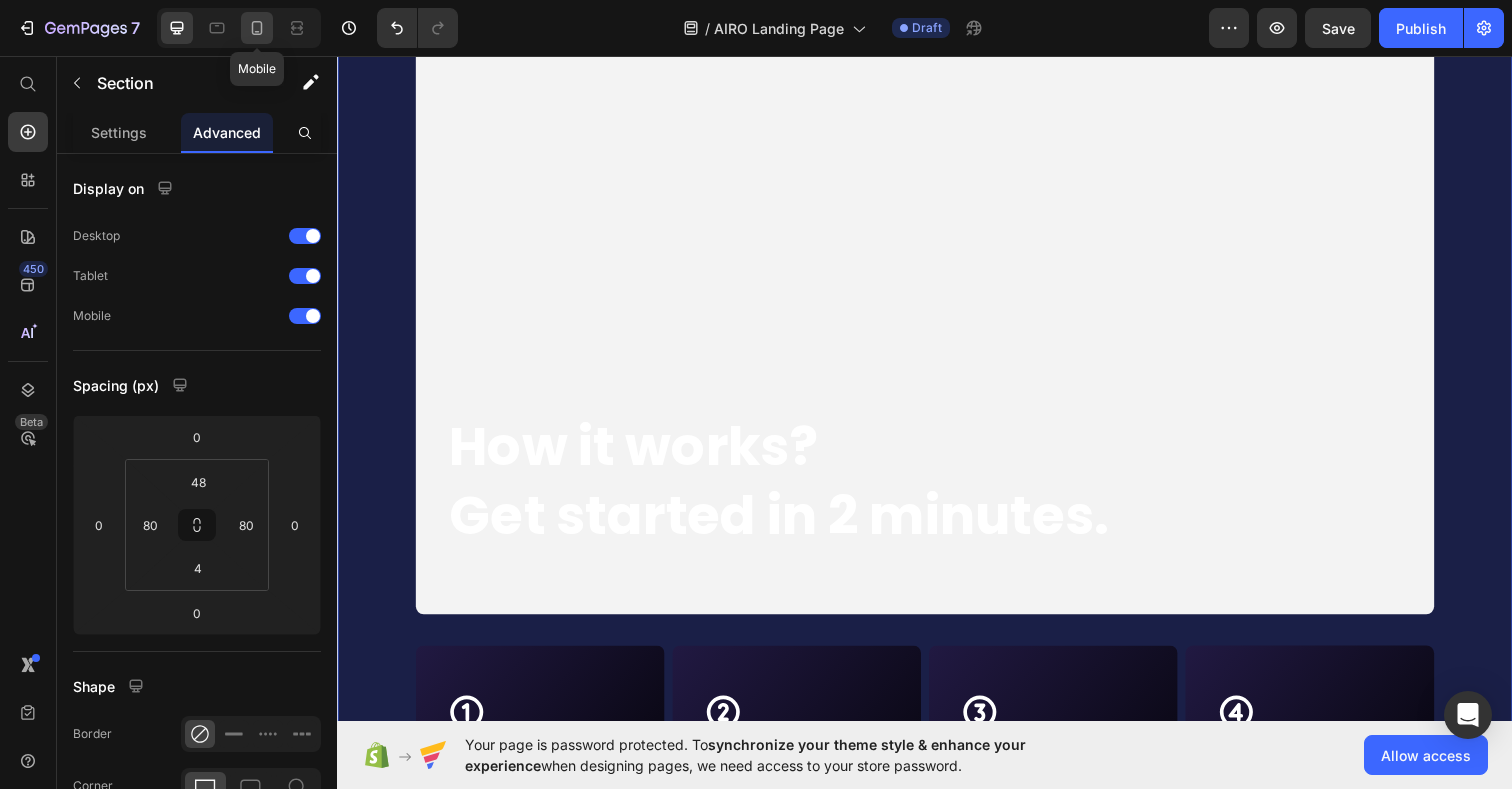 click 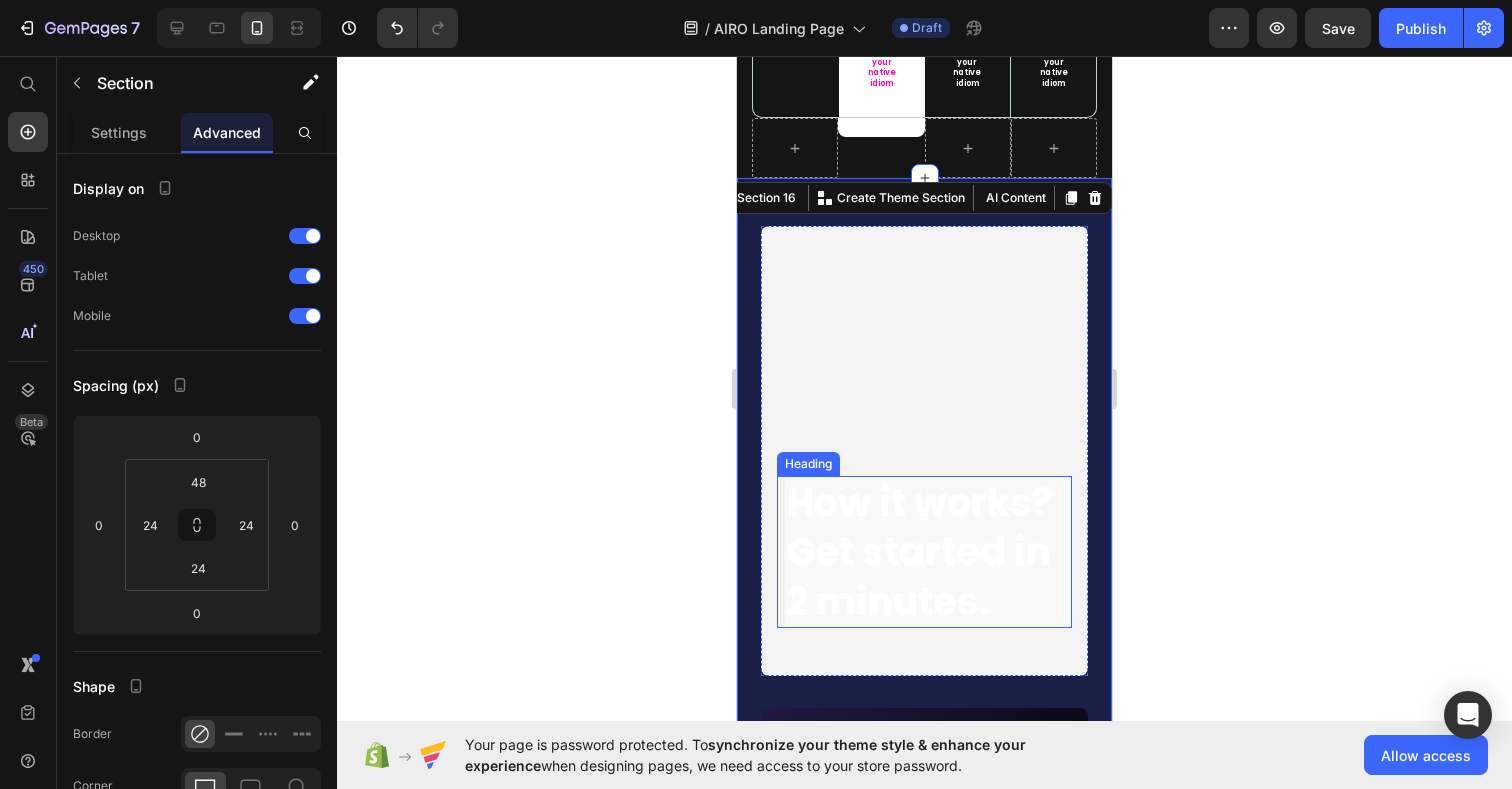 scroll, scrollTop: 8897, scrollLeft: 0, axis: vertical 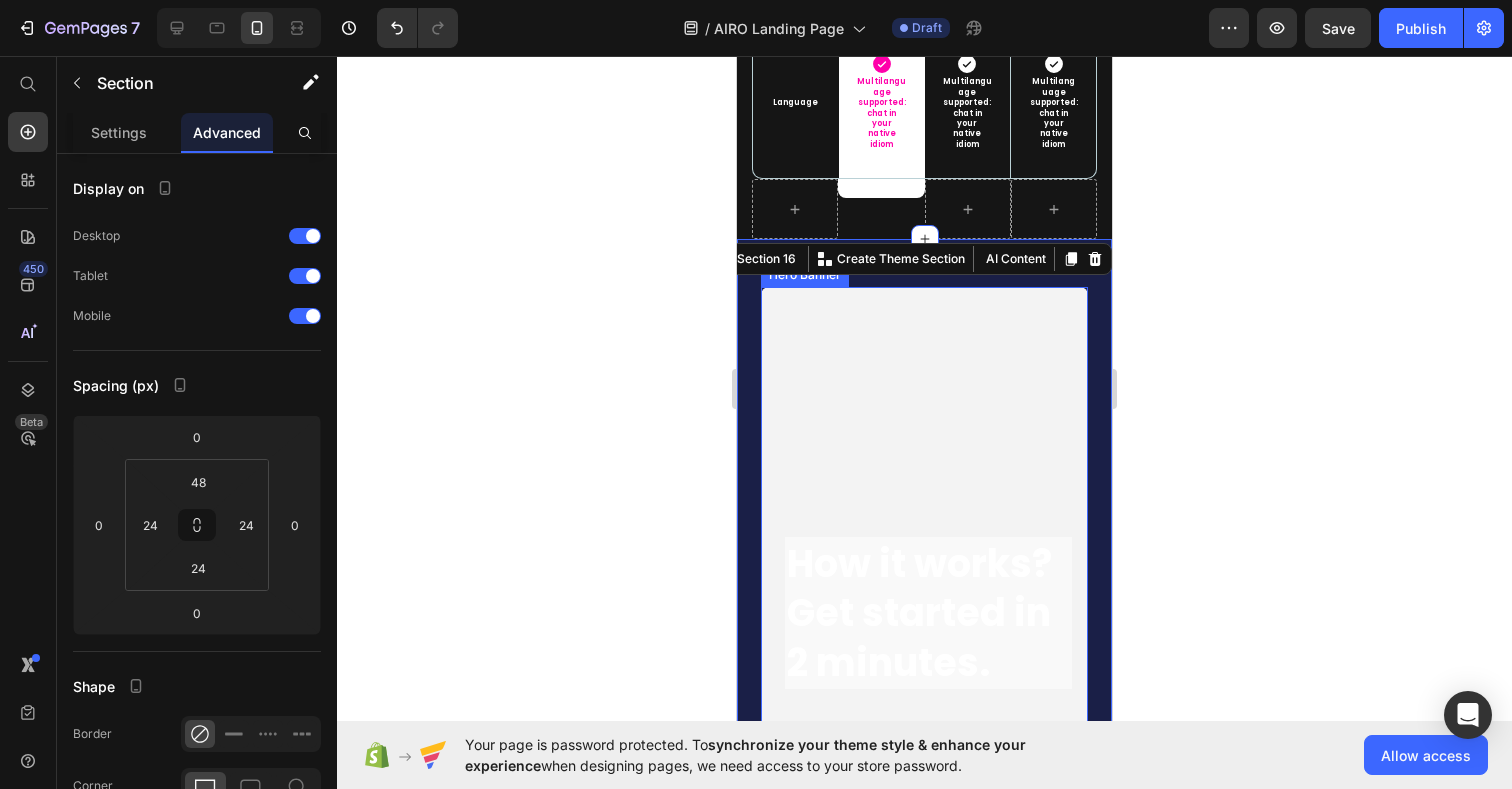 click at bounding box center [924, 512] 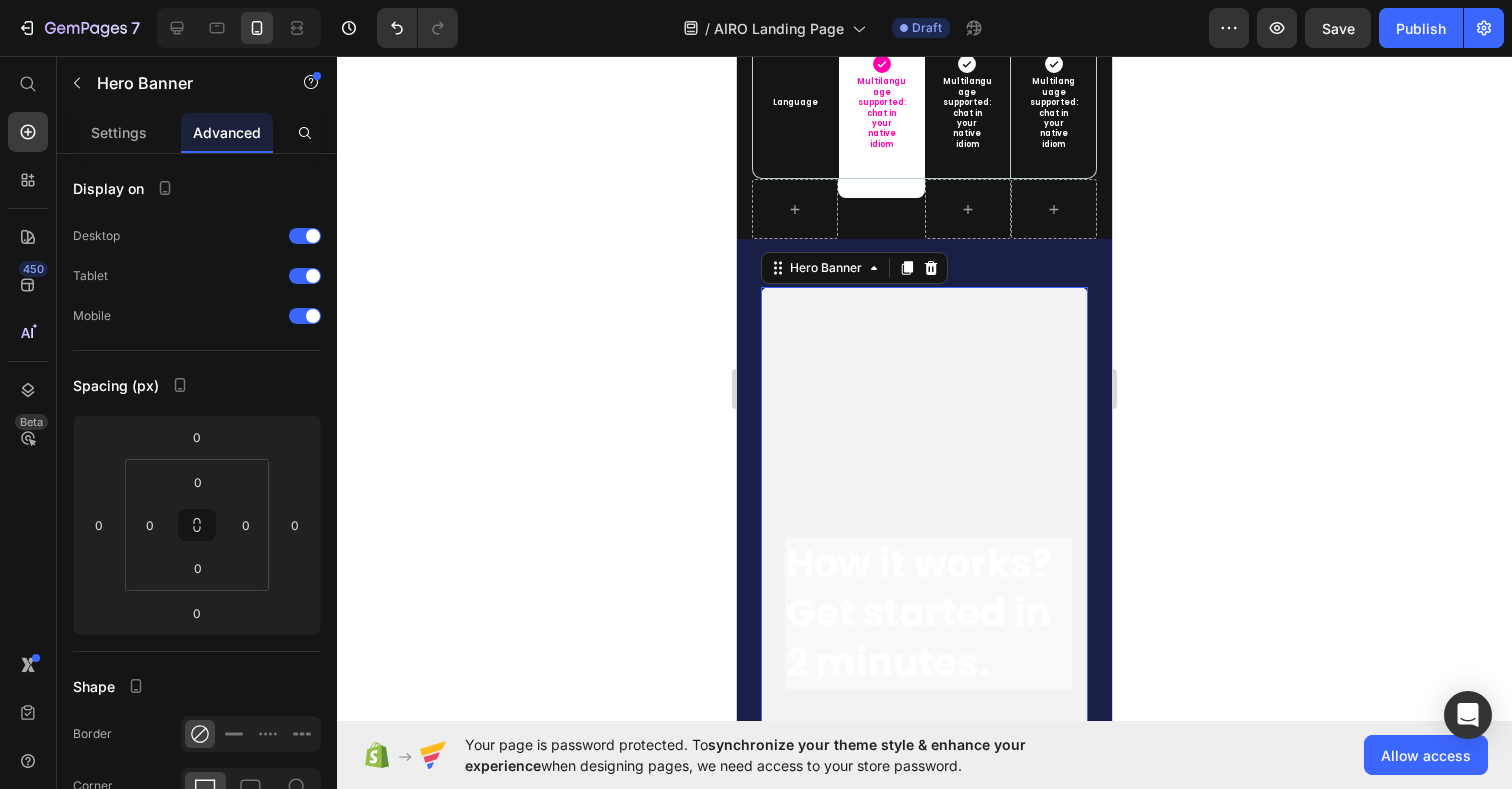 click on "⁠⁠⁠⁠⁠⁠⁠ How it works? Get started in 2 minutes. Heading" at bounding box center [924, 629] 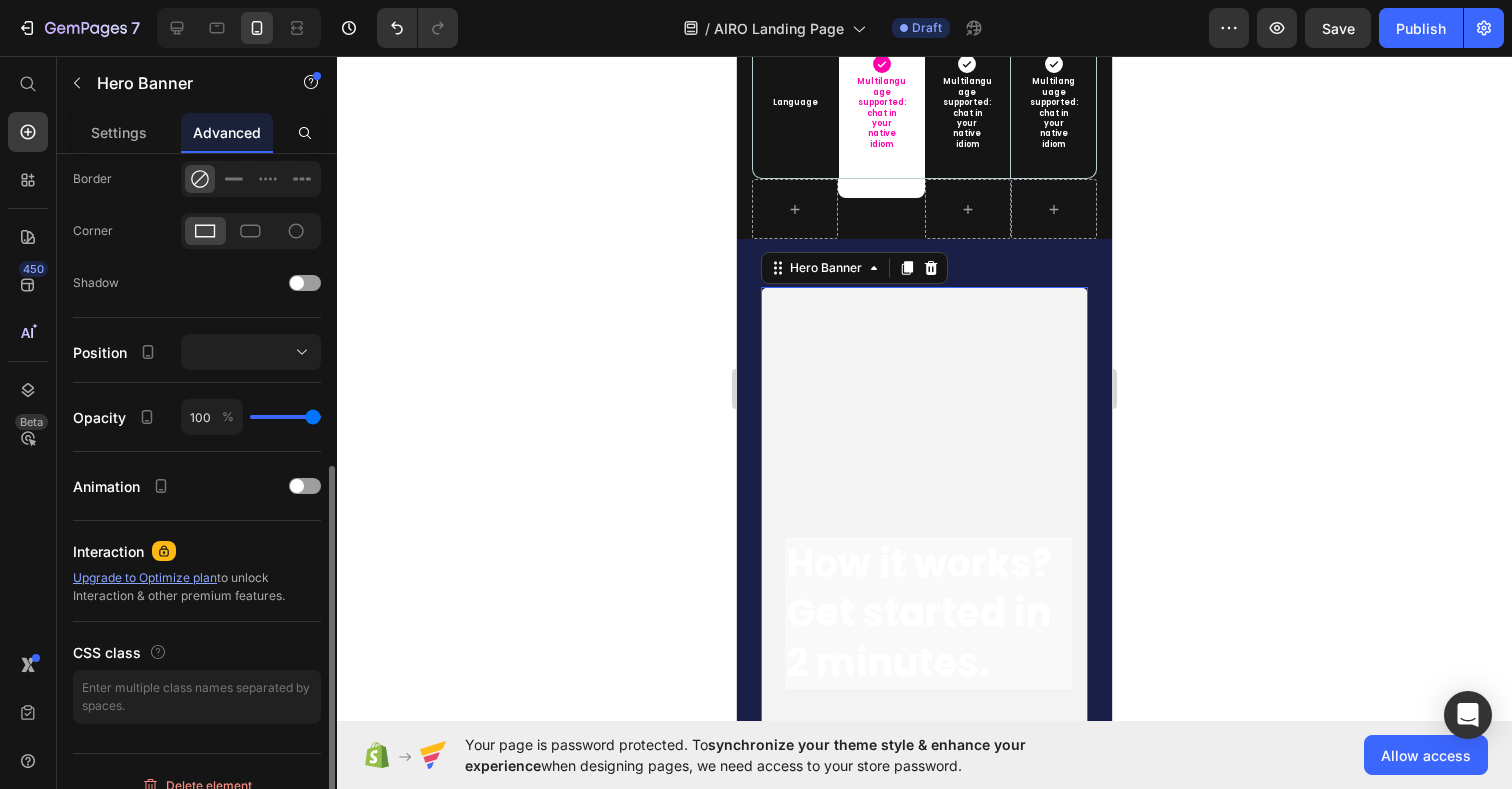 scroll, scrollTop: 577, scrollLeft: 0, axis: vertical 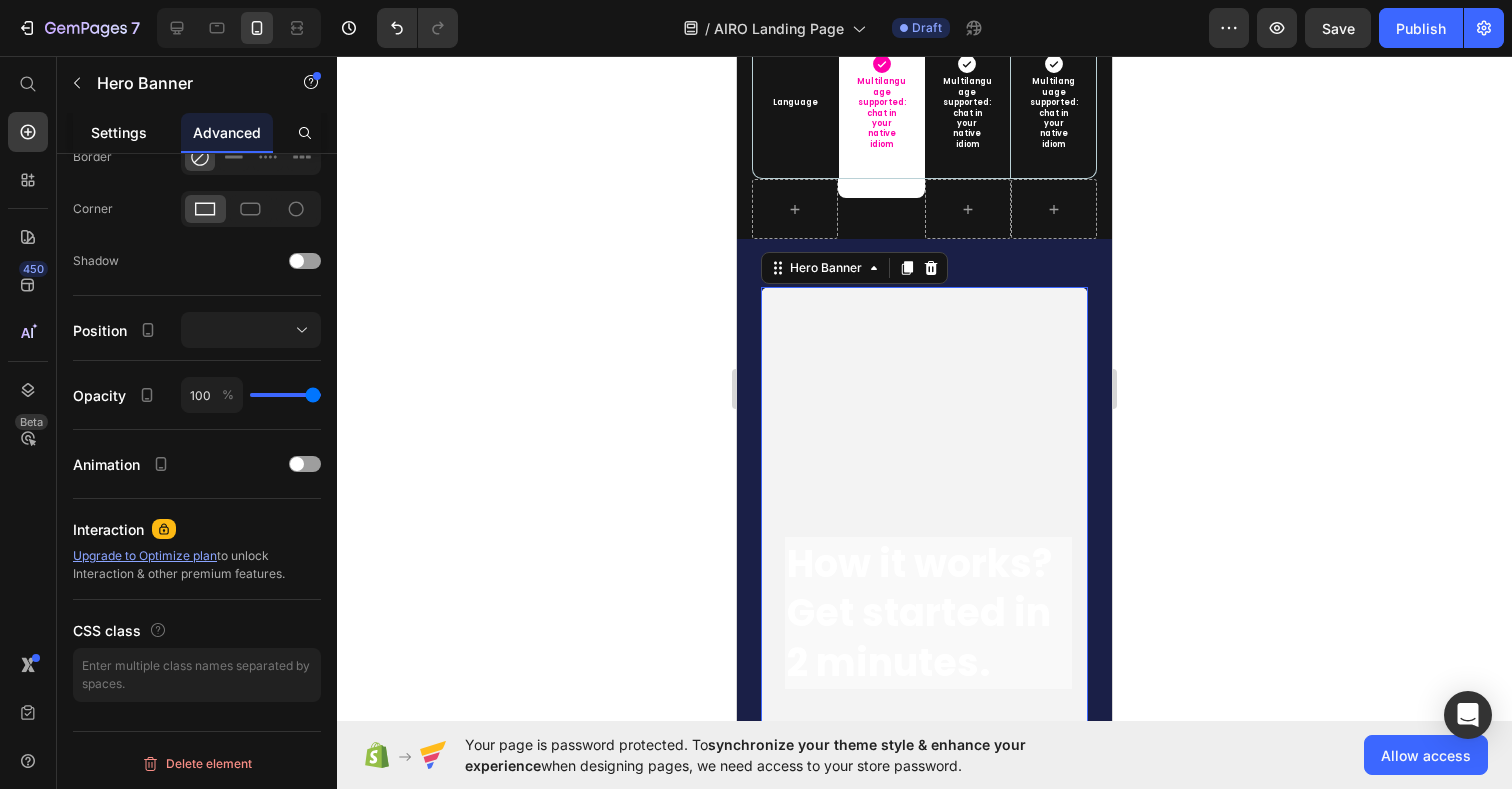 click on "Settings" at bounding box center [119, 132] 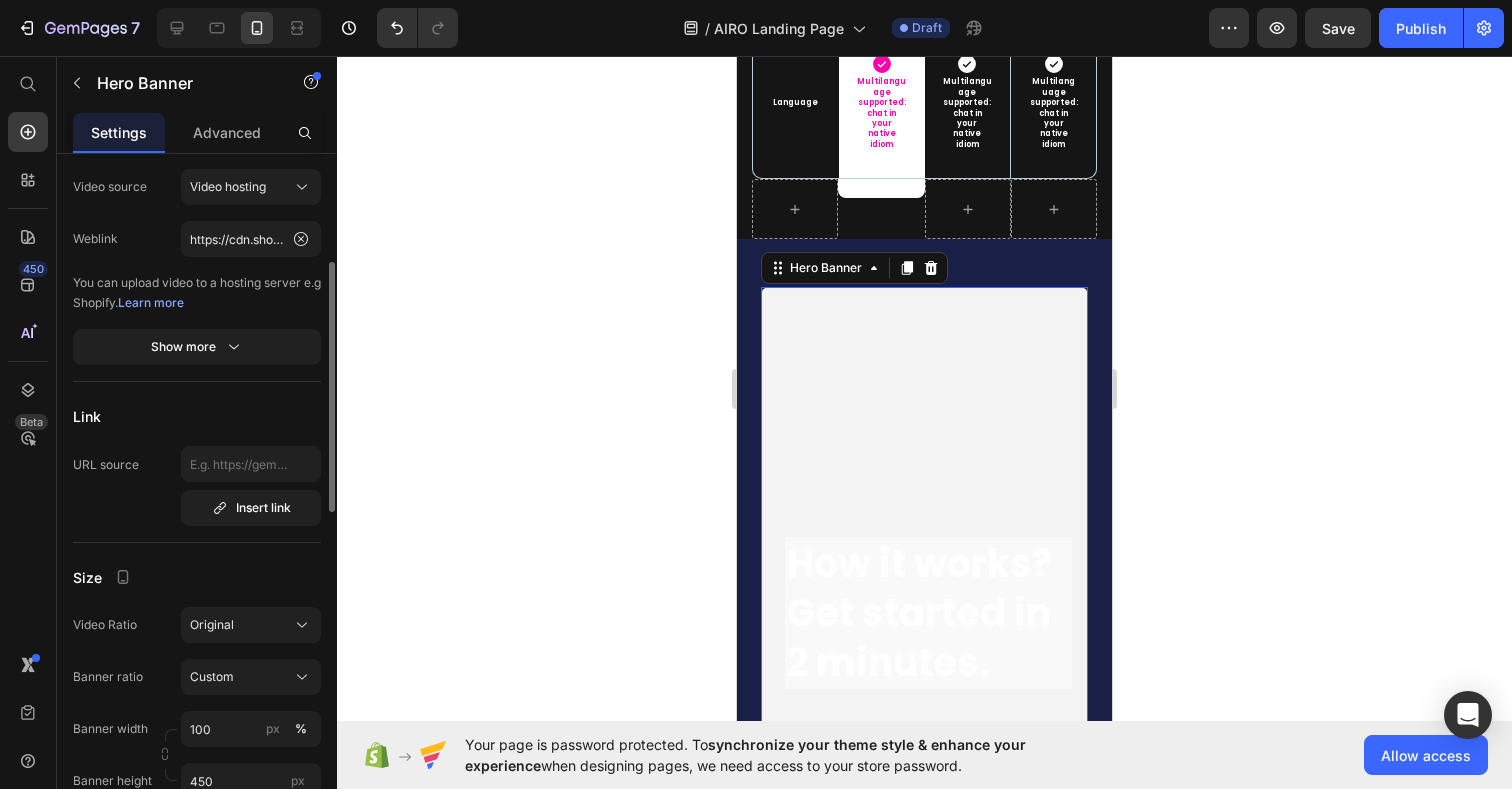 scroll, scrollTop: 303, scrollLeft: 0, axis: vertical 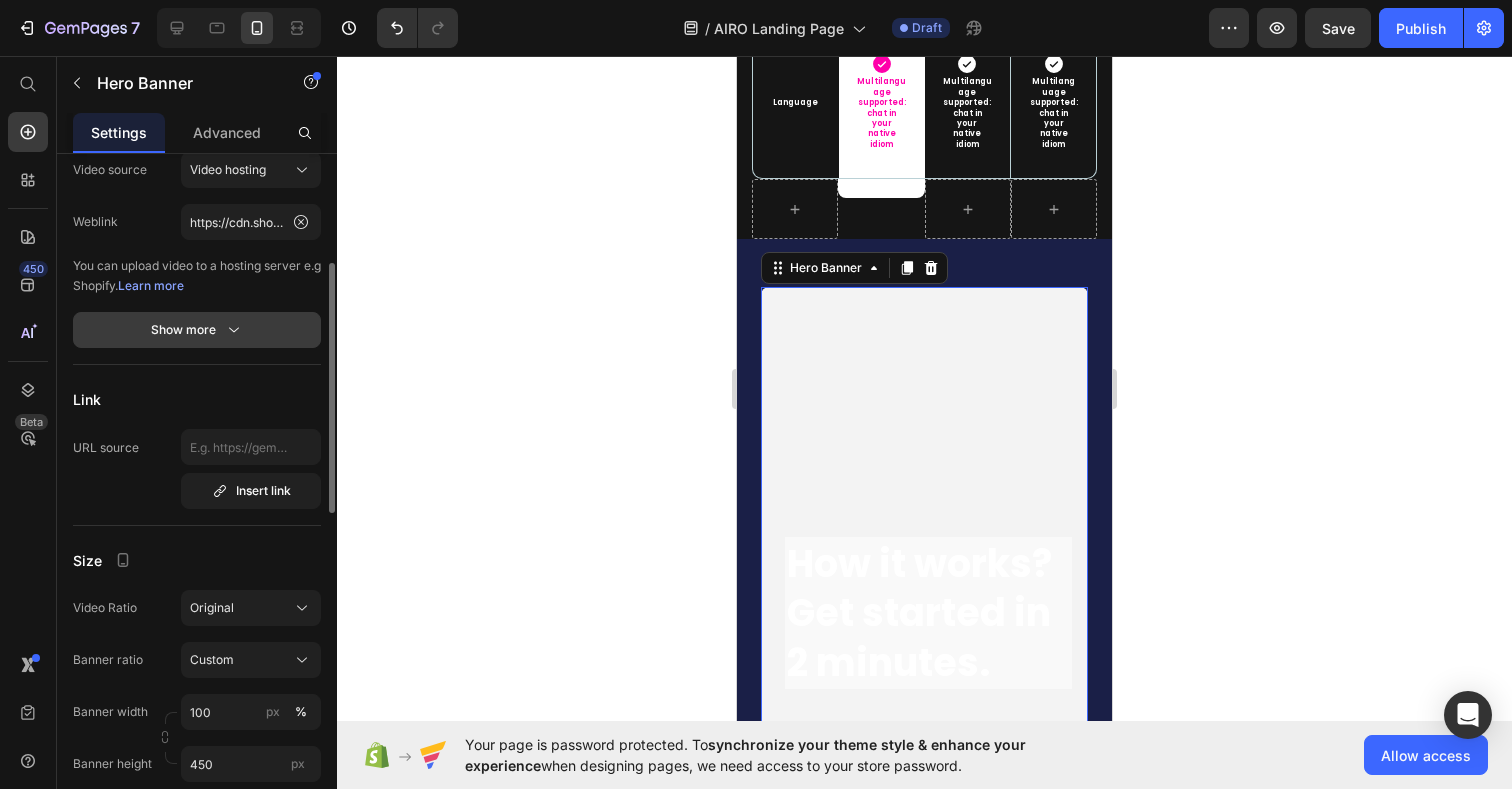 click on "Show more" at bounding box center [197, 330] 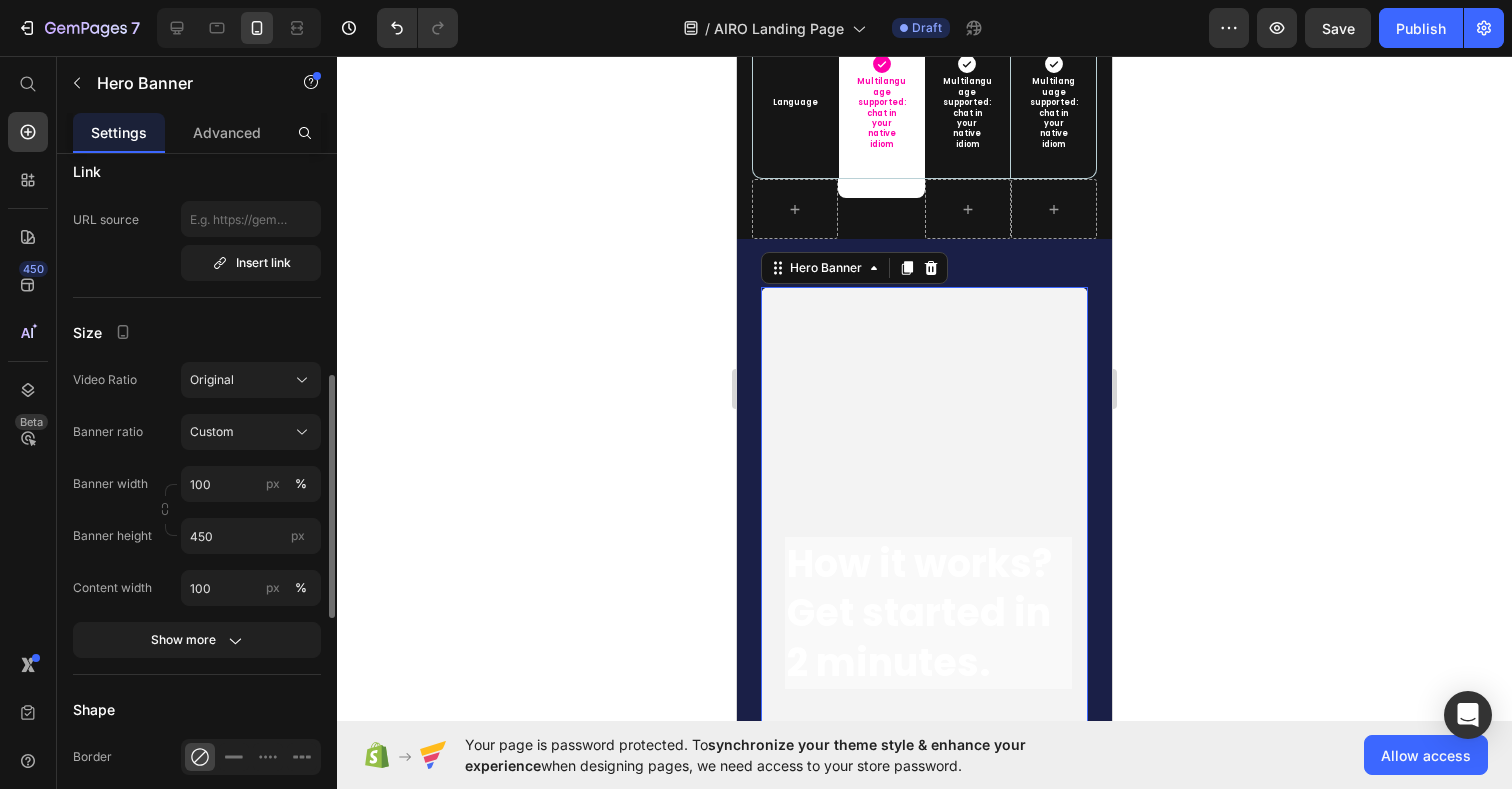 scroll, scrollTop: 595, scrollLeft: 0, axis: vertical 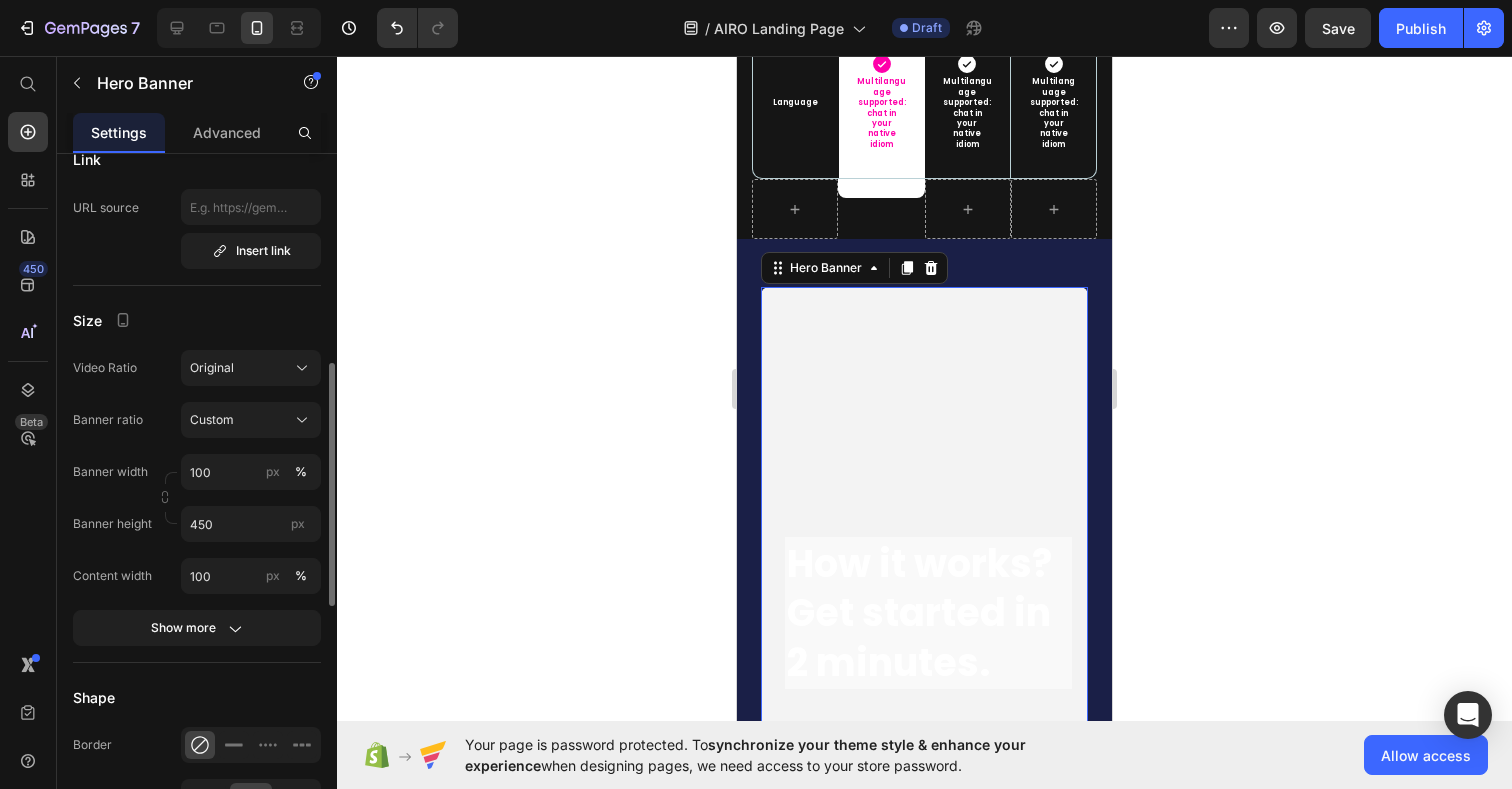click on "Banner width" at bounding box center [110, 472] 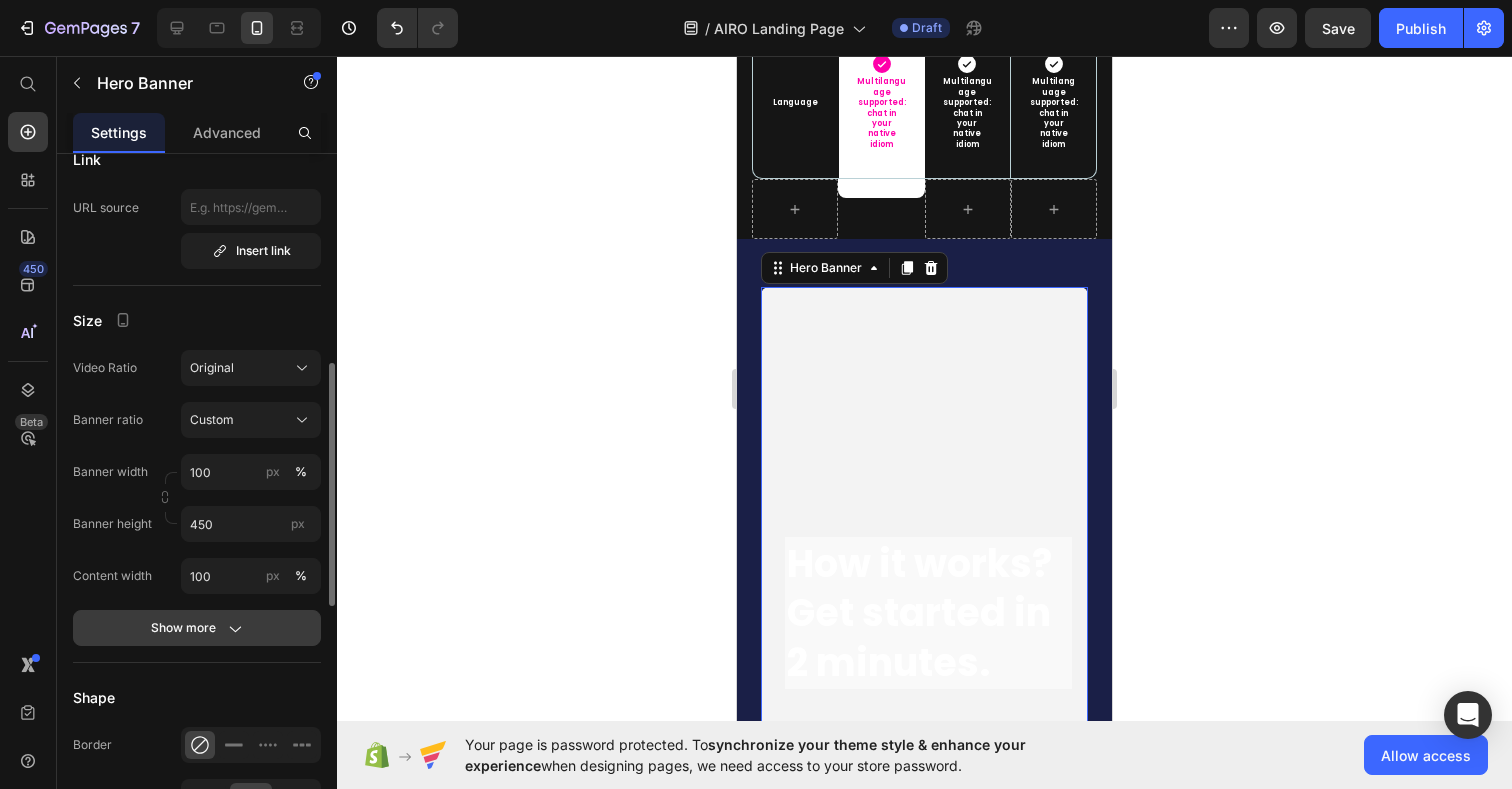 click on "Show more" at bounding box center (197, 628) 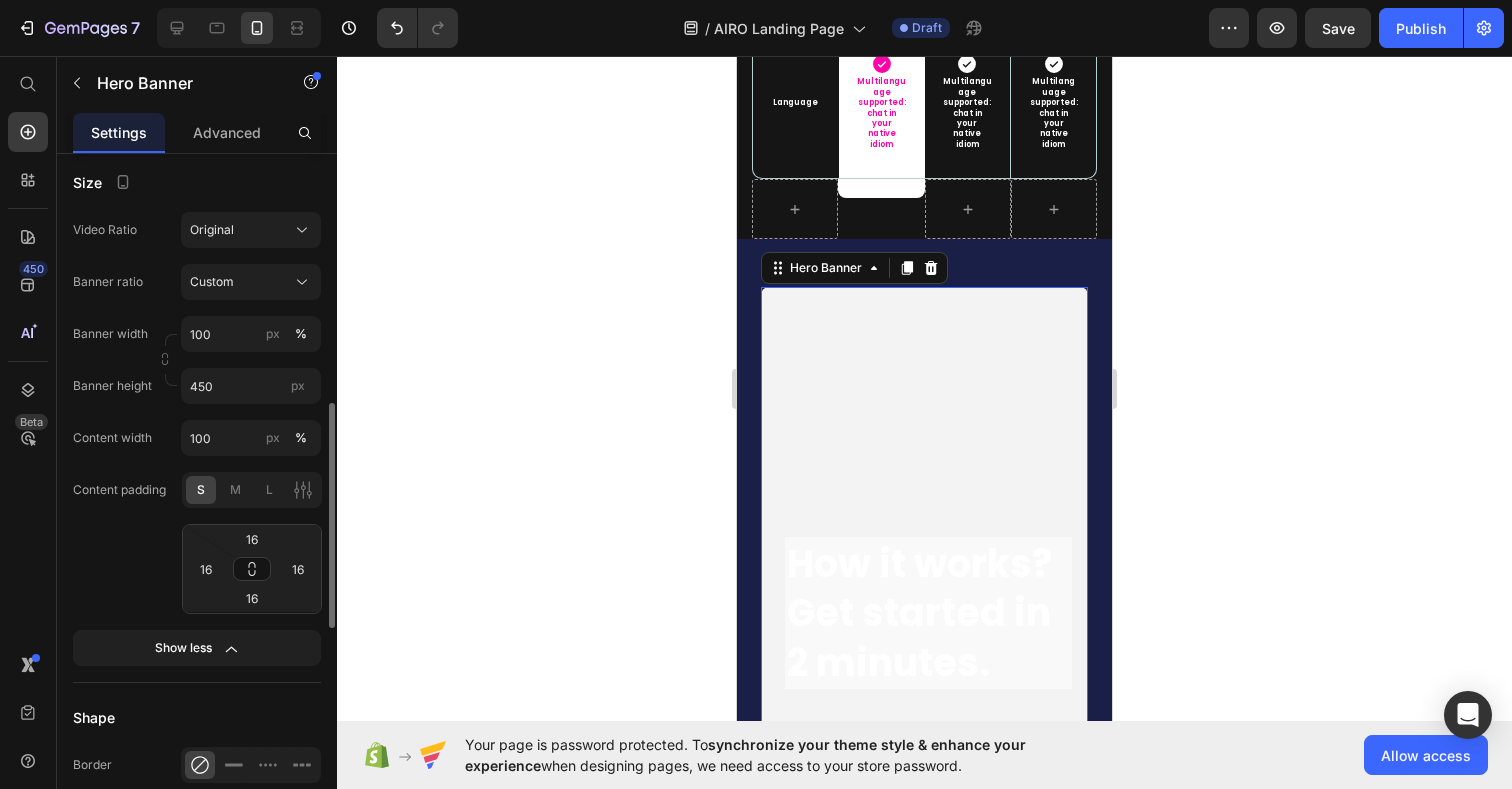 scroll, scrollTop: 754, scrollLeft: 0, axis: vertical 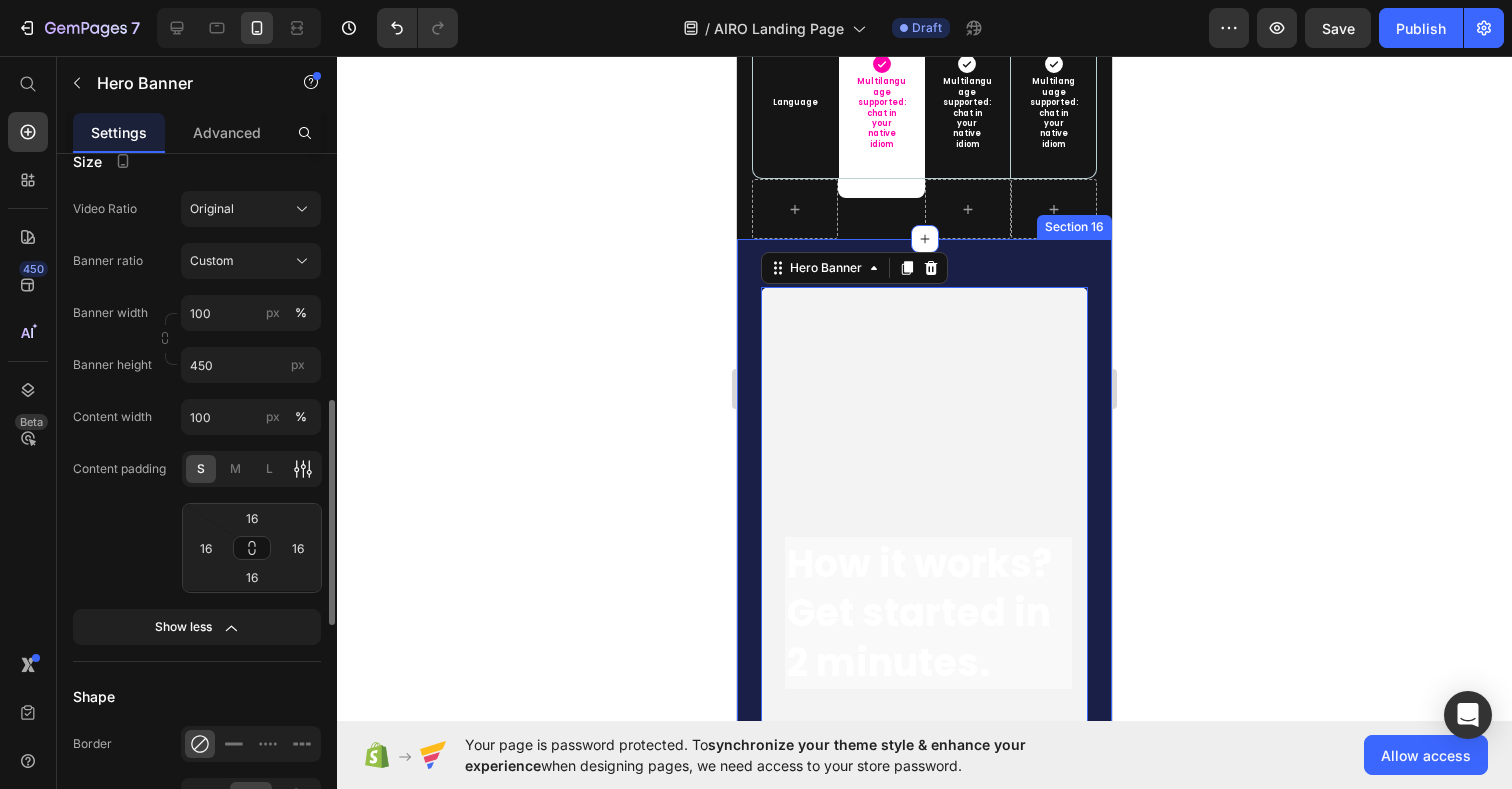 click 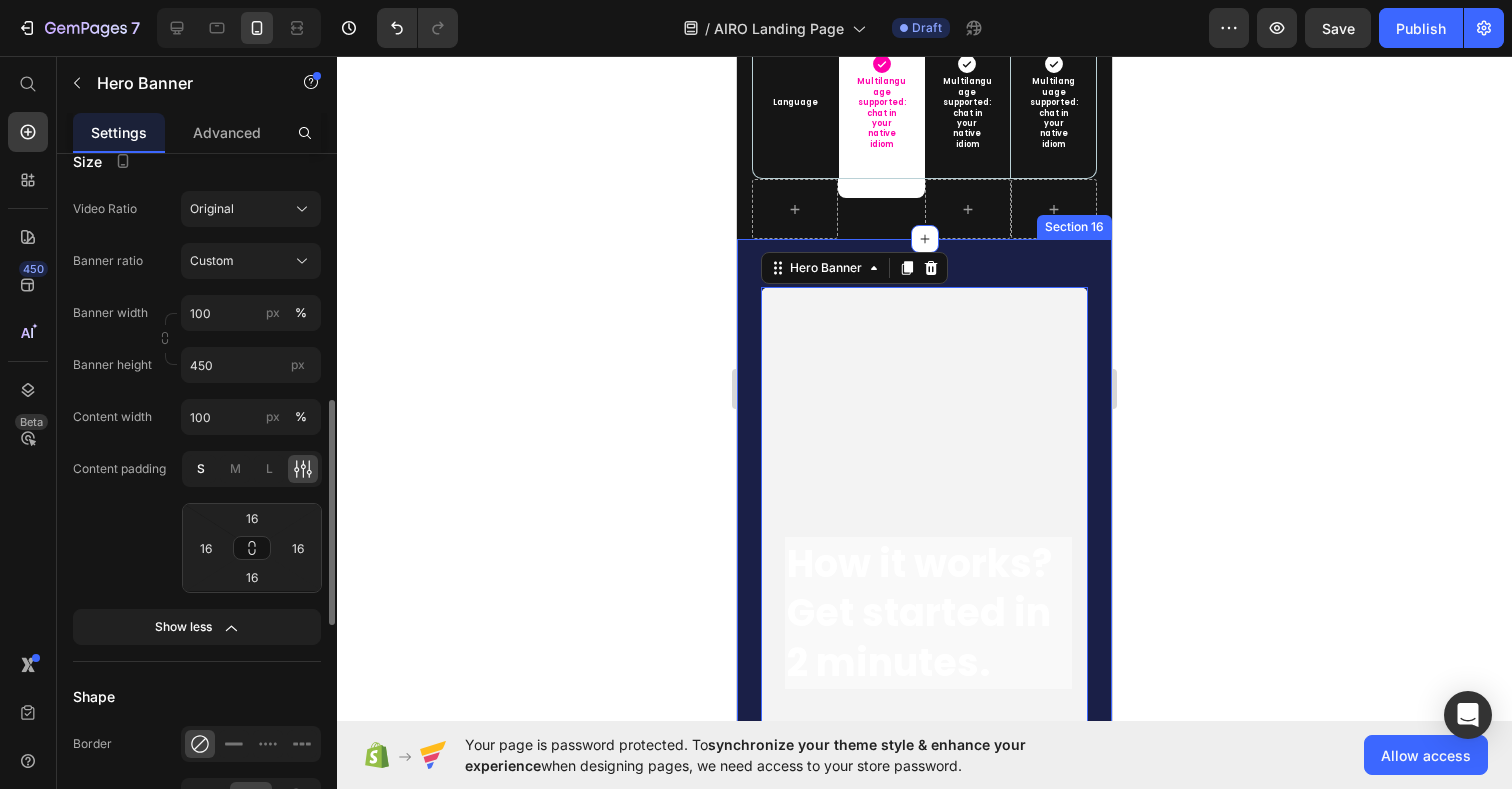 click on "S" 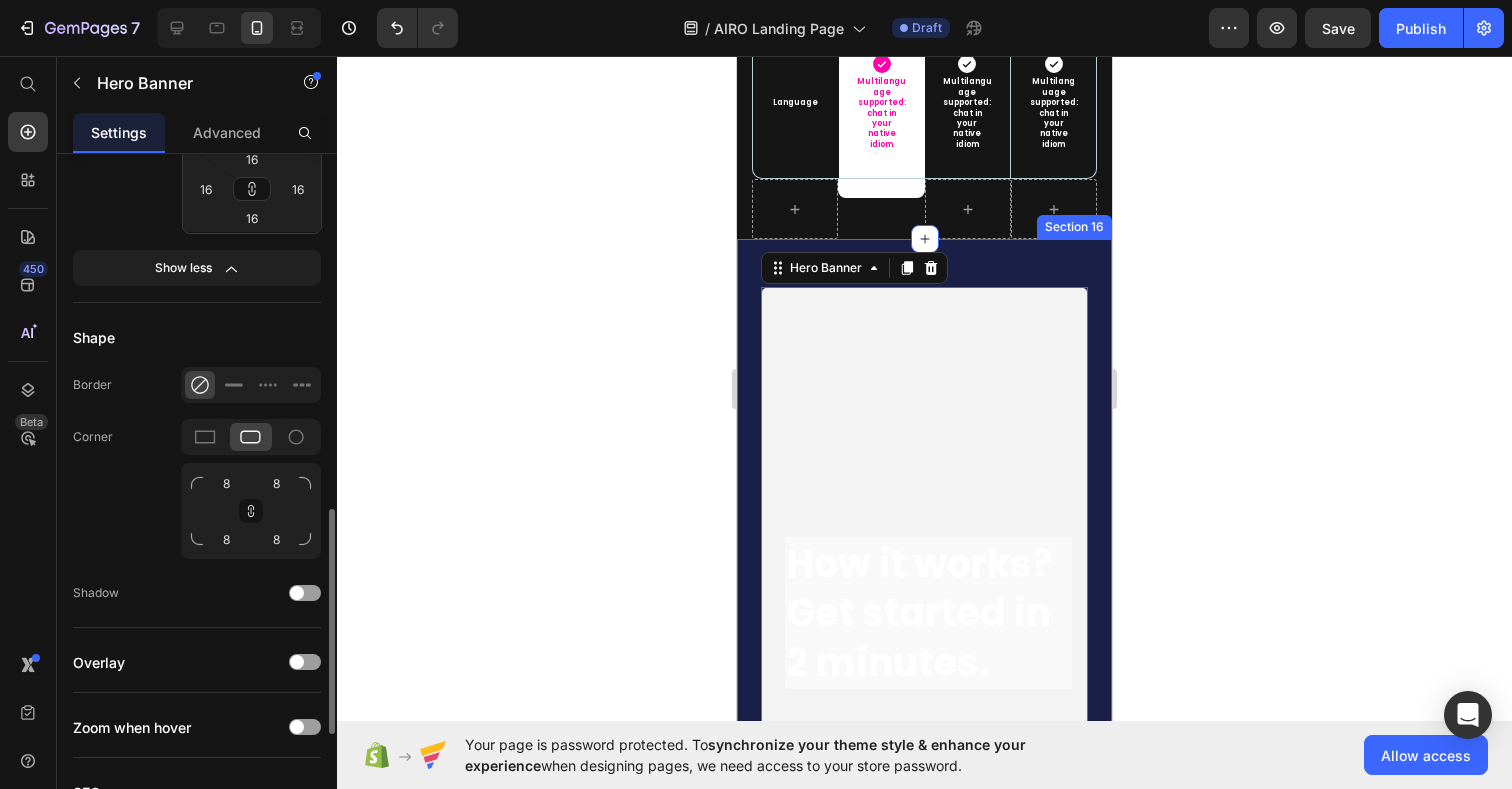scroll, scrollTop: 1142, scrollLeft: 0, axis: vertical 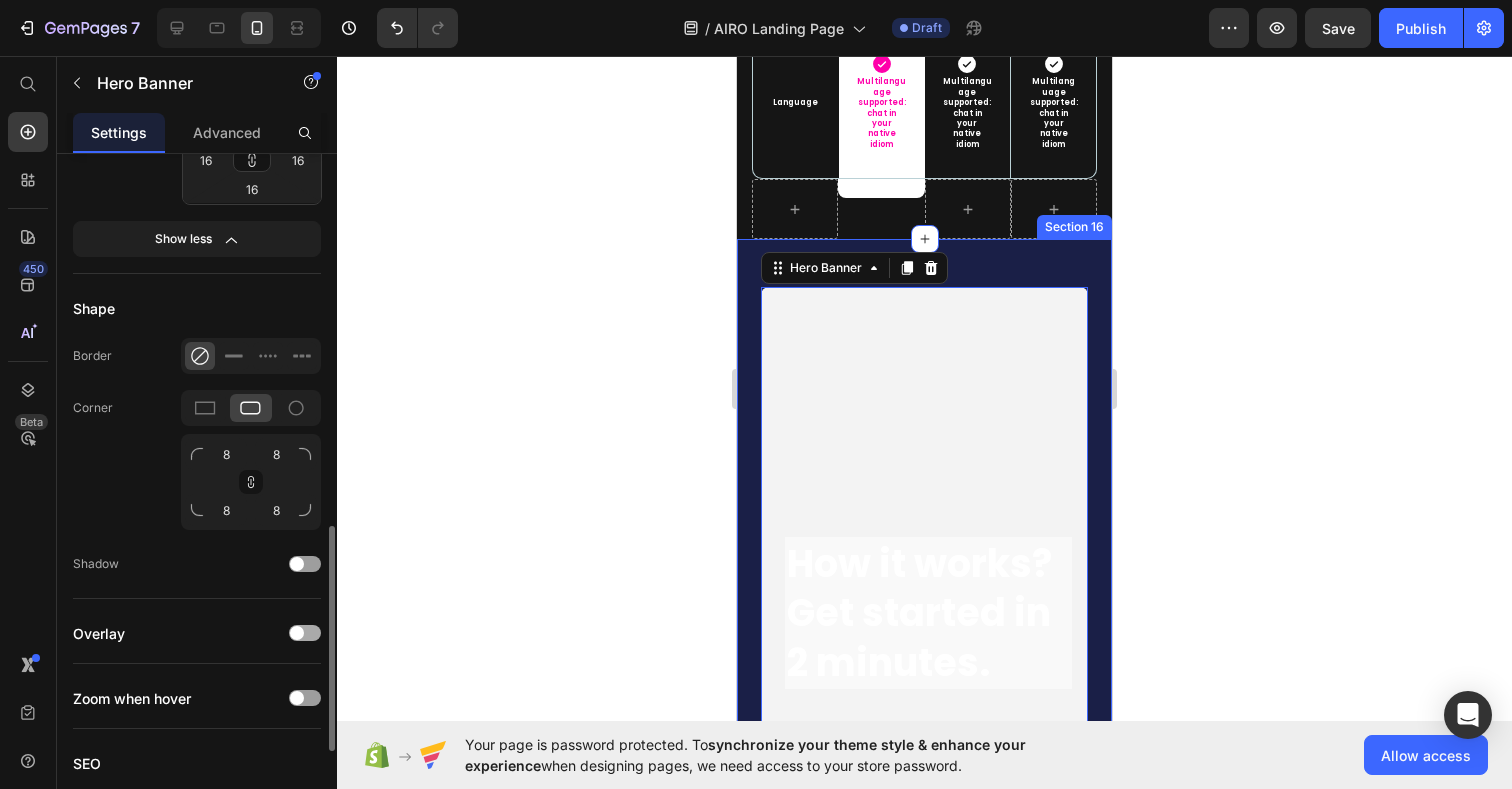 click at bounding box center [305, 633] 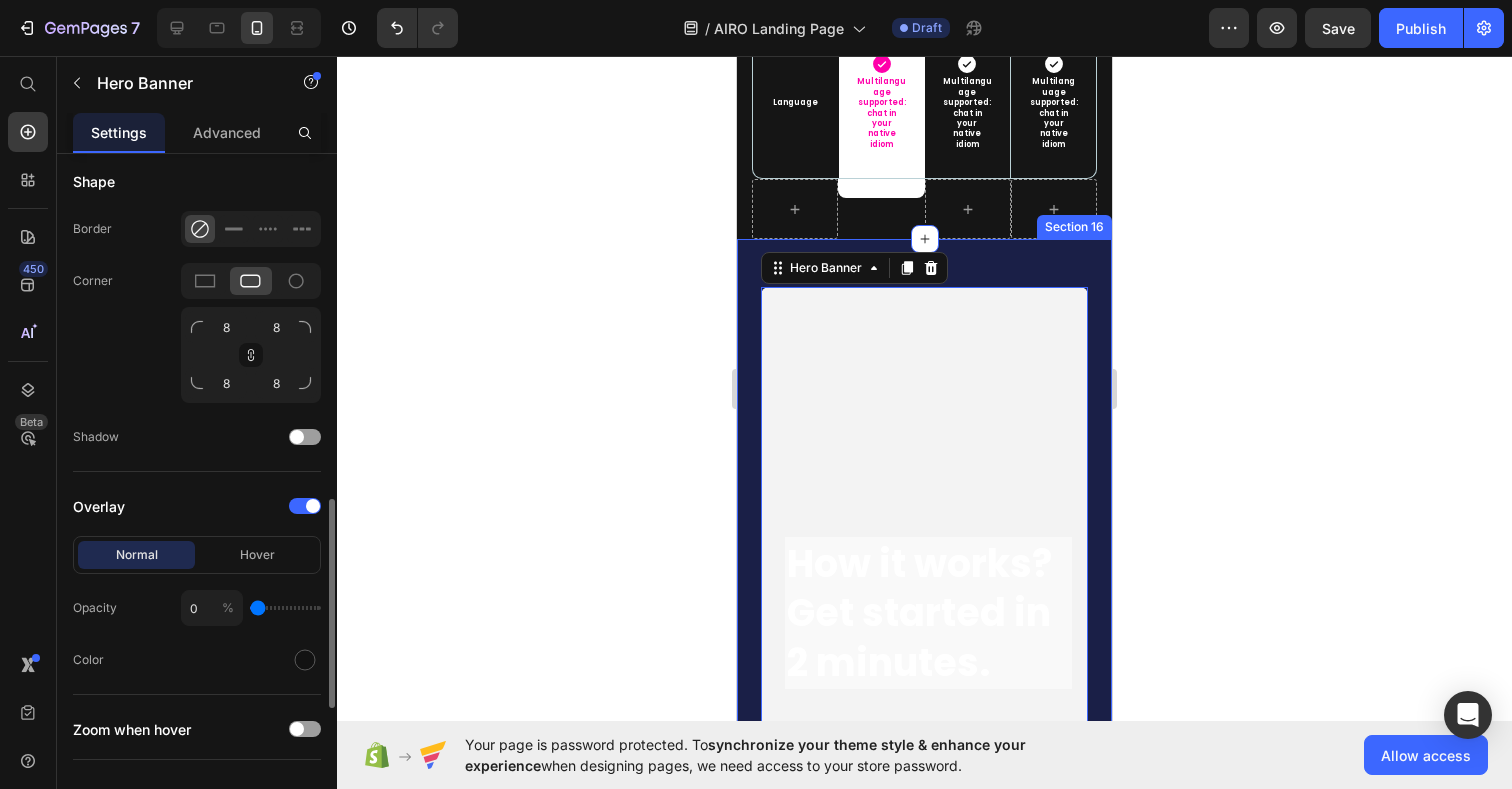 scroll, scrollTop: 1273, scrollLeft: 0, axis: vertical 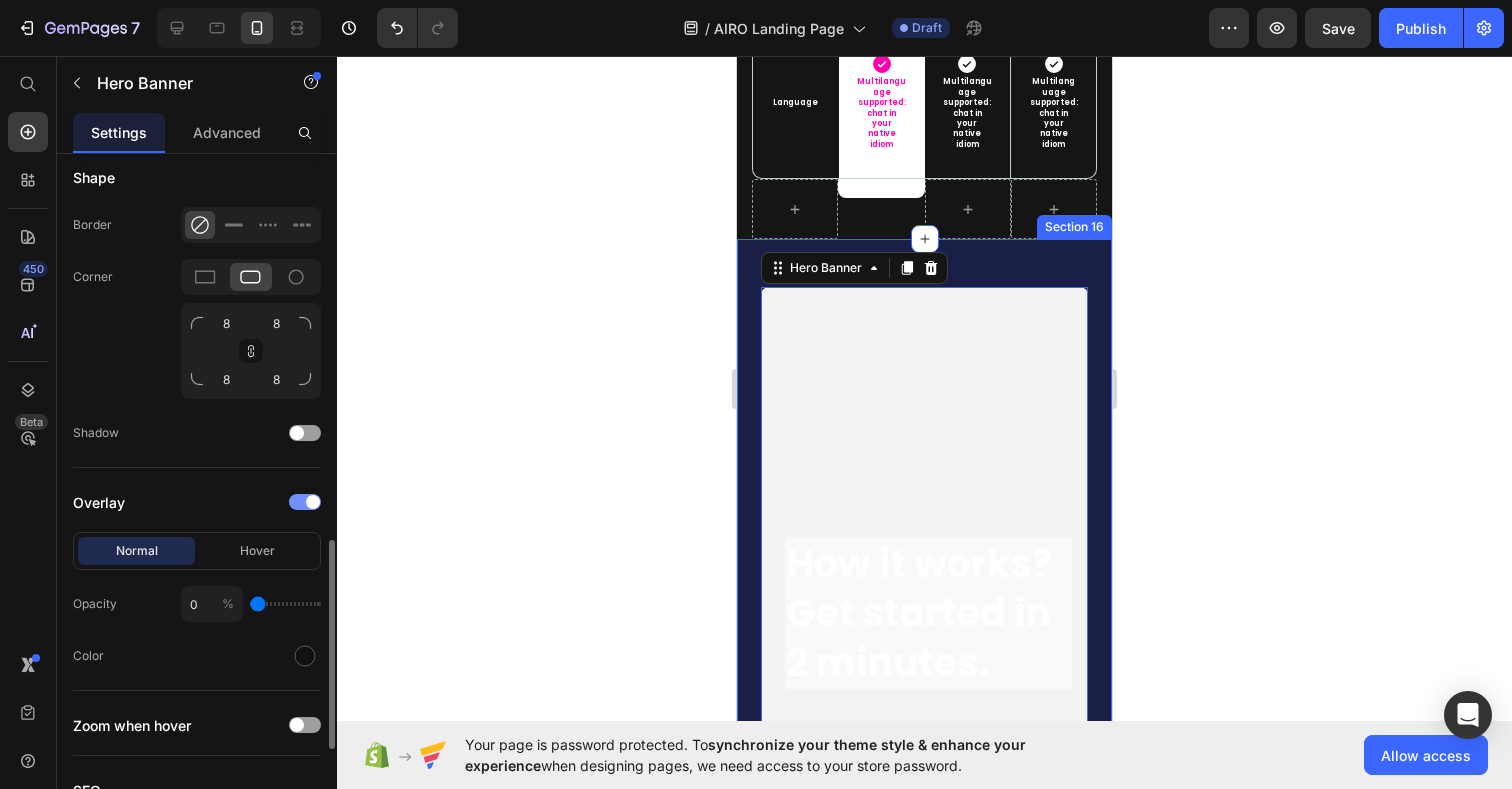 click at bounding box center (313, 502) 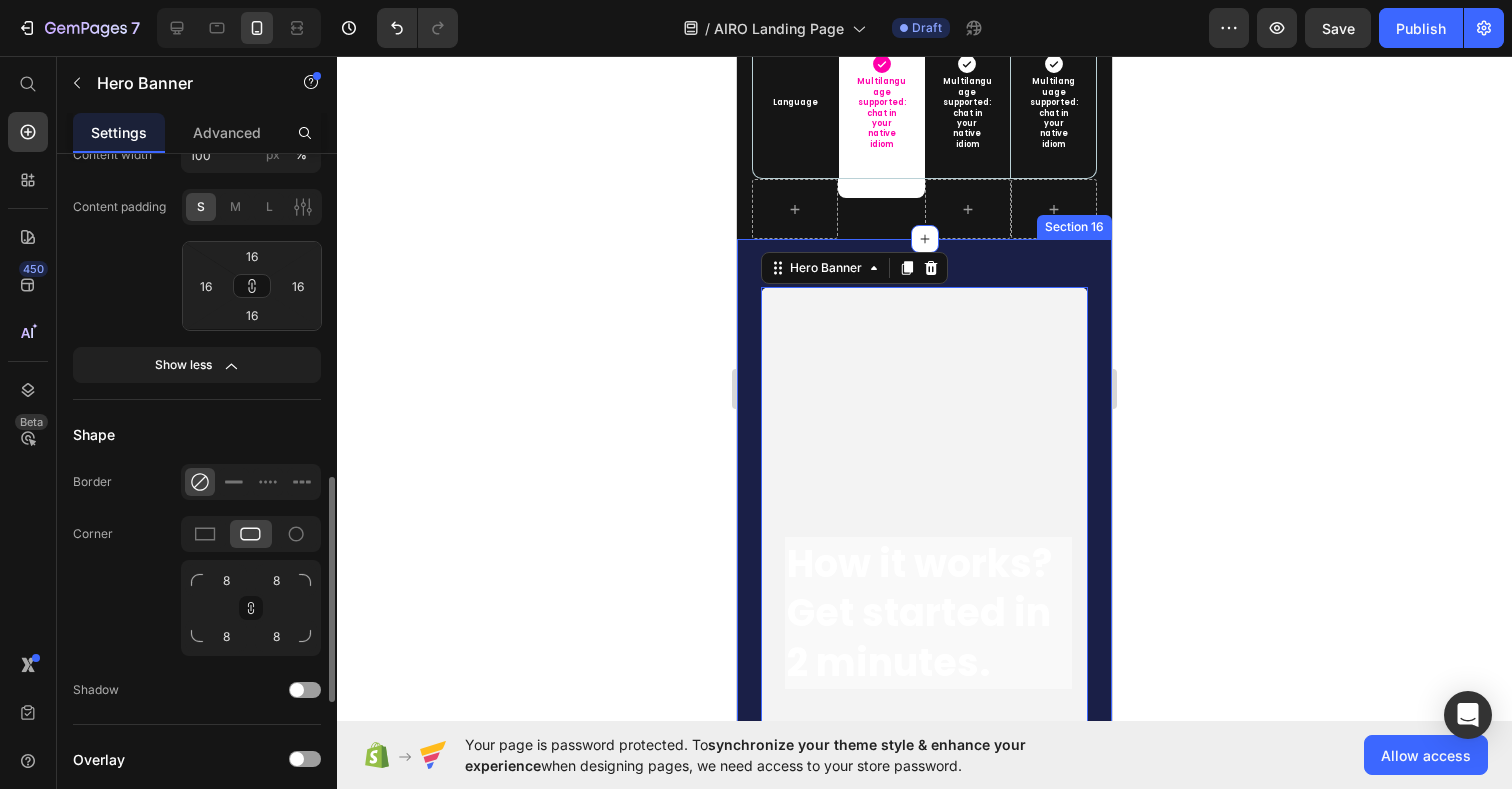 scroll, scrollTop: 1004, scrollLeft: 0, axis: vertical 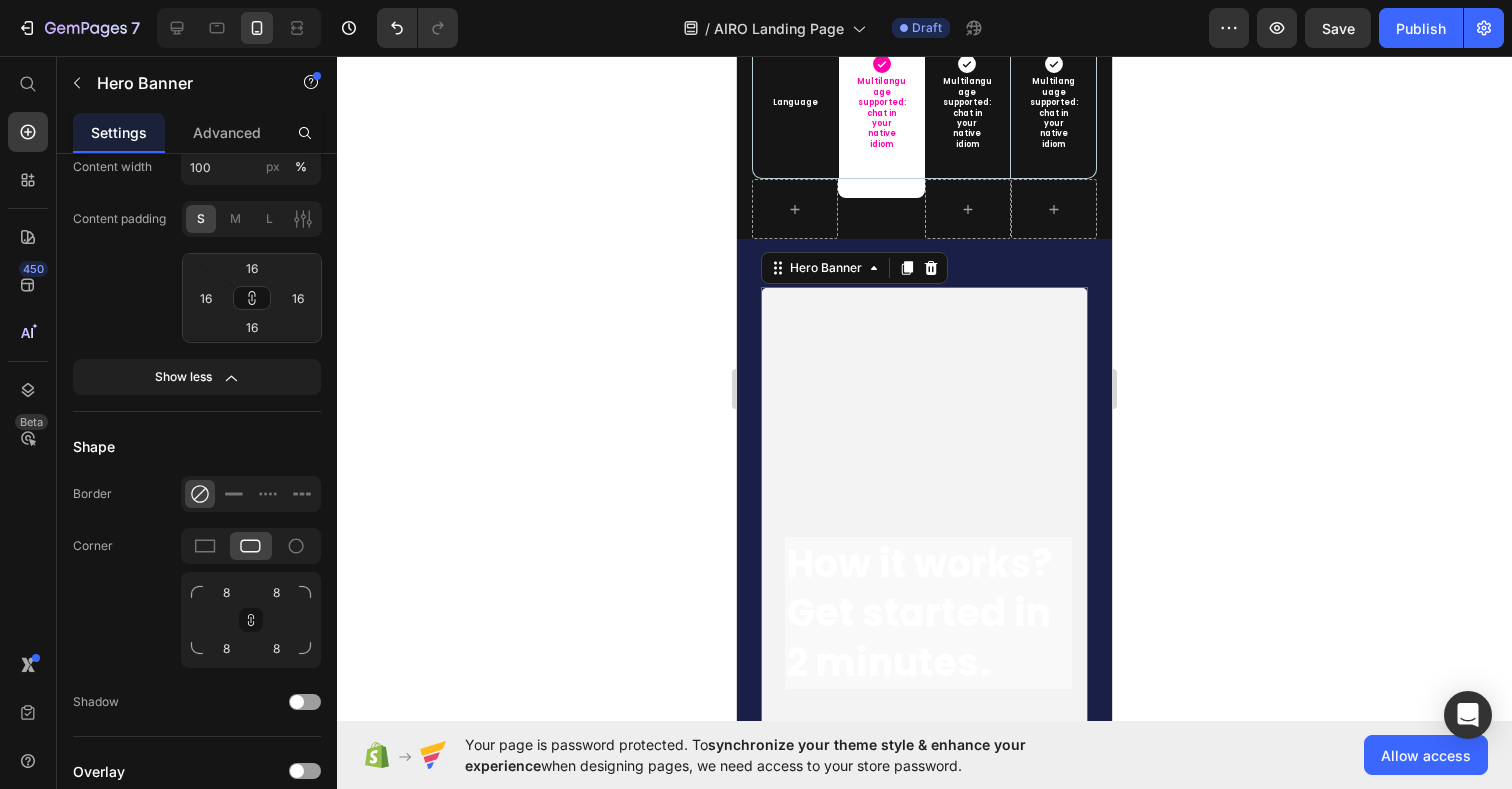 click 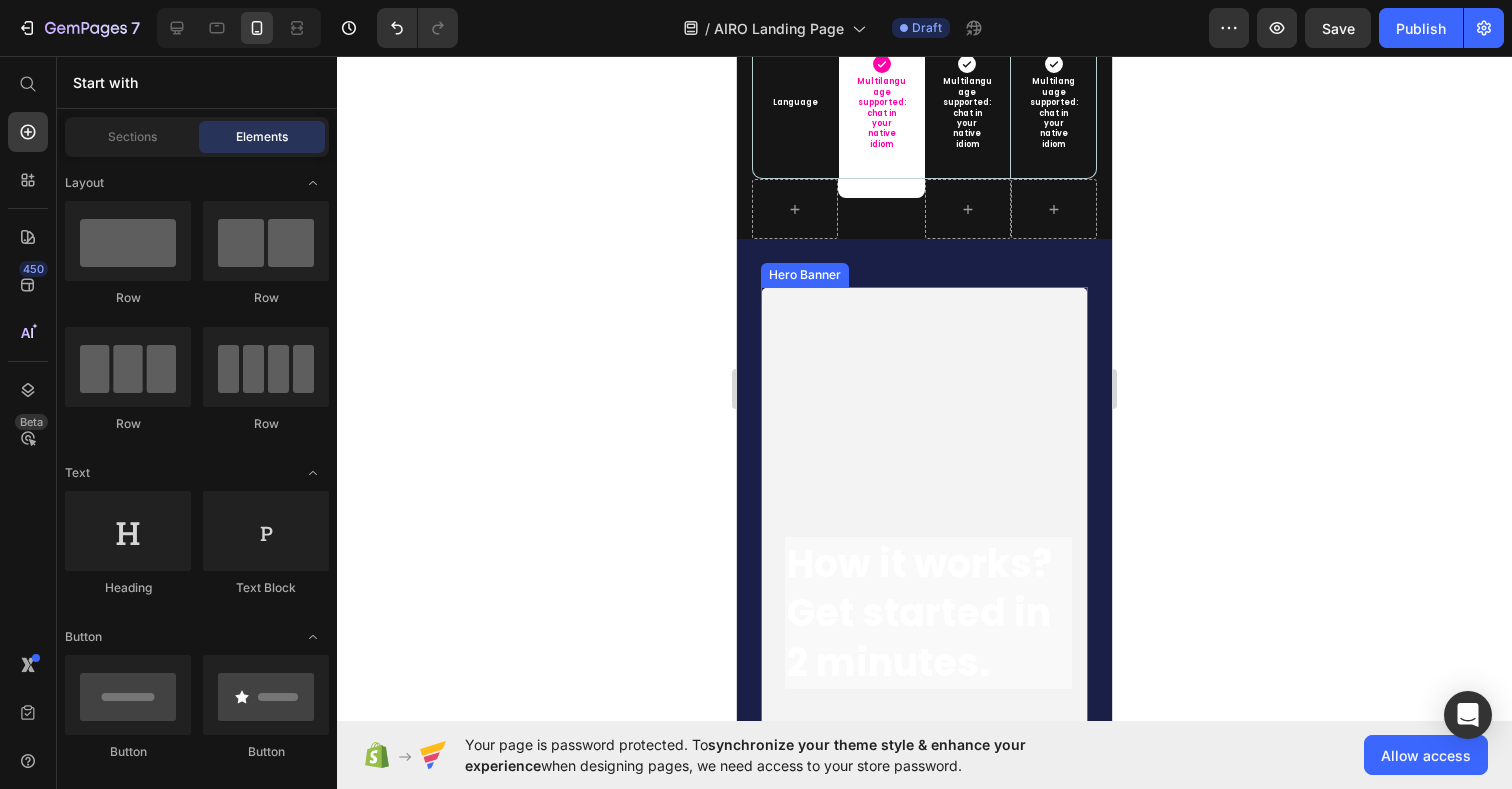 click at bounding box center [924, 512] 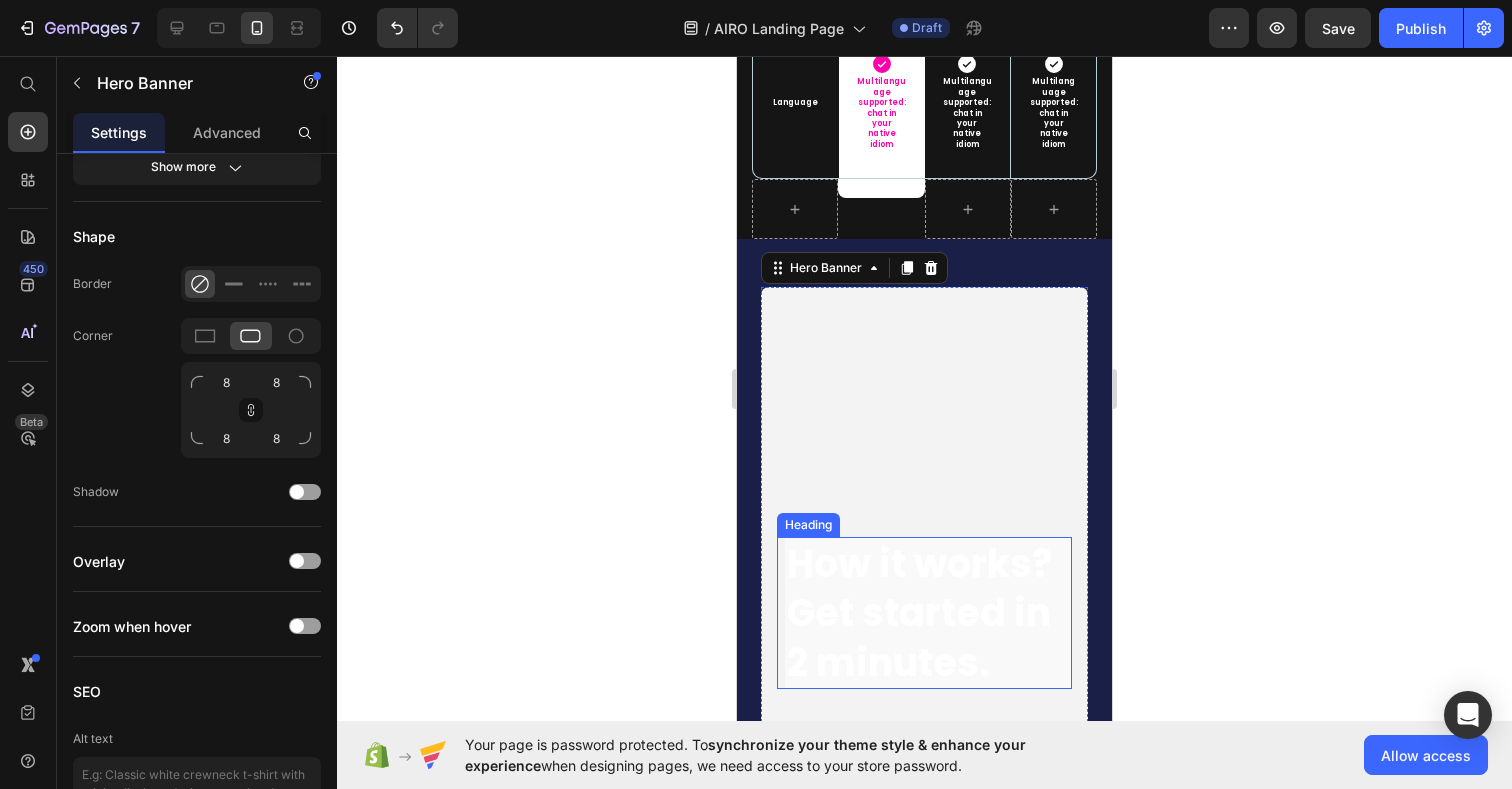click on "⁠⁠⁠⁠⁠⁠⁠ How it works? Get started in 2 minutes." at bounding box center [928, 613] 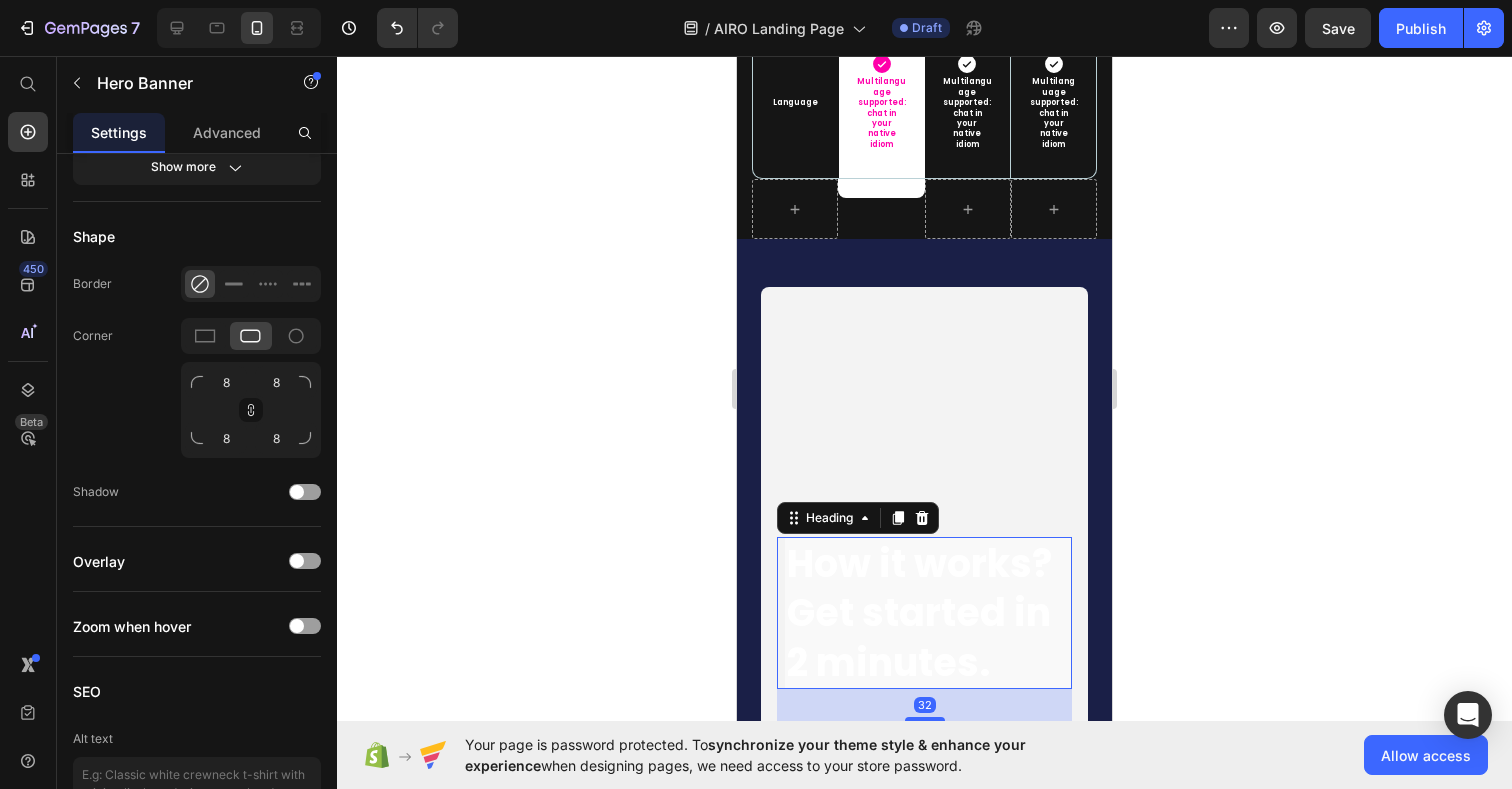 scroll, scrollTop: 0, scrollLeft: 0, axis: both 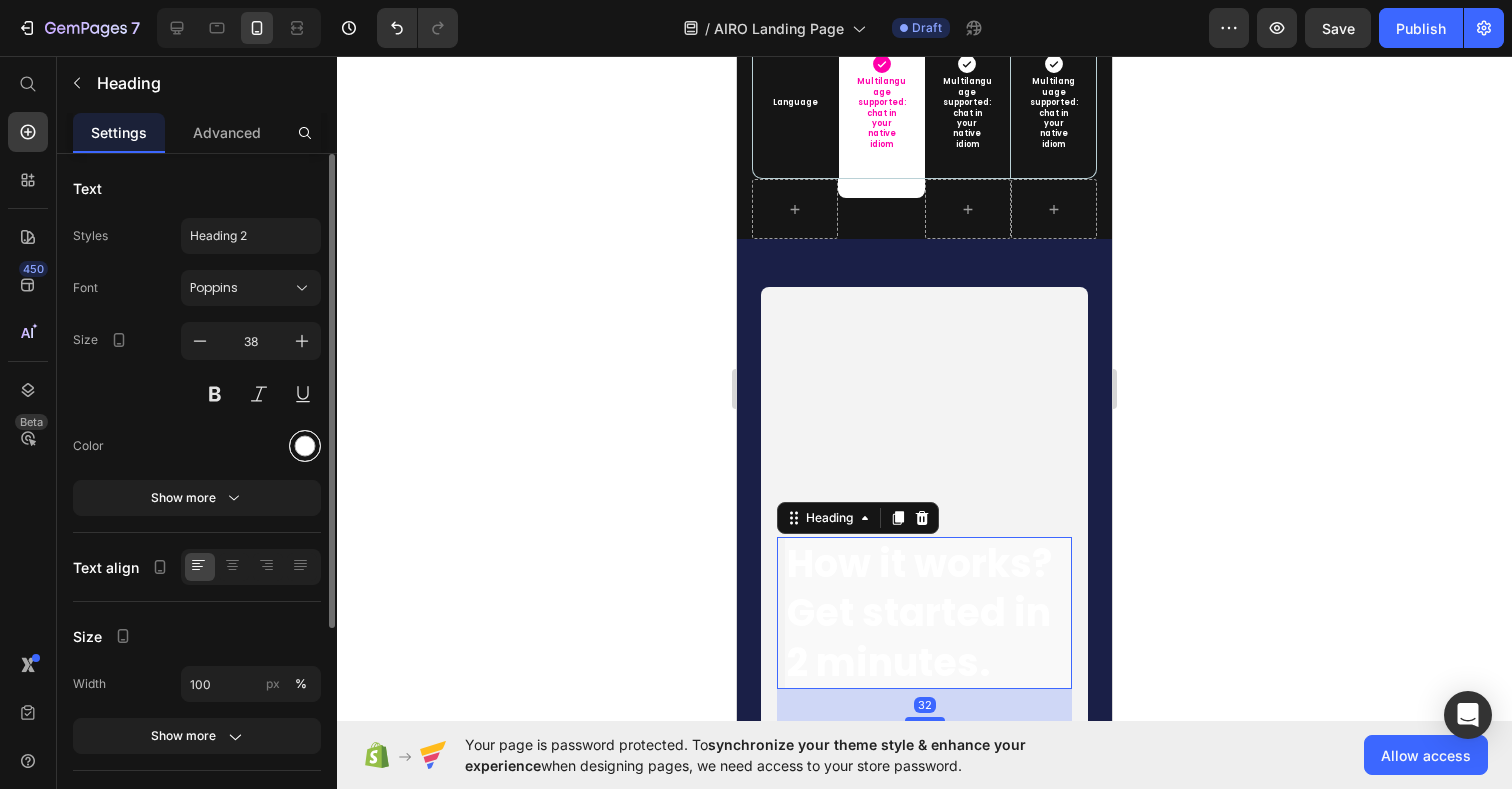 click at bounding box center [305, 446] 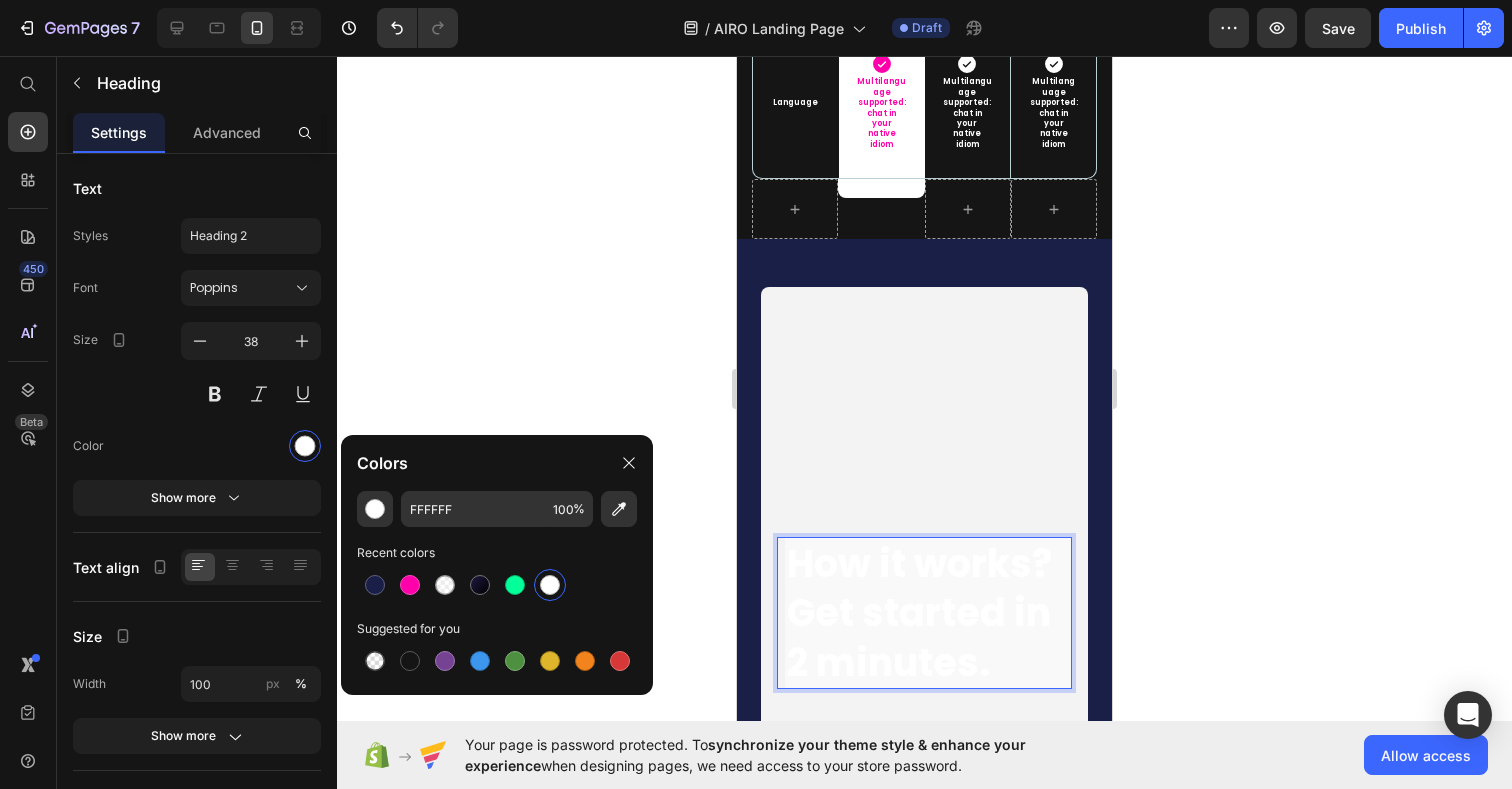 click on "How it works?" at bounding box center (919, 563) 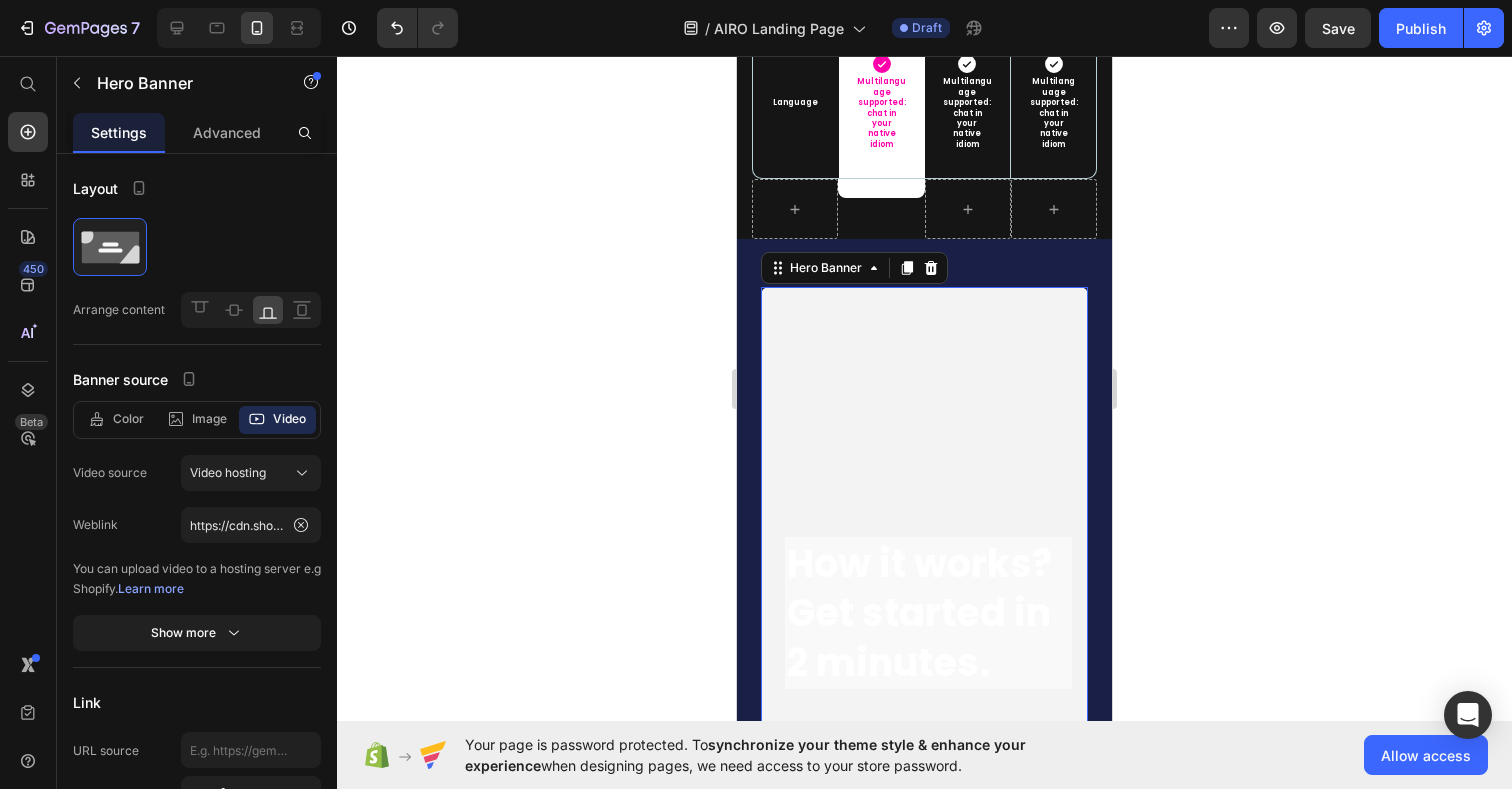 click on "⁠⁠⁠⁠⁠⁠⁠ How it works? Get started in 2 minutes. Heading" at bounding box center (924, 629) 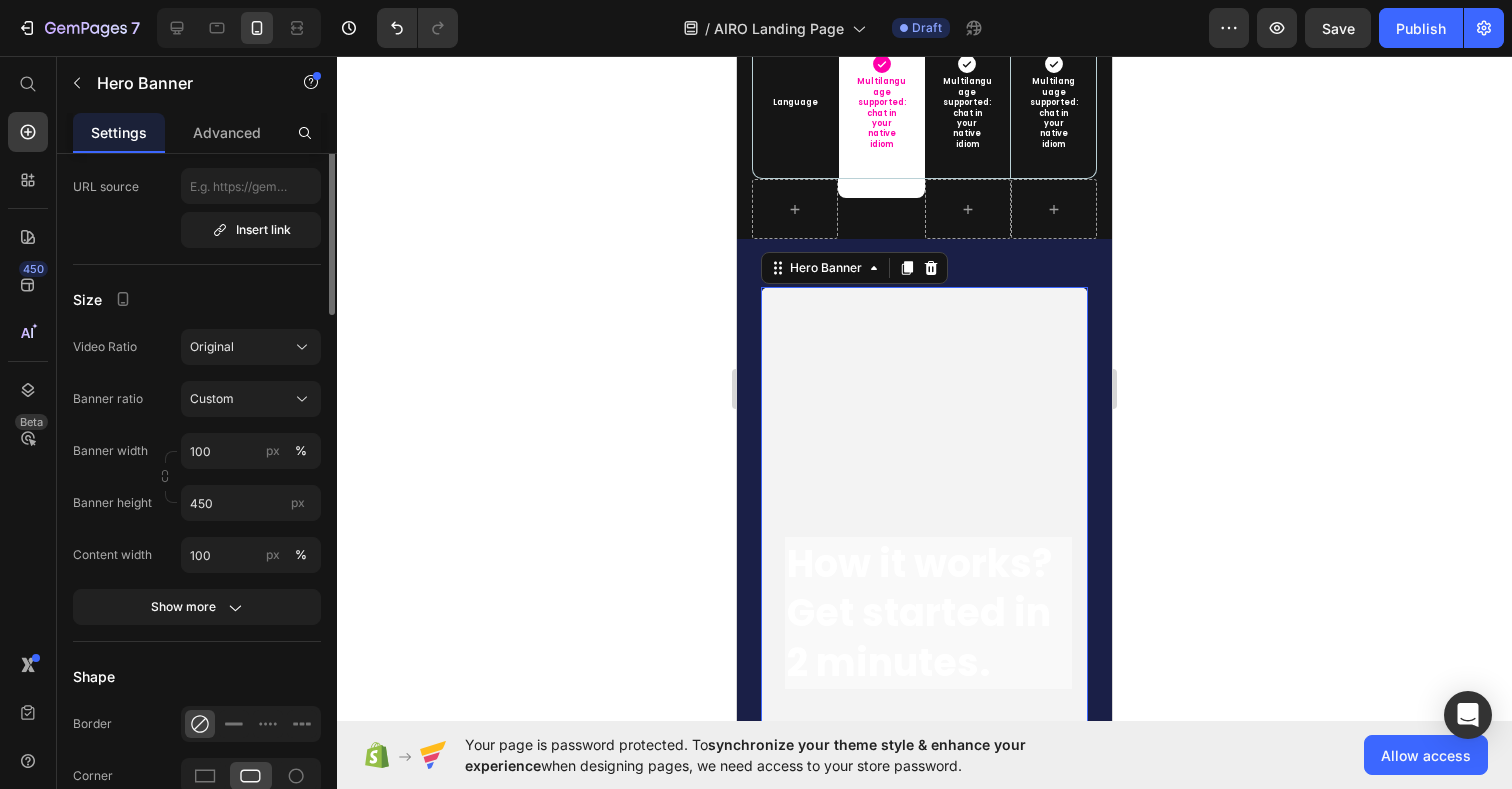 scroll, scrollTop: 1221, scrollLeft: 0, axis: vertical 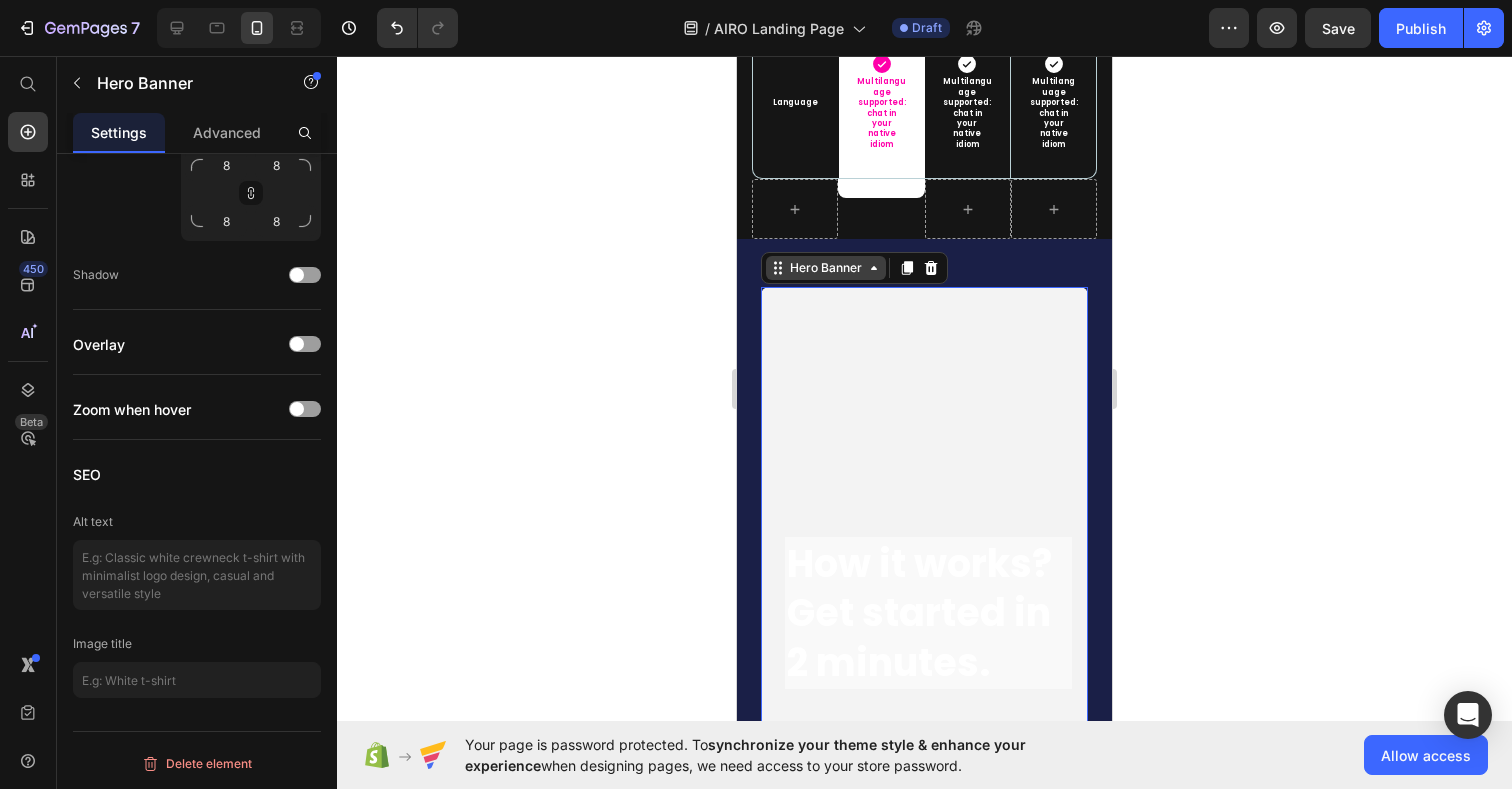 click on "Hero Banner" at bounding box center [826, 268] 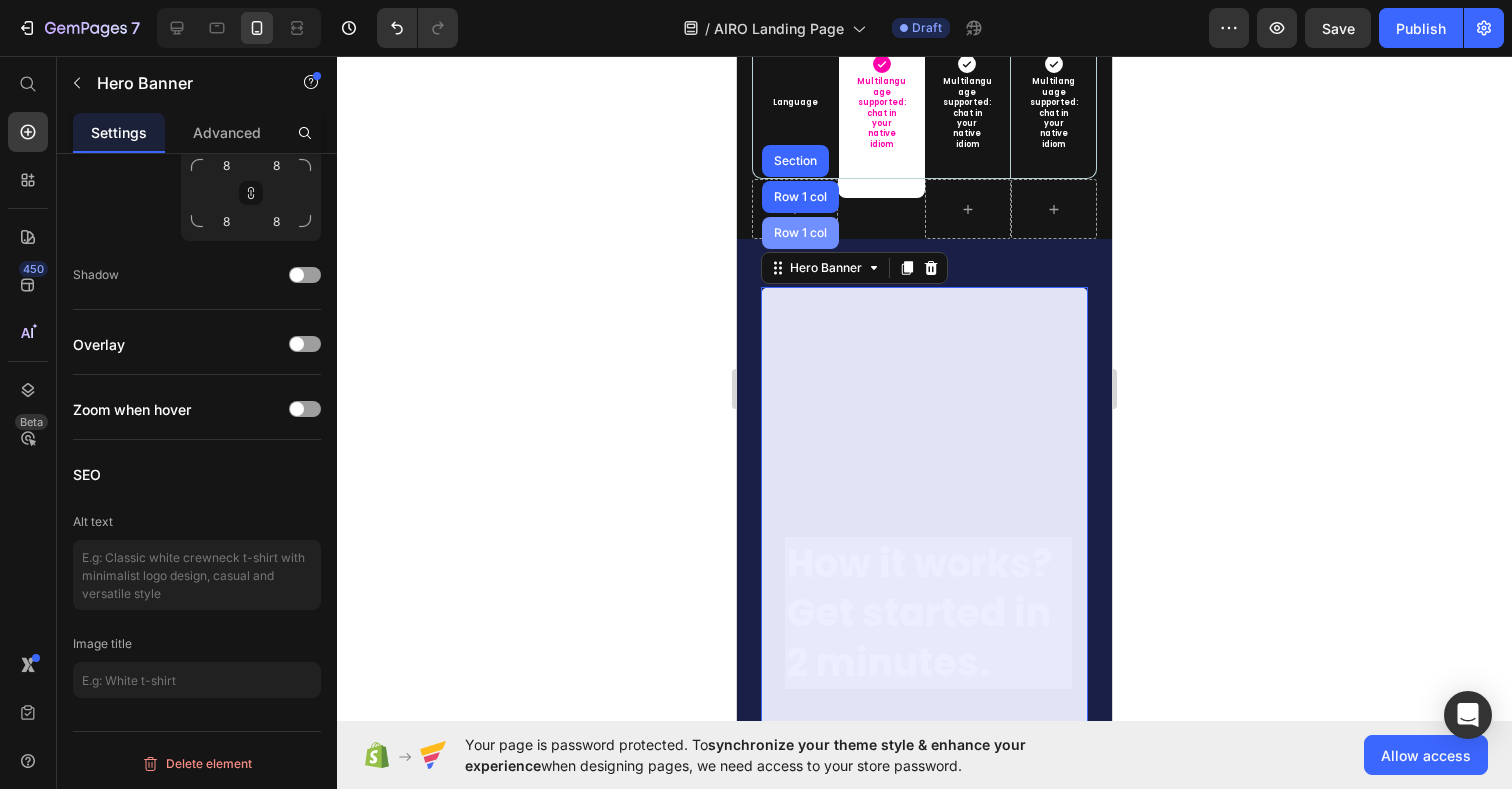 click on "Row 1 col" at bounding box center (800, 233) 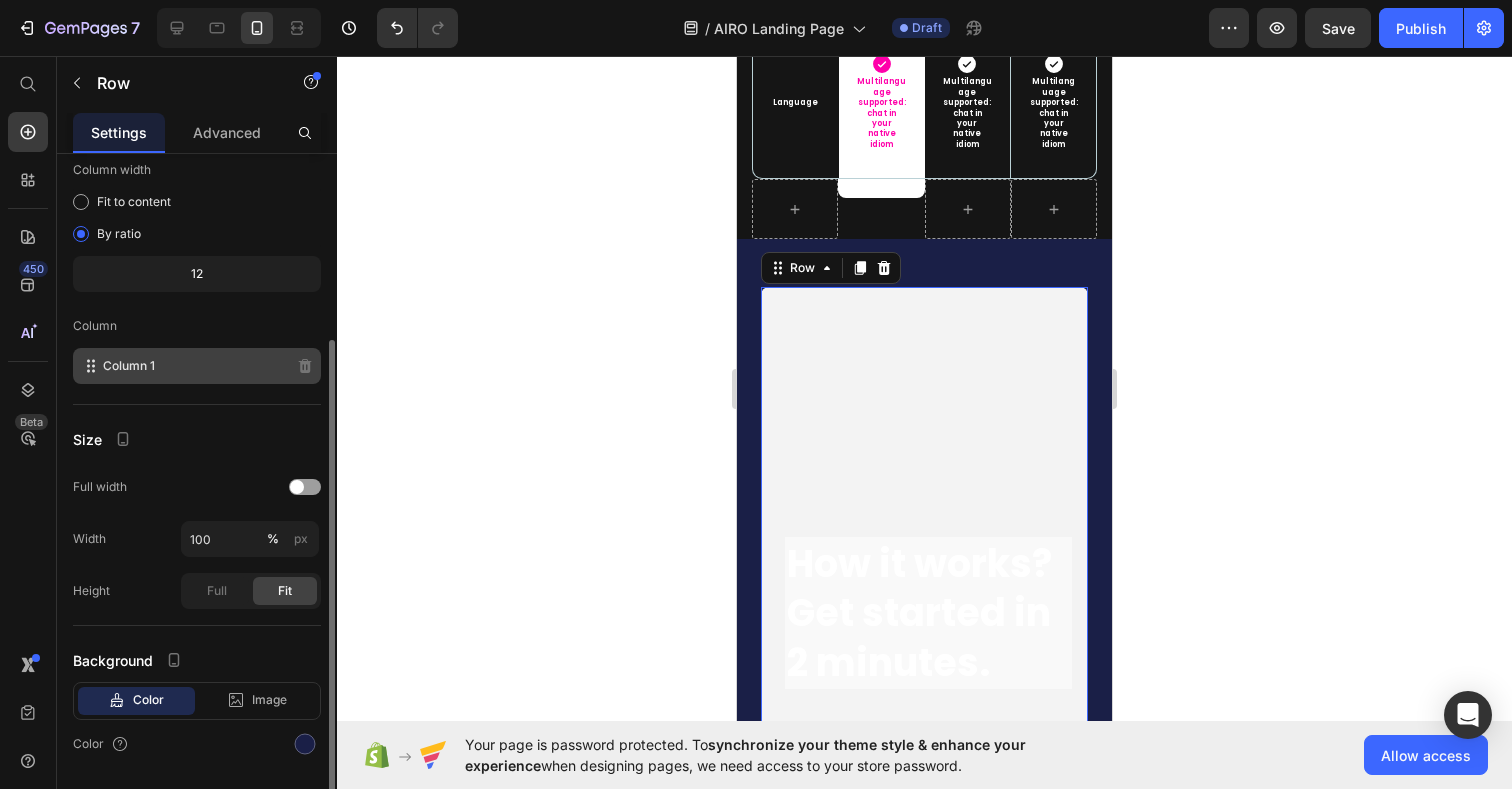 scroll, scrollTop: 176, scrollLeft: 0, axis: vertical 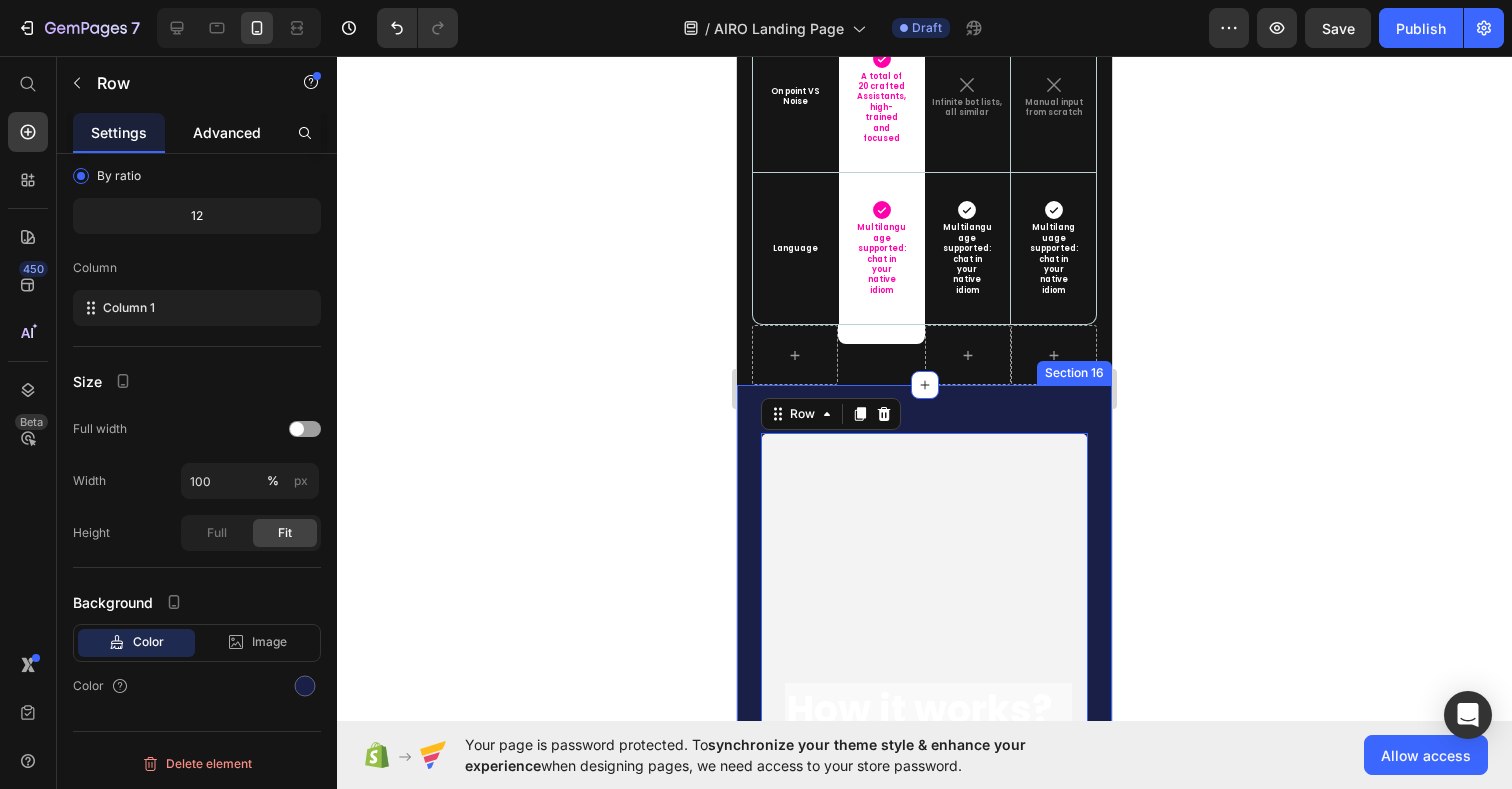 click on "Advanced" at bounding box center (227, 132) 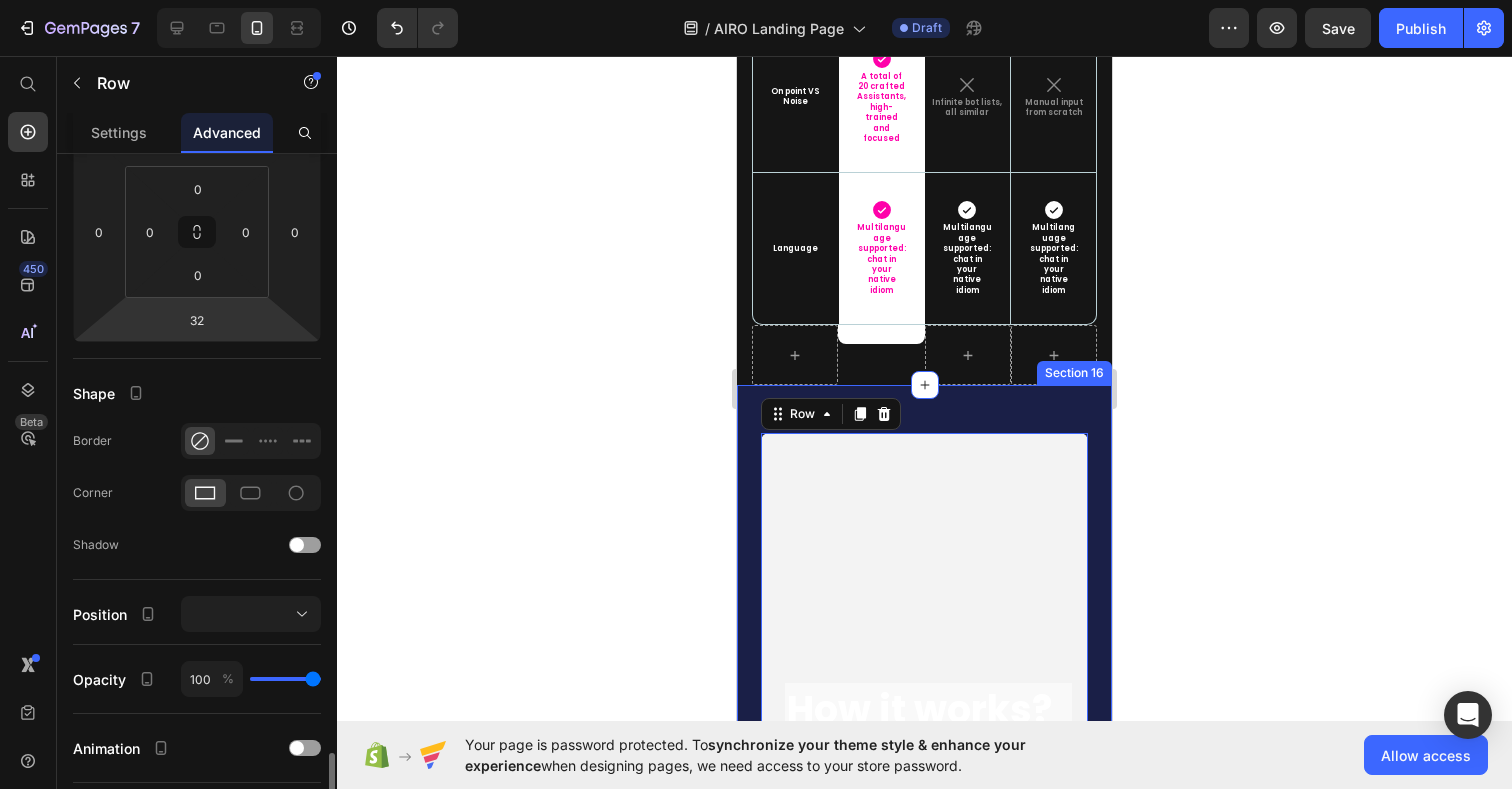 scroll, scrollTop: 577, scrollLeft: 0, axis: vertical 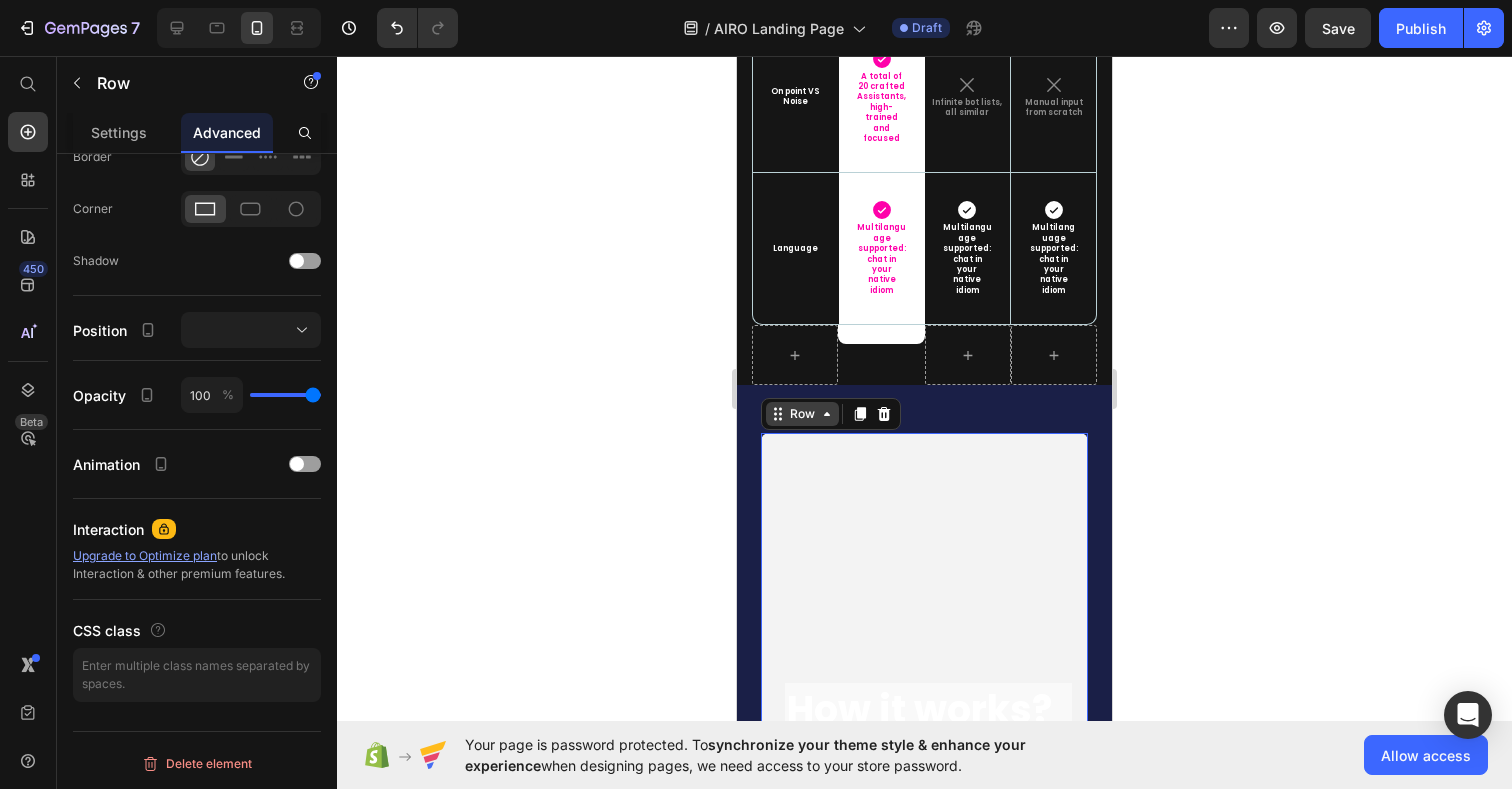 click 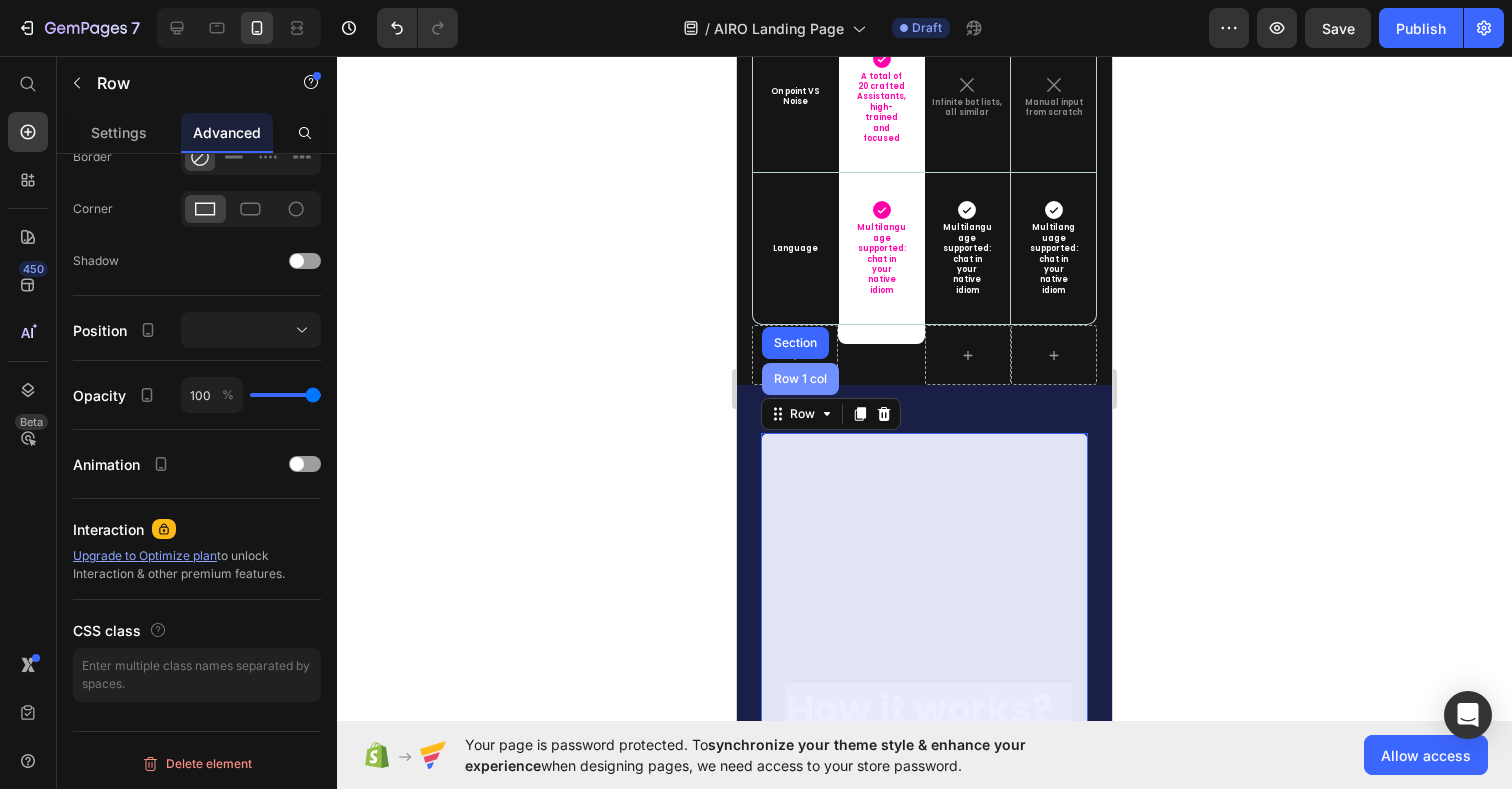click on "Row 1 col" at bounding box center [800, 379] 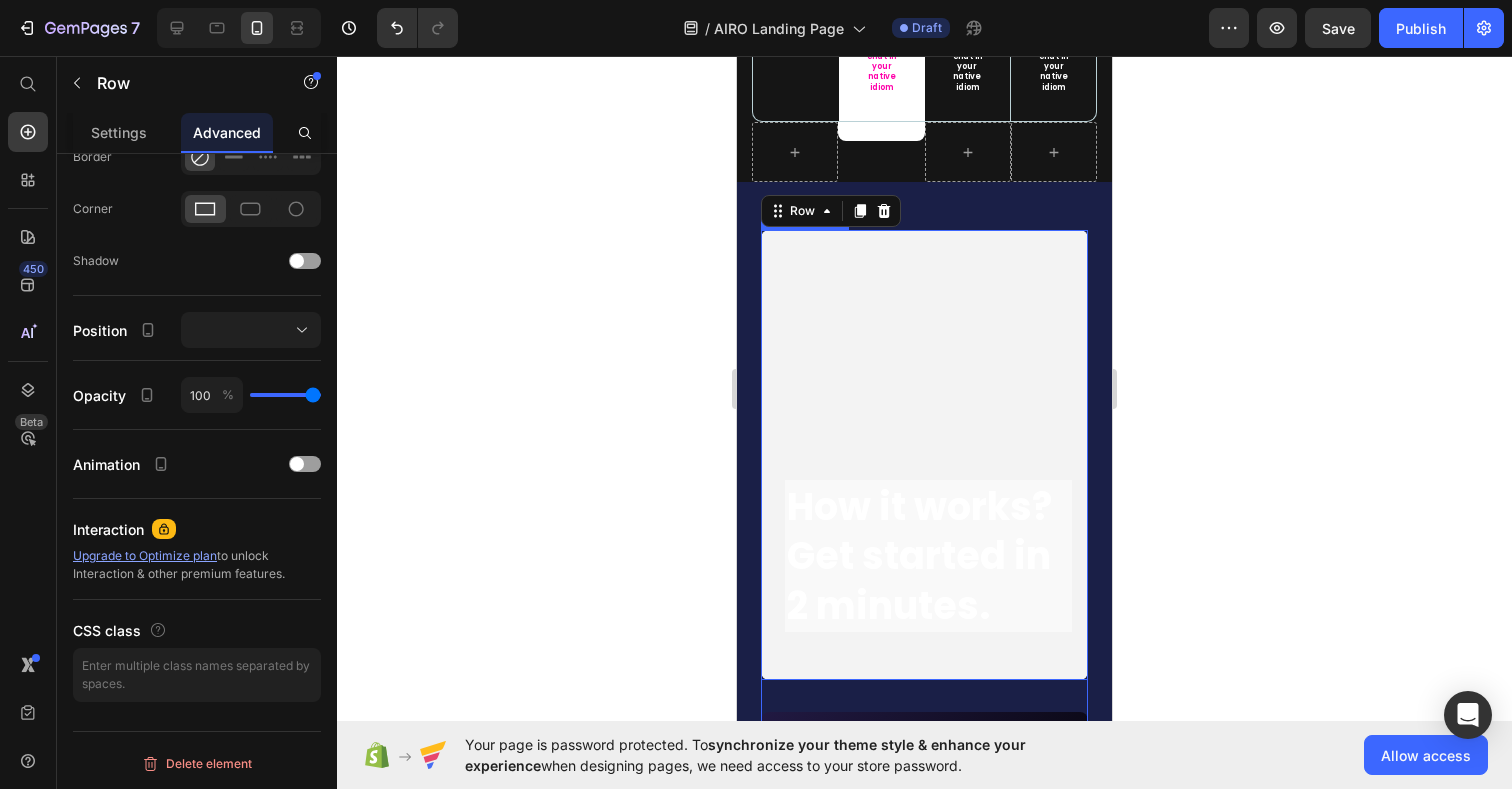 scroll, scrollTop: 8967, scrollLeft: 0, axis: vertical 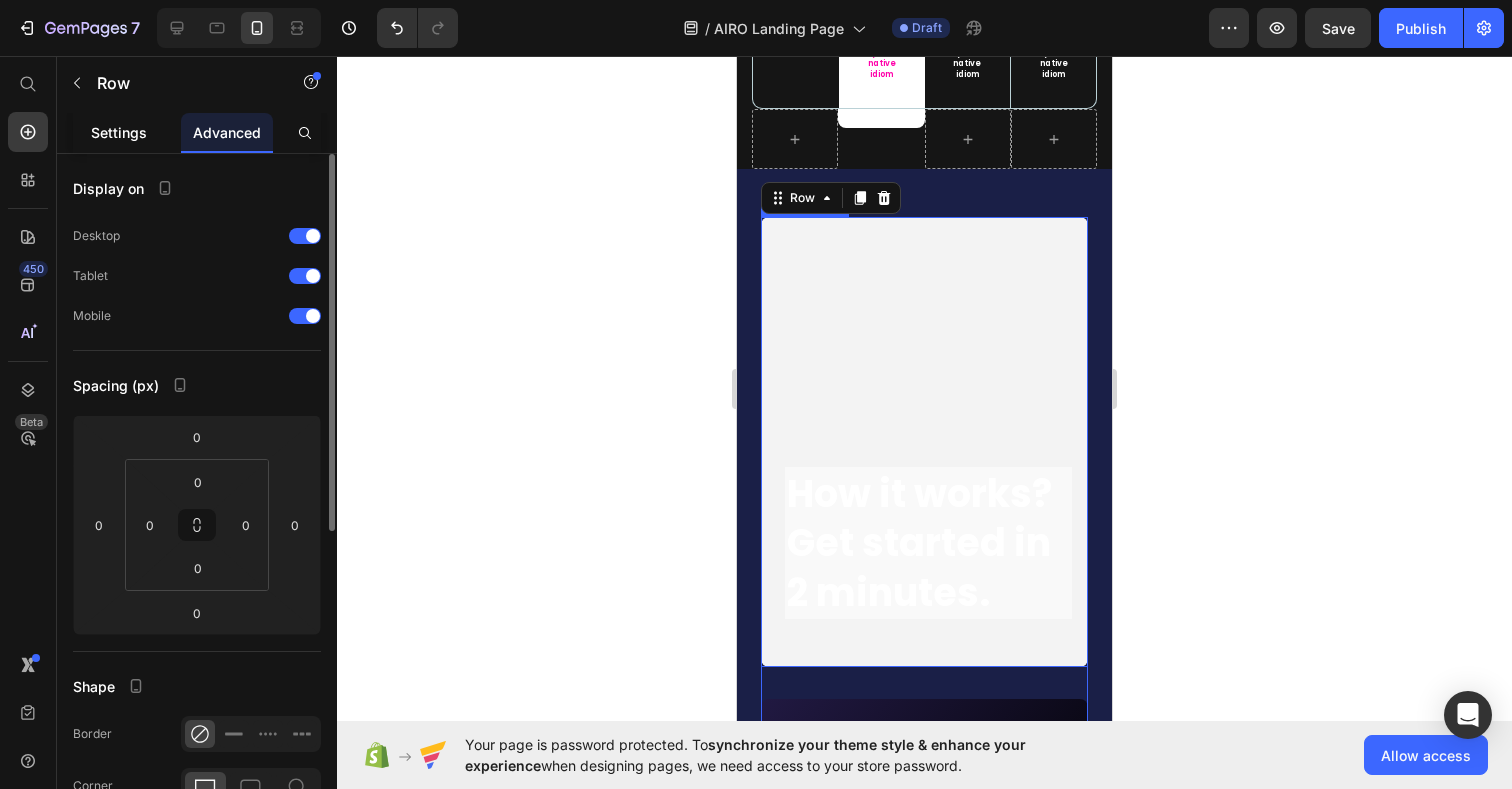 click on "Settings" at bounding box center [119, 132] 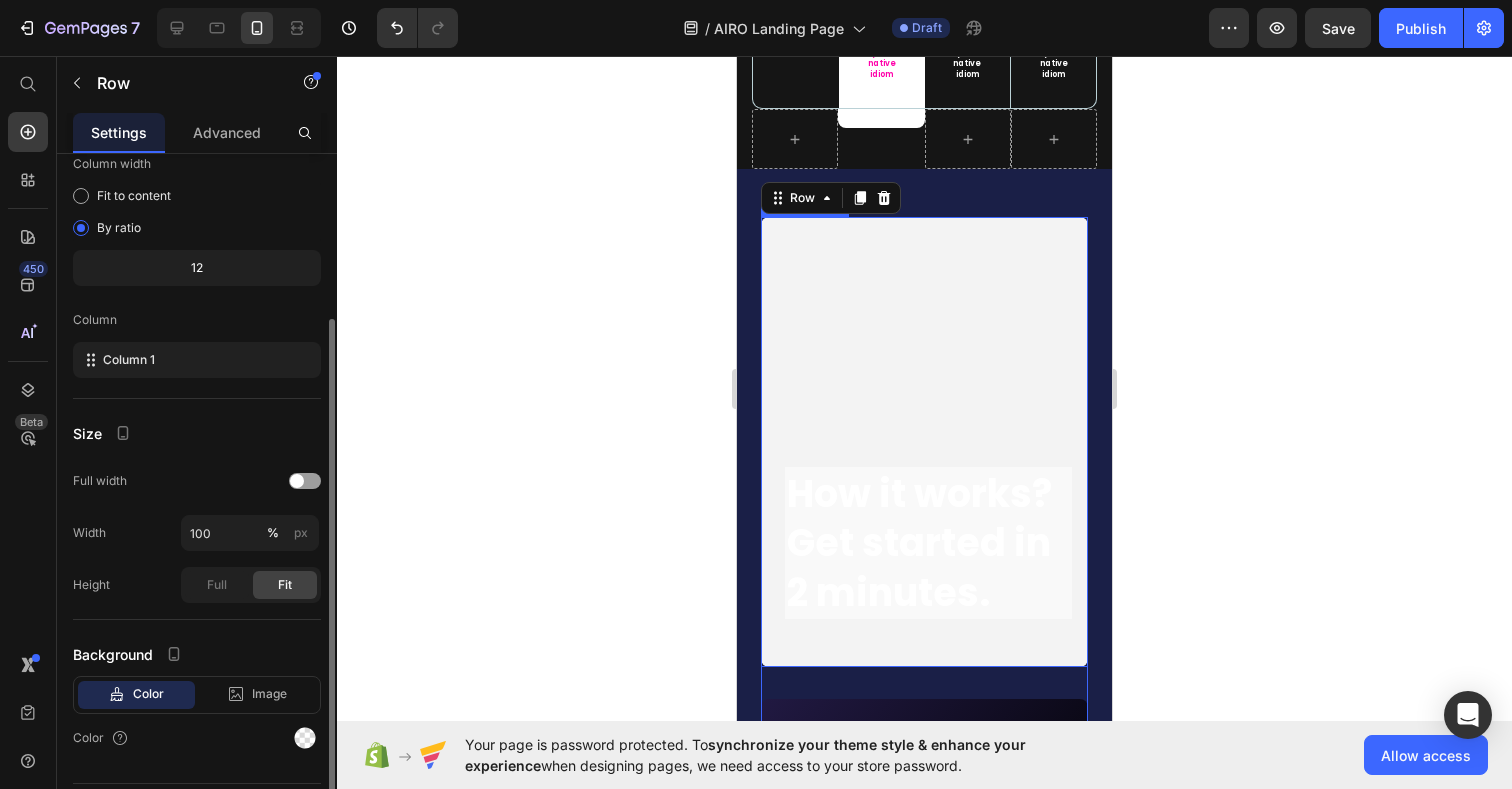 scroll, scrollTop: 176, scrollLeft: 0, axis: vertical 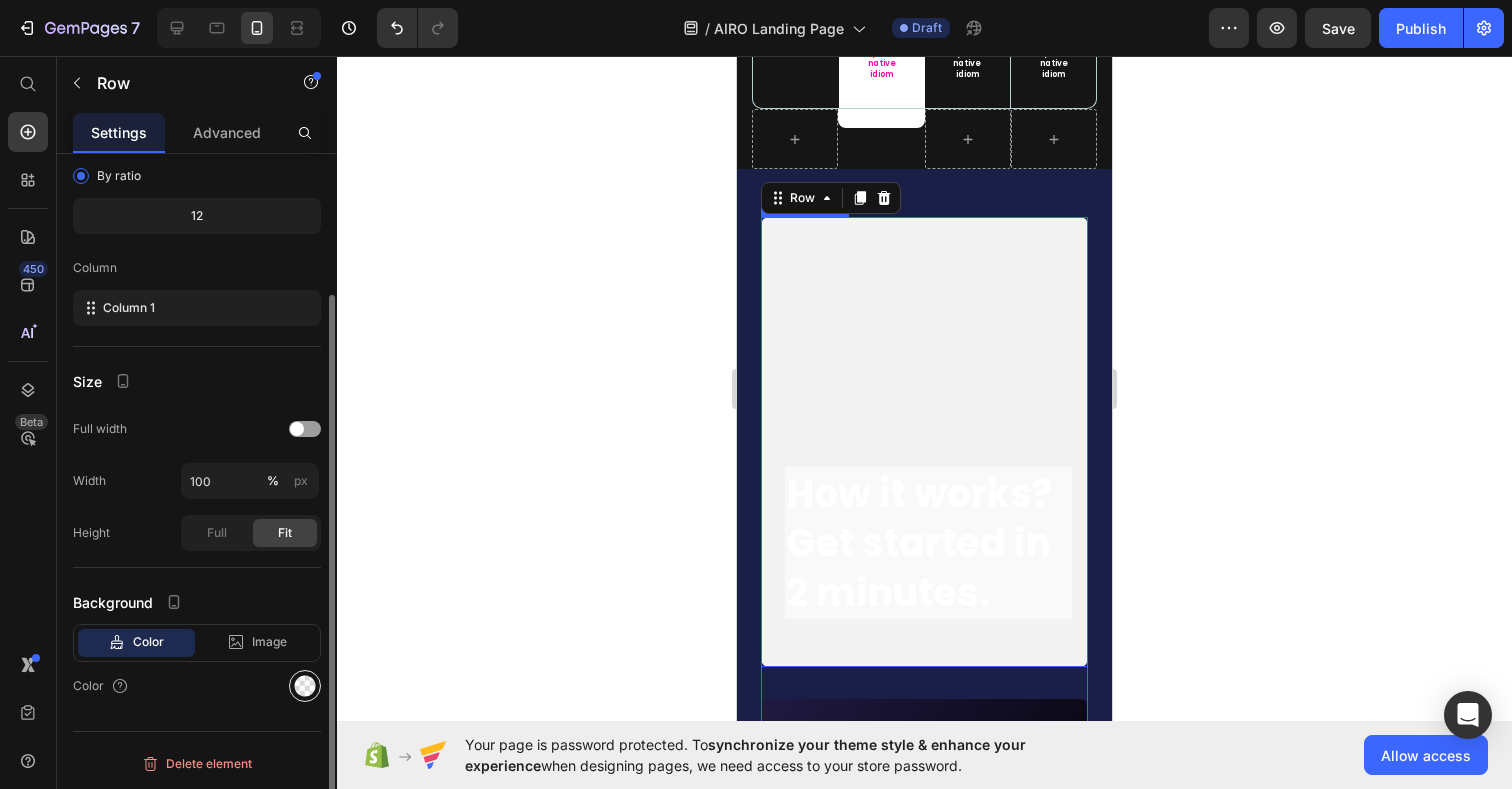 click at bounding box center [305, 686] 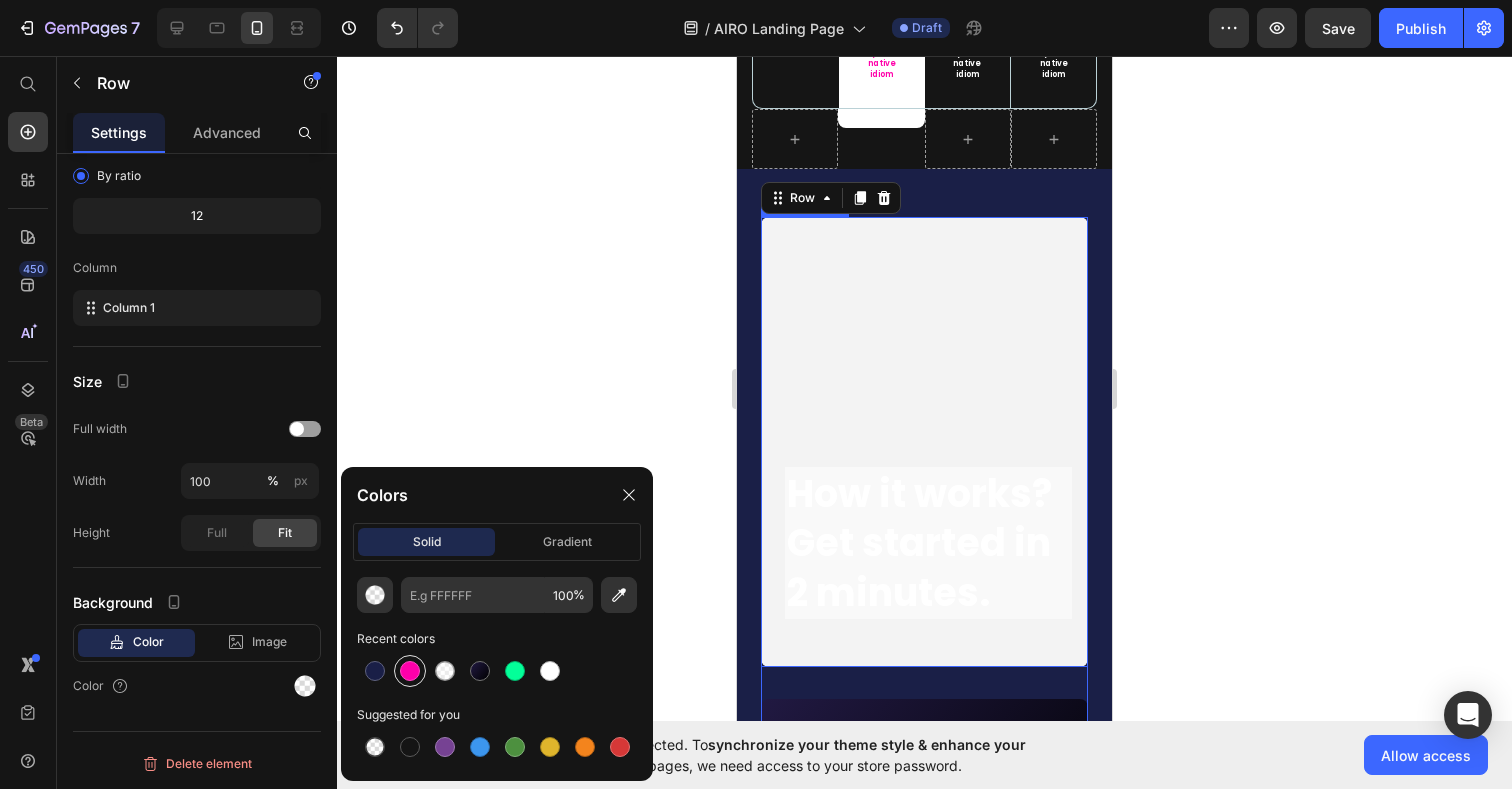 click at bounding box center (410, 671) 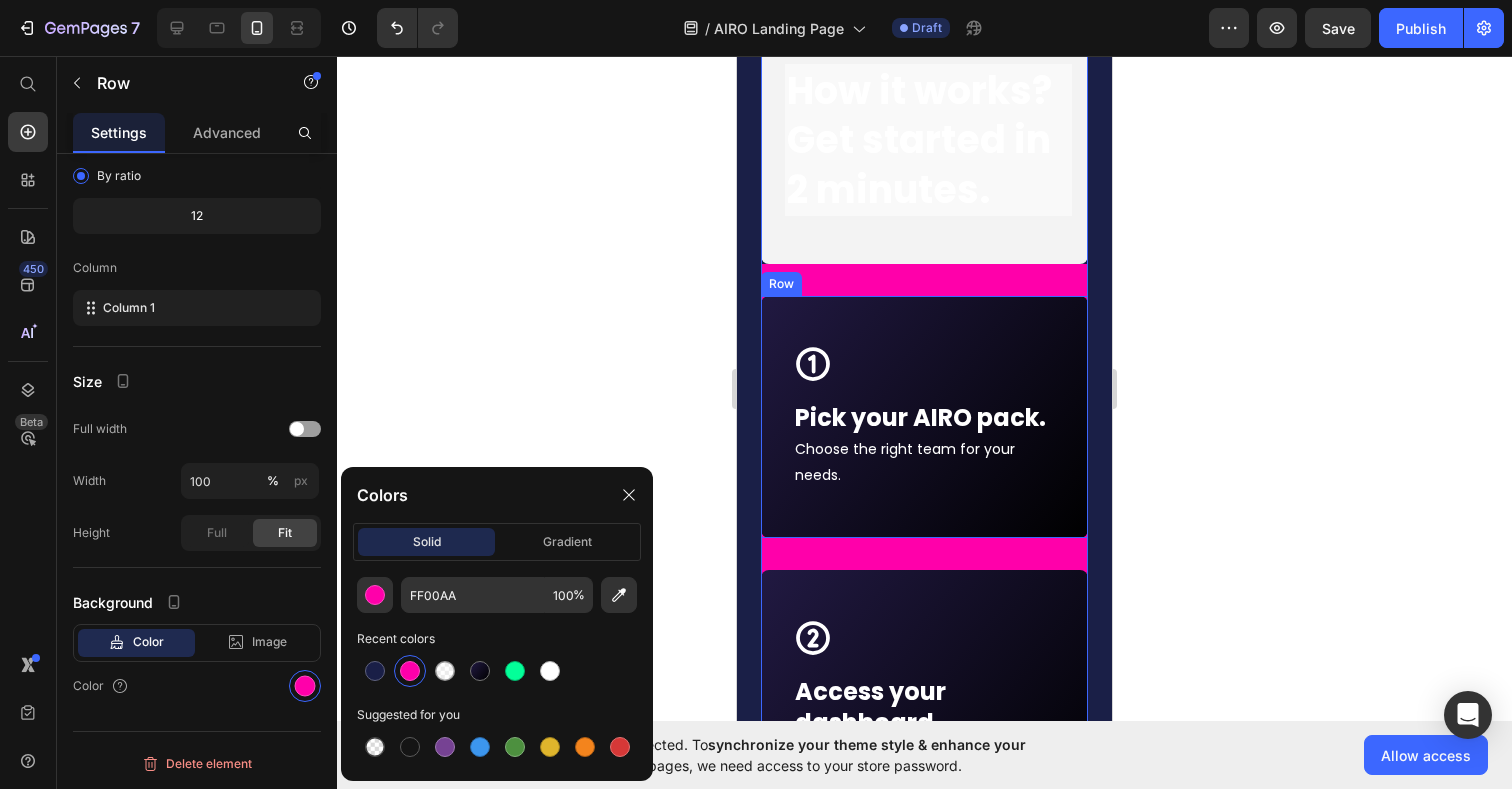 scroll, scrollTop: 9371, scrollLeft: 0, axis: vertical 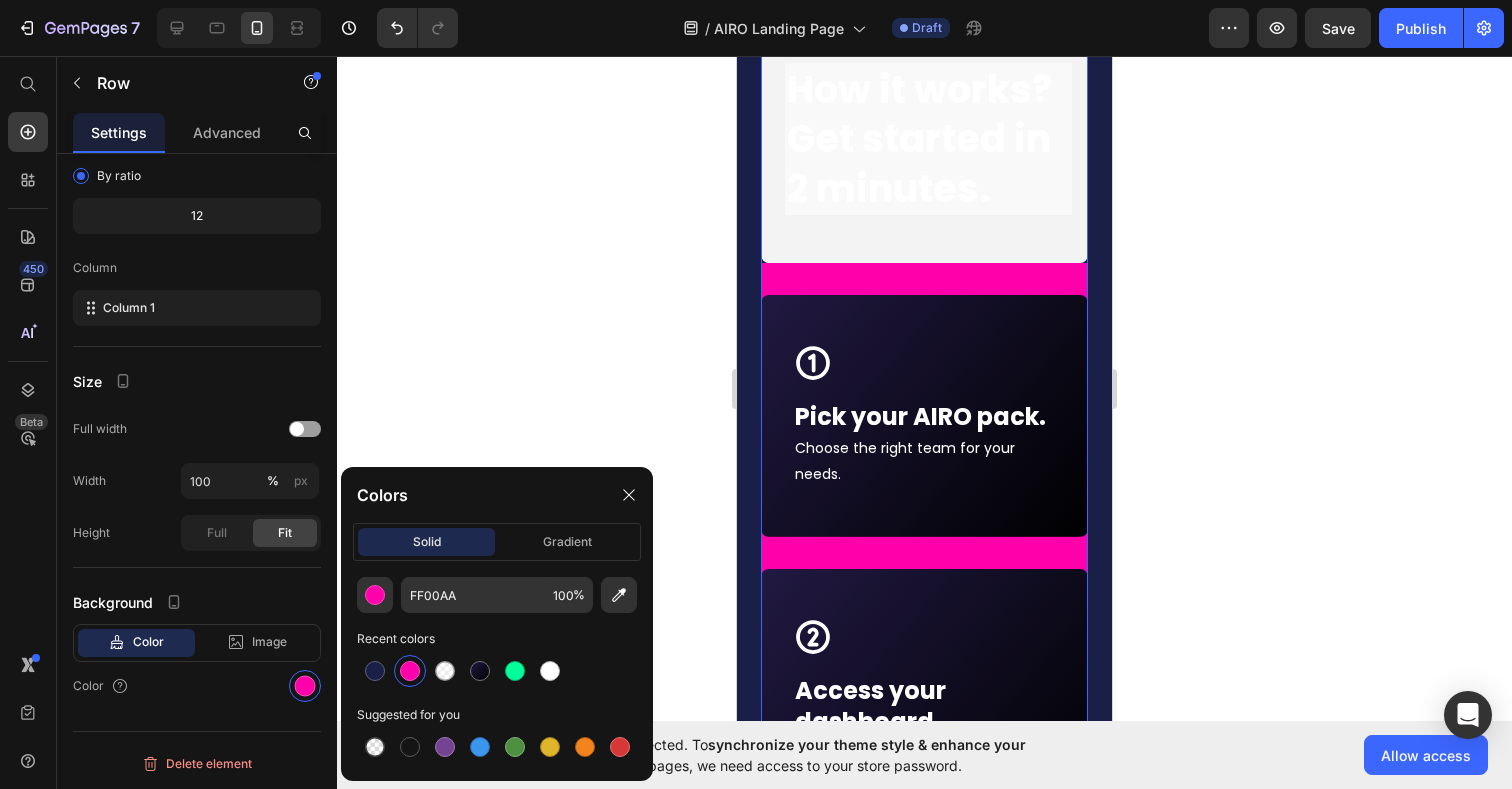 type on "000000" 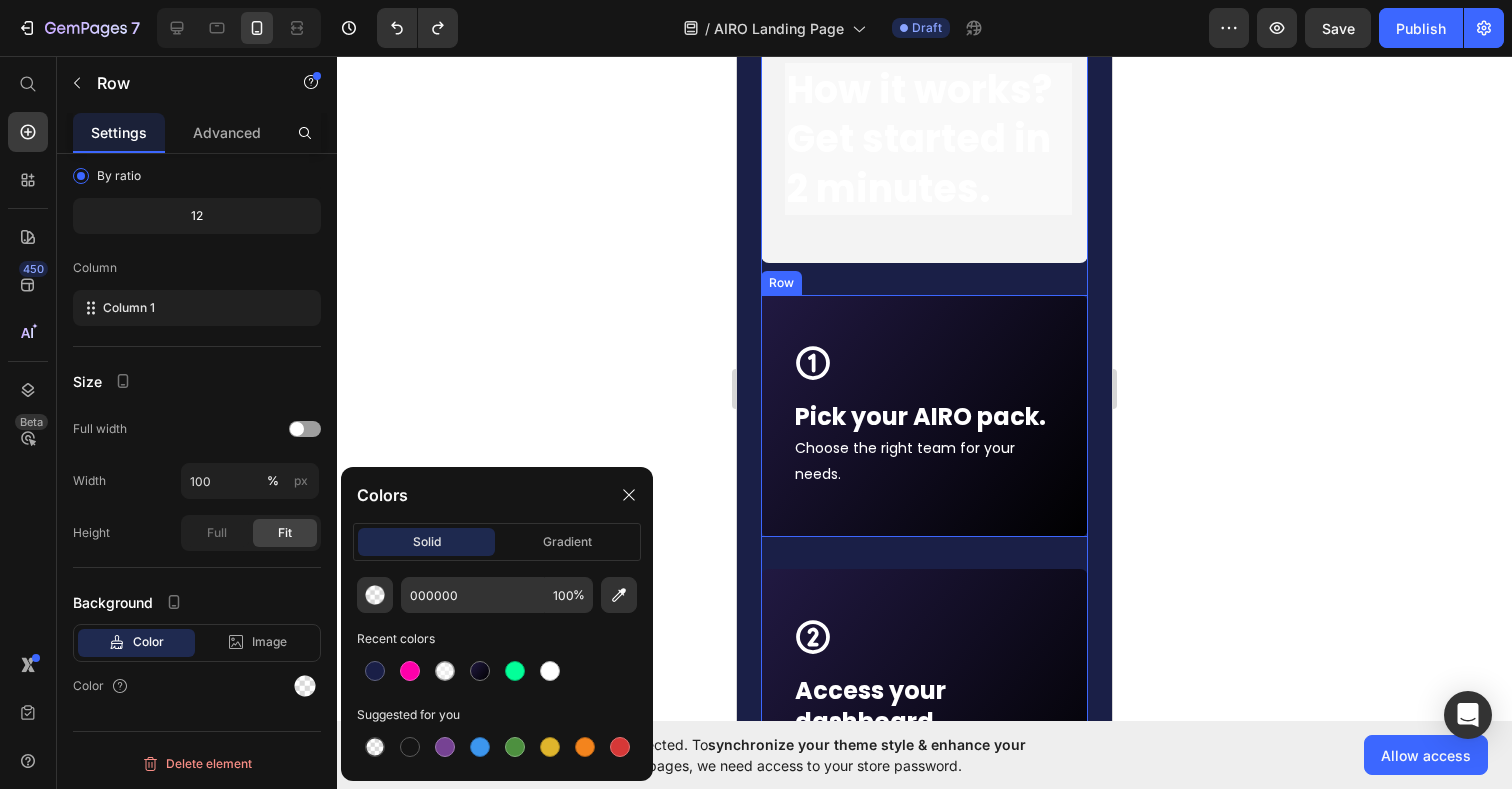 click on "Icon Row Pick your AIRO pack. Text block Choose the right team for your needs. Text Block Row" at bounding box center [924, 416] 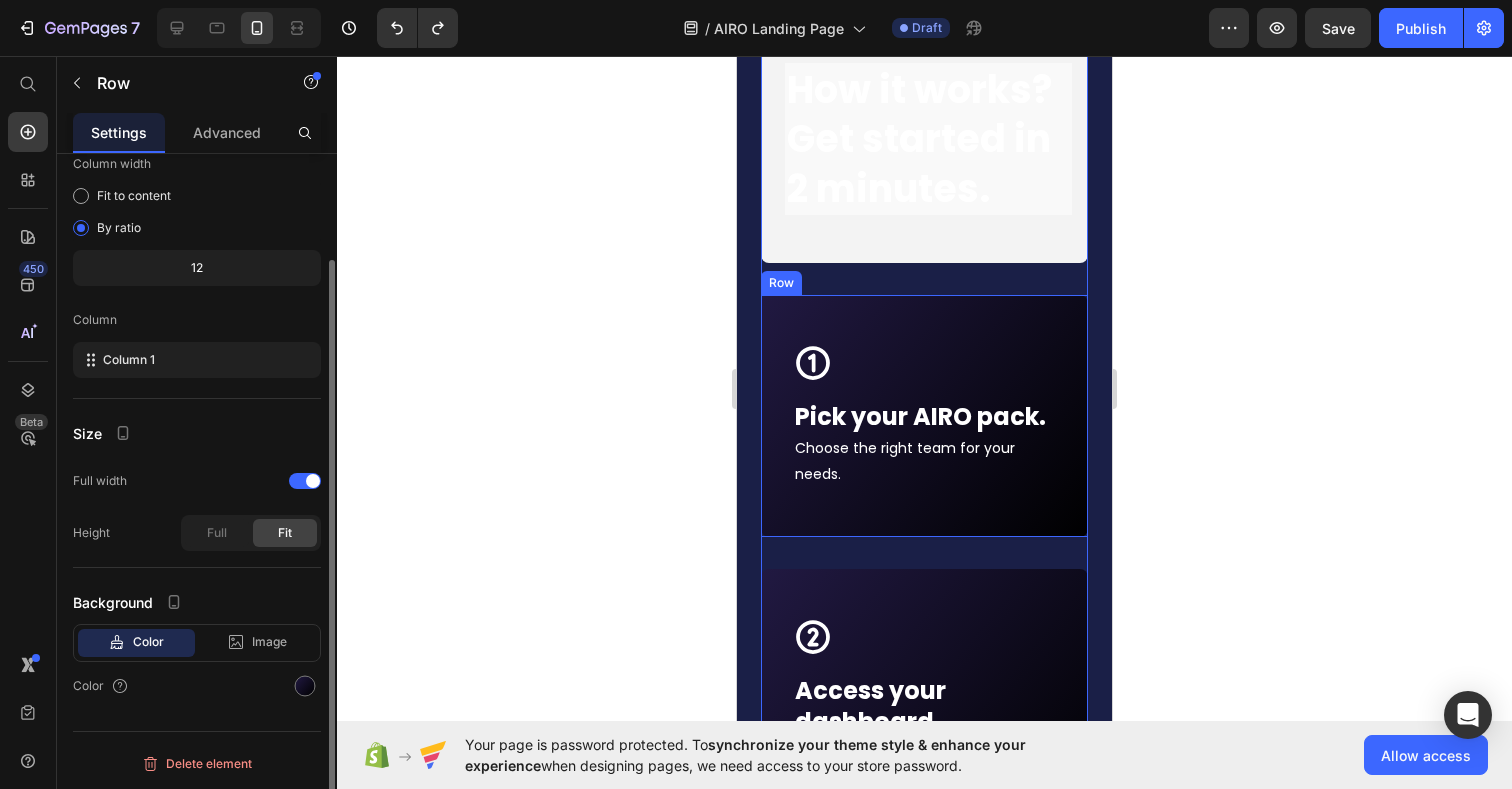 scroll, scrollTop: 124, scrollLeft: 0, axis: vertical 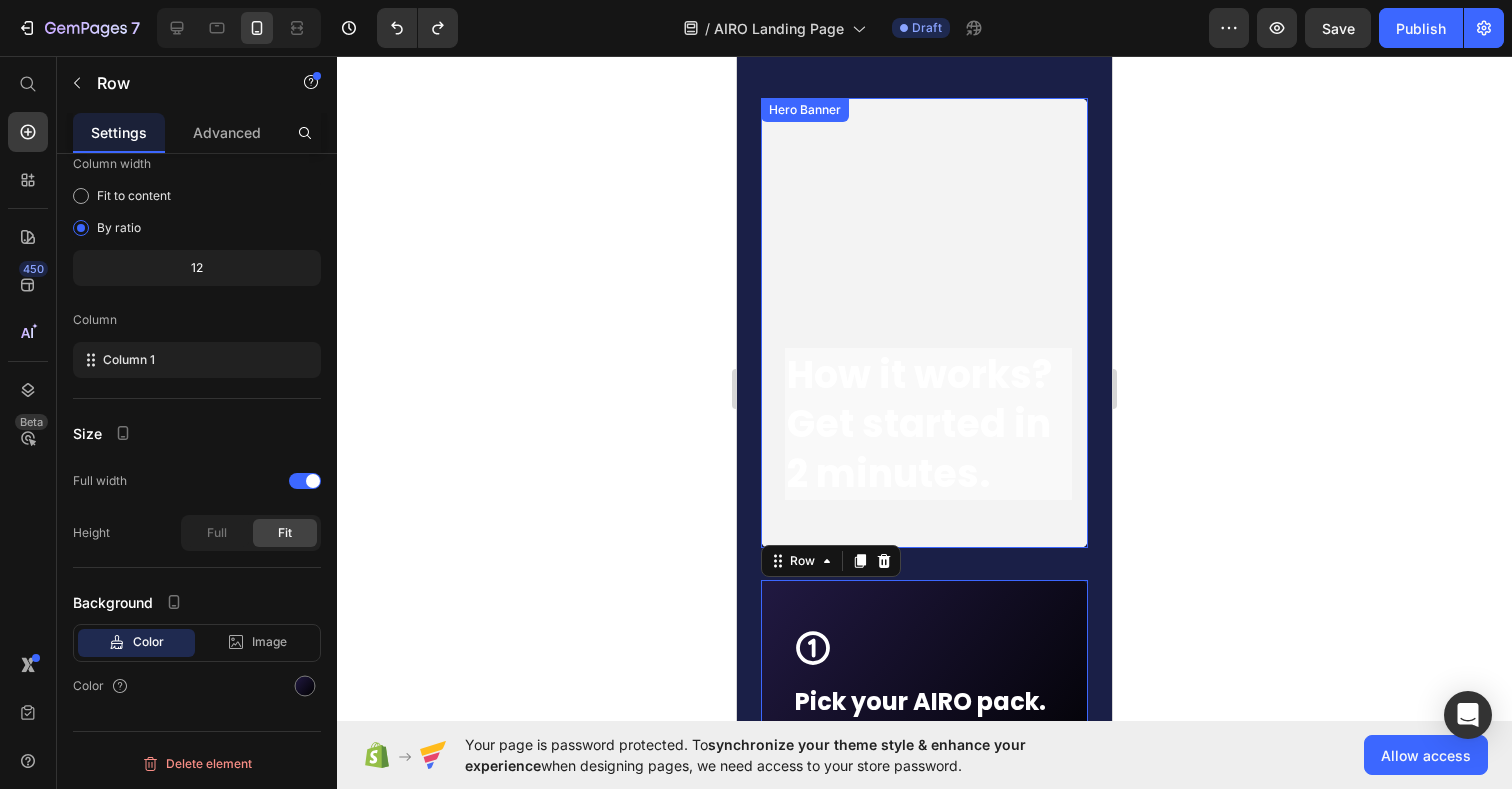 click at bounding box center [924, 323] 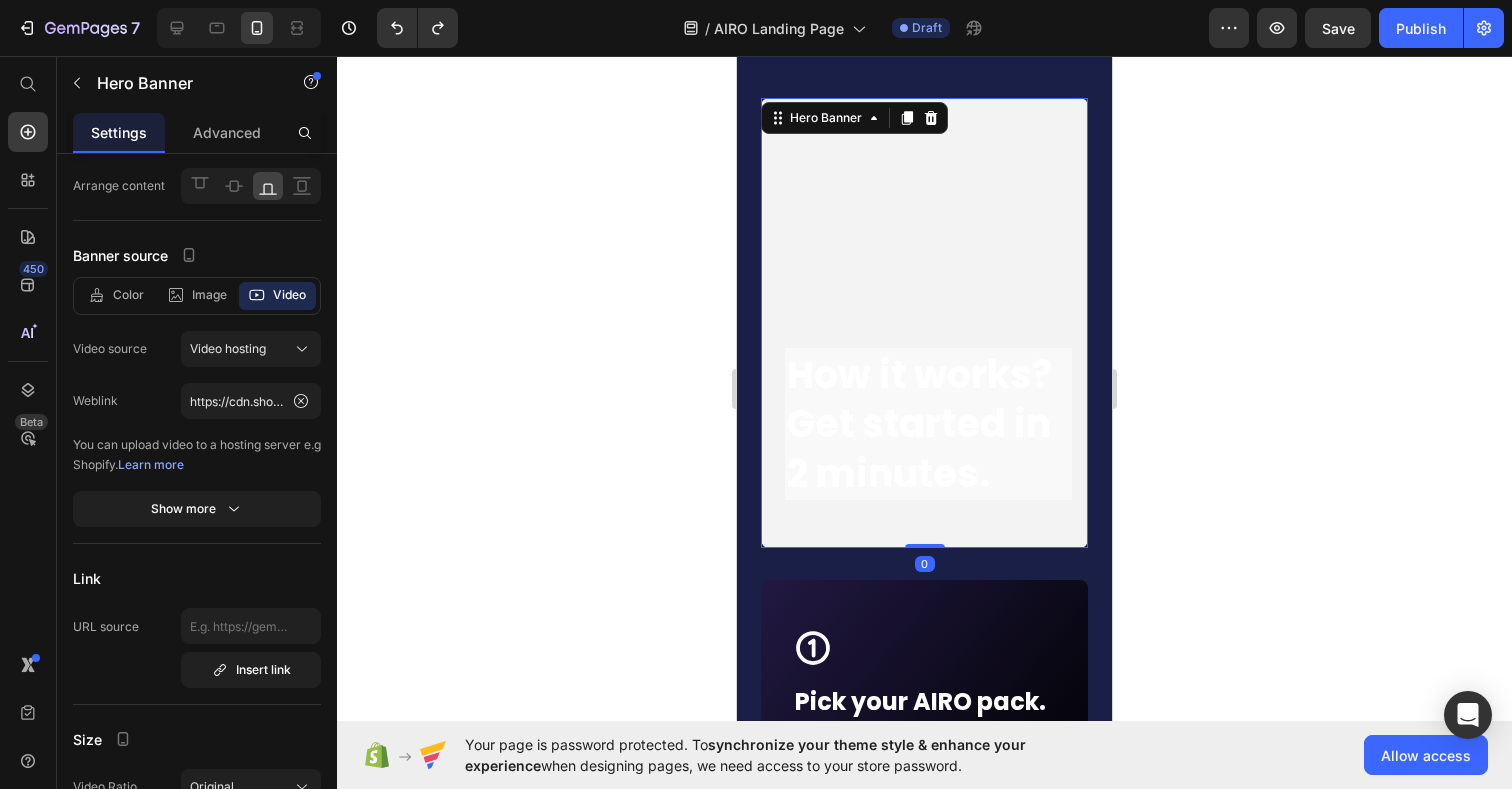 scroll, scrollTop: 0, scrollLeft: 0, axis: both 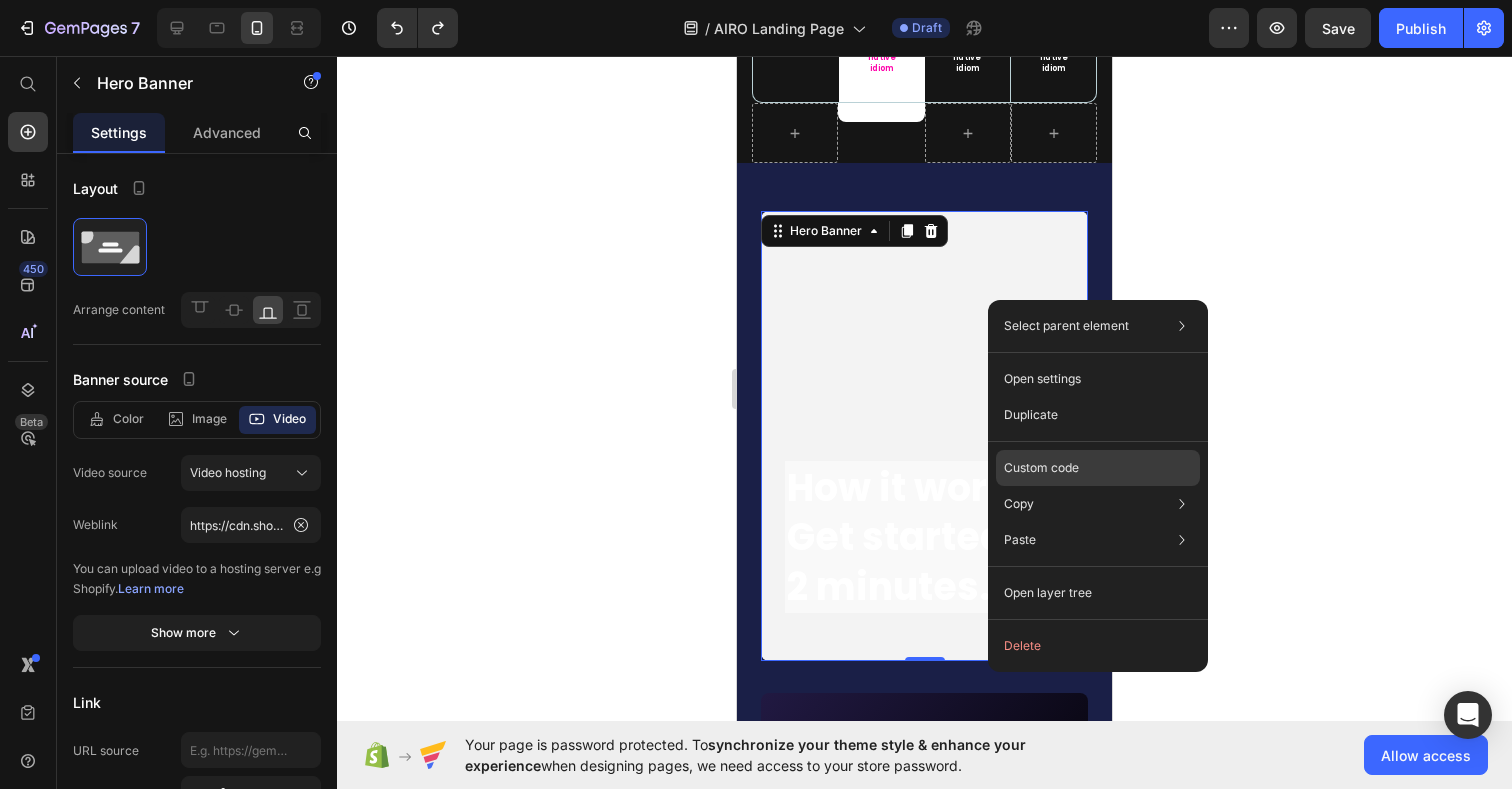 click on "Custom code" at bounding box center (1041, 468) 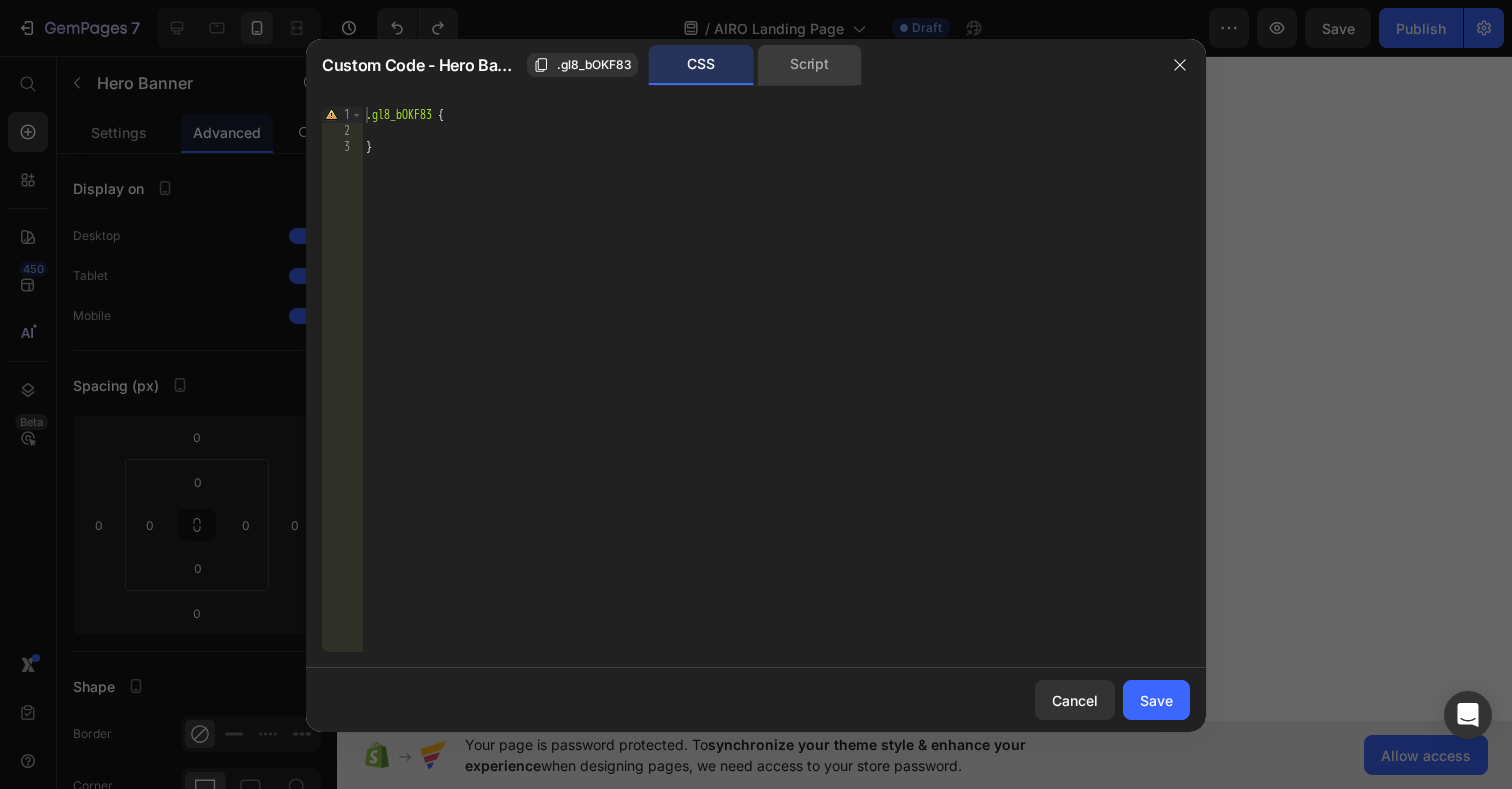 click on "Script" 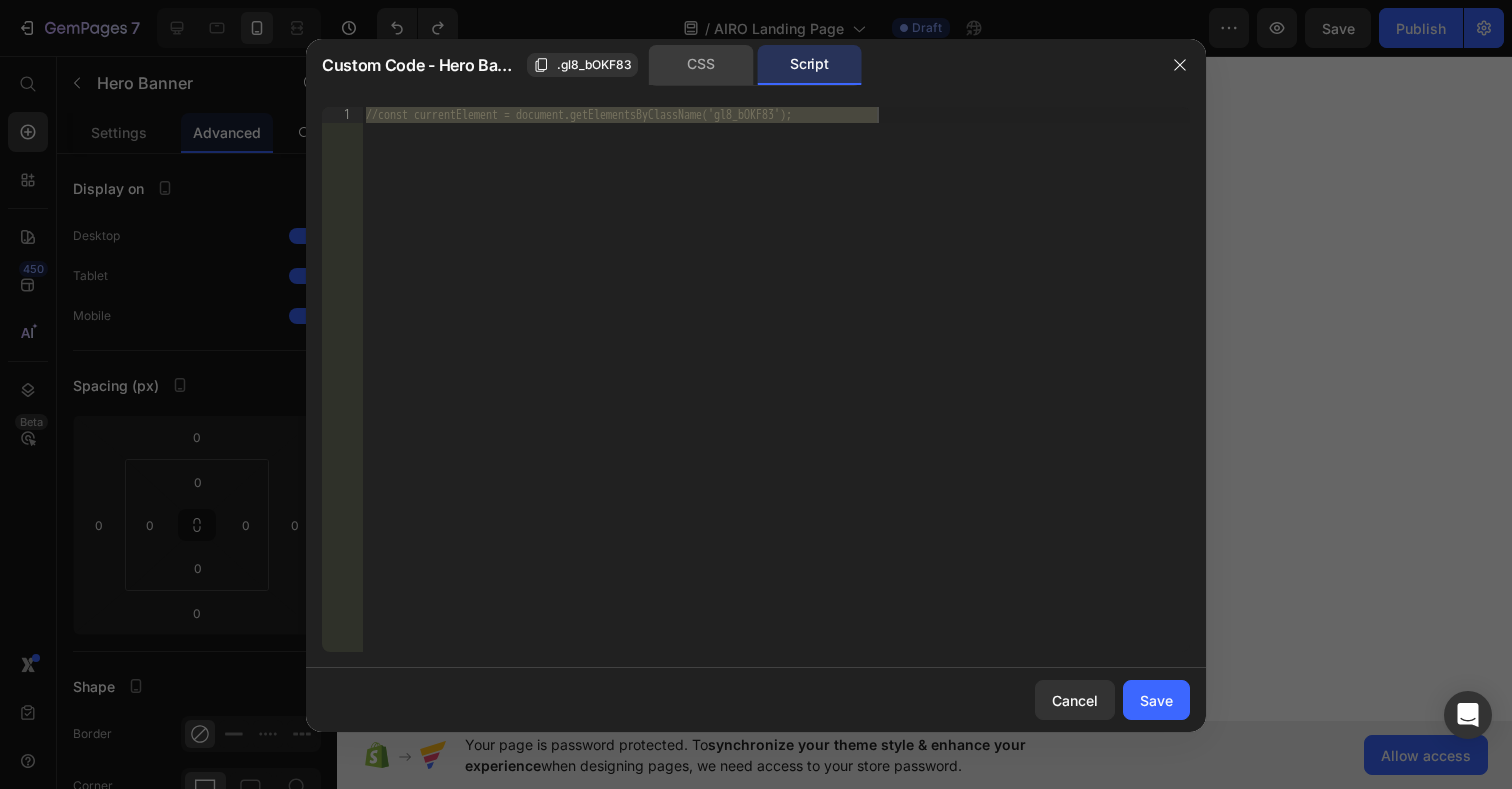 click on "CSS" 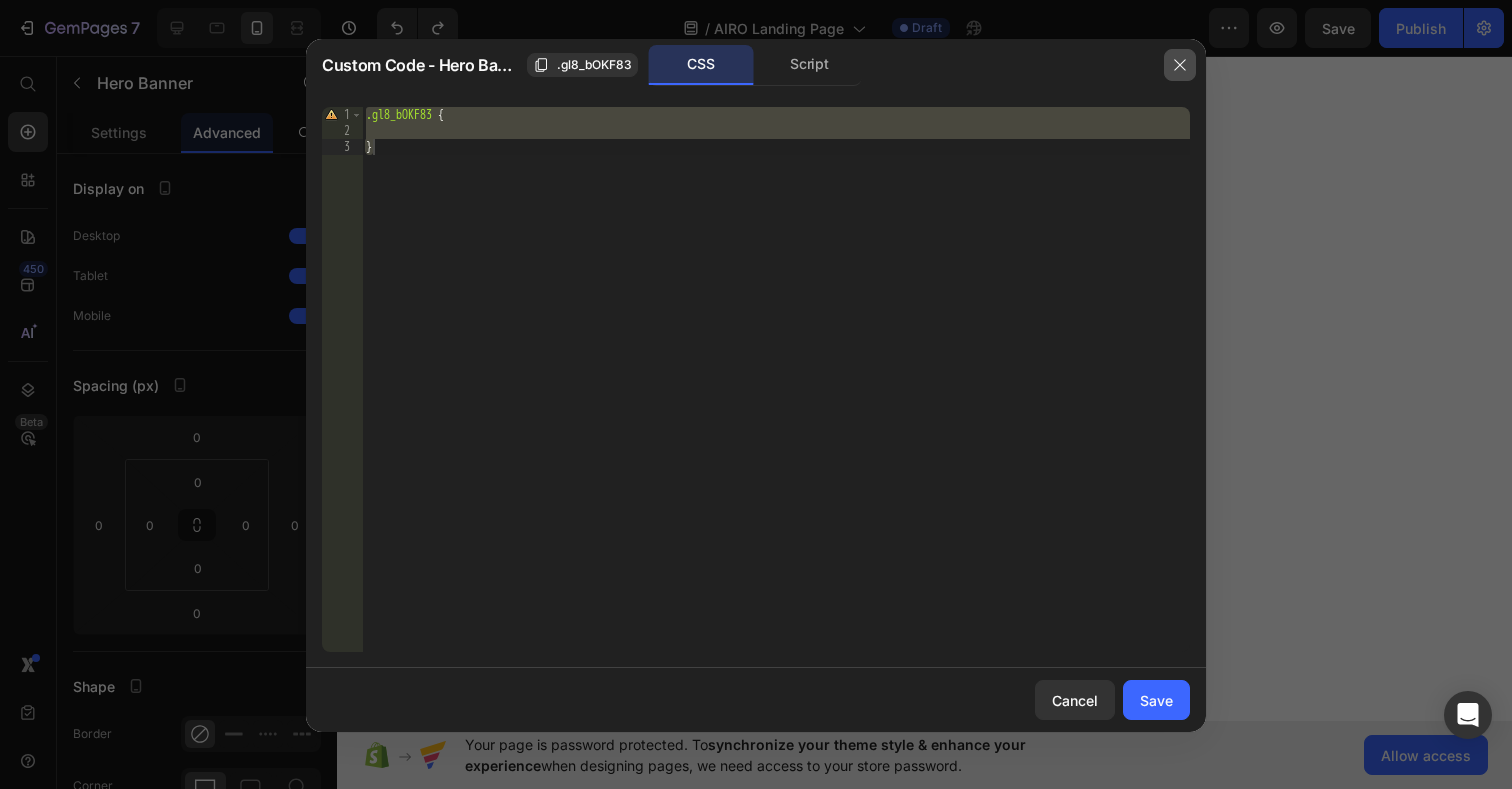click 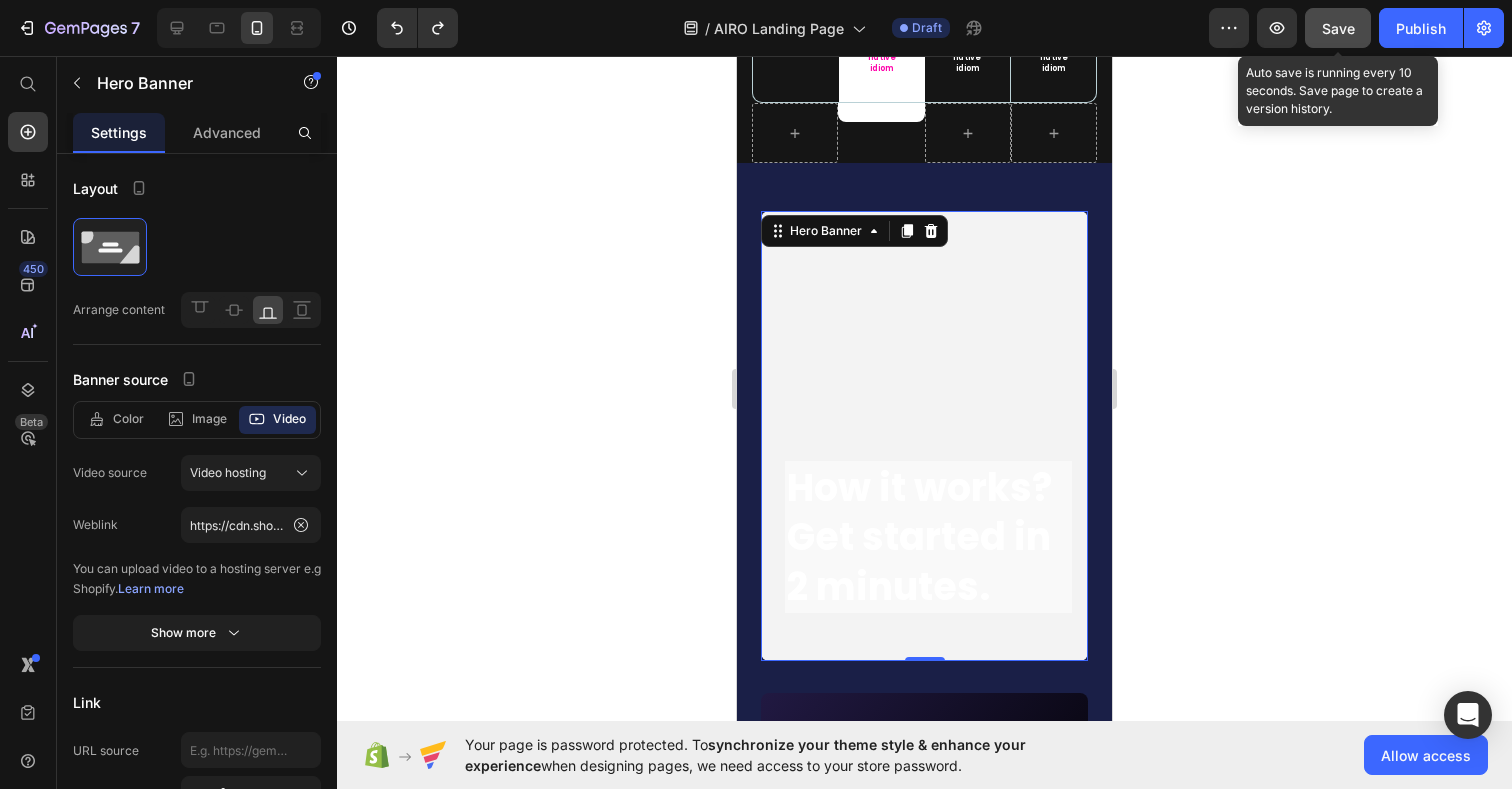 click on "Save" at bounding box center [1338, 28] 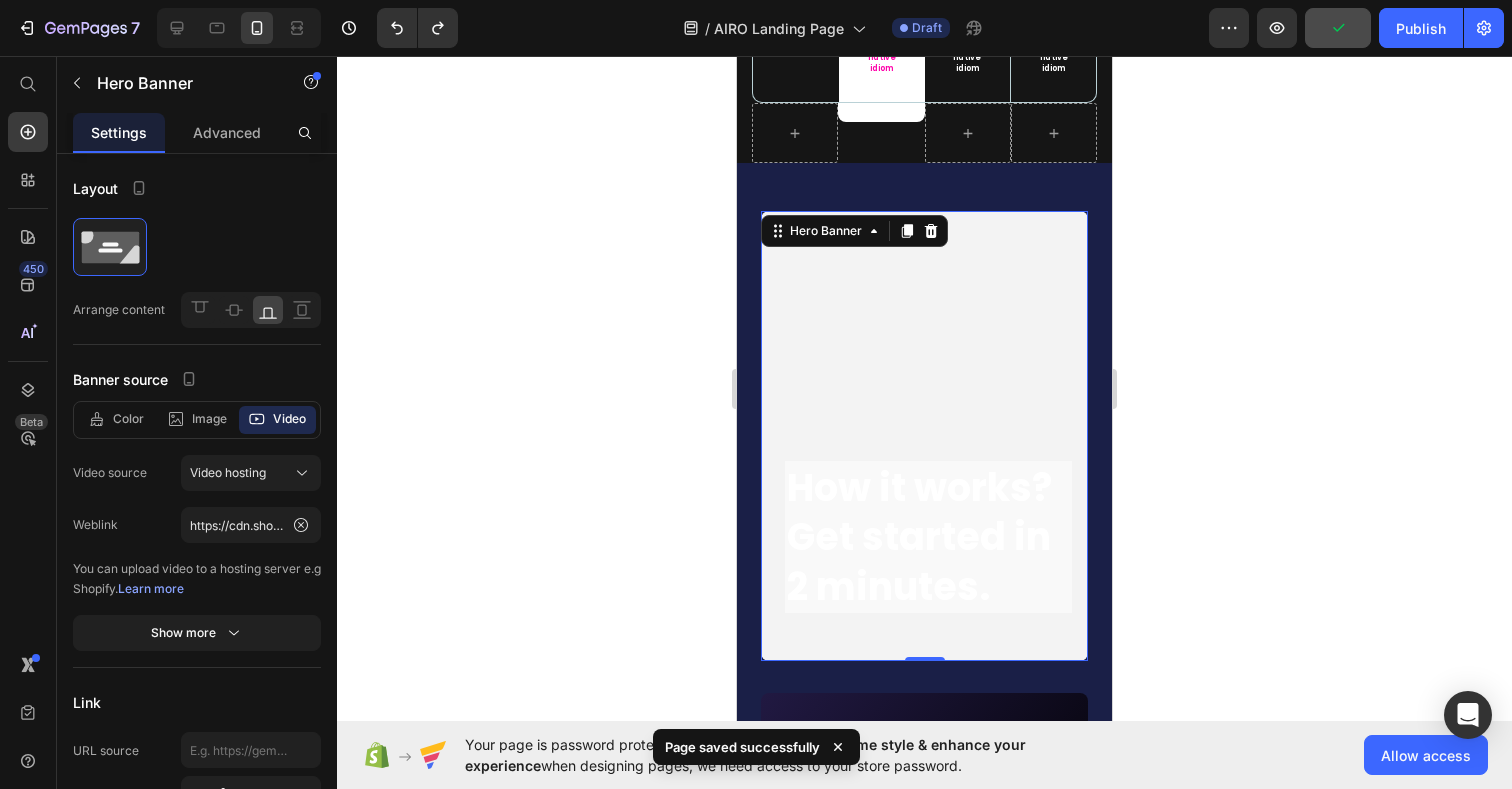 click at bounding box center [924, 436] 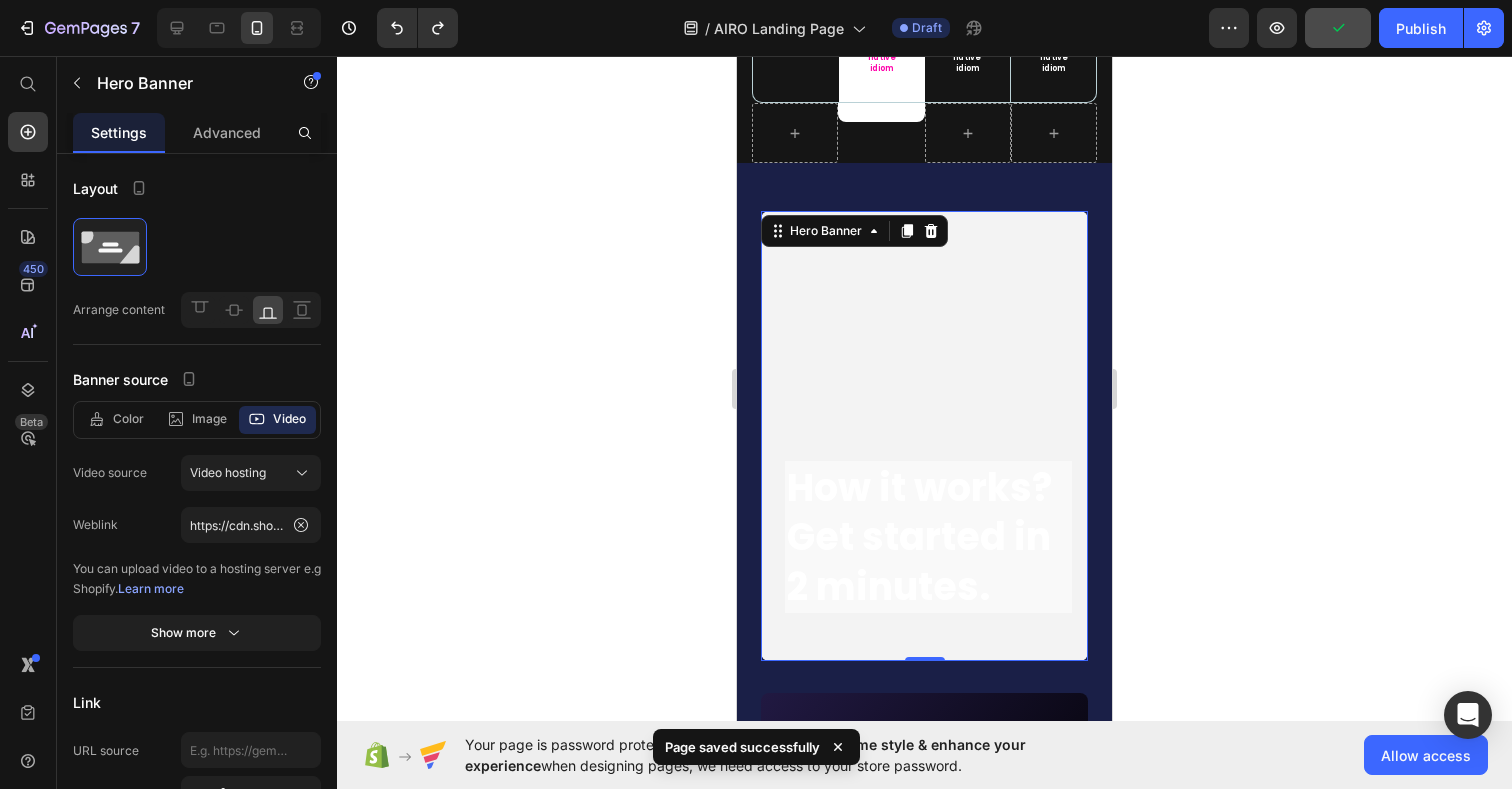 click 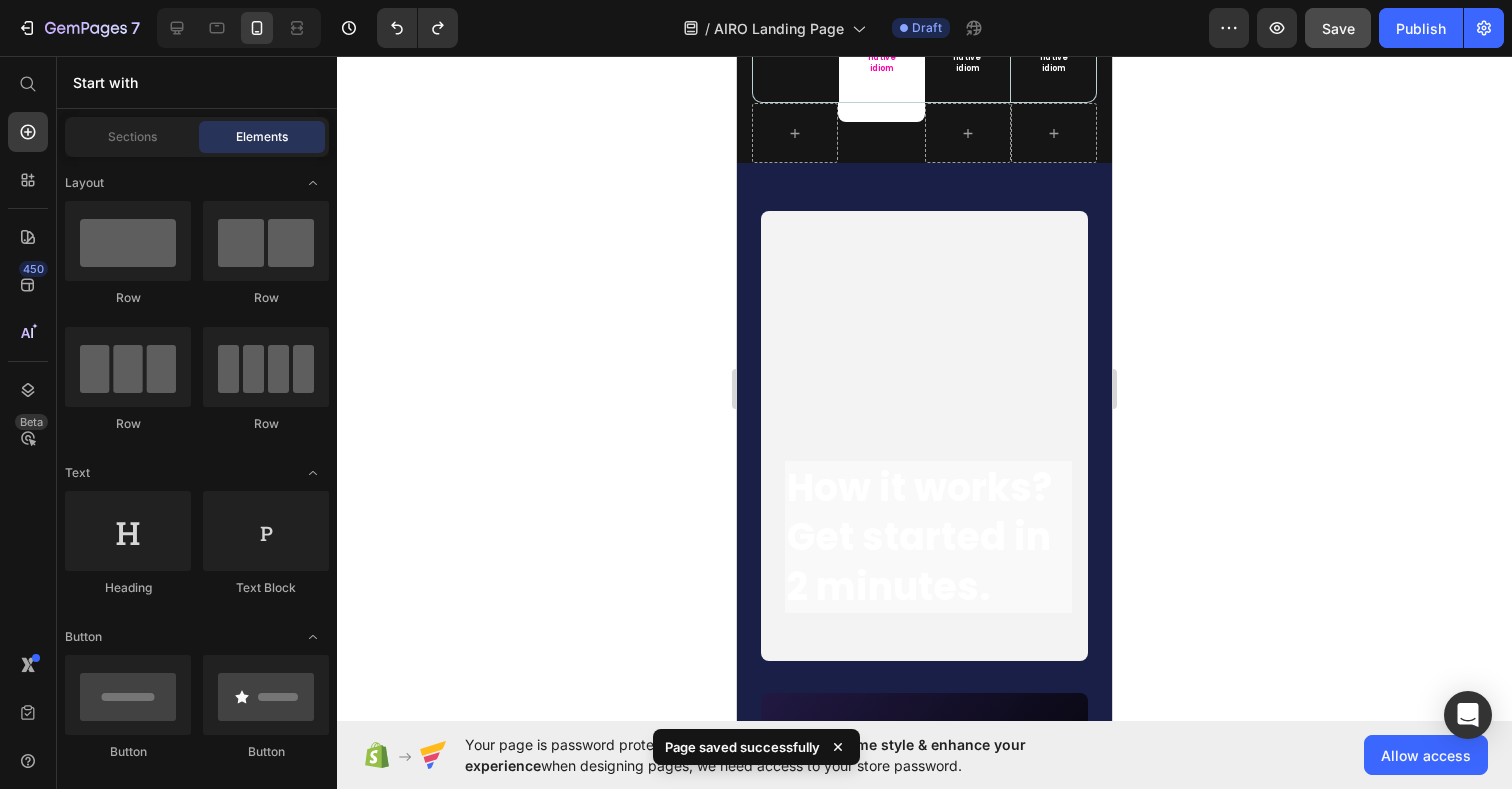 click at bounding box center (924, 436) 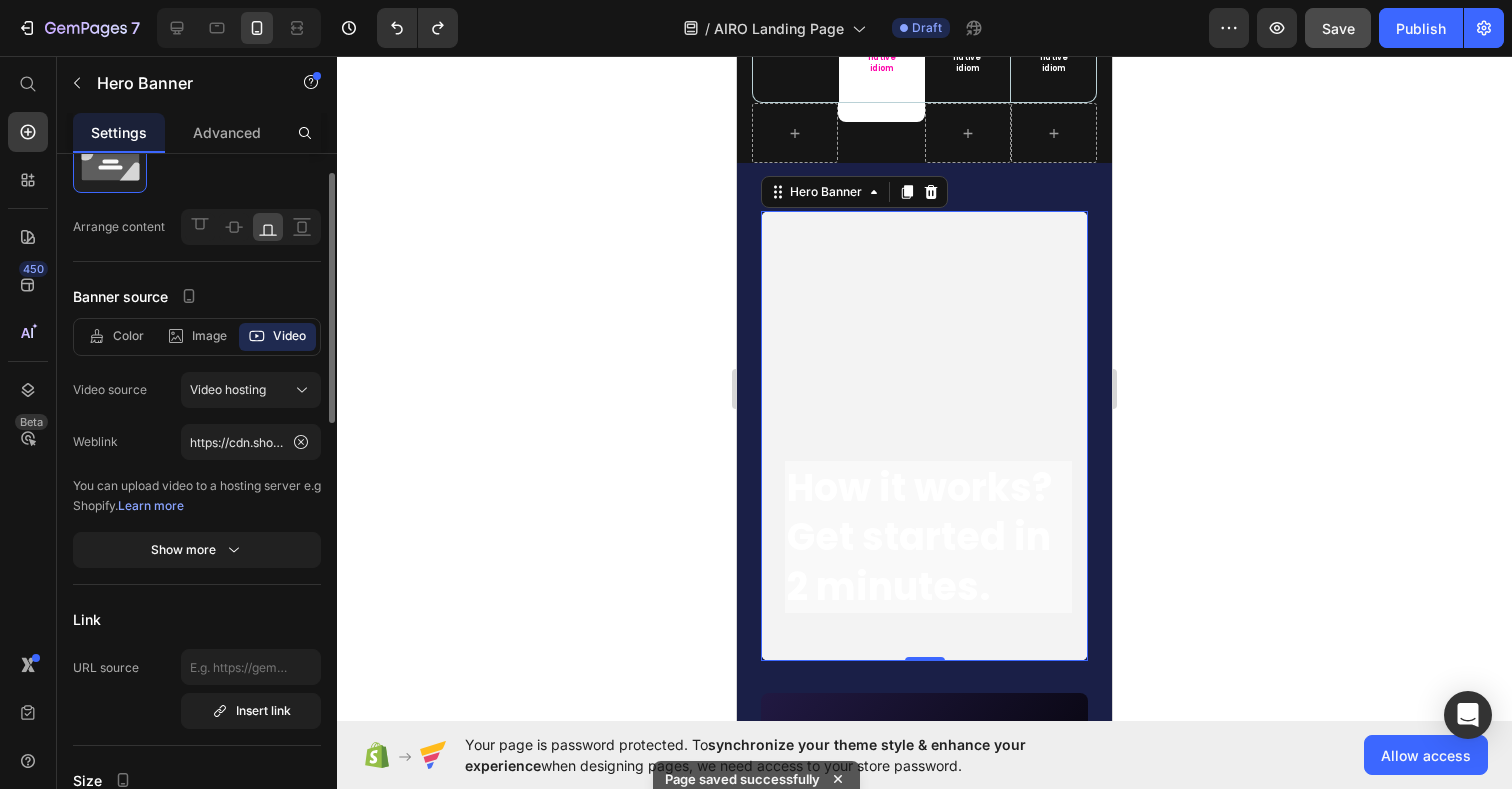 scroll, scrollTop: 75, scrollLeft: 0, axis: vertical 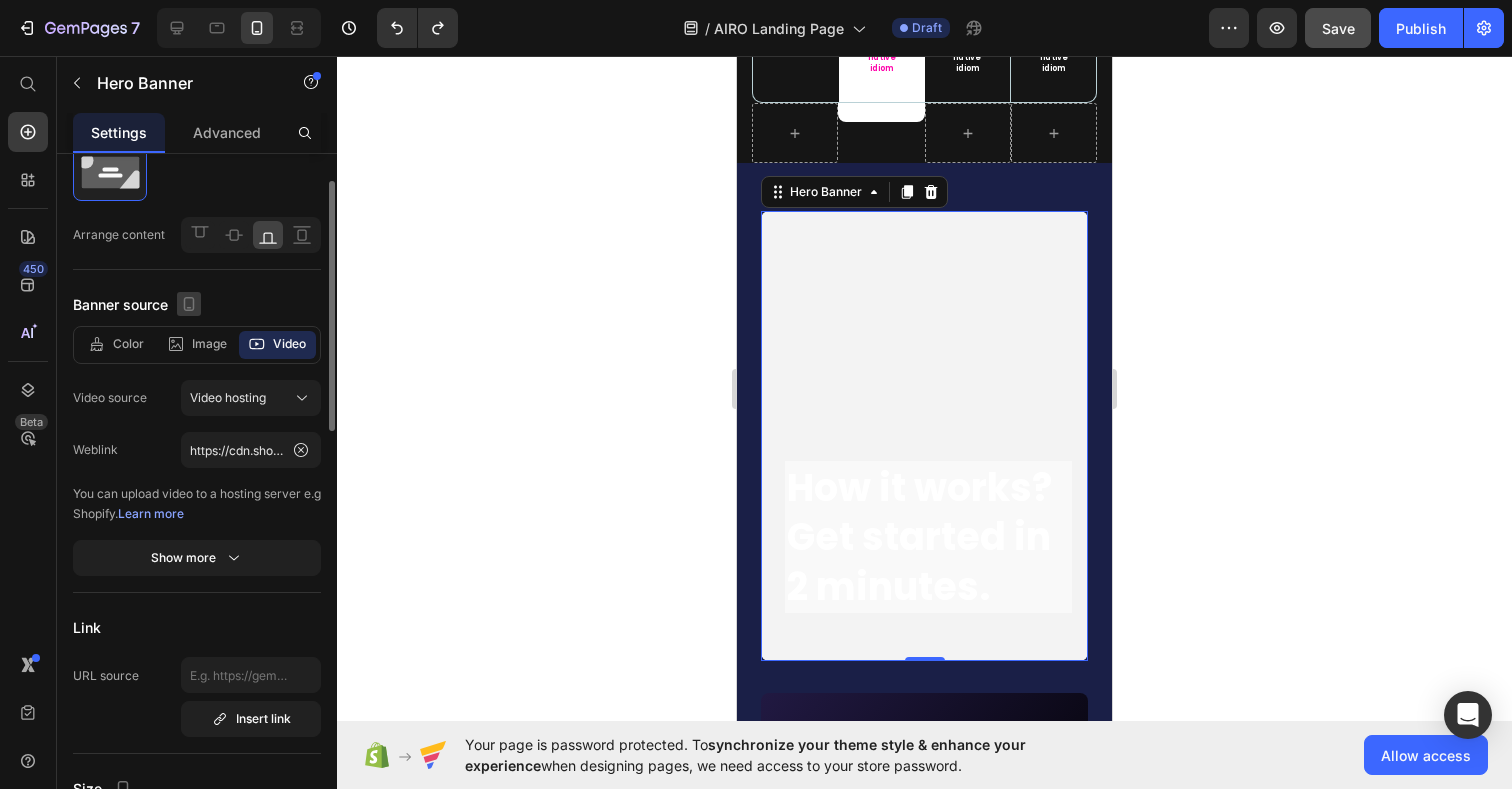 click 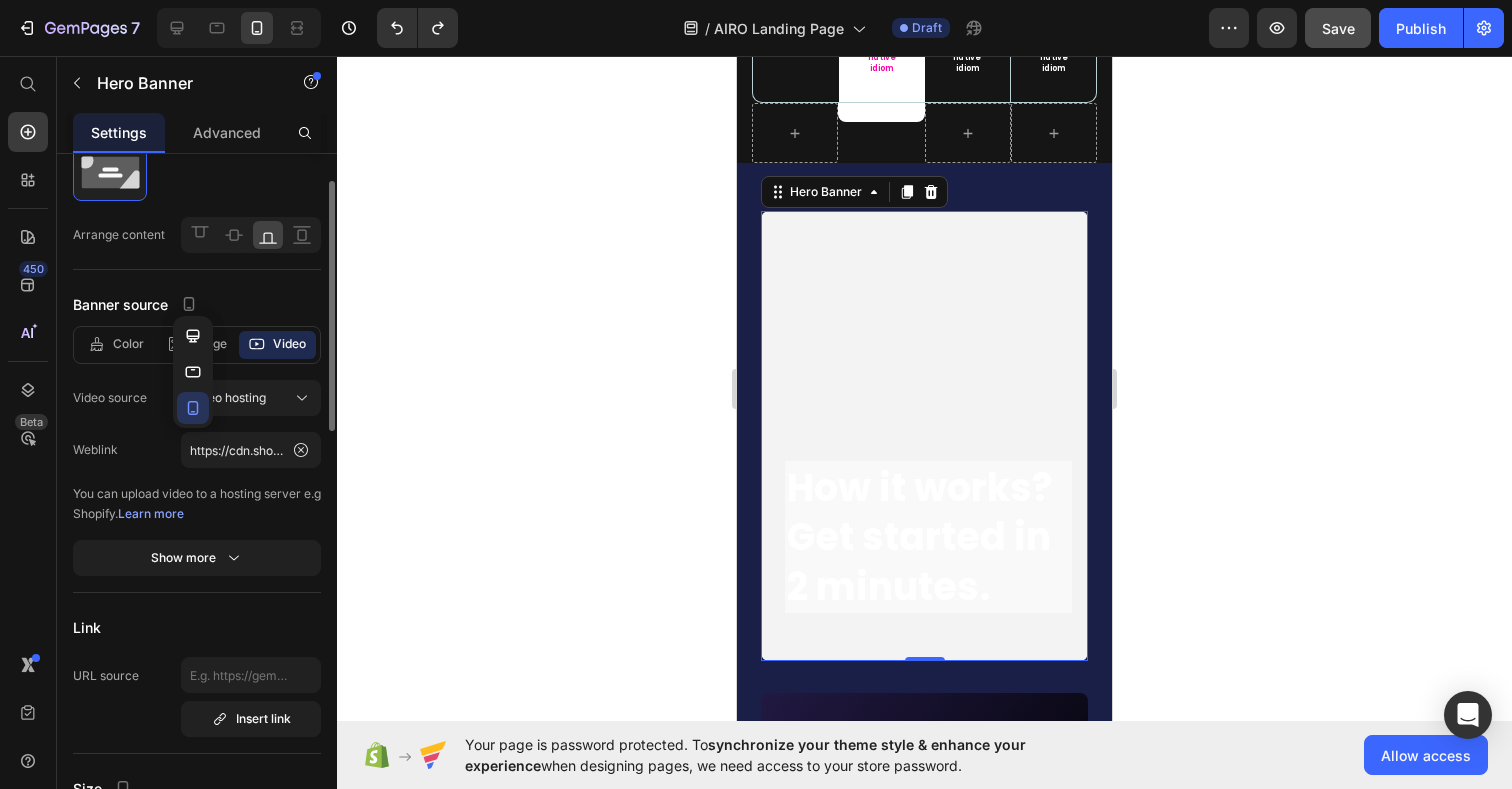 click on "Banner source" at bounding box center (197, 304) 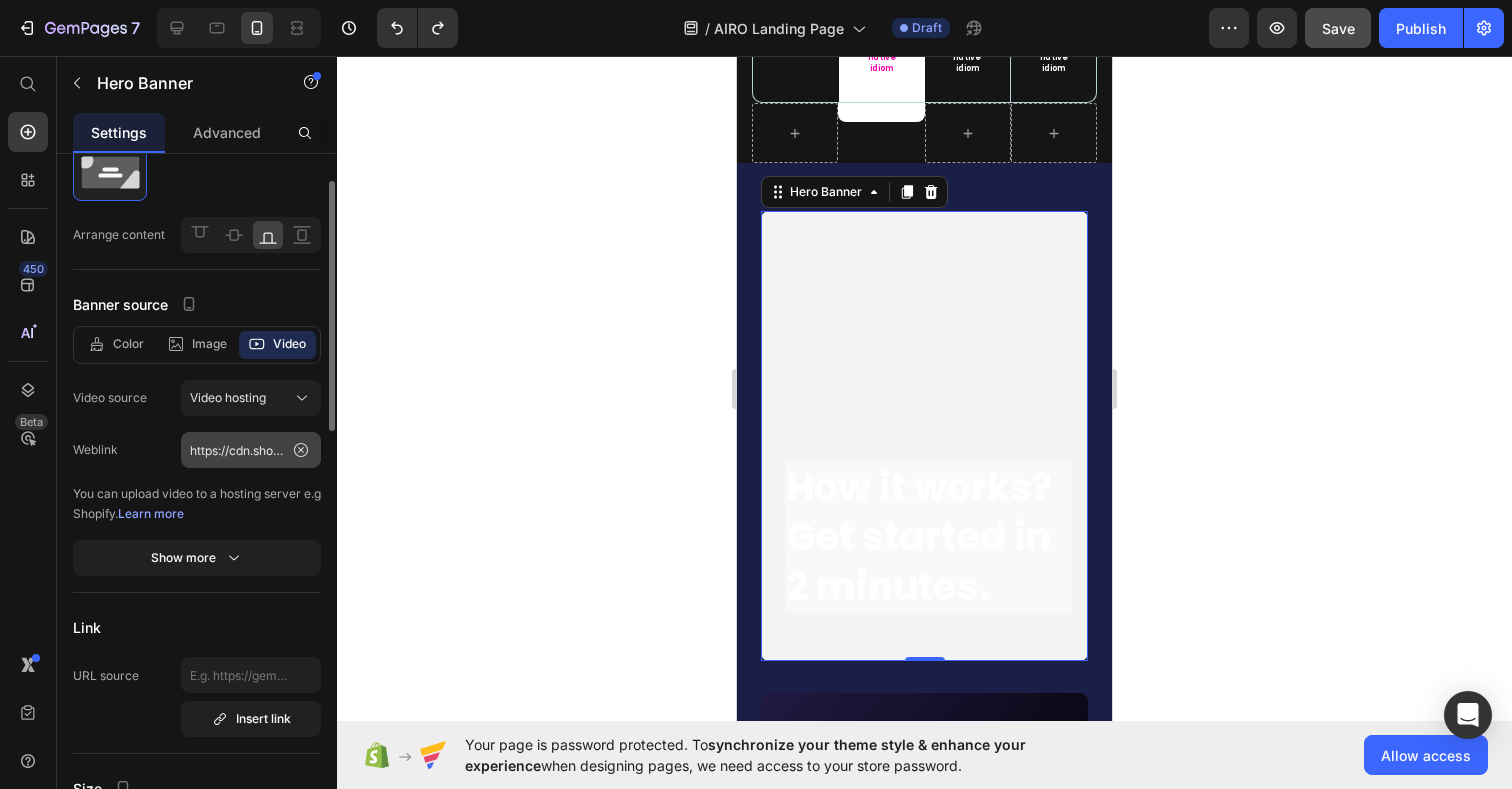 scroll, scrollTop: 107, scrollLeft: 0, axis: vertical 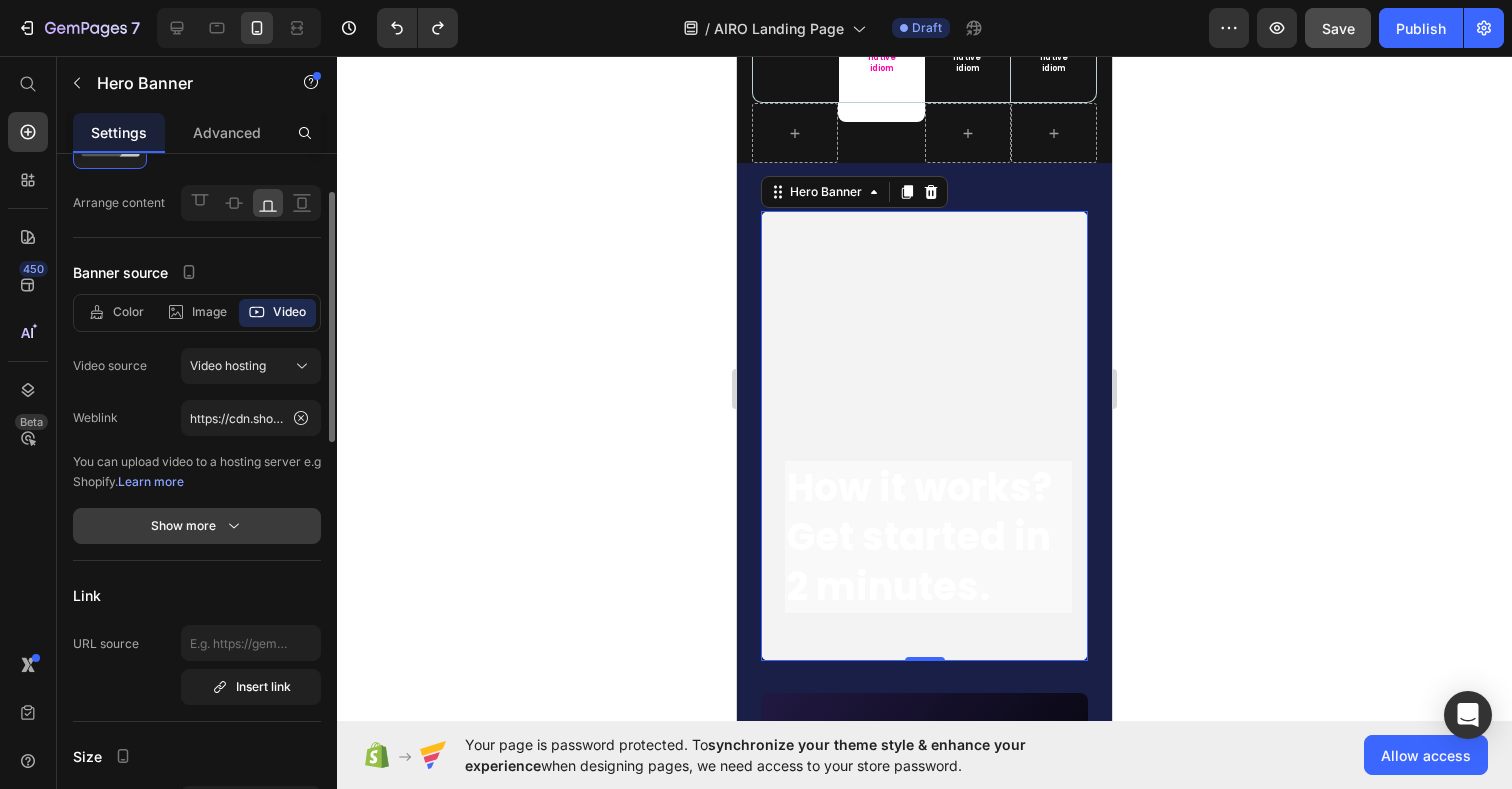 click on "Show more" at bounding box center (197, 526) 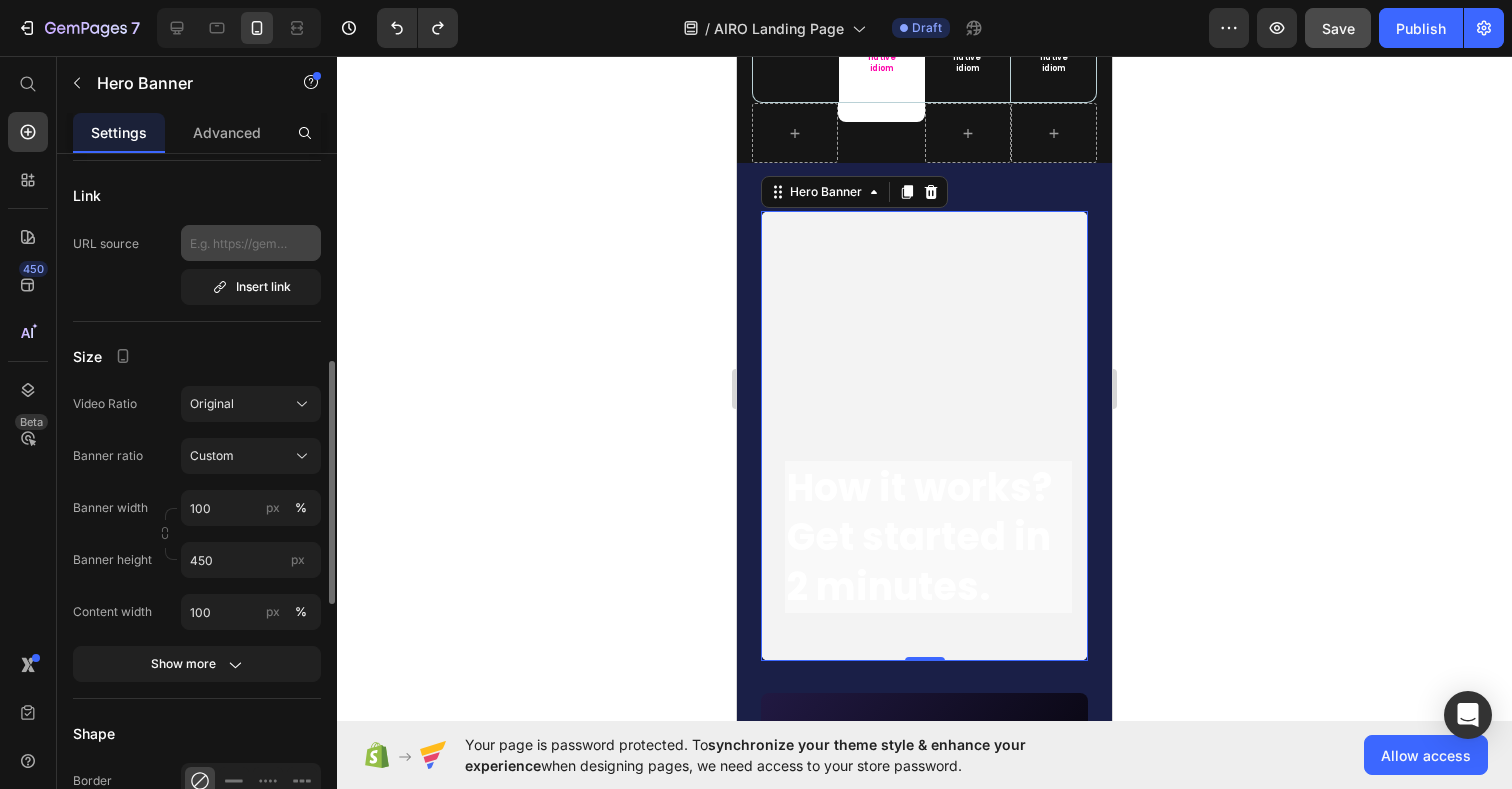 scroll, scrollTop: 586, scrollLeft: 0, axis: vertical 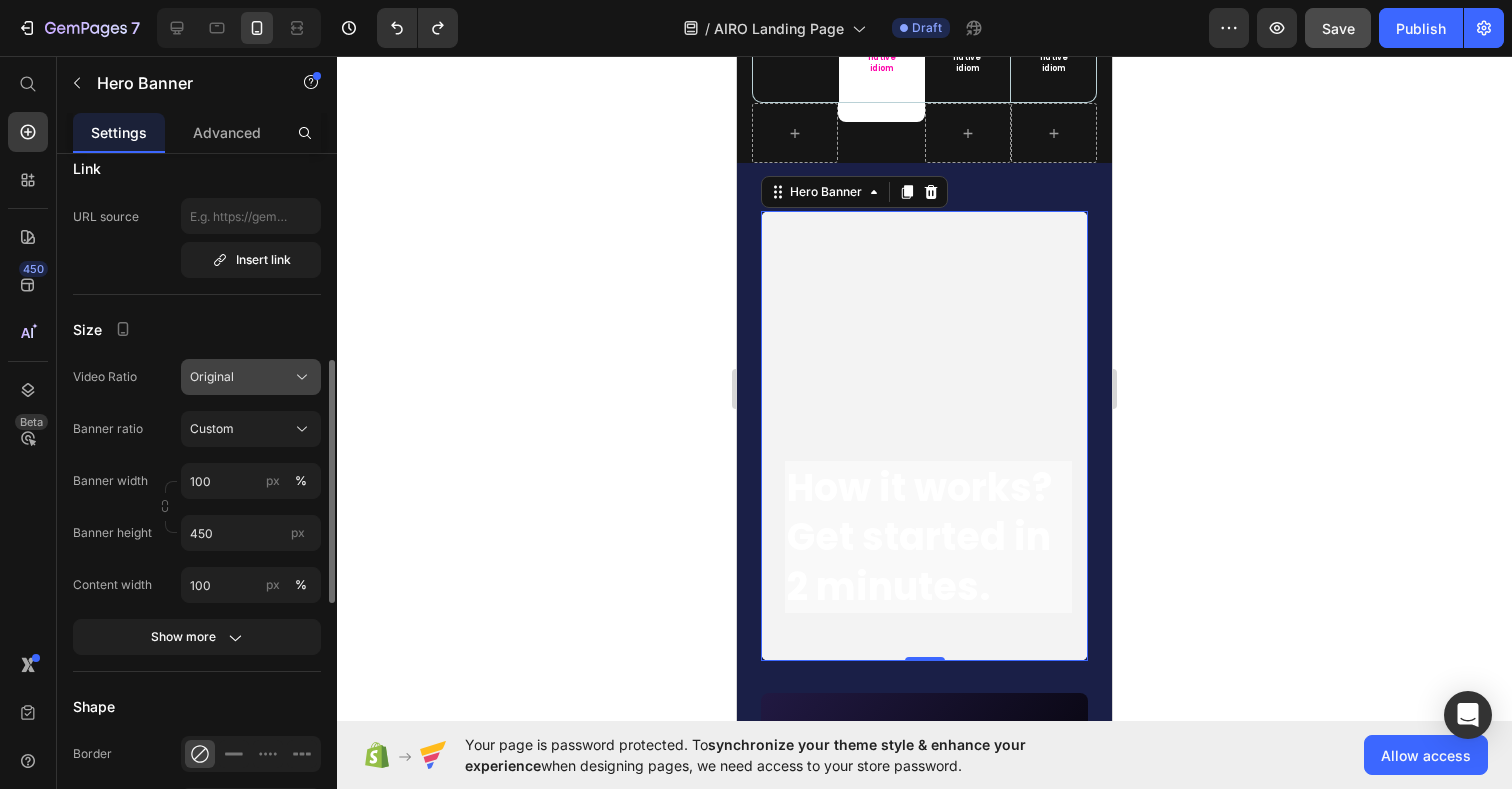 click on "Original" 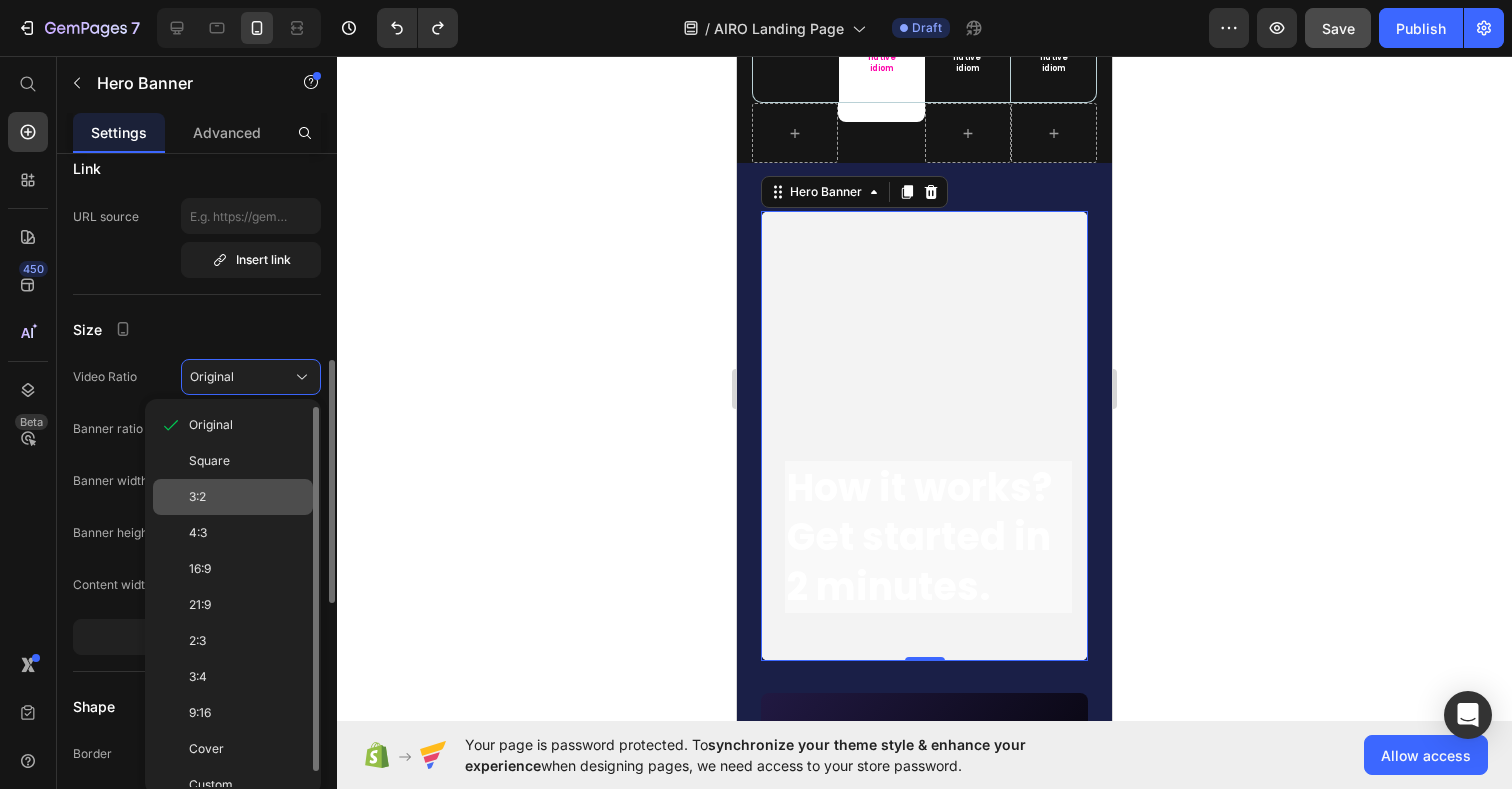 click on "3:2" at bounding box center (247, 497) 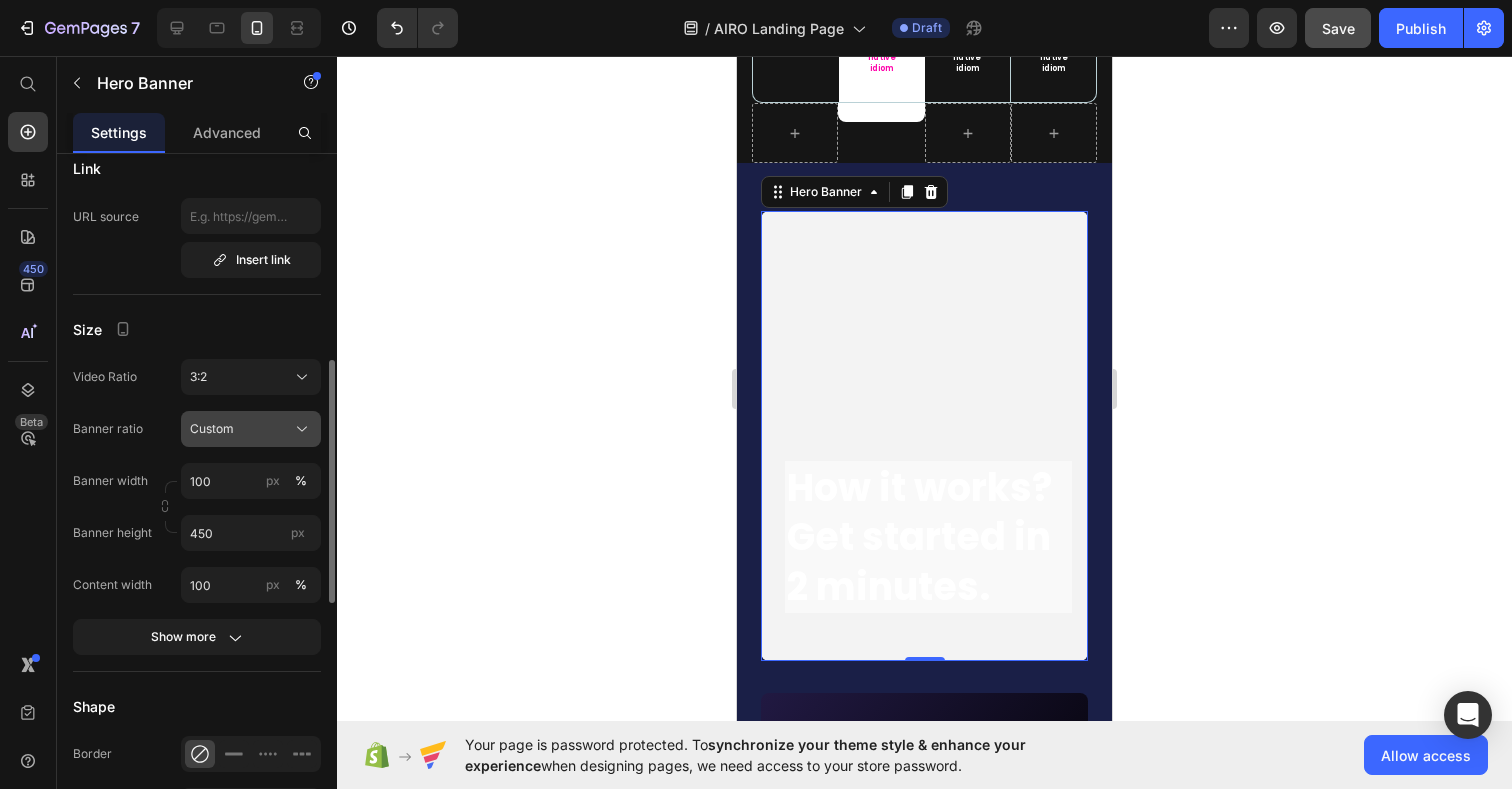 click on "Custom" 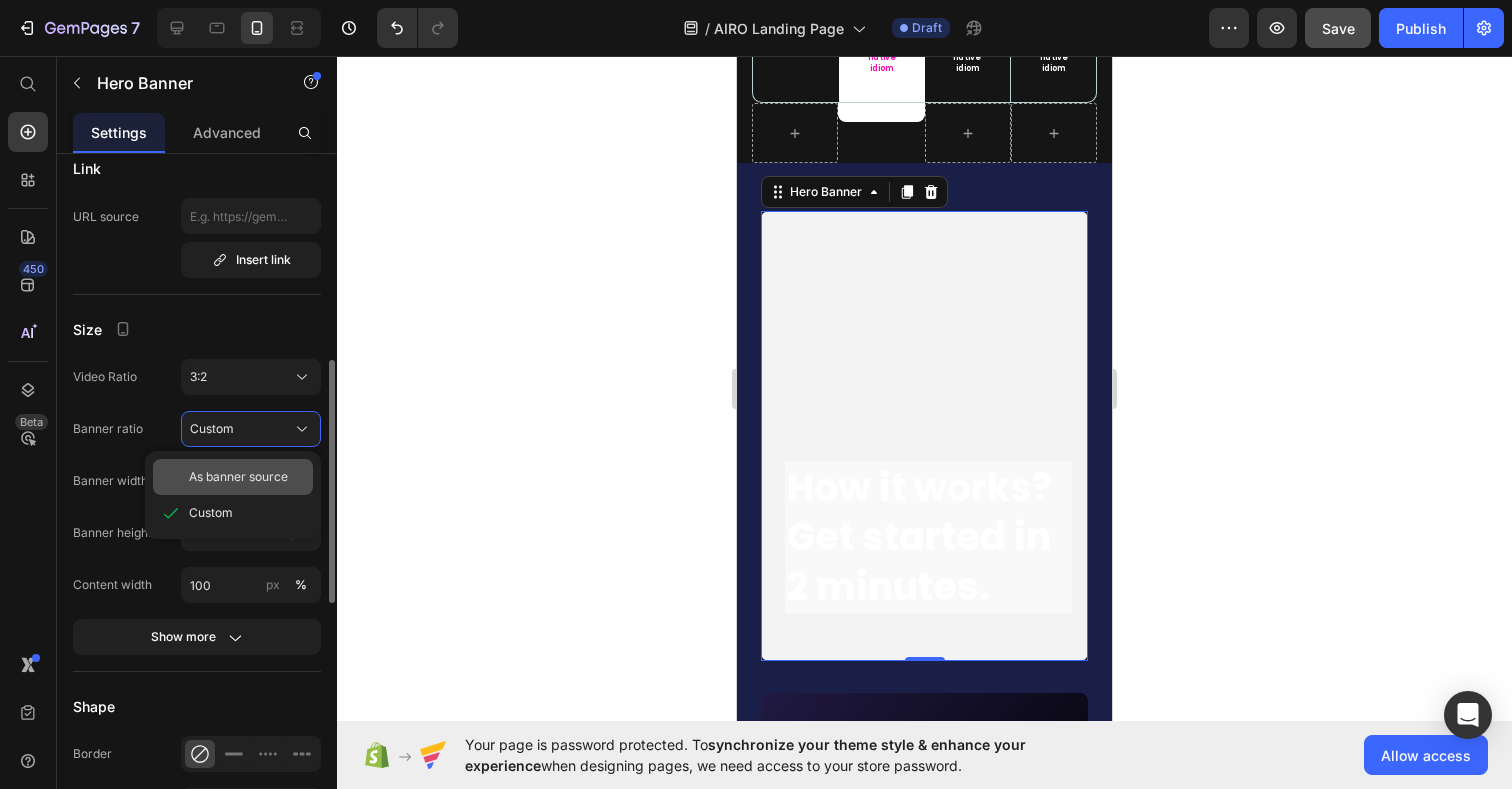 click on "As banner source" 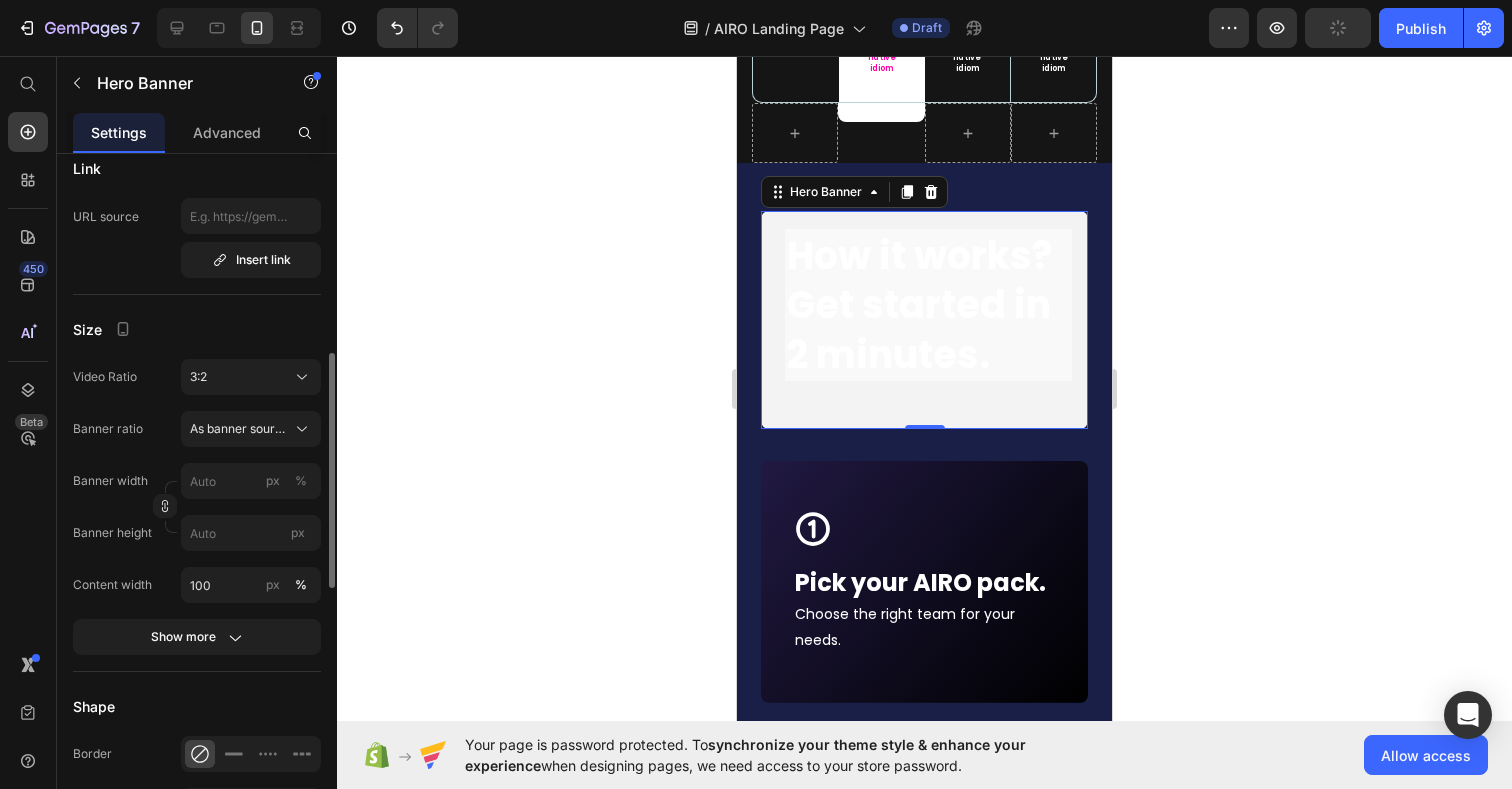 click 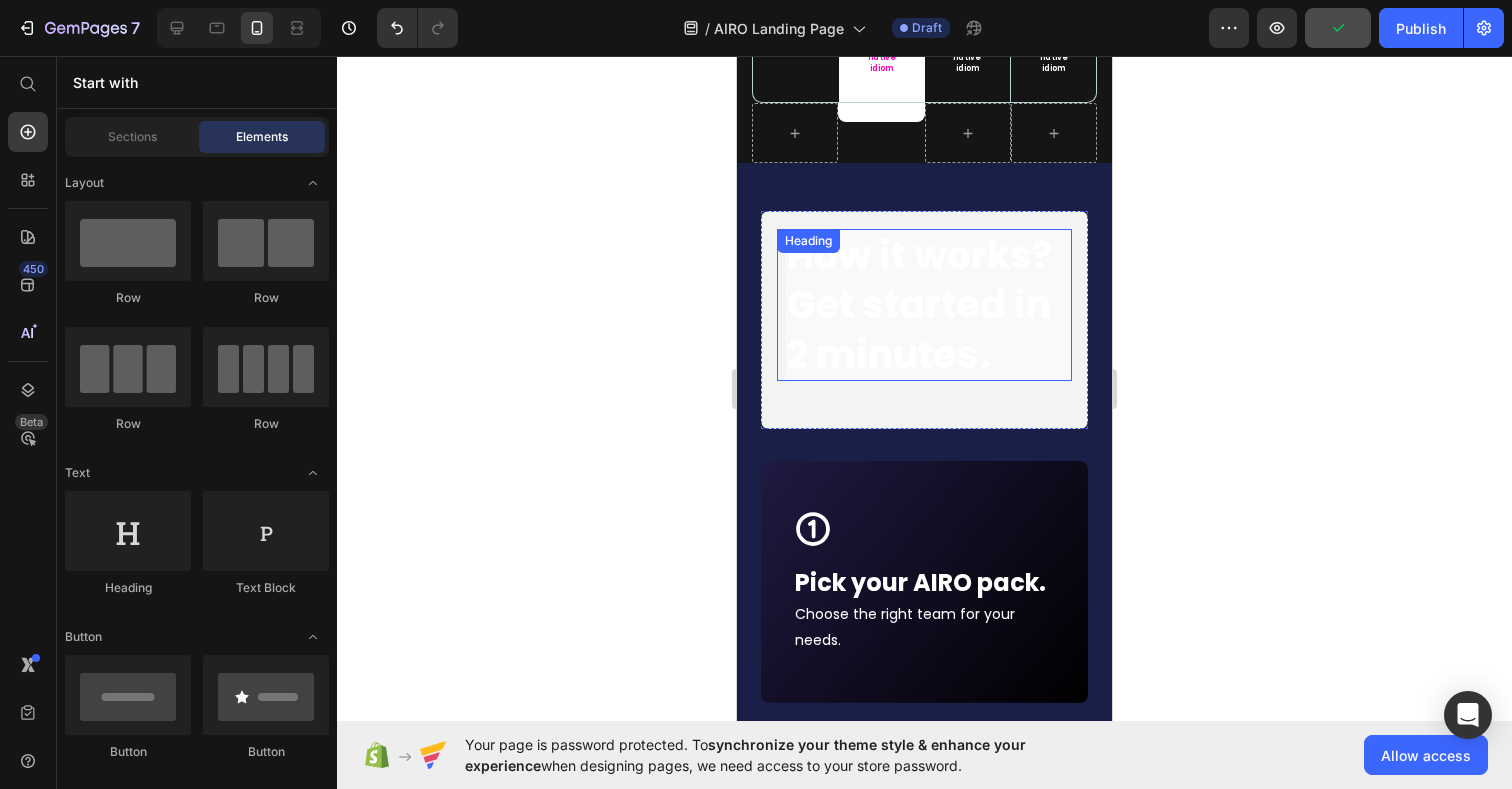 click on "⁠⁠⁠⁠⁠⁠⁠ How it works? Get started in 2 minutes." at bounding box center [928, 305] 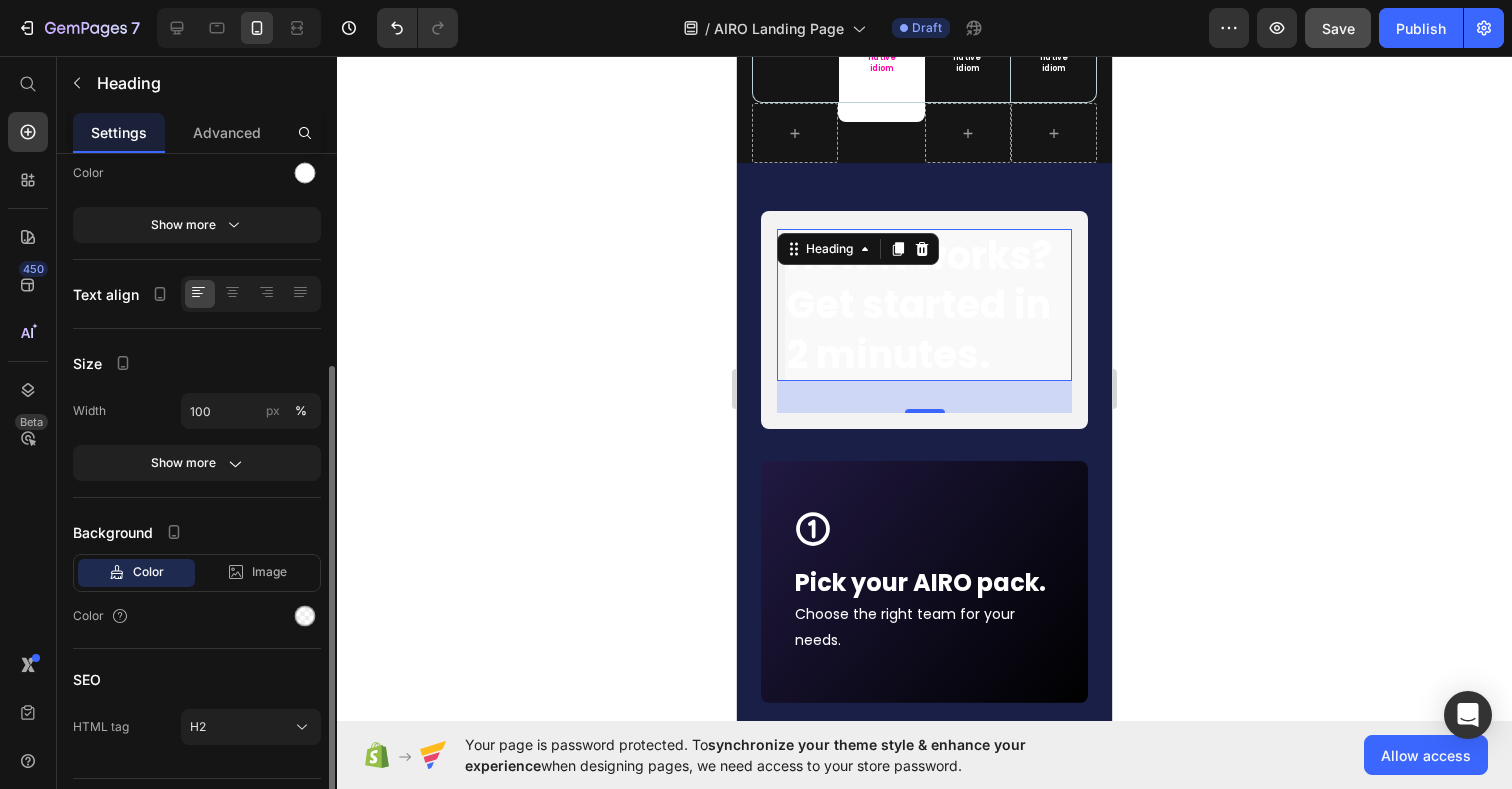 scroll, scrollTop: 299, scrollLeft: 0, axis: vertical 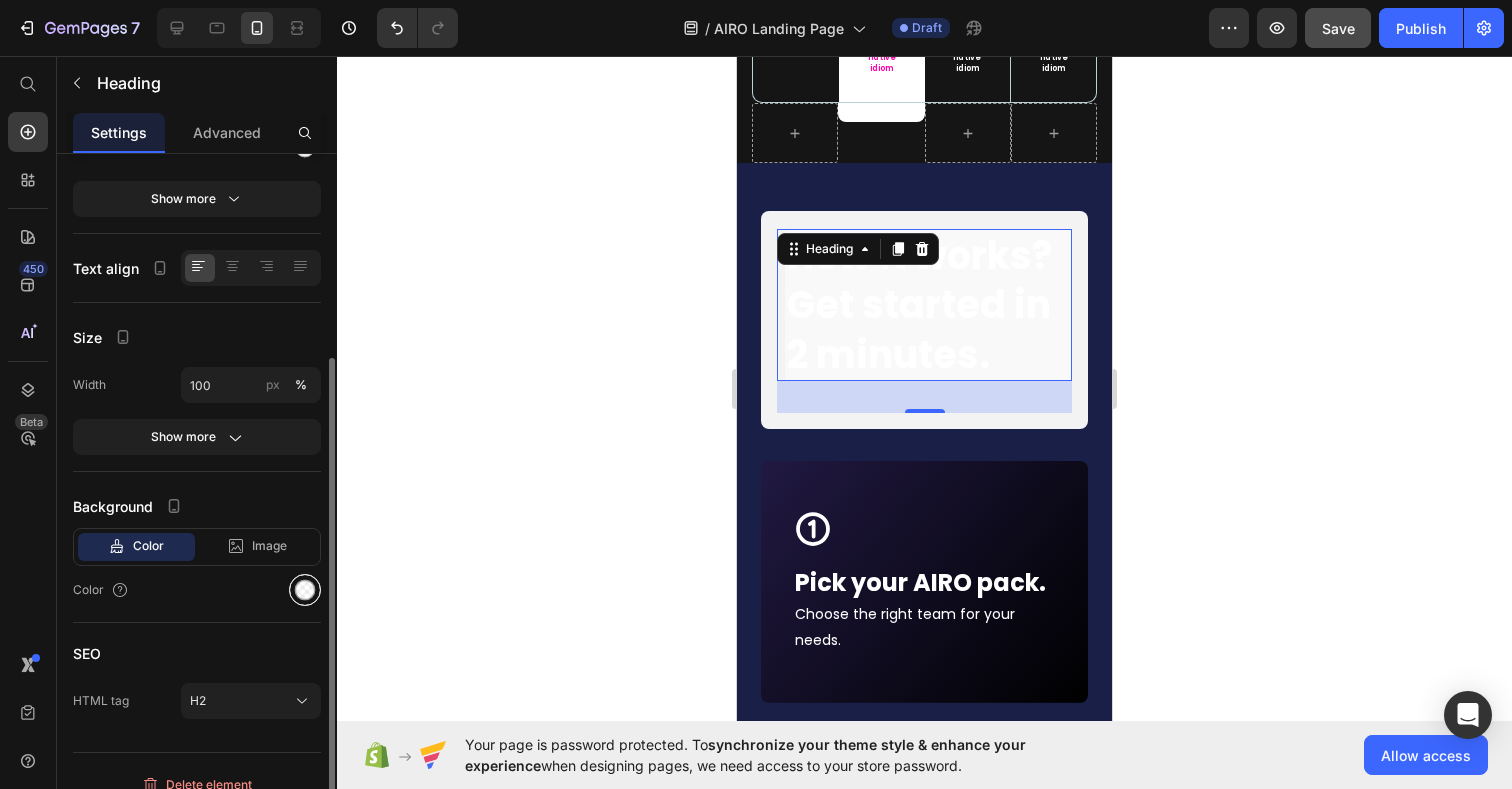 click at bounding box center (305, 590) 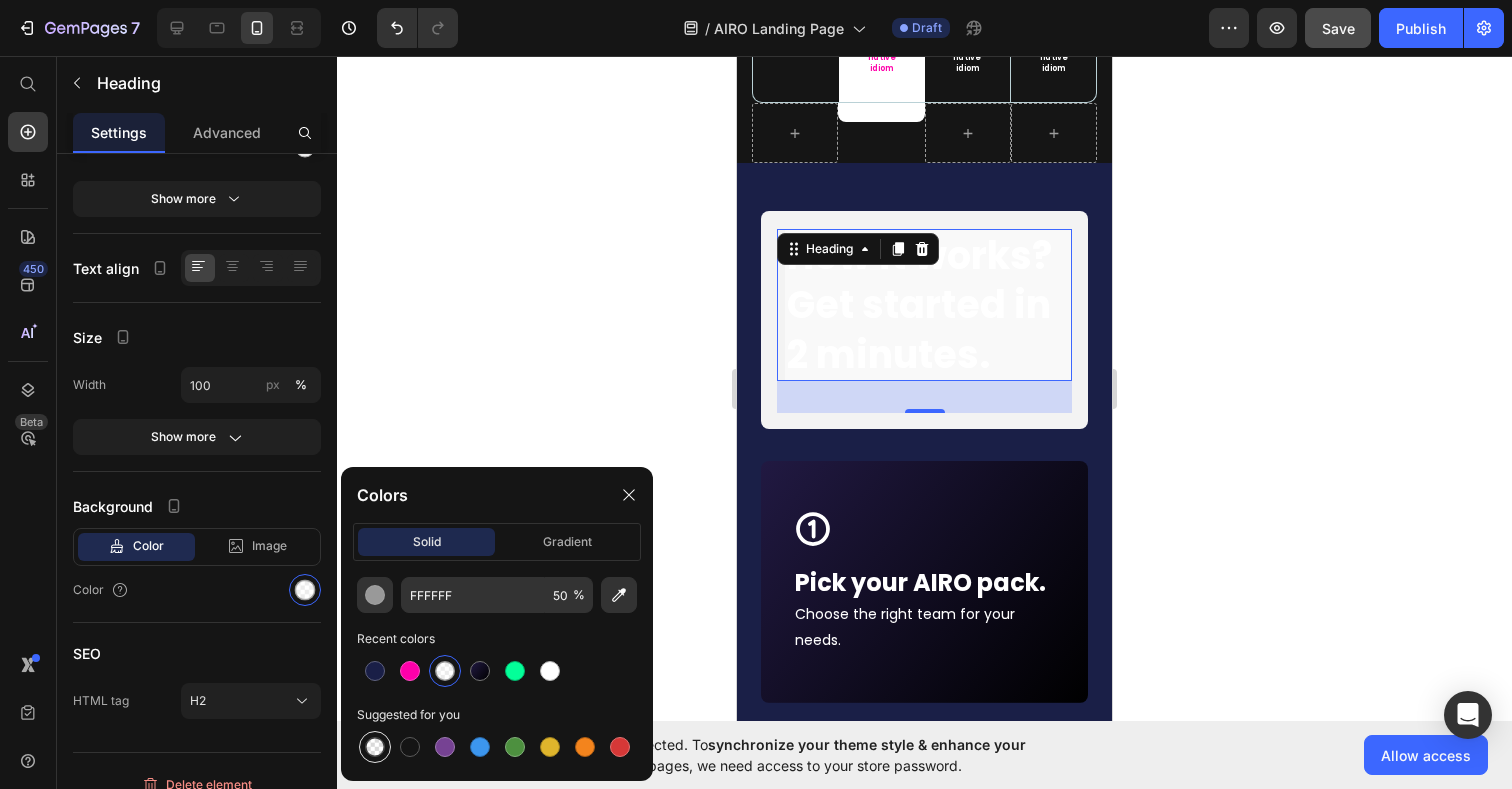 click at bounding box center [375, 747] 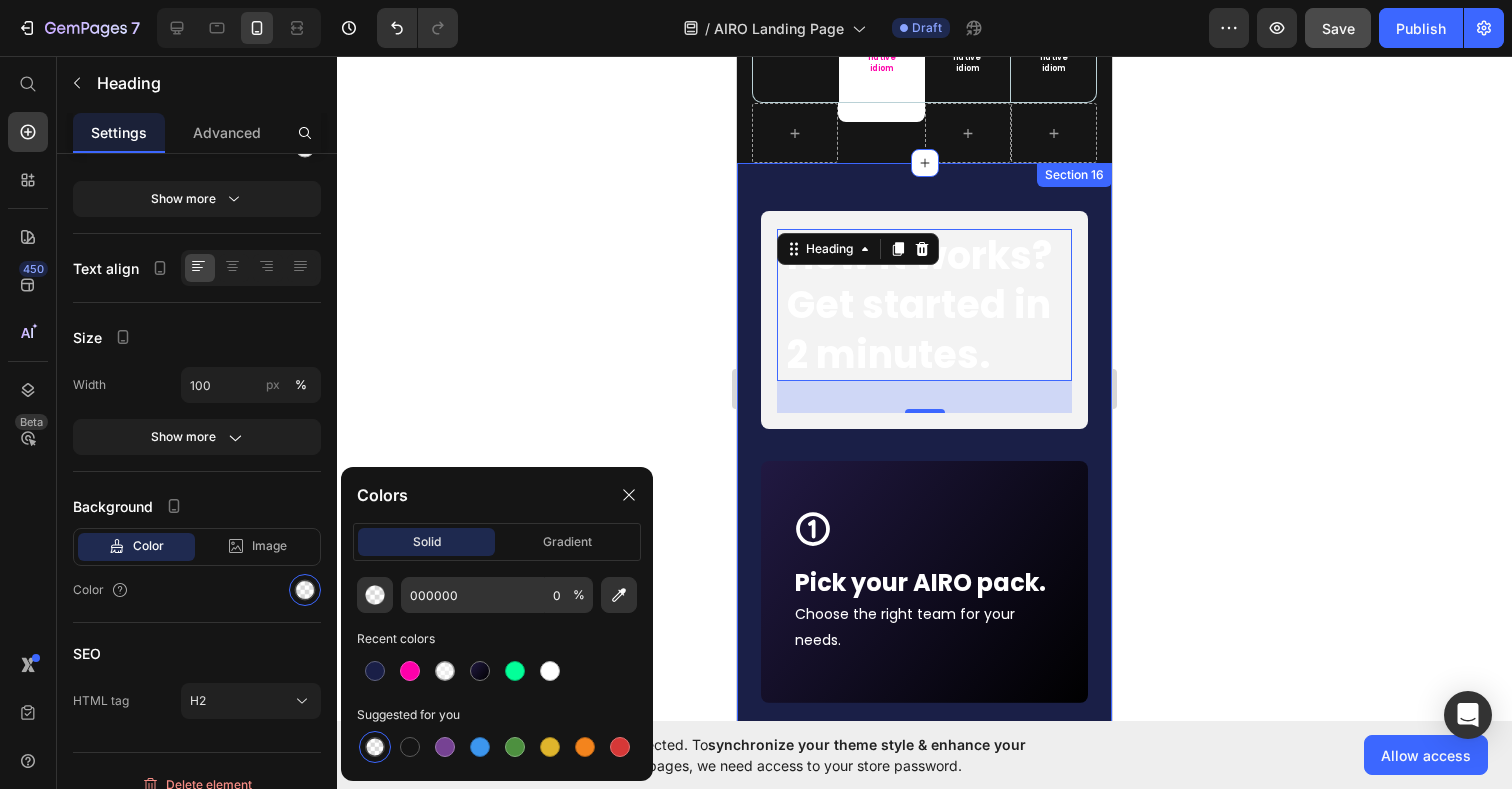 click 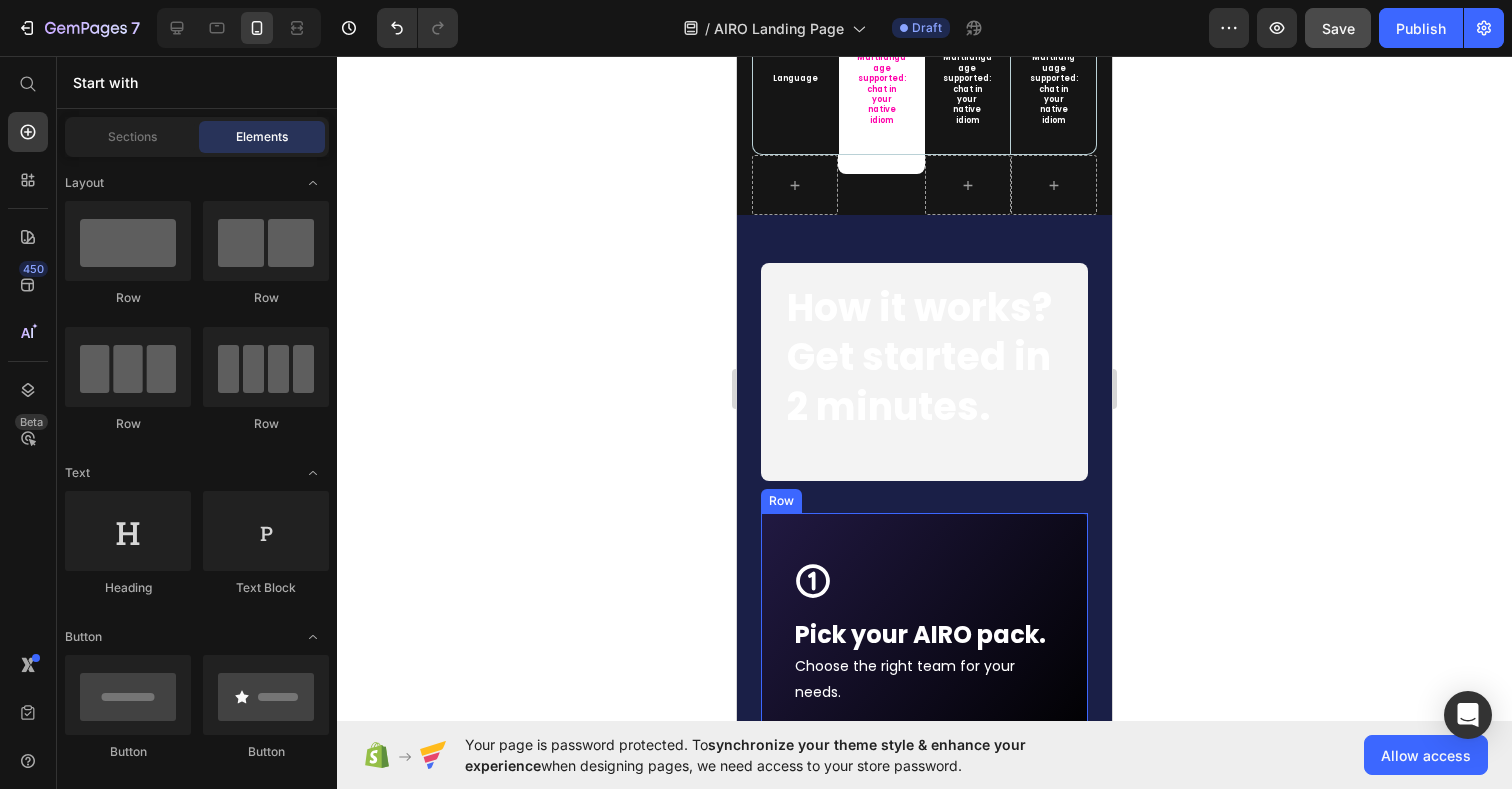 scroll, scrollTop: 8918, scrollLeft: 0, axis: vertical 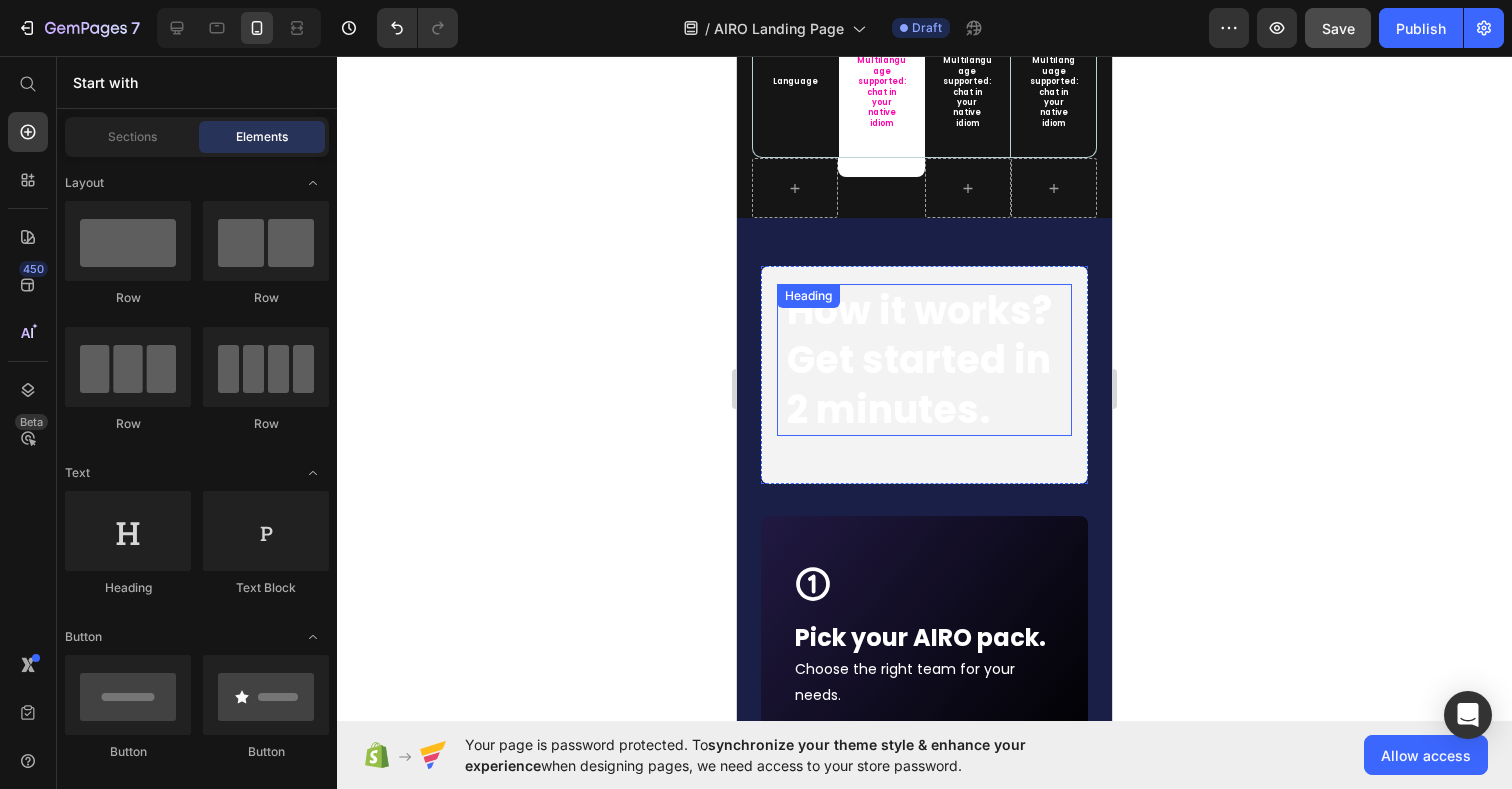 click on "Get started in 2 minutes." at bounding box center (919, 384) 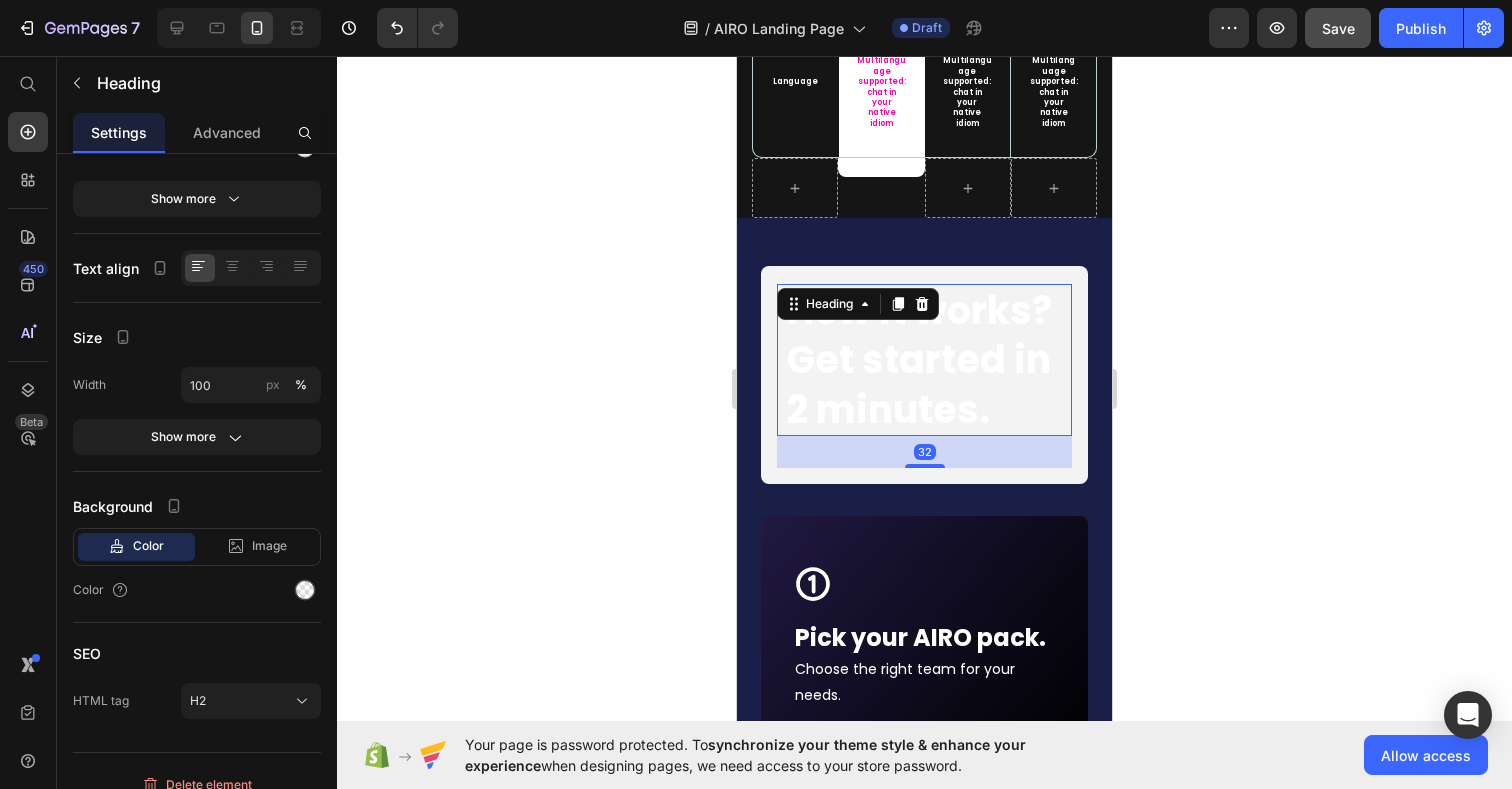 click on "32" at bounding box center (925, 452) 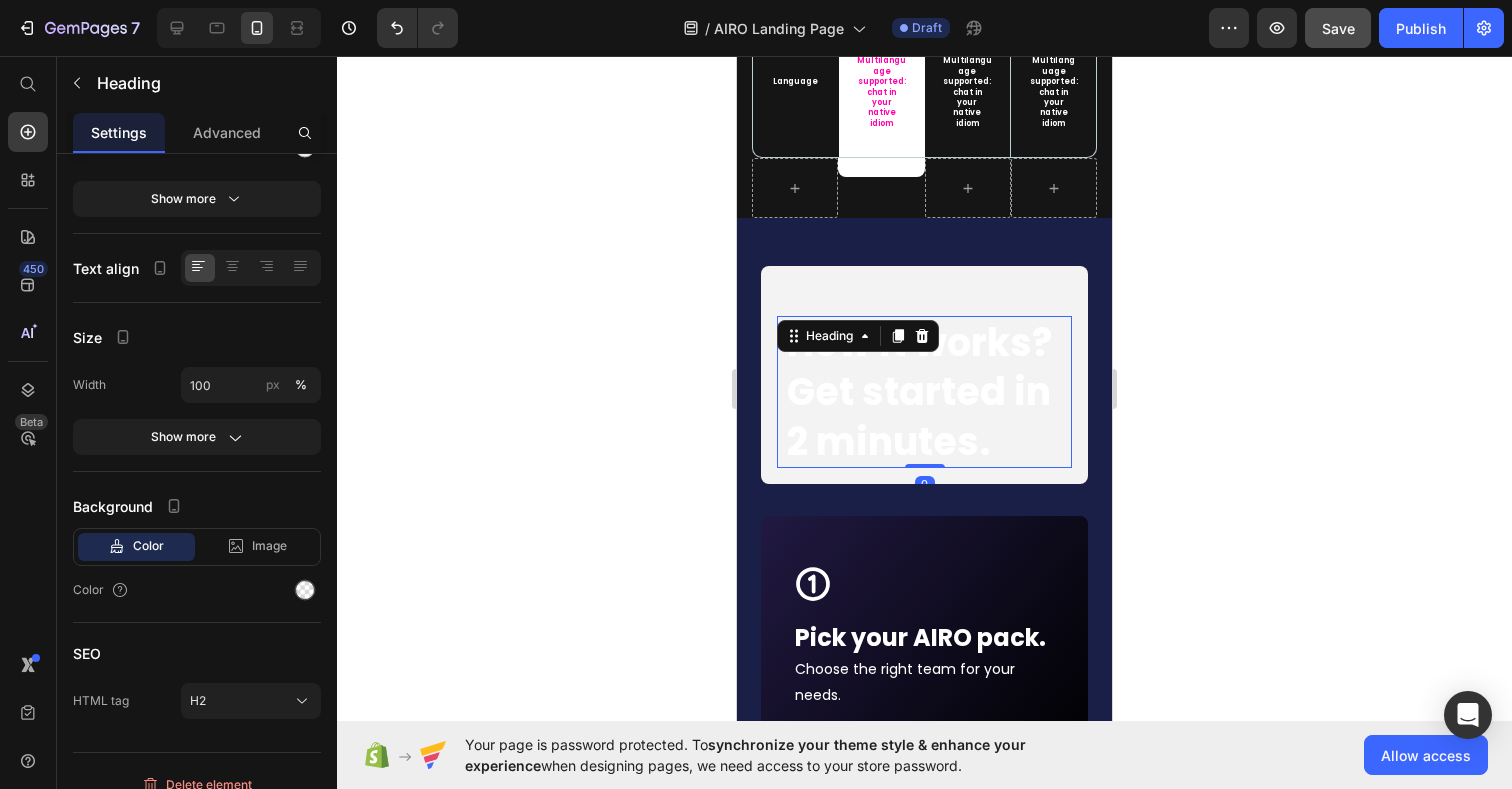 drag, startPoint x: 930, startPoint y: 411, endPoint x: 930, endPoint y: 345, distance: 66 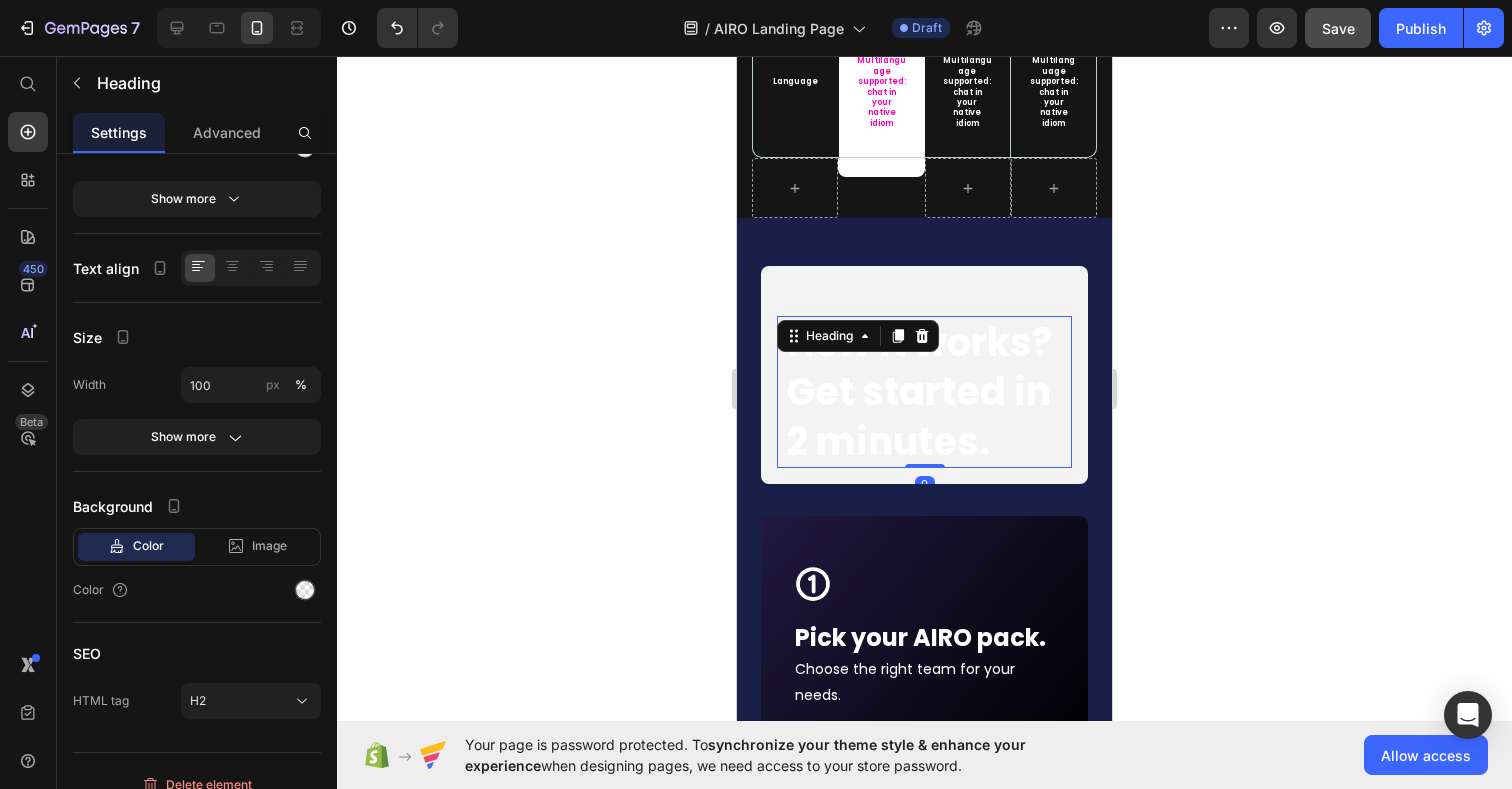 click 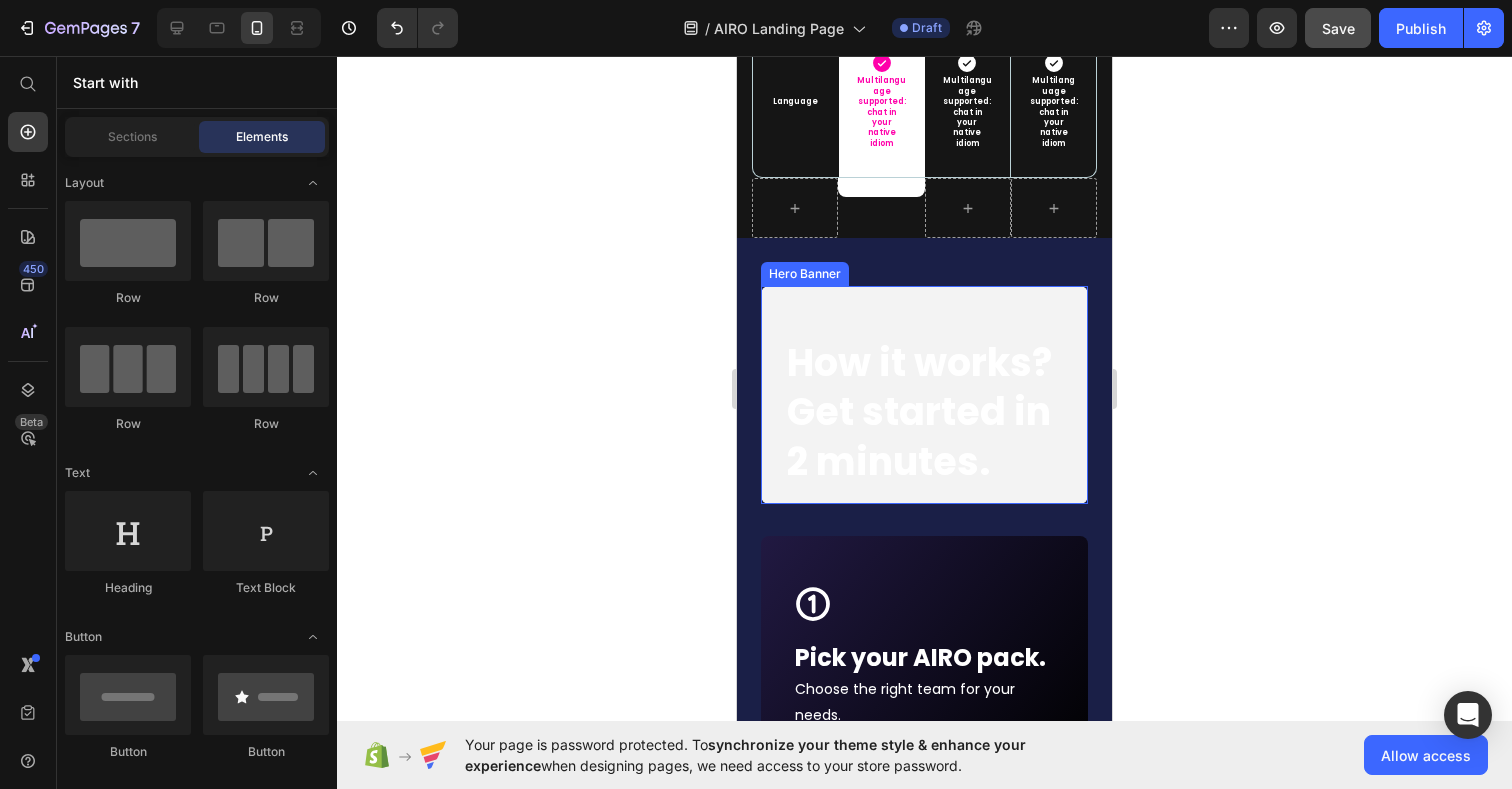 scroll, scrollTop: 8897, scrollLeft: 0, axis: vertical 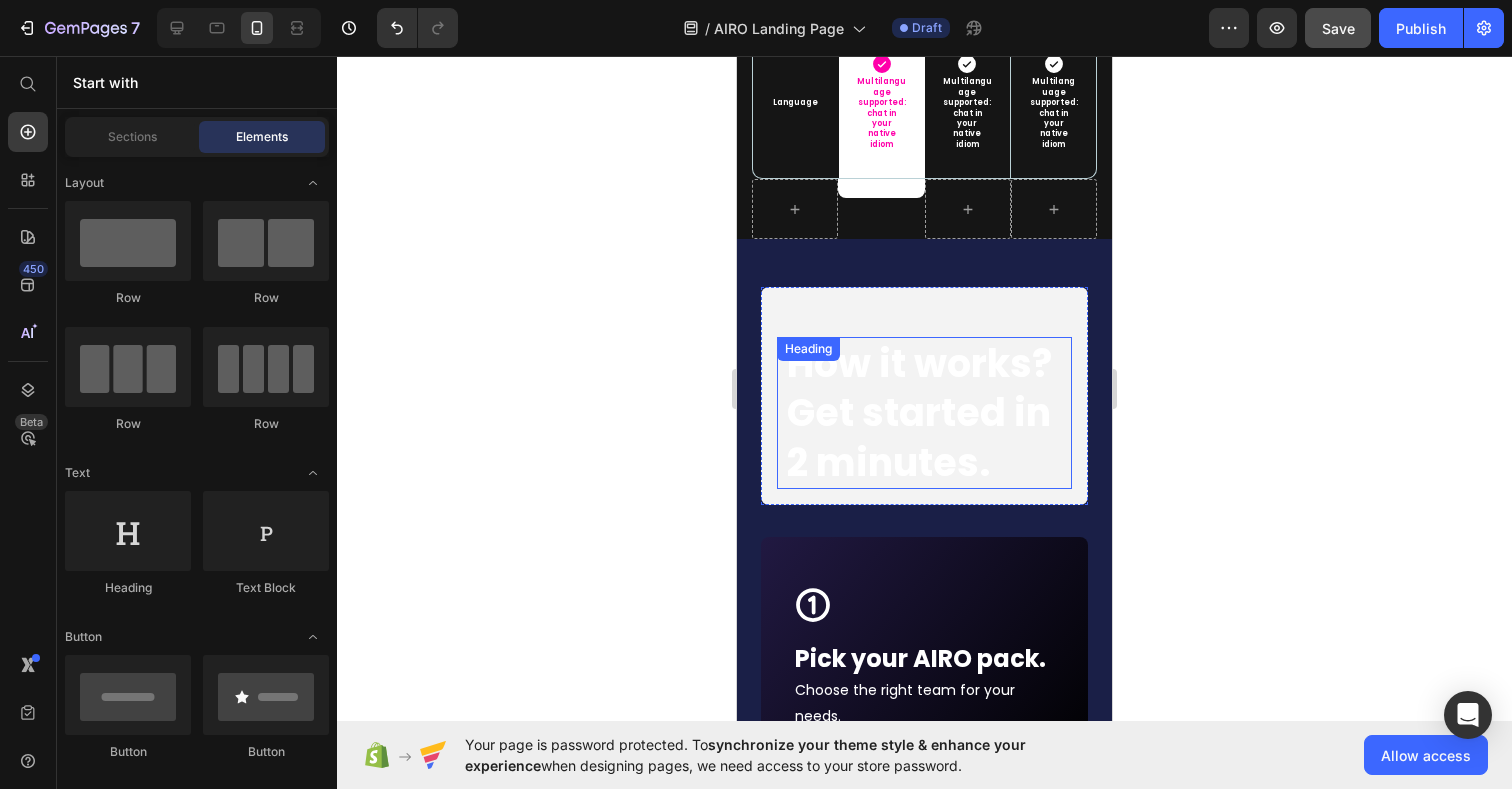 click on "Get started in 2 minutes." at bounding box center (919, 437) 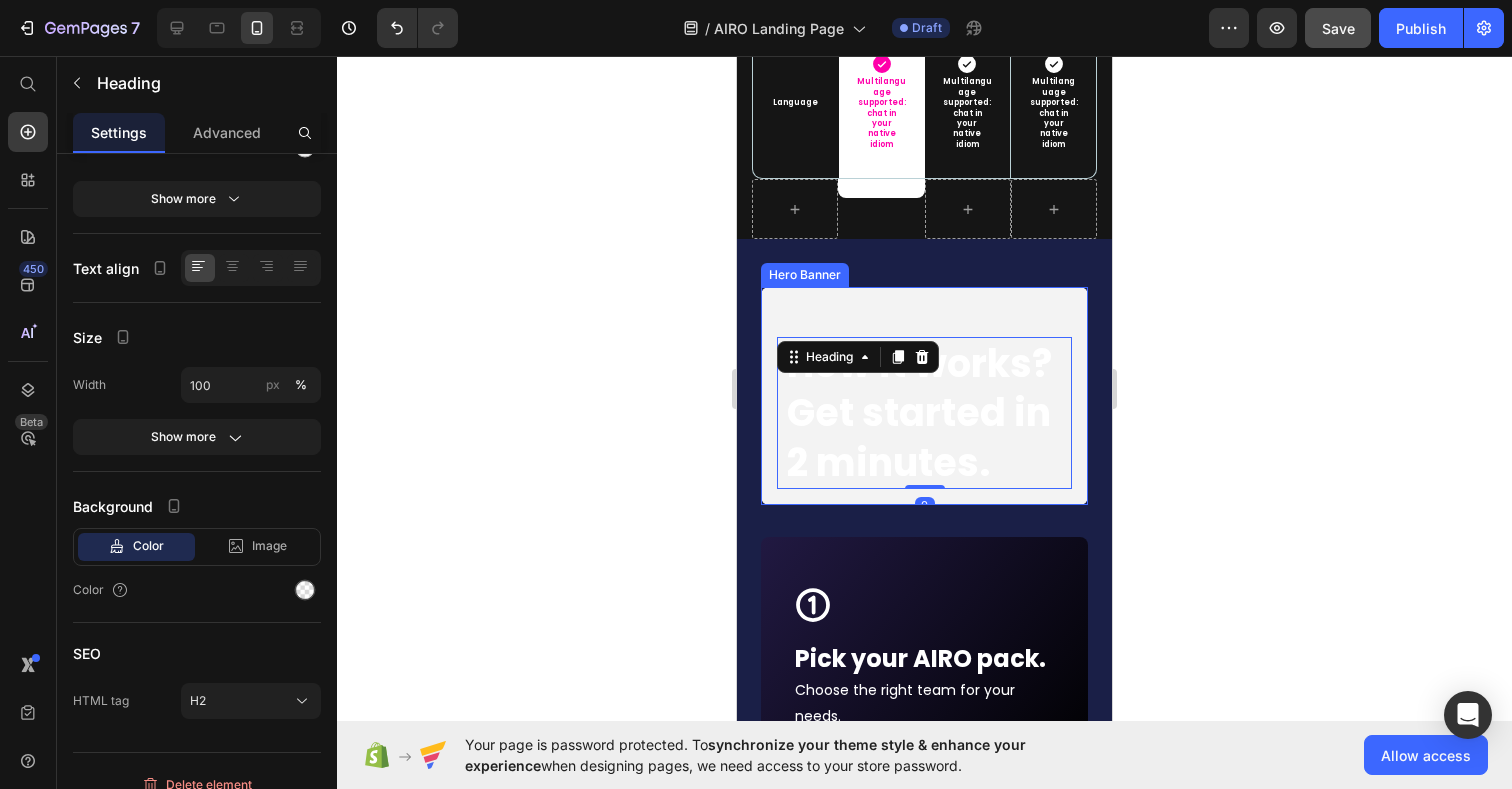 click at bounding box center (924, 396) 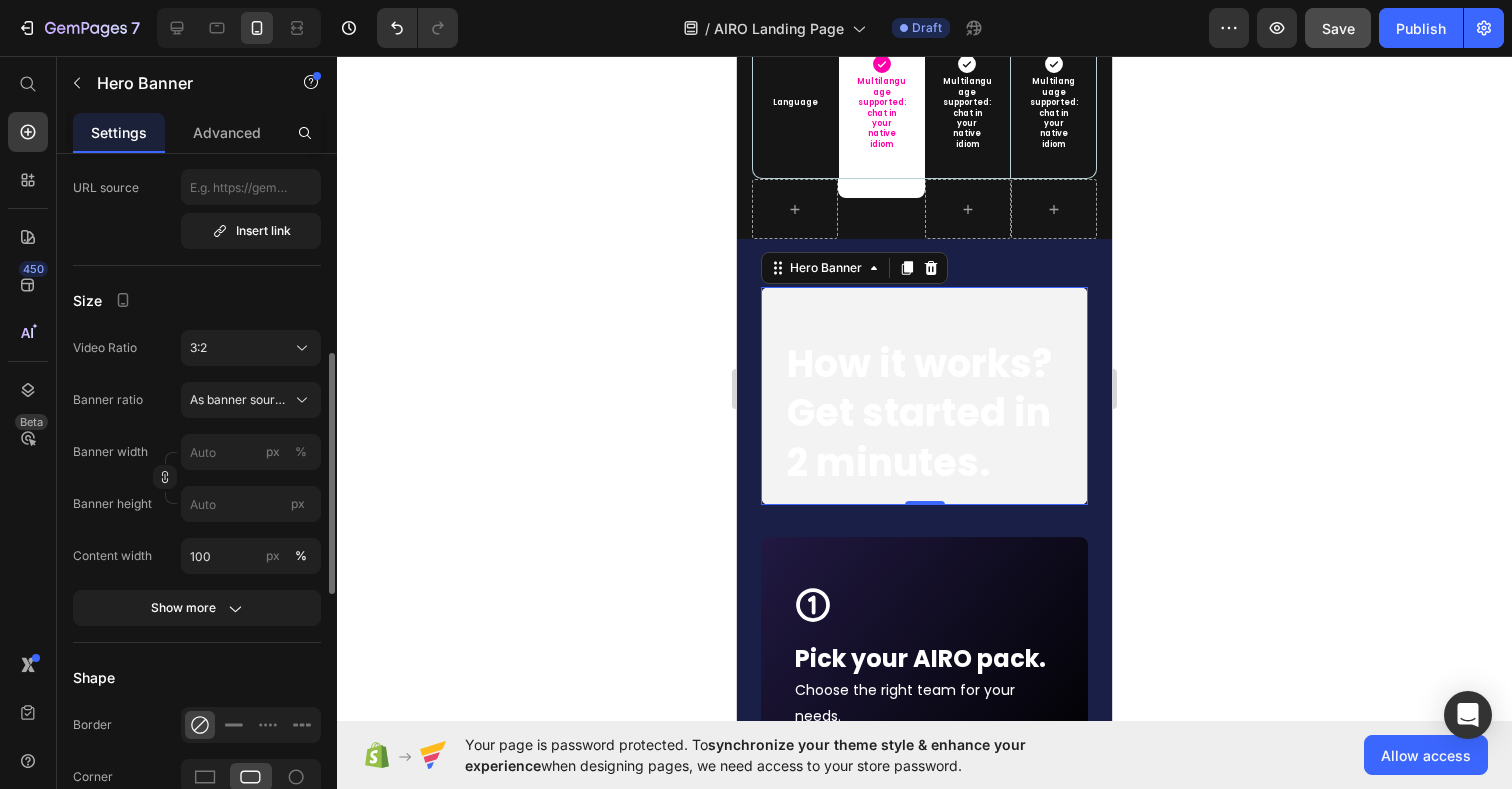 scroll, scrollTop: 567, scrollLeft: 0, axis: vertical 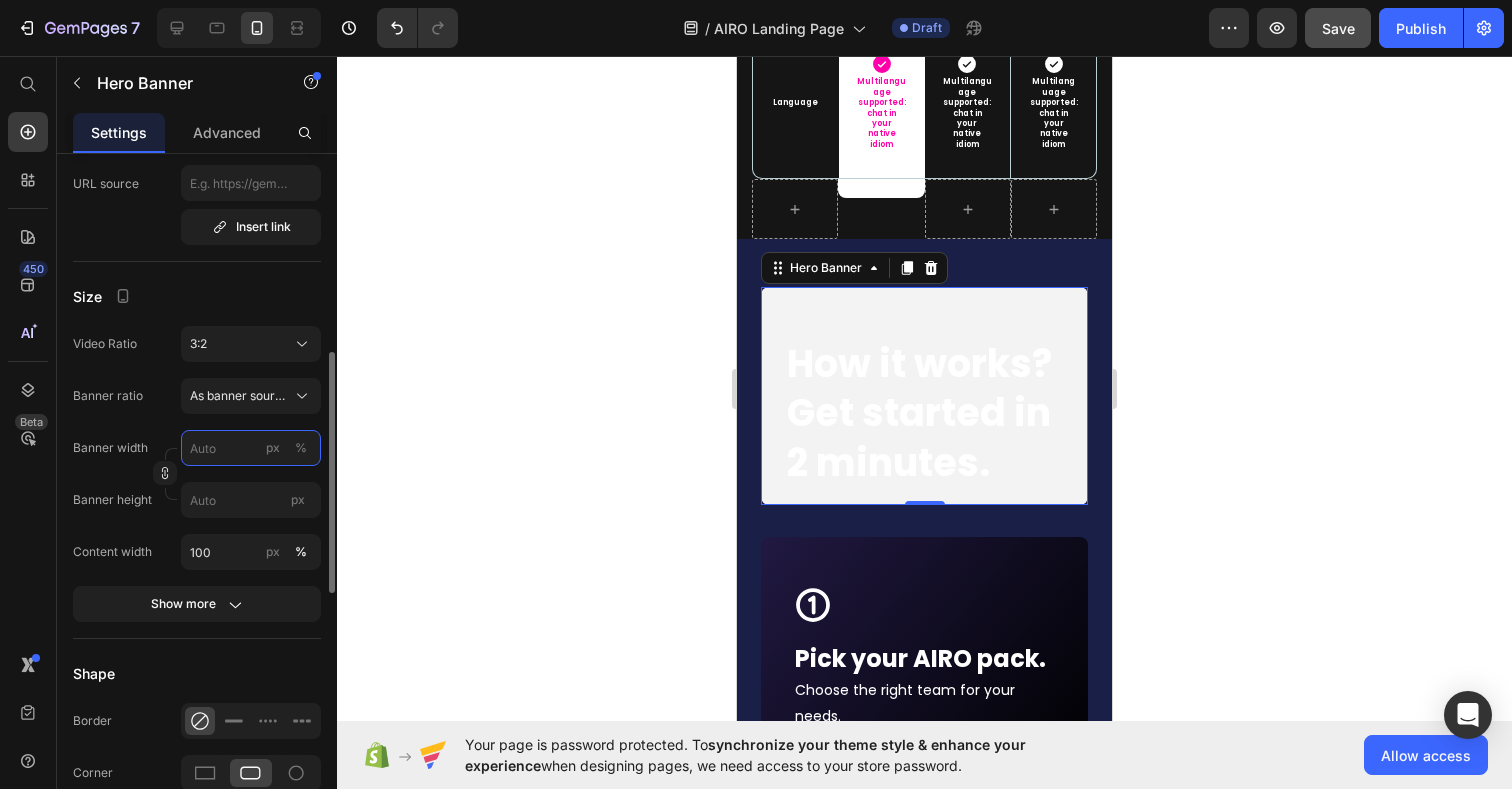 click on "px %" at bounding box center (251, 448) 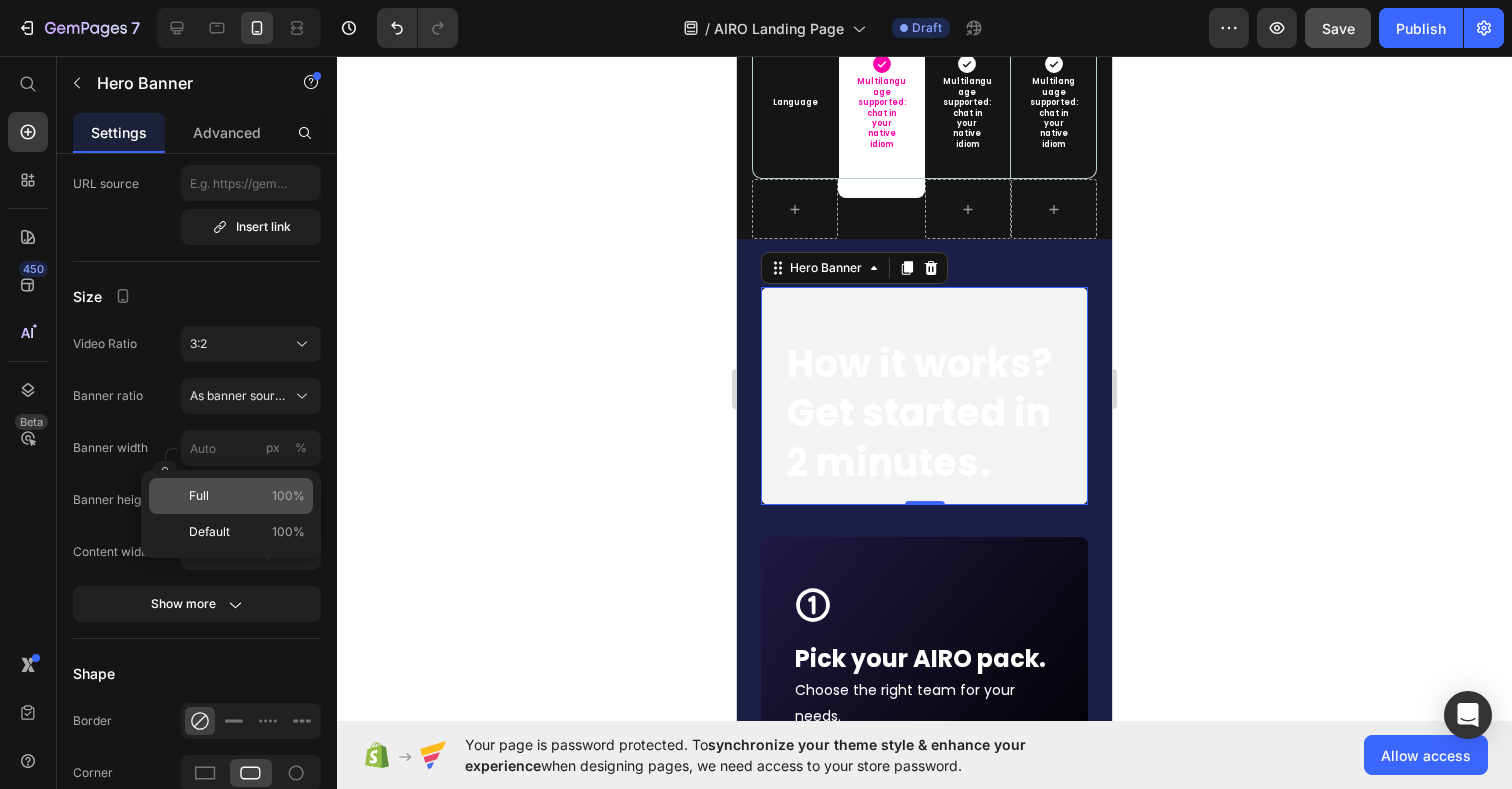 click on "Full" at bounding box center (199, 496) 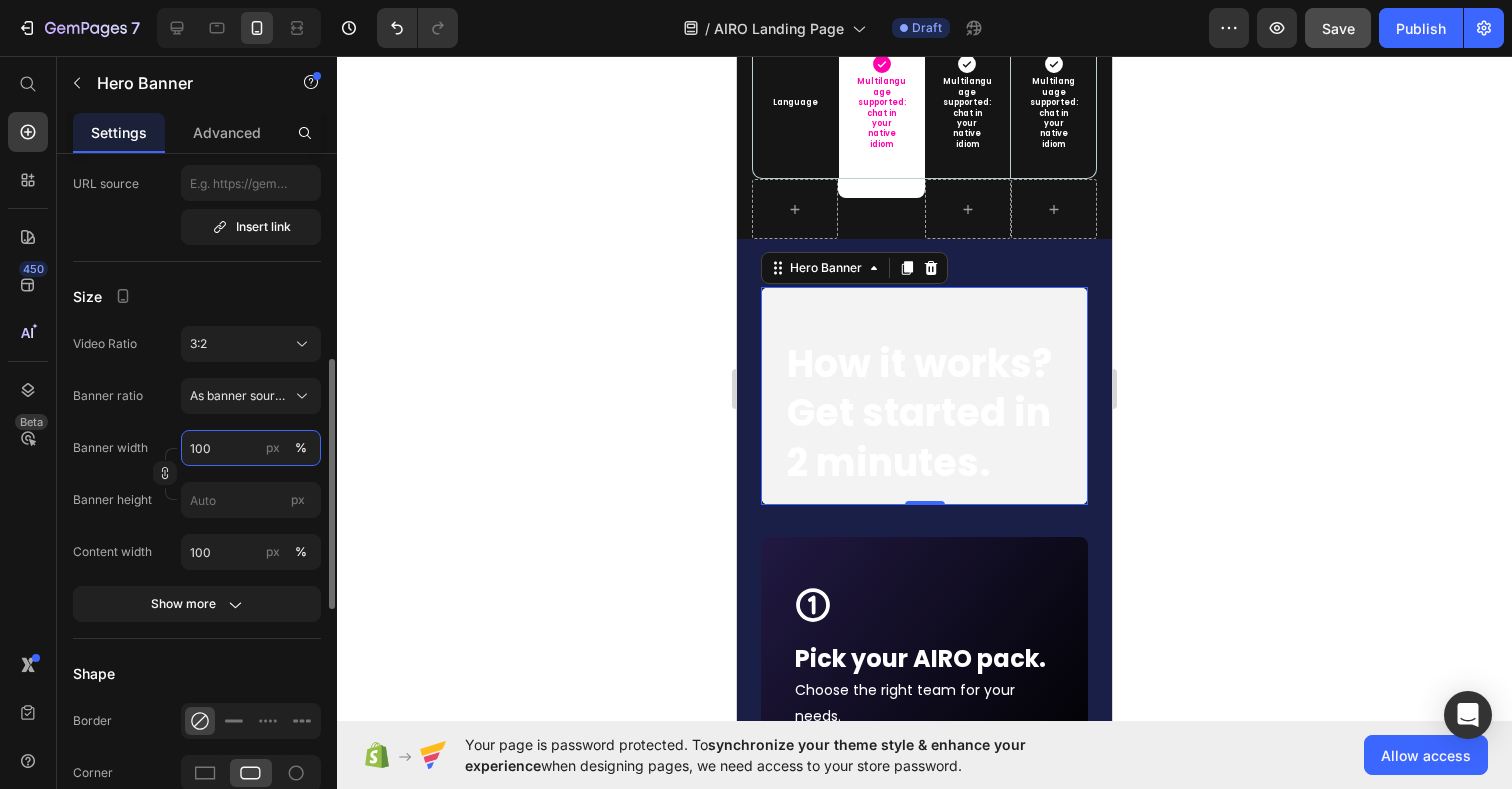 click on "100" at bounding box center (251, 448) 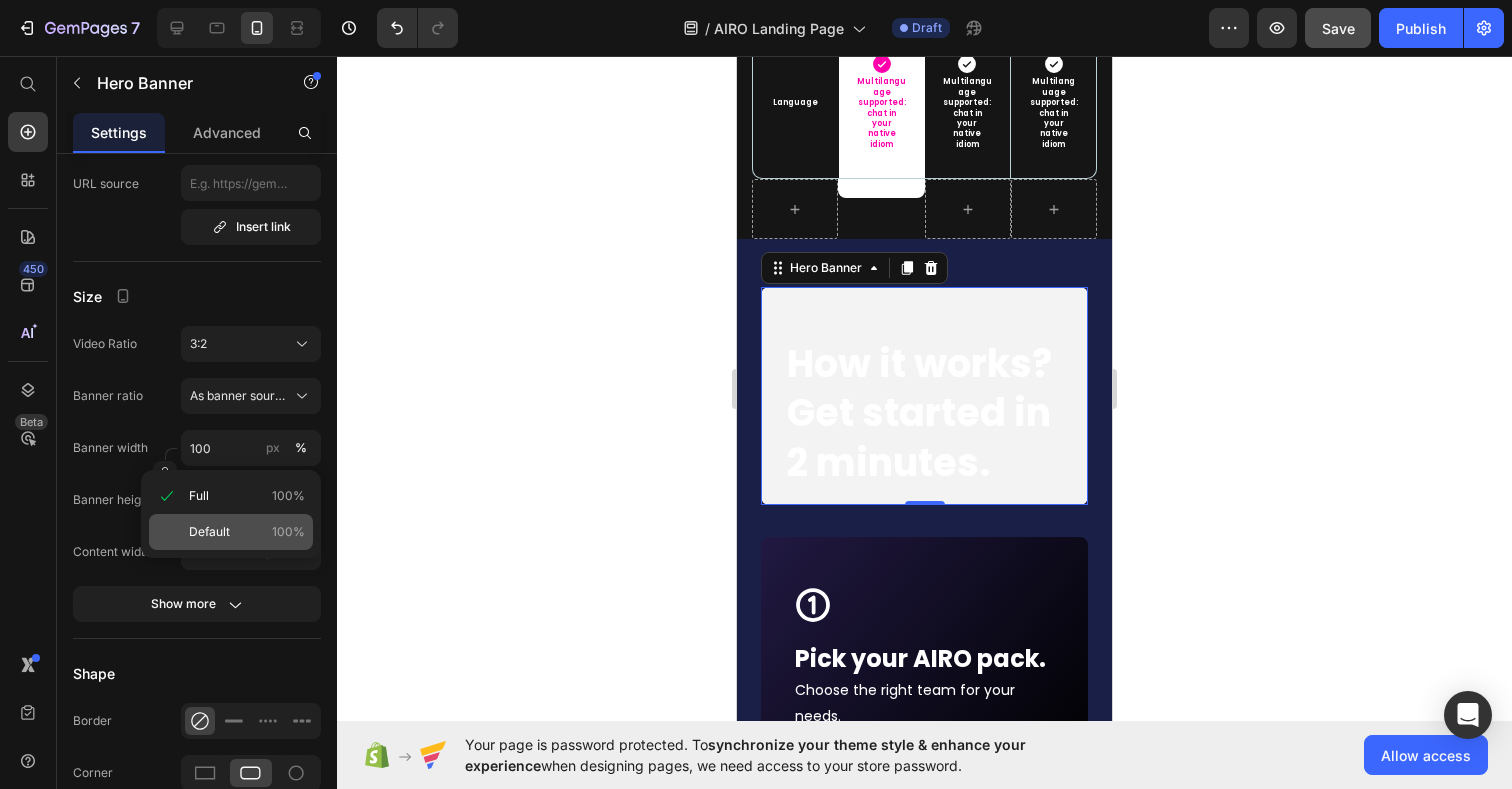 click on "Default" at bounding box center (209, 532) 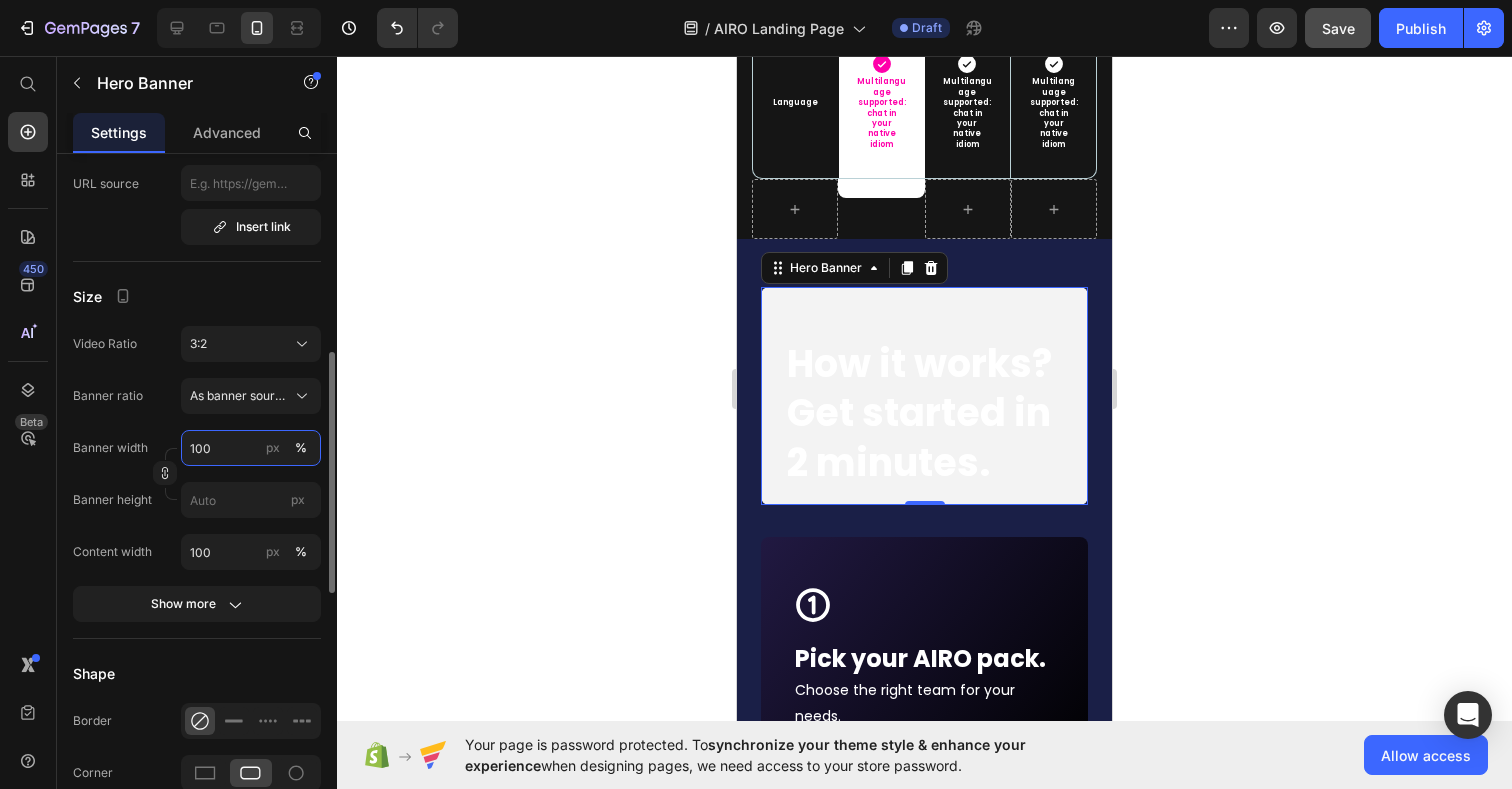 click on "100" at bounding box center [251, 448] 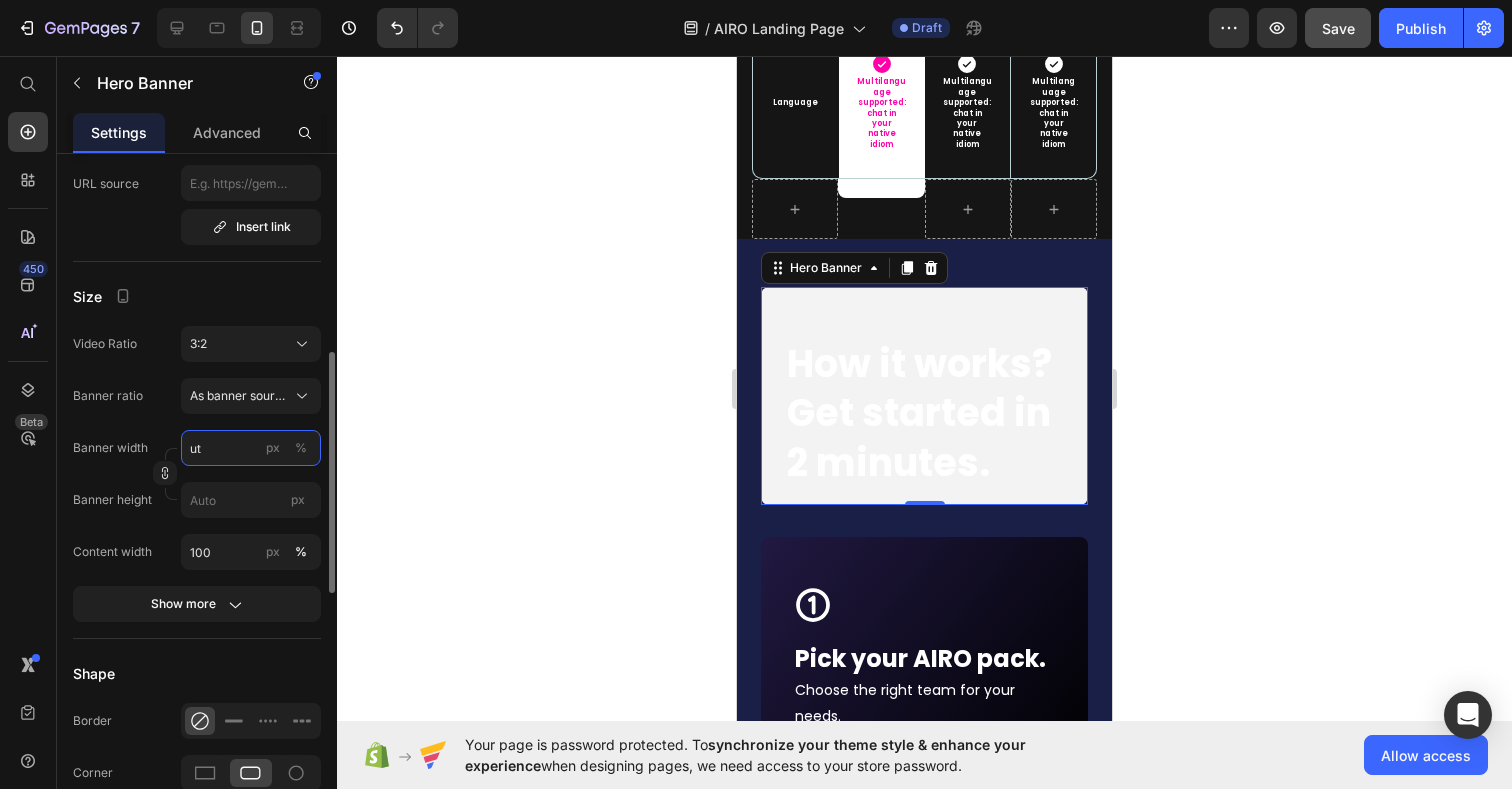 type on "u" 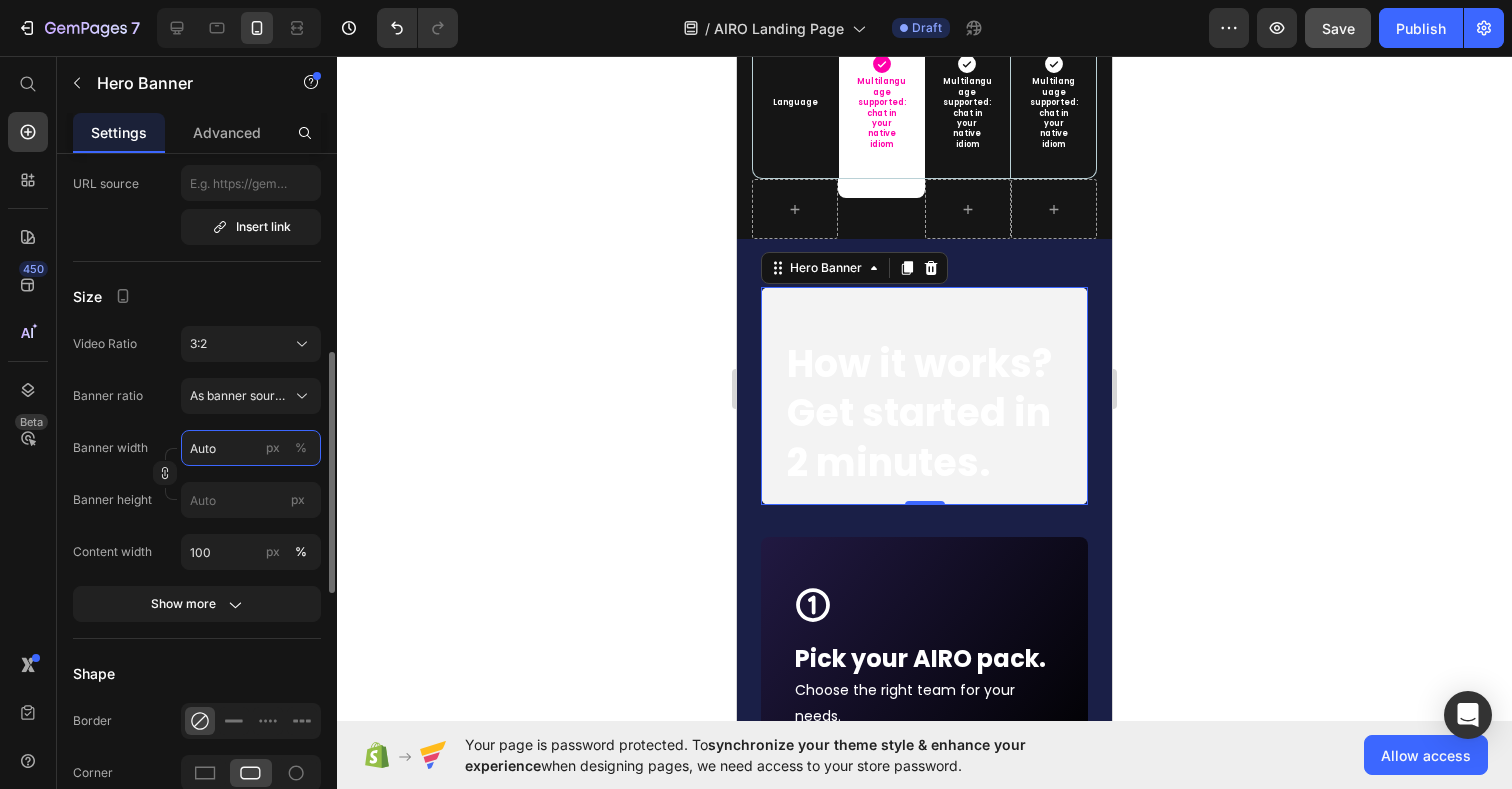 type on "Auto" 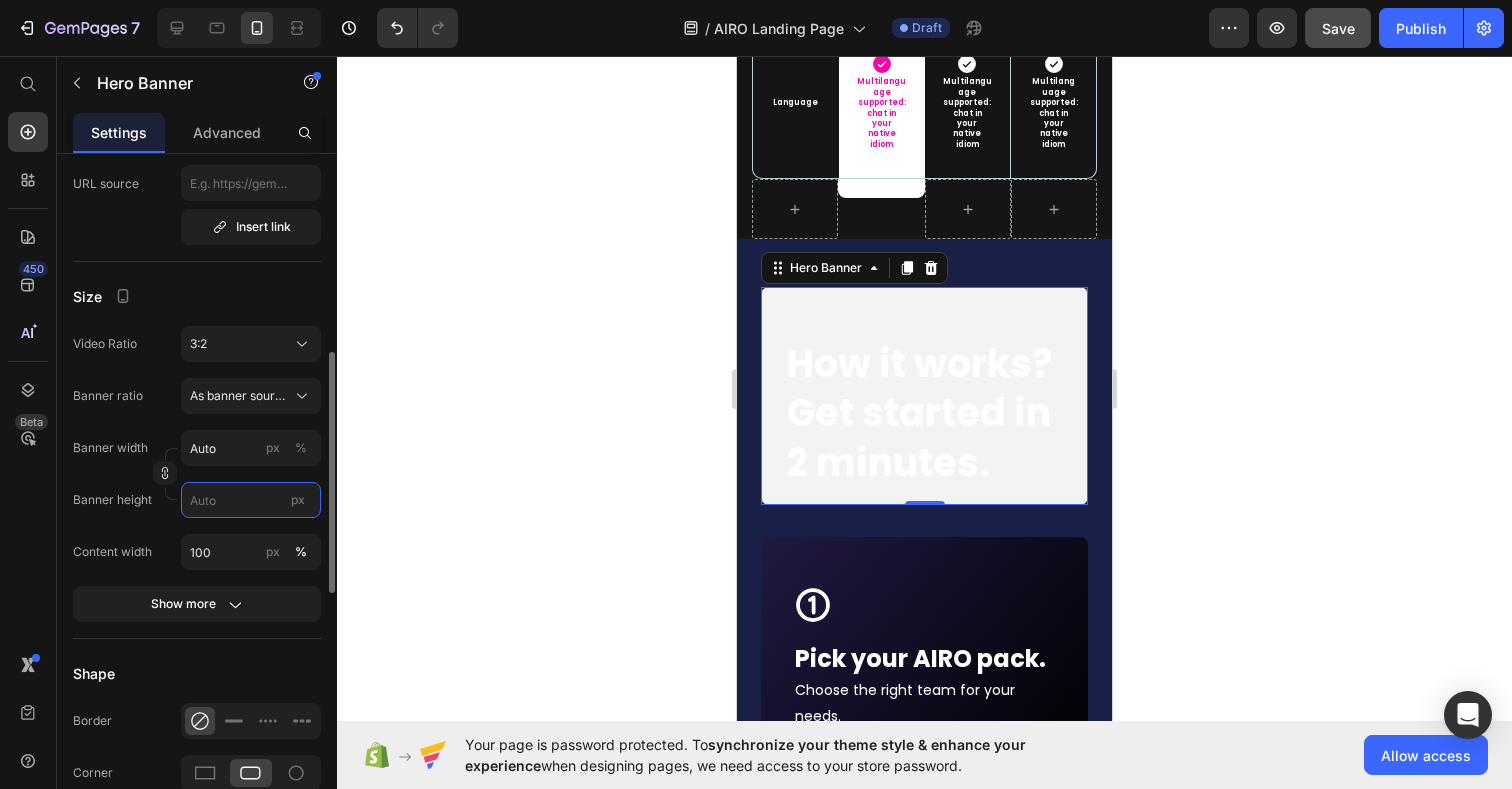 click on "px" at bounding box center [251, 500] 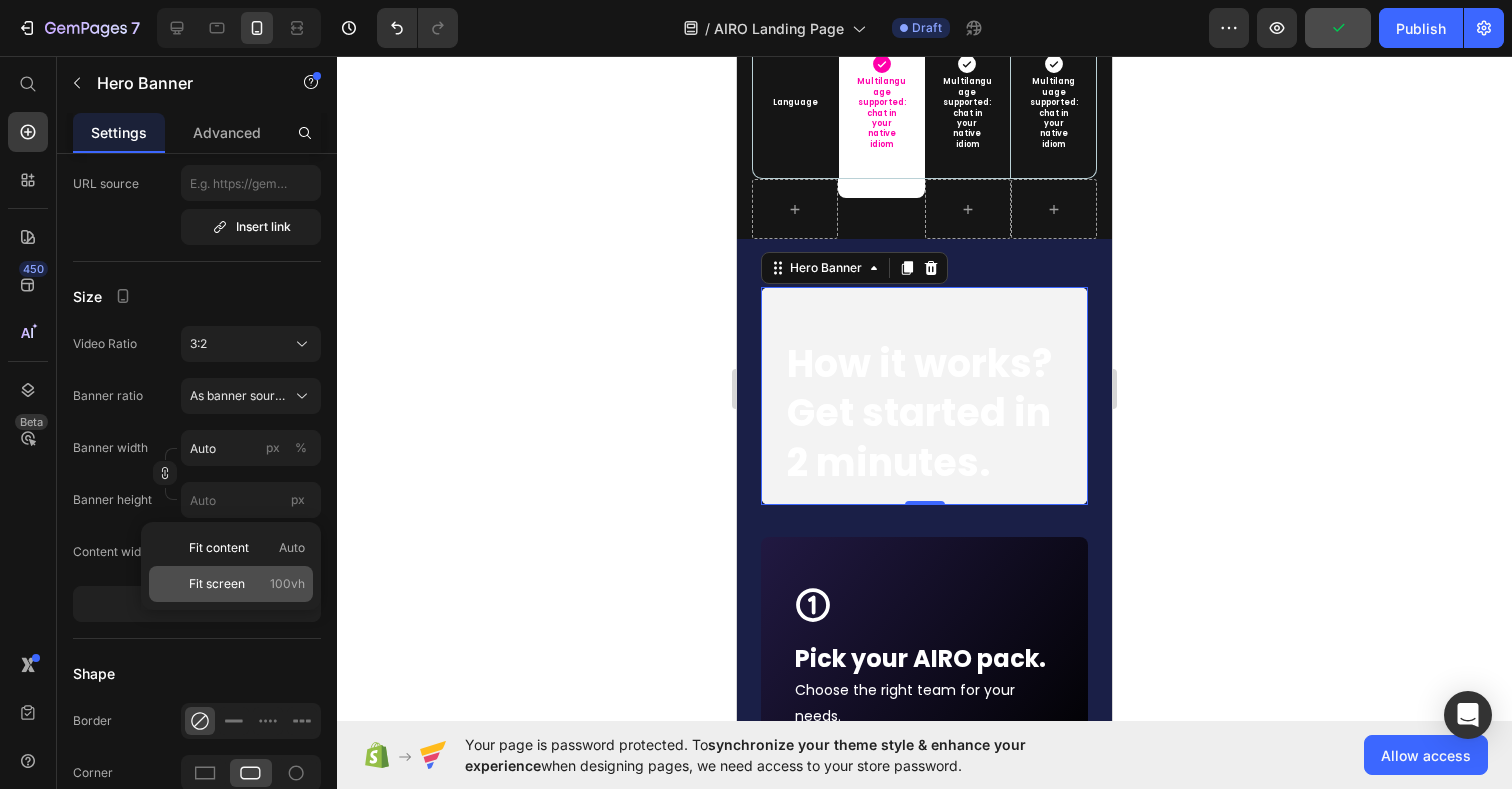 click on "Fit screen" at bounding box center (217, 584) 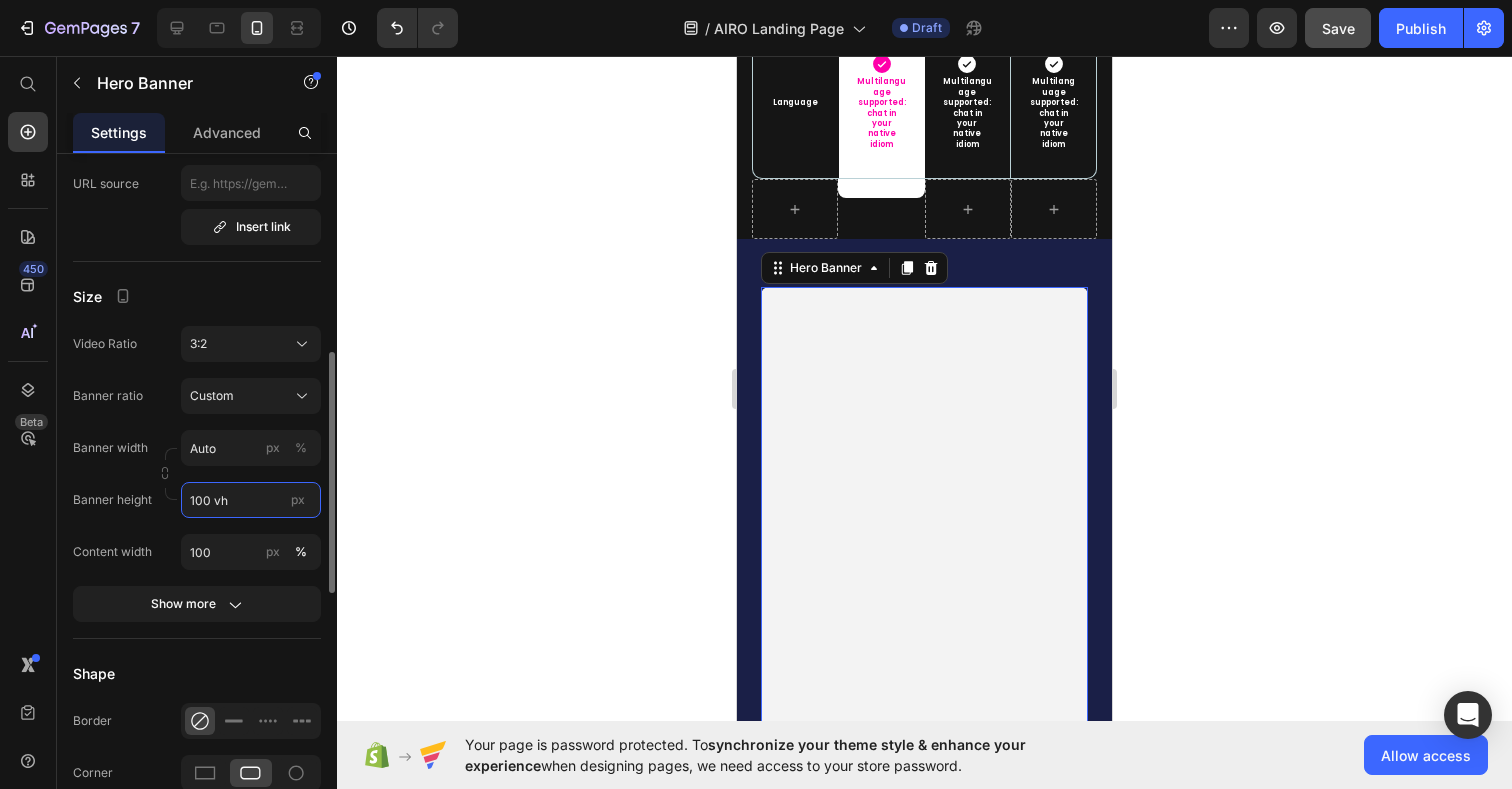 click on "100 vh" at bounding box center [251, 500] 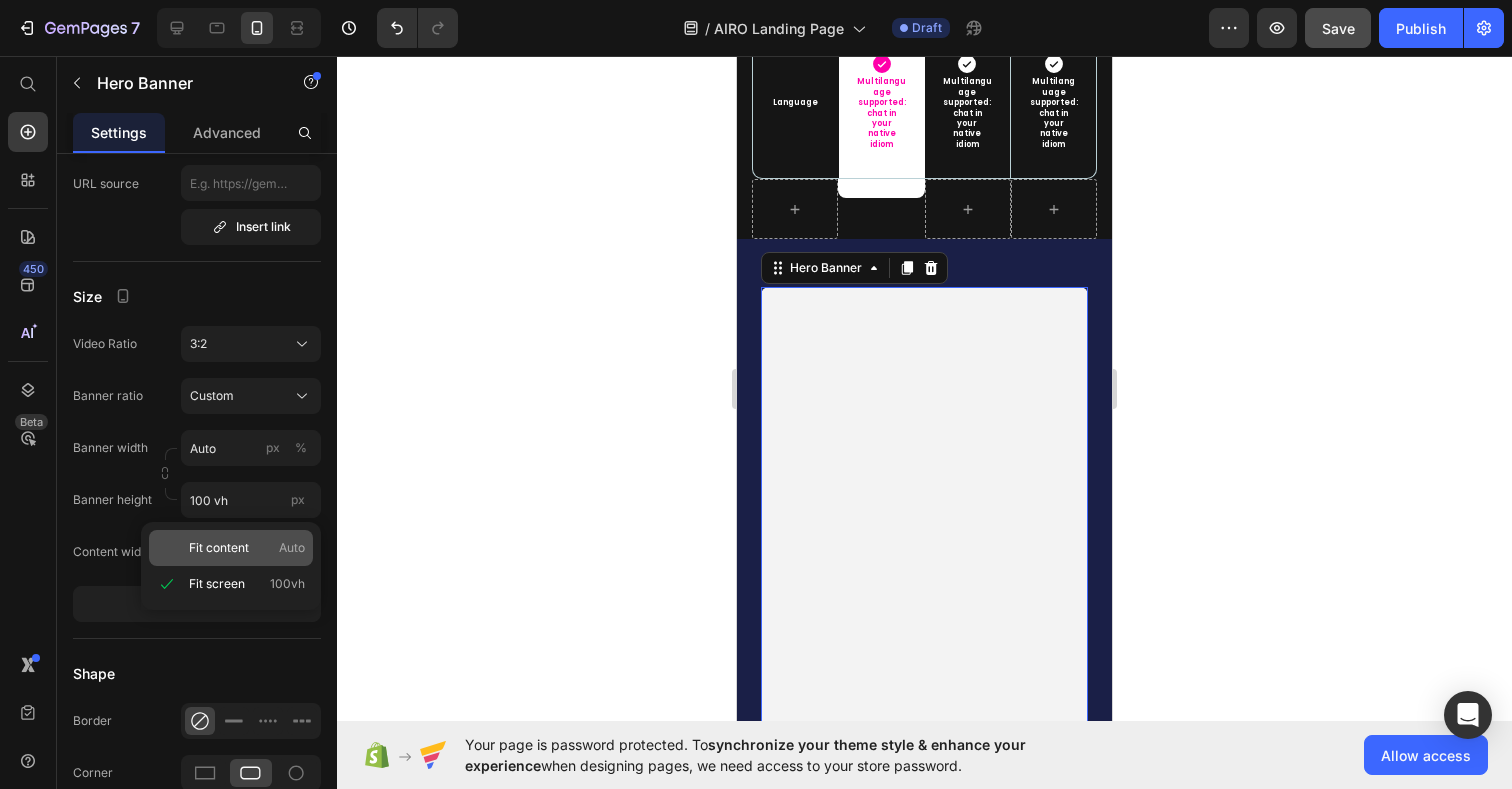 click on "Fit content" at bounding box center [219, 548] 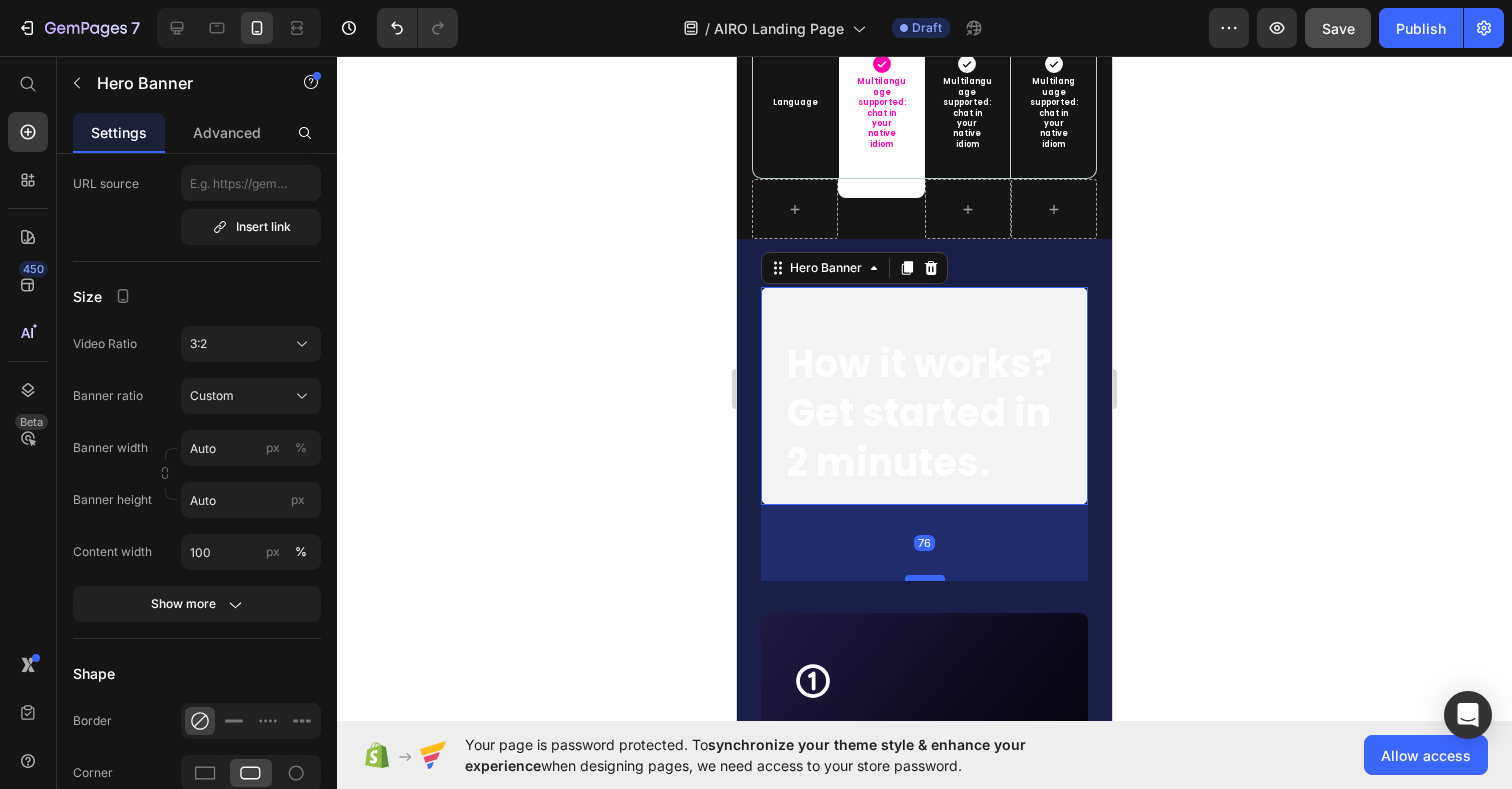drag, startPoint x: 929, startPoint y: 451, endPoint x: 928, endPoint y: 527, distance: 76.00658 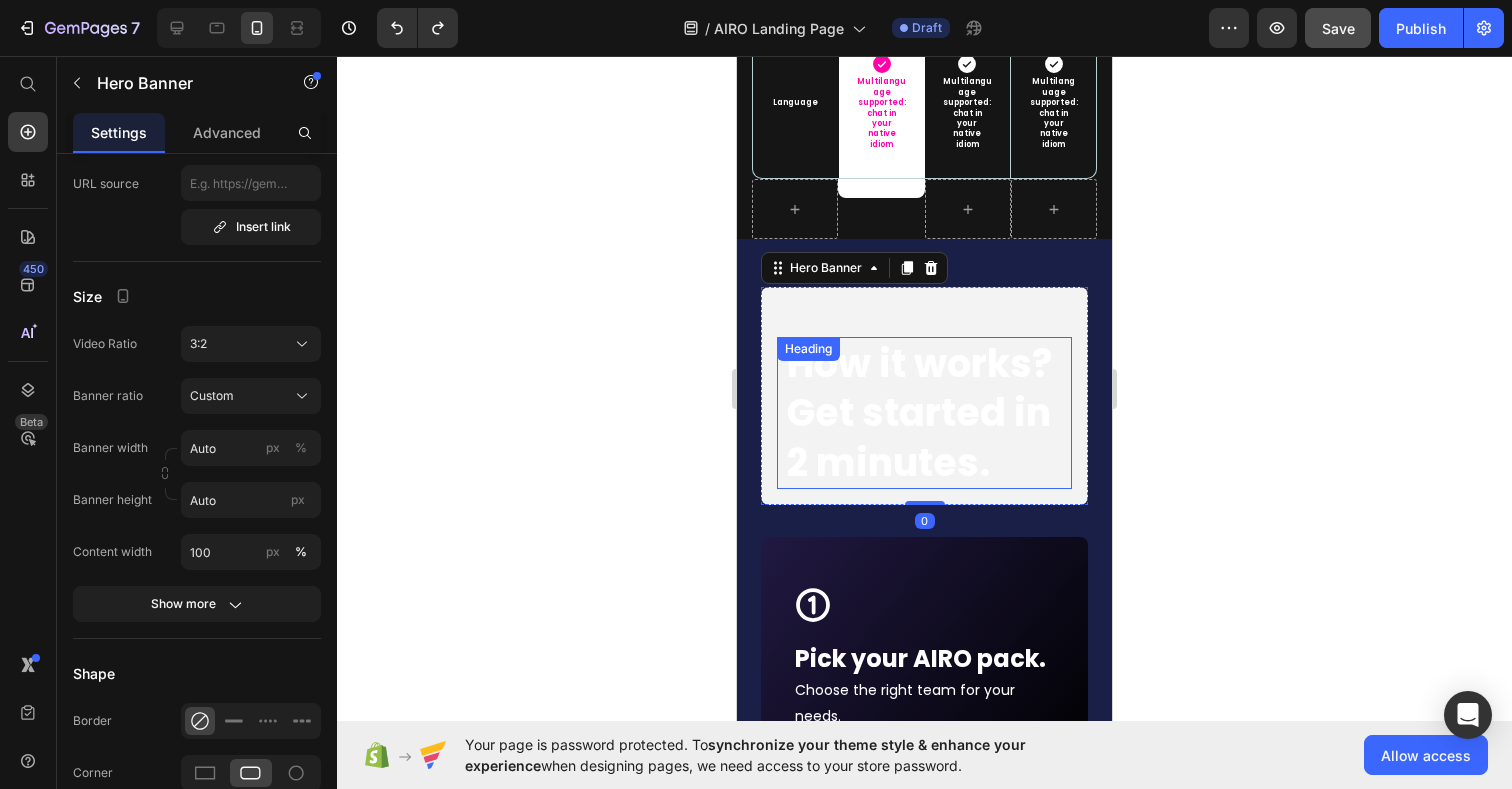 click on "Get started in 2 minutes." at bounding box center [919, 437] 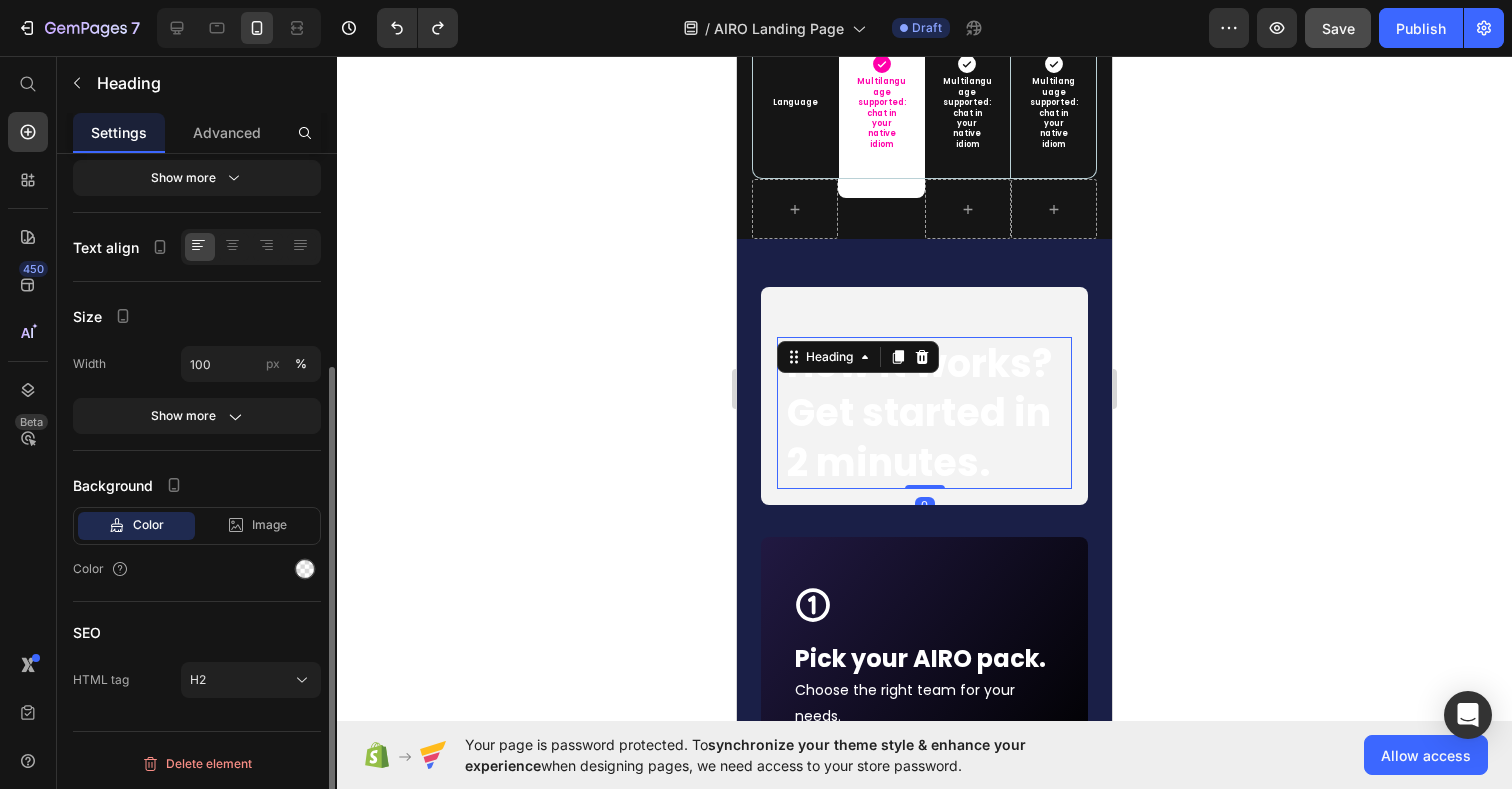 scroll, scrollTop: 0, scrollLeft: 0, axis: both 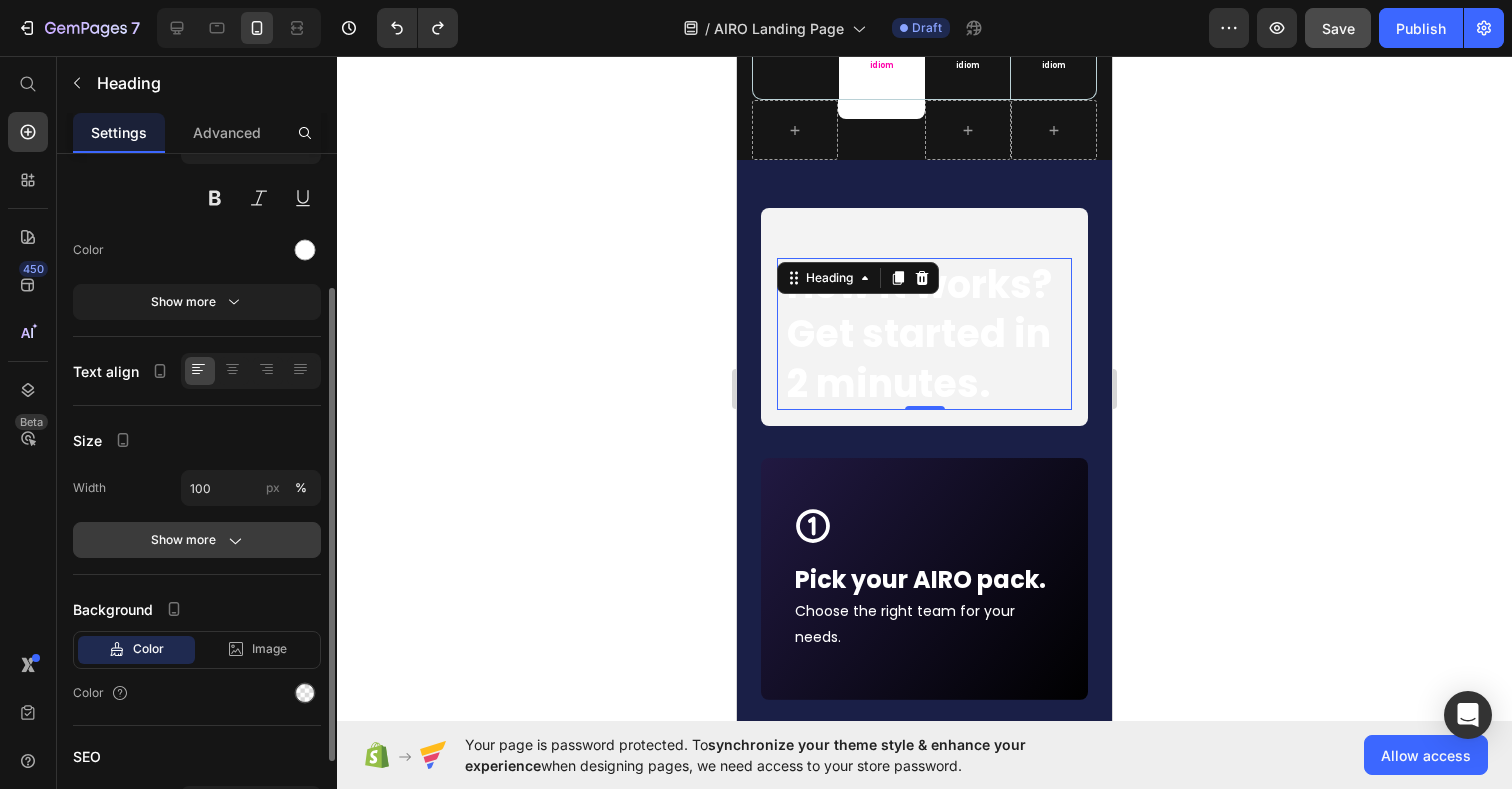 click on "Show more" at bounding box center [197, 540] 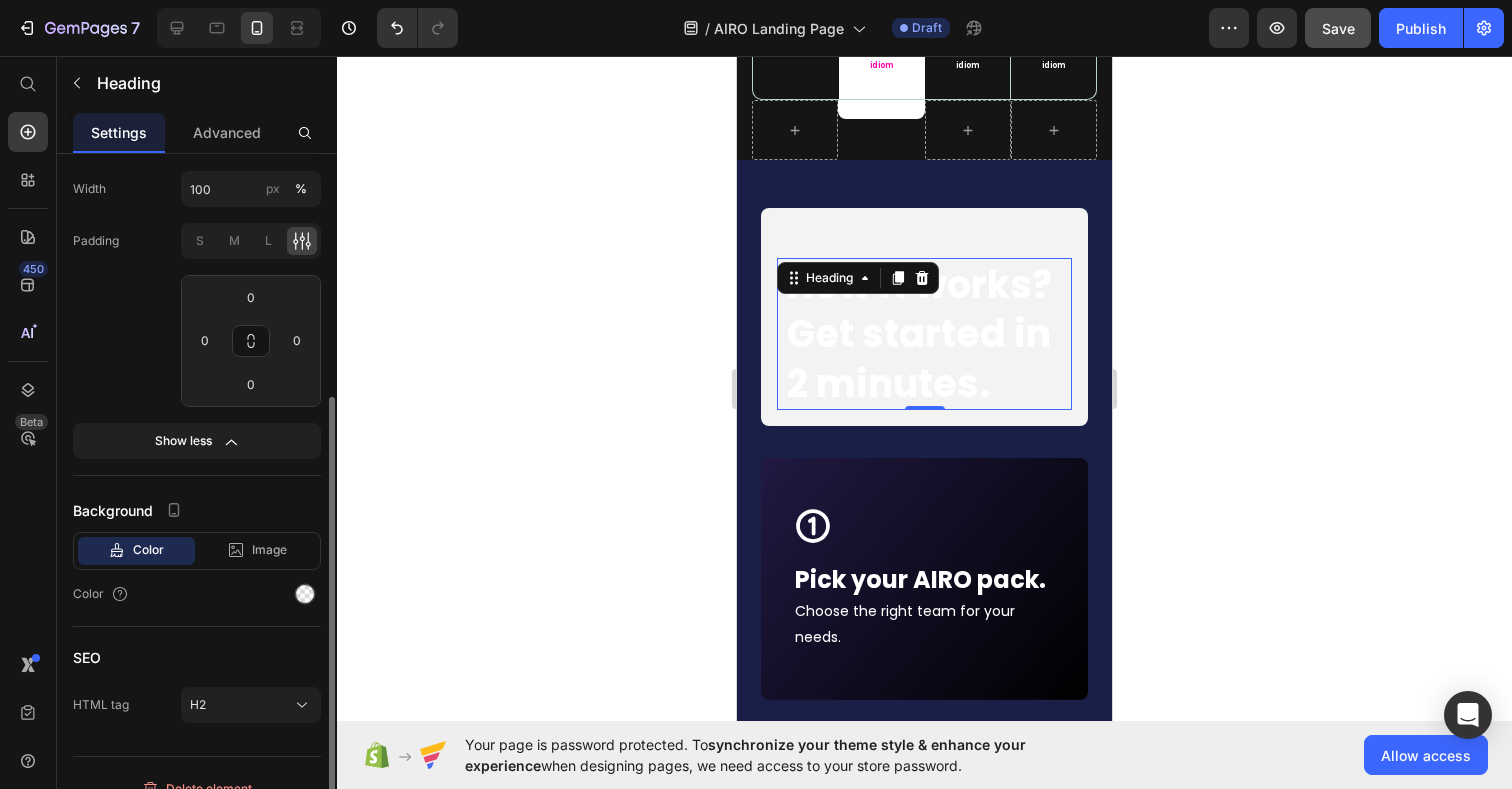 scroll, scrollTop: 465, scrollLeft: 0, axis: vertical 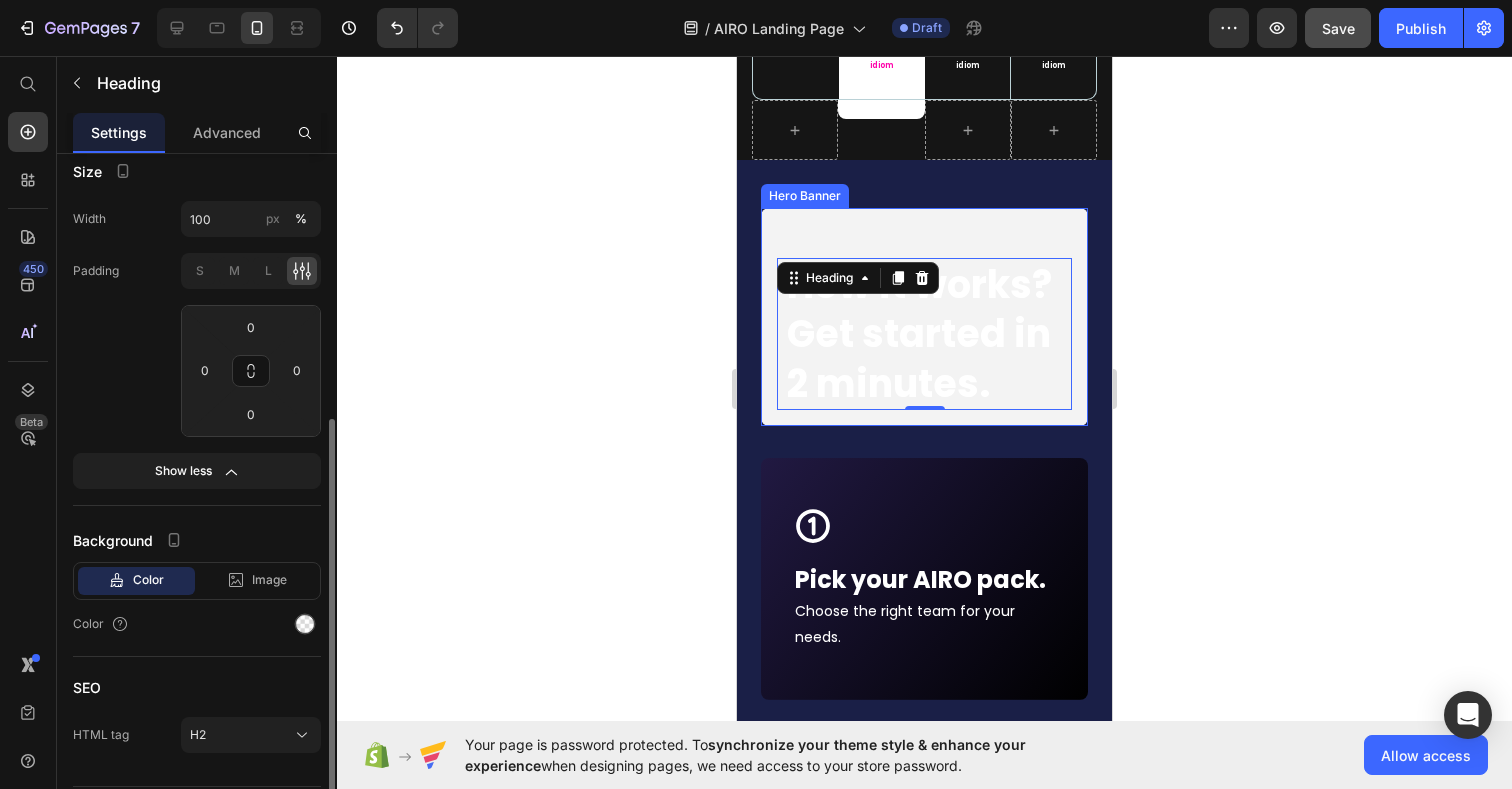 click at bounding box center (924, 317) 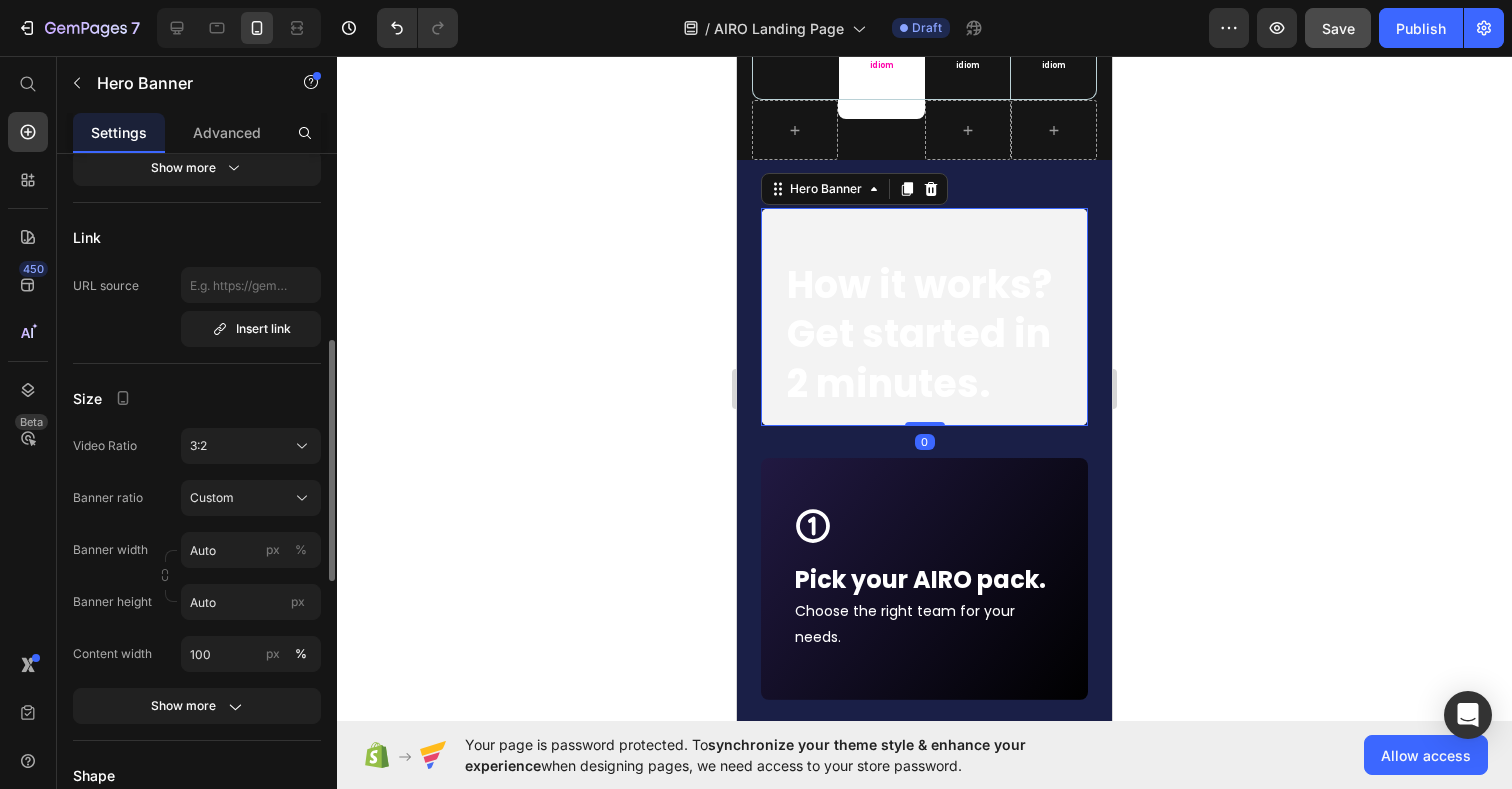 scroll, scrollTop: 488, scrollLeft: 0, axis: vertical 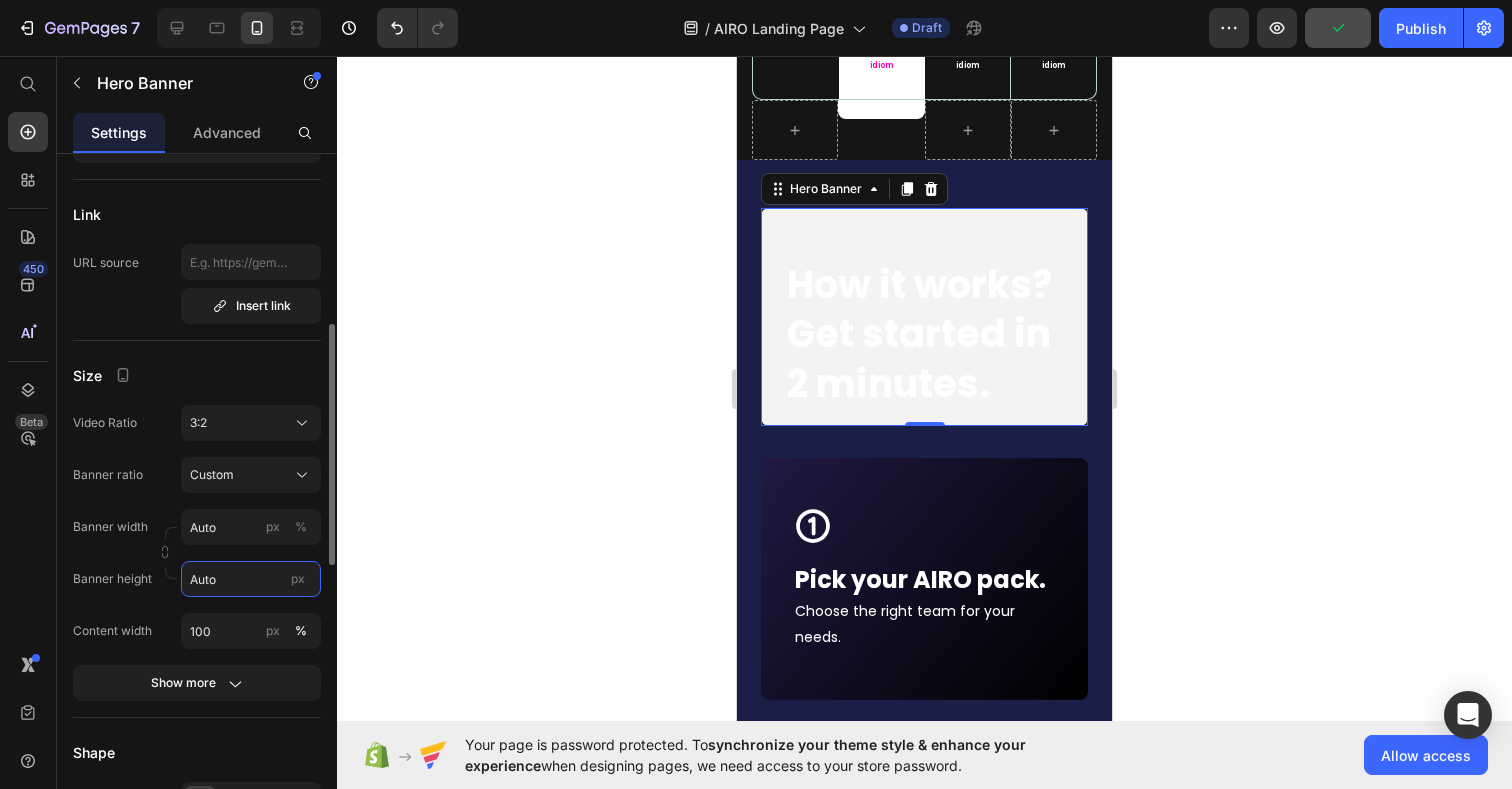 click on "Auto" at bounding box center [251, 579] 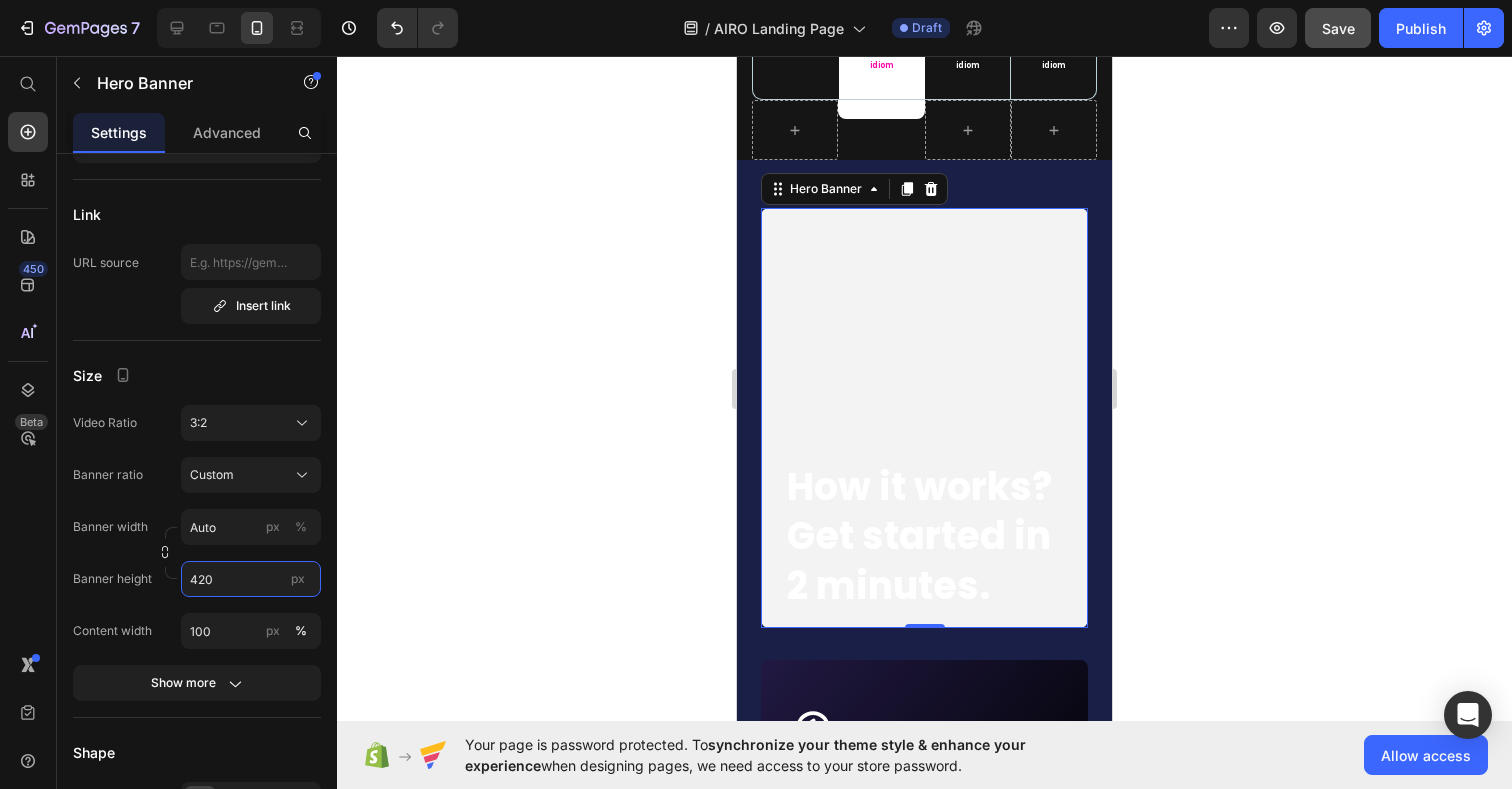 type on "420" 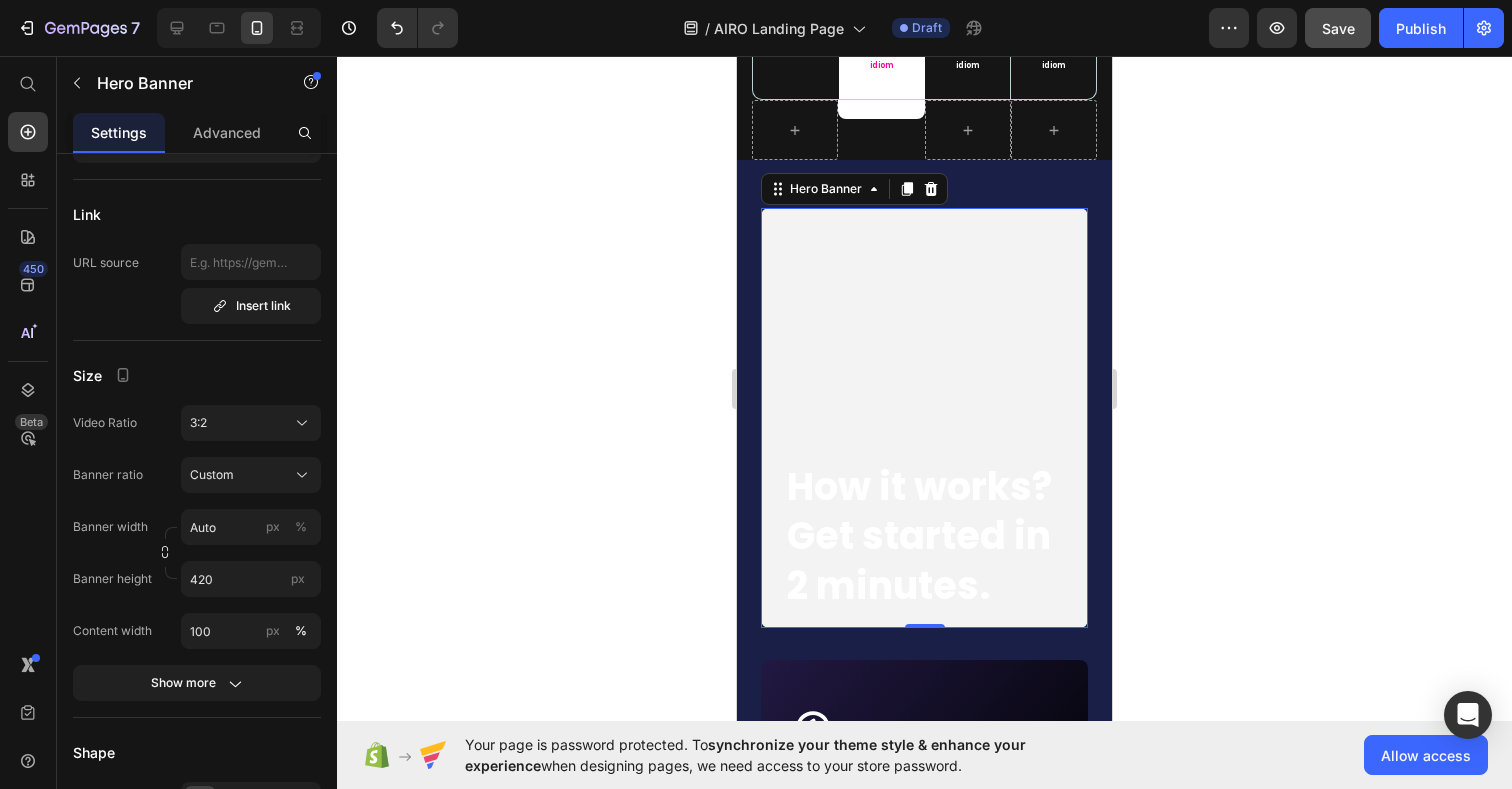 click on "⁠⁠⁠⁠⁠⁠⁠ How it works? Get started in 2 minutes. Heading" at bounding box center (924, 536) 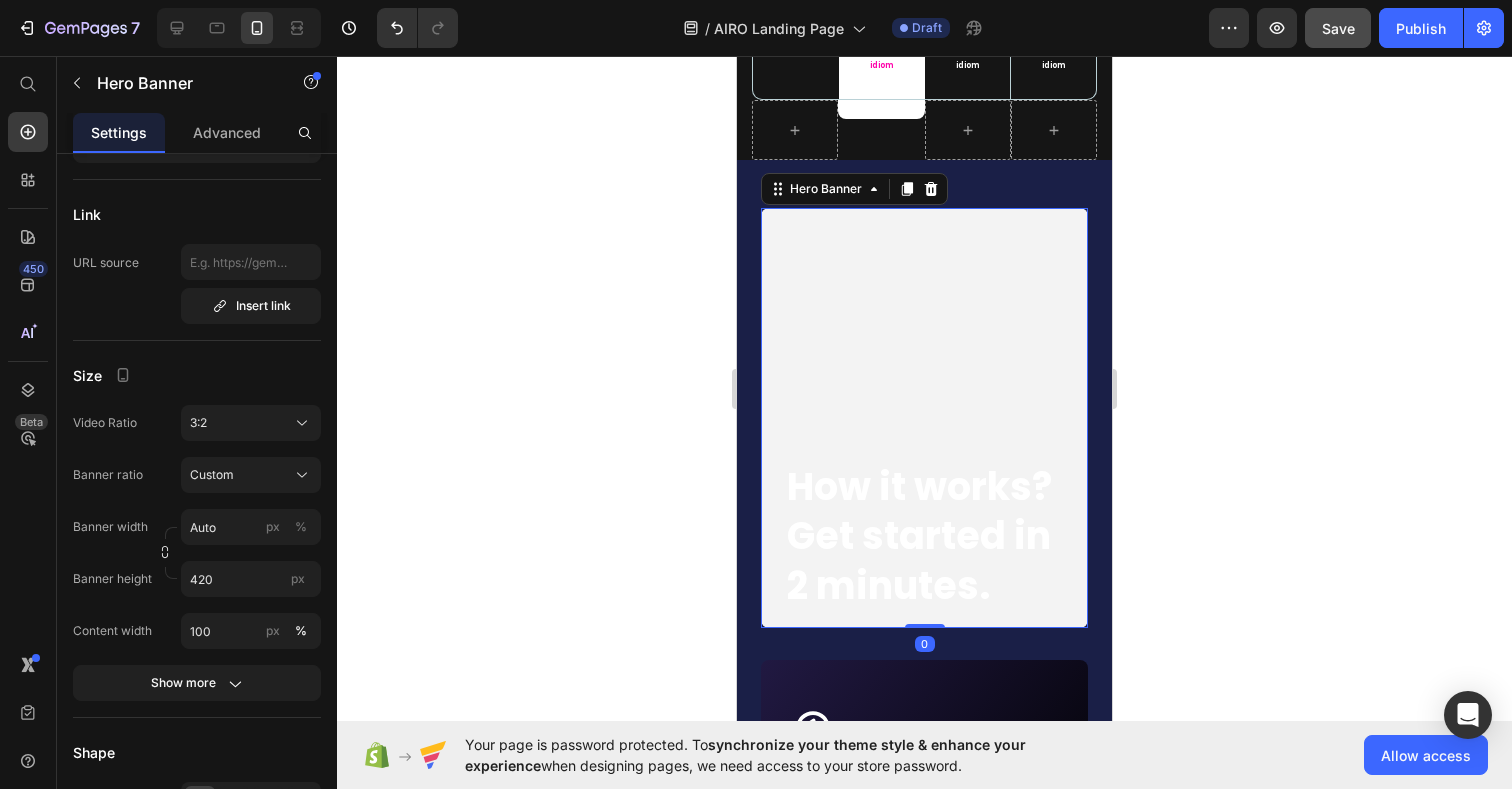 drag, startPoint x: 923, startPoint y: 571, endPoint x: 923, endPoint y: 547, distance: 24 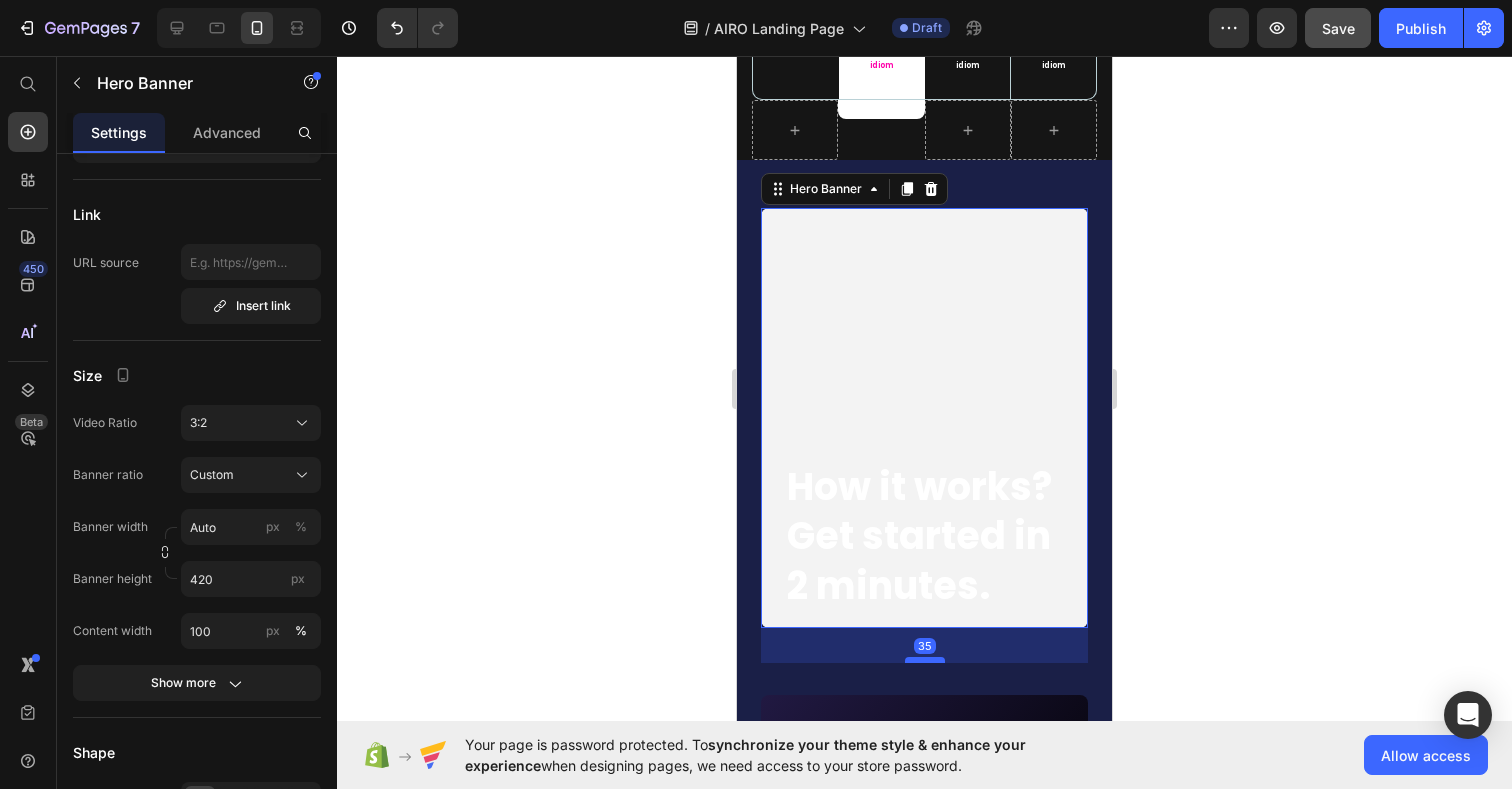 drag, startPoint x: 922, startPoint y: 572, endPoint x: 922, endPoint y: 608, distance: 36 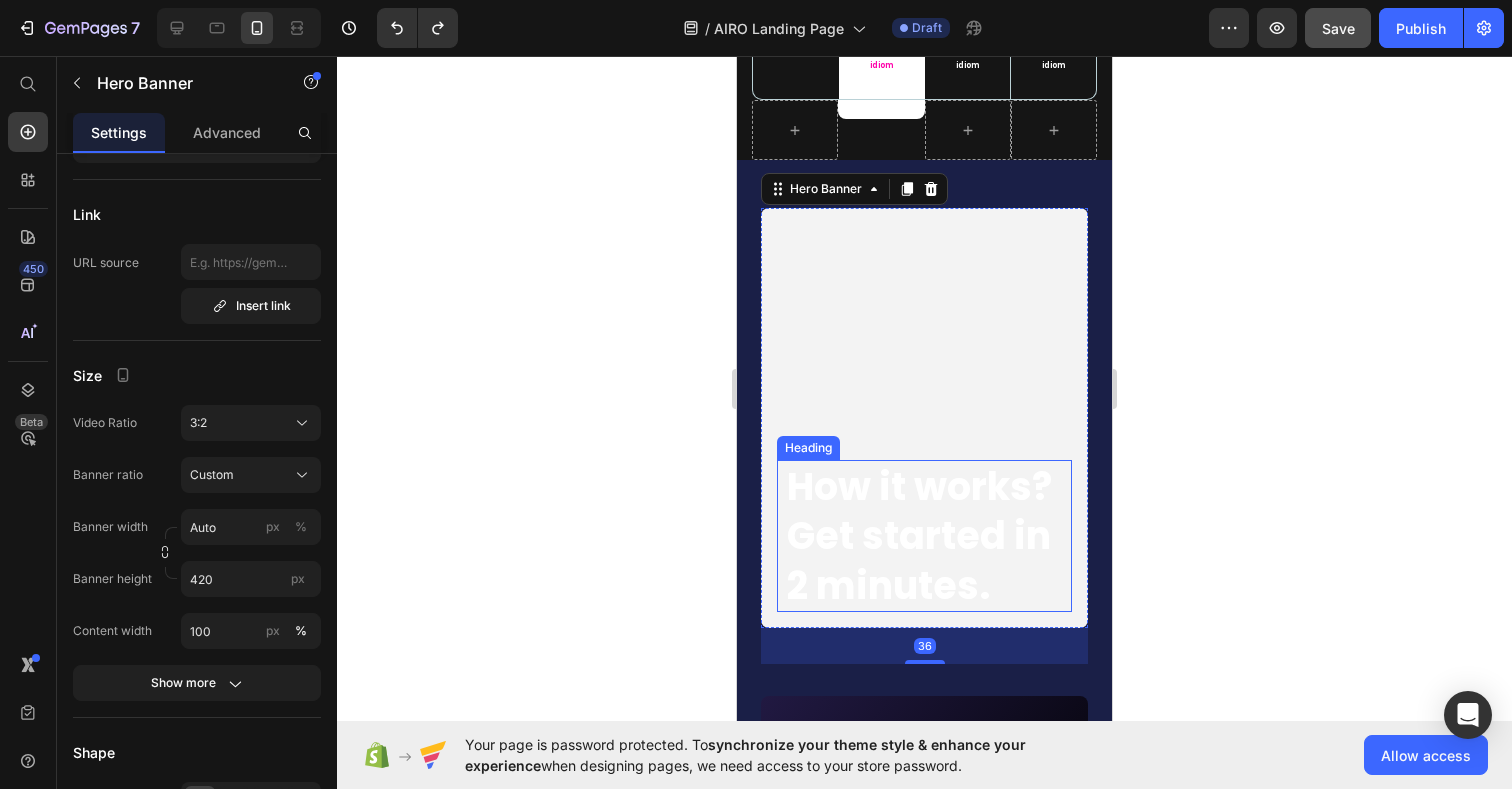click on "Get started in 2 minutes." at bounding box center (919, 560) 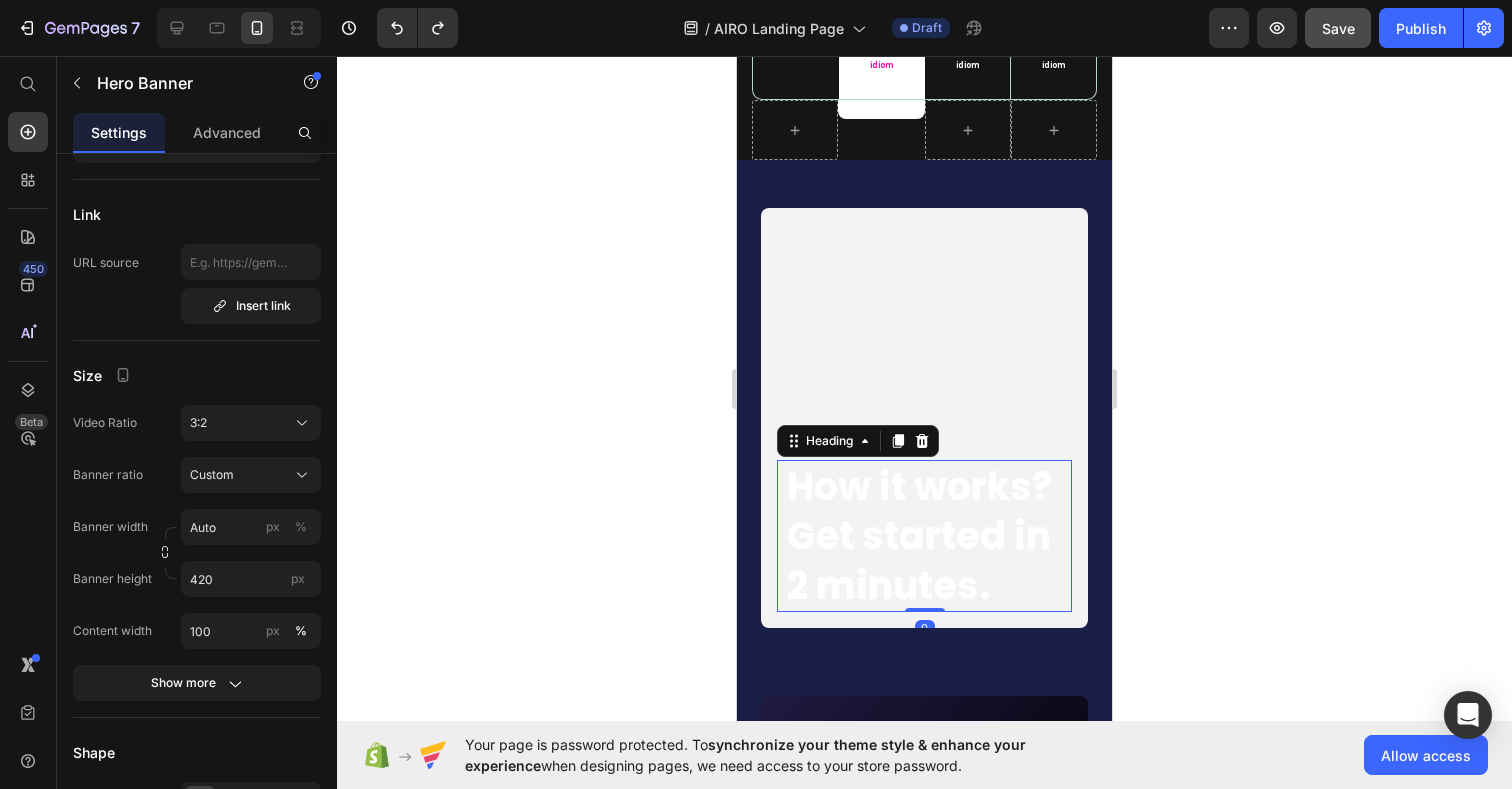 scroll, scrollTop: 0, scrollLeft: 0, axis: both 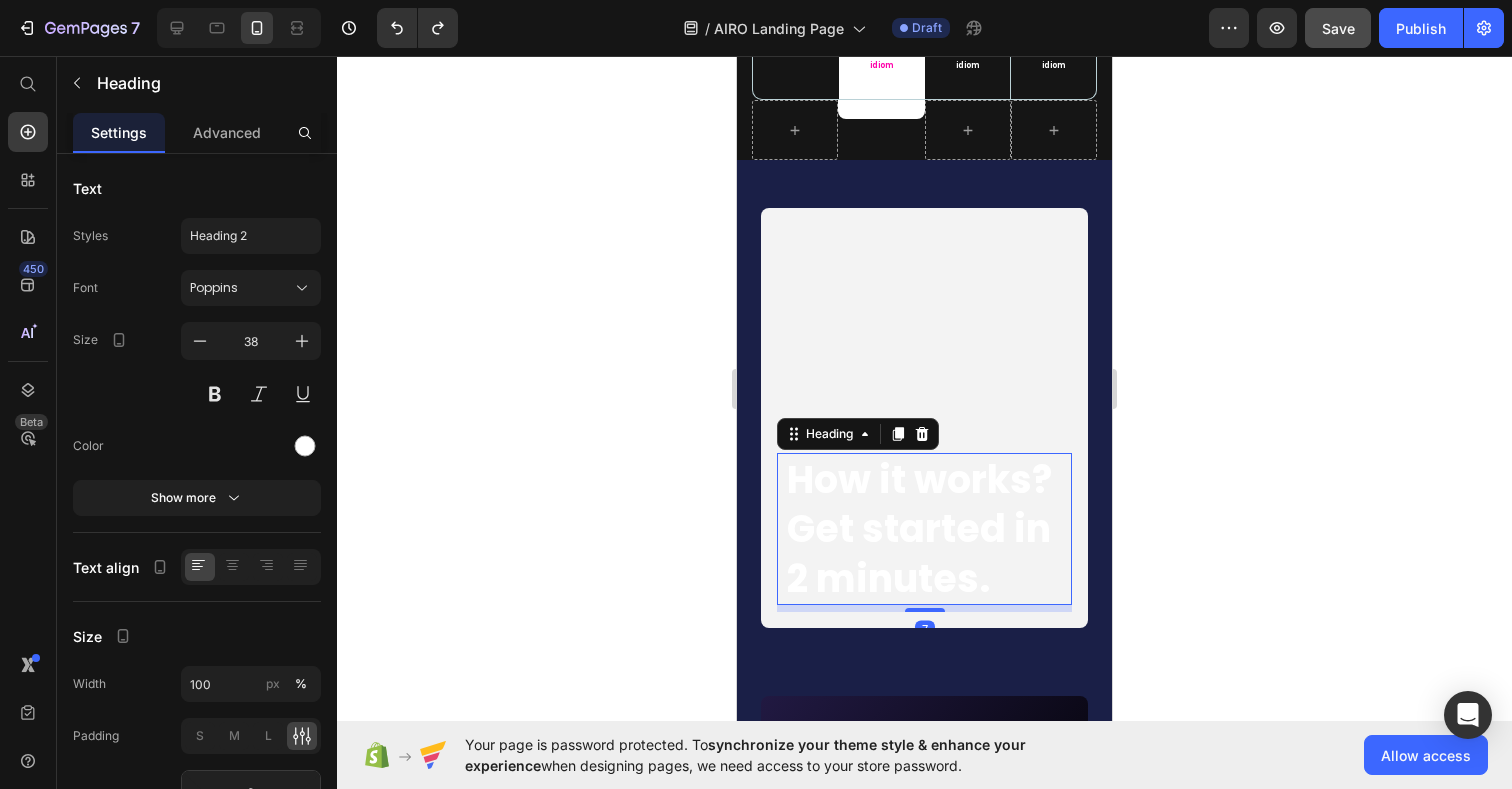 click on "⁠⁠⁠⁠⁠⁠⁠ How it works? Get started in 2 minutes. Heading   7" at bounding box center (924, 532) 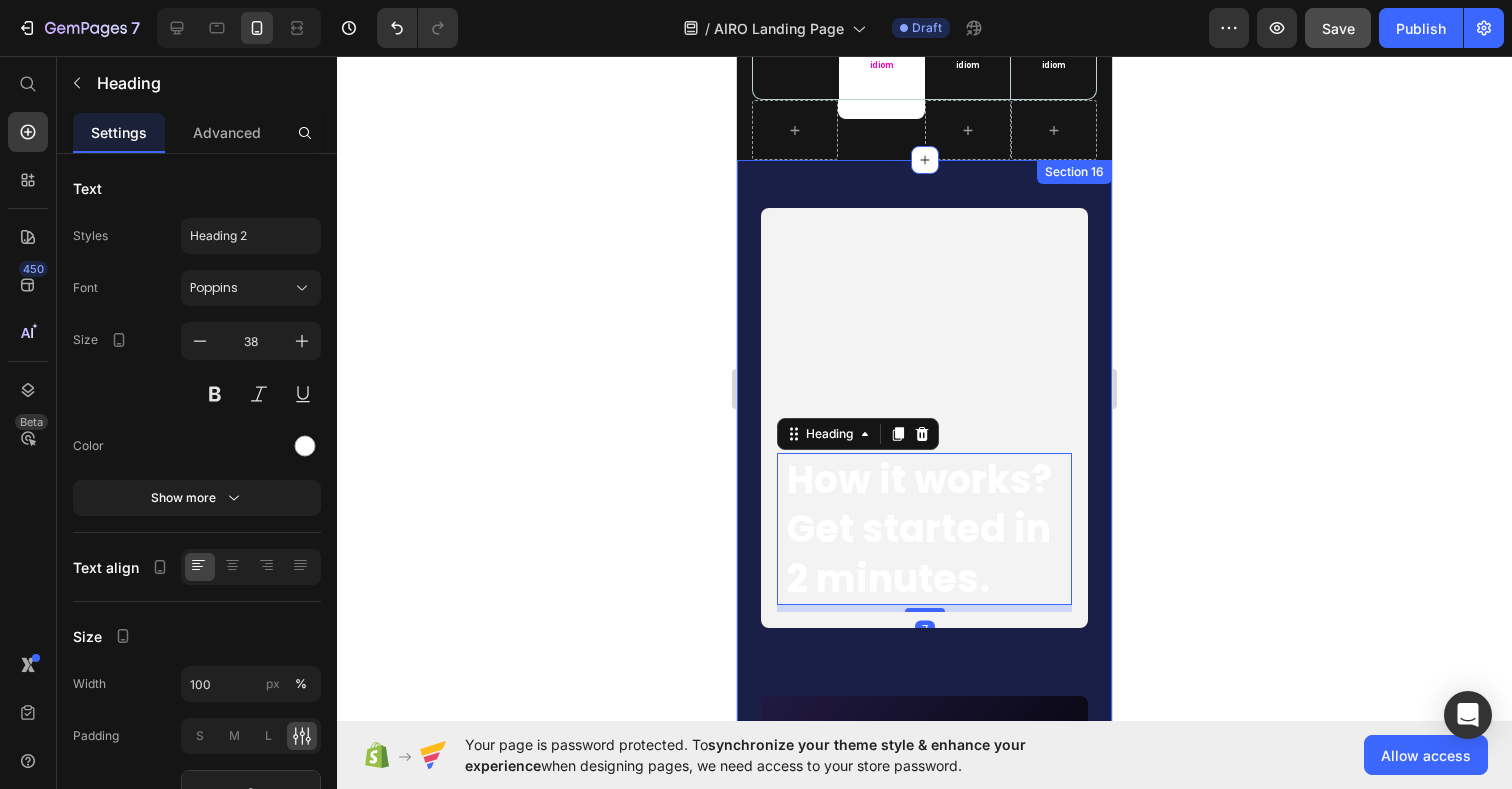 click 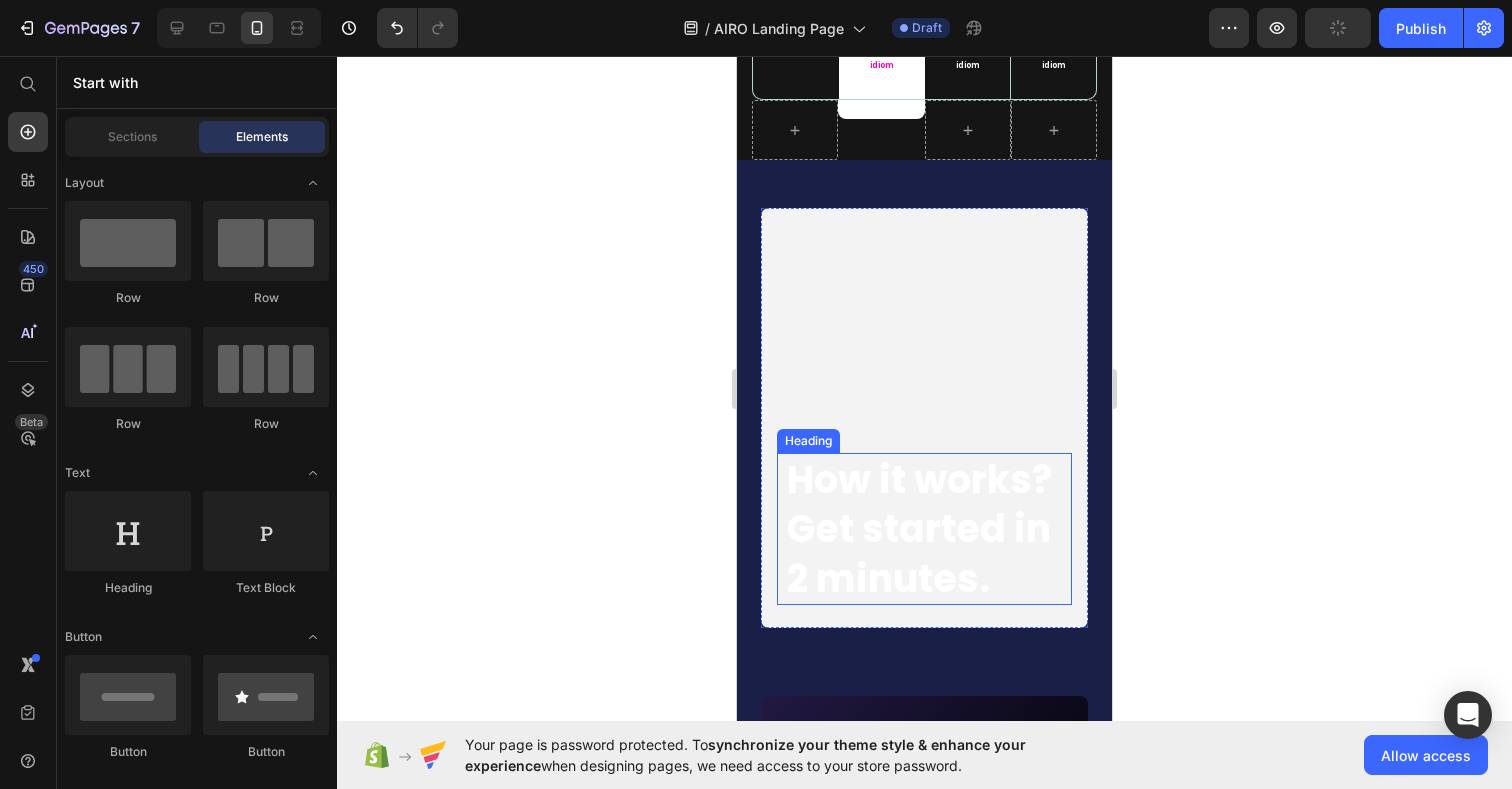 click on "How it works?" at bounding box center (919, 479) 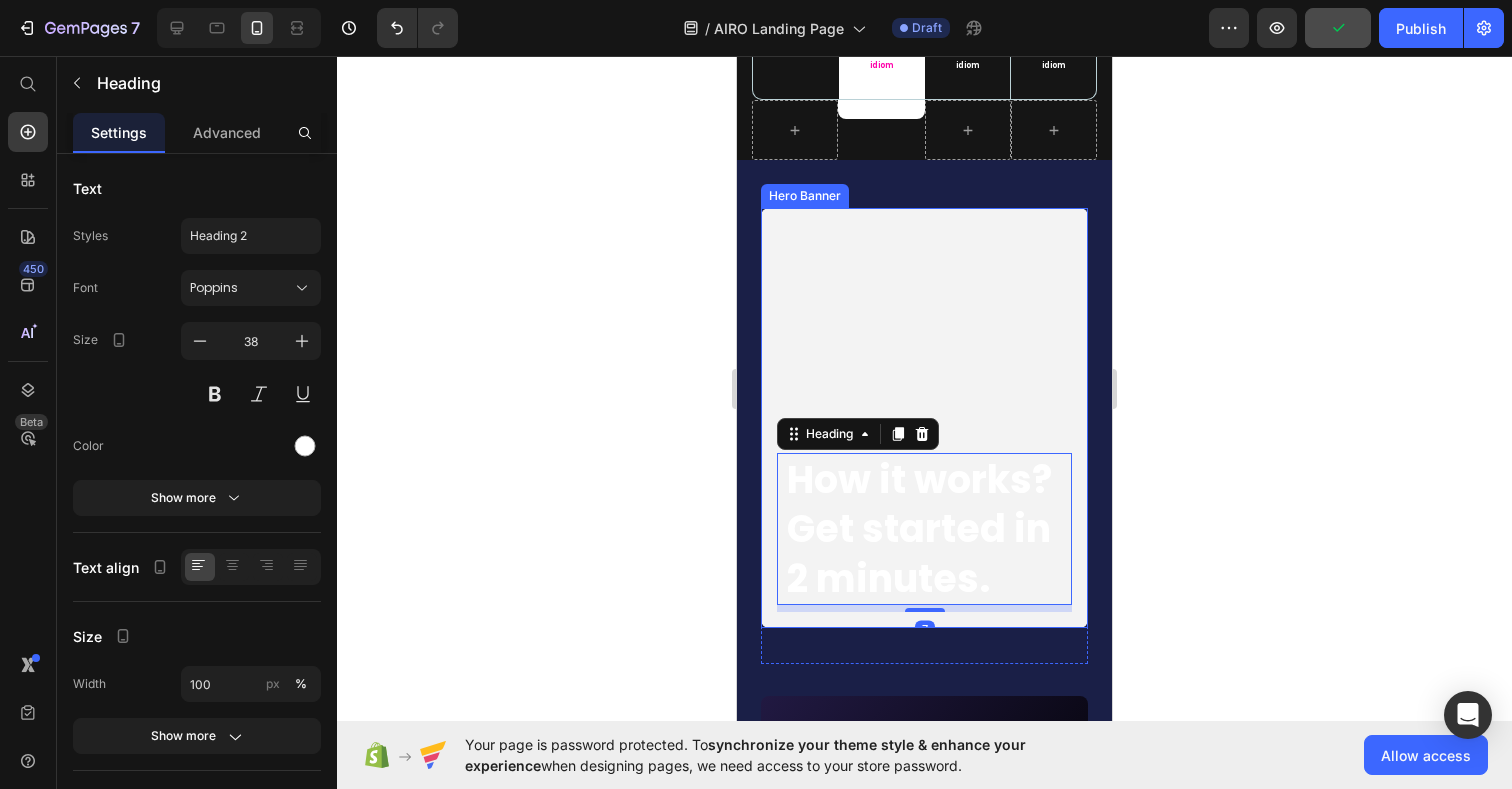click on "⁠⁠⁠⁠⁠⁠⁠ How it works? Get started in 2 minutes. Heading   7" at bounding box center (924, 532) 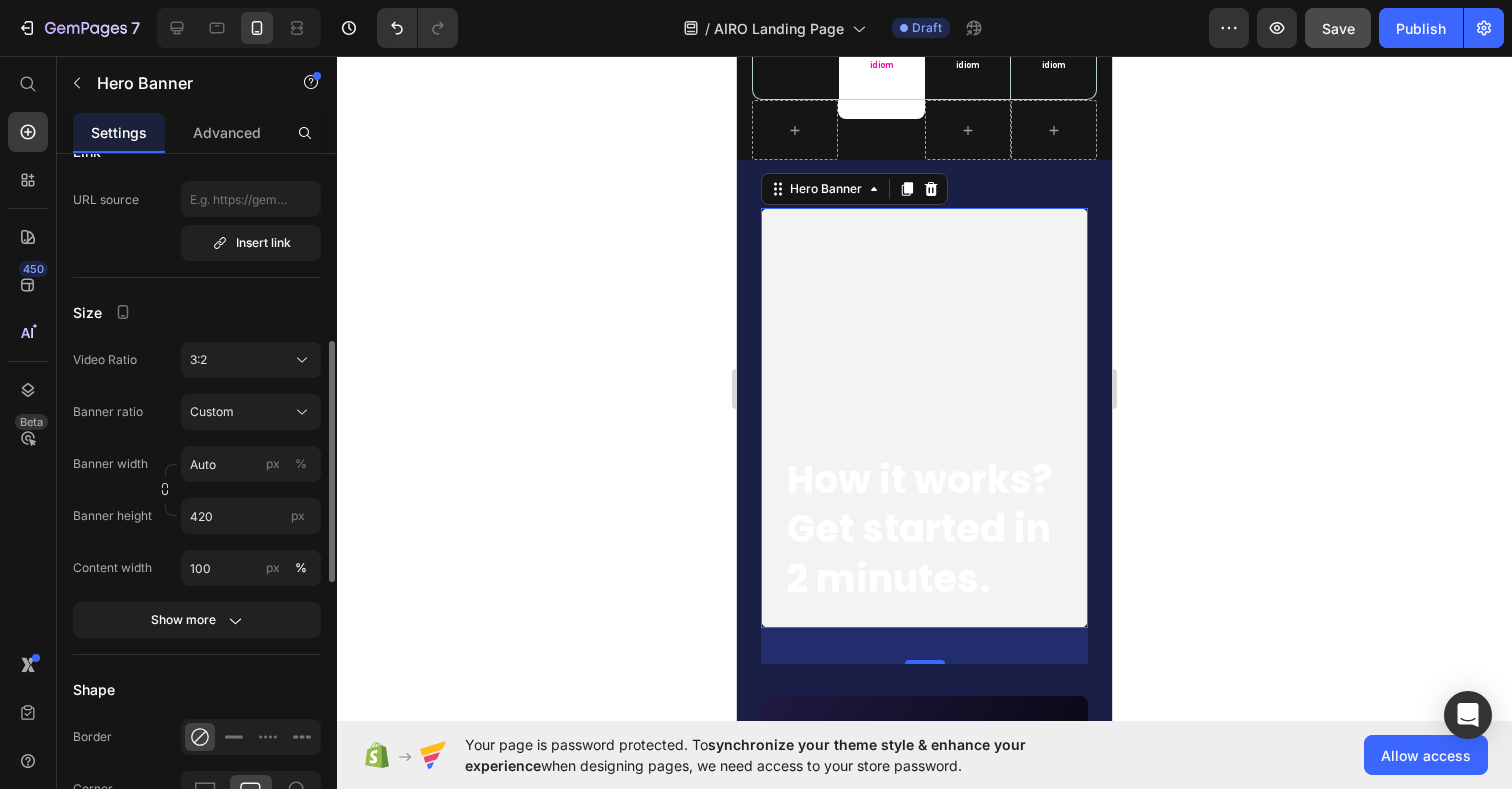 scroll, scrollTop: 553, scrollLeft: 0, axis: vertical 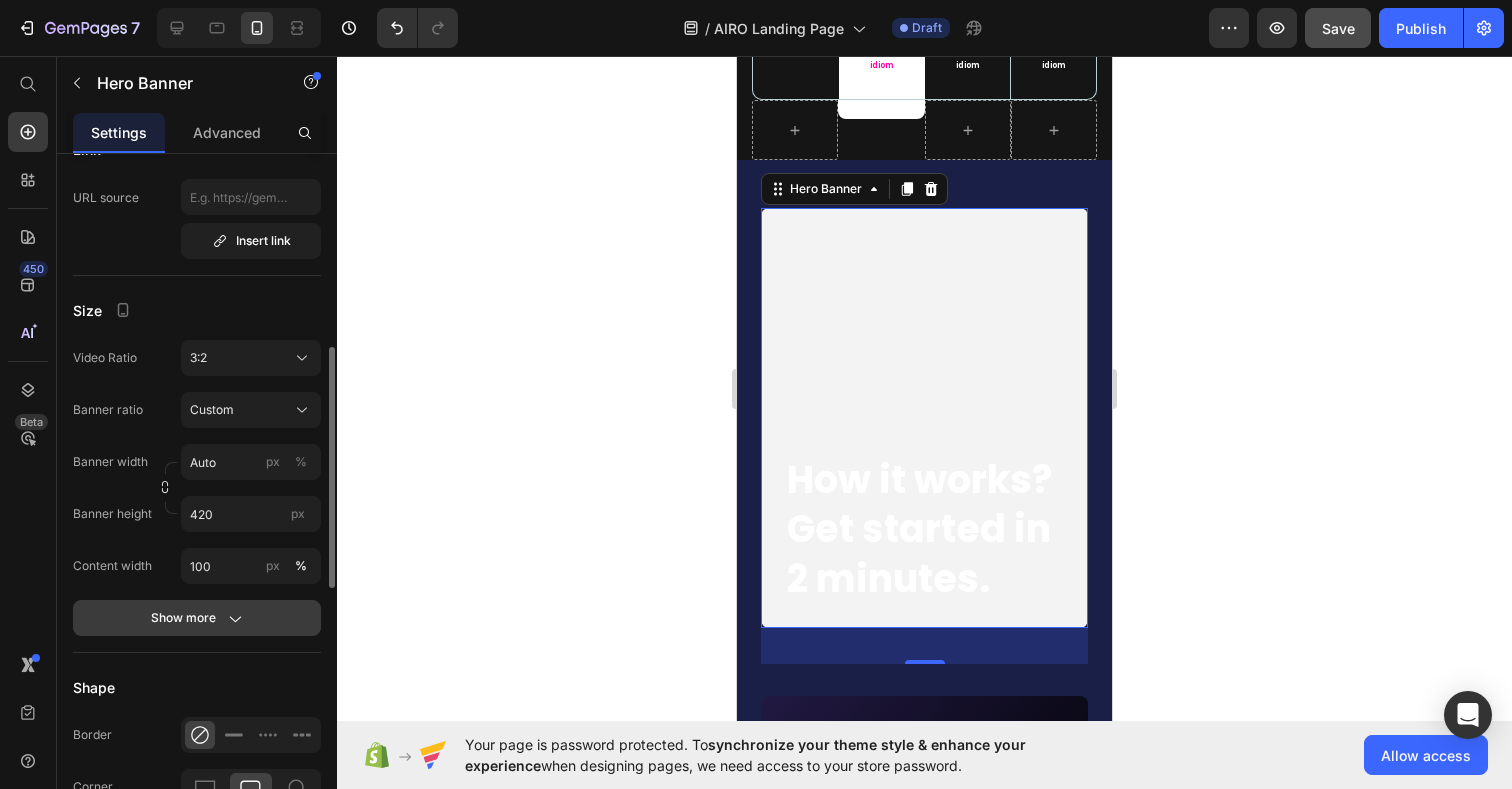 click on "Show more" at bounding box center (197, 618) 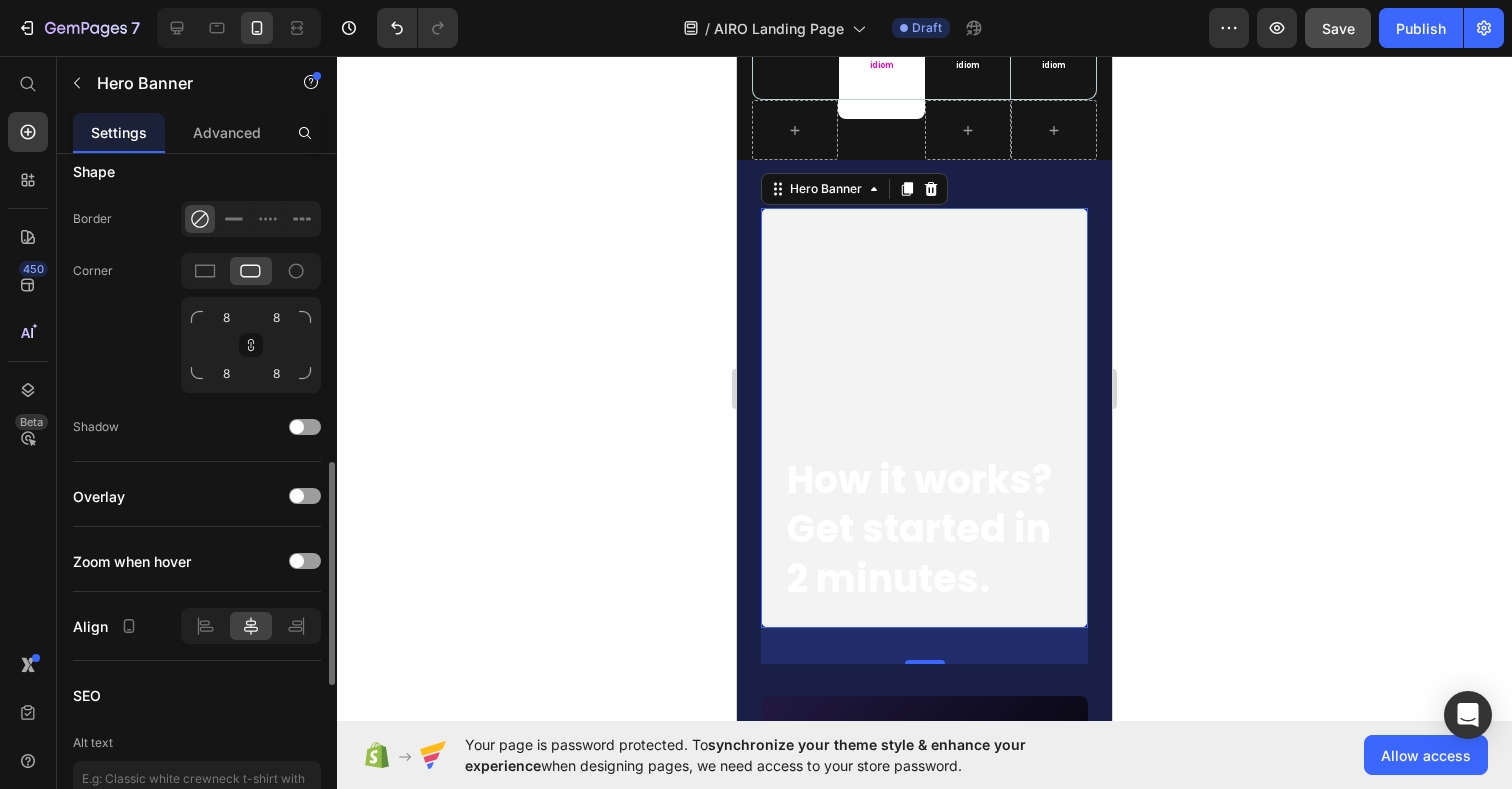 scroll, scrollTop: 1240, scrollLeft: 0, axis: vertical 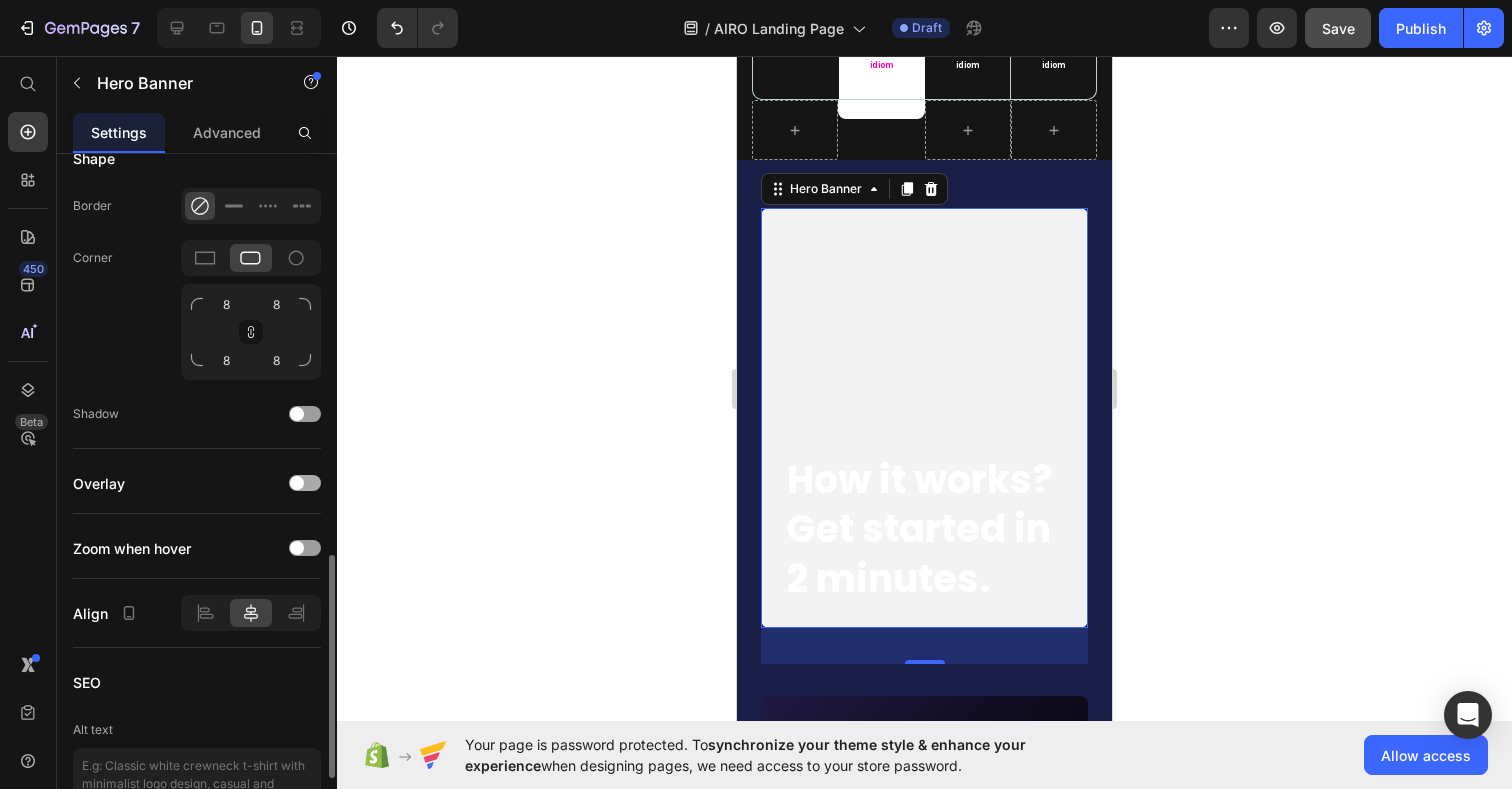 click at bounding box center (305, 483) 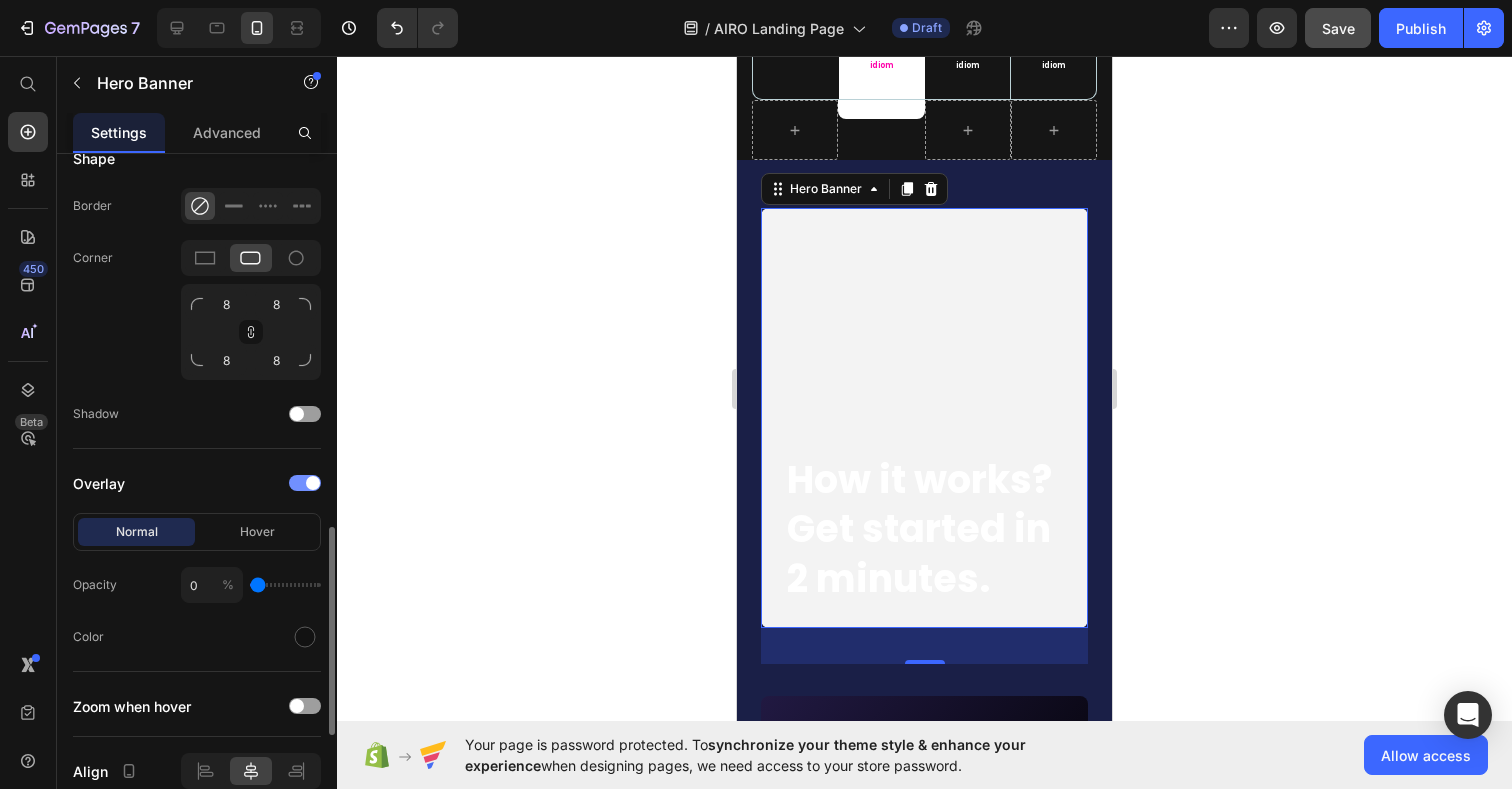 click at bounding box center (305, 483) 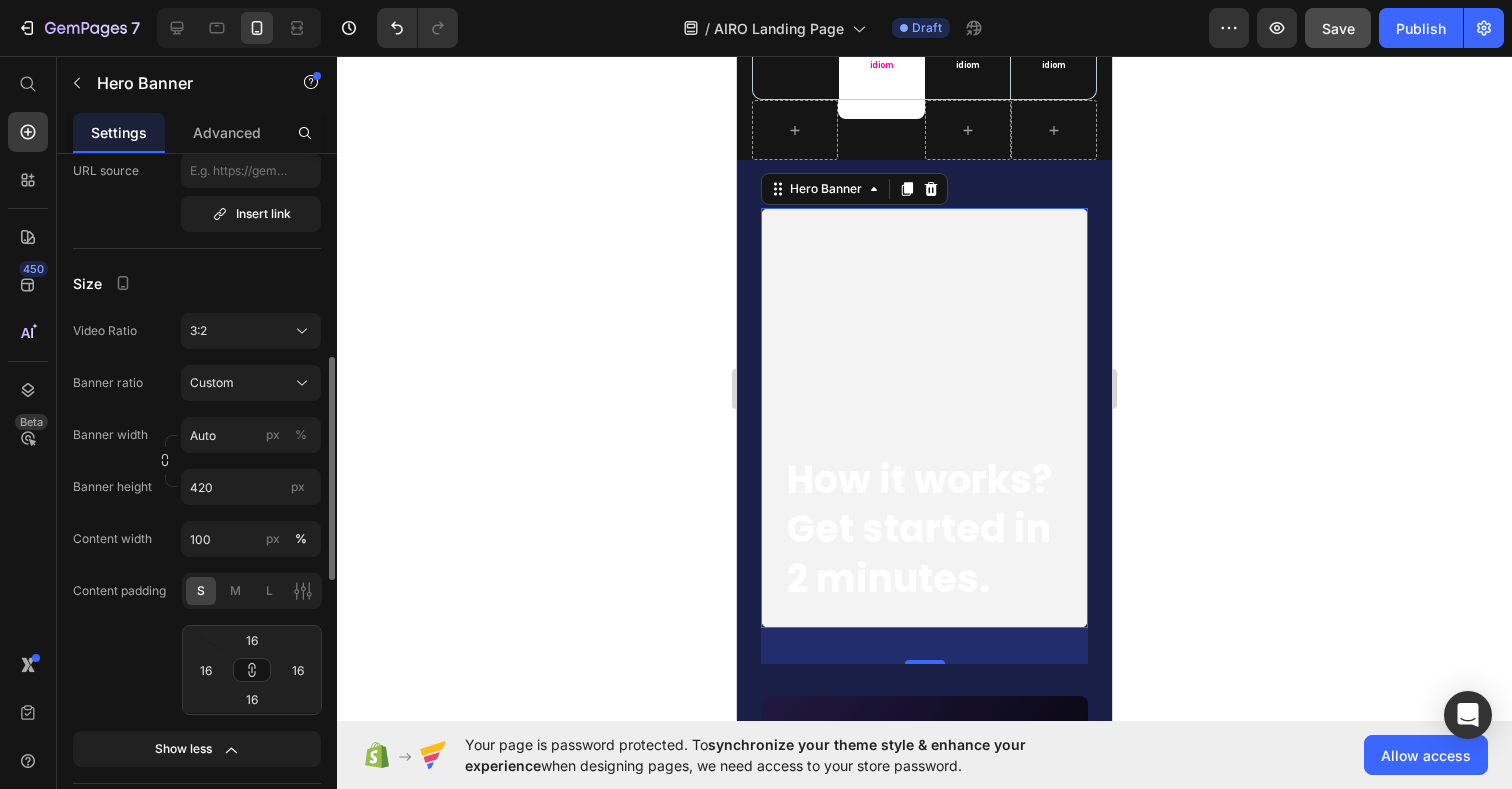 scroll, scrollTop: 577, scrollLeft: 0, axis: vertical 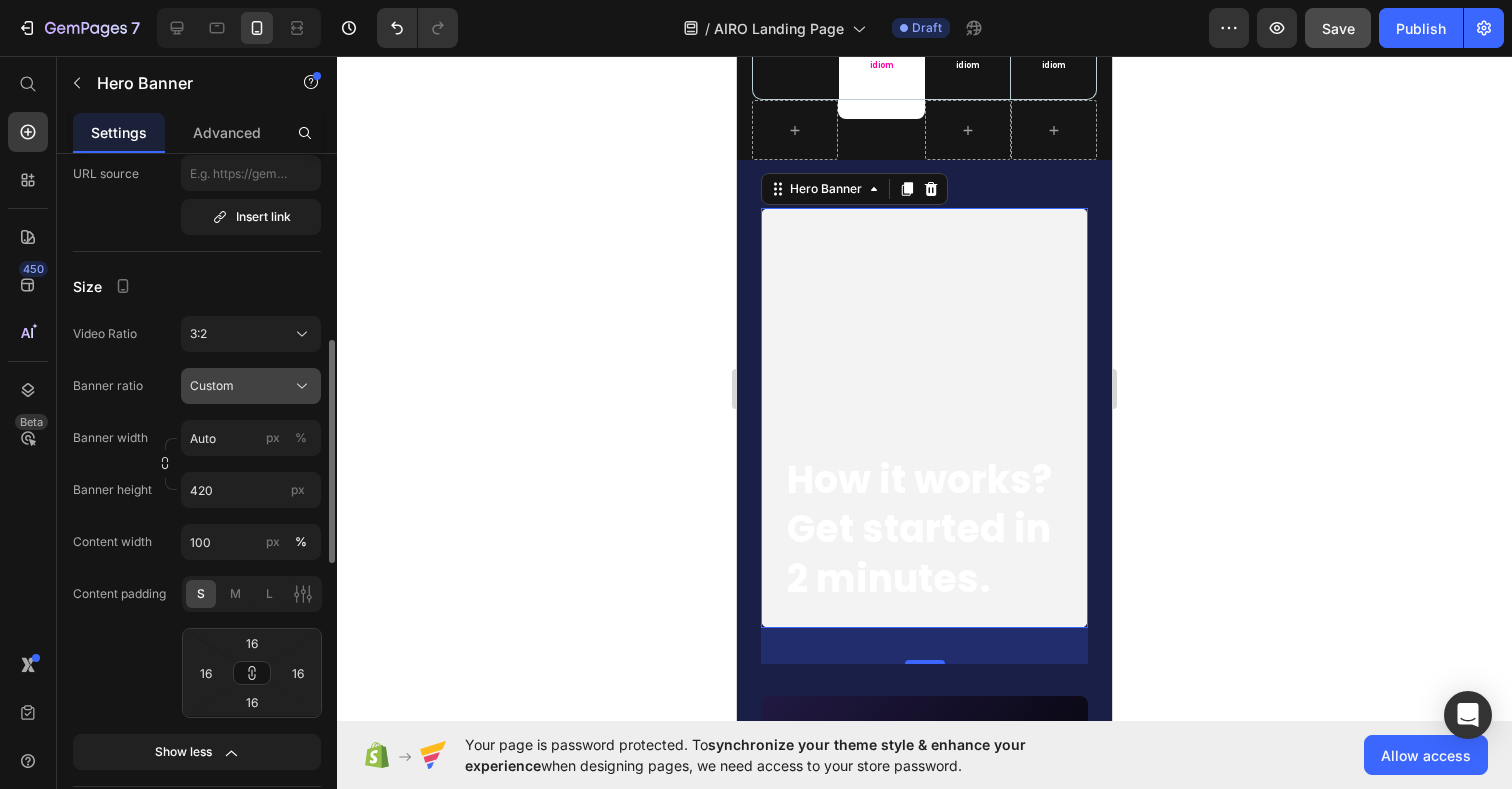 click on "Custom" 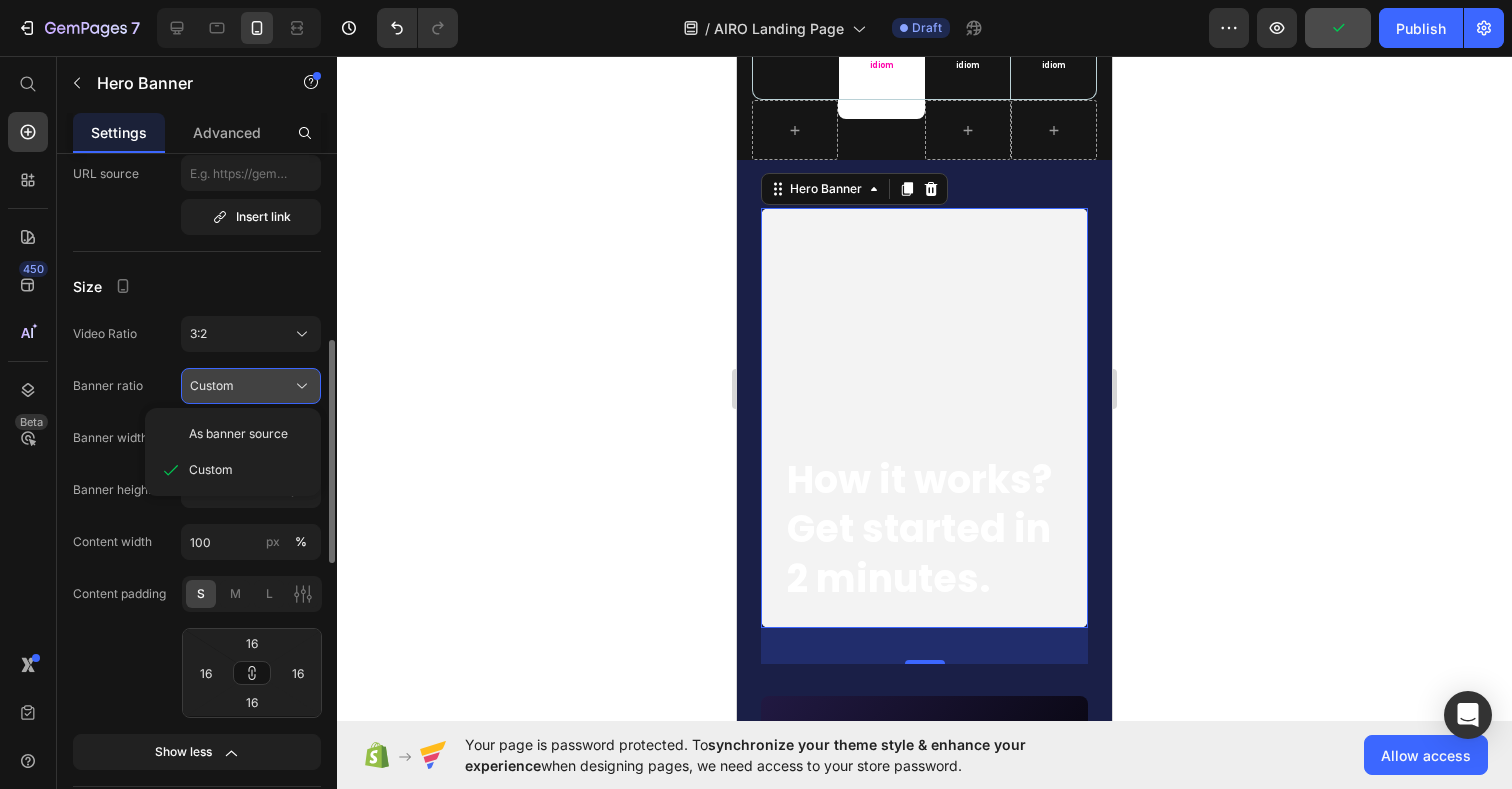 click on "Custom" 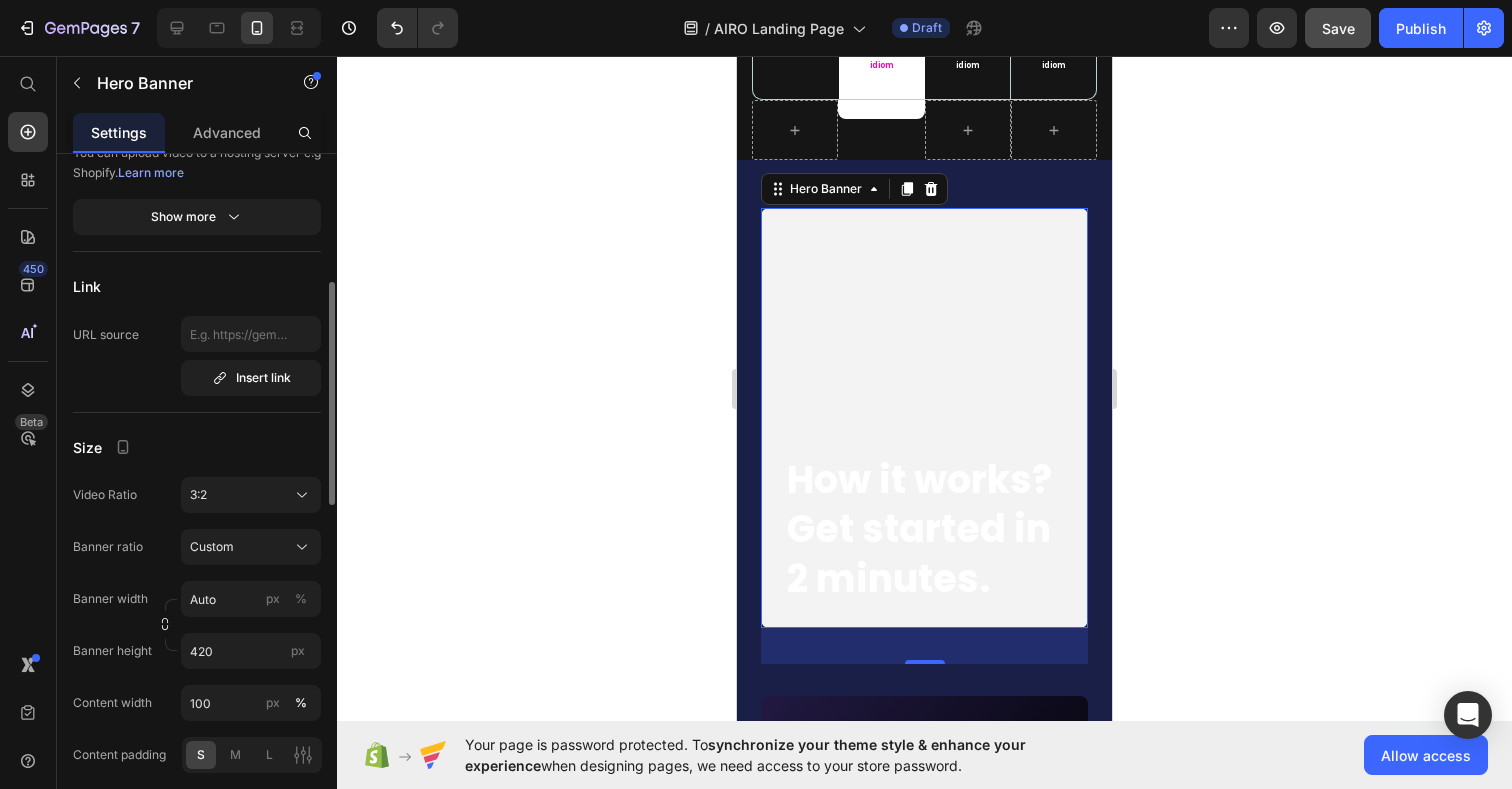 scroll, scrollTop: 426, scrollLeft: 0, axis: vertical 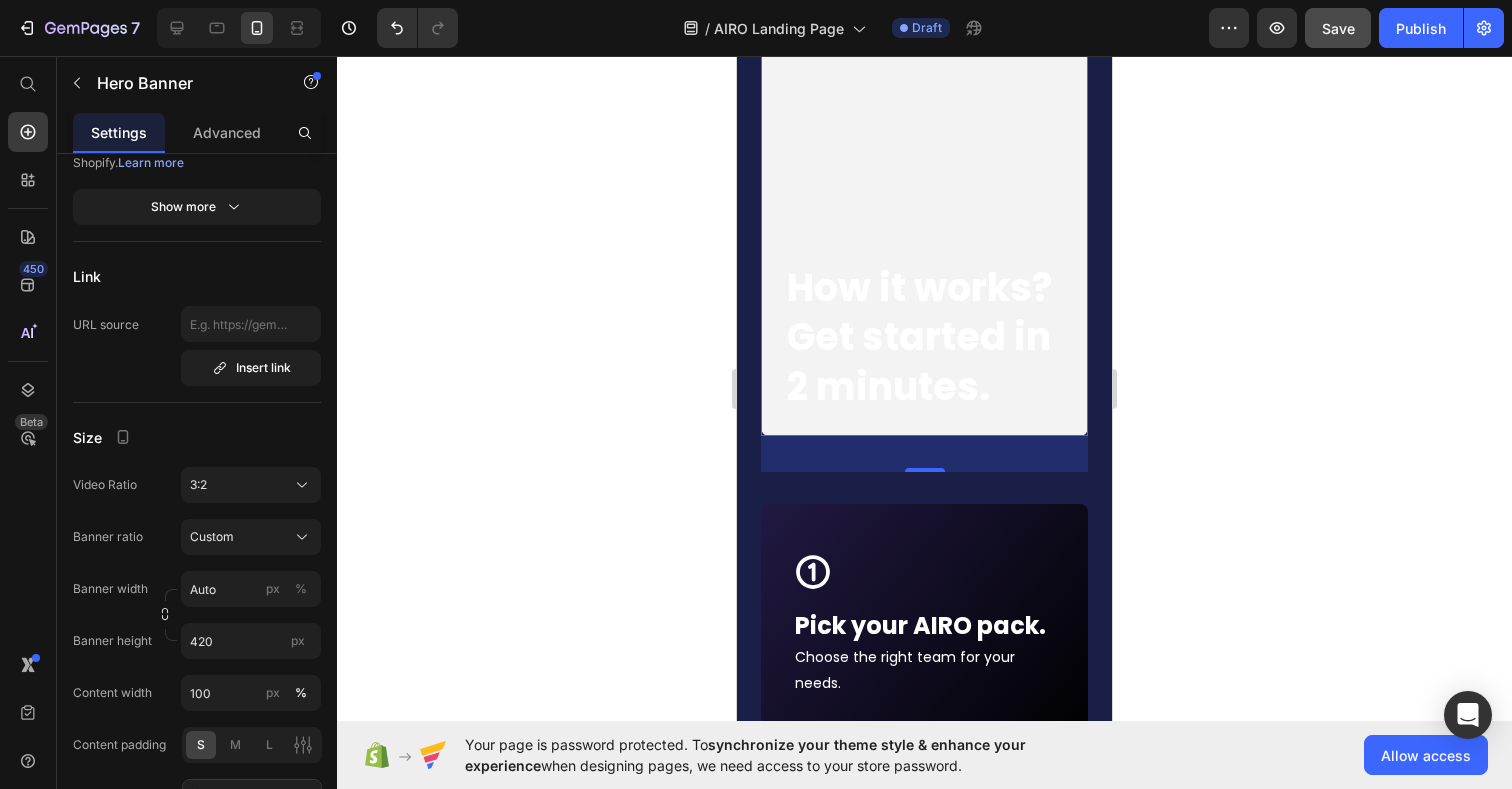 click on "⁠⁠⁠⁠⁠⁠⁠ How it works? Get started in 2 minutes. Heading" at bounding box center [924, 340] 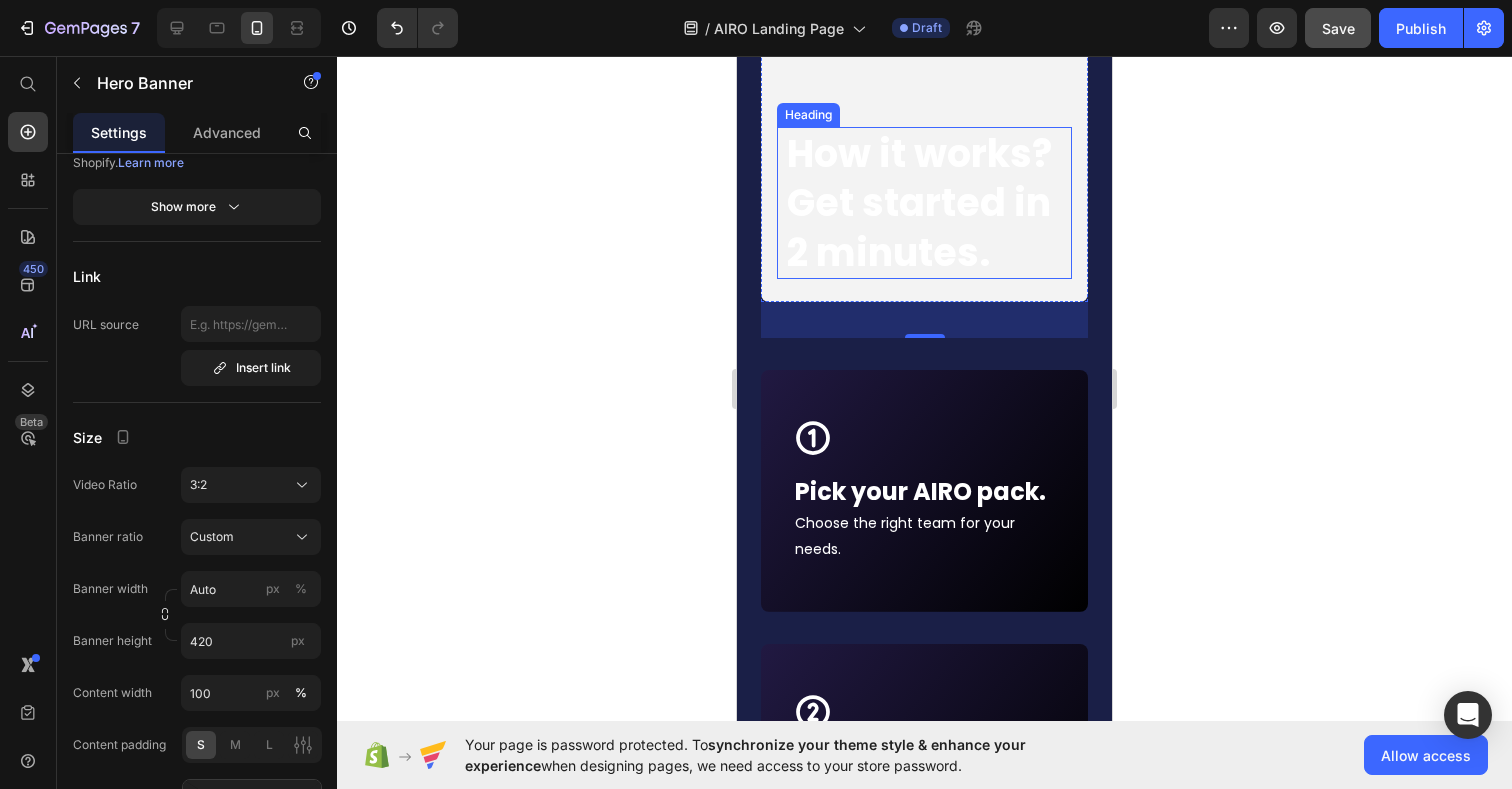 scroll, scrollTop: 9361, scrollLeft: 0, axis: vertical 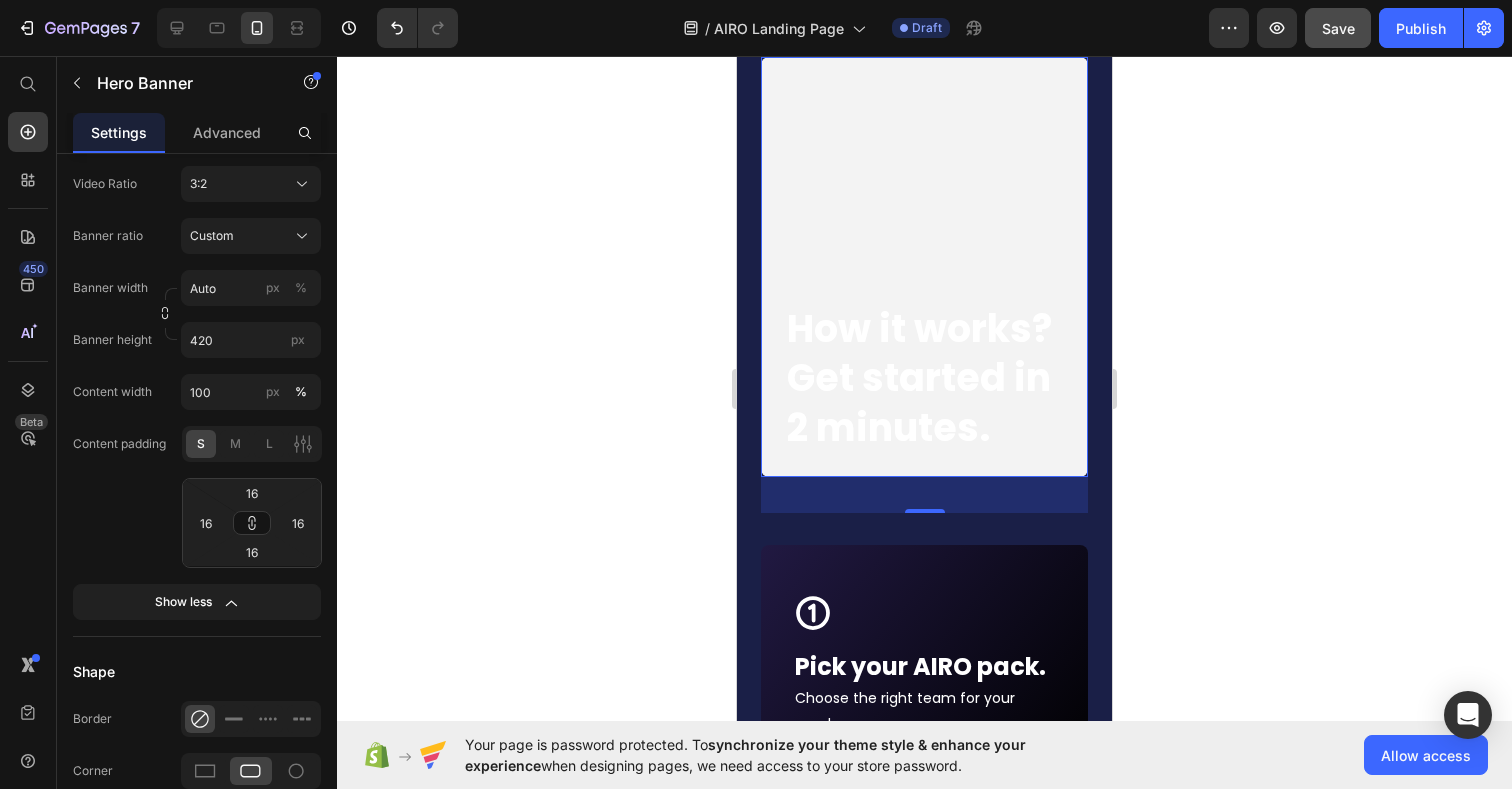click at bounding box center [924, 267] 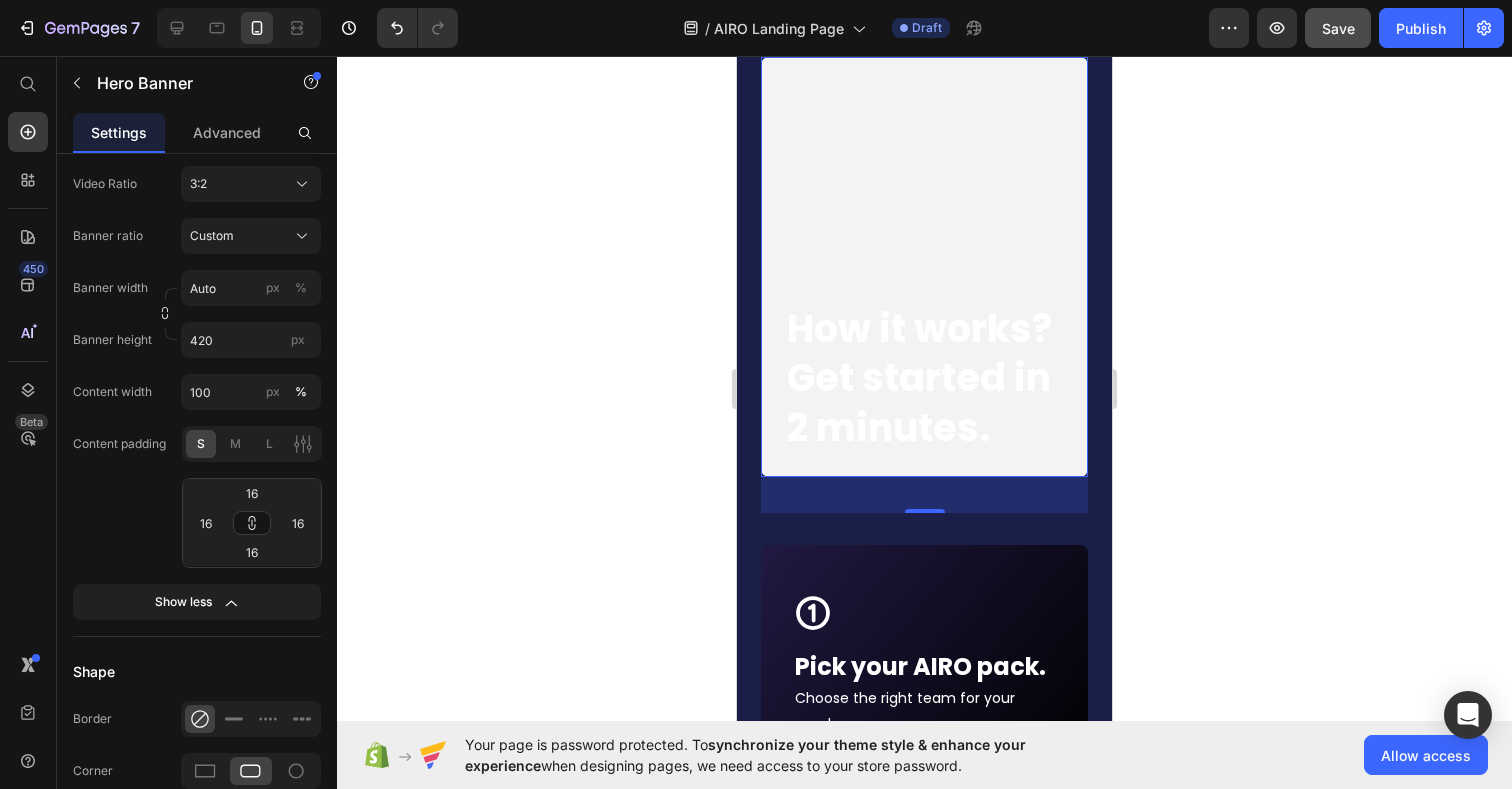 click at bounding box center [924, 267] 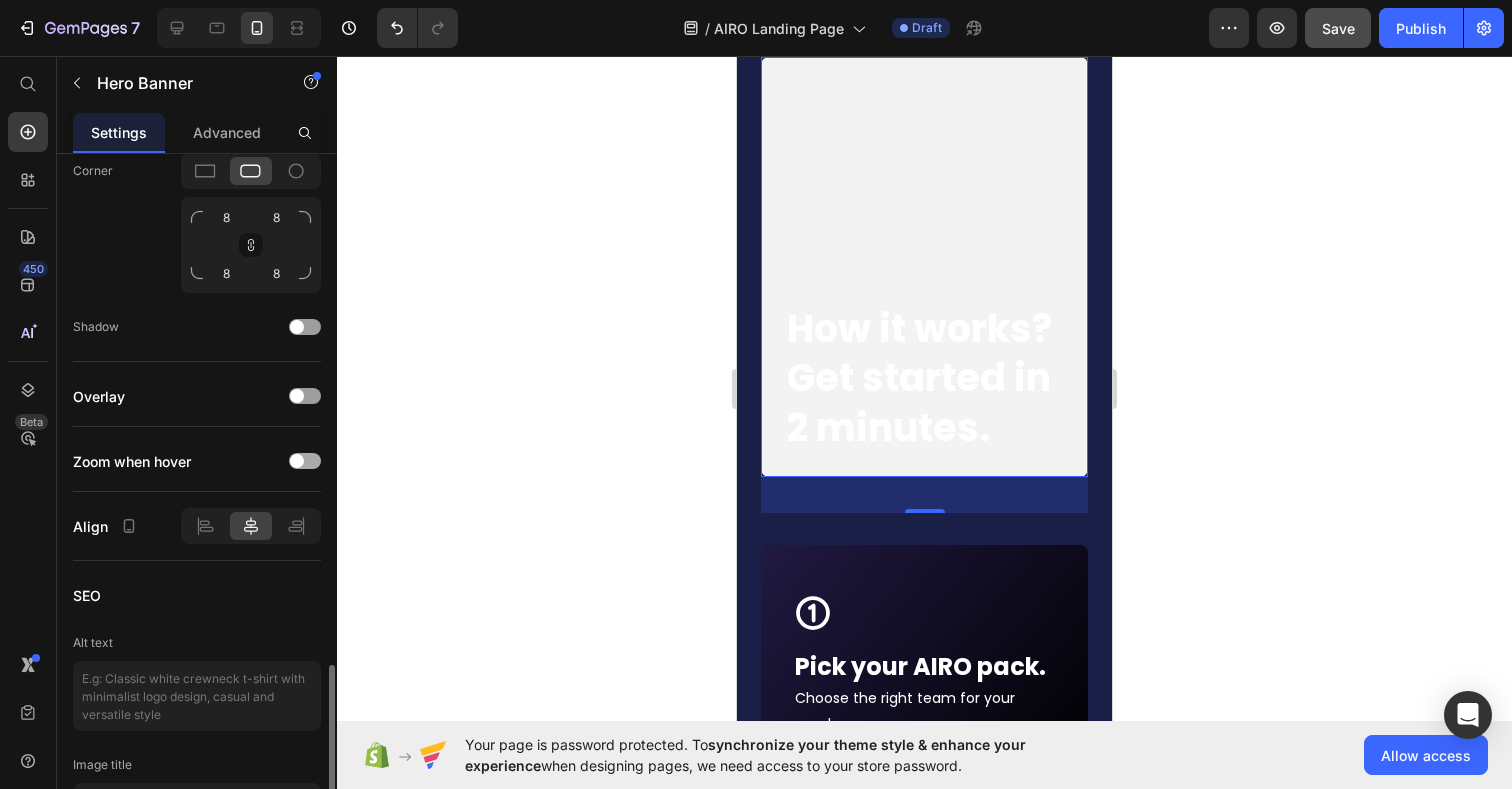 scroll, scrollTop: 1250, scrollLeft: 0, axis: vertical 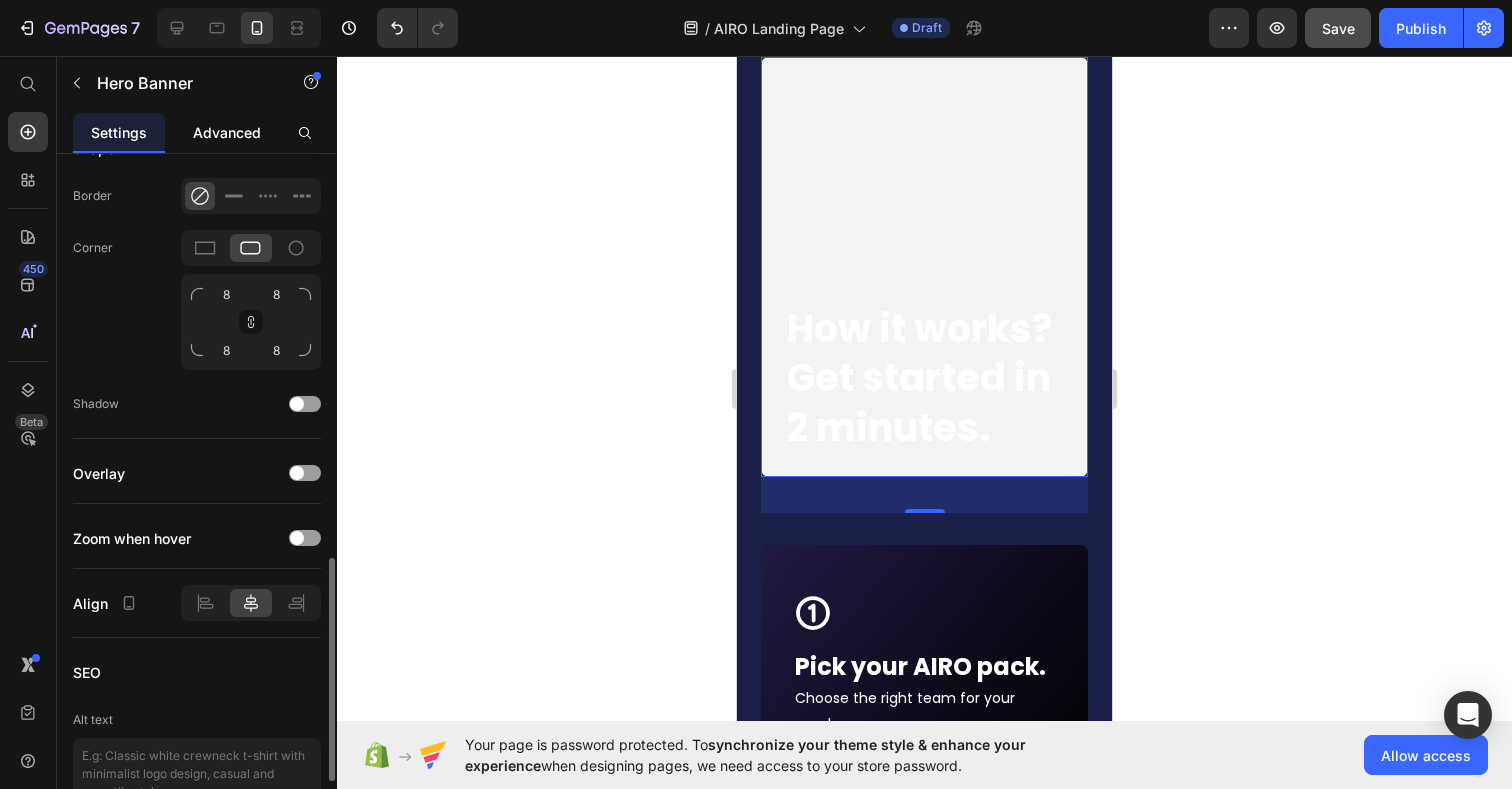 click on "Advanced" at bounding box center [227, 132] 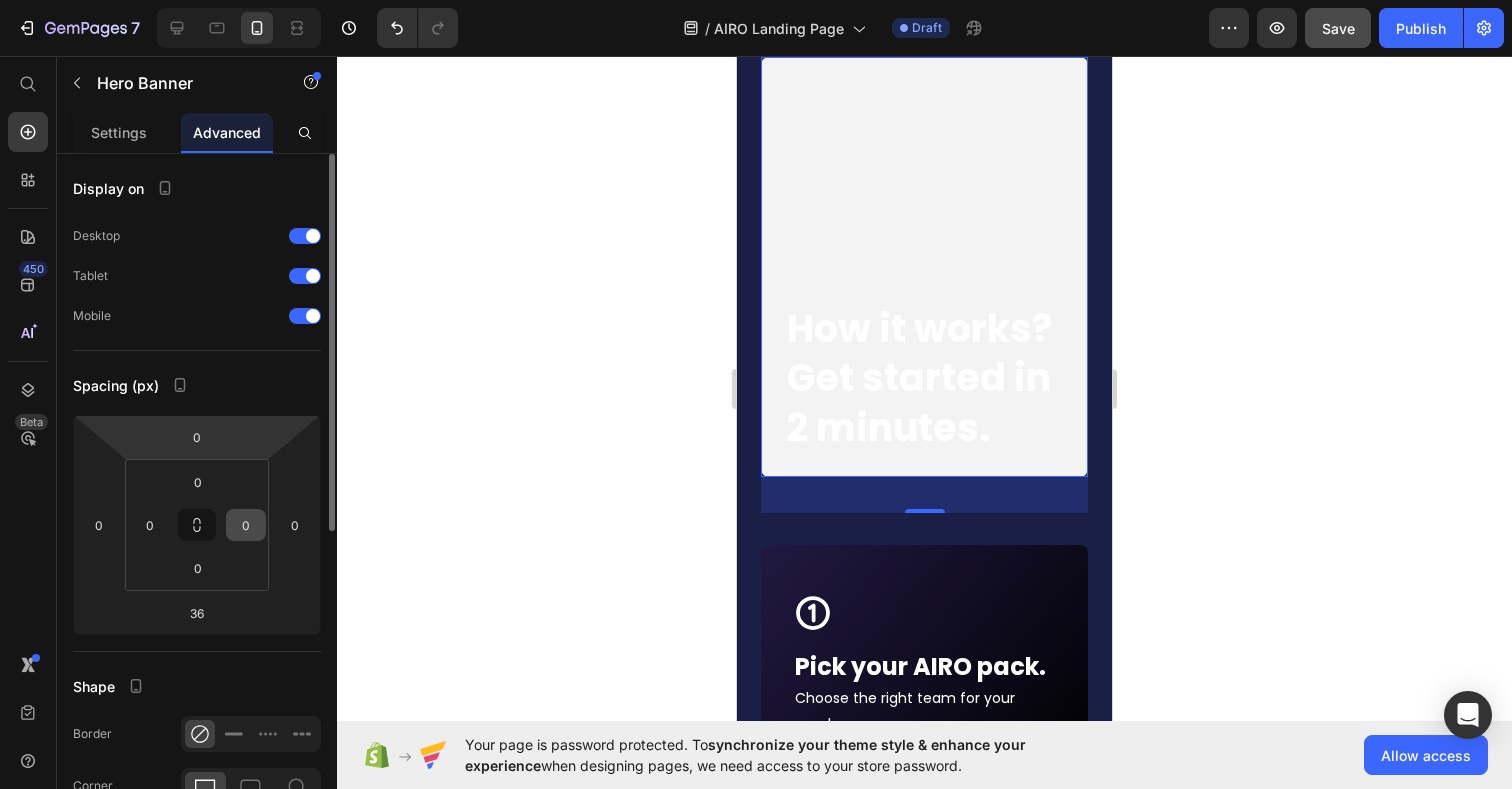 scroll, scrollTop: 577, scrollLeft: 0, axis: vertical 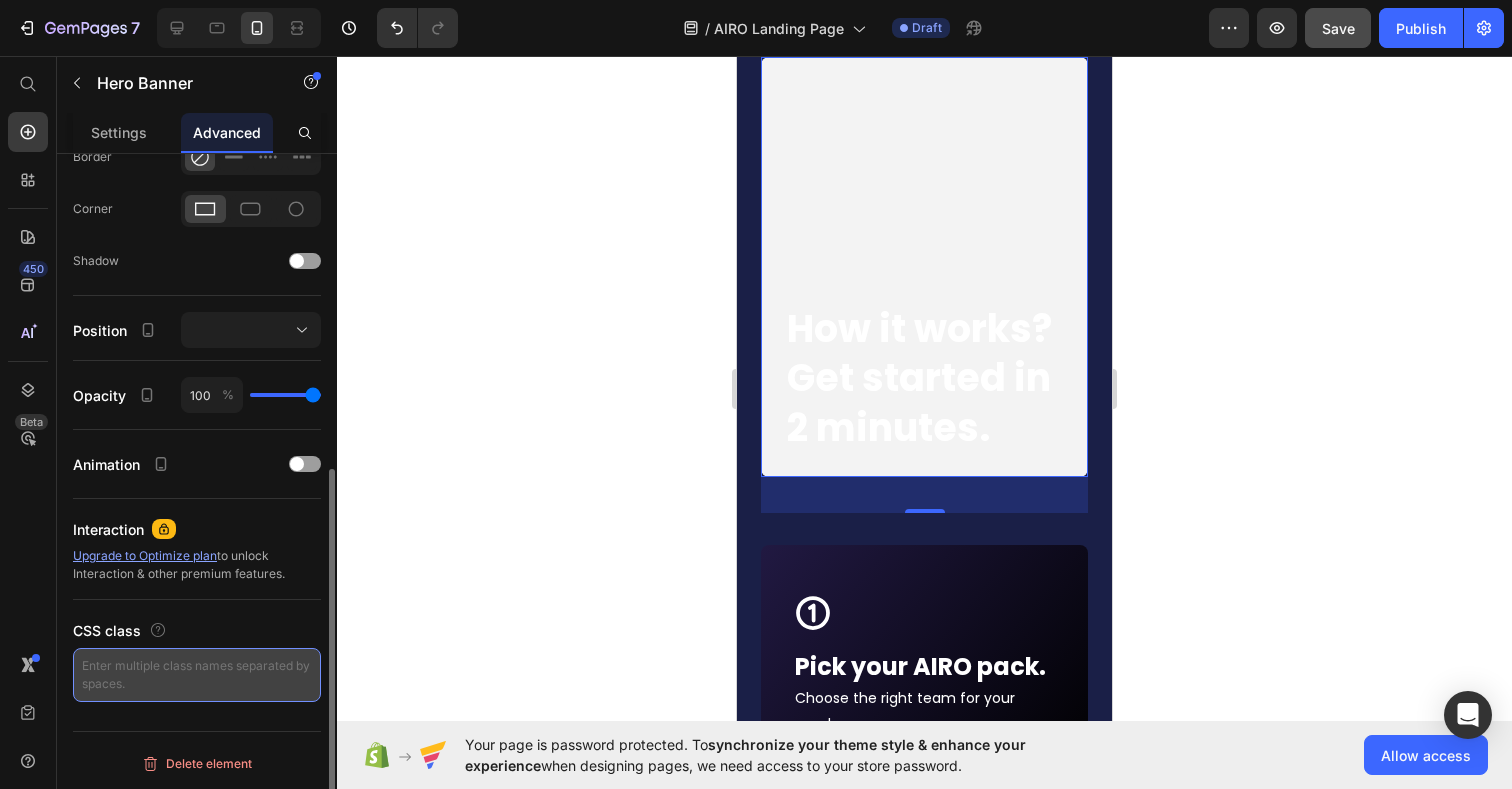 click at bounding box center (197, 675) 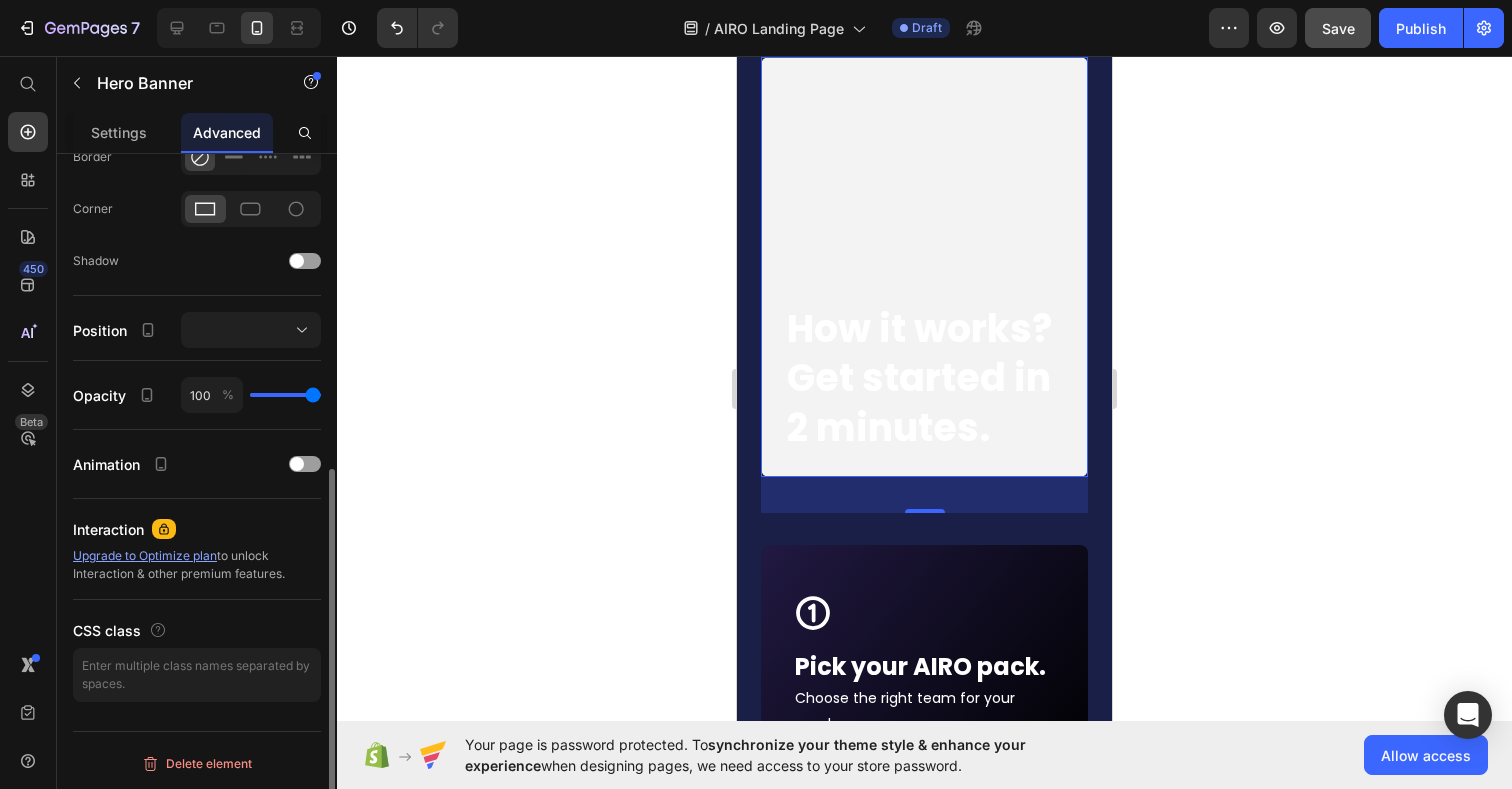 click on "CSS class" at bounding box center (197, 630) 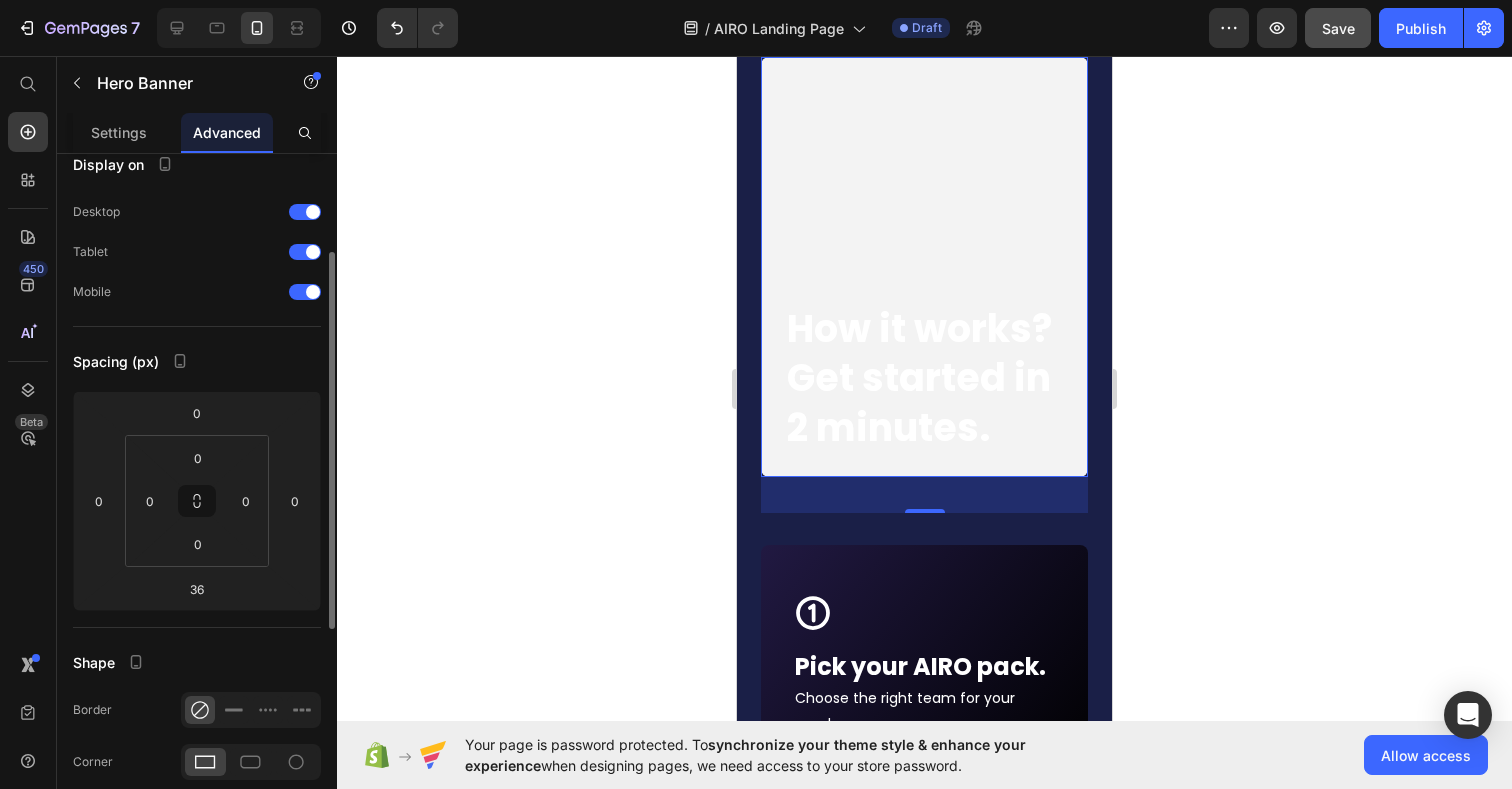 scroll, scrollTop: 0, scrollLeft: 0, axis: both 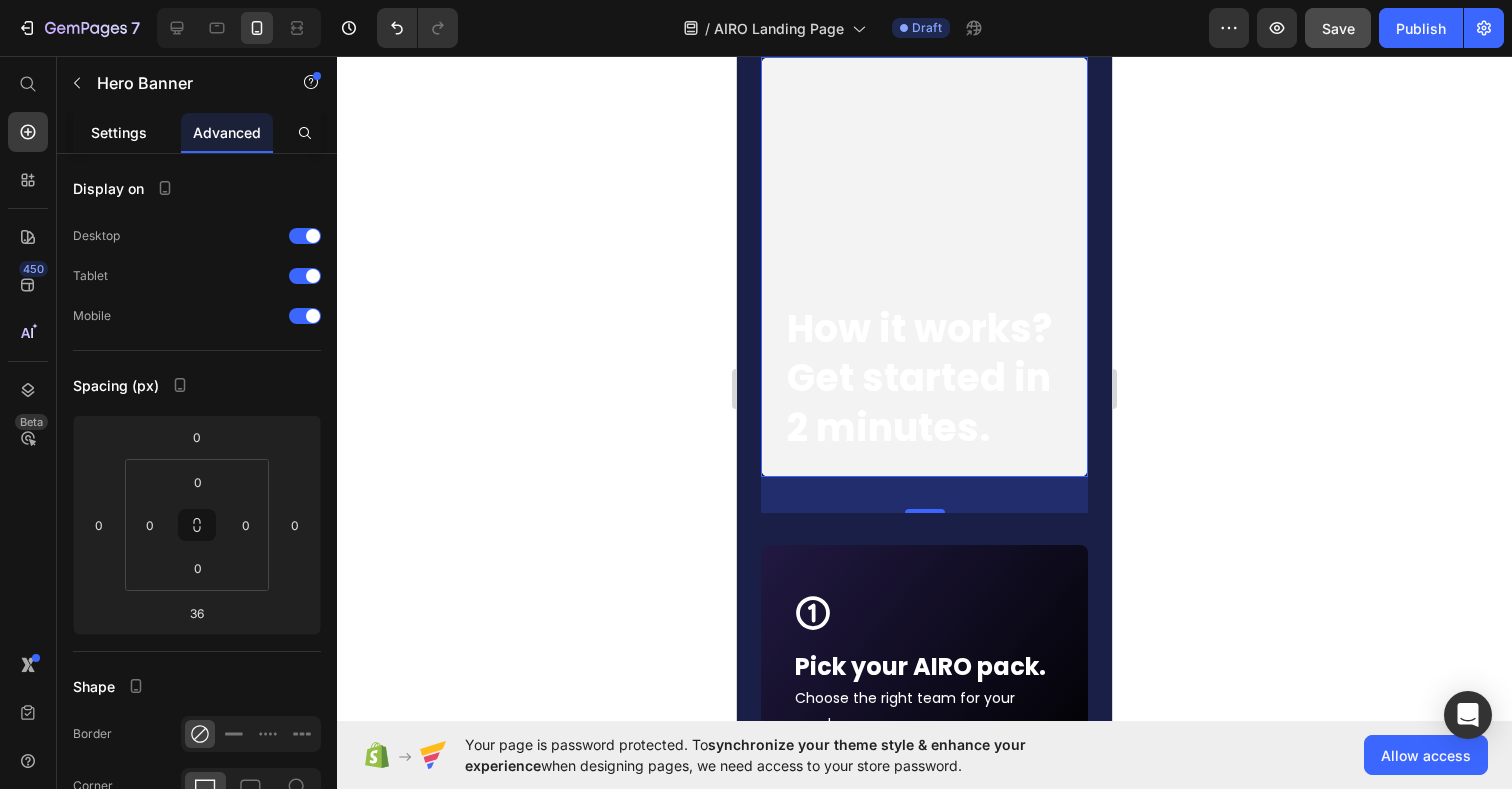 click on "Settings" at bounding box center [119, 132] 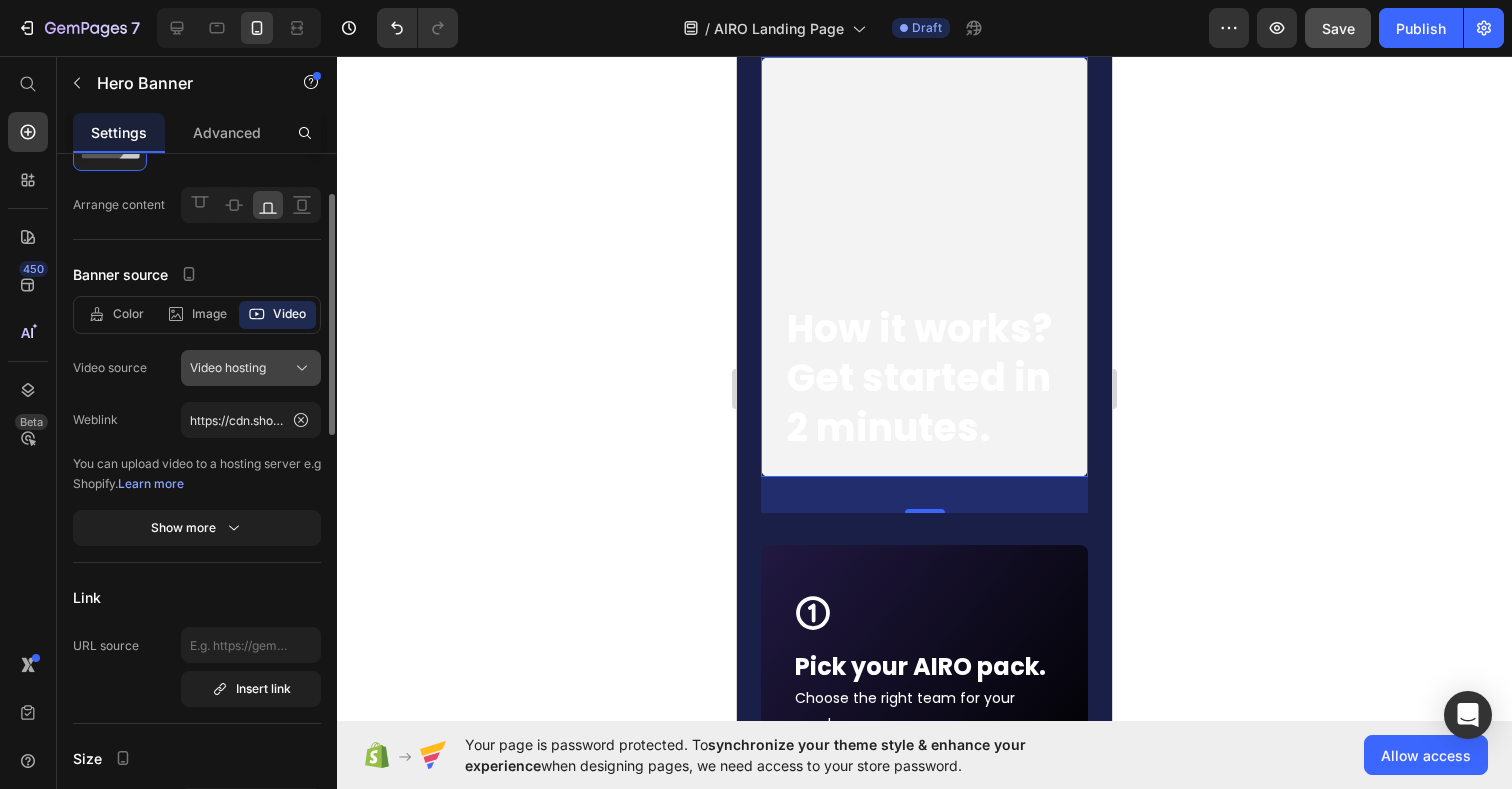 scroll, scrollTop: 140, scrollLeft: 0, axis: vertical 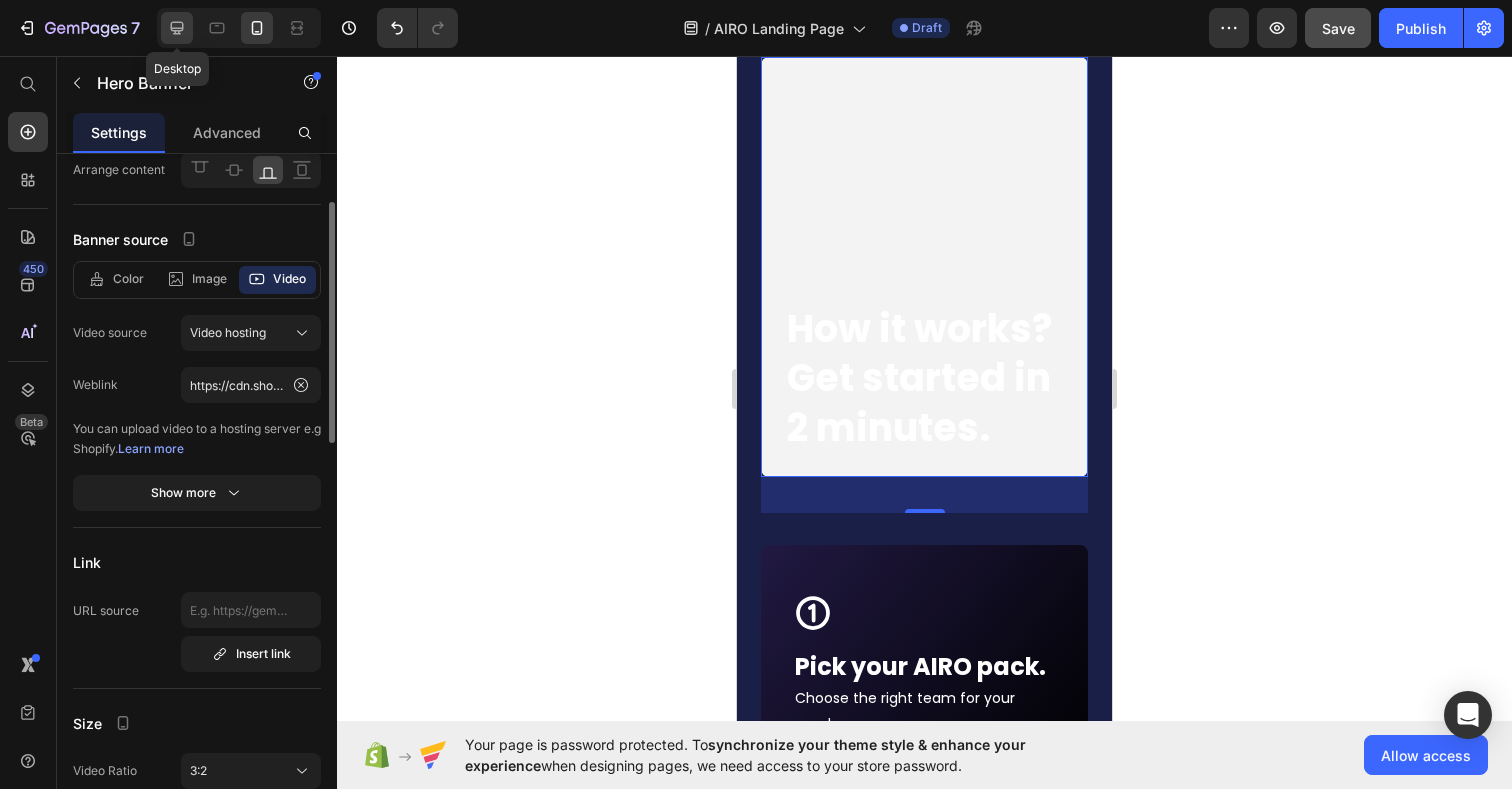 click 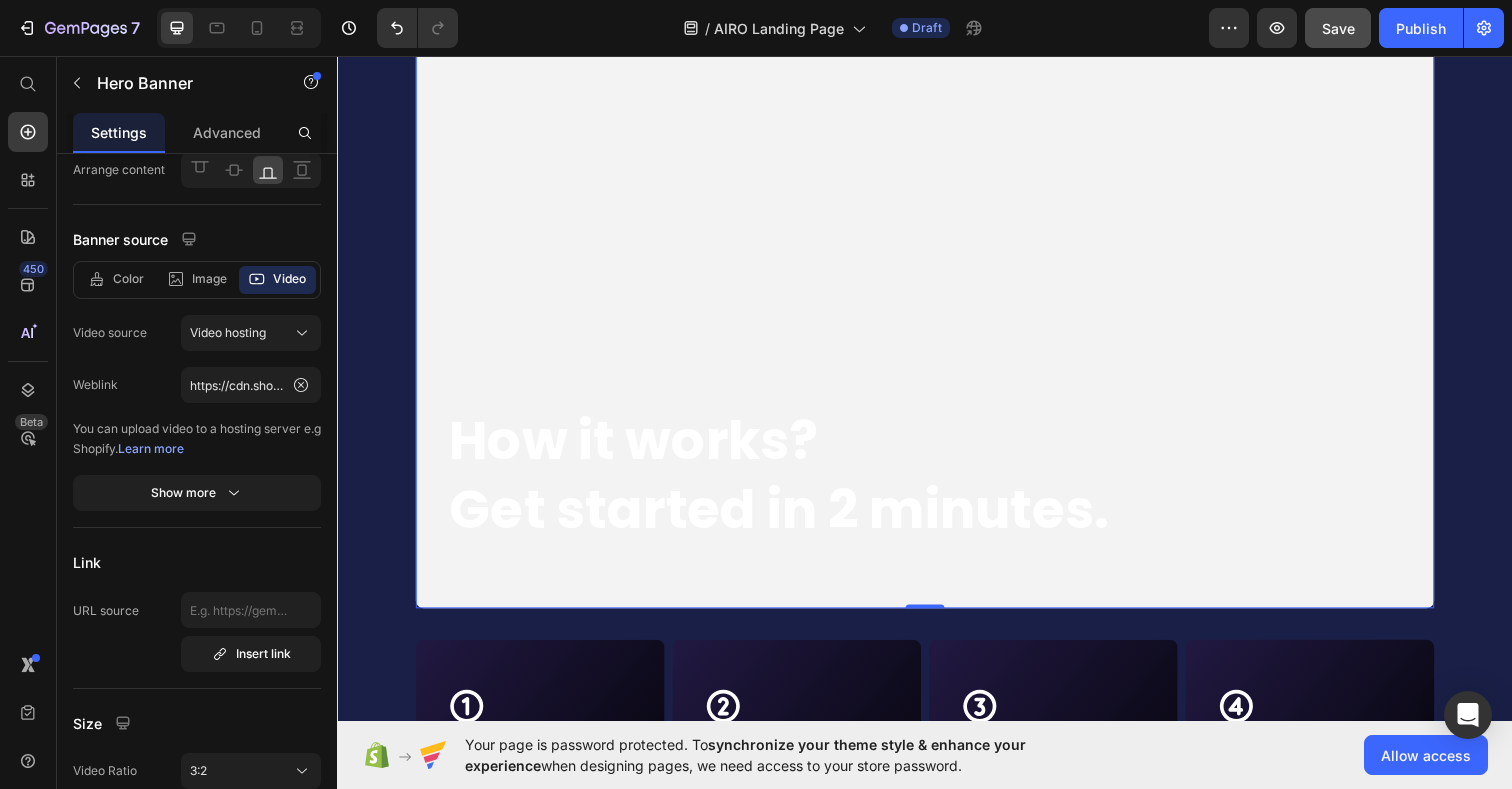 scroll, scrollTop: 9542, scrollLeft: 0, axis: vertical 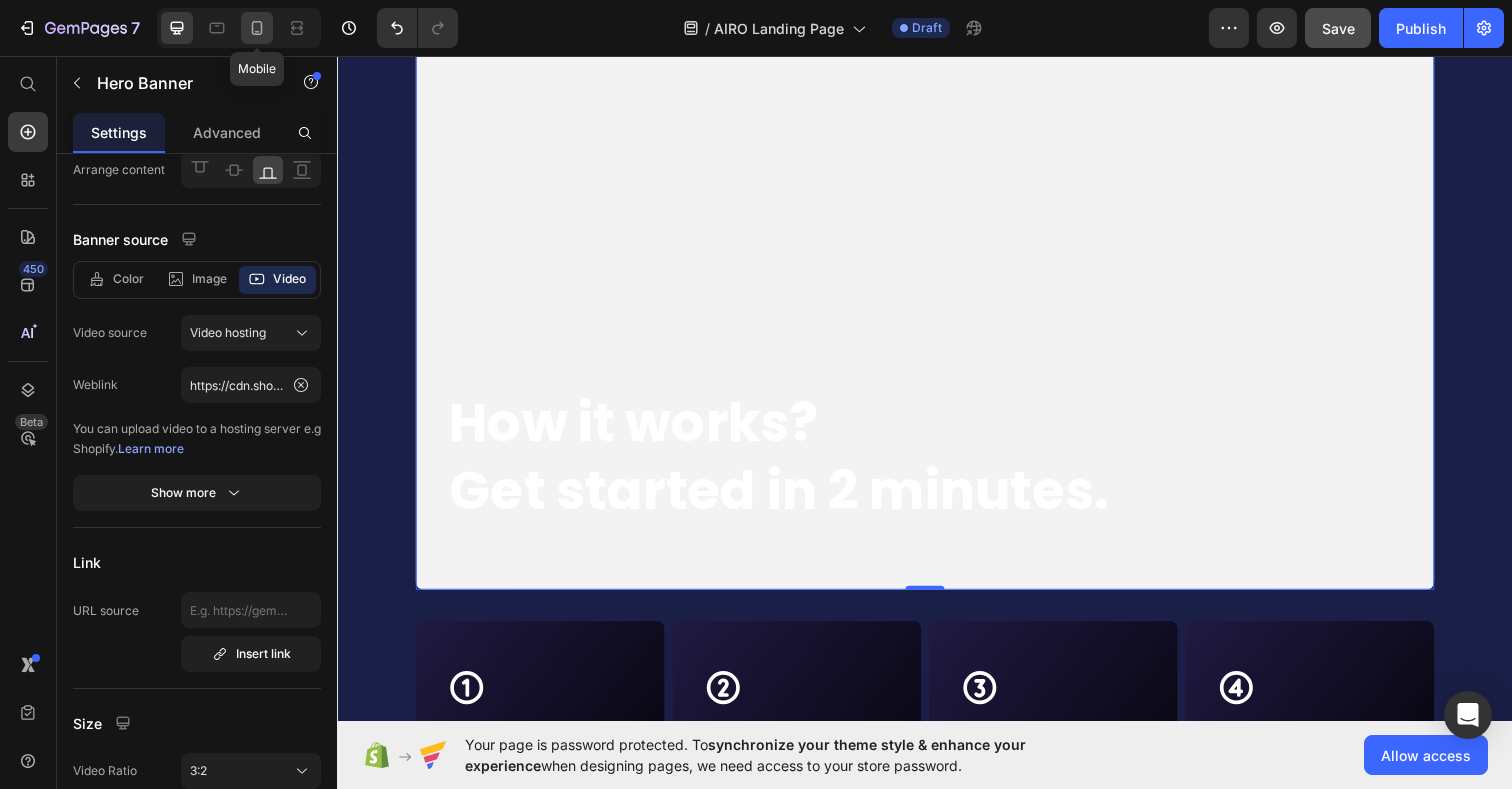 click 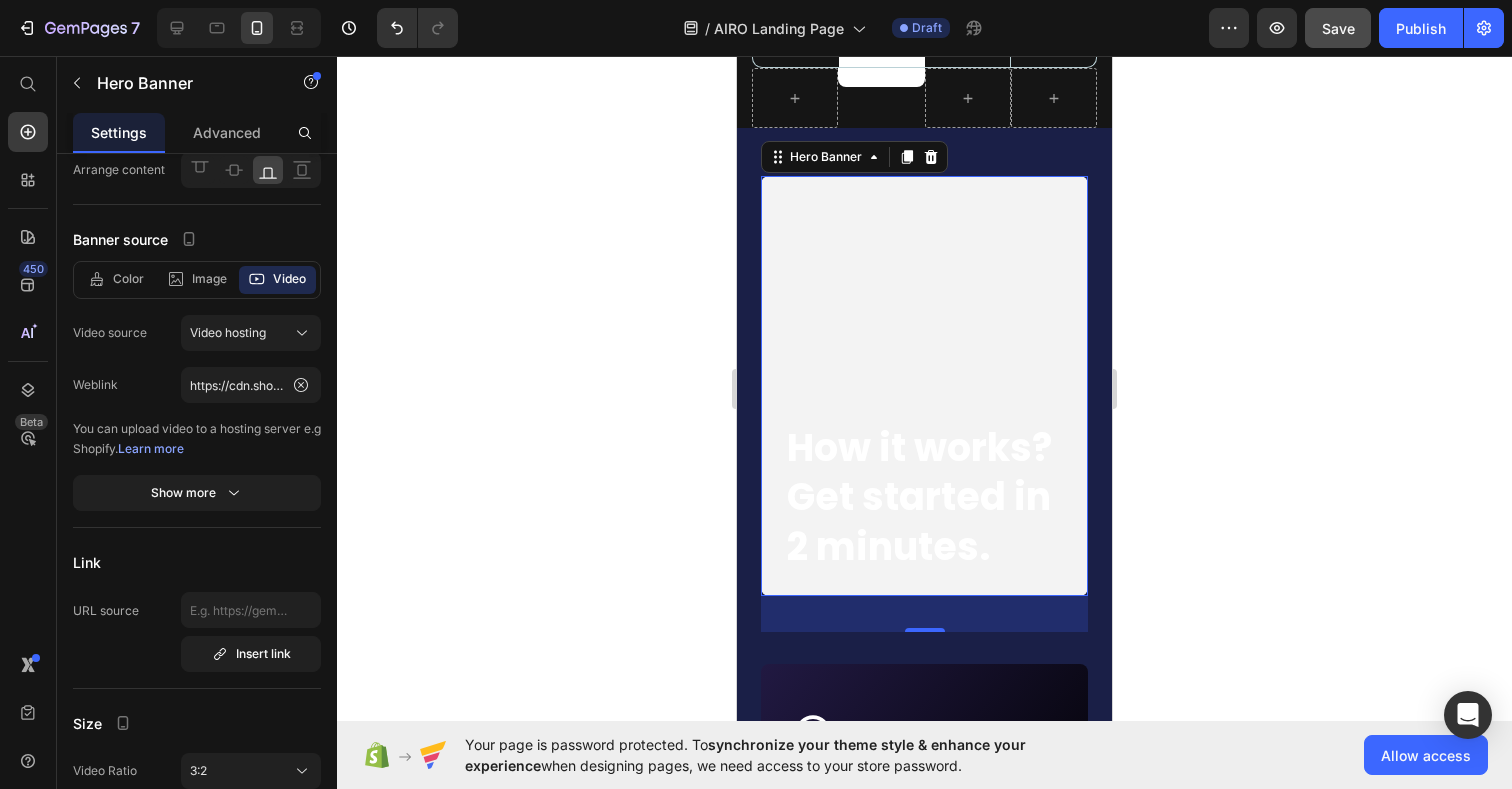 scroll, scrollTop: 9006, scrollLeft: 0, axis: vertical 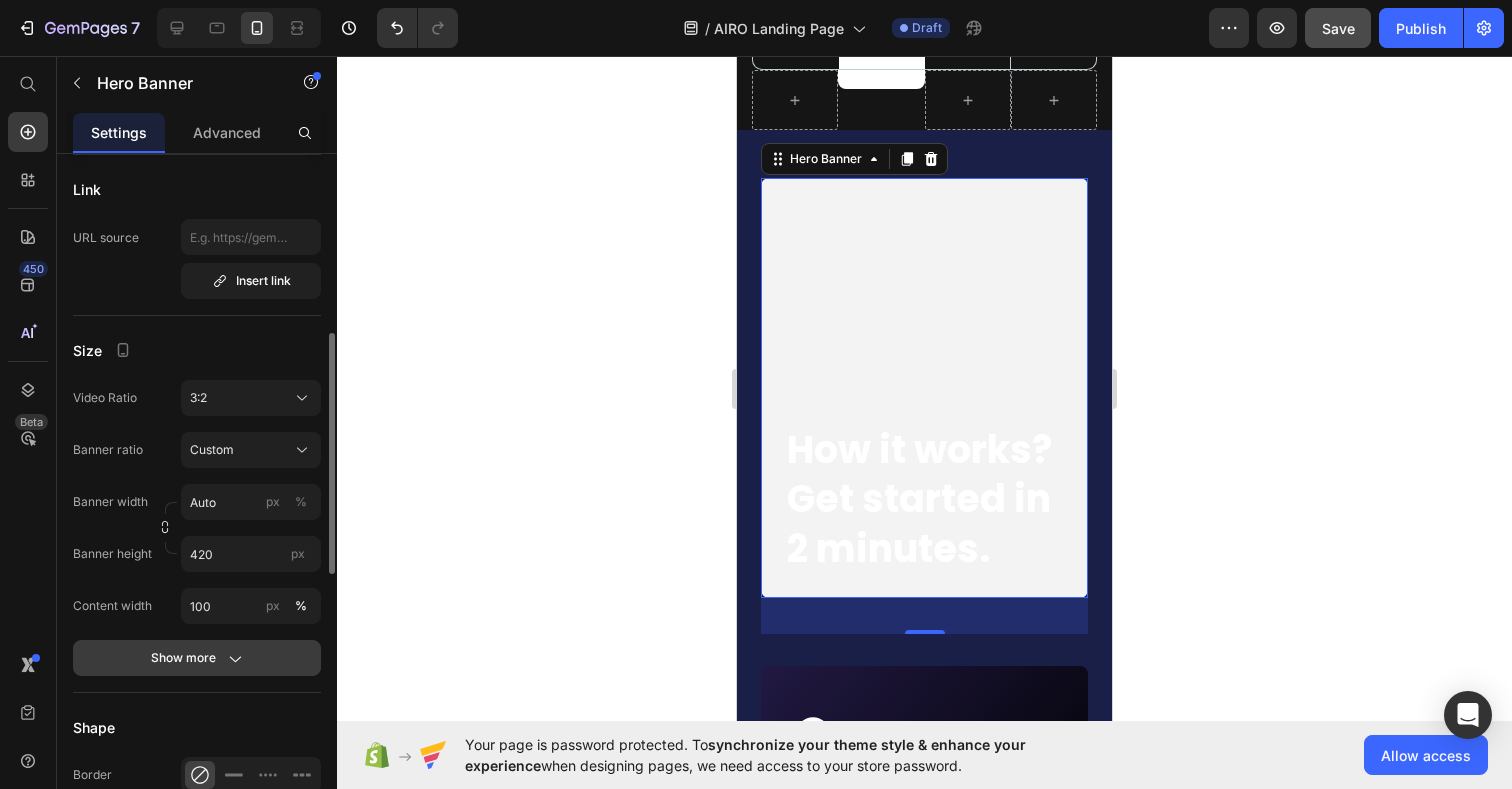 click on "Show more" at bounding box center [197, 658] 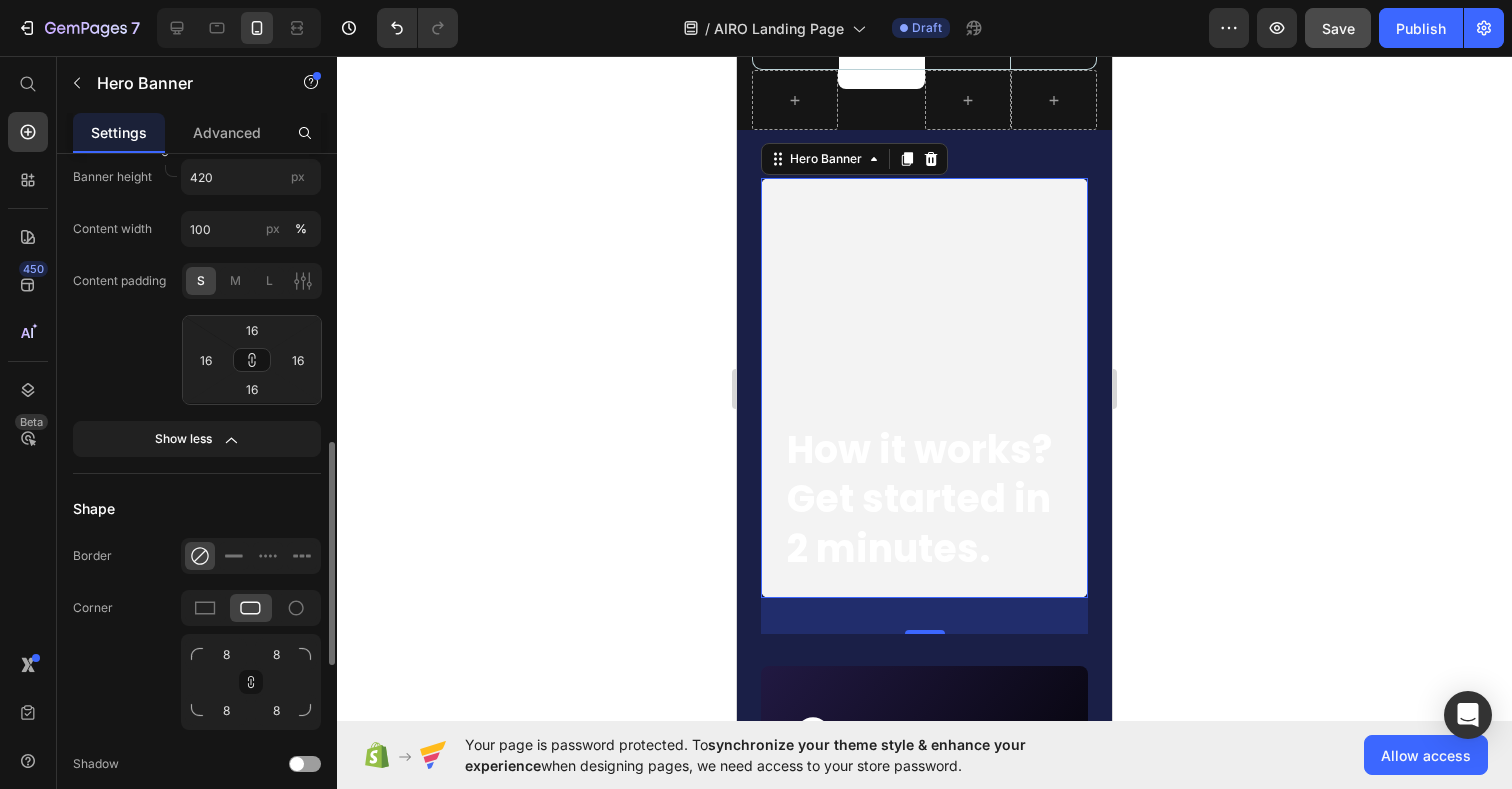 scroll, scrollTop: 0, scrollLeft: 0, axis: both 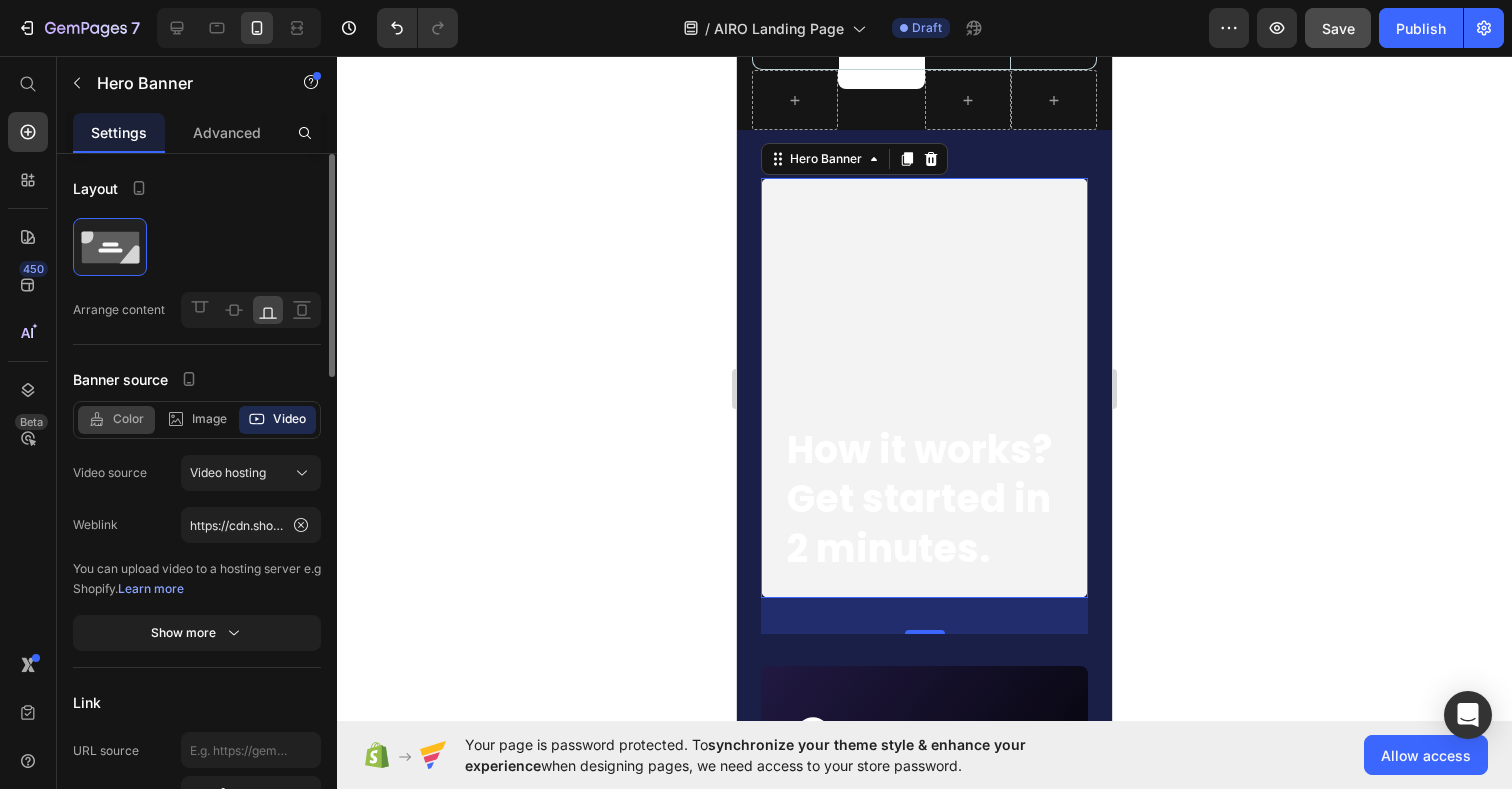 click on "Color" 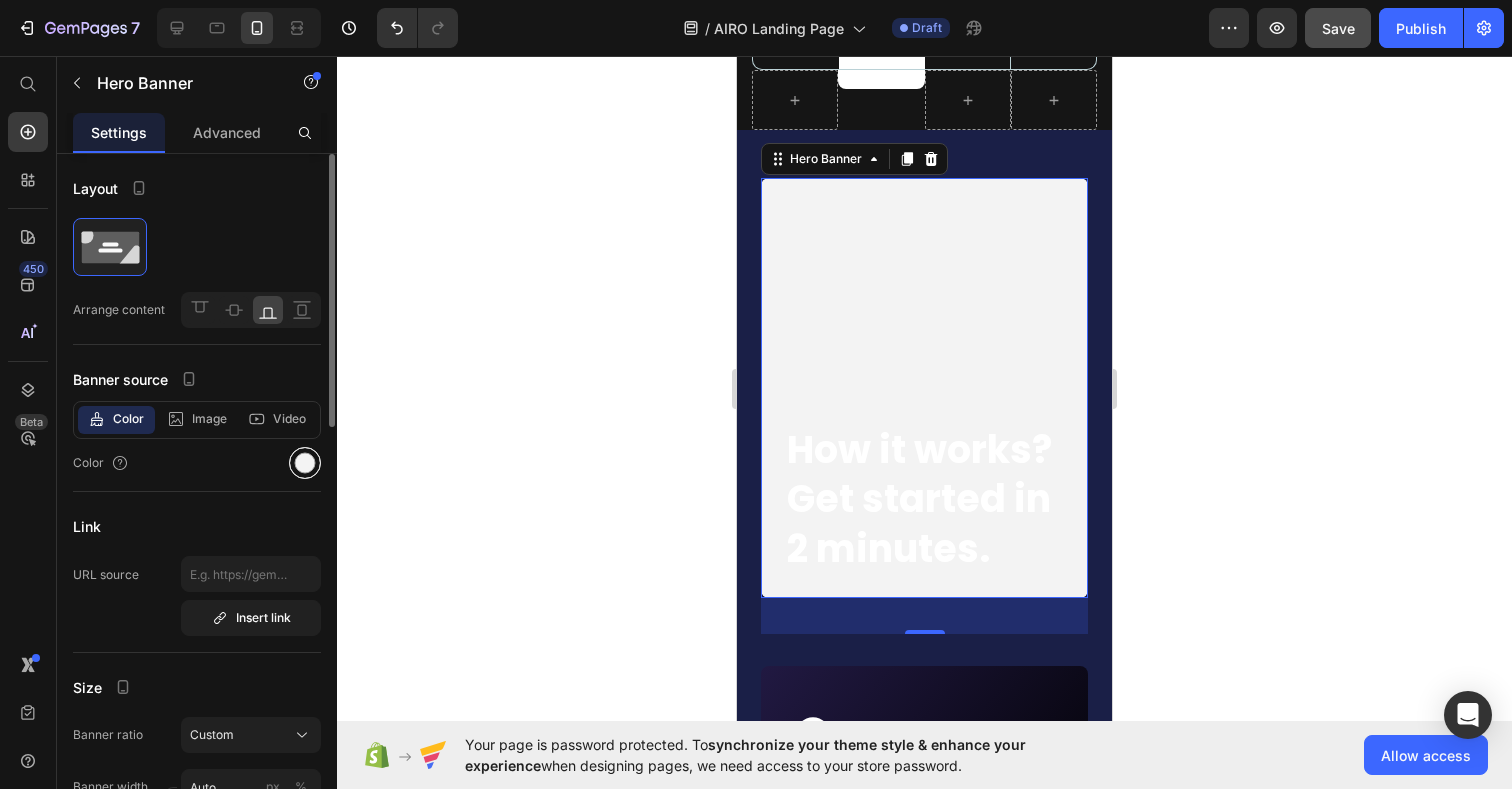 click at bounding box center [305, 463] 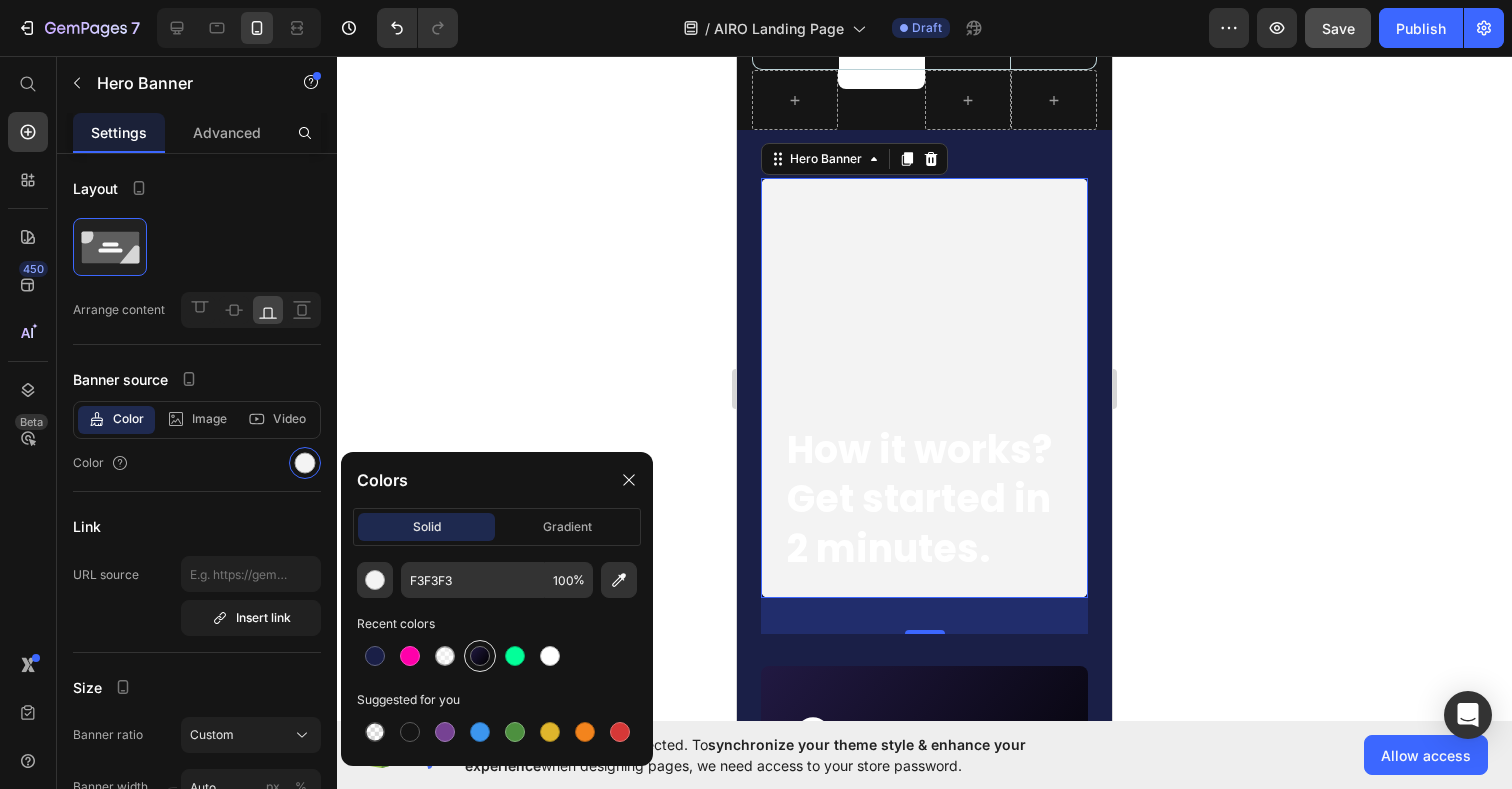 click at bounding box center (480, 656) 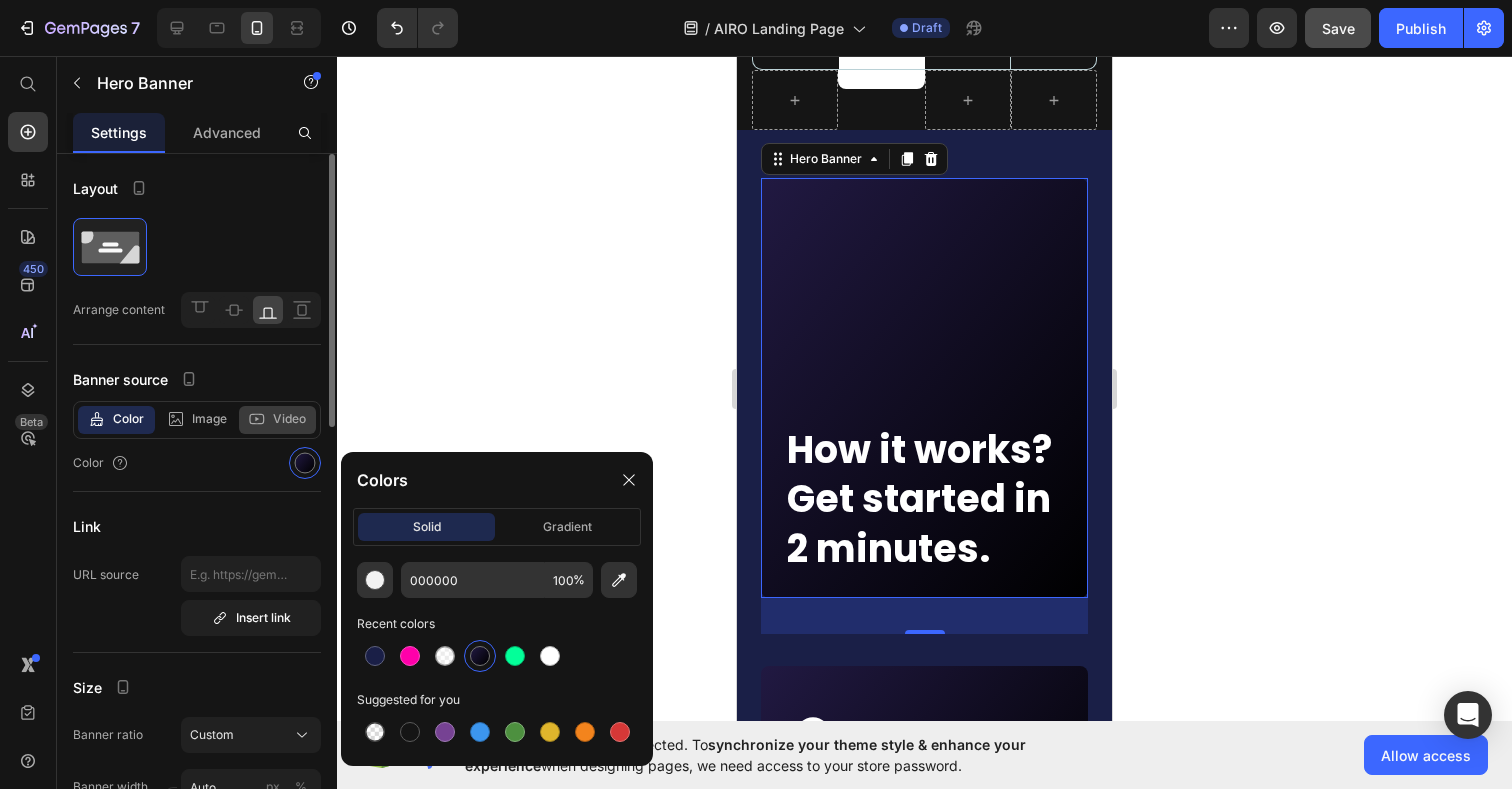 click on "Video" at bounding box center [289, 419] 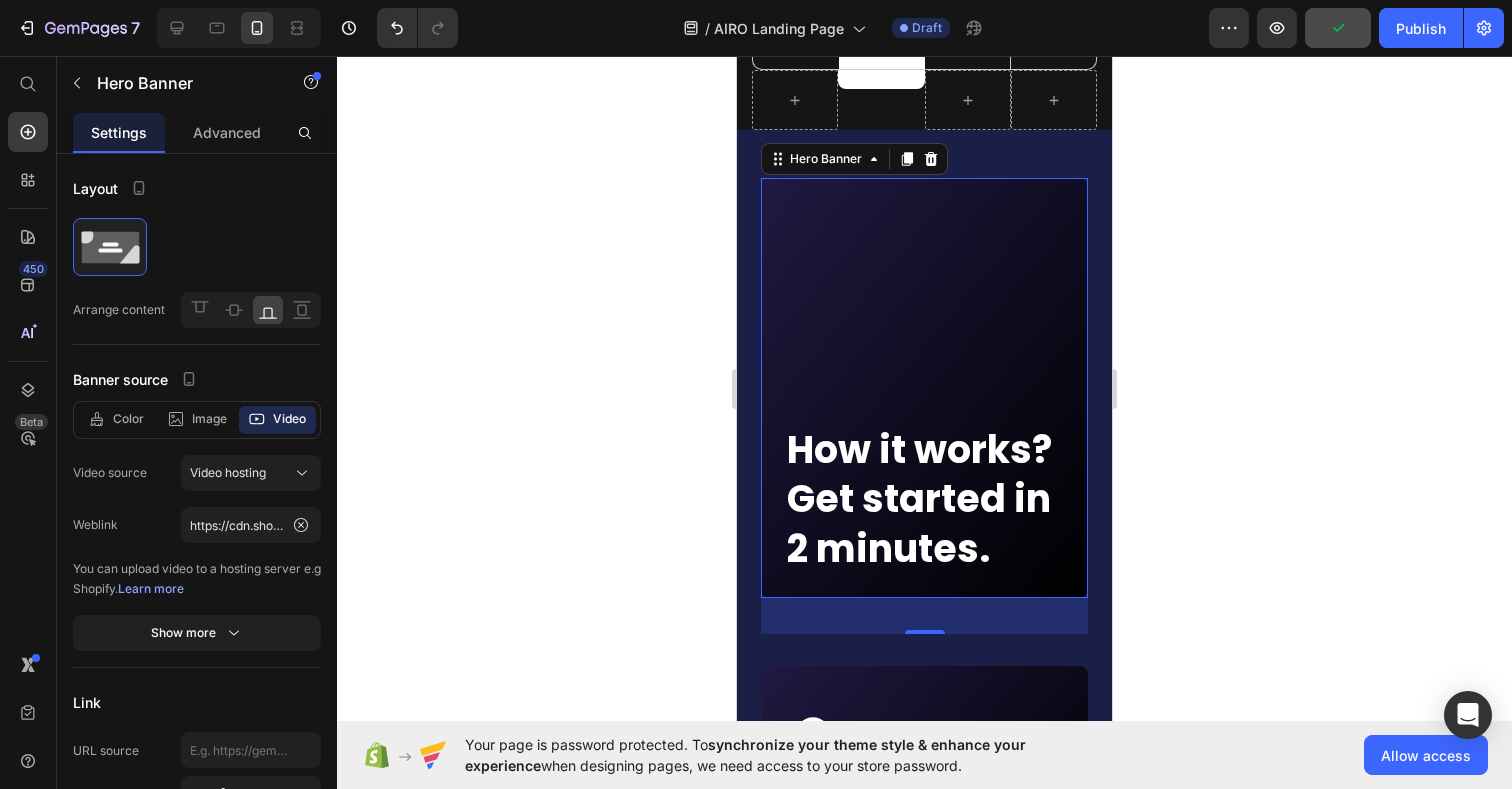 click 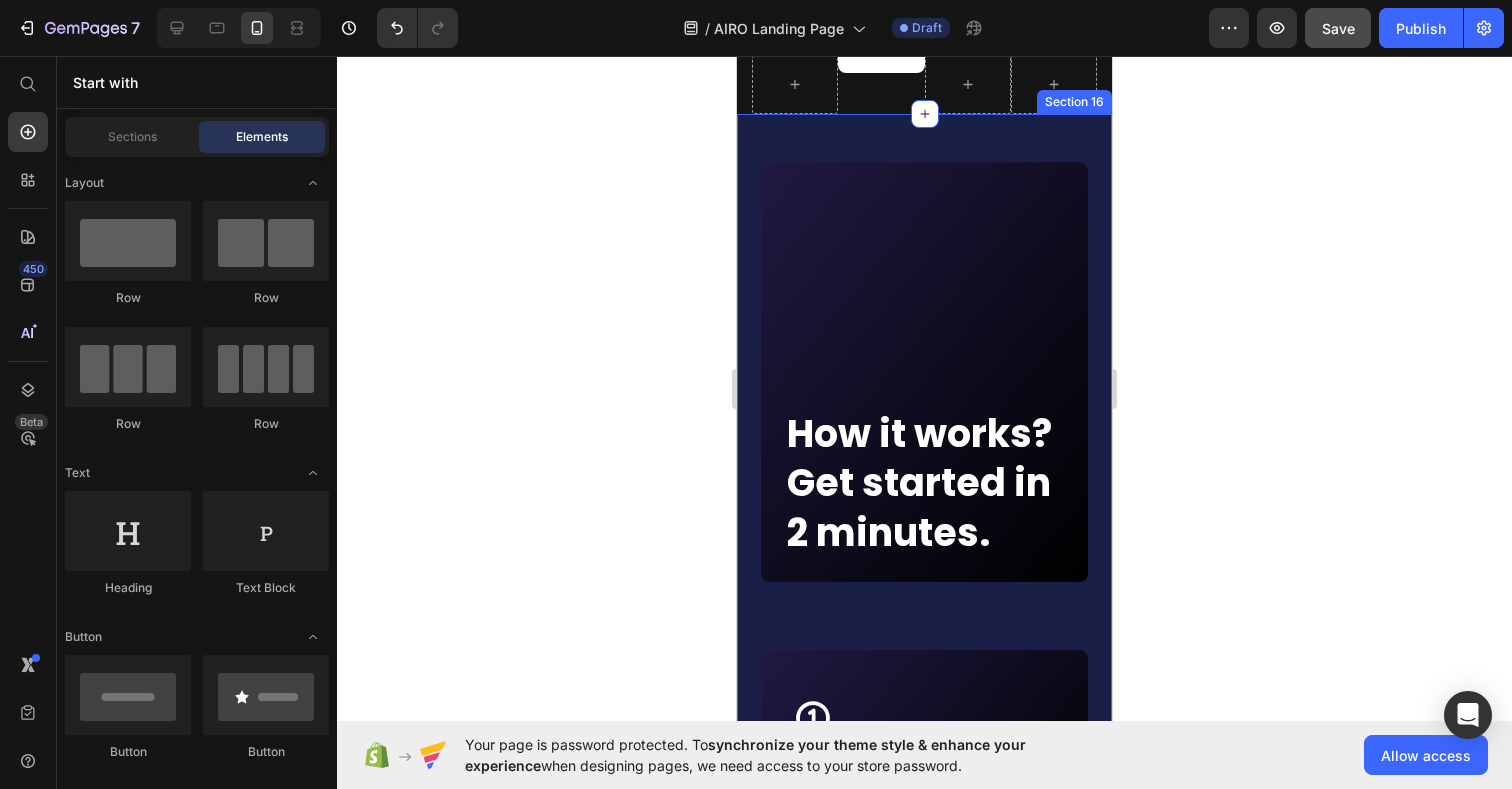 scroll, scrollTop: 9028, scrollLeft: 0, axis: vertical 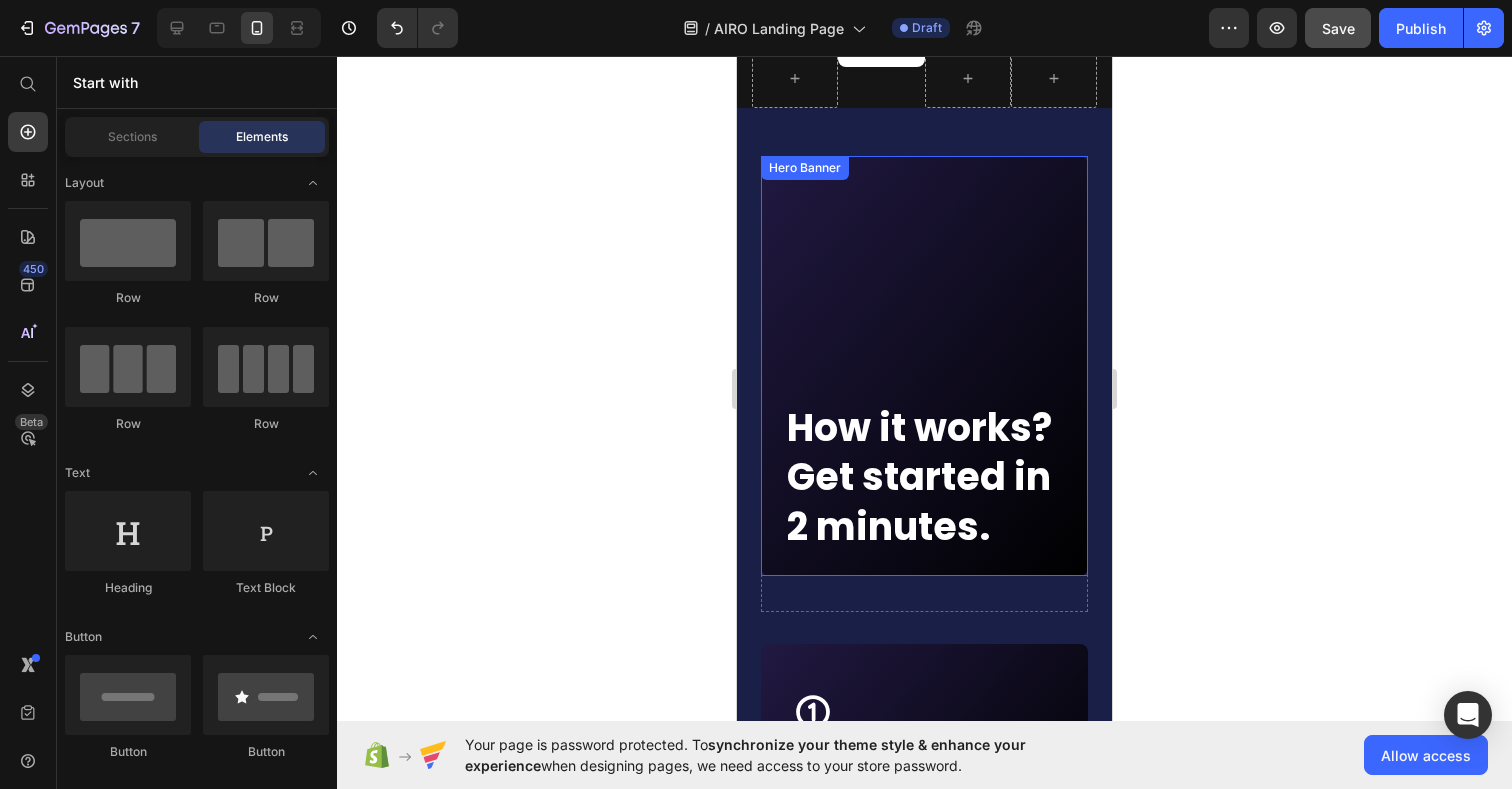 click on "⁠⁠⁠⁠⁠⁠⁠ How it works? Get started in 2 minutes. Heading" at bounding box center [924, 480] 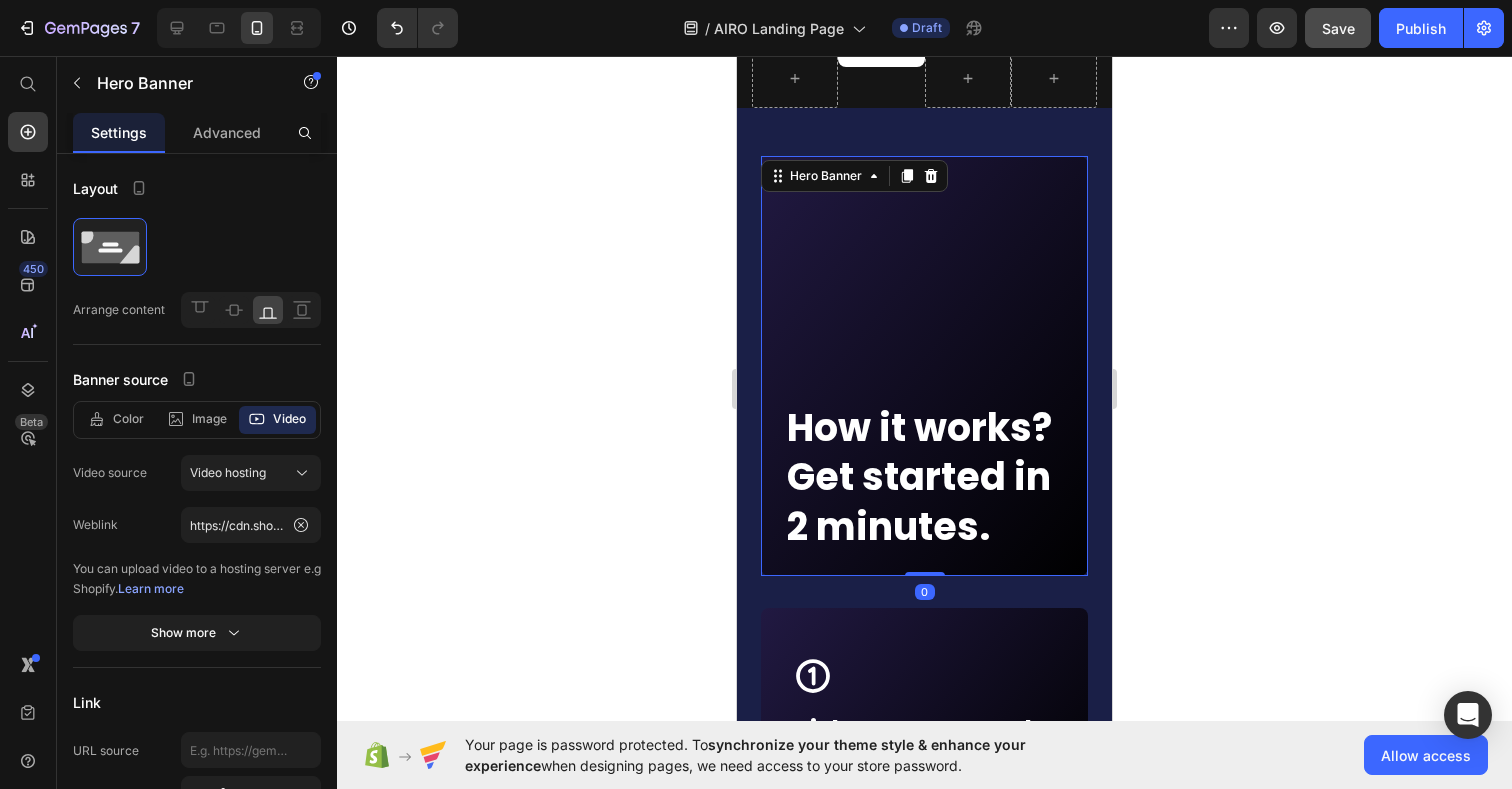 drag, startPoint x: 930, startPoint y: 557, endPoint x: 934, endPoint y: 487, distance: 70.11419 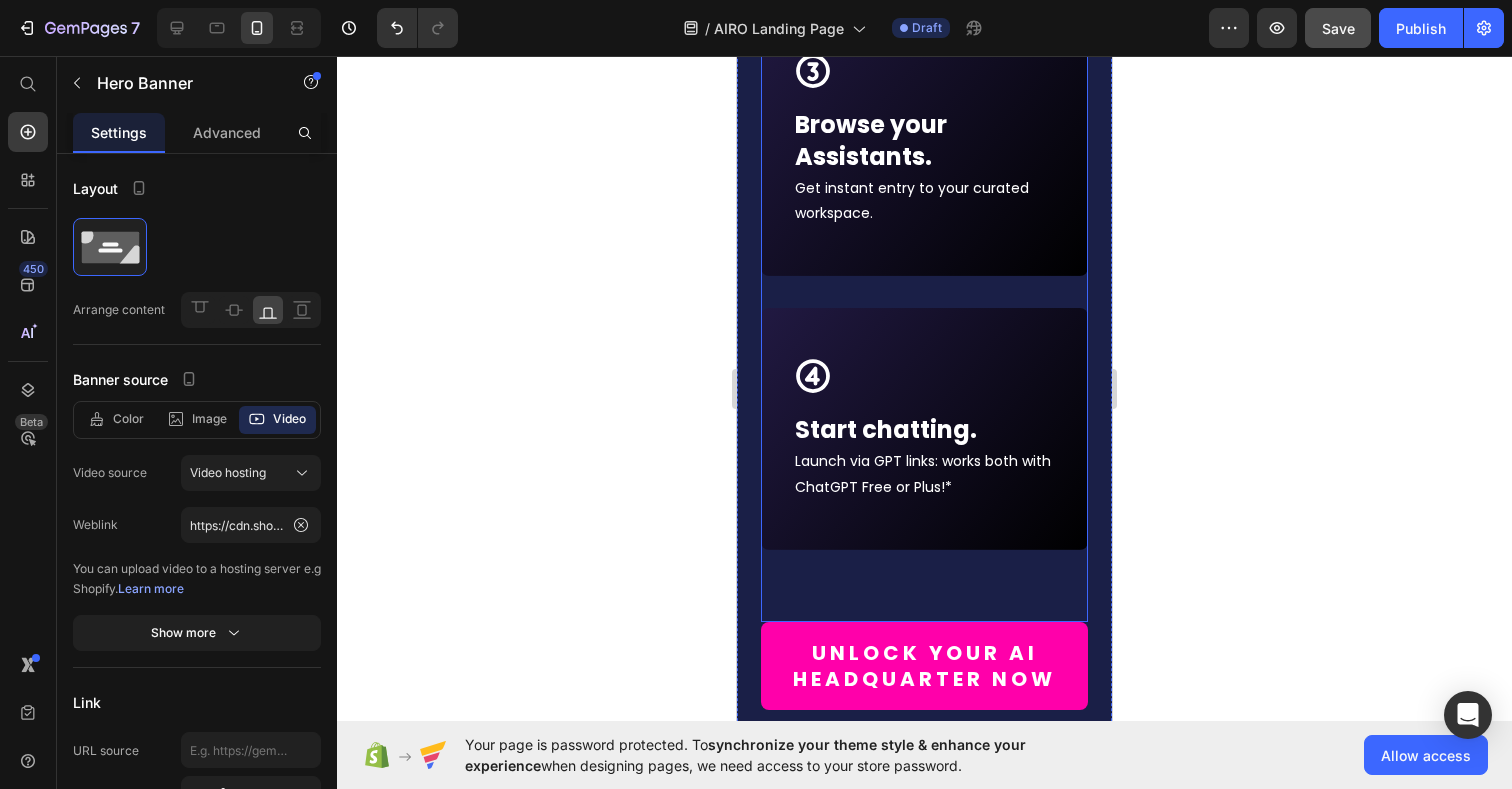 scroll, scrollTop: 10166, scrollLeft: 0, axis: vertical 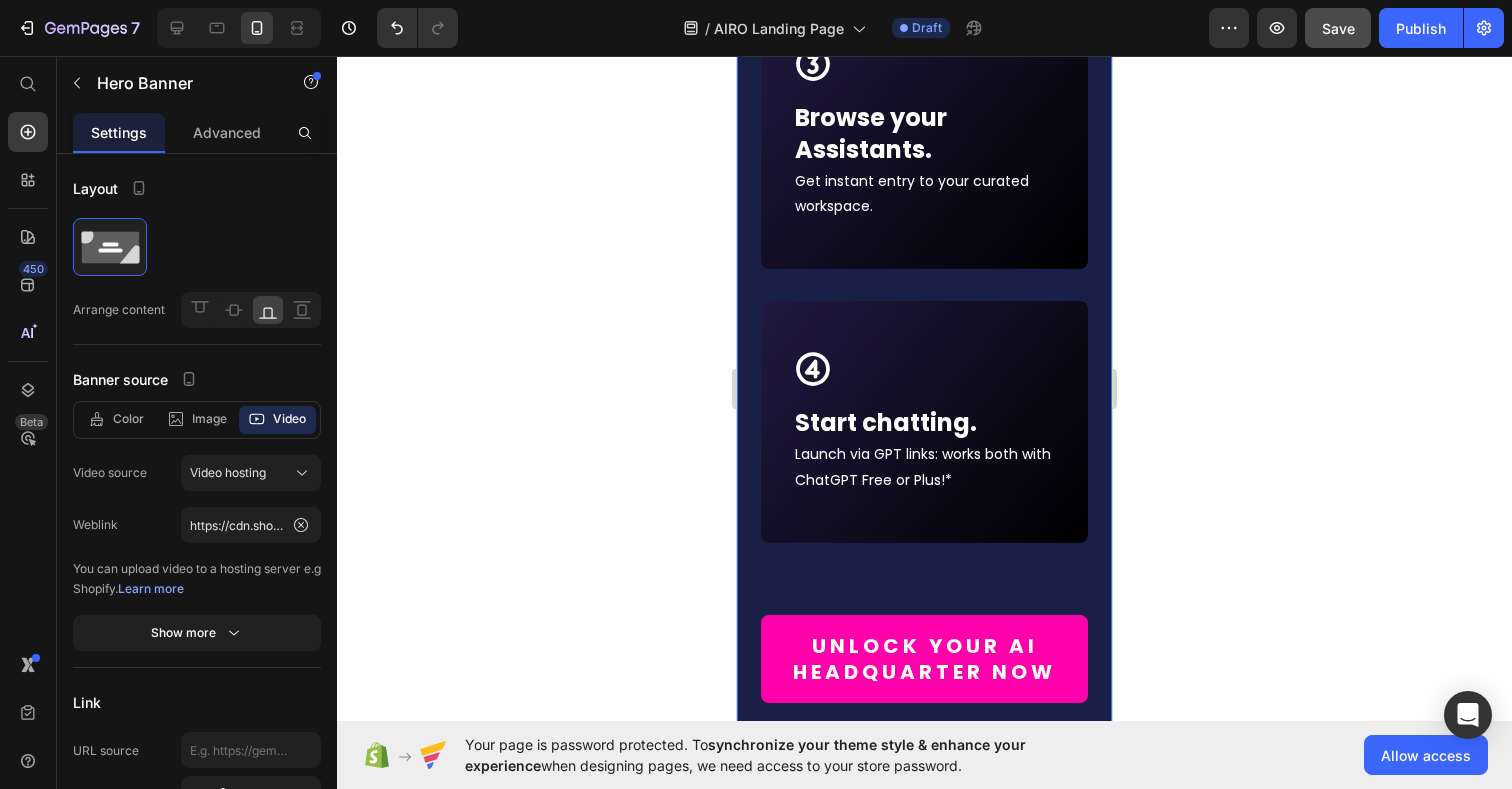 click on "⁠⁠⁠⁠⁠⁠⁠ How it works? Get started in 2 minutes. Heading Hero Banner   0 Row
Icon Row Pick your AIRO pack. Text block Choose the right team for your needs. Text Block Row
Icon Row Access your dashboard. Text block Get instant entry to your curated workspace. Text Block Row
Icon Row Browse your Assistants. Text block Get instant entry to your curated workspace. Text Block Row
Icon Row Start chatting. Text block Launch via GPT links: works both with ChatGPT Free or Plus!* Text Block Row Row Row Unlock your AI HEADQUARTER now Button *AIRO works with both ChatGPT Free and Plus accounts. But keep in mind: with ChatGPT Plus you’ll unlock last models and extra features: like file uploads, advanced tools, unlimited replies. We love it and suggest to subscribe it! Heading Section 16" at bounding box center [924, -97] 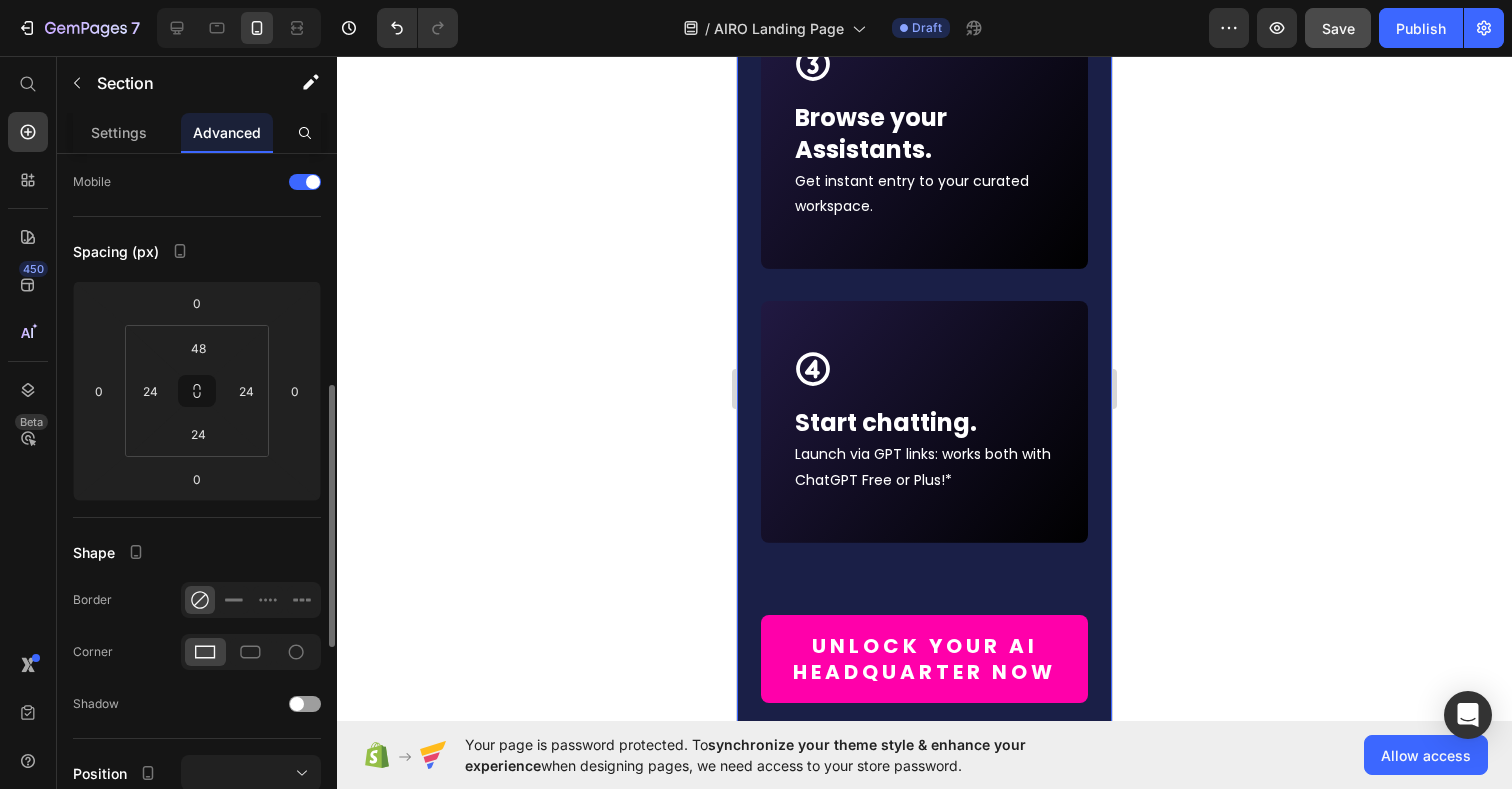 scroll, scrollTop: 0, scrollLeft: 0, axis: both 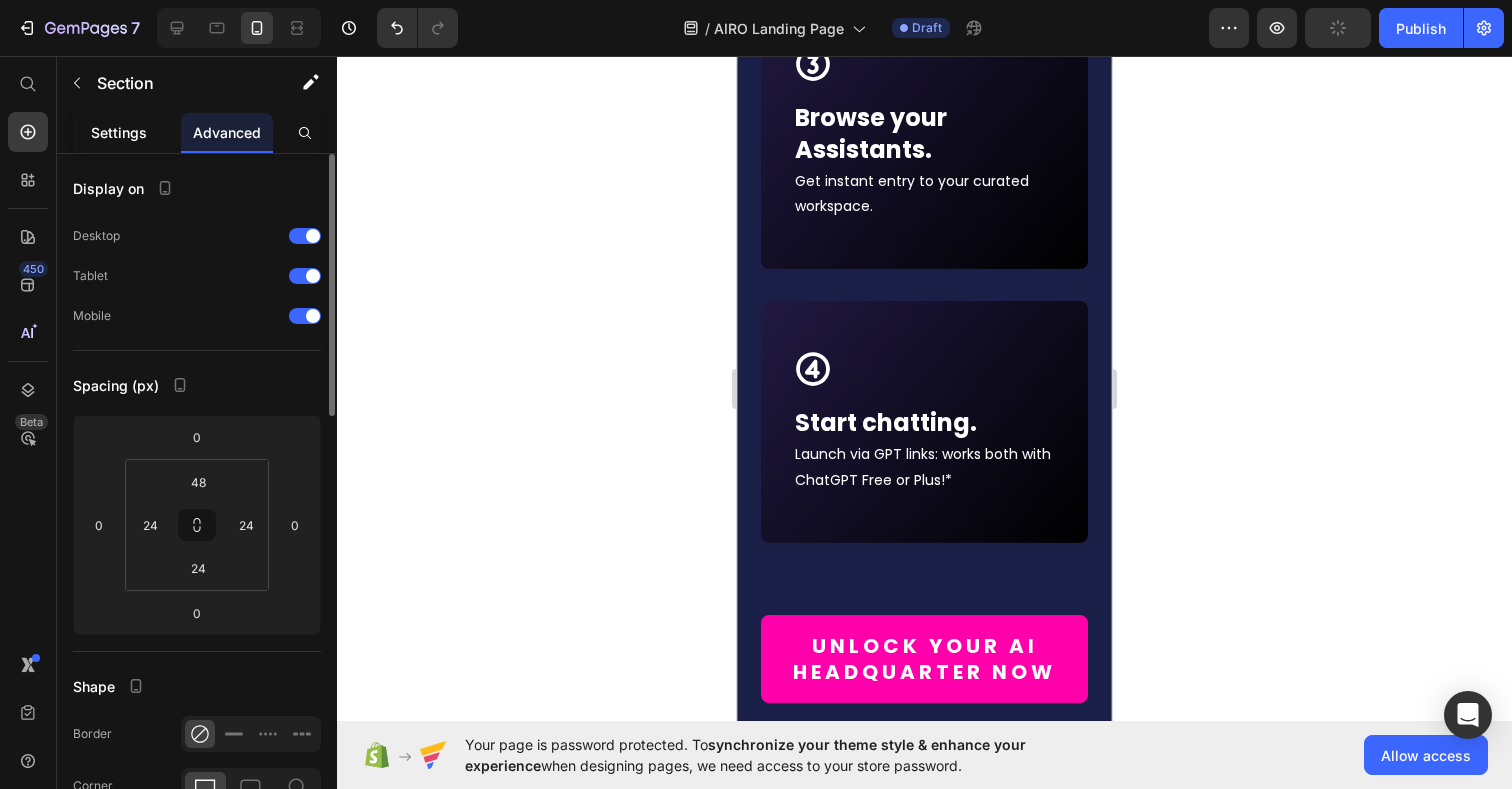 click on "Settings" at bounding box center [119, 132] 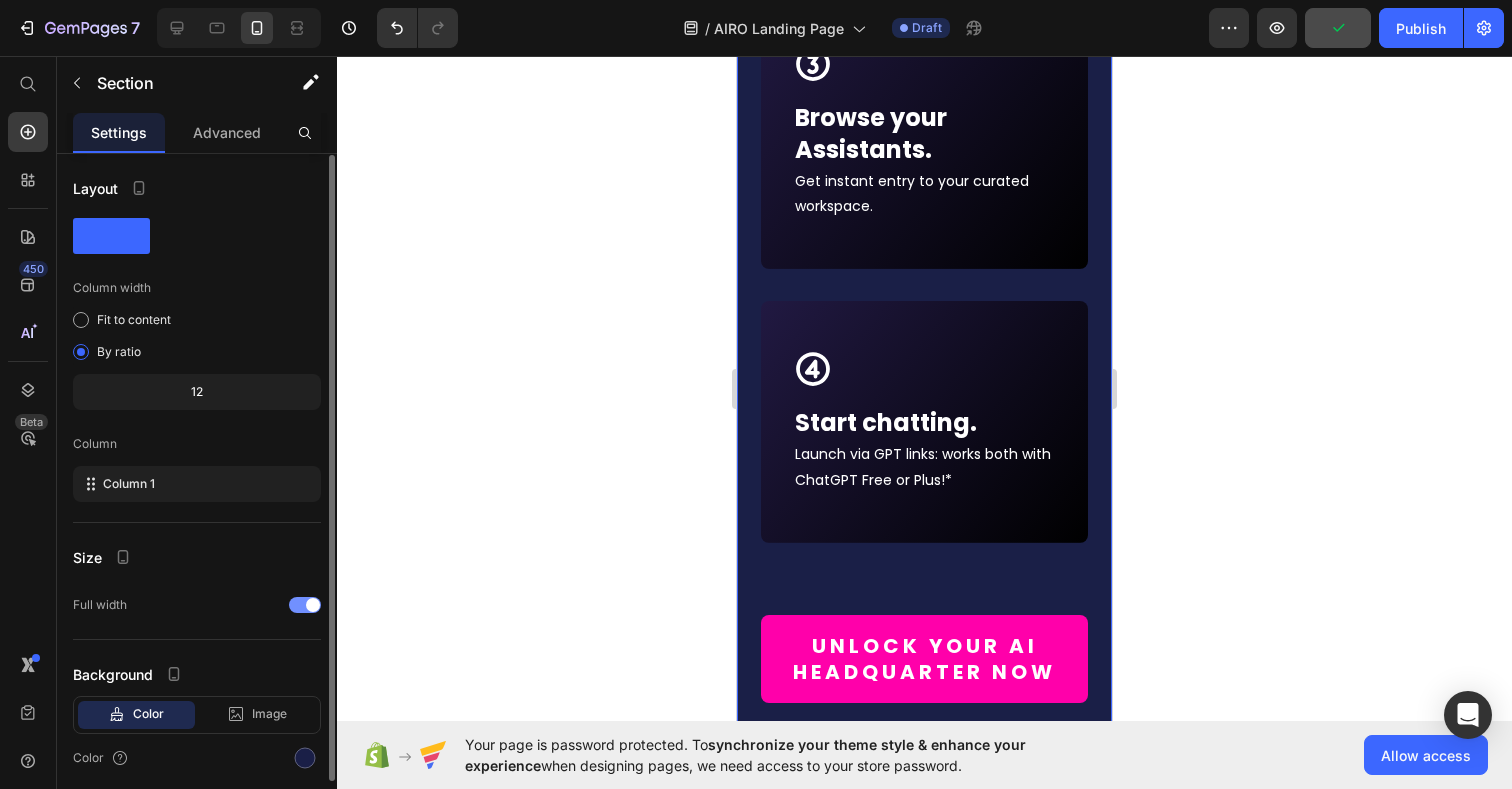 scroll, scrollTop: 72, scrollLeft: 0, axis: vertical 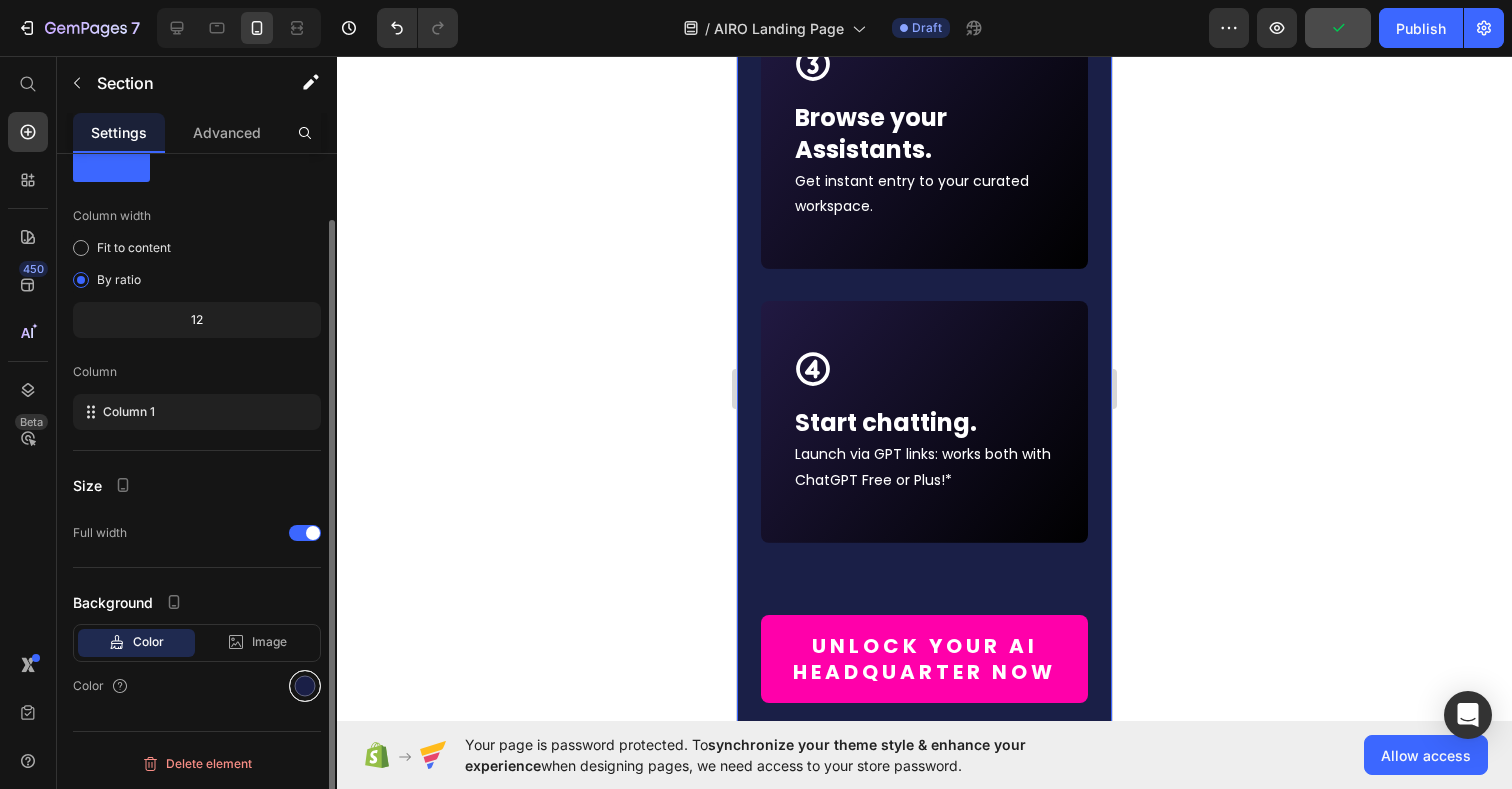 click at bounding box center (305, 686) 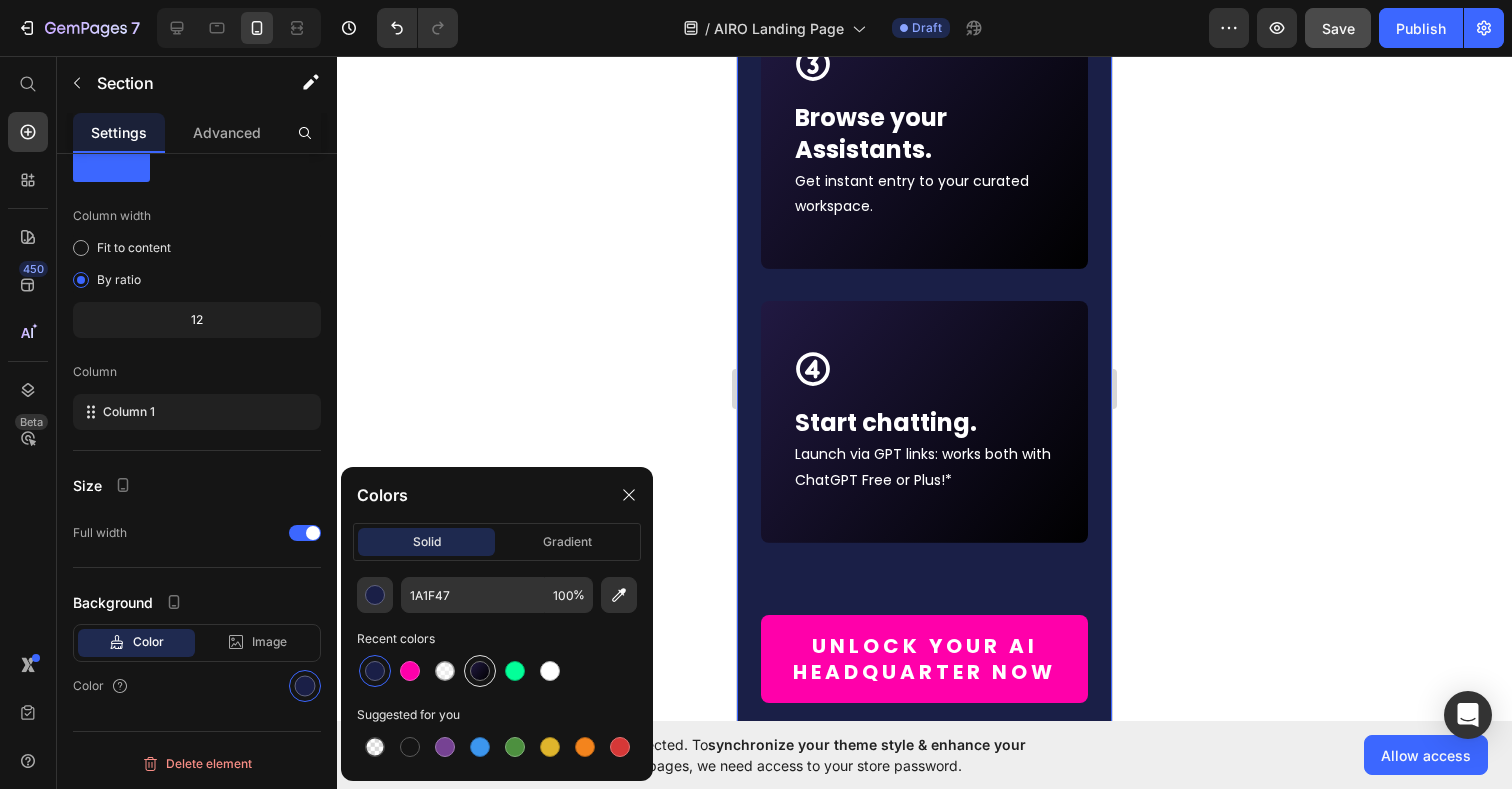 click at bounding box center (480, 671) 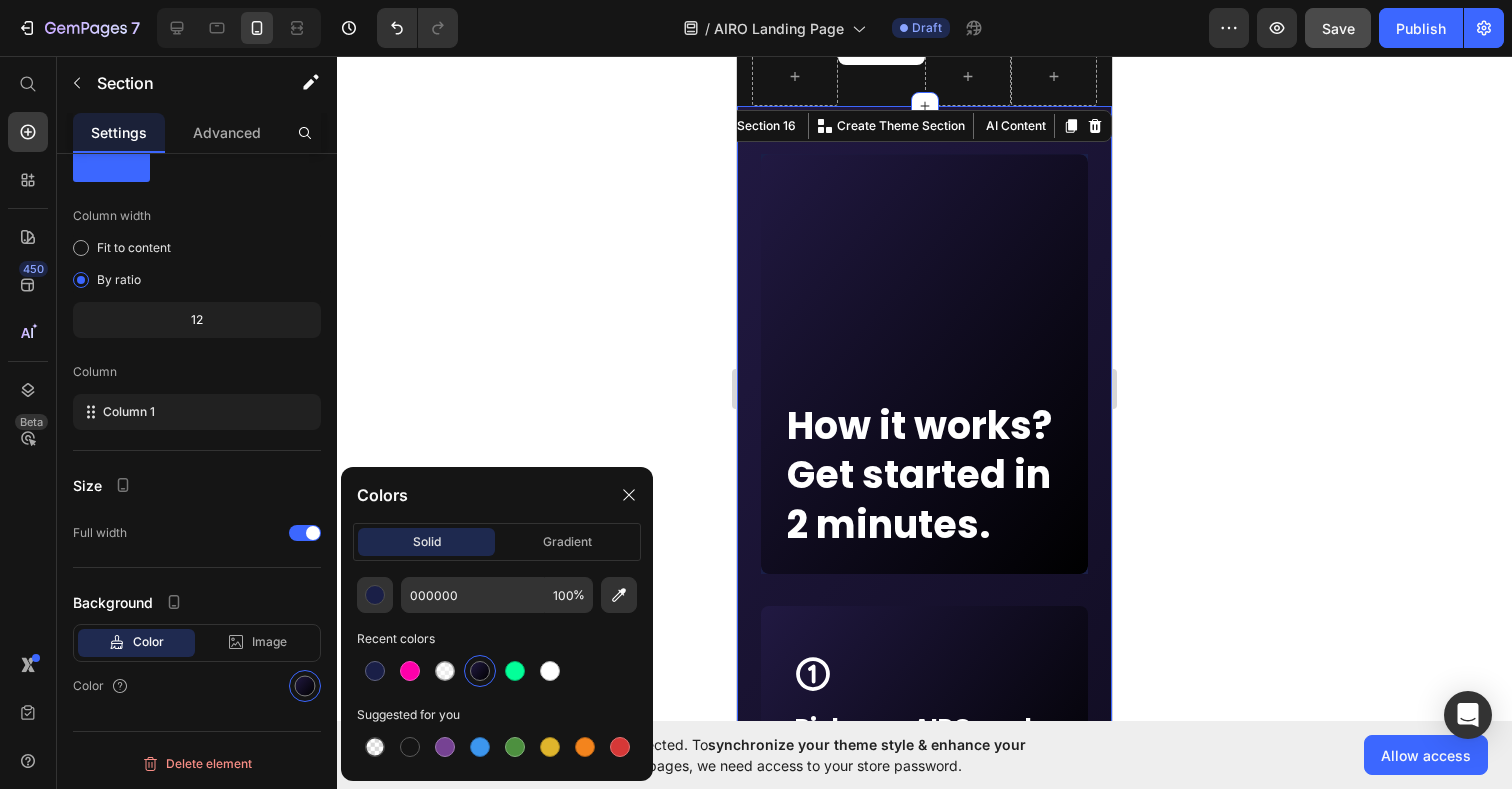 scroll, scrollTop: 9046, scrollLeft: 0, axis: vertical 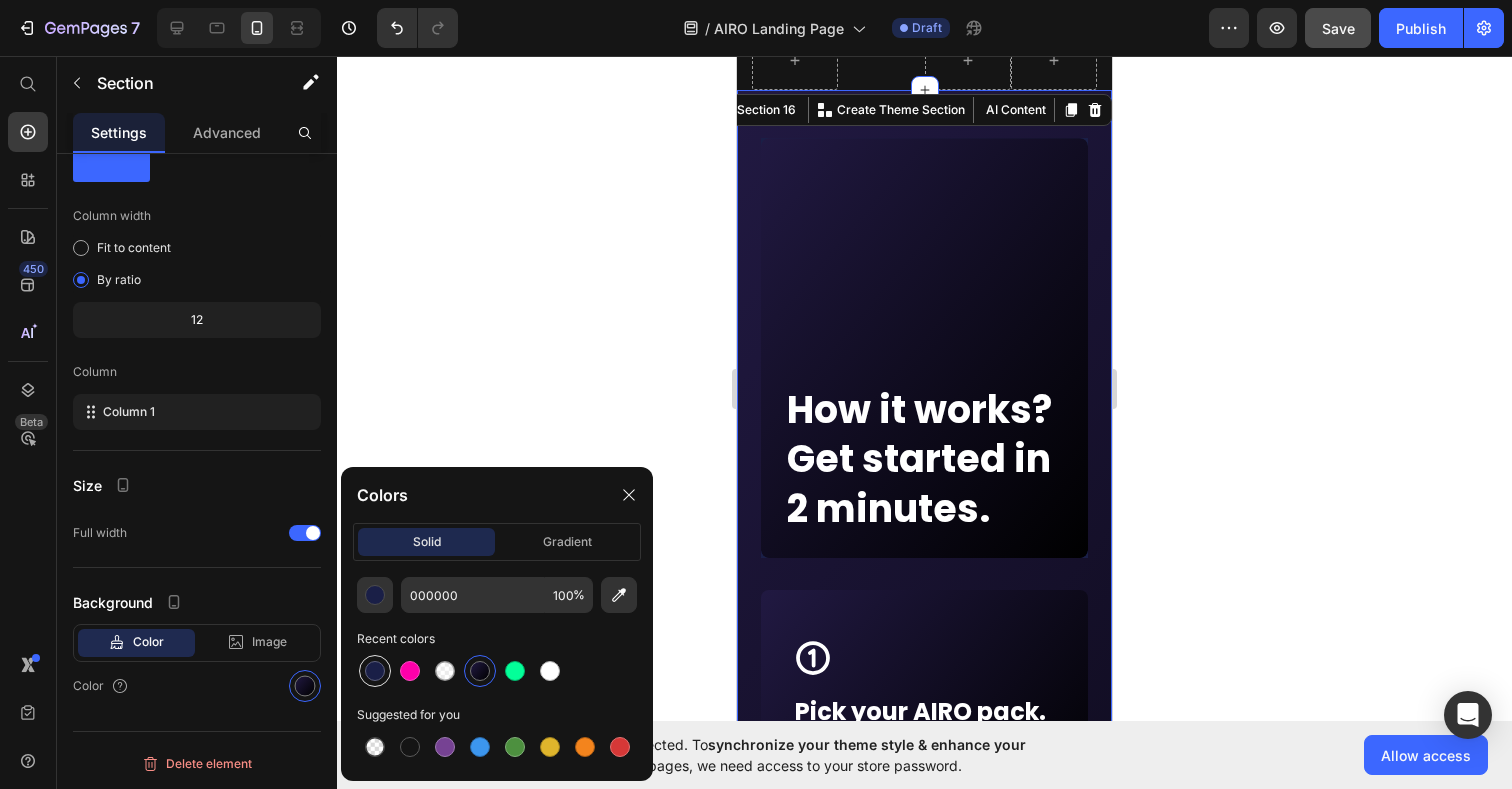 click at bounding box center (375, 671) 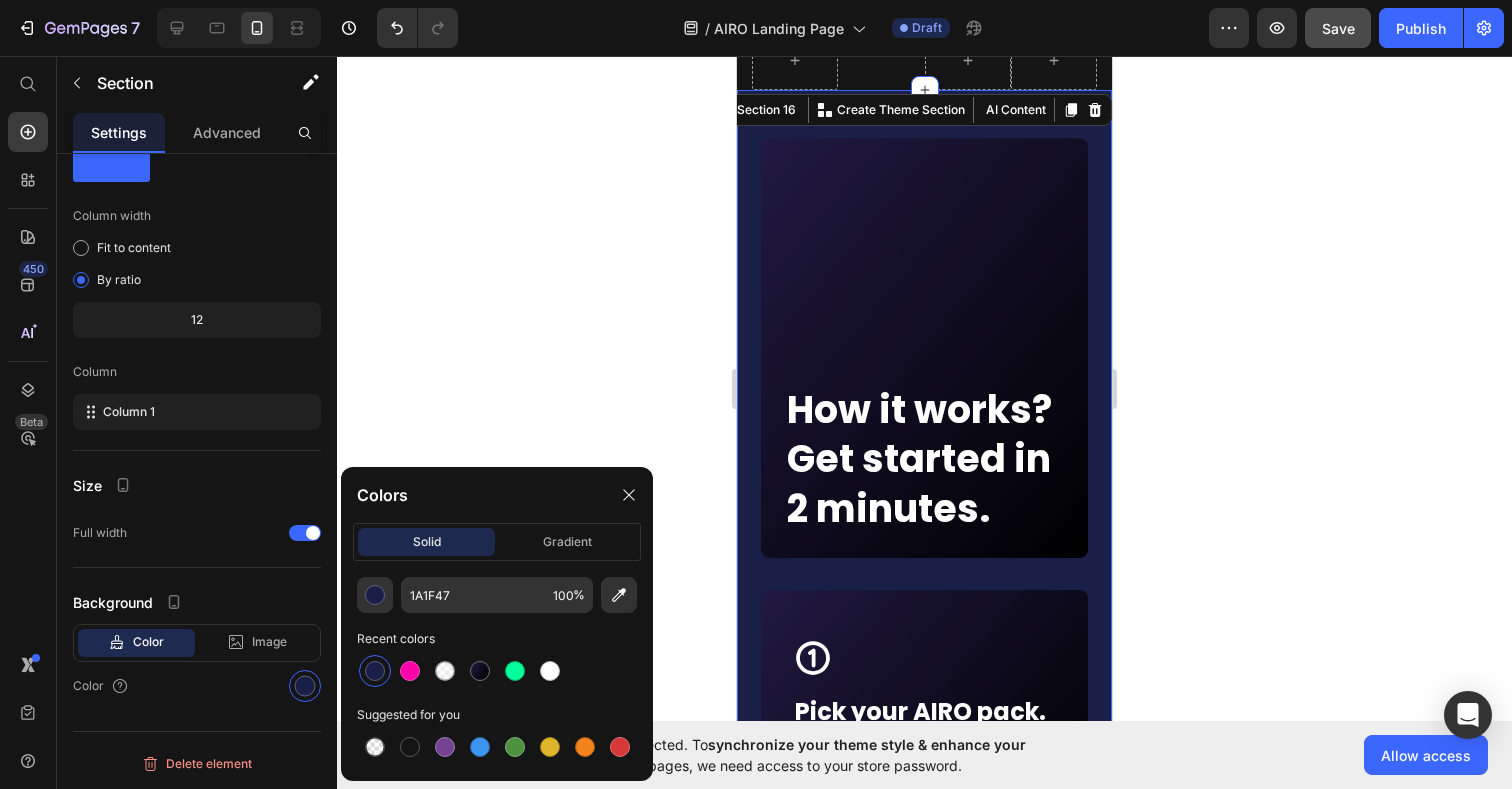 click 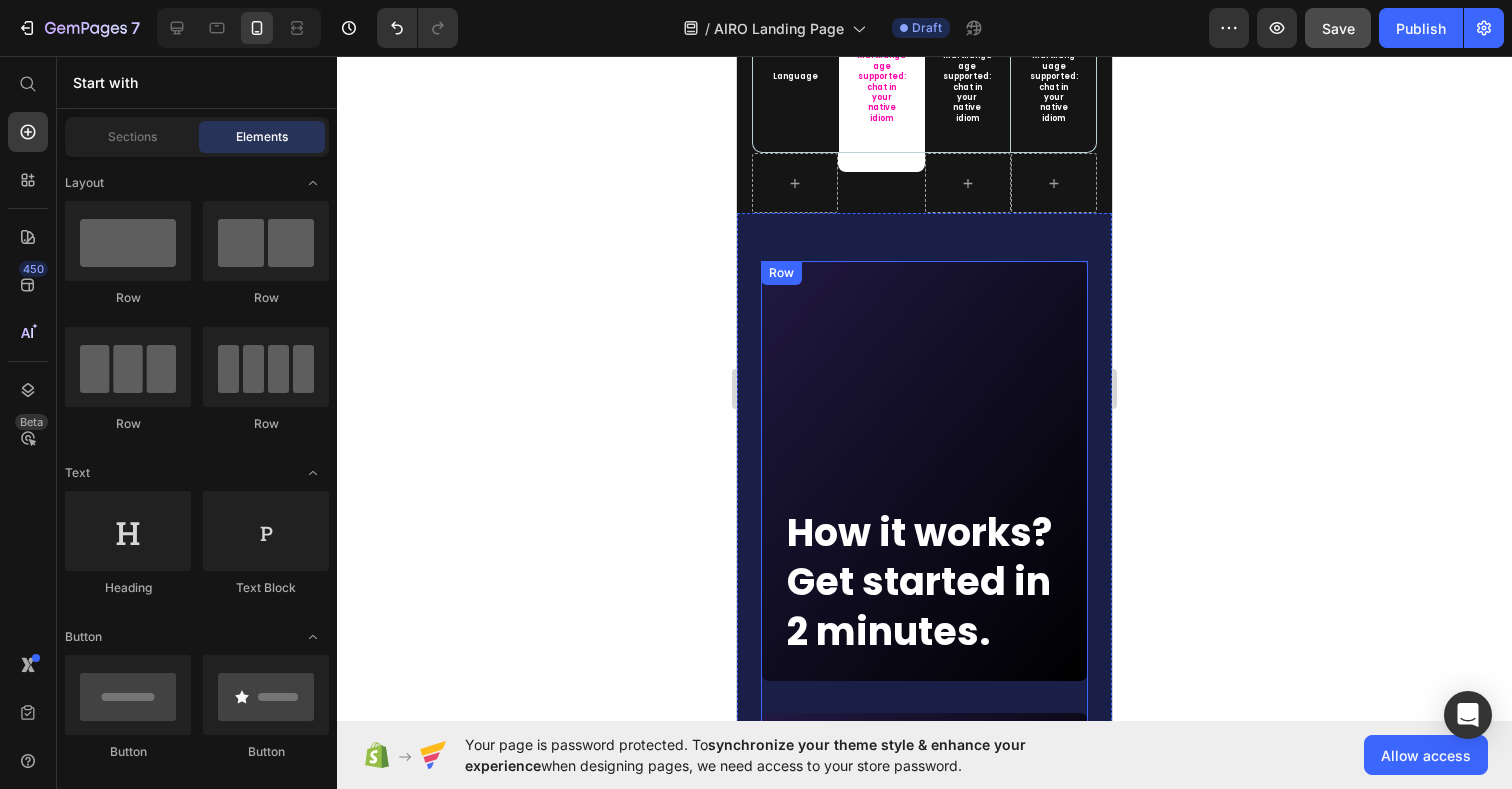 scroll, scrollTop: 8954, scrollLeft: 0, axis: vertical 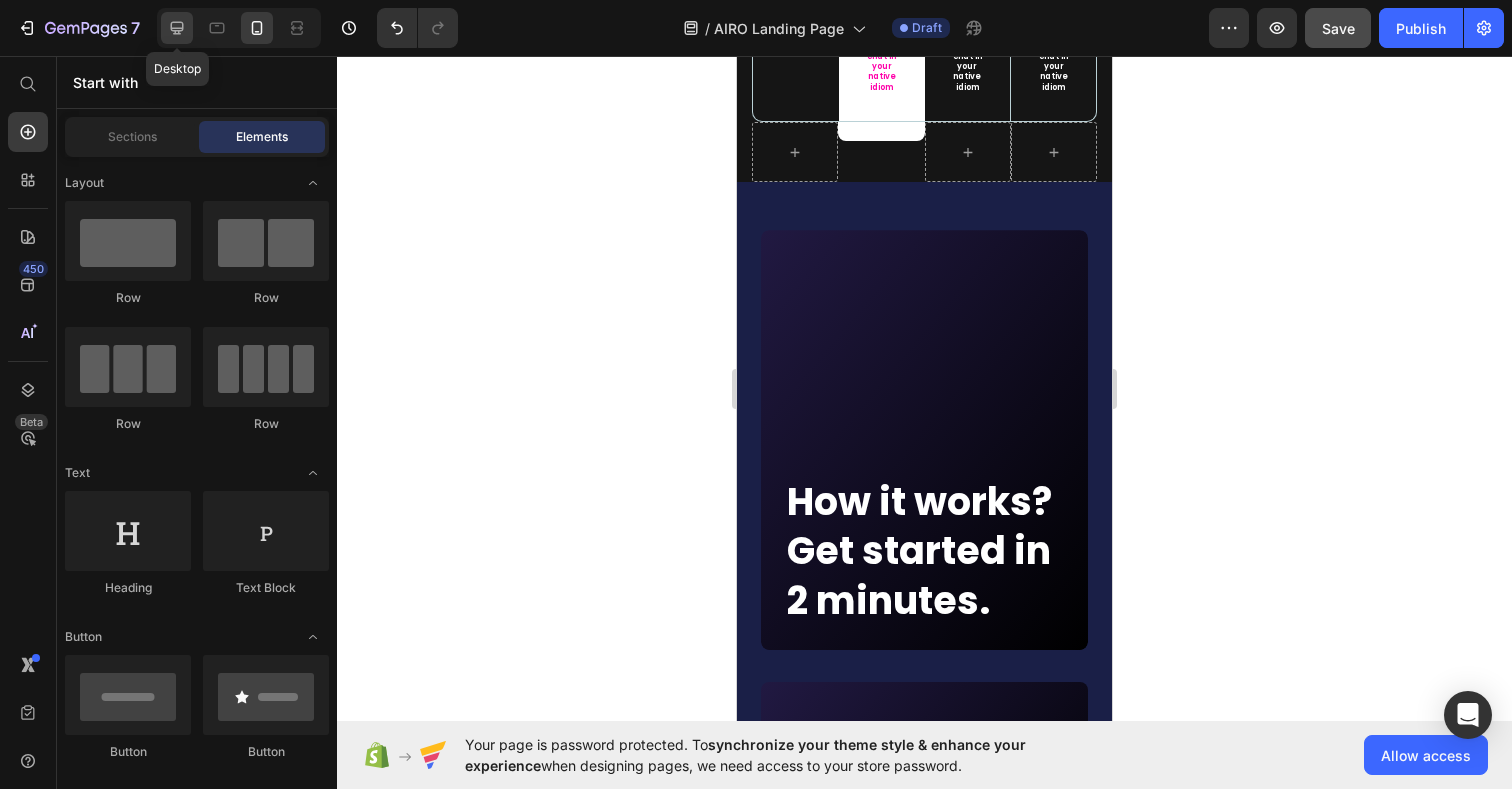 click 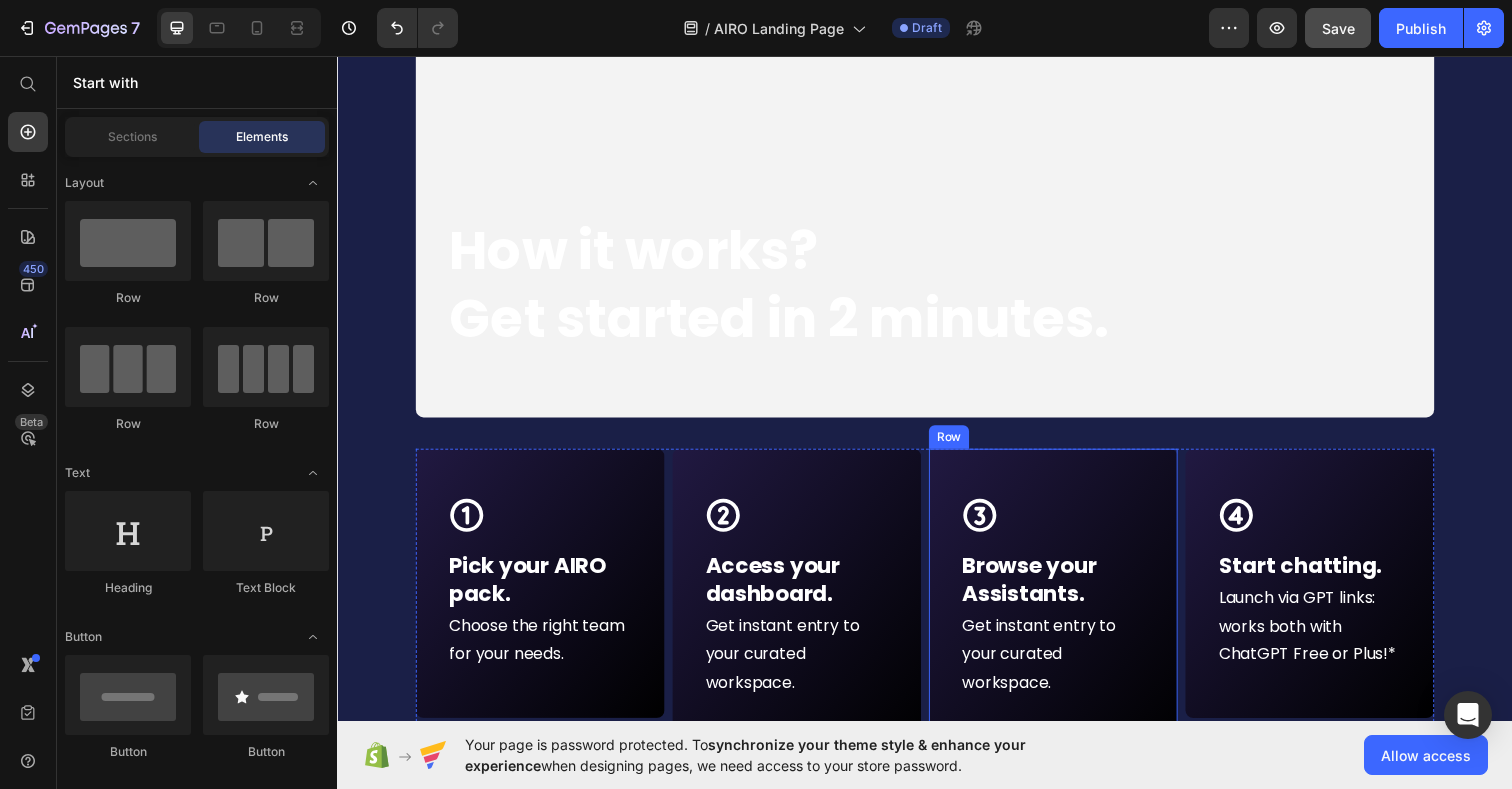 scroll, scrollTop: 9732, scrollLeft: 0, axis: vertical 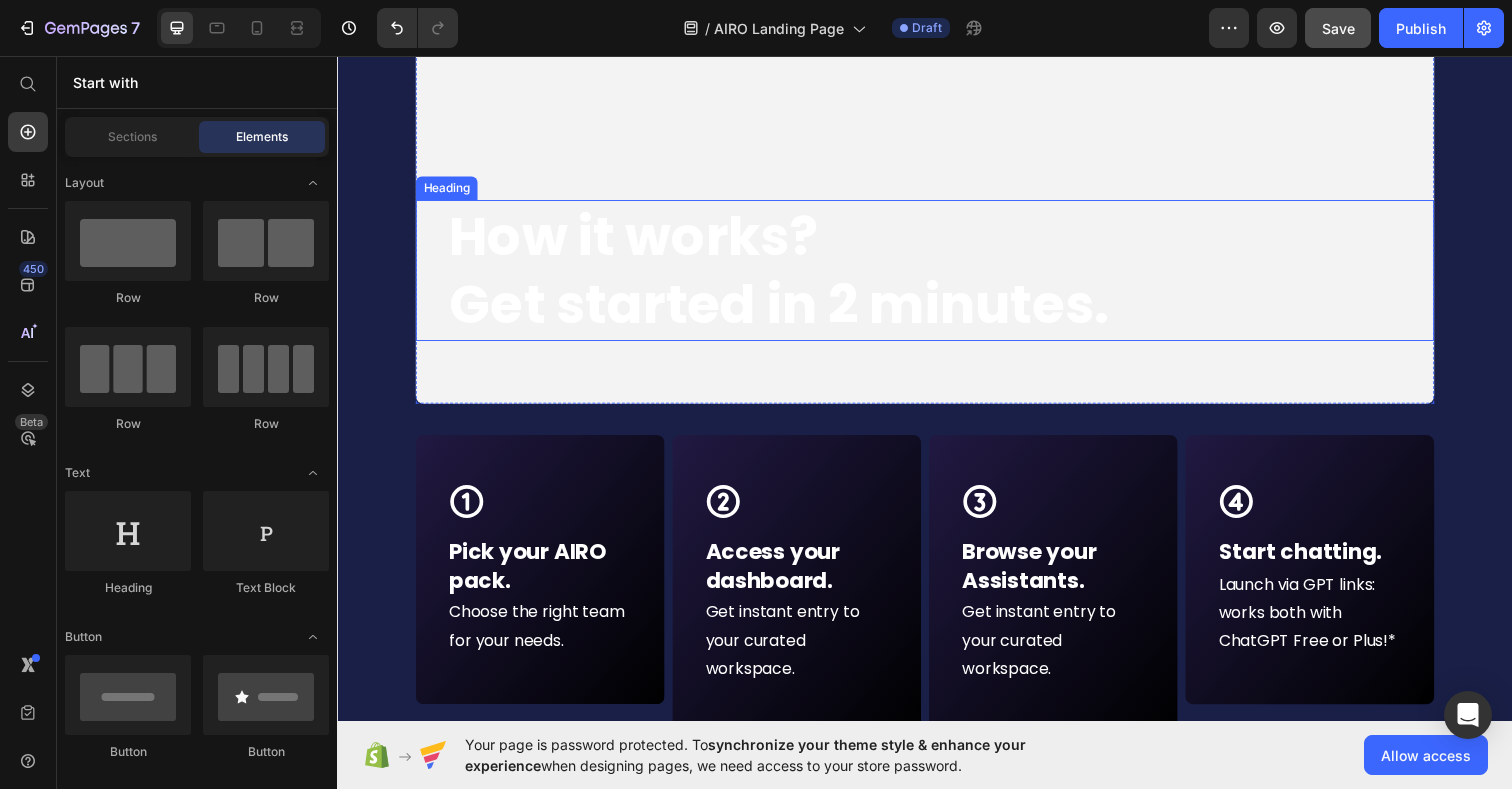 click on "Get started in 2 minutes." at bounding box center [788, 310] 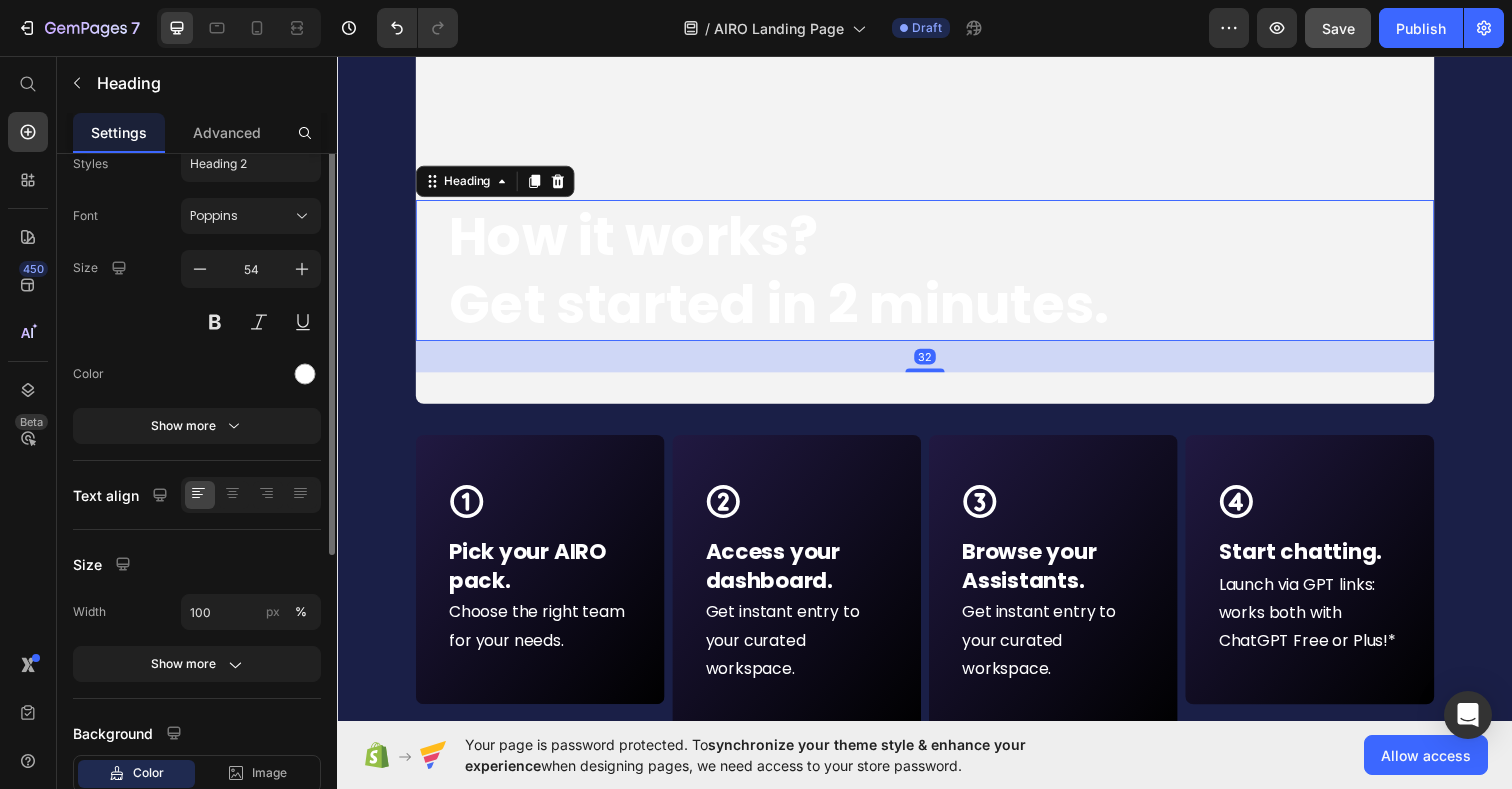 scroll, scrollTop: 0, scrollLeft: 0, axis: both 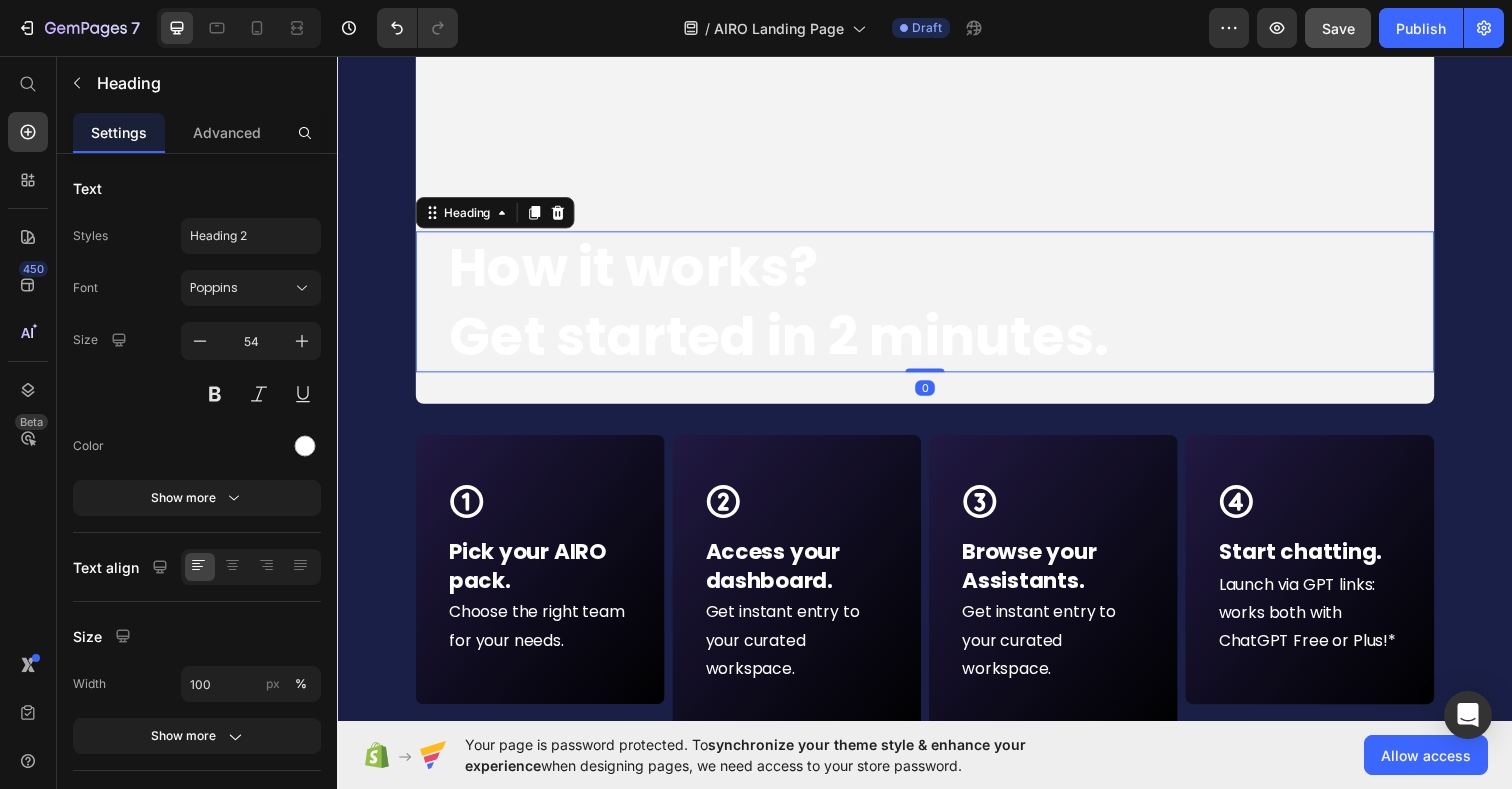 drag, startPoint x: 940, startPoint y: 357, endPoint x: 941, endPoint y: 285, distance: 72.00694 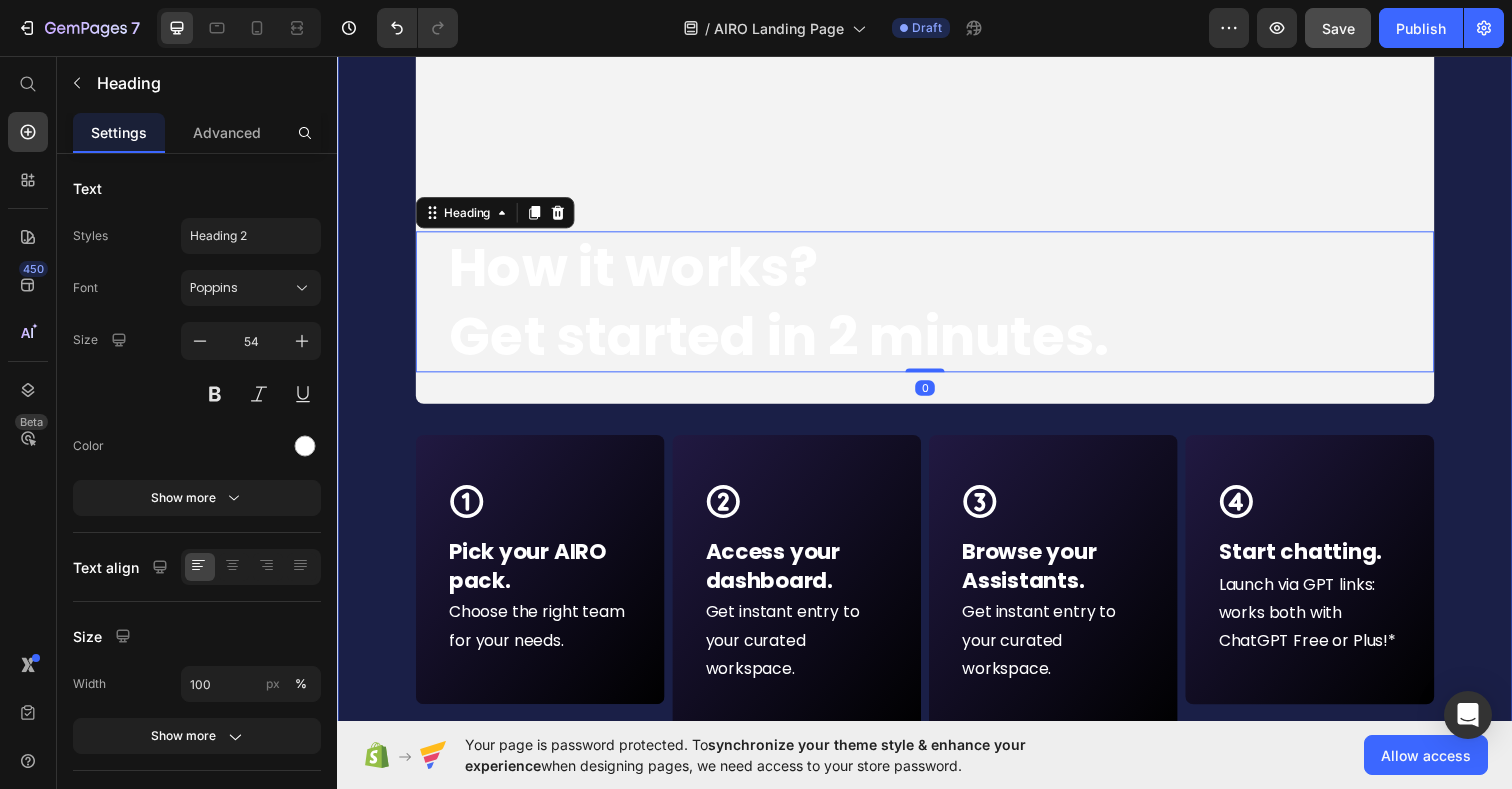 click on "⁠⁠⁠⁠⁠⁠⁠ How it works? Get started in 2 minutes. Heading   0 Hero Banner Row
Icon Row Pick your AIRO pack. Text block Choose the right team for your needs. Text Block Row
Icon Row Access your dashboard. Text block Get instant entry to your curated workspace. Text Block Row
Icon Row Browse your Assistants. Text block Get instant entry to your curated workspace. Text Block Row
Icon Row Start chatting. Text block Launch via GPT links: works both with ChatGPT Free or Plus!* Text Block Row Row Row Unlock your AI HEADQUARTER now Button *AIRO works with both ChatGPT Free and Plus accounts. But keep in mind: with ChatGPT Plus you’ll unlock last models and extra features: like file uploads, advanced tools, unlimited replies. We love it and suggest to subscribe it! Heading Section 16" at bounding box center [937, 316] 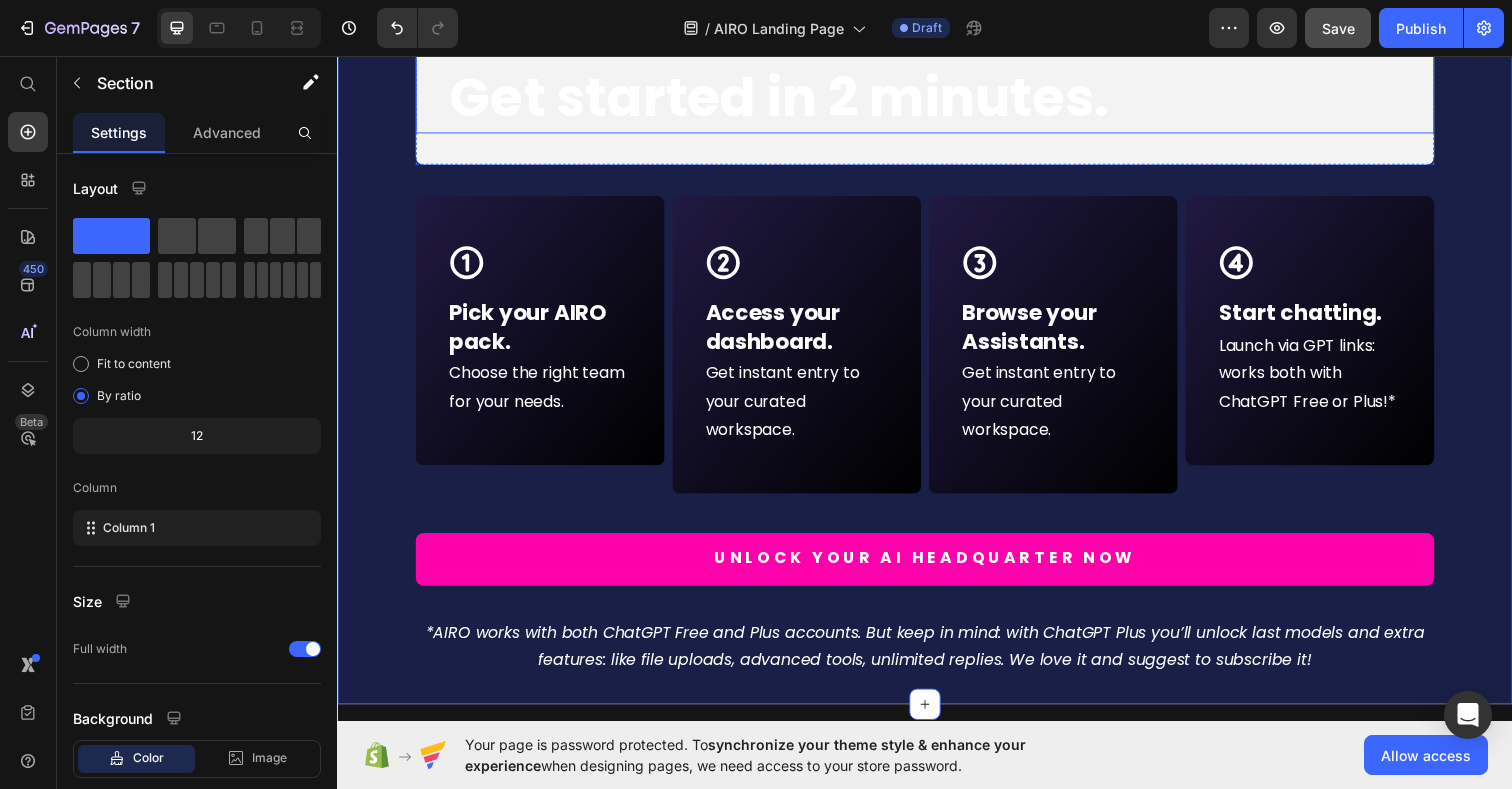 scroll, scrollTop: 9961, scrollLeft: 0, axis: vertical 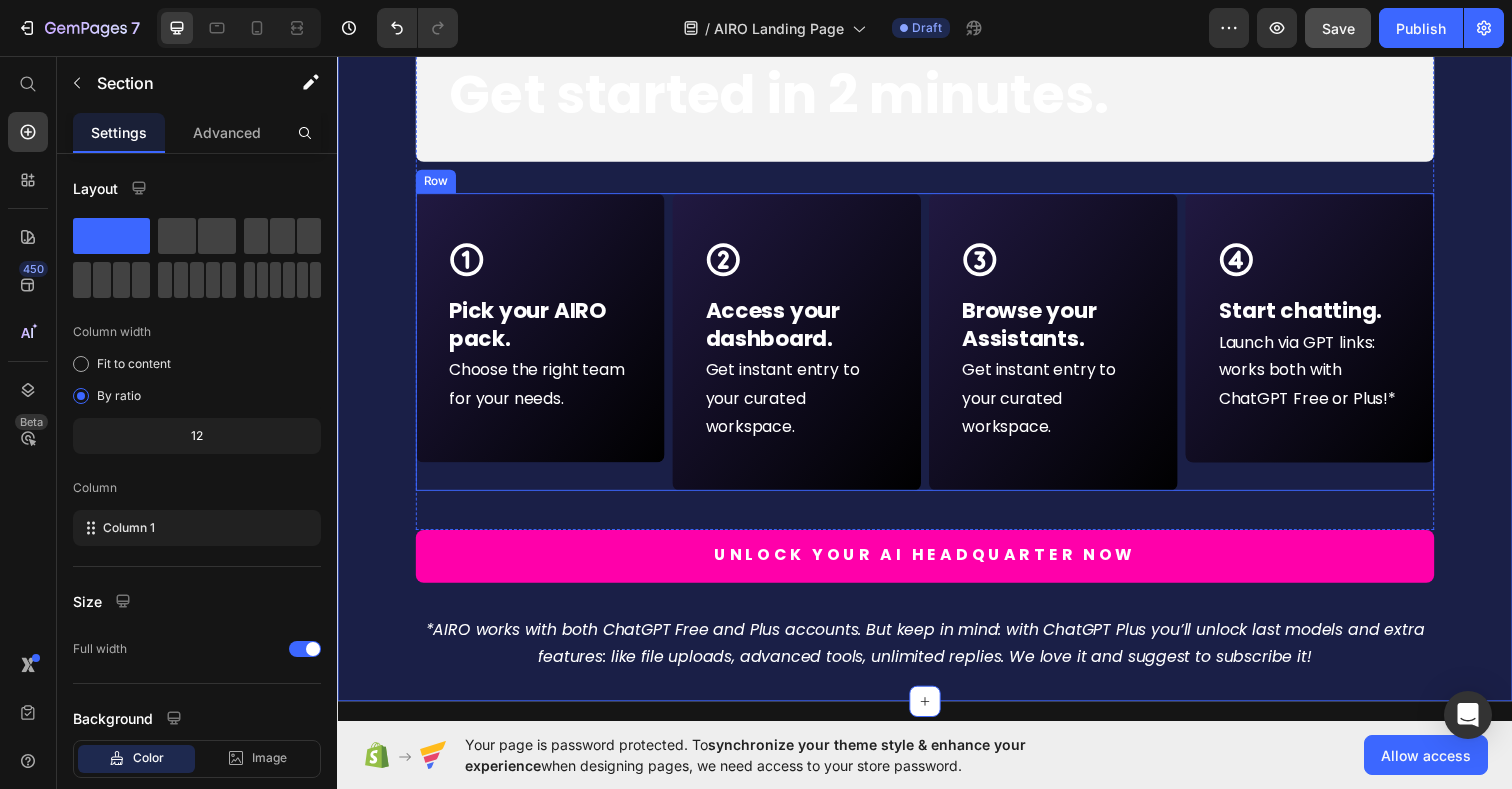 click on "Icon Row Pick your AIRO pack. Text block Choose the right team for your needs. Text Block Row" at bounding box center (544, 348) 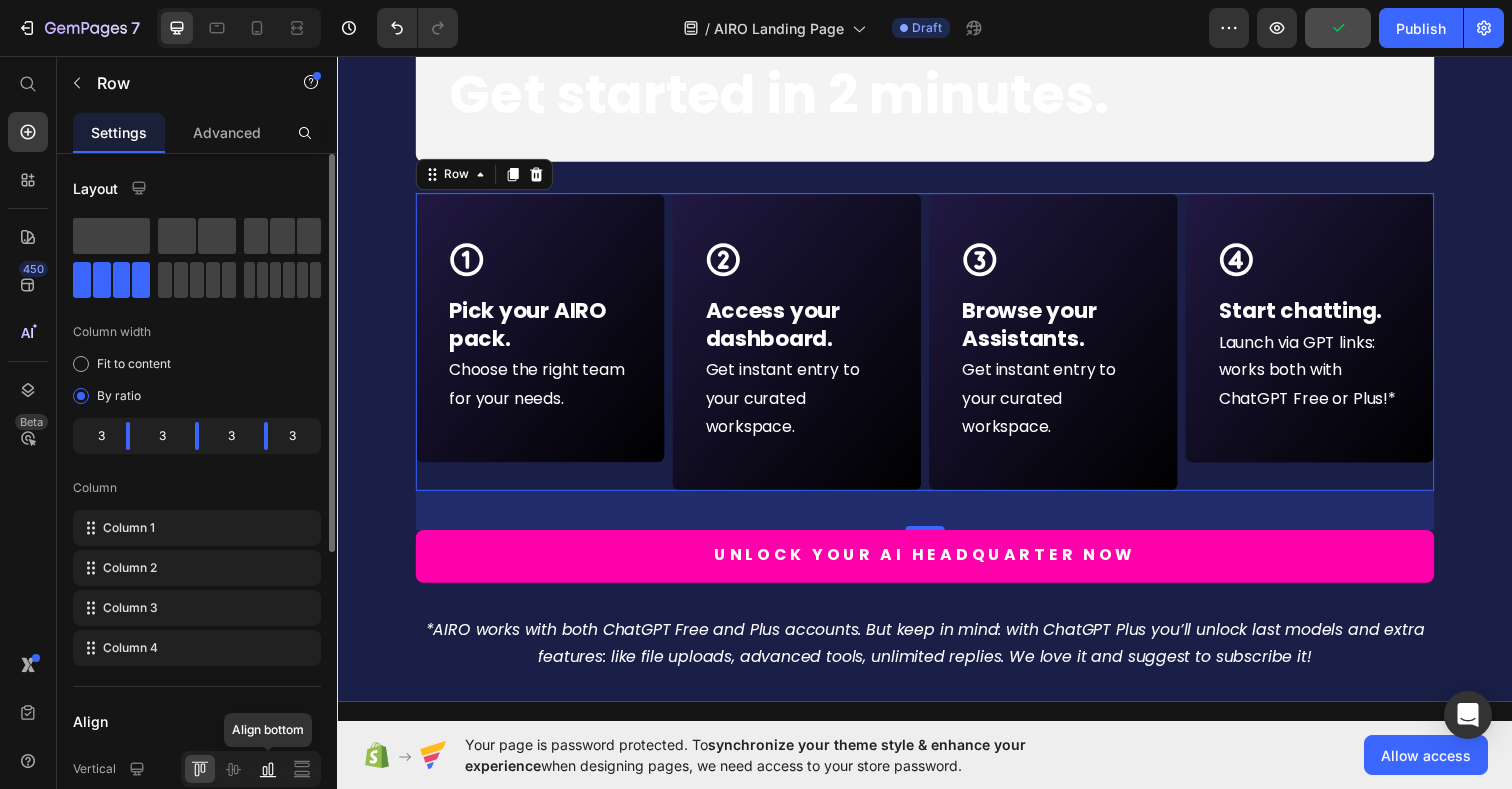 click 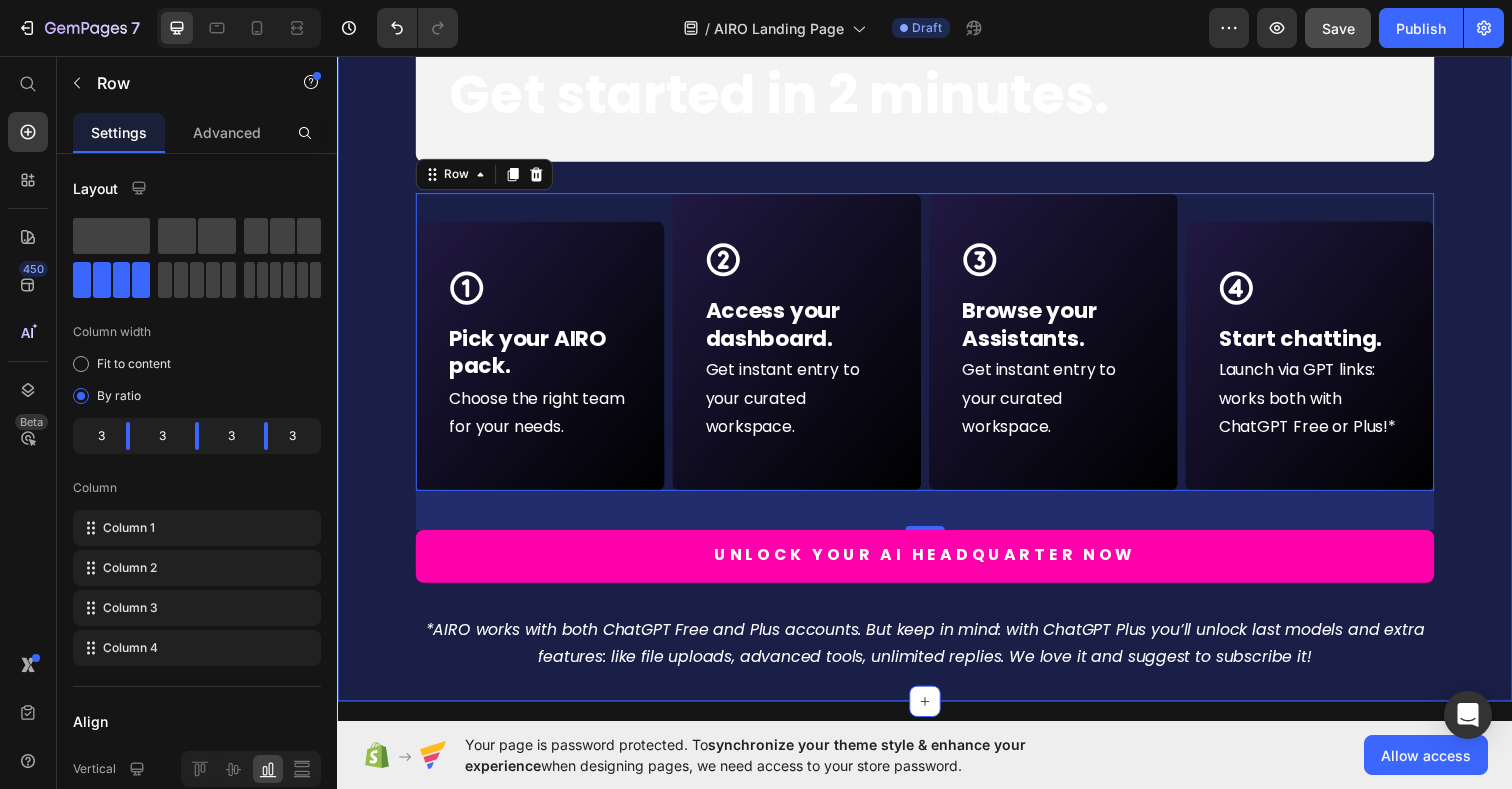 click on "⁠⁠⁠⁠⁠⁠⁠ How it works? Get started in 2 minutes. Heading Hero Banner Row
Icon Row Pick your AIRO pack. Text block Choose the right team for your needs. Text Block Row
Icon Row Access your dashboard. Text block Get instant entry to your curated workspace. Text Block Row
Icon Row Browse your Assistants. Text block Get instant entry to your curated workspace. Text Block Row
Icon Row Start chatting. Text block Launch via GPT links: works both with ChatGPT Free or Plus!* Text Block Row Row   40 Row Unlock your AI HEADQUARTER now Button *AIRO works with both ChatGPT Free and Plus accounts. But keep in mind: with ChatGPT Plus you’ll unlock last models and extra features: like file uploads, advanced tools, unlimited replies. We love it and suggest to subscribe it! Heading Section 16" at bounding box center (937, 69) 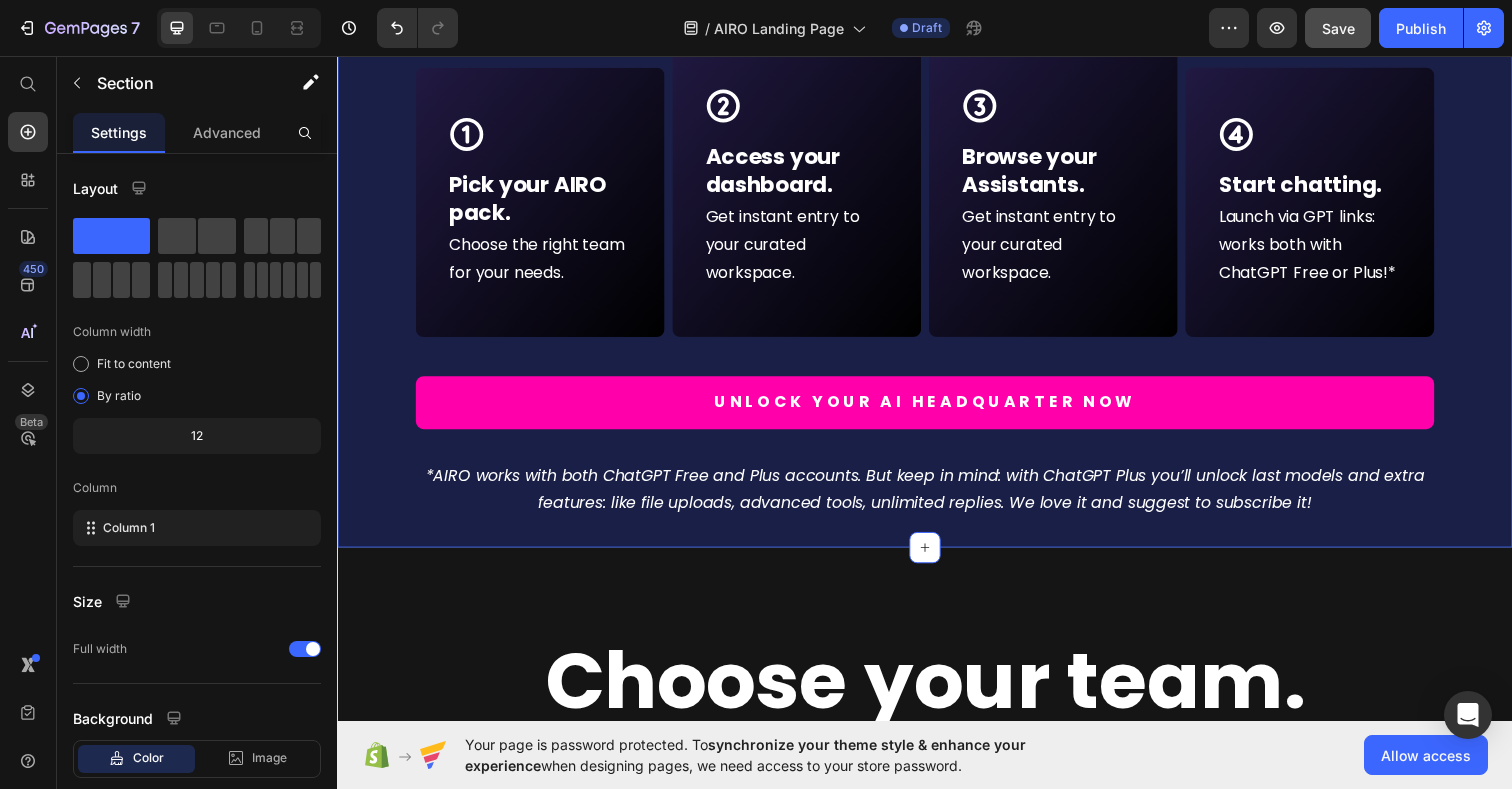 scroll, scrollTop: 10192, scrollLeft: 0, axis: vertical 